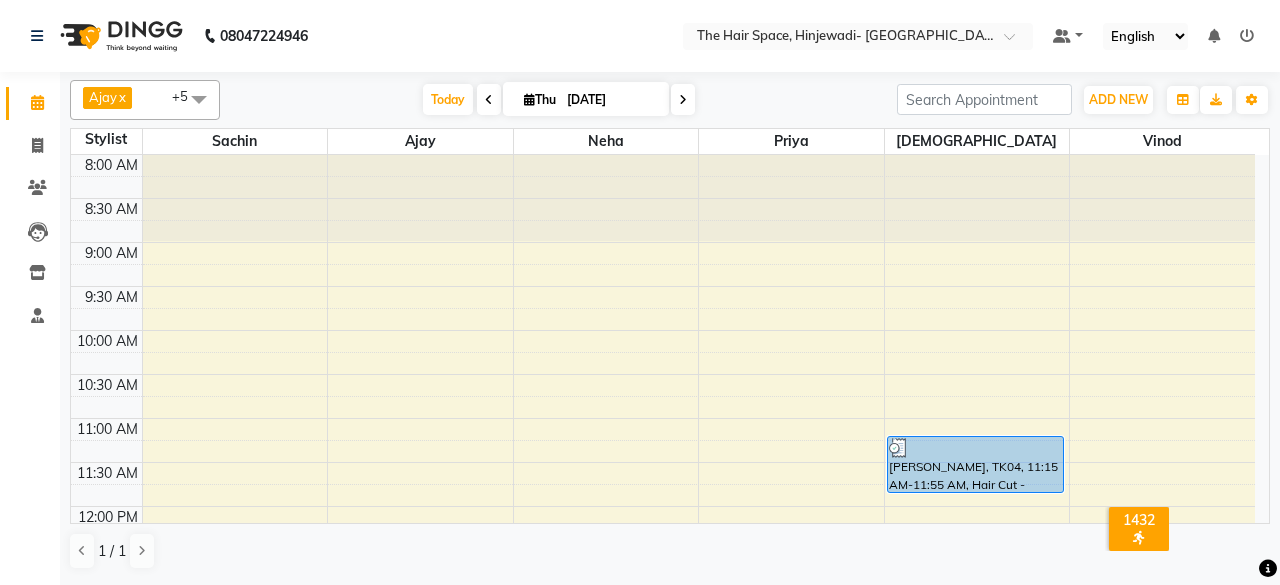 scroll, scrollTop: 0, scrollLeft: 0, axis: both 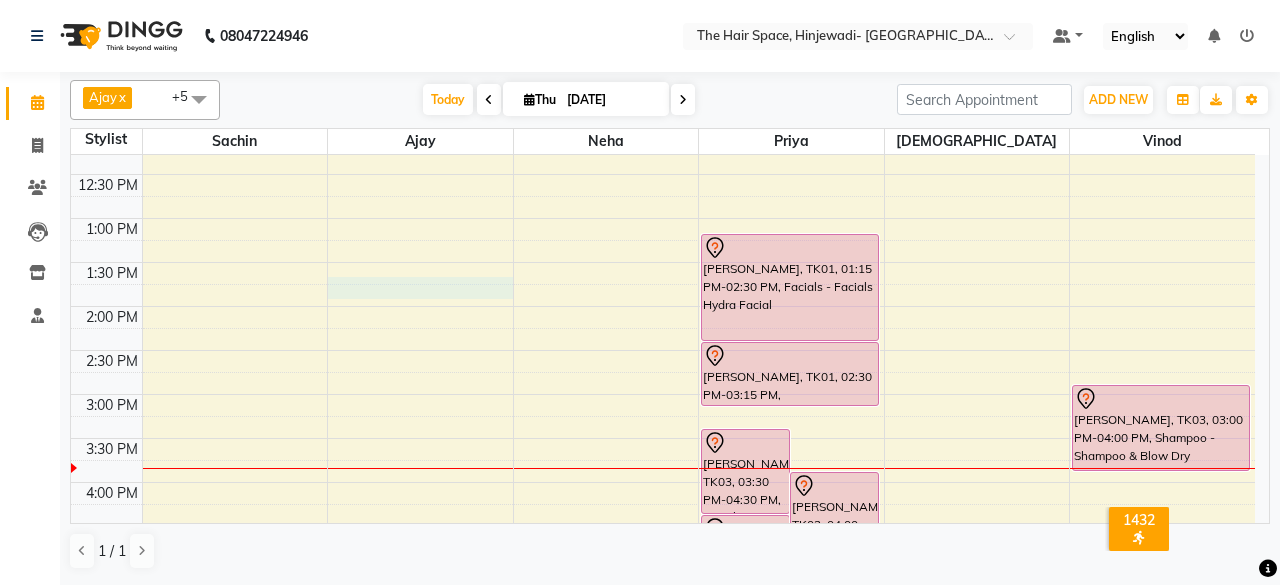 click on "8:00 AM 8:30 AM 9:00 AM 9:30 AM 10:00 AM 10:30 AM 11:00 AM 11:30 AM 12:00 PM 12:30 PM 1:00 PM 1:30 PM 2:00 PM 2:30 PM 3:00 PM 3:30 PM 4:00 PM 4:30 PM 5:00 PM 5:30 PM 6:00 PM 6:30 PM 7:00 PM 7:30 PM 8:00 PM 8:30 PM 9:00 PM 9:30 PM 10:00 PM 10:30 PM             [PERSON_NAME], TK03, 03:30 PM-04:30 PM, Facials - Facials Regular Facial             [PERSON_NAME]..Coupon, TK02, 04:00 PM-05:45 PM, Facials - Facials Hydra Facial             Shweta K, TK03, 04:30 PM-05:00 PM, Waxing - Normal Wax Full Legs             [PERSON_NAME], TK01, 01:15 PM-02:30 PM, Facials - Facials Hydra Facial             [PERSON_NAME], TK01, 02:30 PM-03:15 PM, [PERSON_NAME] Face-Neck     [PERSON_NAME], TK04, 11:15 AM-11:55 AM, Hair Cut - [DEMOGRAPHIC_DATA] Hair Cut (Salon Stylist)             Shweta K, TK03, 03:00 PM-04:00 PM, Shampoo - Shampoo & Blow Dry" at bounding box center [663, 438] 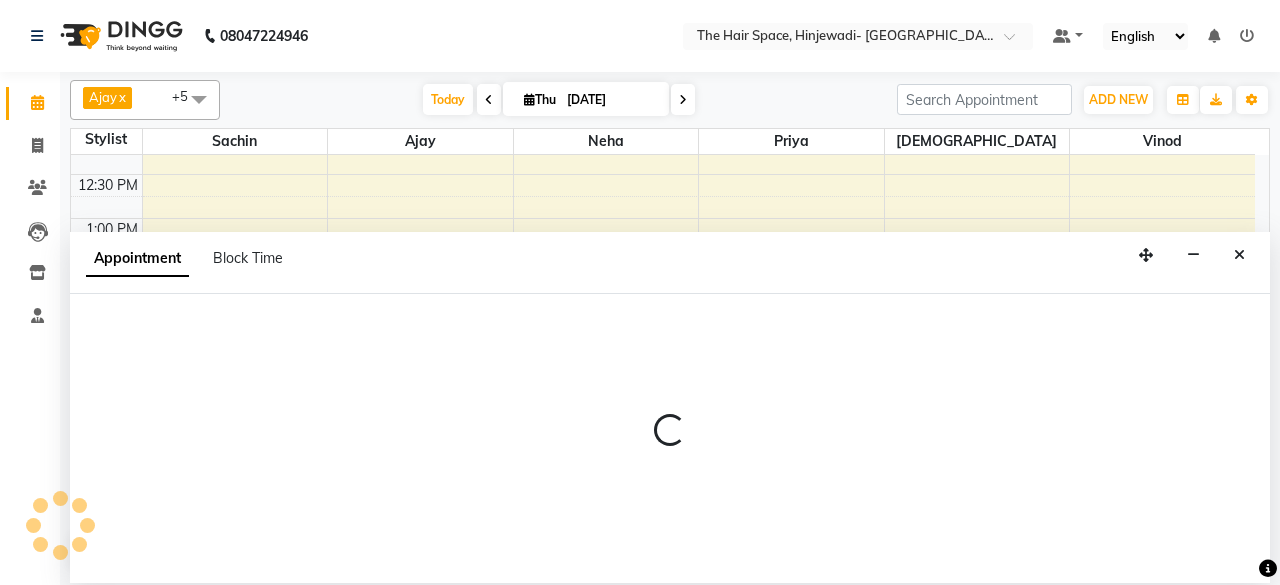 select on "52403" 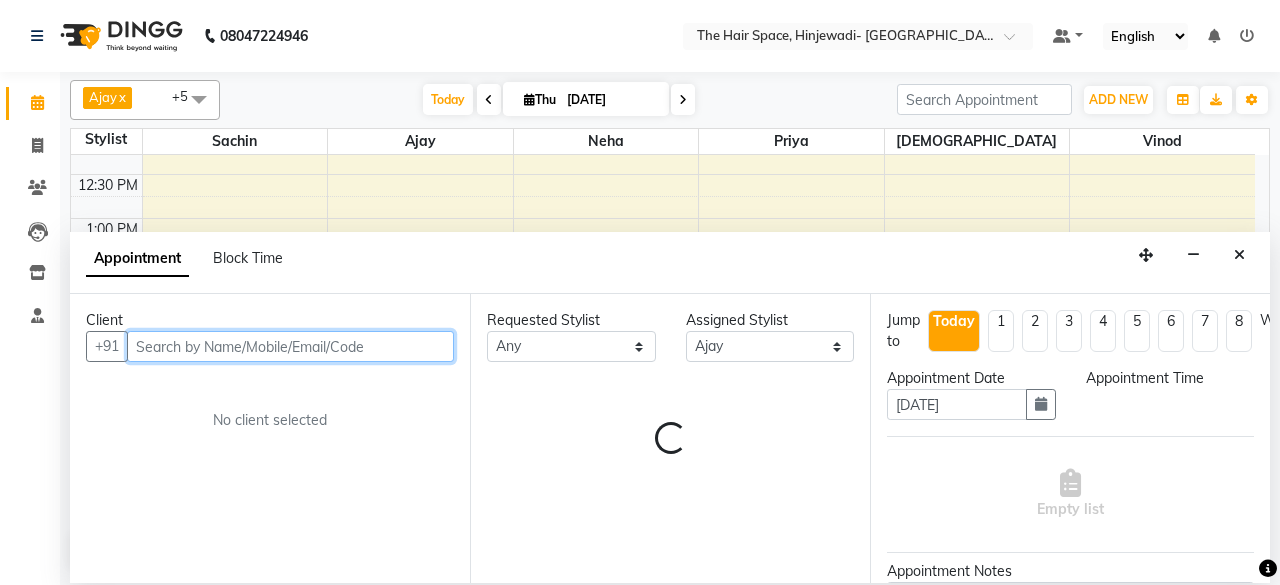 select on "825" 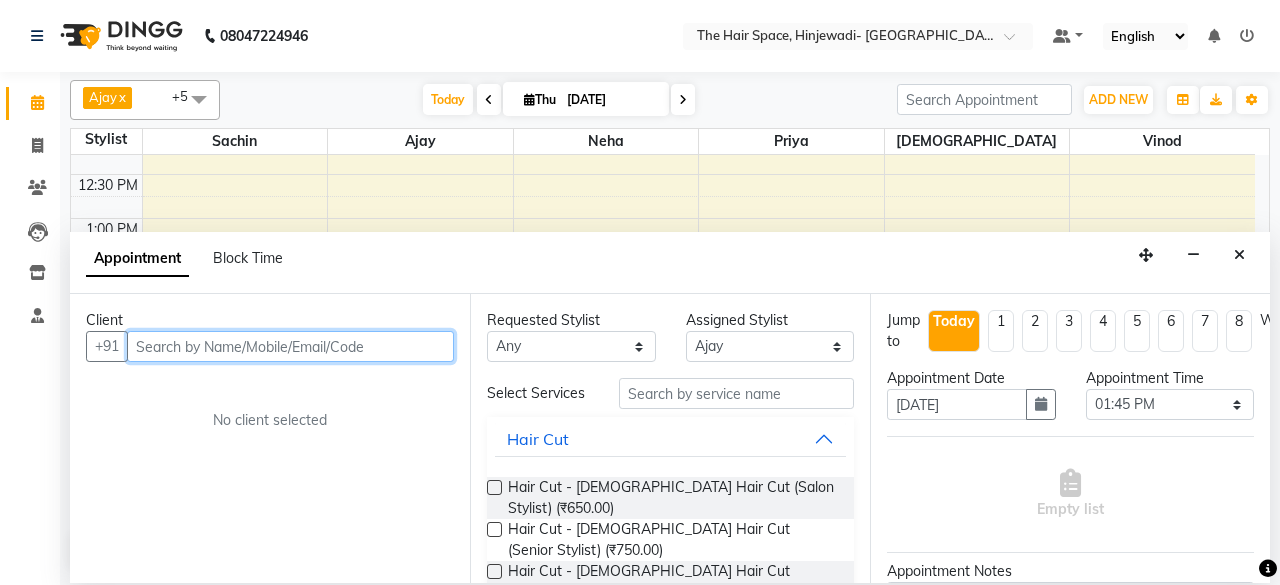click at bounding box center [290, 346] 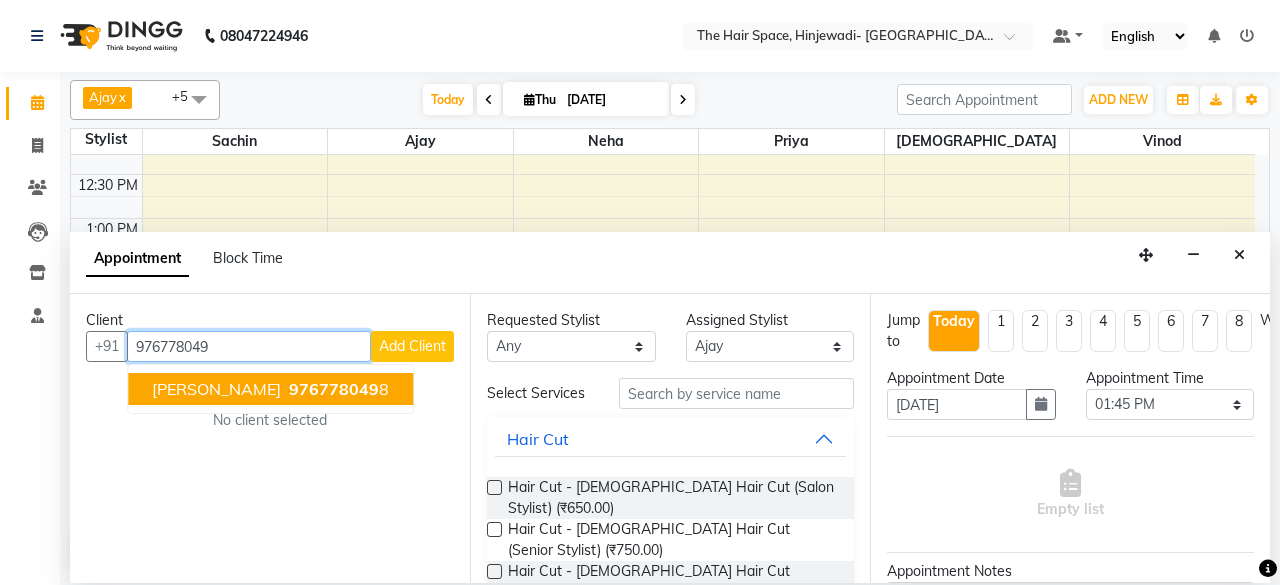 click on "[PERSON_NAME]" at bounding box center [216, 389] 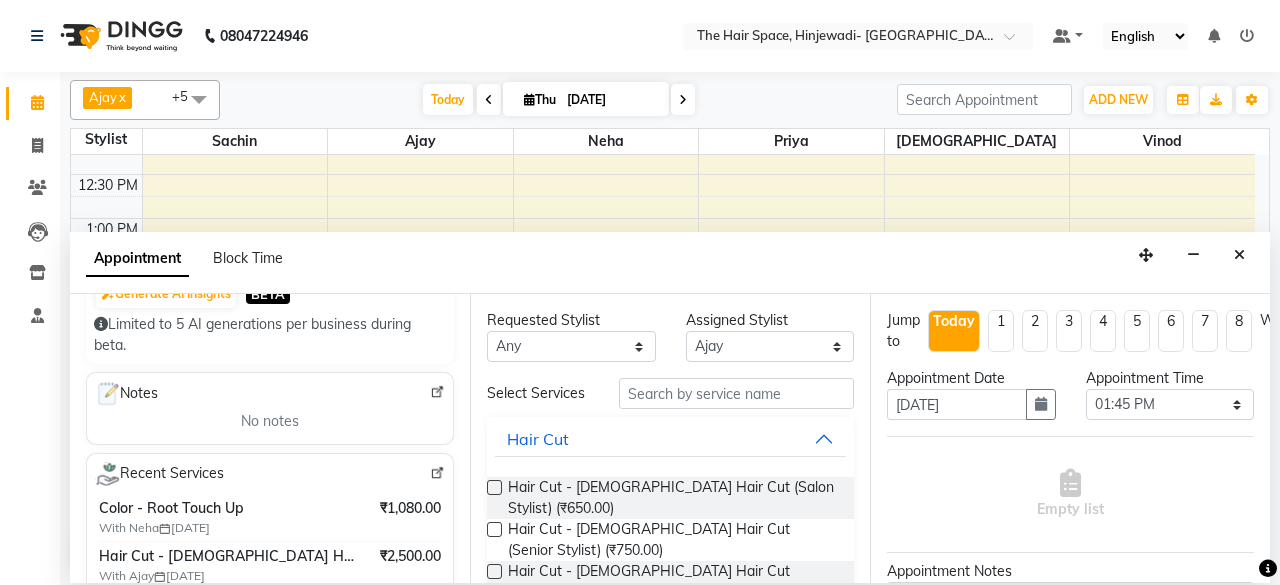 scroll, scrollTop: 230, scrollLeft: 0, axis: vertical 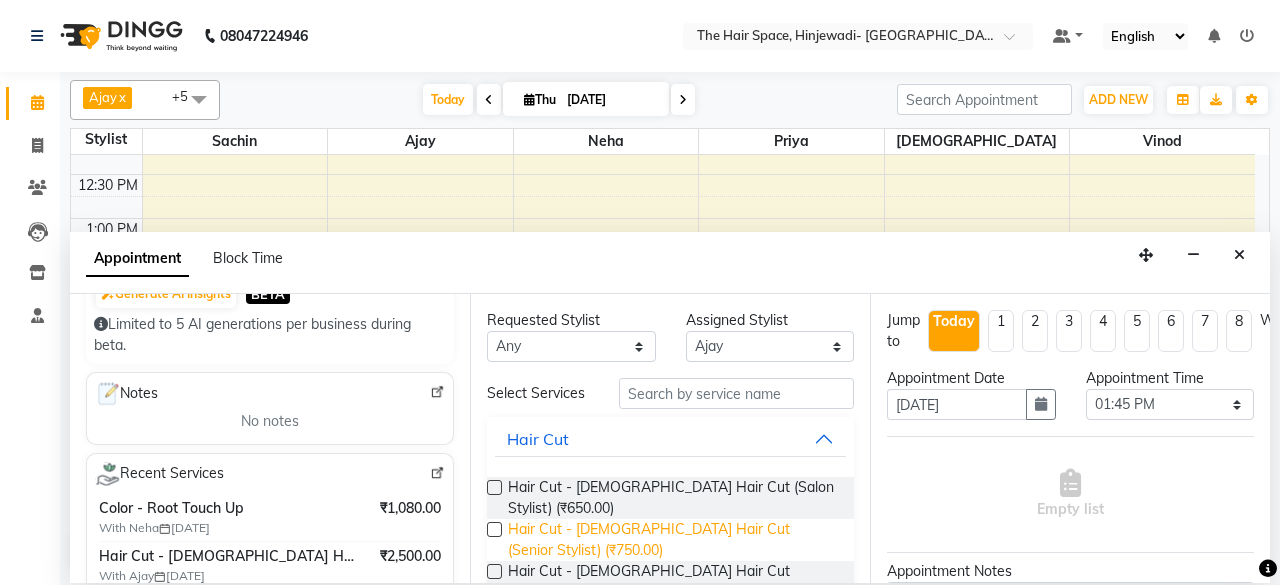 type on "9767780498" 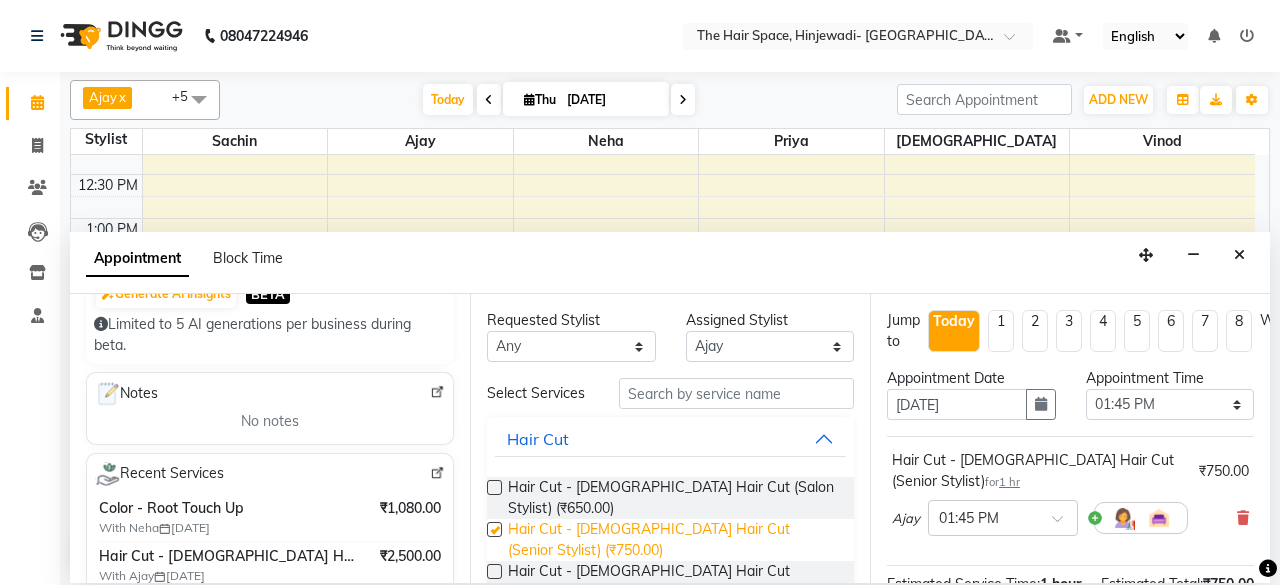 checkbox on "false" 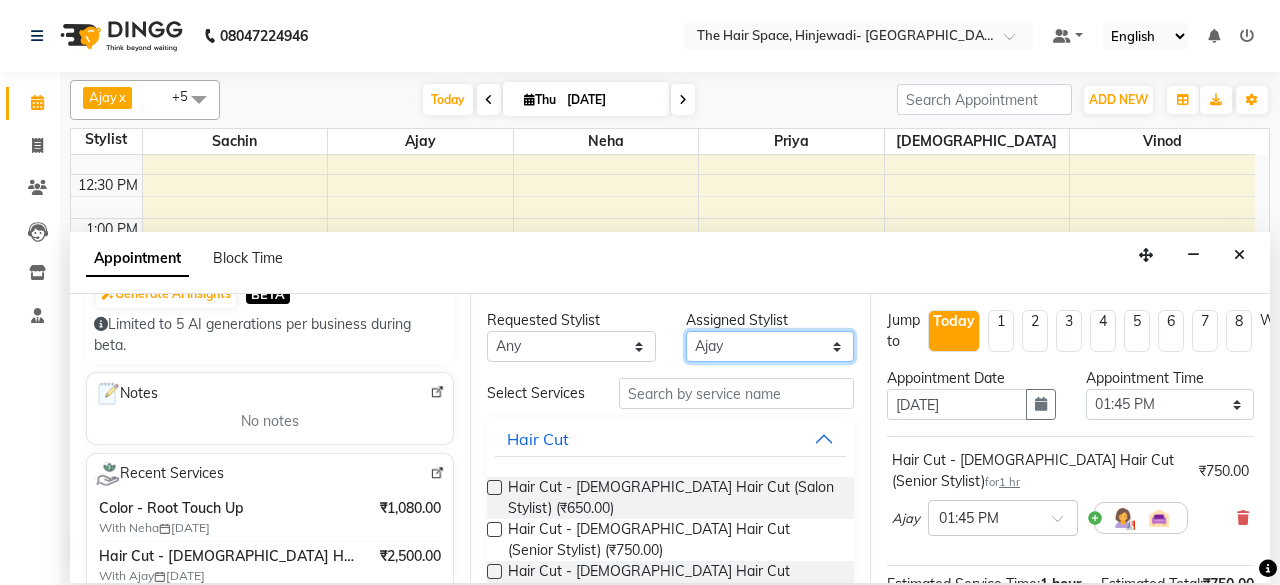 click on "Select [PERSON_NAME] Jyoti [PERSON_NAME] Neha [PERSON_NAME] Priya Sachin  [PERSON_NAME]  [PERSON_NAME] Vishnu" at bounding box center [770, 346] 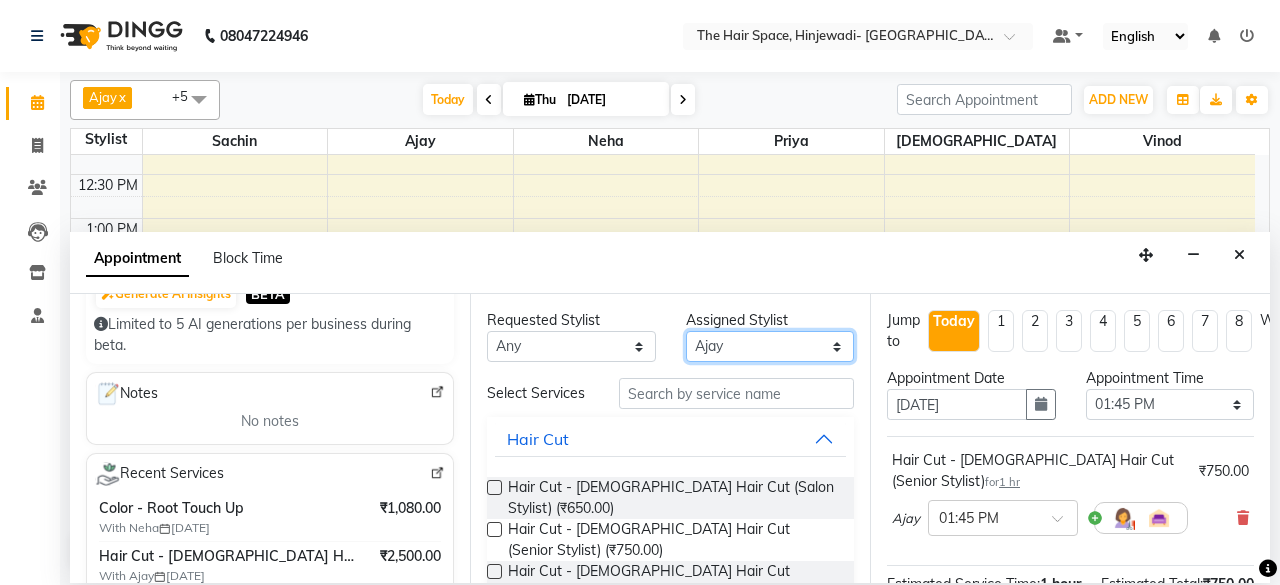 select on "84667" 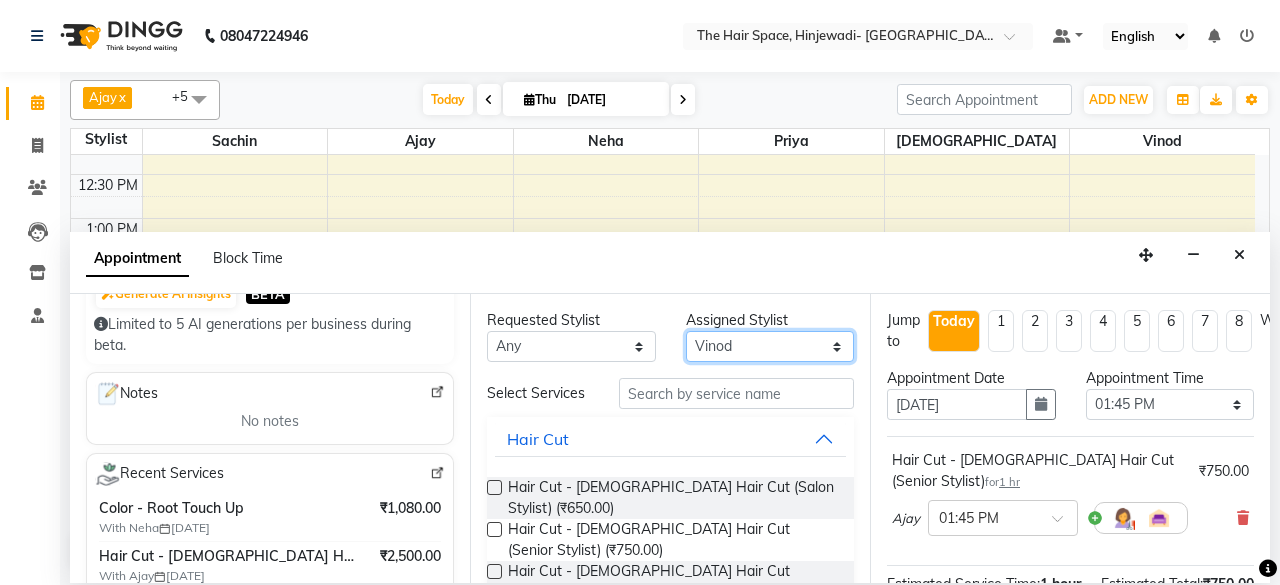 click on "Select [PERSON_NAME] Jyoti [PERSON_NAME] Neha [PERSON_NAME] Priya Sachin  [PERSON_NAME]  [PERSON_NAME] Vishnu" at bounding box center (770, 346) 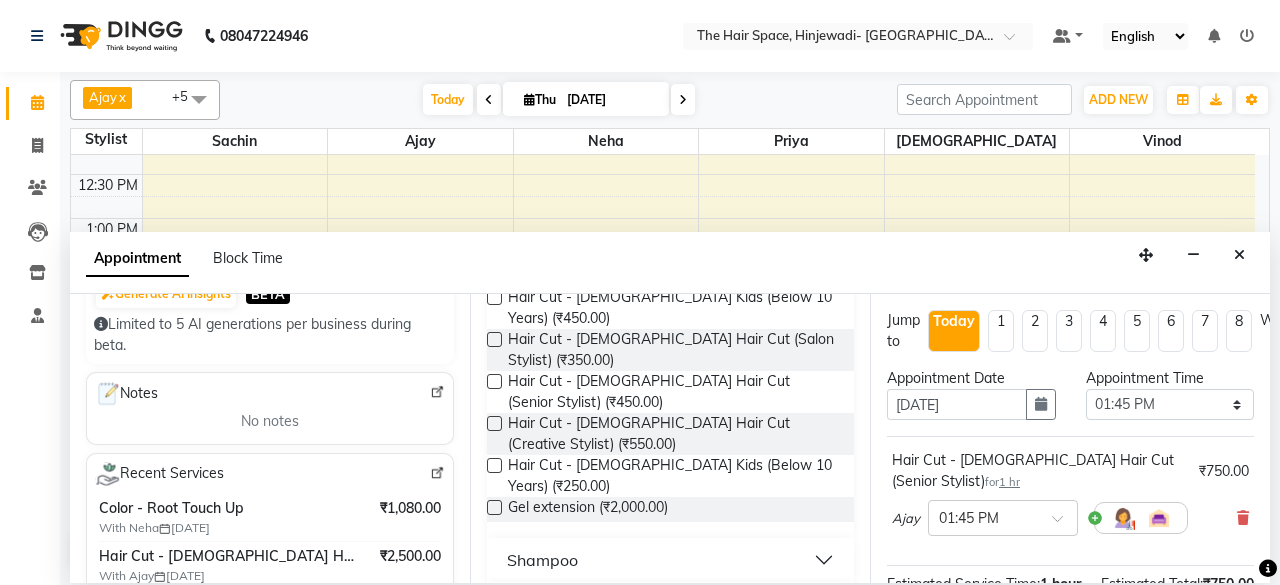 scroll, scrollTop: 343, scrollLeft: 0, axis: vertical 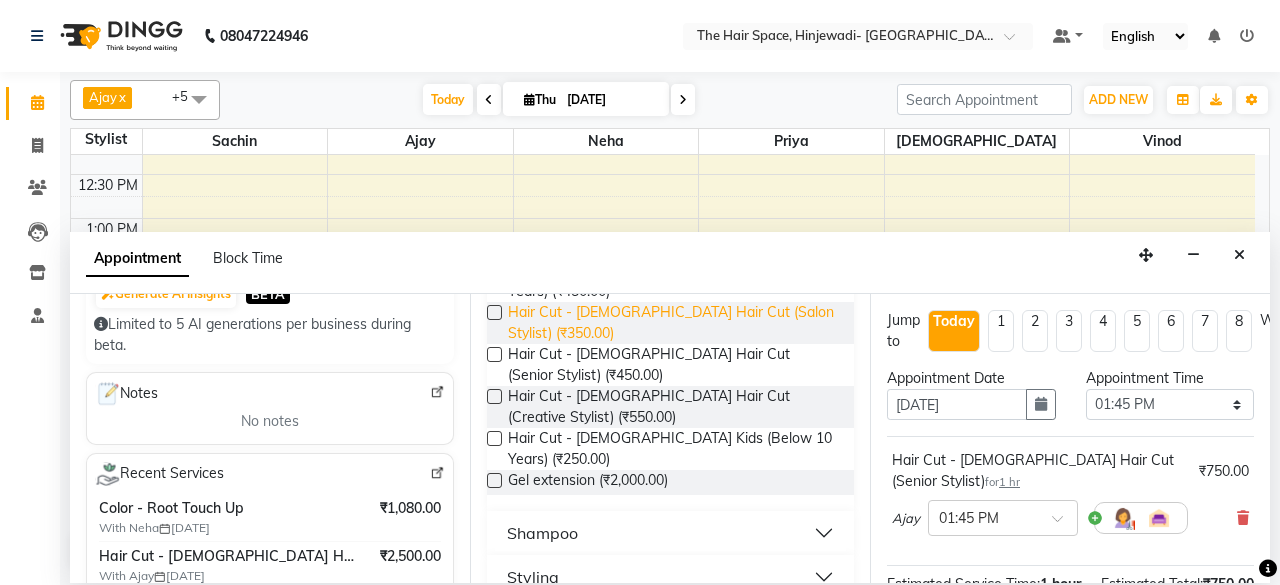 click on "Hair Cut - [DEMOGRAPHIC_DATA] Hair Cut (Salon Stylist) (₹350.00)" at bounding box center (673, 323) 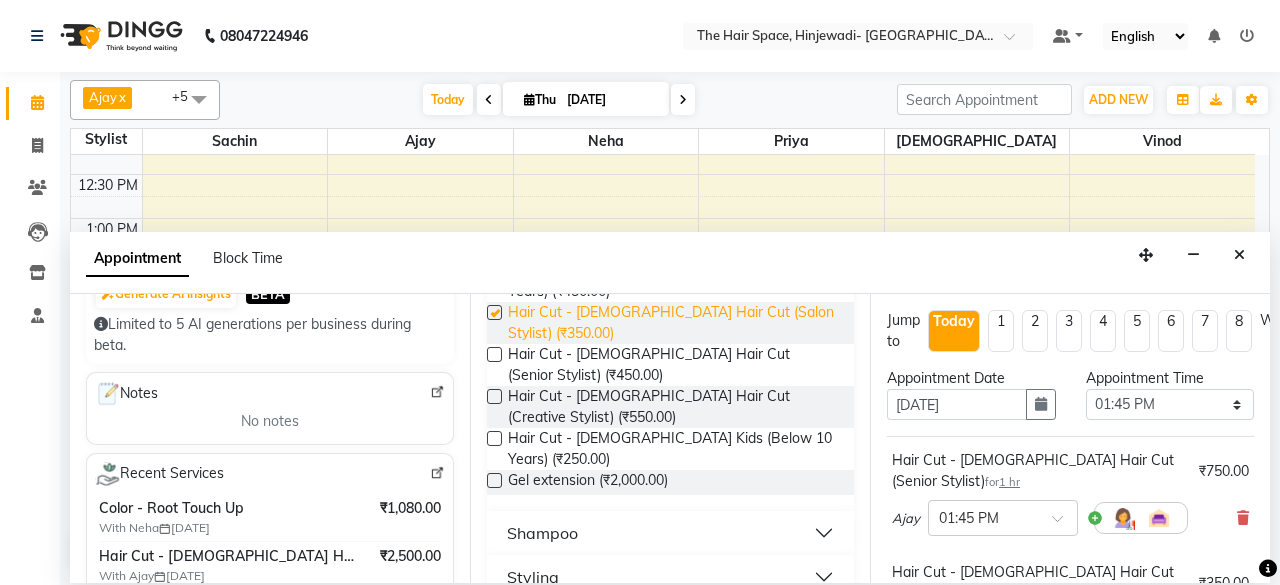 checkbox on "false" 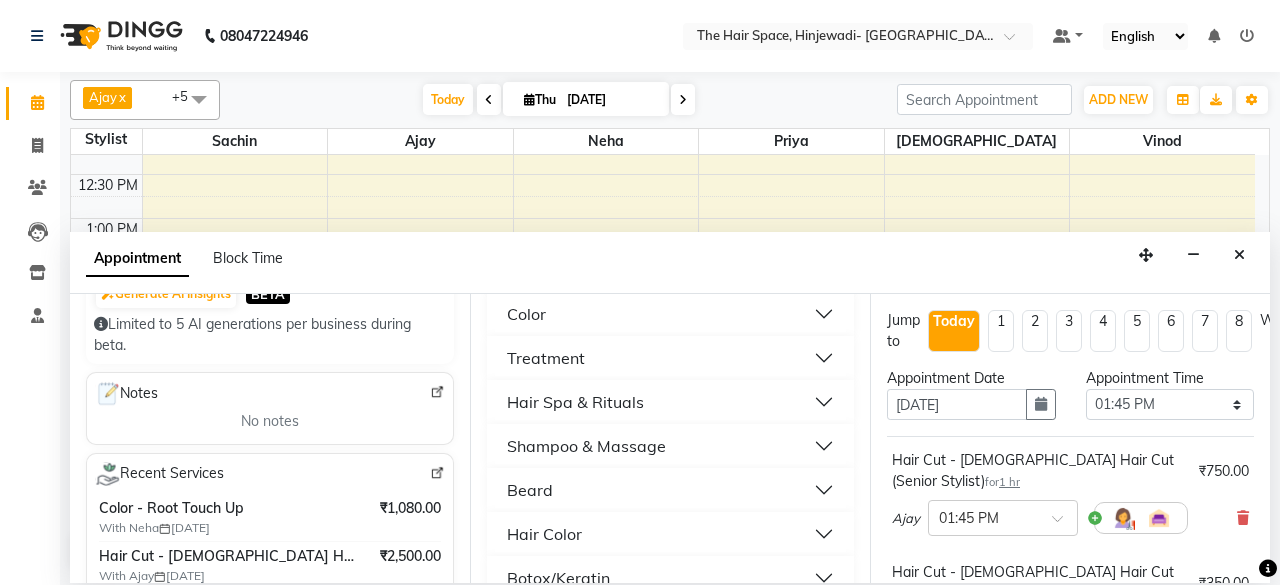 scroll, scrollTop: 696, scrollLeft: 0, axis: vertical 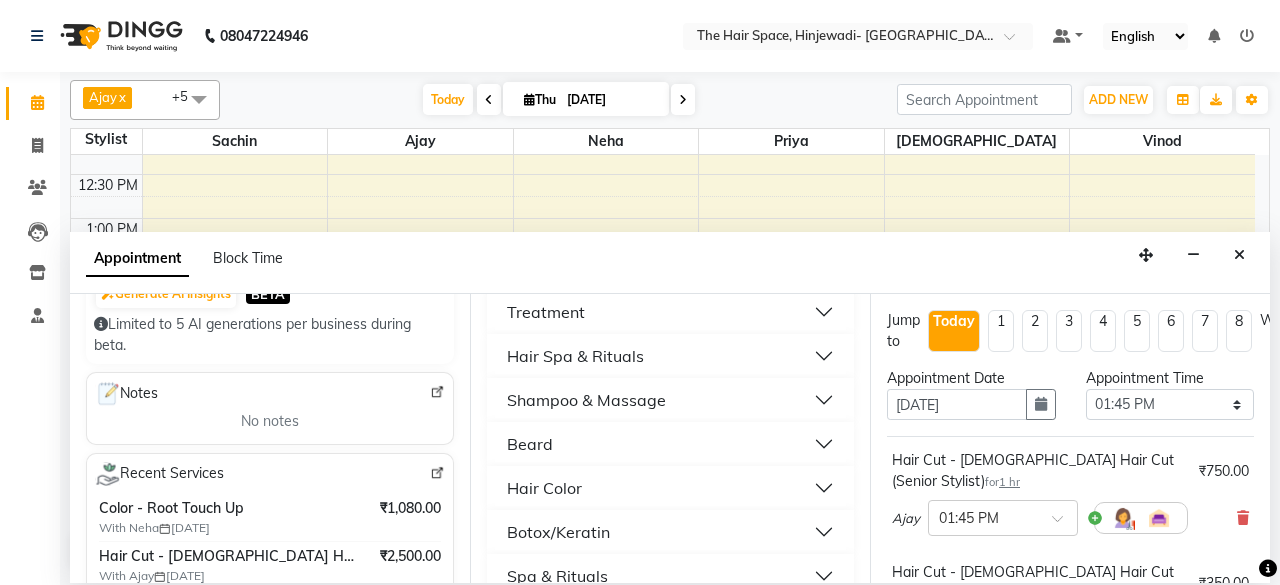 click on "Hair Color" at bounding box center [544, 488] 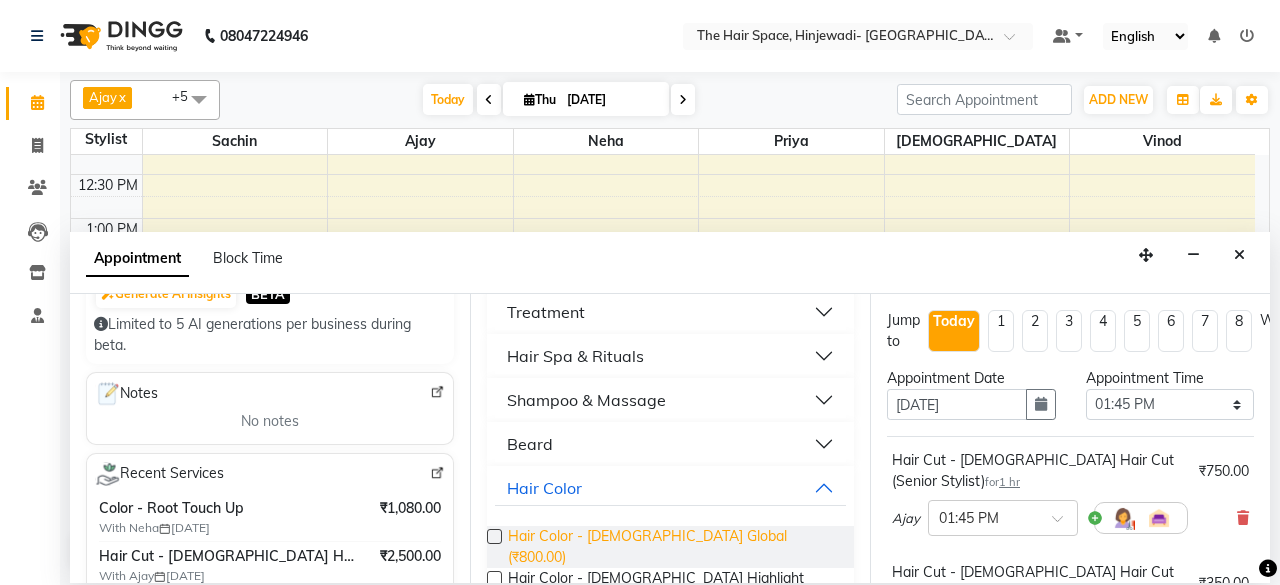 click on "Hair Color - [DEMOGRAPHIC_DATA] Global (₹800.00)" at bounding box center [673, 547] 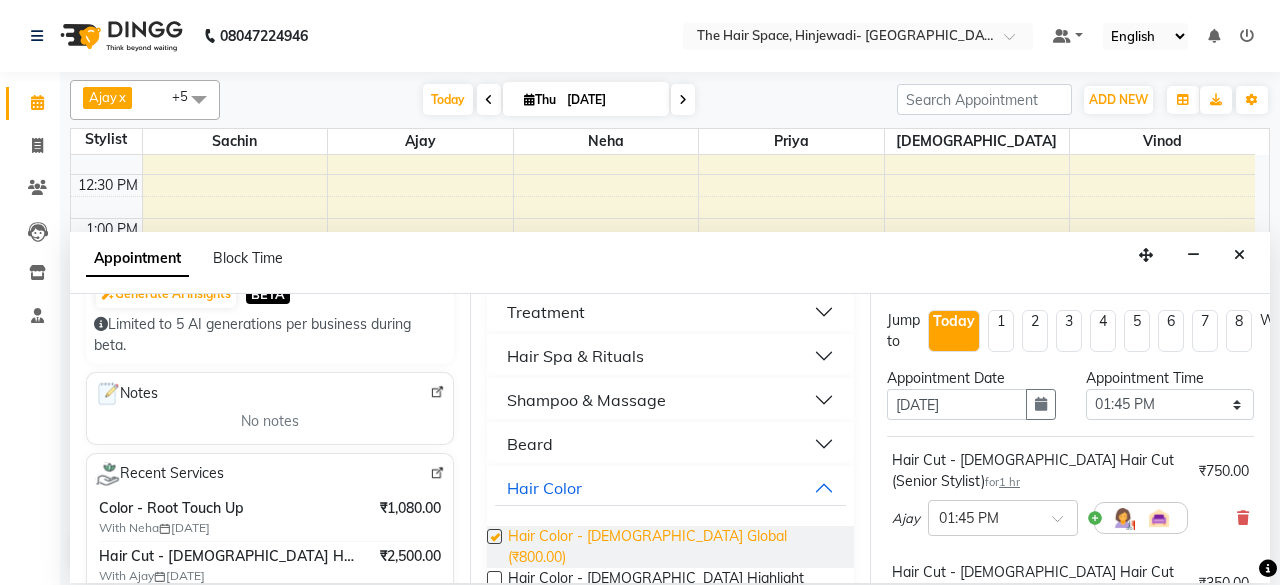 checkbox on "false" 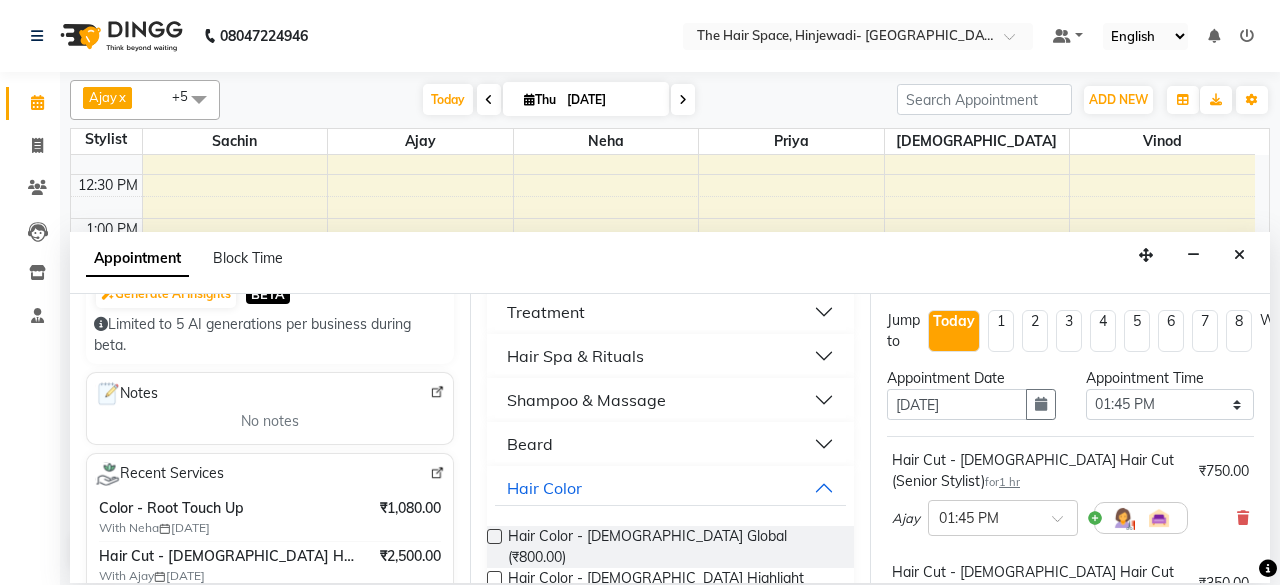 click on "Beard" at bounding box center [670, 444] 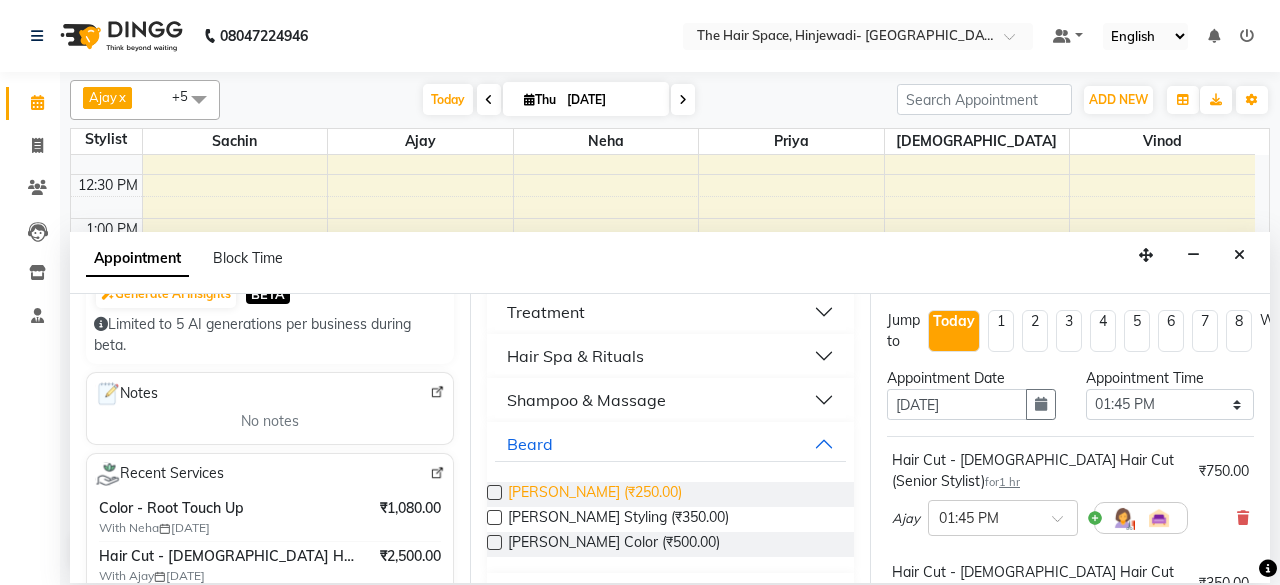 click on "[PERSON_NAME] (₹250.00)" at bounding box center (595, 494) 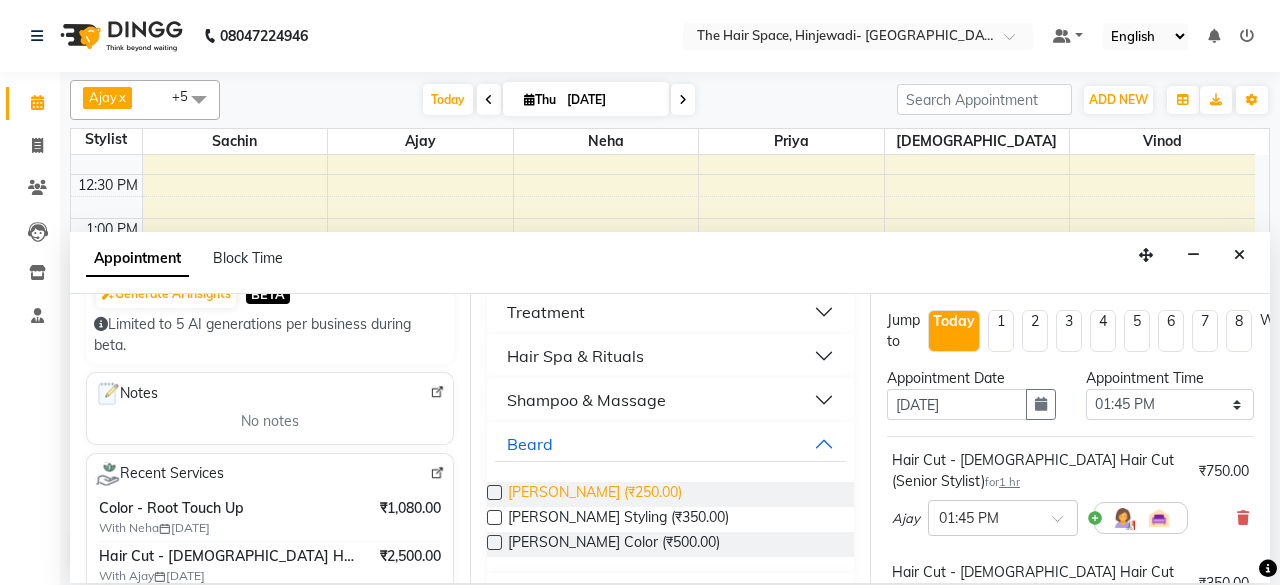 click on "[PERSON_NAME] (₹250.00)" at bounding box center [595, 494] 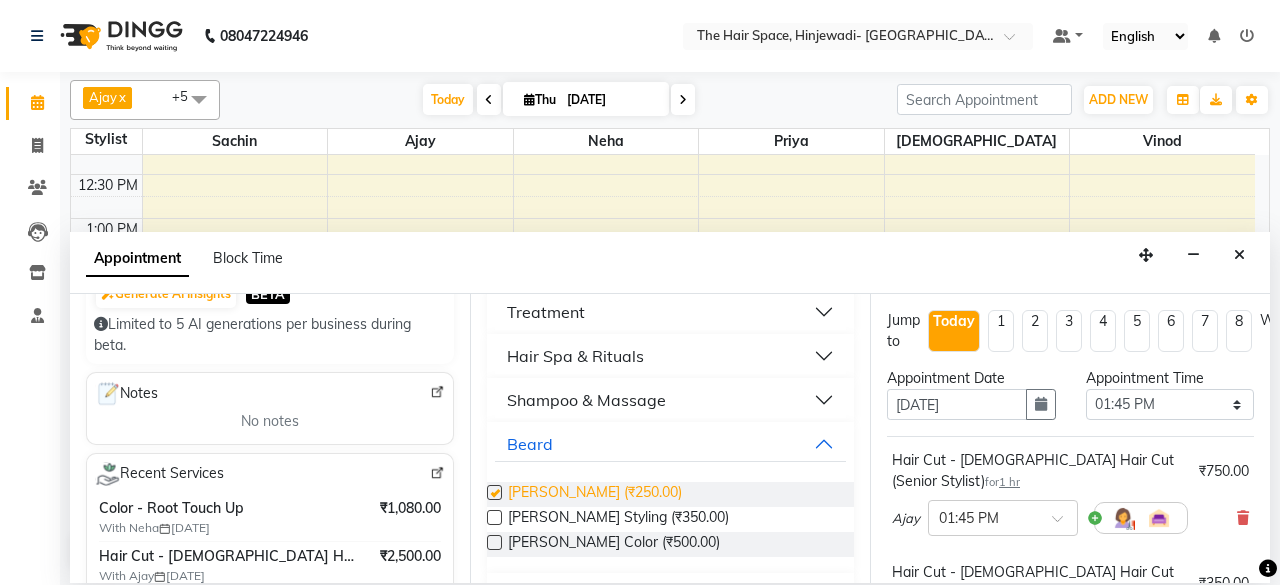 checkbox on "false" 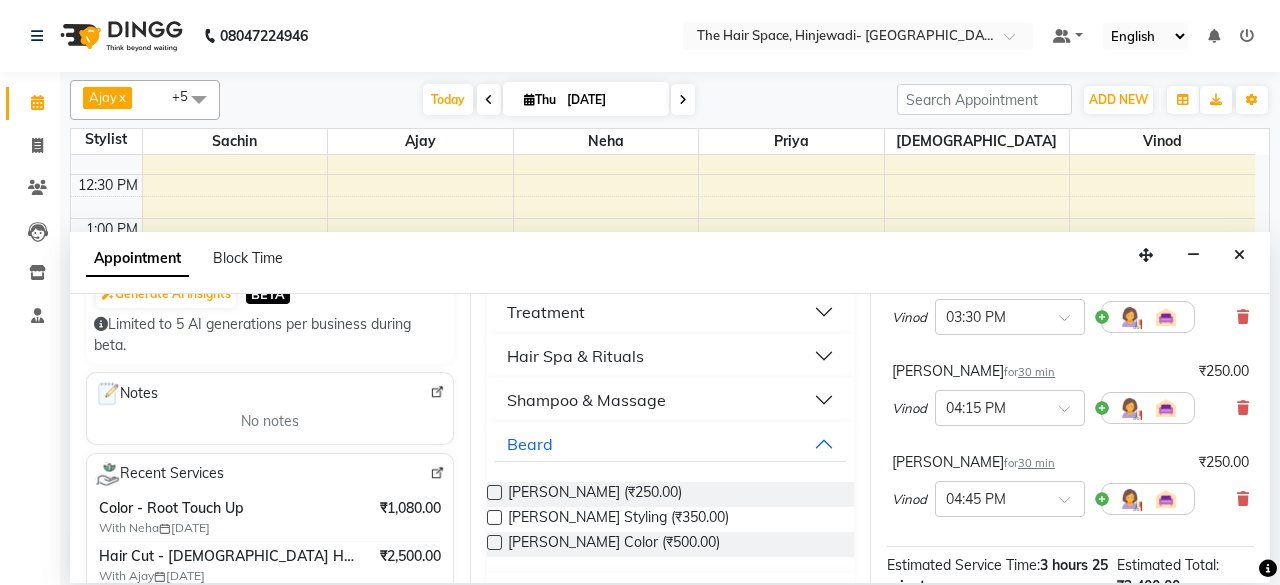 scroll, scrollTop: 426, scrollLeft: 0, axis: vertical 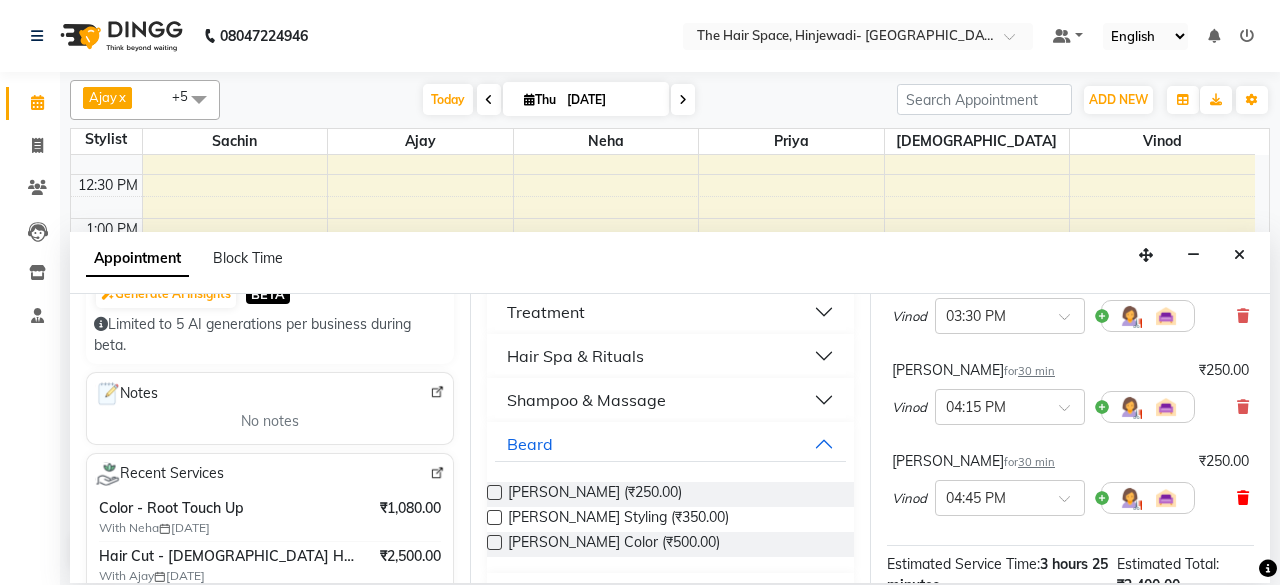 click at bounding box center (1243, 498) 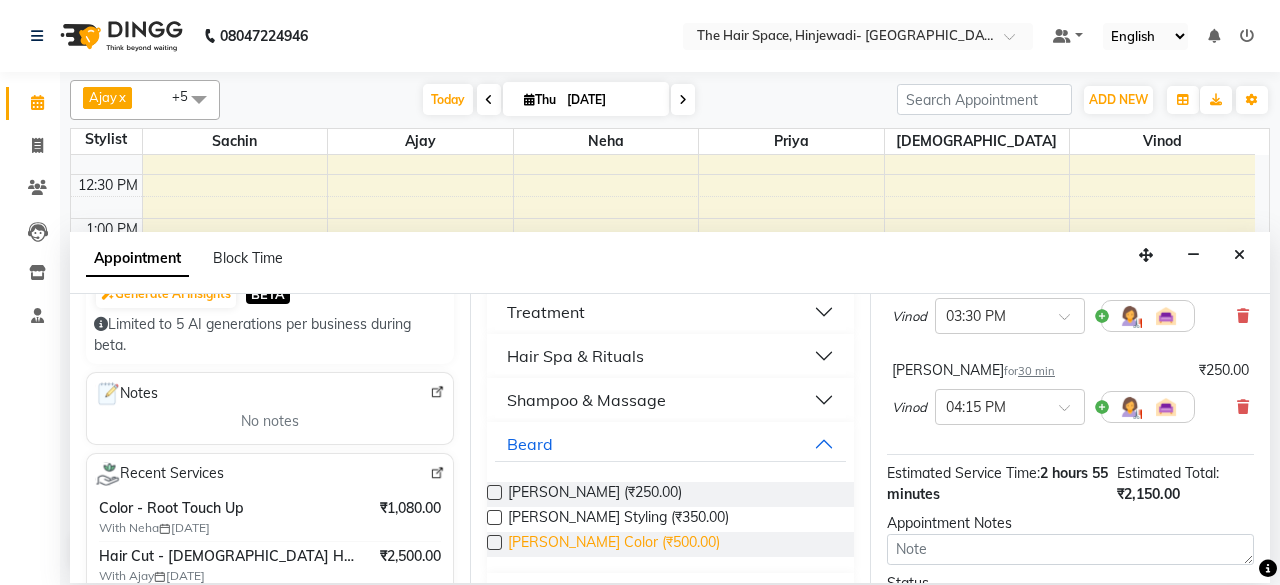 click on "[PERSON_NAME] Color (₹500.00)" at bounding box center (614, 544) 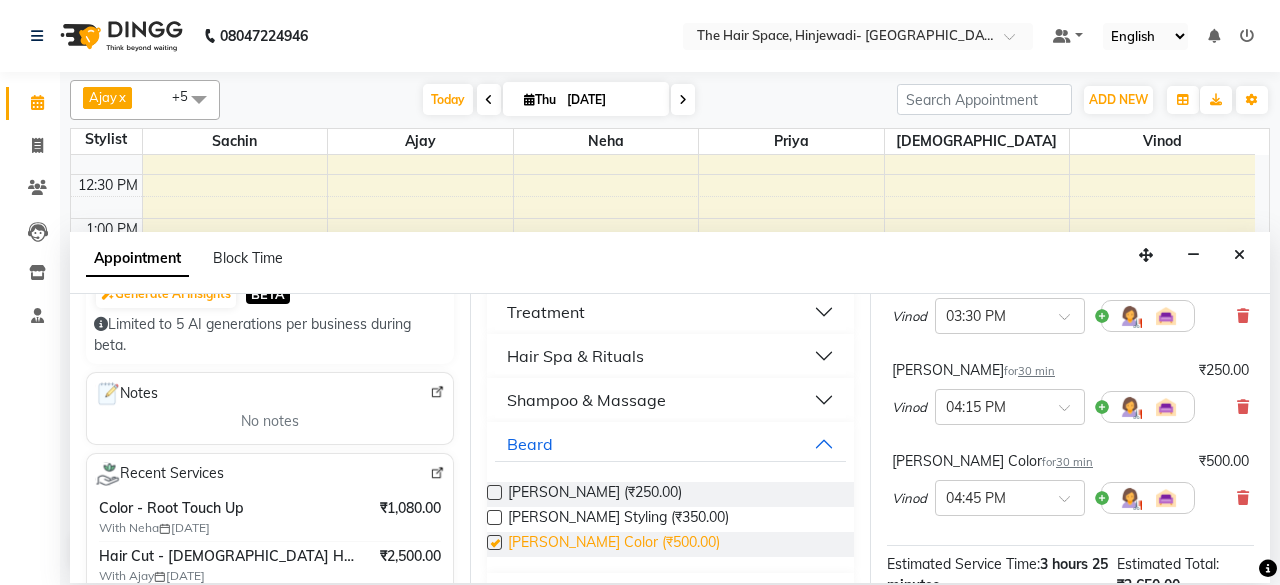 checkbox on "false" 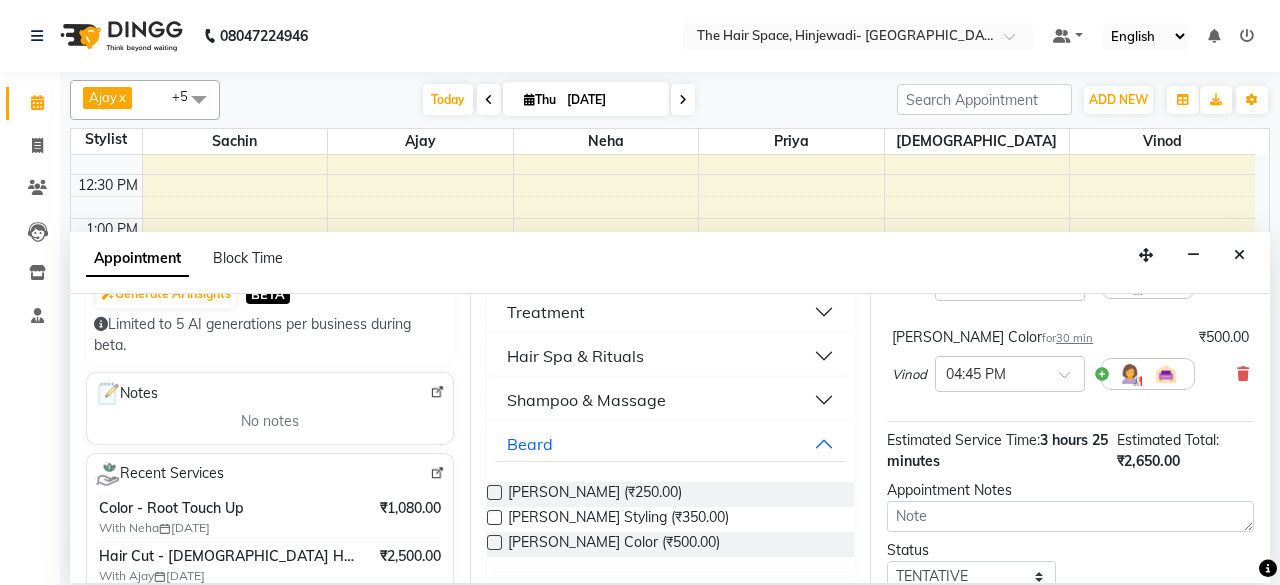 scroll, scrollTop: 678, scrollLeft: 0, axis: vertical 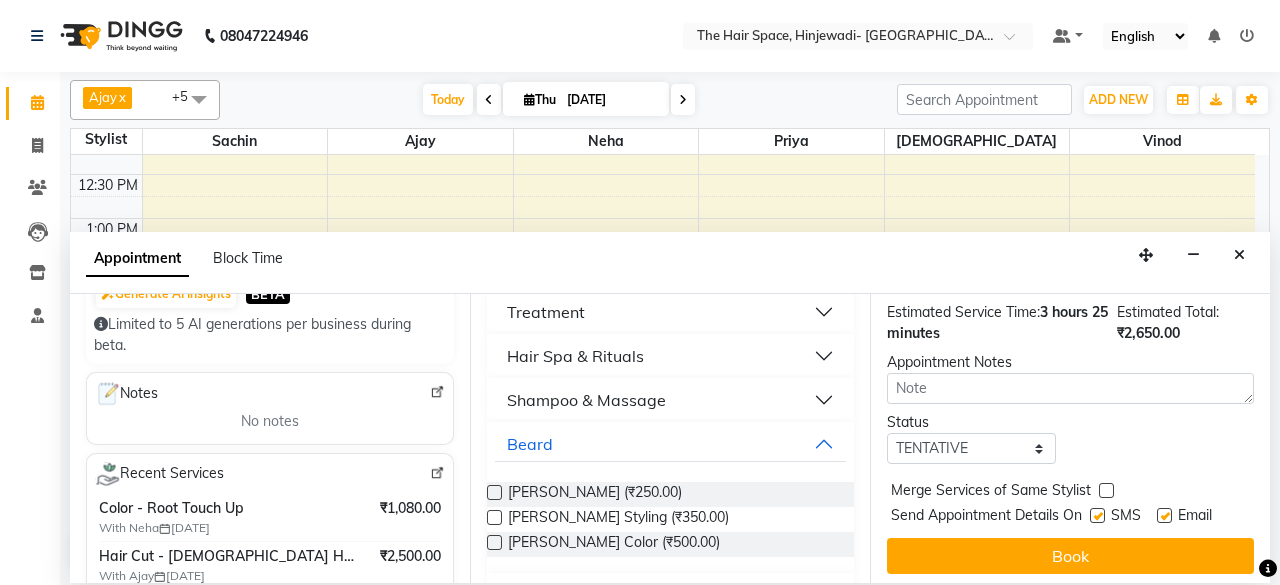 click at bounding box center [1097, 515] 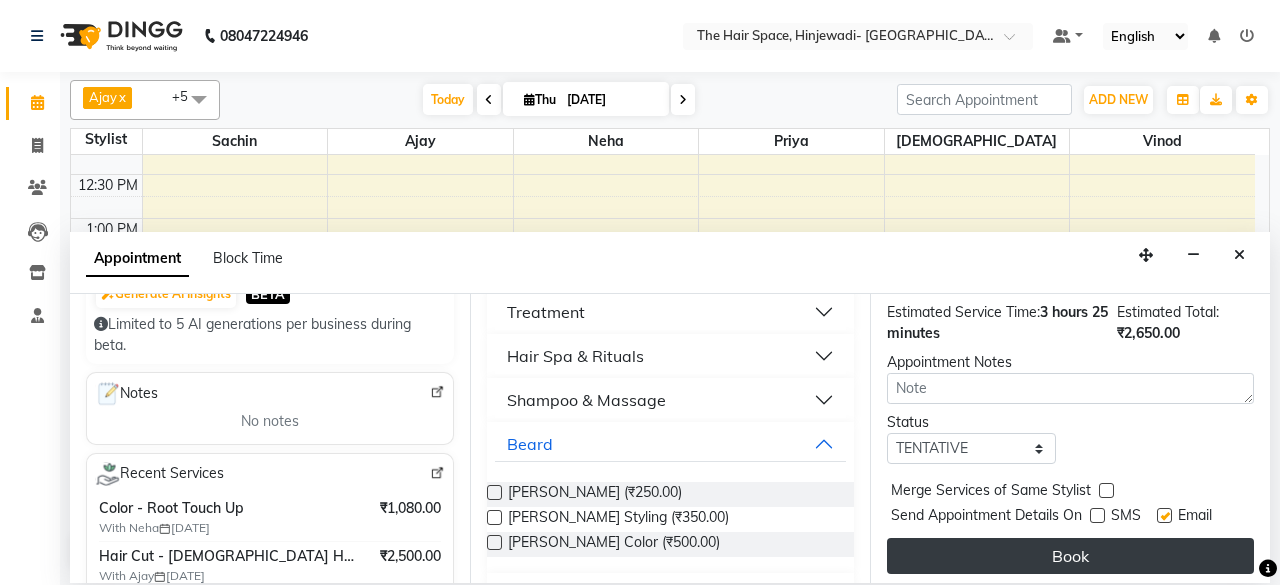 click on "Book" at bounding box center (1070, 556) 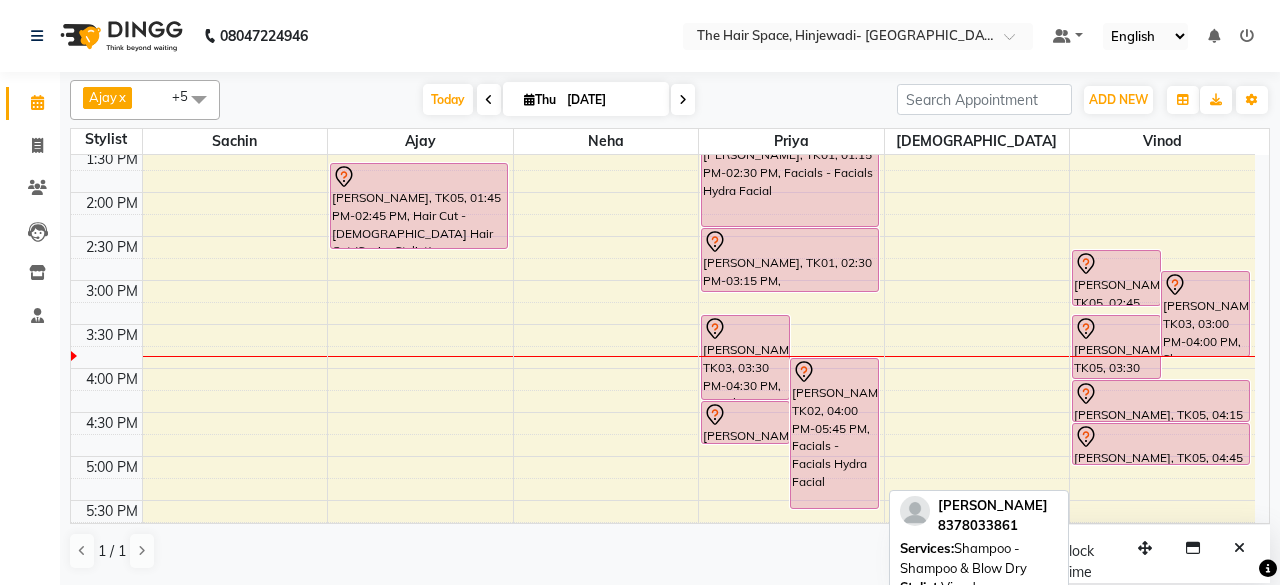 scroll, scrollTop: 576, scrollLeft: 0, axis: vertical 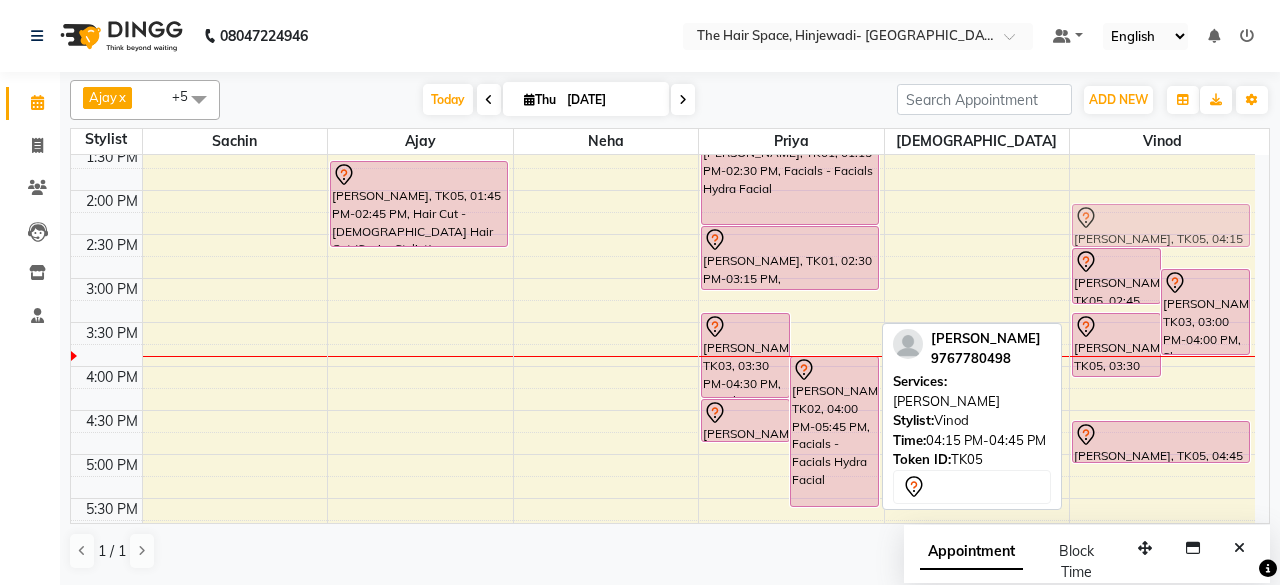 click on "Stylist Sachin  Ajay Neha Priya Vishnu Vinod 8:00 AM 8:30 AM 9:00 AM 9:30 AM 10:00 AM 10:30 AM 11:00 AM 11:30 AM 12:00 PM 12:30 PM 1:00 PM 1:30 PM 2:00 PM 2:30 PM 3:00 PM 3:30 PM 4:00 PM 4:30 PM 5:00 PM 5:30 PM 6:00 PM 6:30 PM 7:00 PM 7:30 PM 8:00 PM 8:30 PM 9:00 PM 9:30 PM 10:00 PM 10:30 PM             [PERSON_NAME][GEOGRAPHIC_DATA], 01:45 PM-02:45 PM, Hair Cut - [DEMOGRAPHIC_DATA] Hair Cut (Senior Stylist)             Shweta K, TK03, 03:30 PM-04:30 PM, Facials - Facials Regular Facial             [PERSON_NAME]..Coupon, TK02, 04:00 PM-05:45 PM, Facials - Facials Hydra Facial             Shweta K, TK03, 04:30 PM-05:00 PM, Waxing - Normal Wax Full Legs             [PERSON_NAME], TK01, 01:15 PM-02:30 PM, Facials - Facials Hydra Facial             [PERSON_NAME], TK01, 02:30 PM-03:15 PM, [PERSON_NAME] Face-Neck     [PERSON_NAME], TK04, 11:15 AM-11:55 AM, Hair Cut - [DEMOGRAPHIC_DATA] Hair Cut (Salon Stylist)             [PERSON_NAME], TK05, 02:45 PM-03:25 PM, Hair Cut - [DEMOGRAPHIC_DATA] Hair Cut (Salon Stylist)" at bounding box center (670, 326) 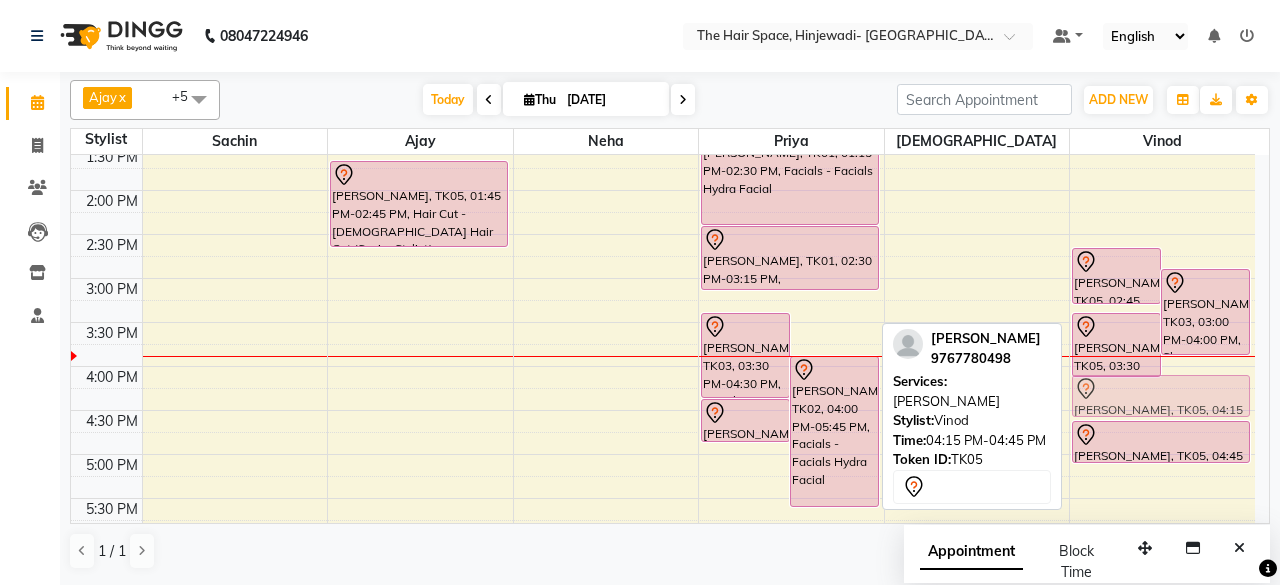 scroll, scrollTop: 492, scrollLeft: 0, axis: vertical 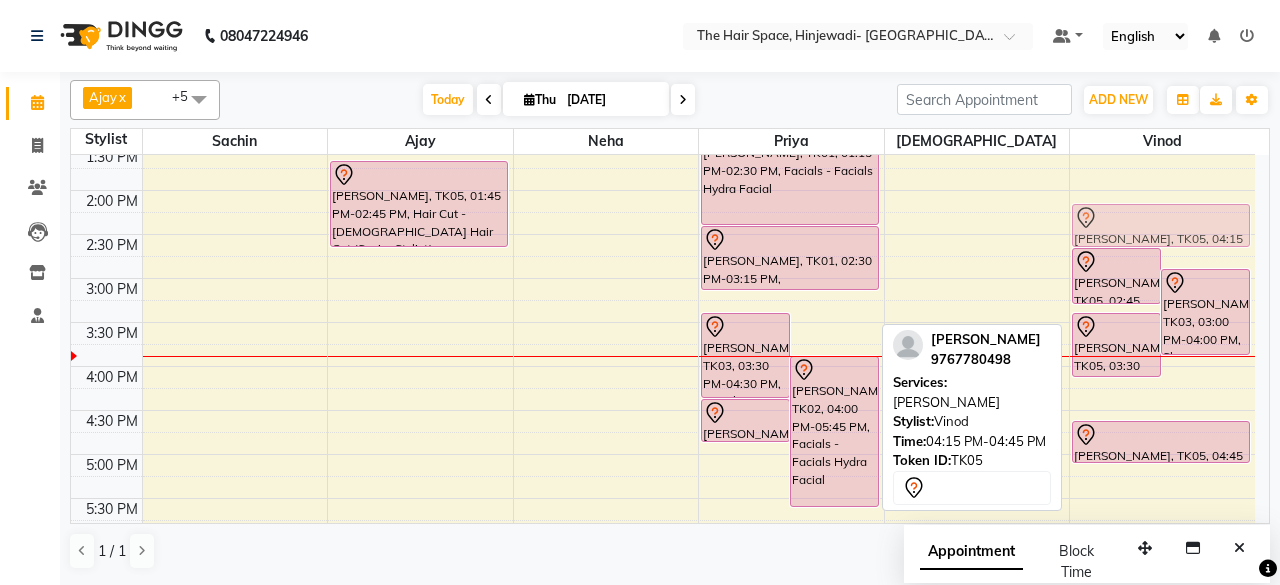 drag, startPoint x: 1176, startPoint y: 395, endPoint x: 1180, endPoint y: 218, distance: 177.0452 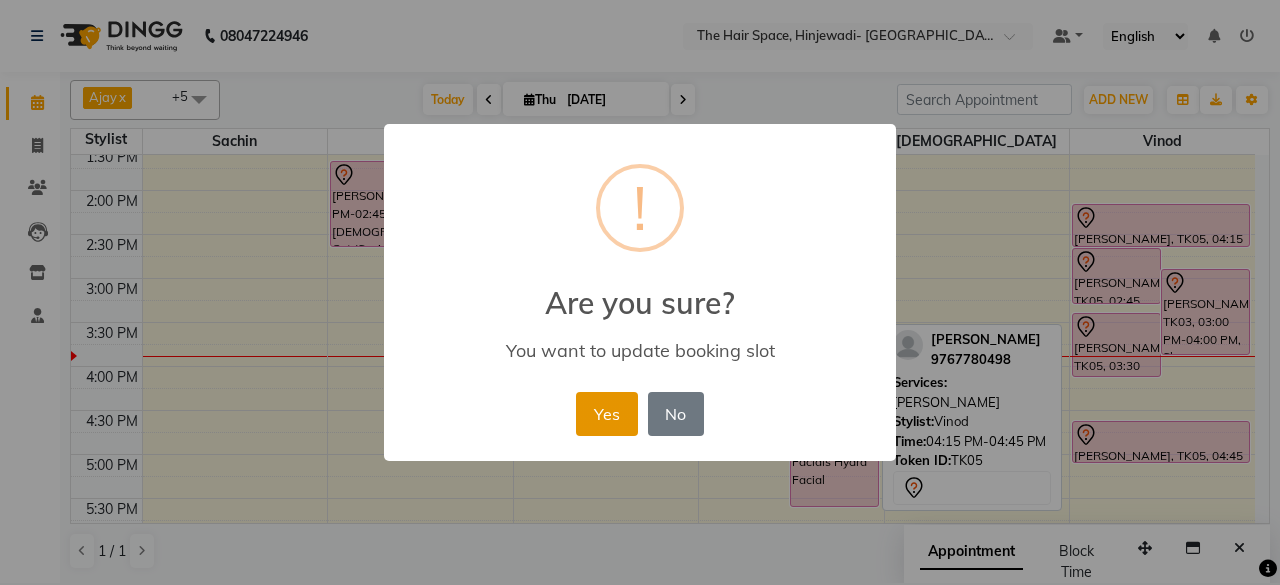 click on "Yes" at bounding box center (606, 414) 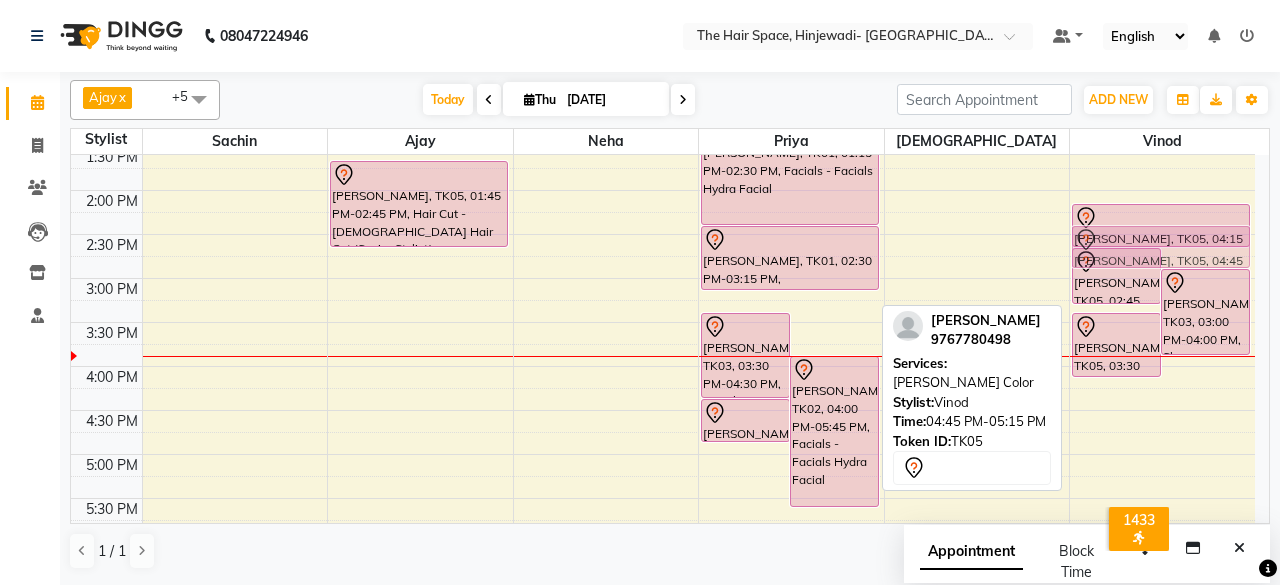 drag, startPoint x: 1112, startPoint y: 441, endPoint x: 1169, endPoint y: 230, distance: 218.56349 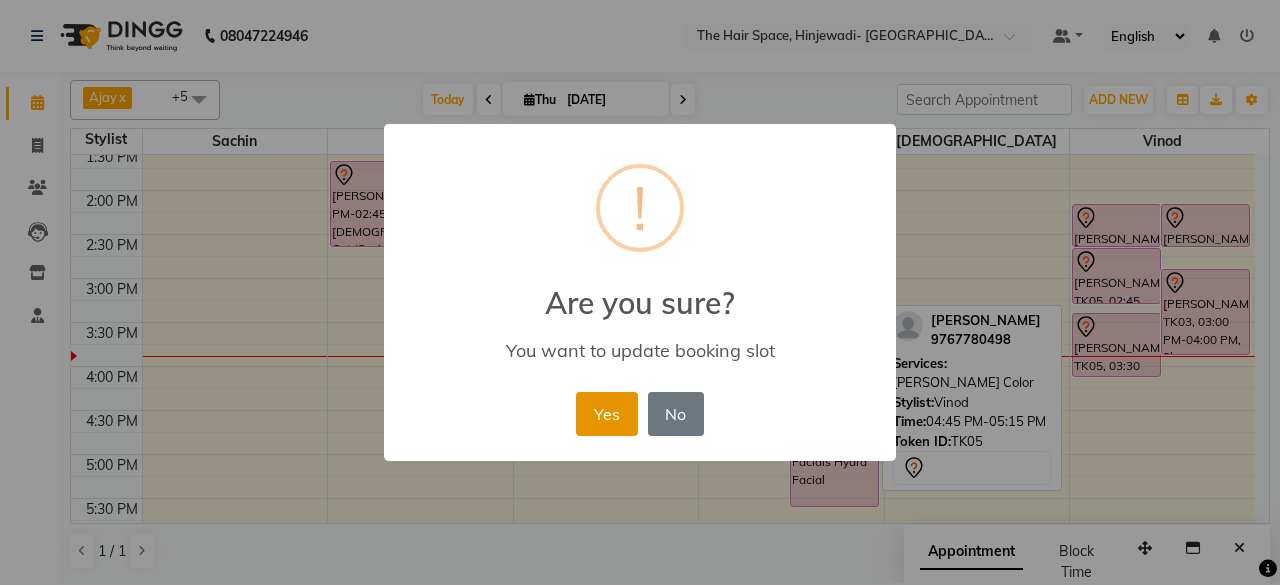 click on "Yes" at bounding box center (606, 414) 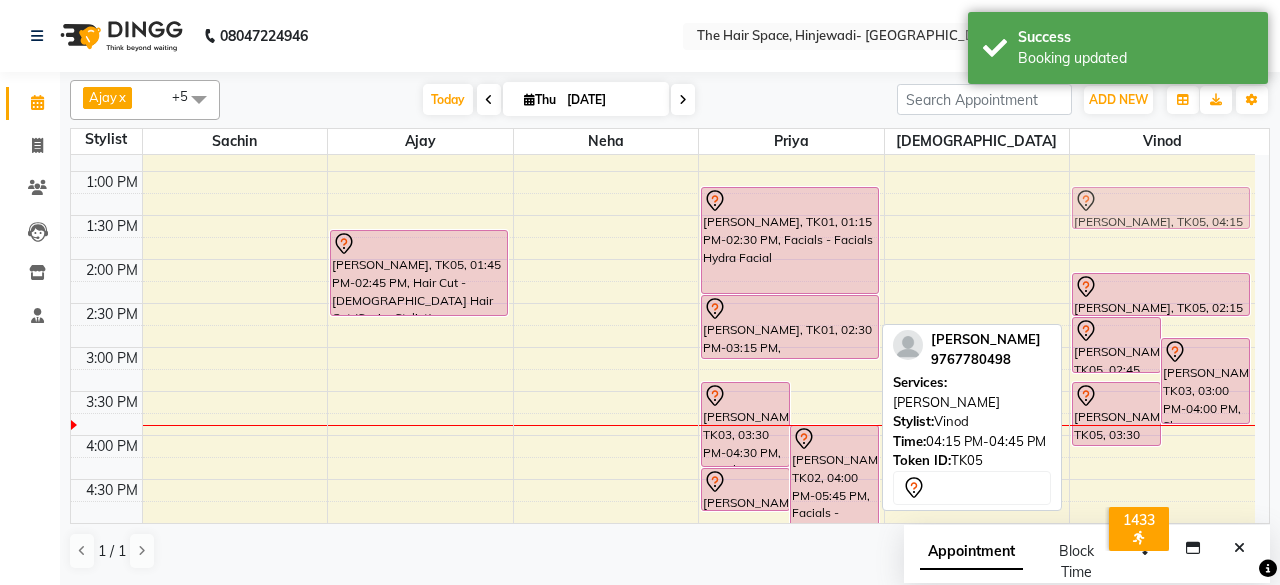 scroll, scrollTop: 422, scrollLeft: 0, axis: vertical 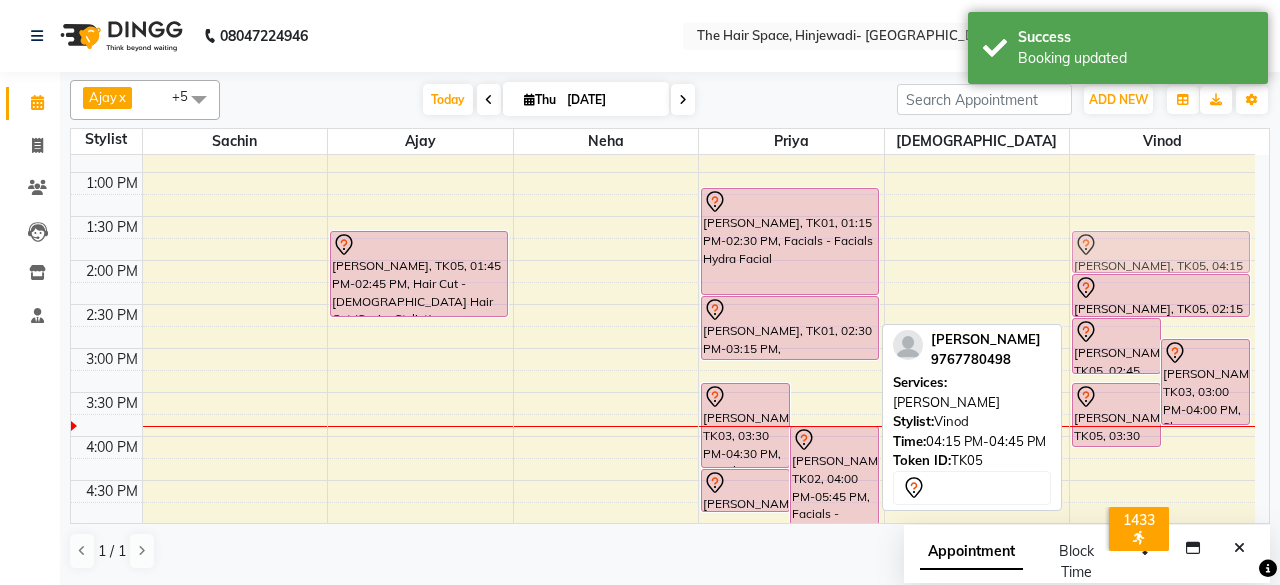 drag, startPoint x: 1132, startPoint y: 396, endPoint x: 1138, endPoint y: 239, distance: 157.11461 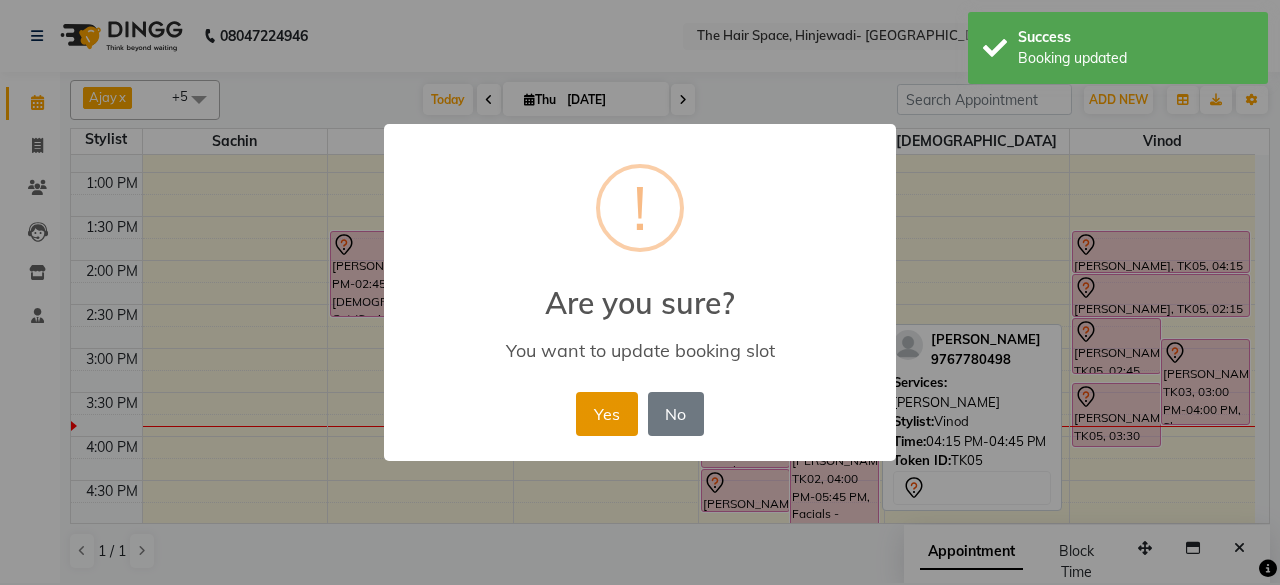 click on "Yes" at bounding box center (606, 414) 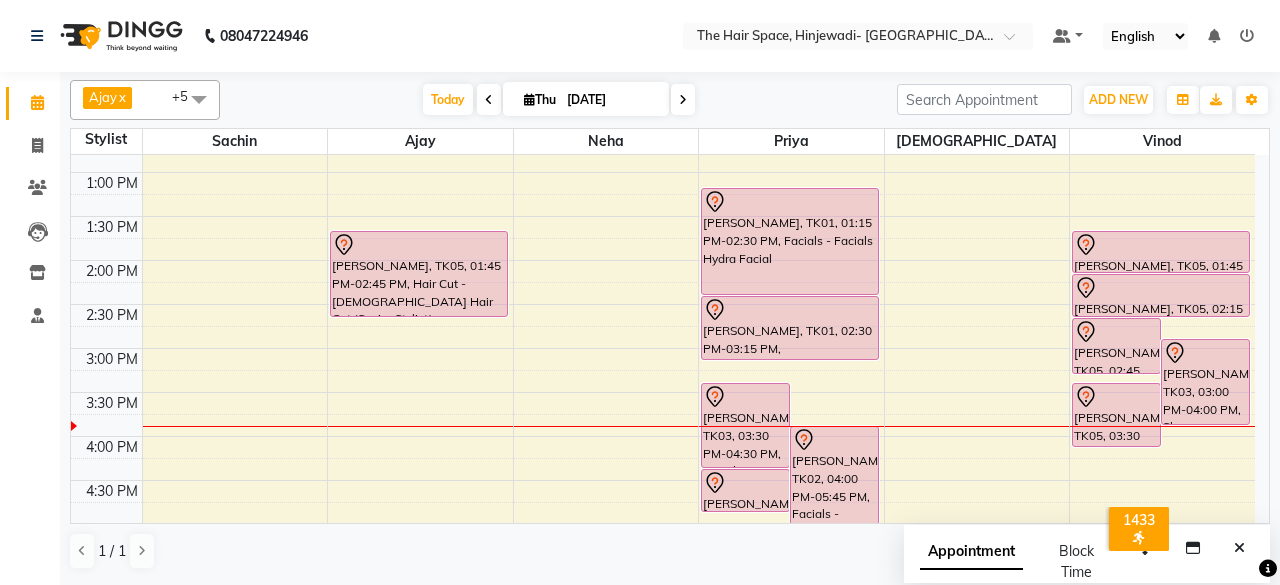click on "[DATE]  [DATE]" at bounding box center (558, 100) 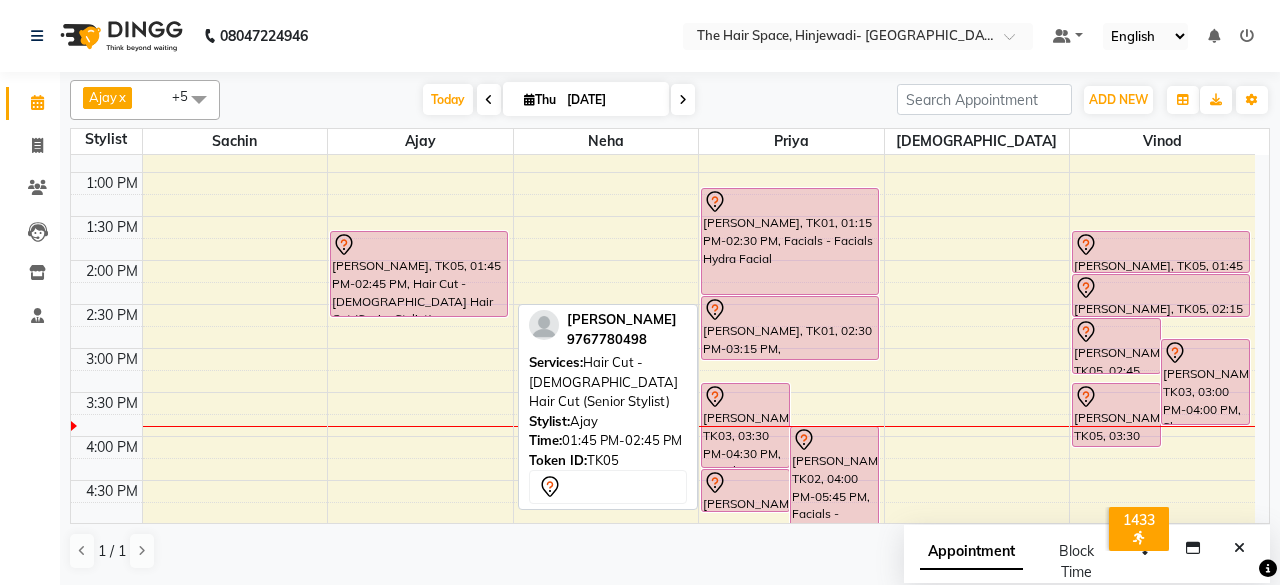 click on "[PERSON_NAME], TK05, 01:45 PM-02:45 PM, Hair Cut - [DEMOGRAPHIC_DATA] Hair Cut (Senior Stylist)" at bounding box center [419, 274] 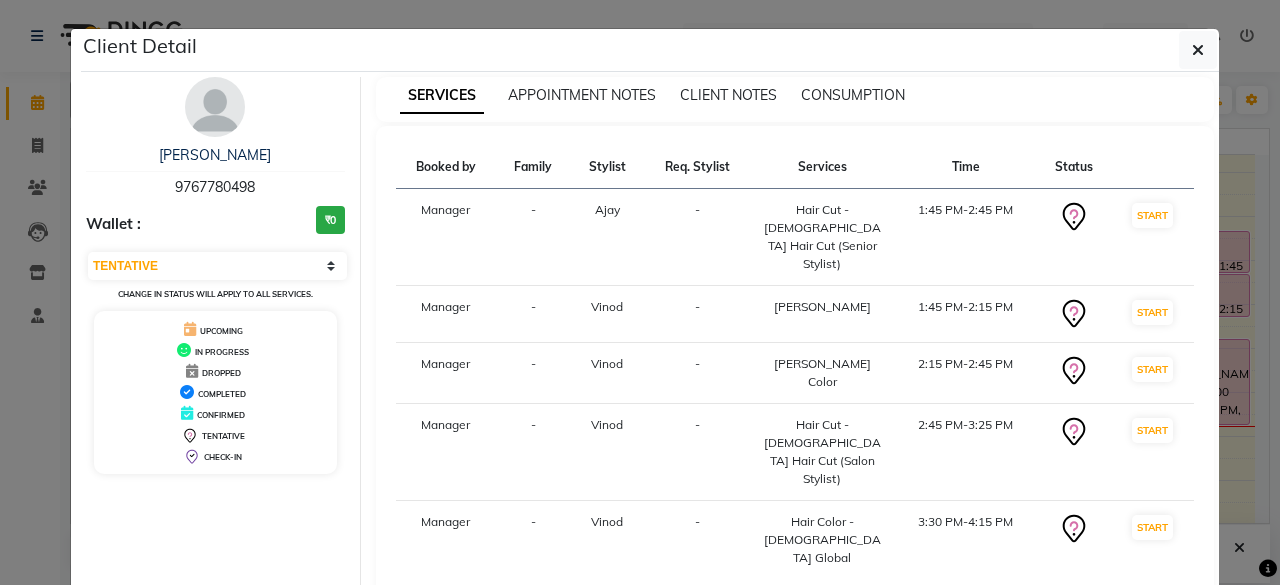 click at bounding box center [215, 107] 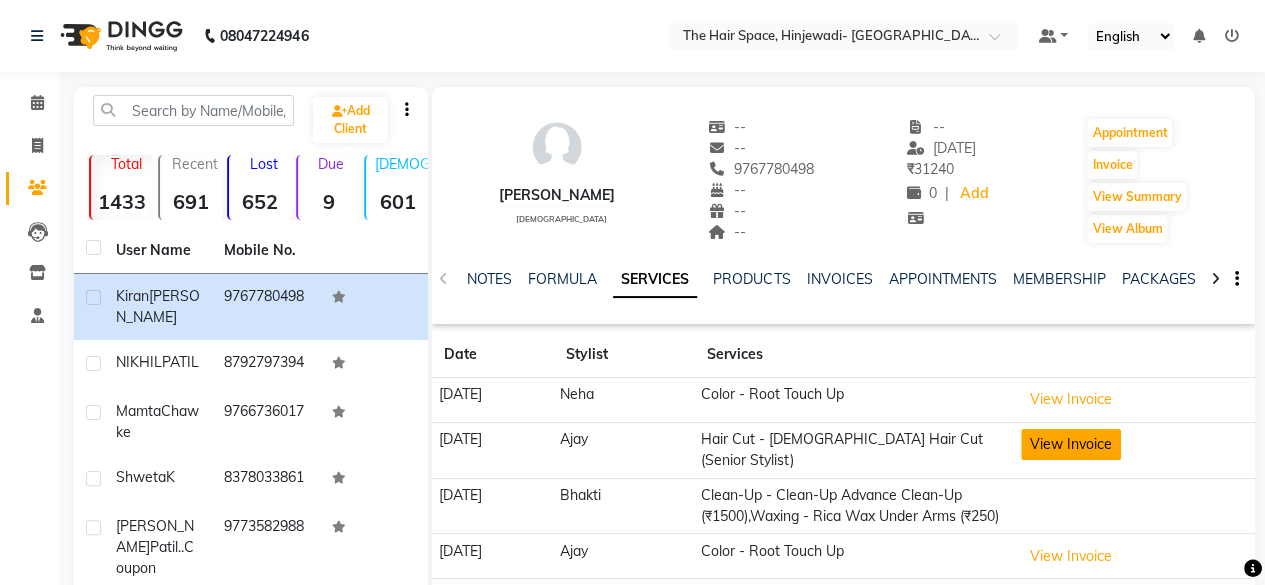 click on "View Invoice" 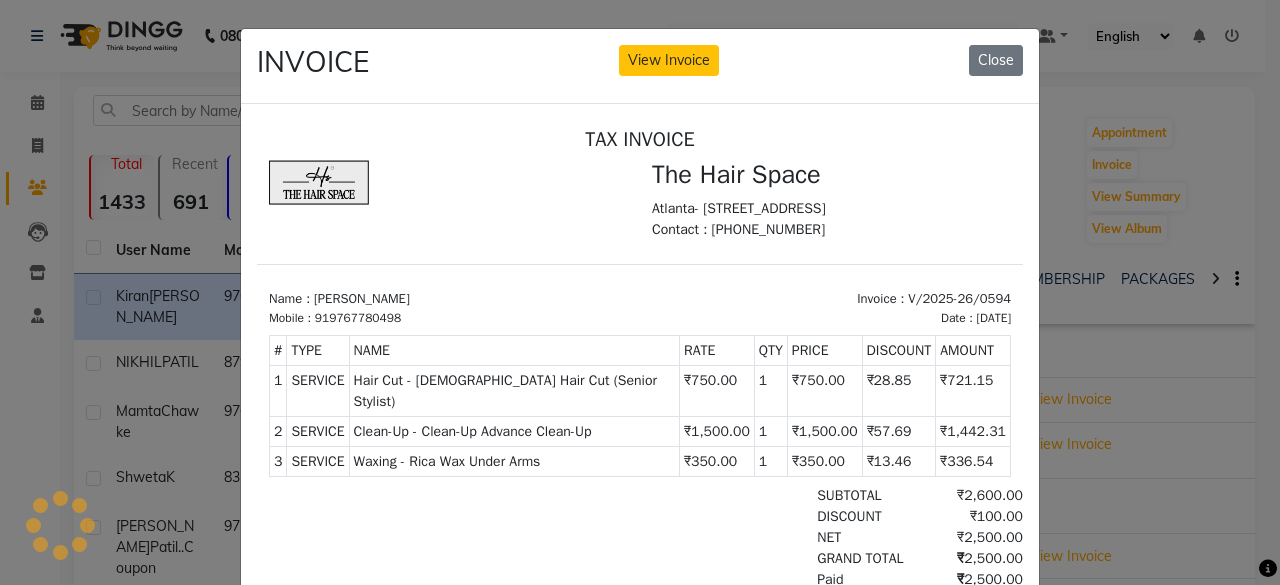scroll, scrollTop: 0, scrollLeft: 0, axis: both 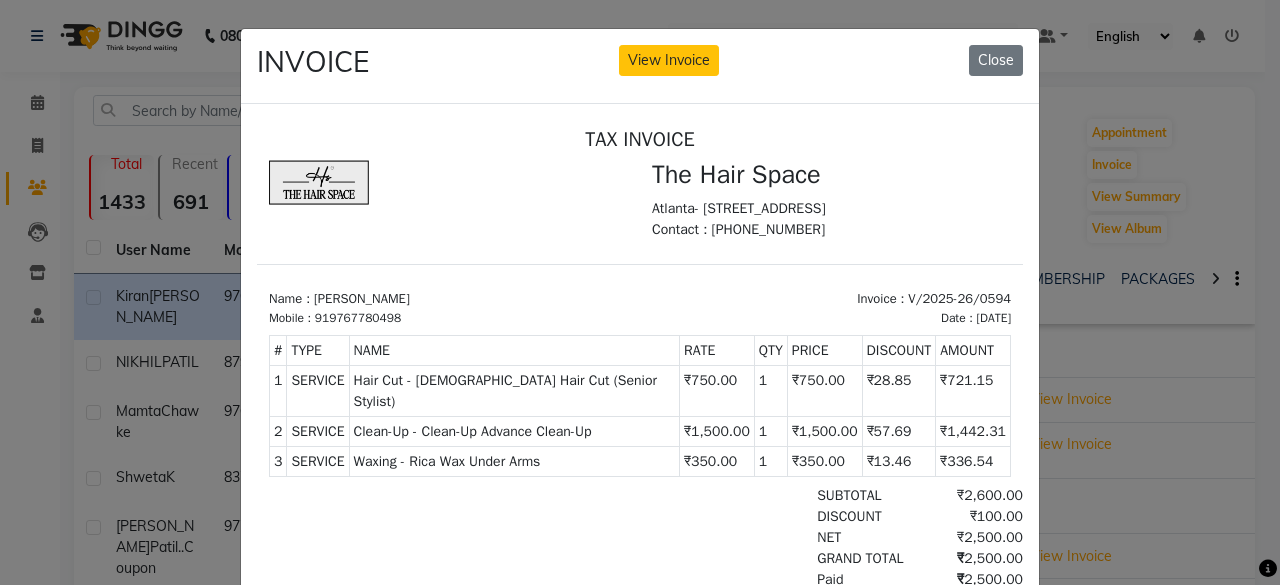 click on "INVOICE View Invoice Close" 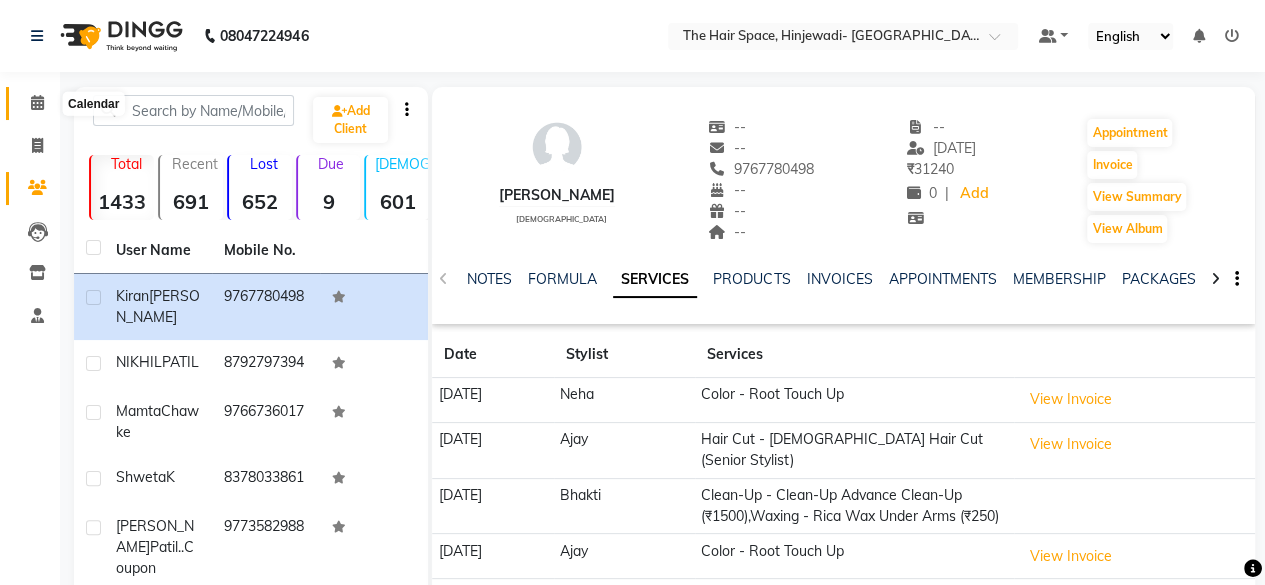 click 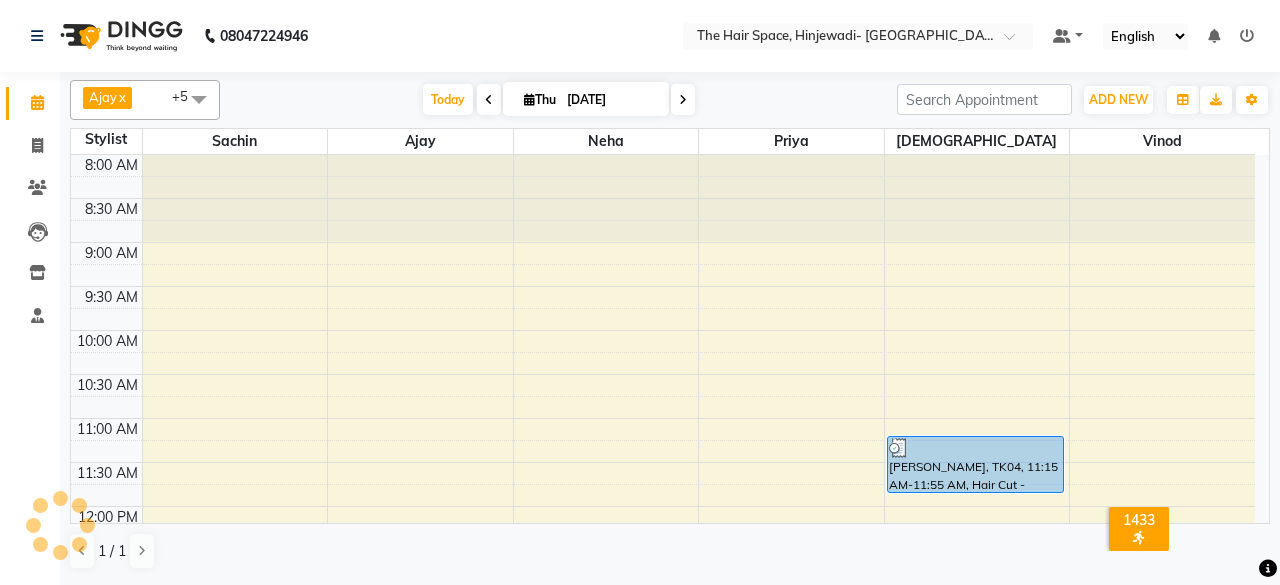 scroll, scrollTop: 0, scrollLeft: 0, axis: both 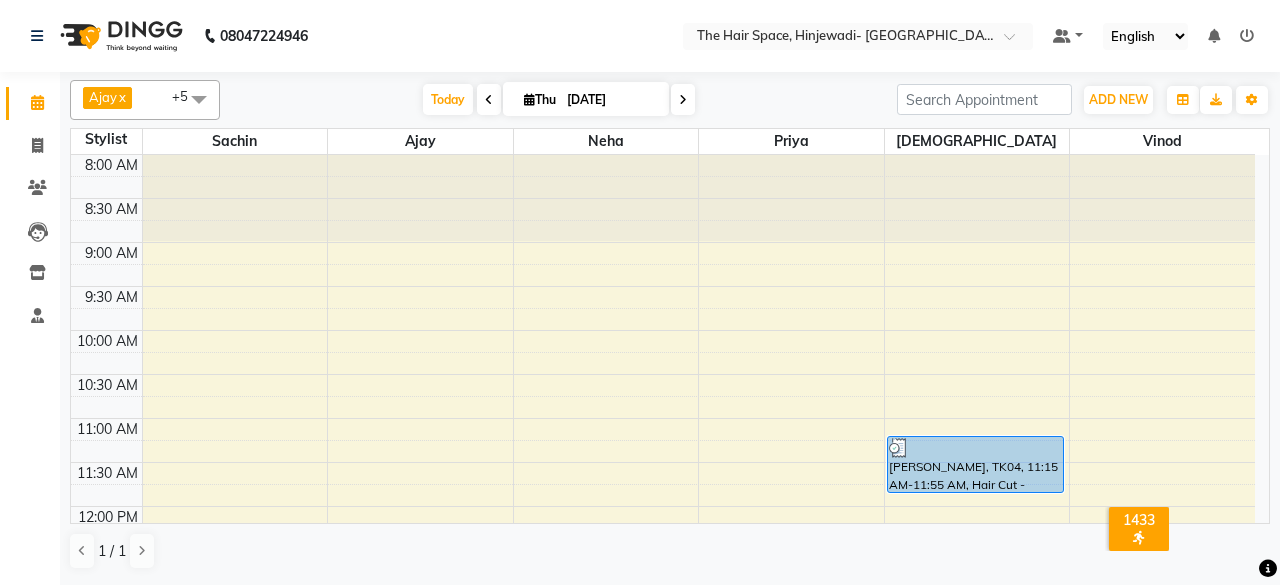 click on "[DATE]  [DATE]" at bounding box center (558, 100) 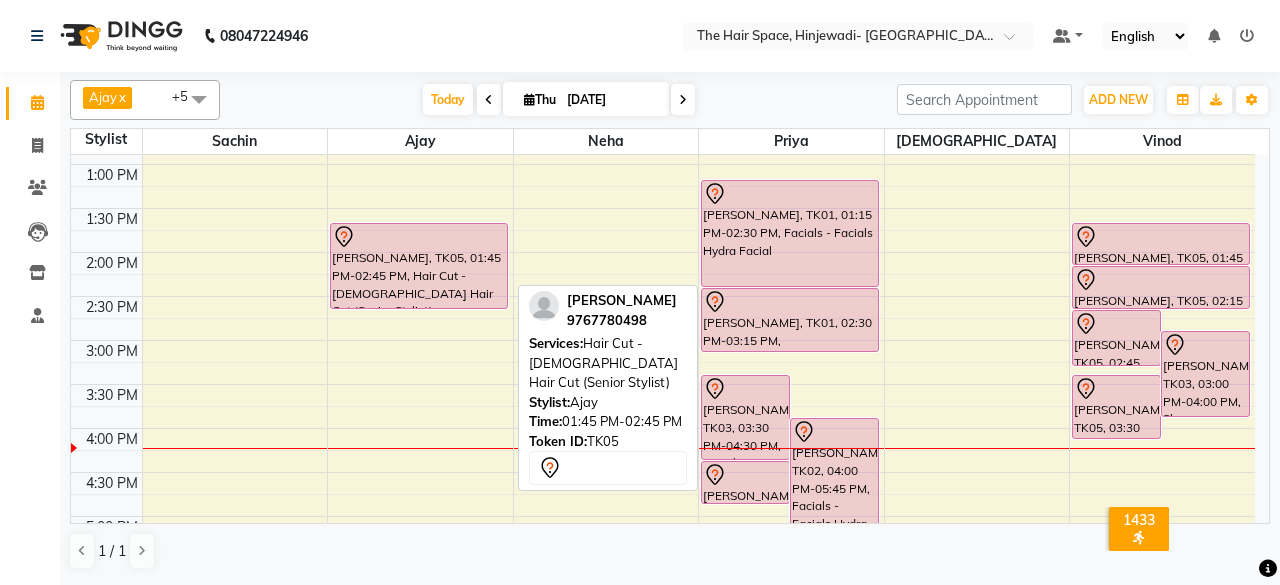scroll, scrollTop: 500, scrollLeft: 0, axis: vertical 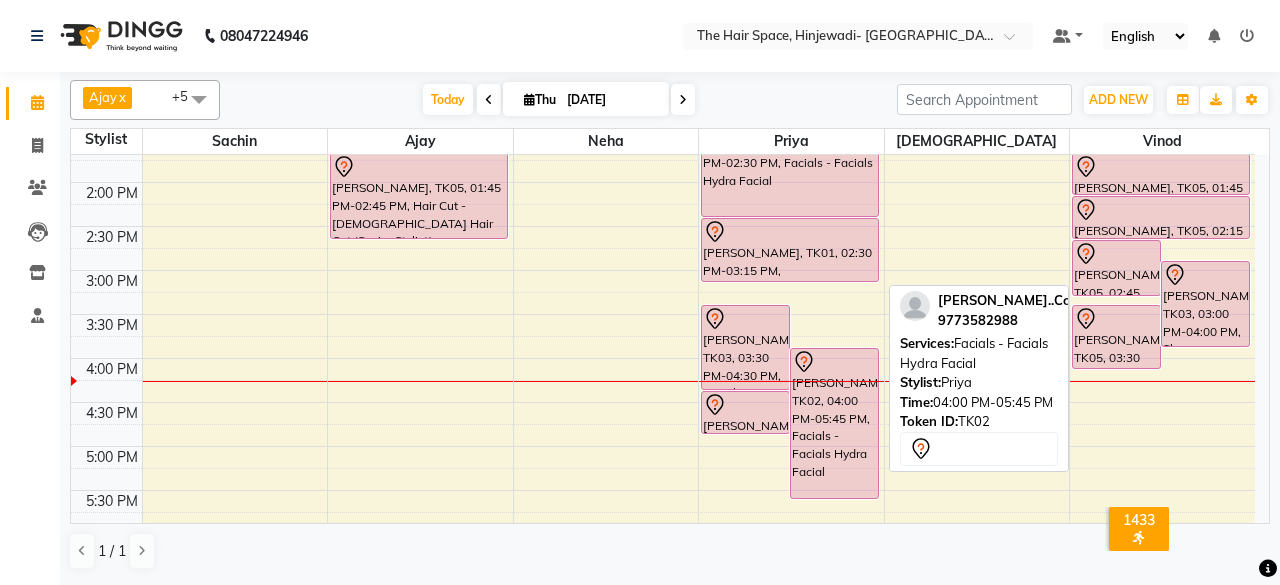 click on "[PERSON_NAME]..Coupon, TK02, 04:00 PM-05:45 PM, Facials - Facials Hydra Facial" at bounding box center [834, 423] 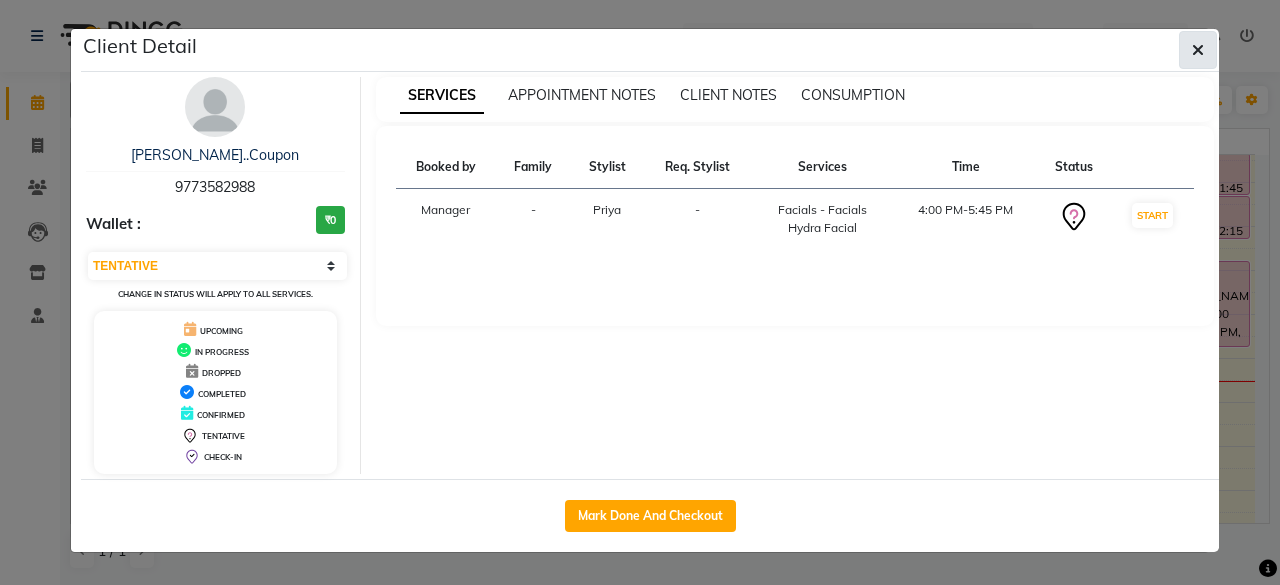 click 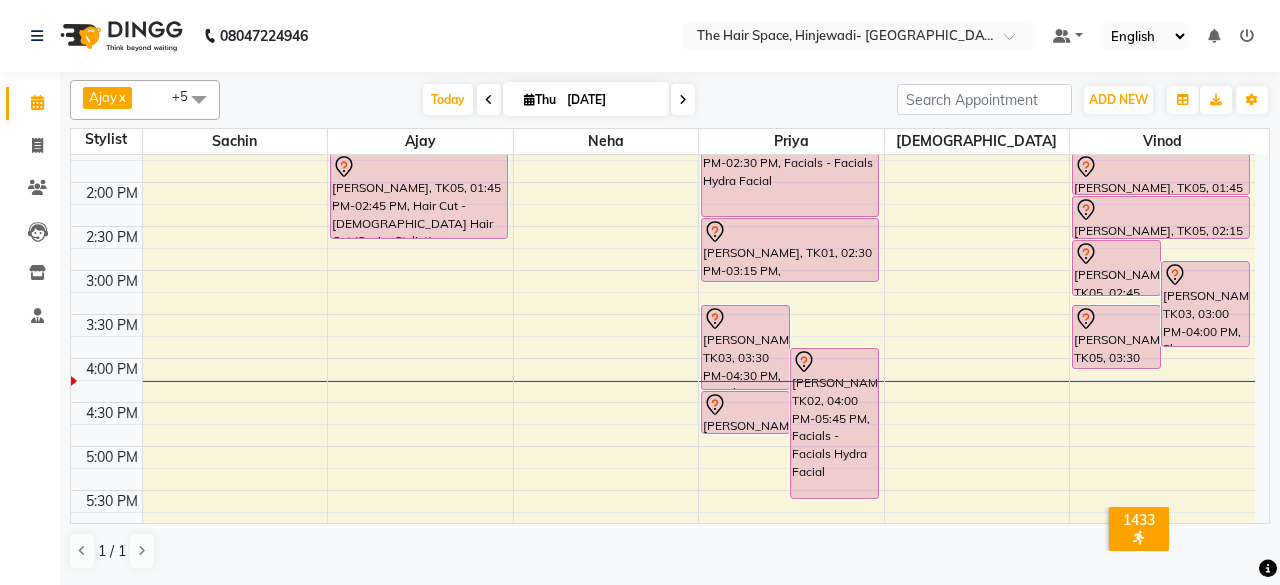 click on "[DATE]  [DATE]" at bounding box center [558, 100] 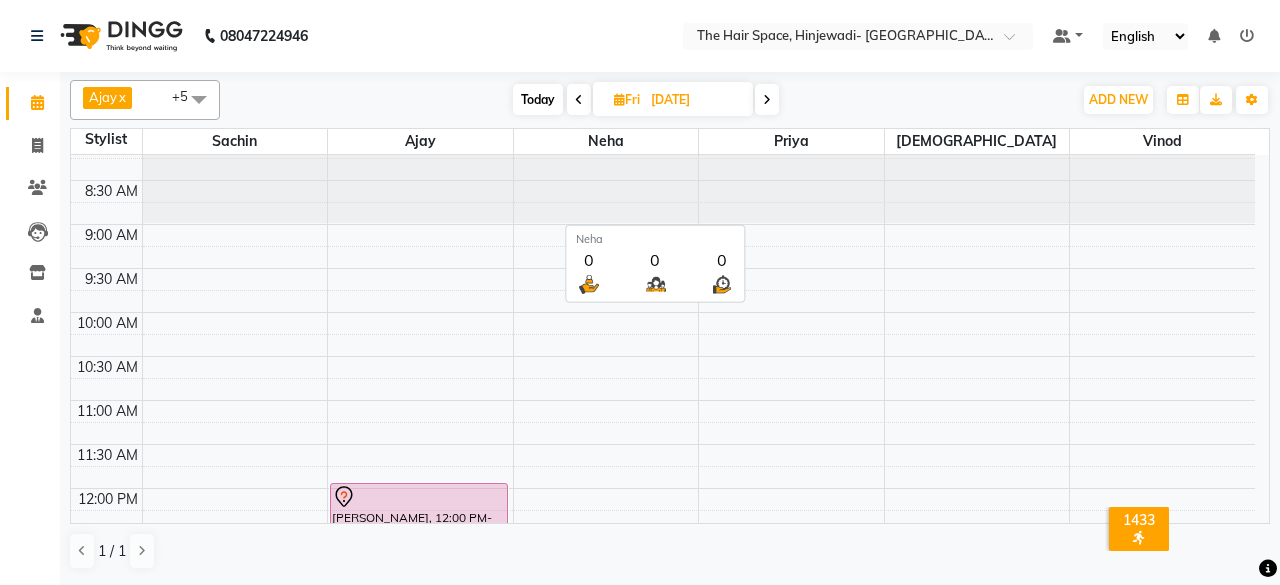 scroll, scrollTop: 0, scrollLeft: 0, axis: both 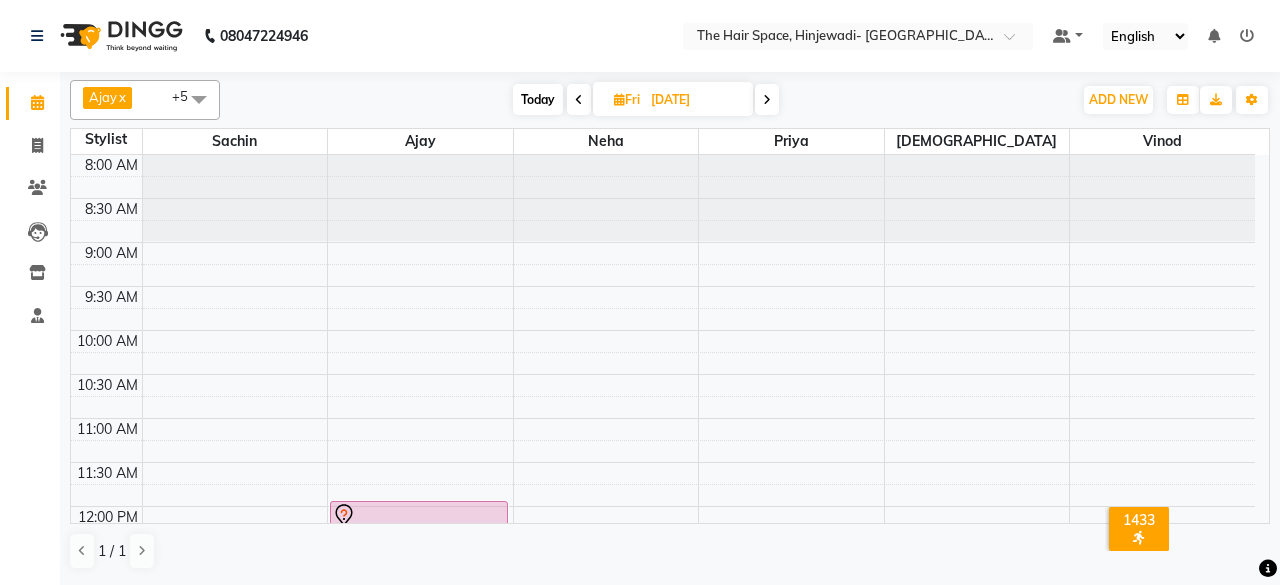 click on "Today" at bounding box center (538, 99) 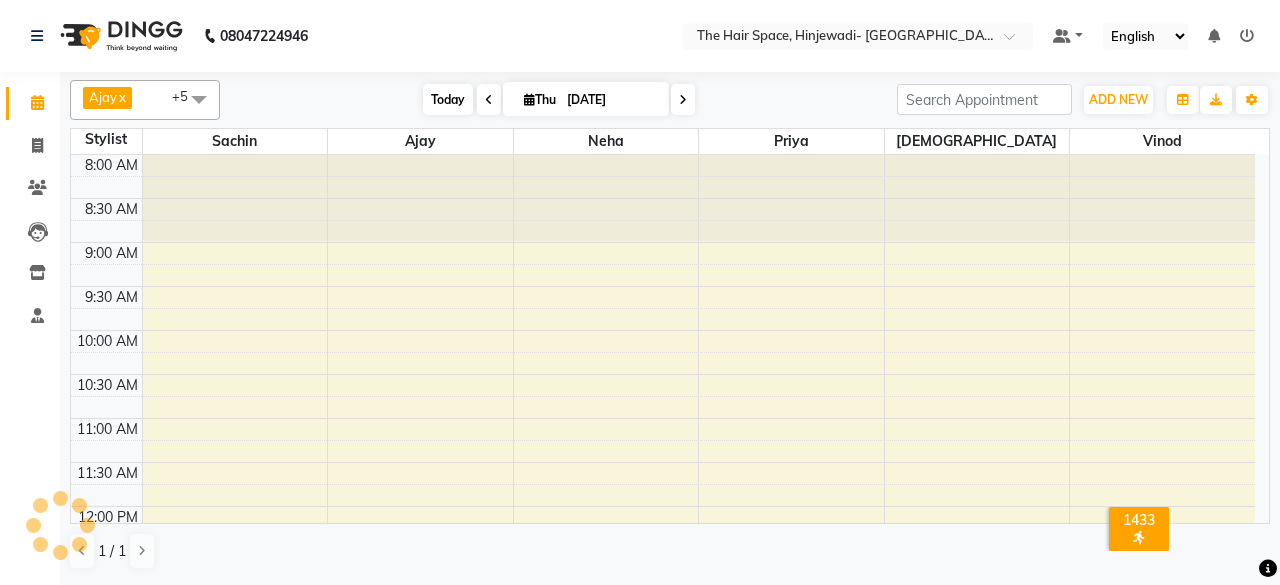 scroll, scrollTop: 695, scrollLeft: 0, axis: vertical 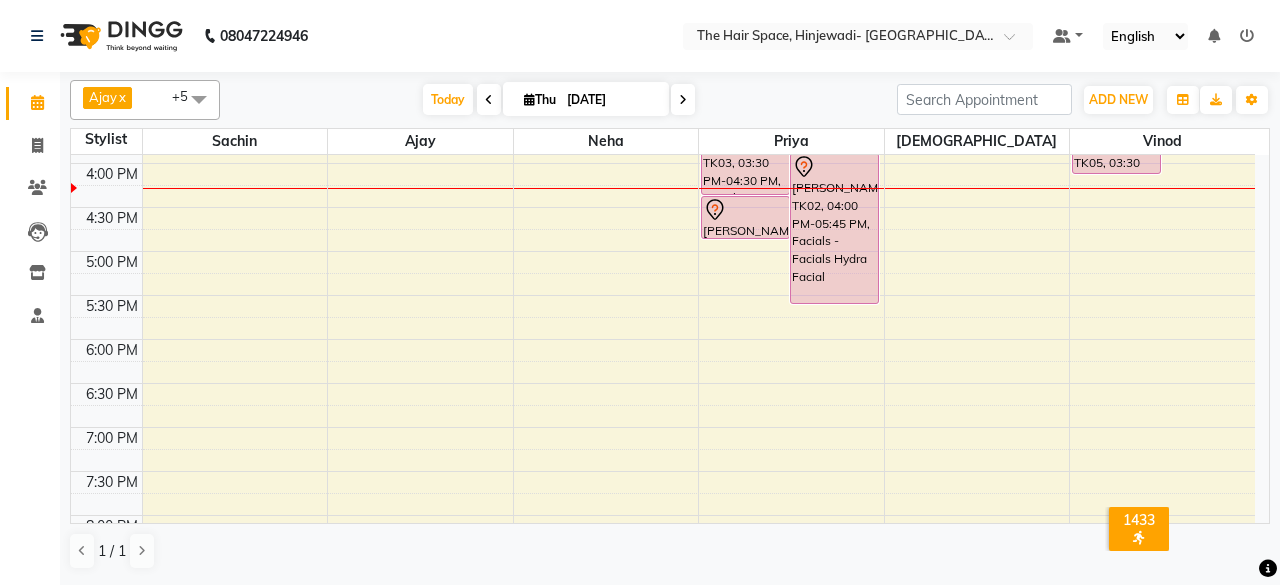 click on "[DATE]  [DATE]" at bounding box center [558, 100] 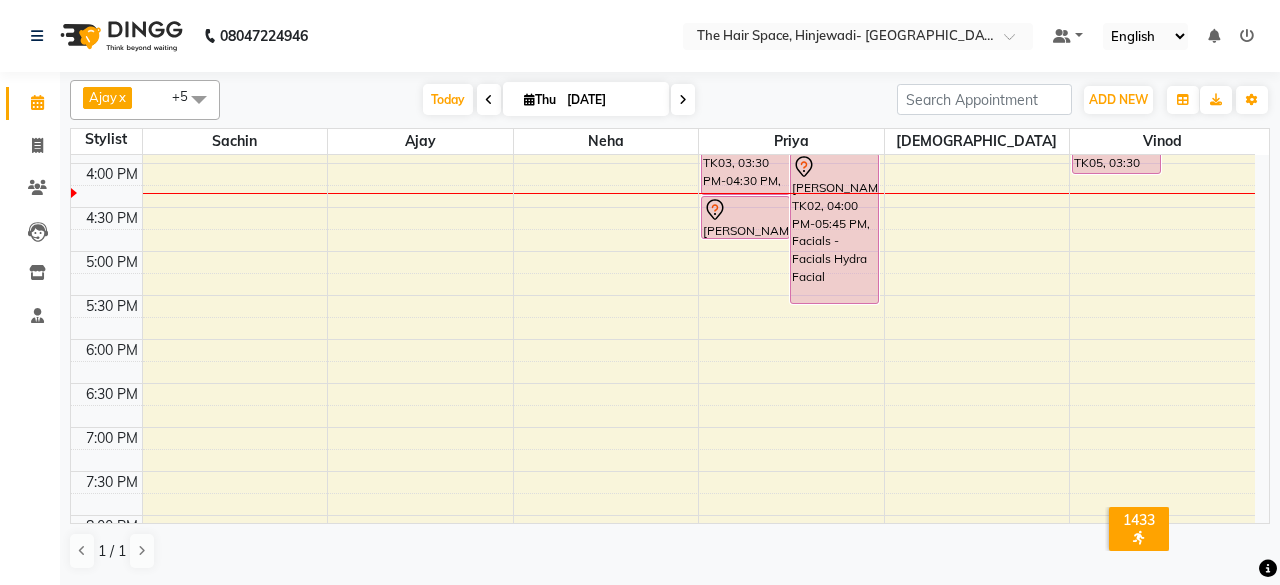 drag, startPoint x: 428, startPoint y: 449, endPoint x: 413, endPoint y: 453, distance: 15.524175 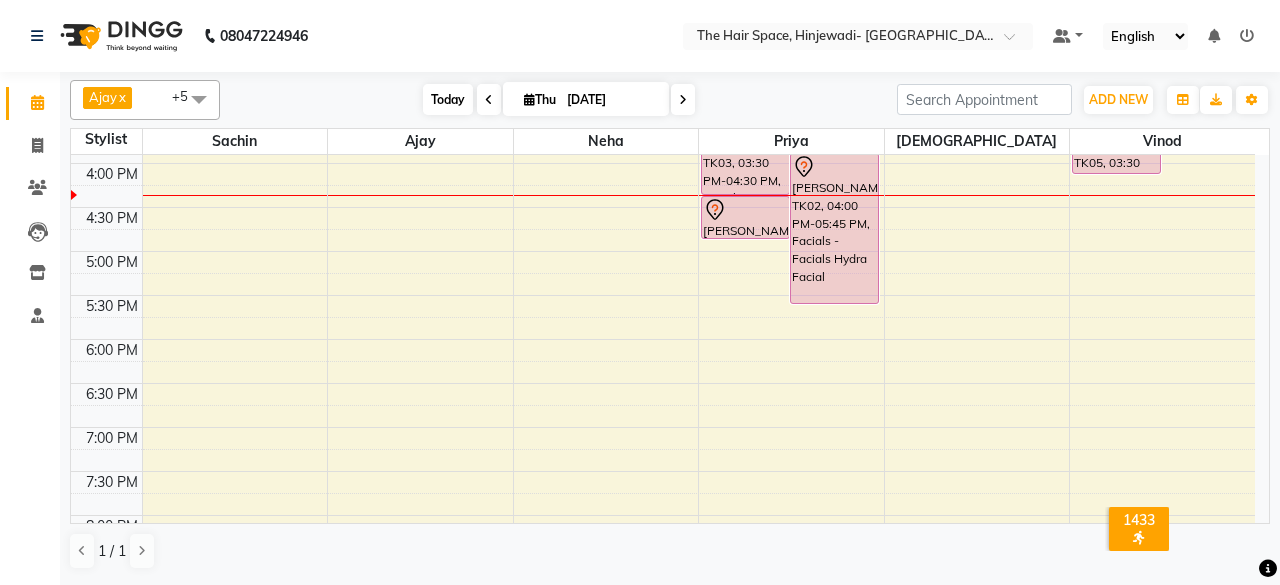 drag, startPoint x: 434, startPoint y: 96, endPoint x: 458, endPoint y: 96, distance: 24 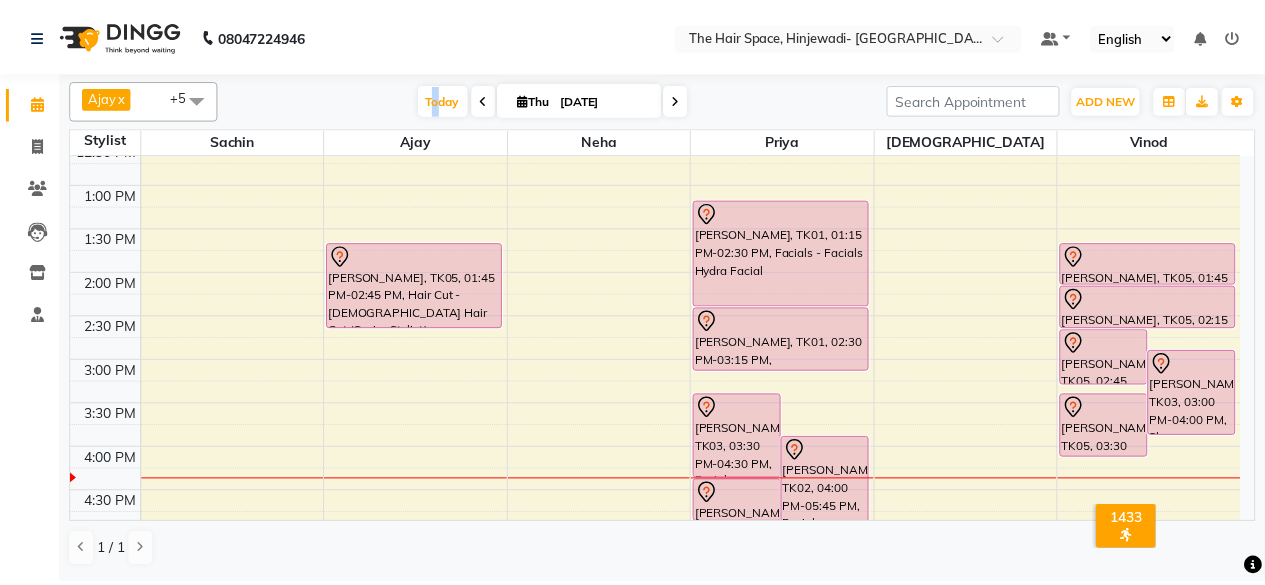 scroll, scrollTop: 394, scrollLeft: 0, axis: vertical 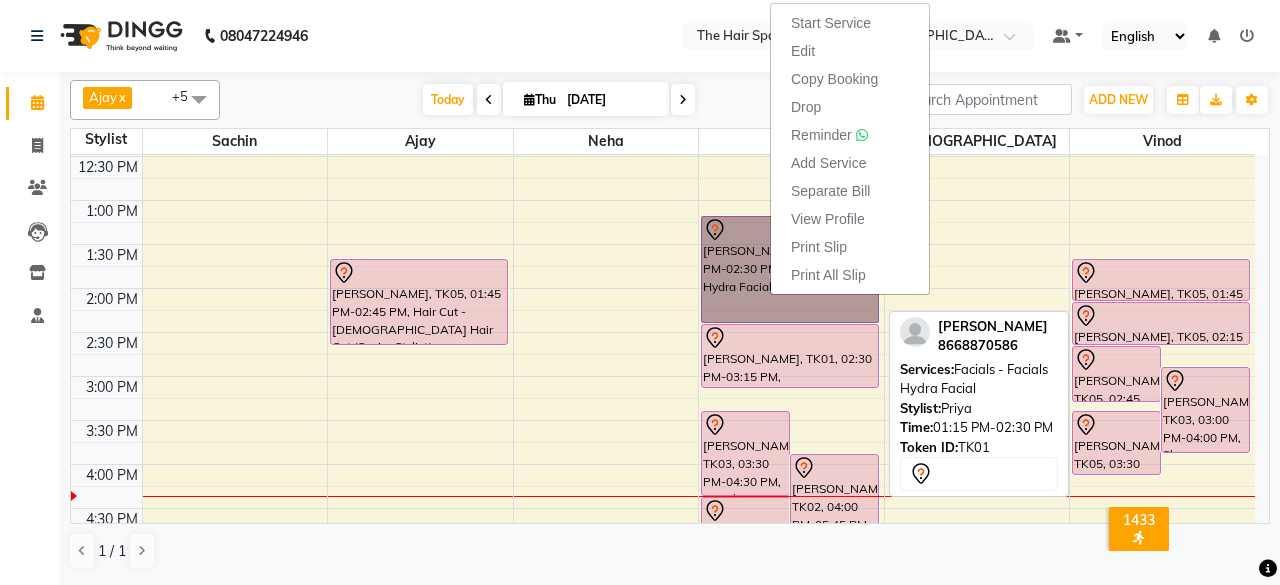 click on "[PERSON_NAME], TK01, 01:15 PM-02:30 PM, Facials - Facials Hydra Facial" at bounding box center [790, 269] 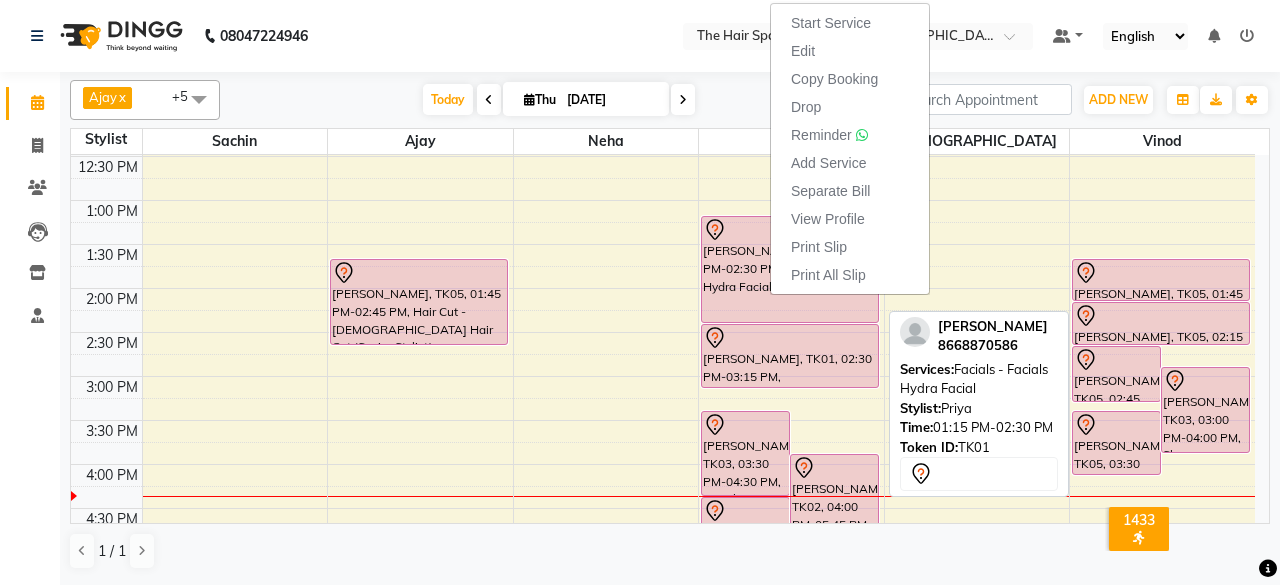 select on "7" 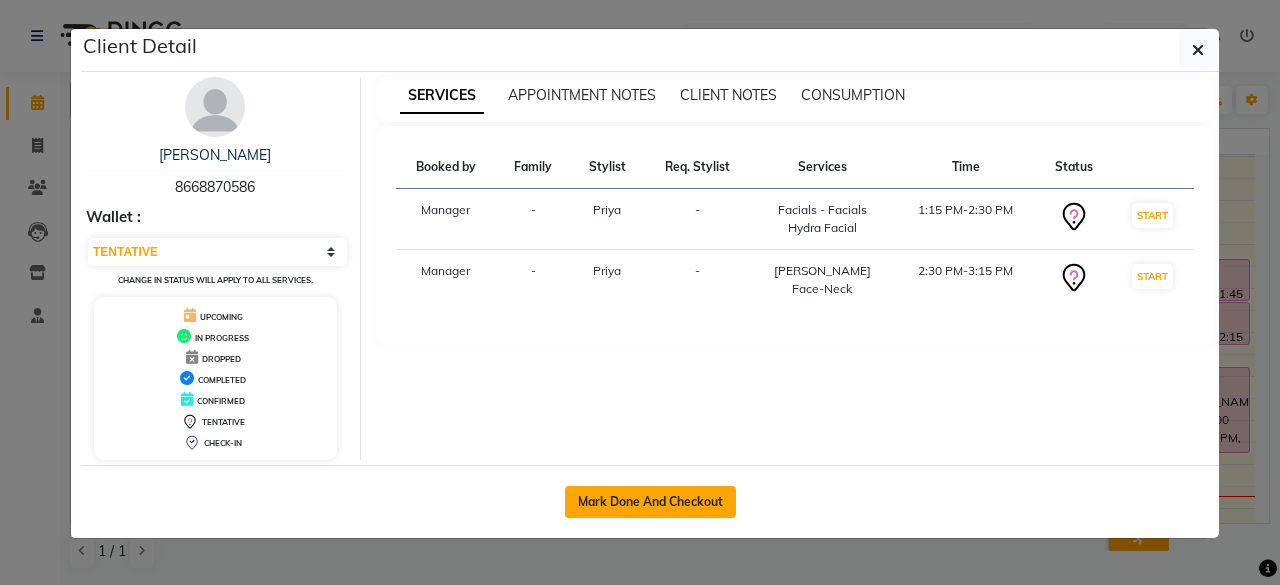 click on "Mark Done And Checkout" 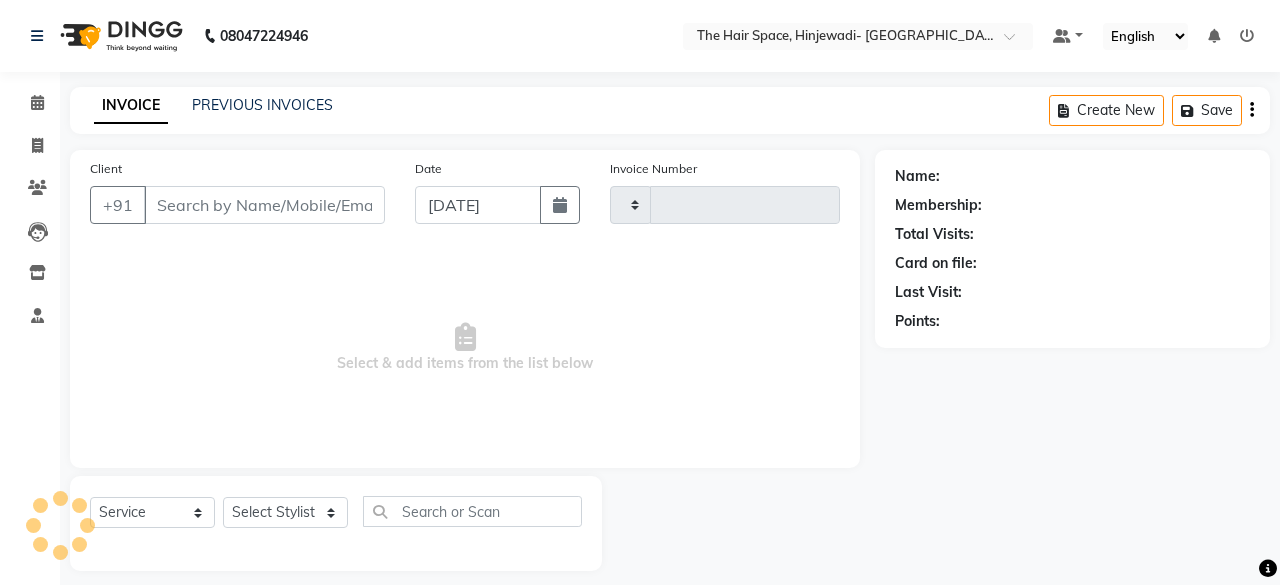 type on "1335" 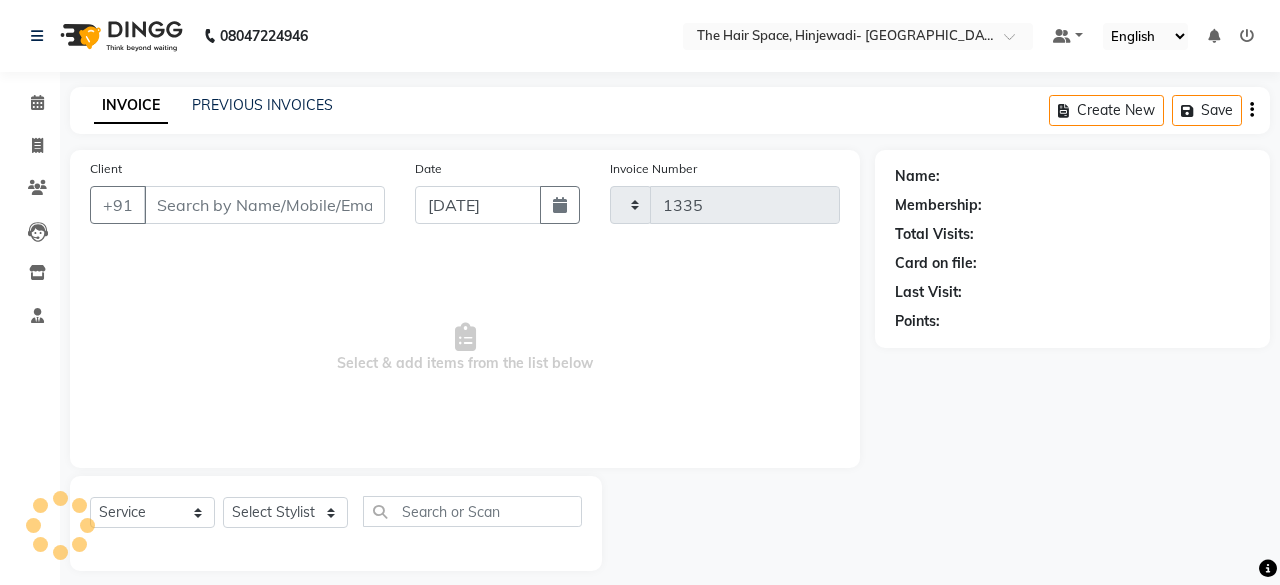 select on "3" 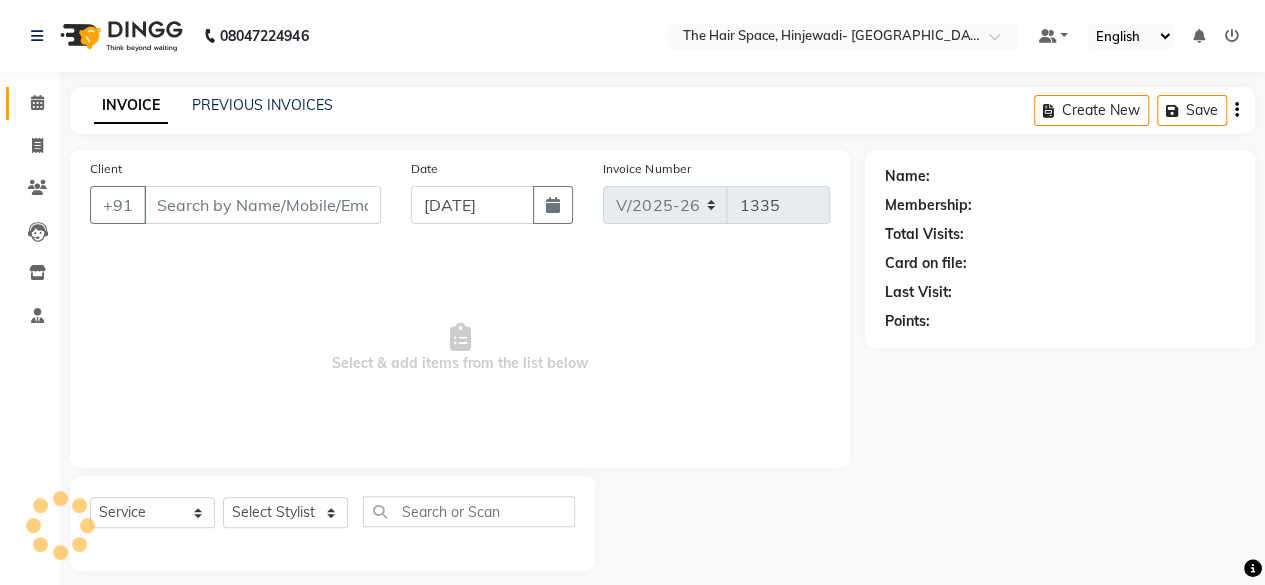 type on "8668870586" 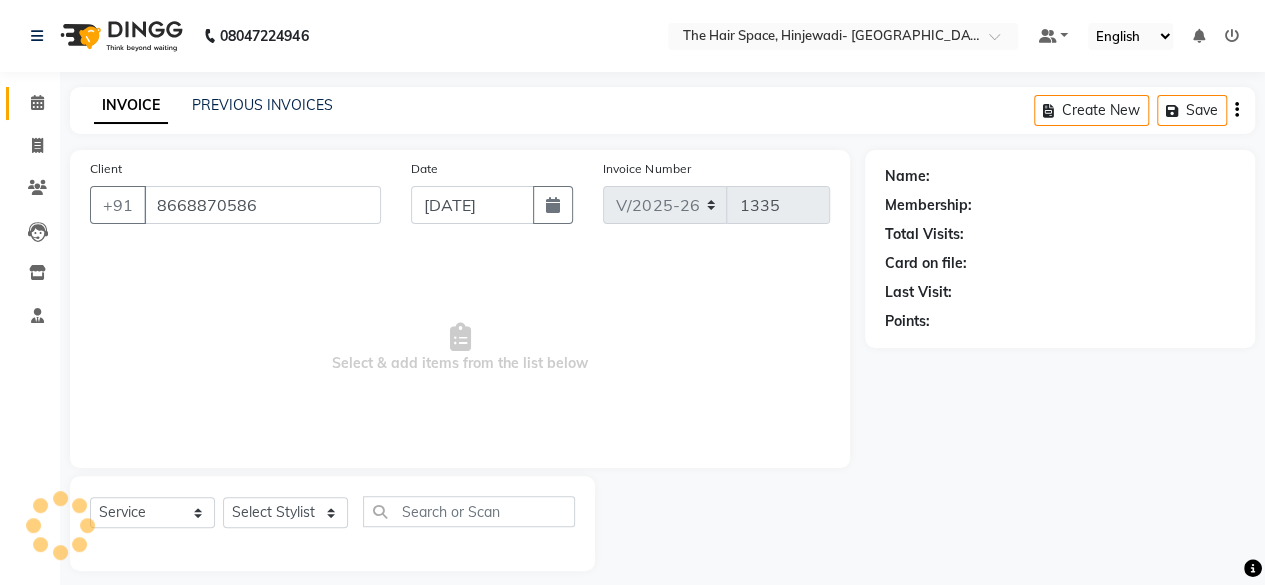 select on "84665" 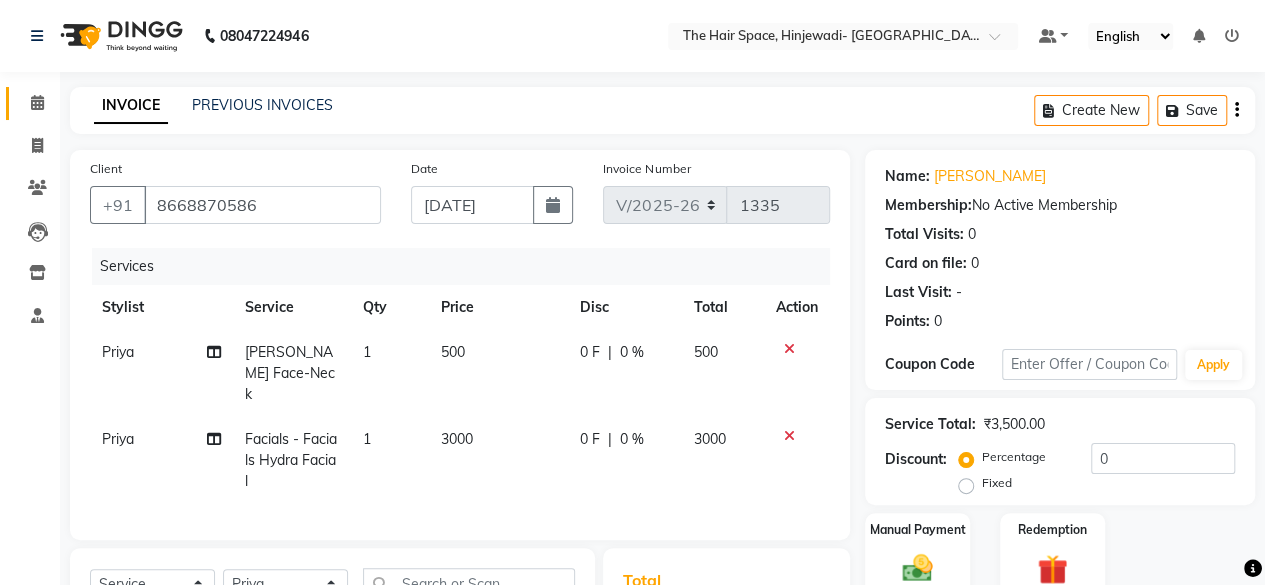 scroll, scrollTop: 100, scrollLeft: 0, axis: vertical 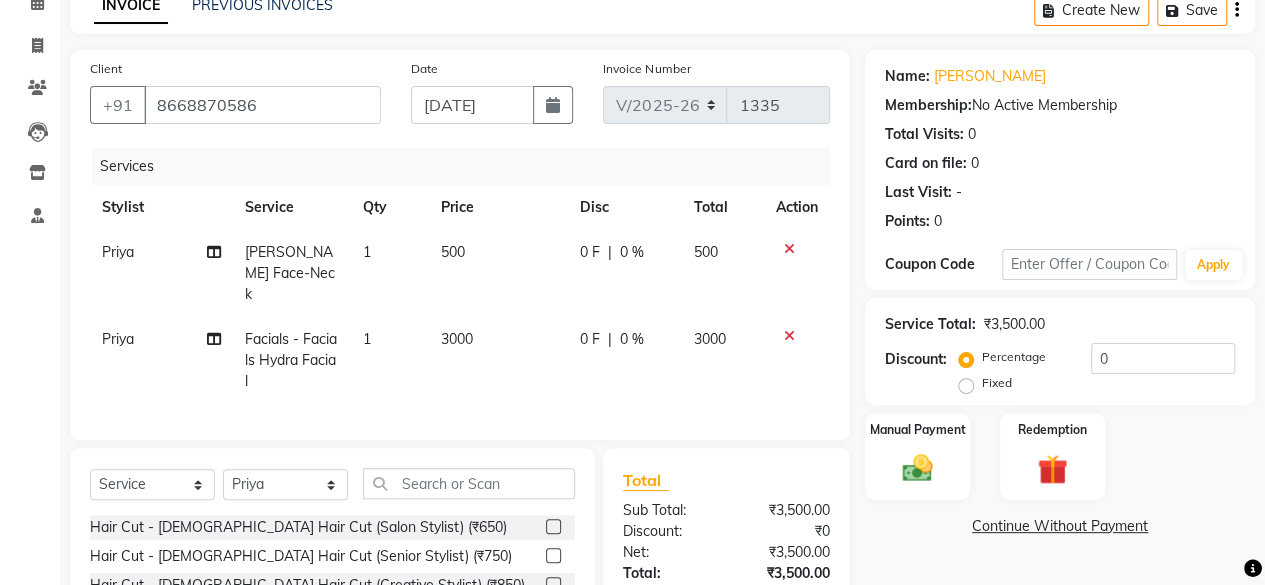 click on "0 %" 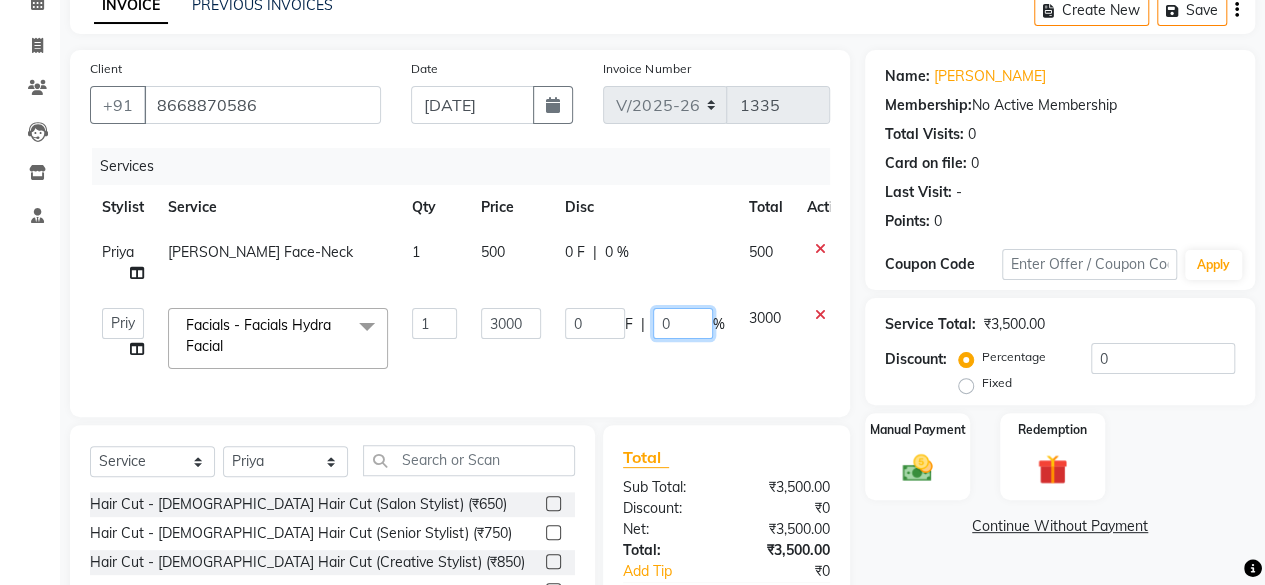 drag, startPoint x: 655, startPoint y: 321, endPoint x: 661, endPoint y: 350, distance: 29.614185 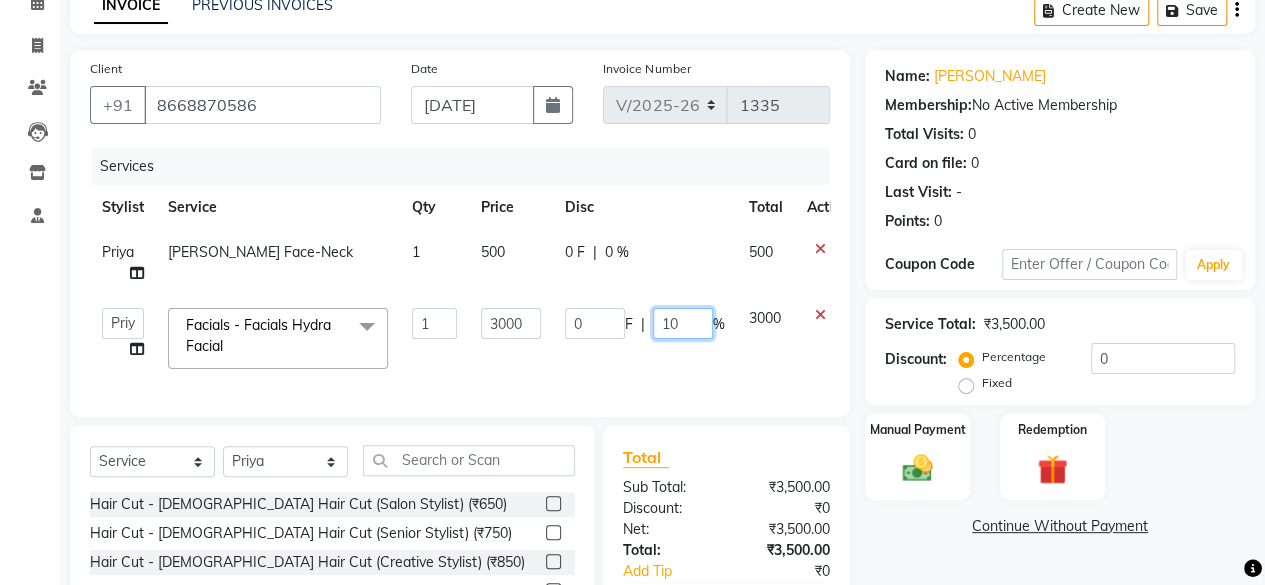 type on "100" 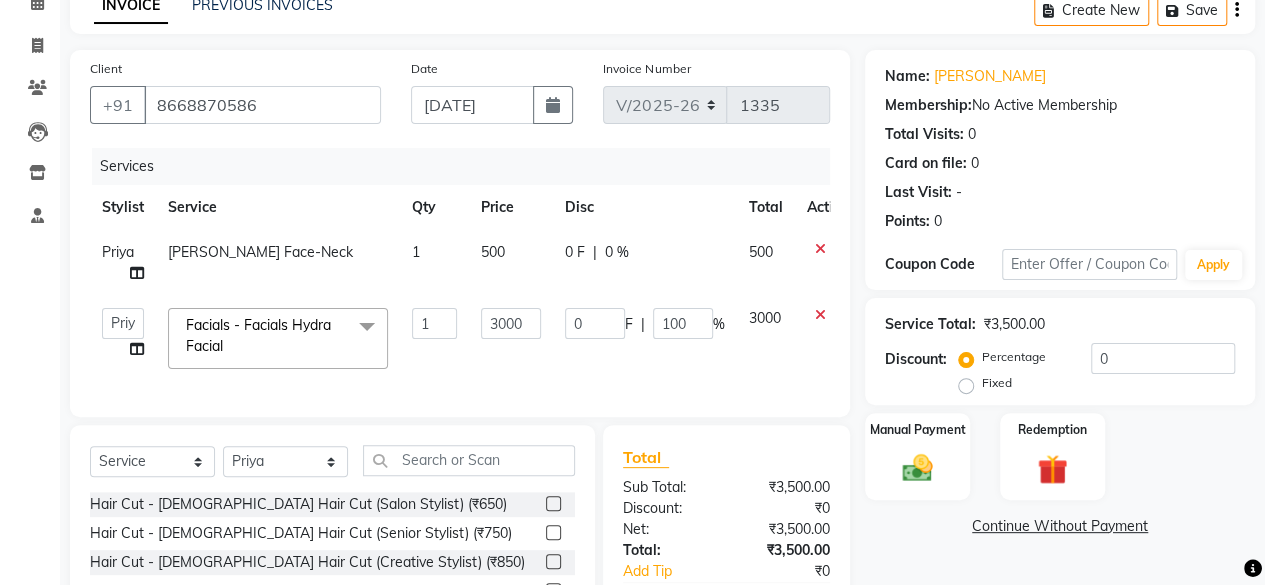 click on "0 F | 0 %" 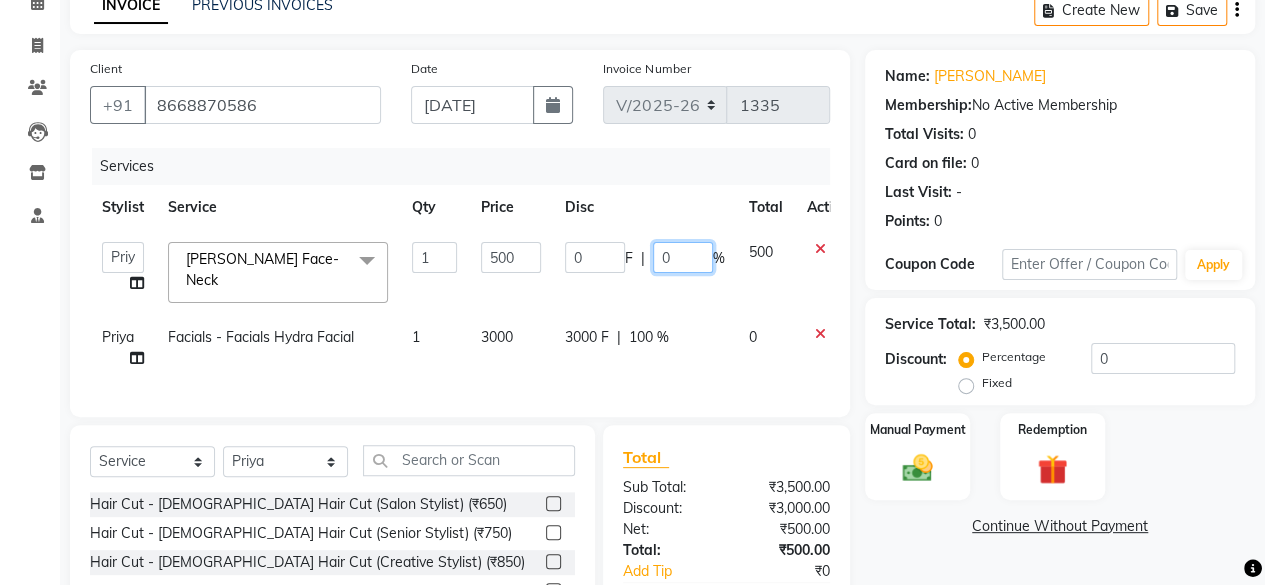 click on "0" 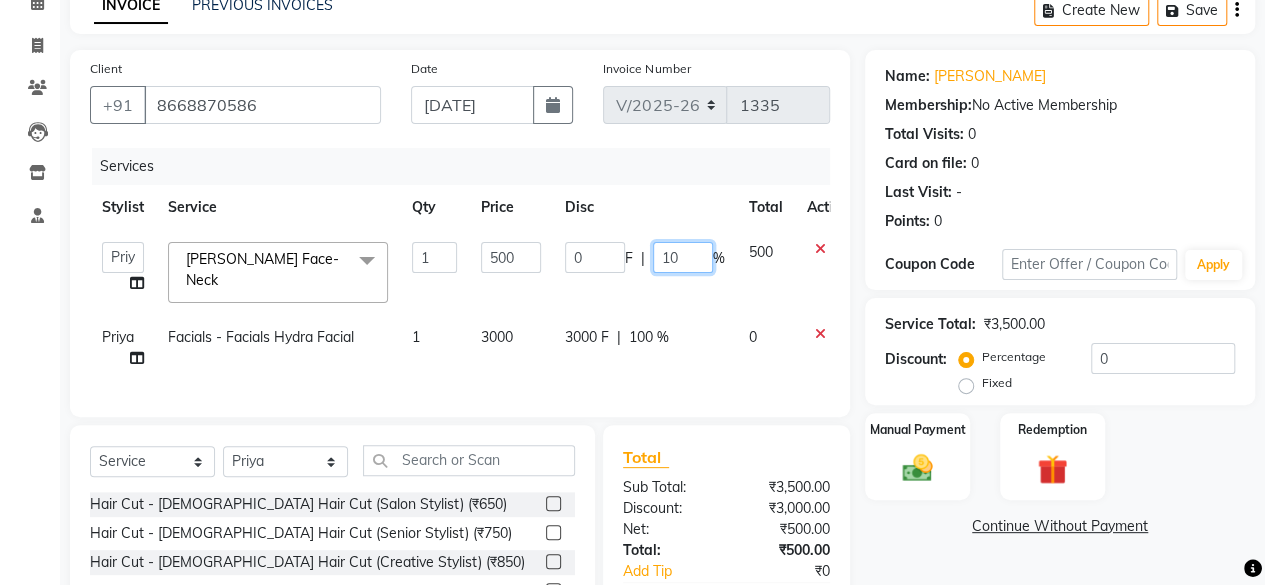 type on "100" 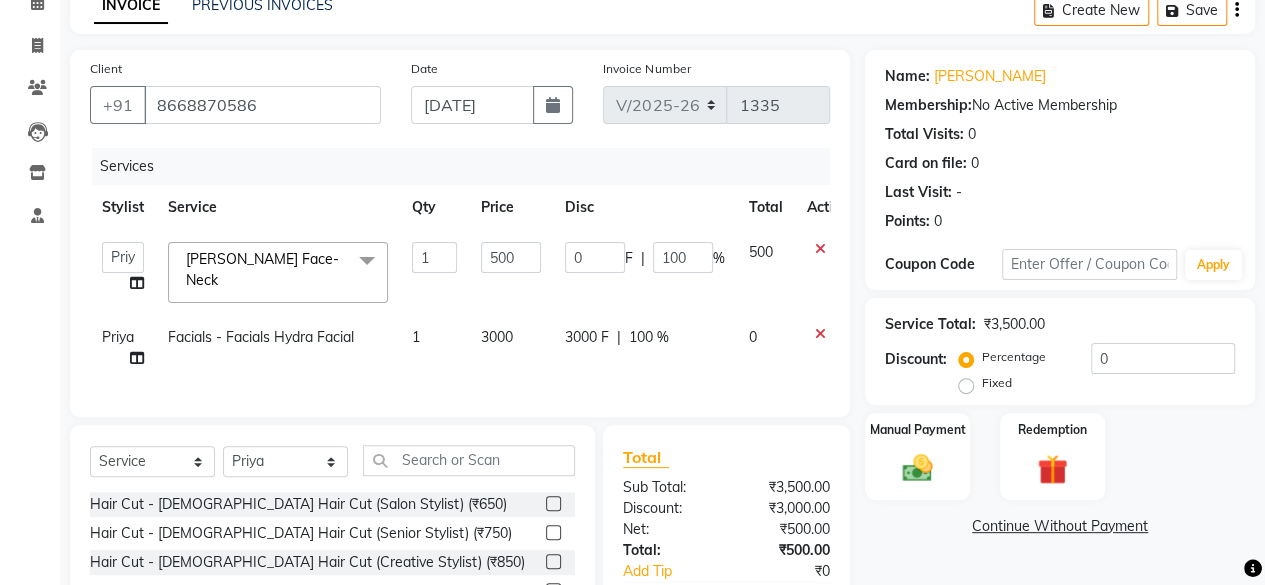 click on "Priya Facials - Facials Hydra Facial 1 3000 3000 F | 100 % 0" 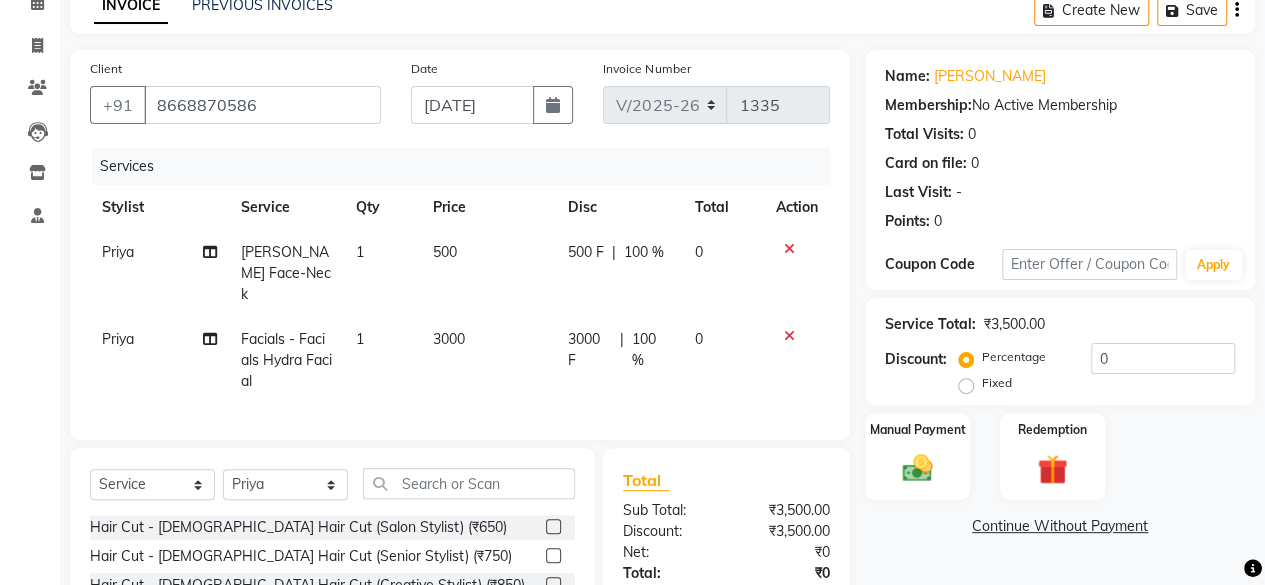 scroll, scrollTop: 281, scrollLeft: 0, axis: vertical 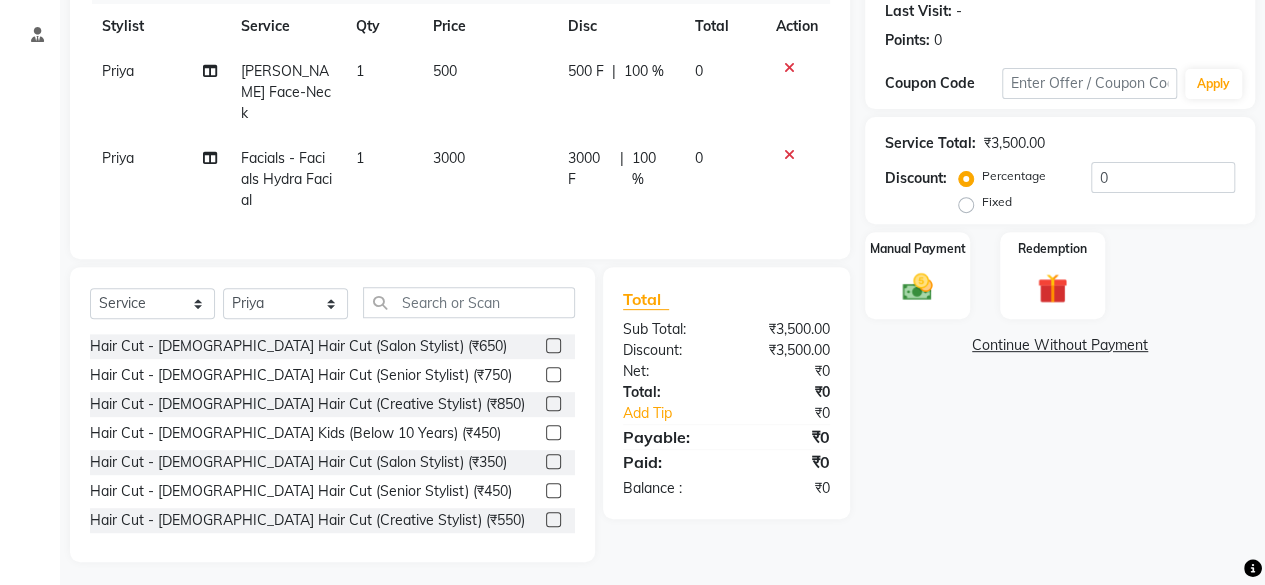 click on "Name: [PERSON_NAME] Membership:  No Active Membership  Total Visits:  0 Card on file:  0 Last Visit:   - Points:   0  Coupon Code Apply Service Total:  ₹3,500.00  Discount:  Percentage   Fixed  0 Manual Payment Redemption  Continue Without Payment" 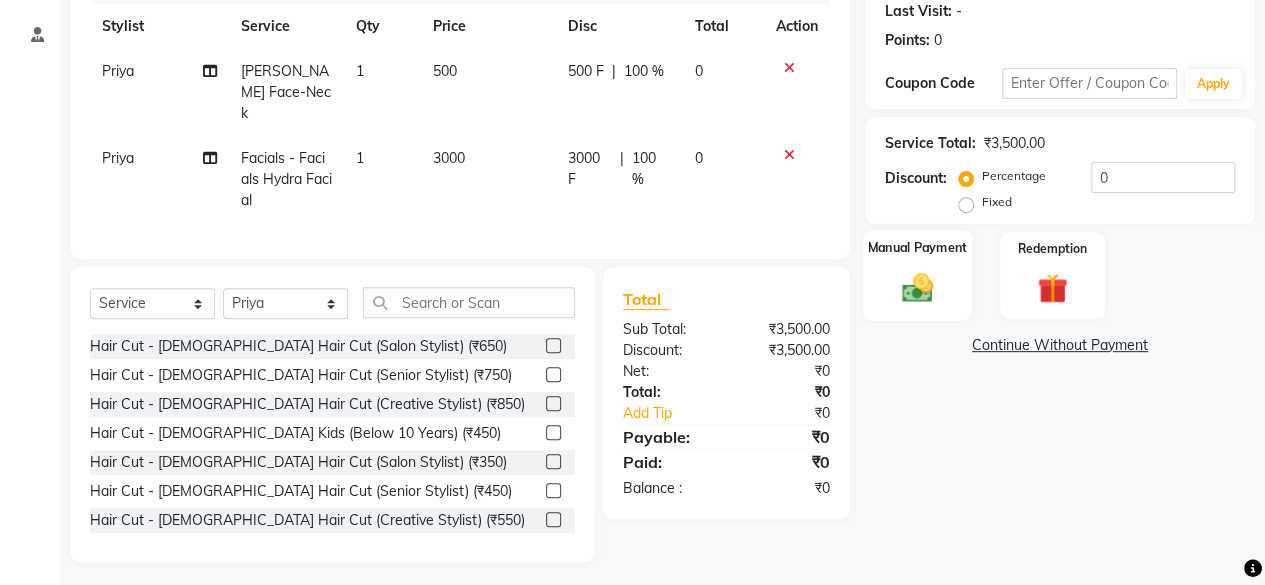 click 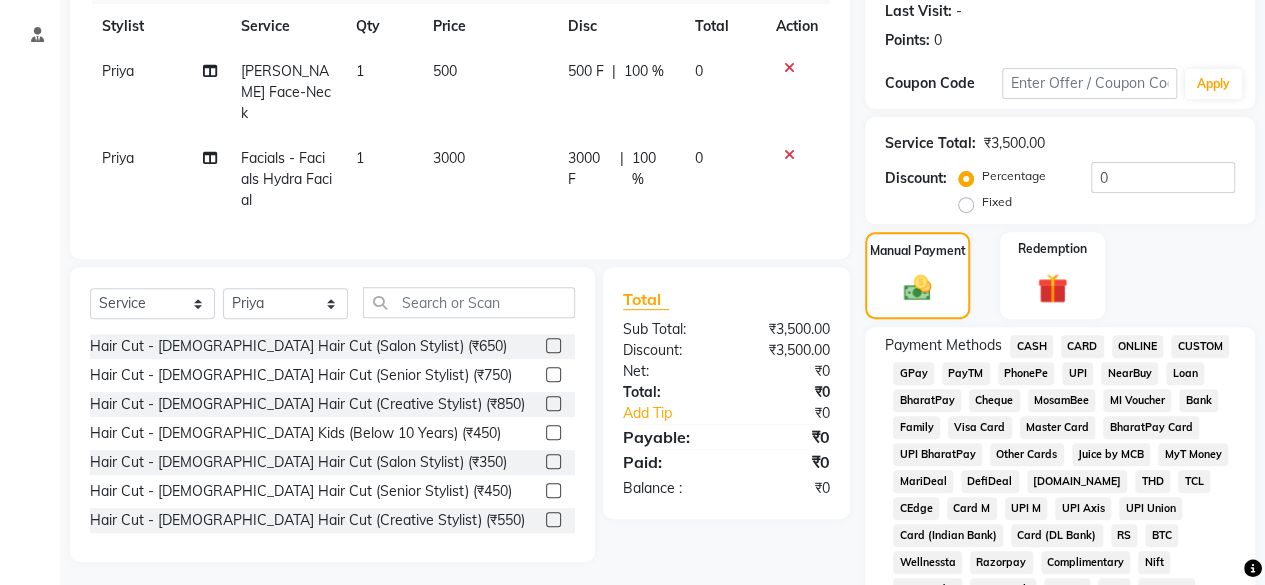 click on "CASH" 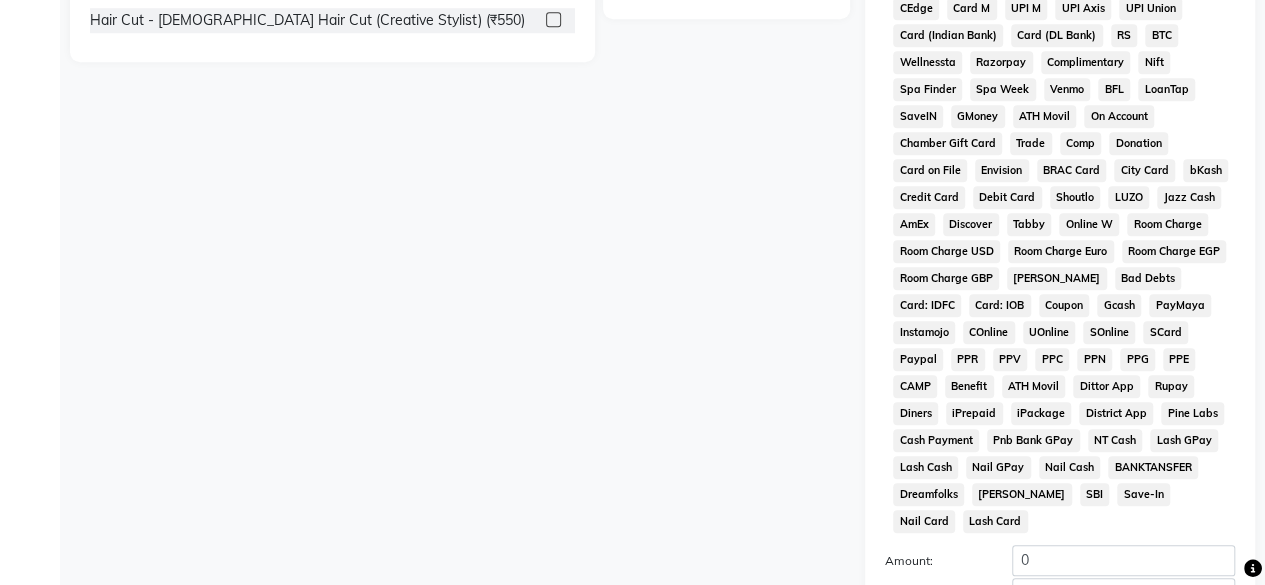 scroll, scrollTop: 972, scrollLeft: 0, axis: vertical 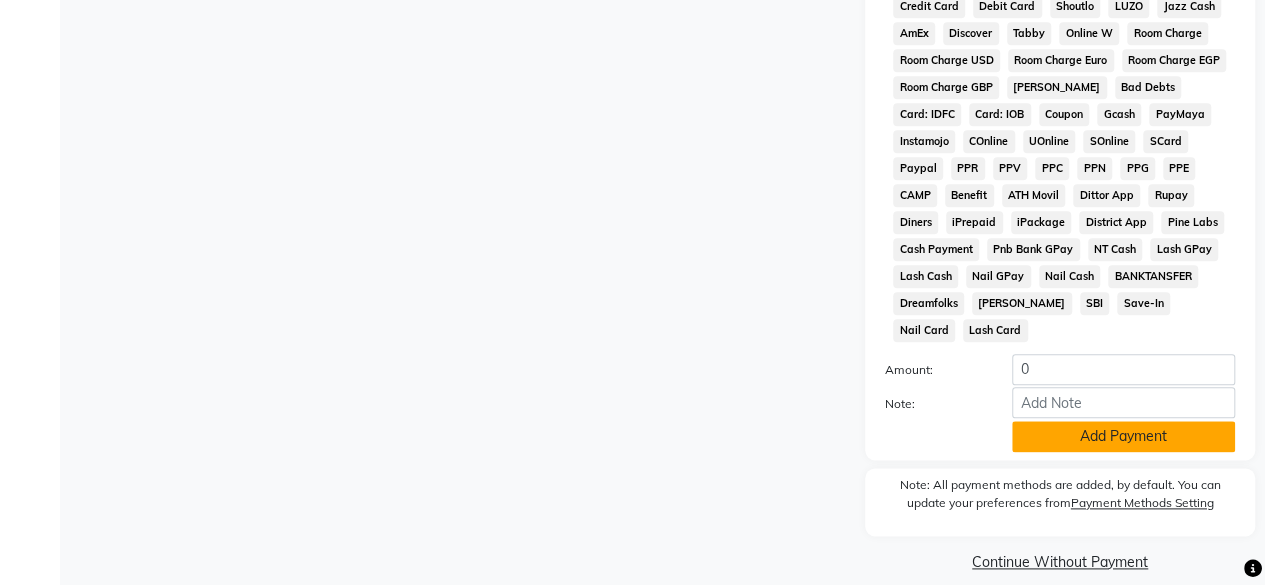 click on "Add Payment" 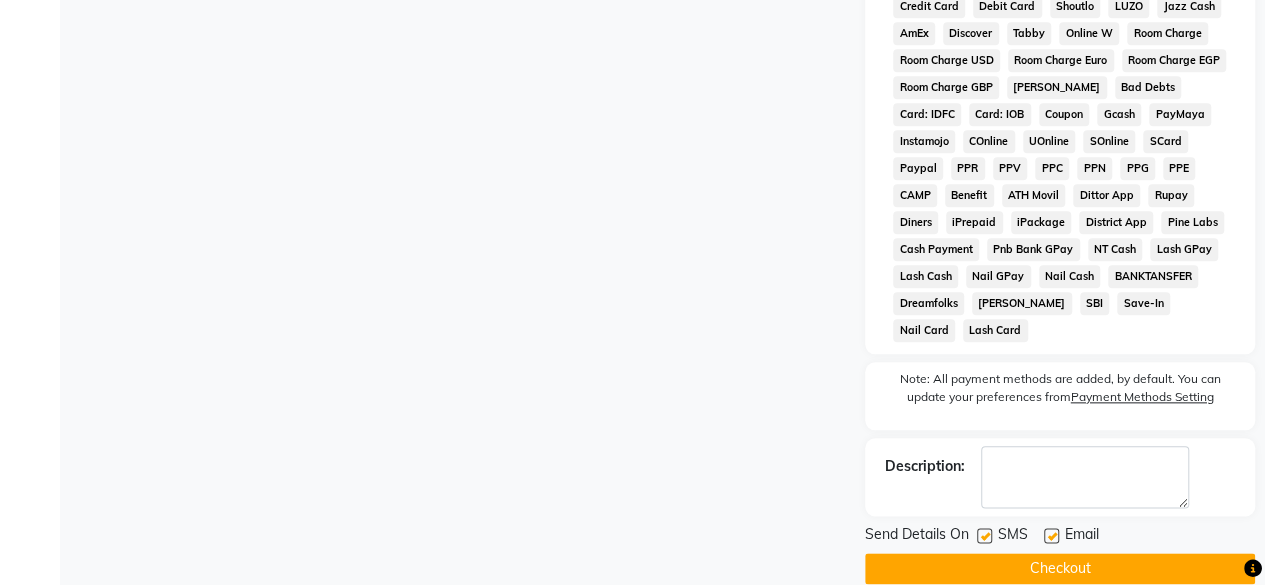 scroll, scrollTop: 978, scrollLeft: 0, axis: vertical 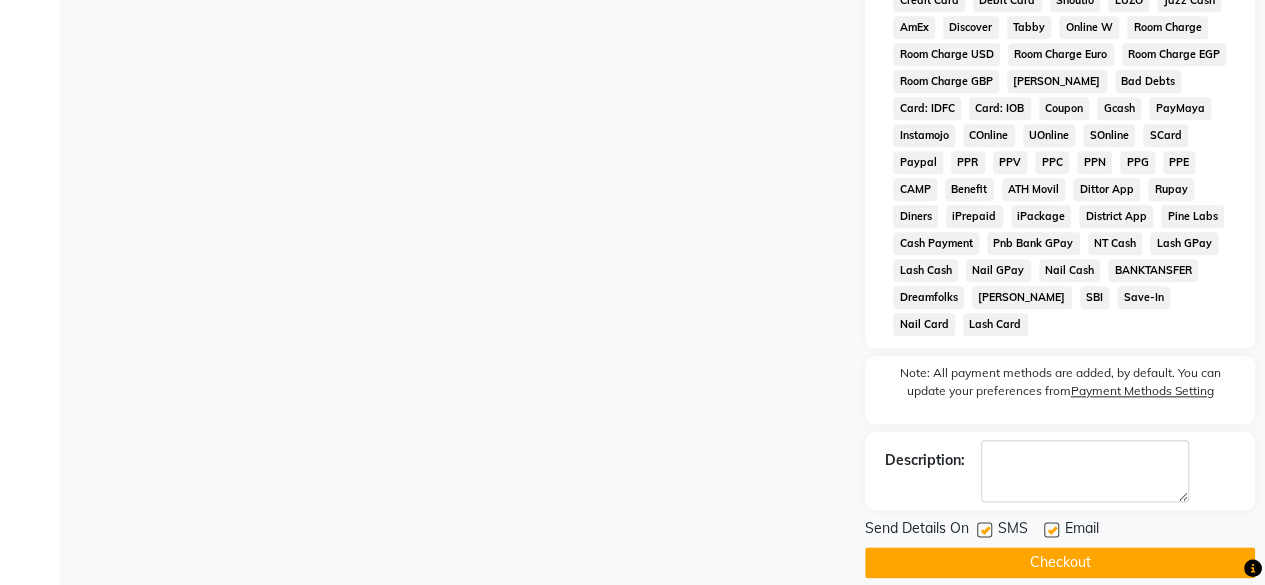 click 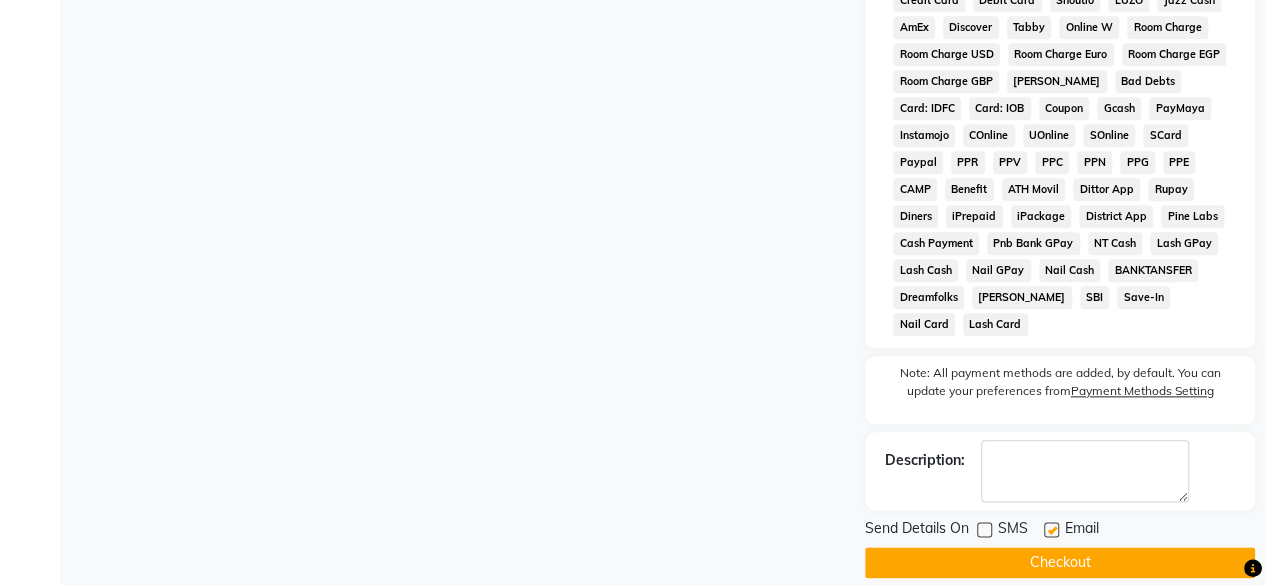 click on "Checkout" 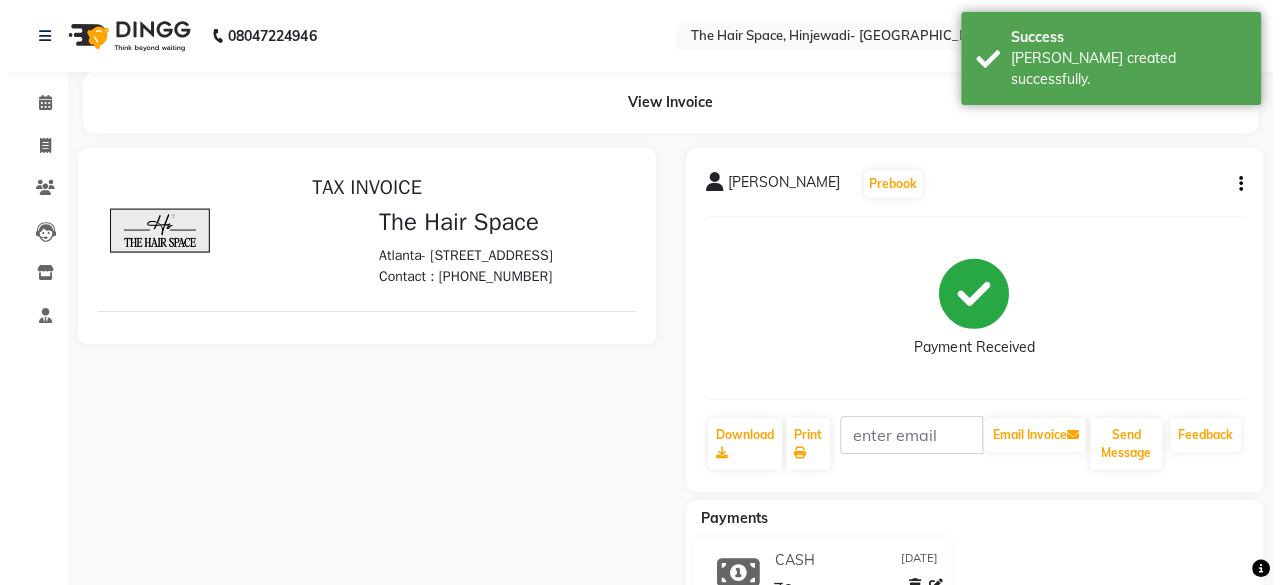 scroll, scrollTop: 0, scrollLeft: 0, axis: both 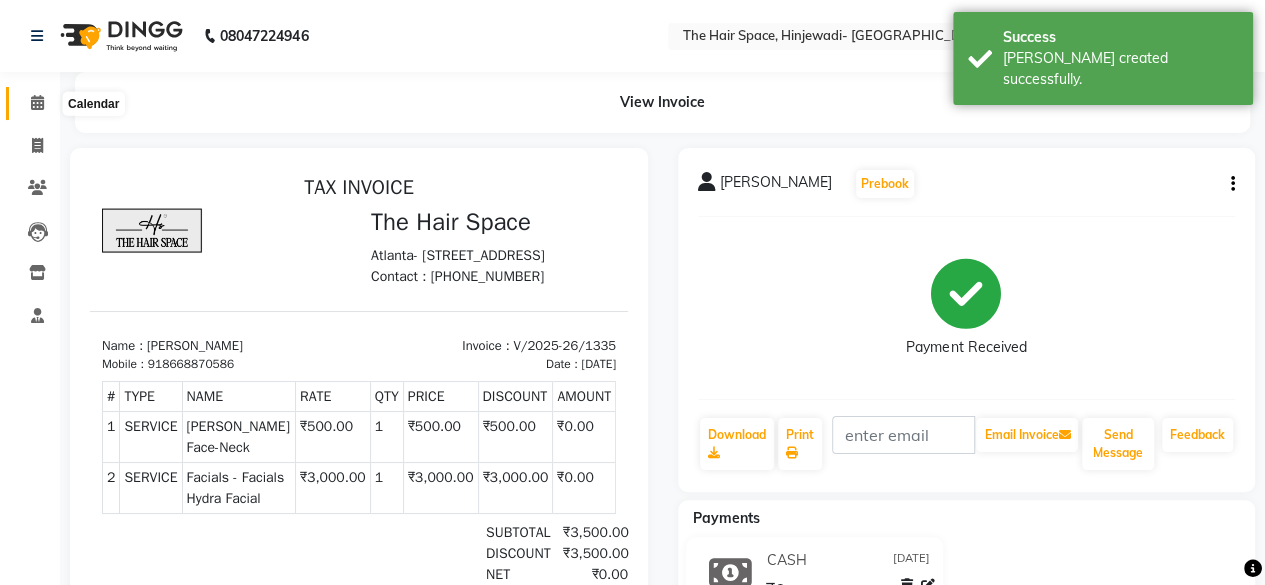 click 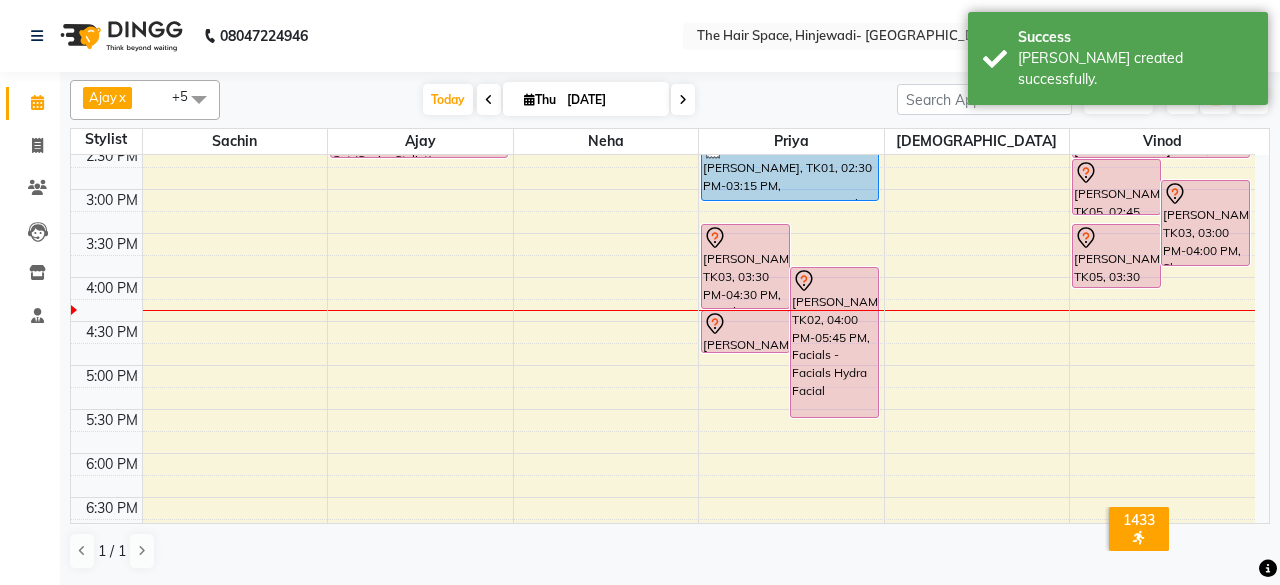 scroll, scrollTop: 600, scrollLeft: 0, axis: vertical 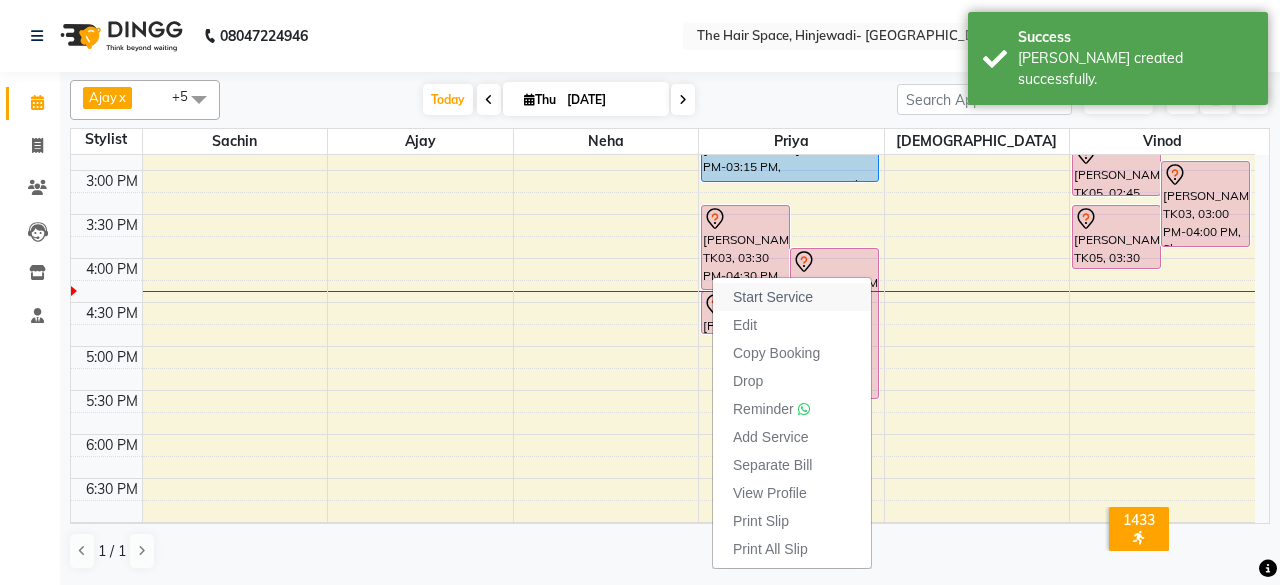 click on "Start Service" at bounding box center [773, 297] 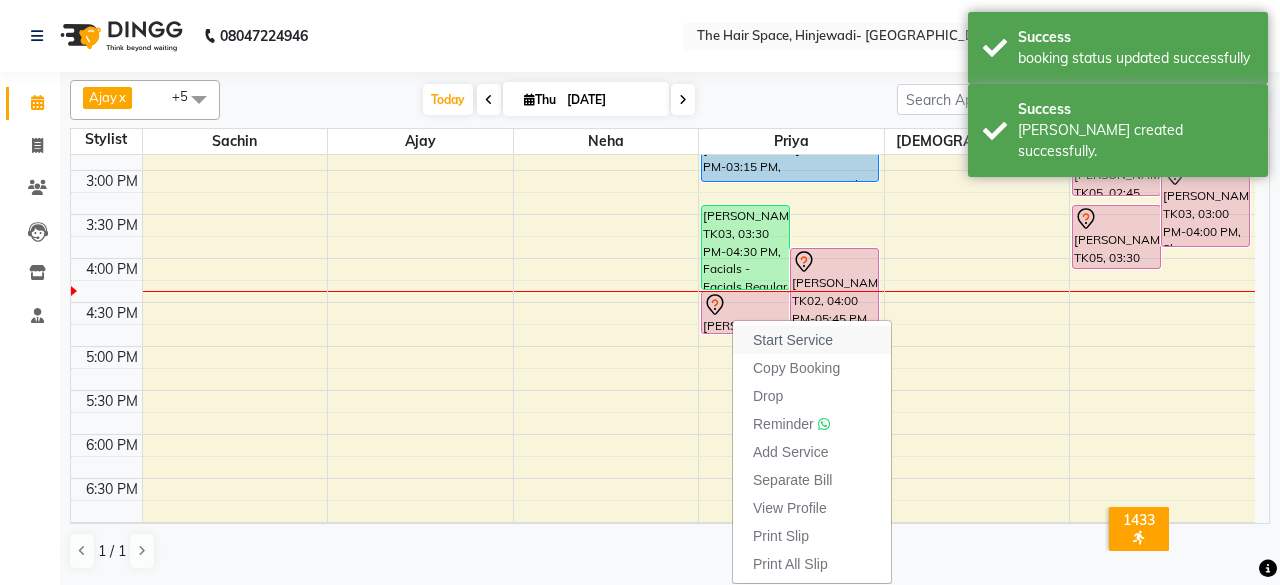 click on "Start Service" at bounding box center [793, 340] 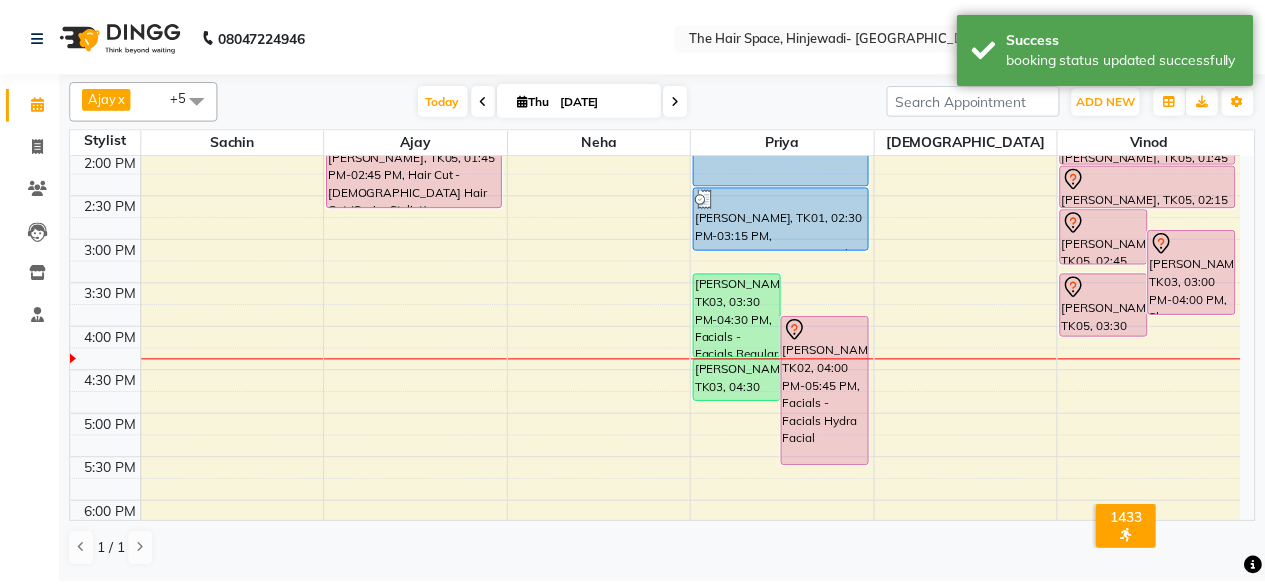 scroll, scrollTop: 500, scrollLeft: 0, axis: vertical 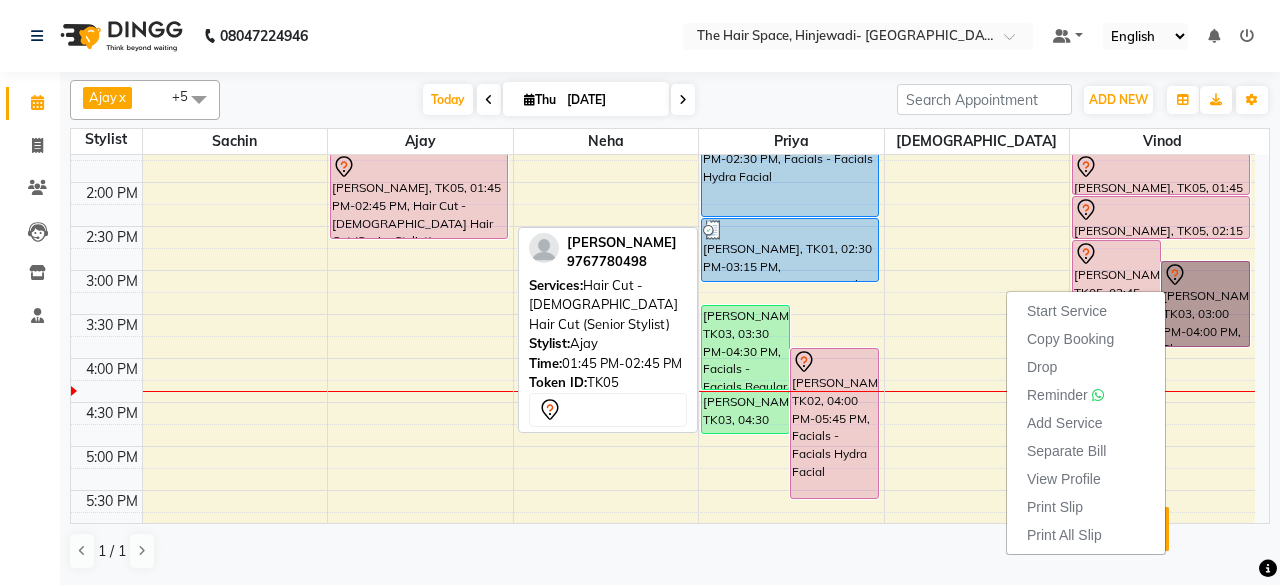click on "[PERSON_NAME], TK05, 01:45 PM-02:45 PM, Hair Cut - [DEMOGRAPHIC_DATA] Hair Cut (Senior Stylist)" at bounding box center [419, 196] 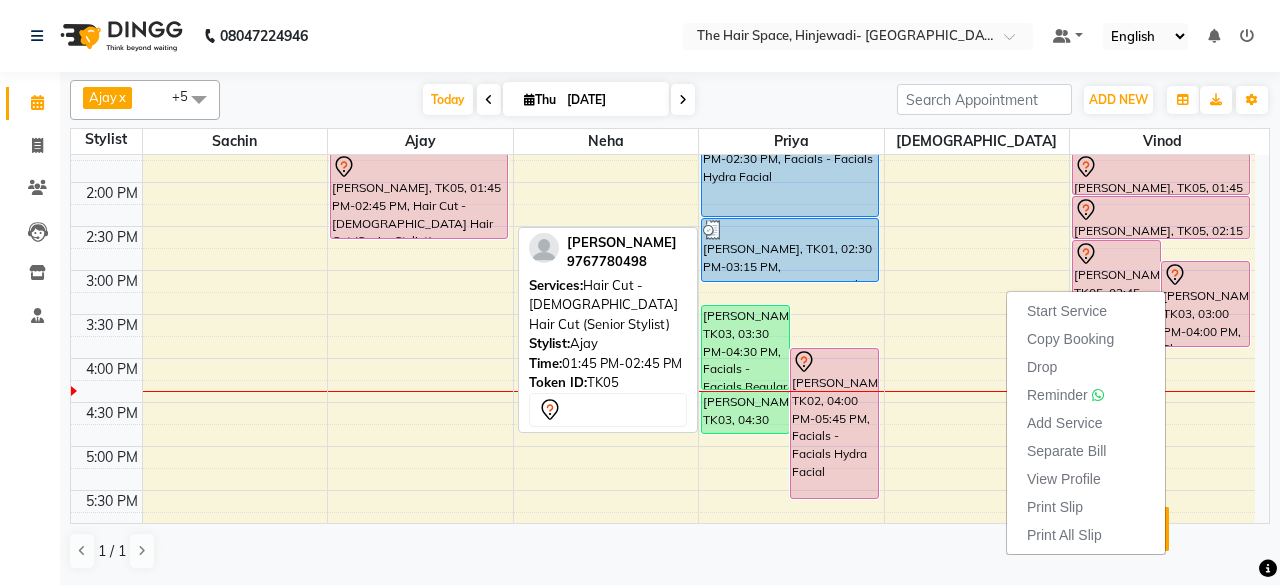 select on "7" 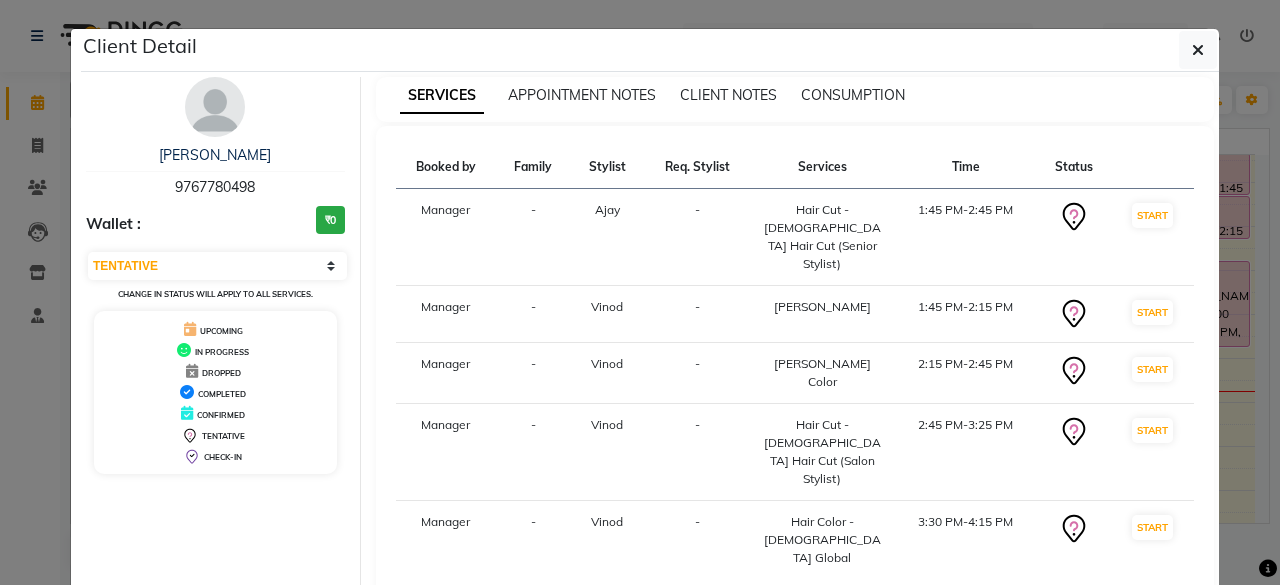 click on "Mark Done And Checkout" 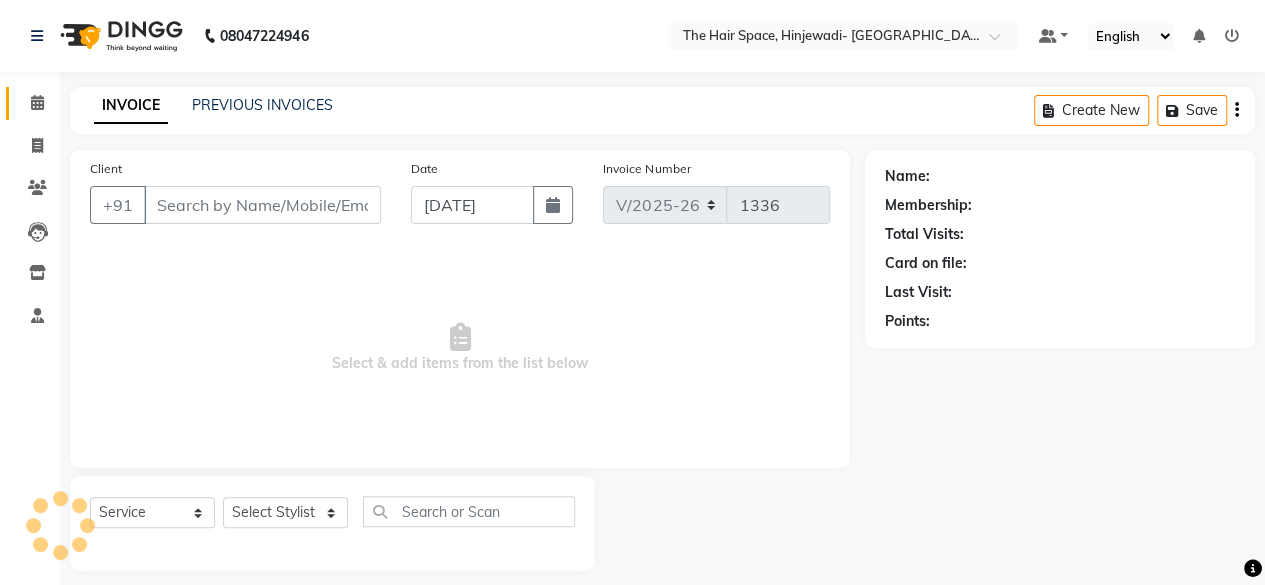 type on "9767780498" 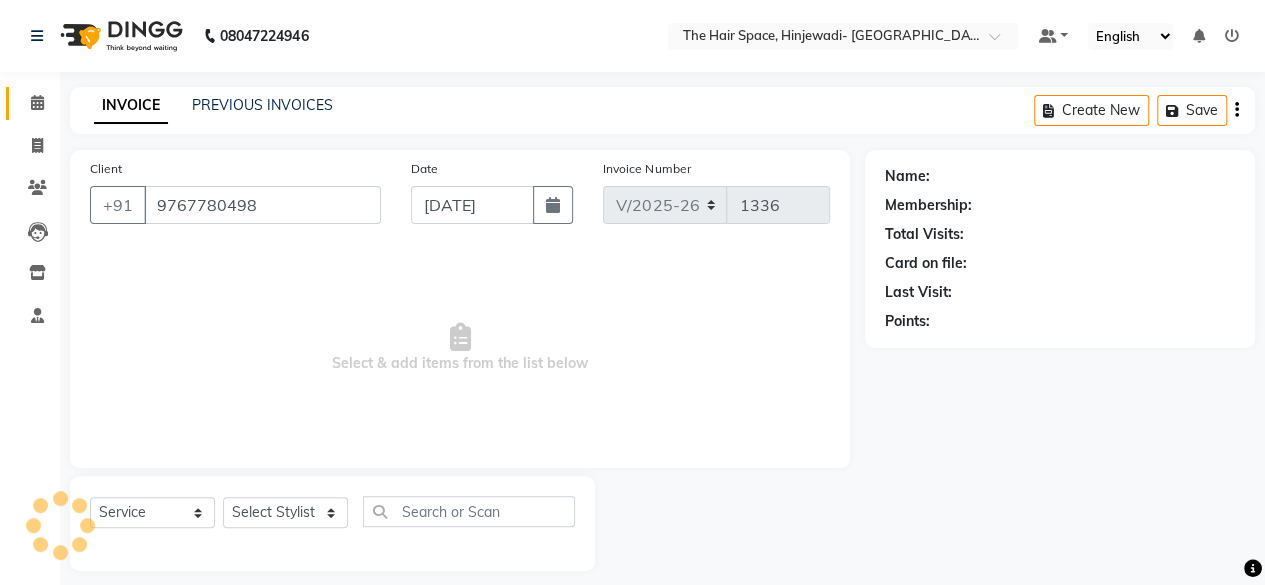 select on "84667" 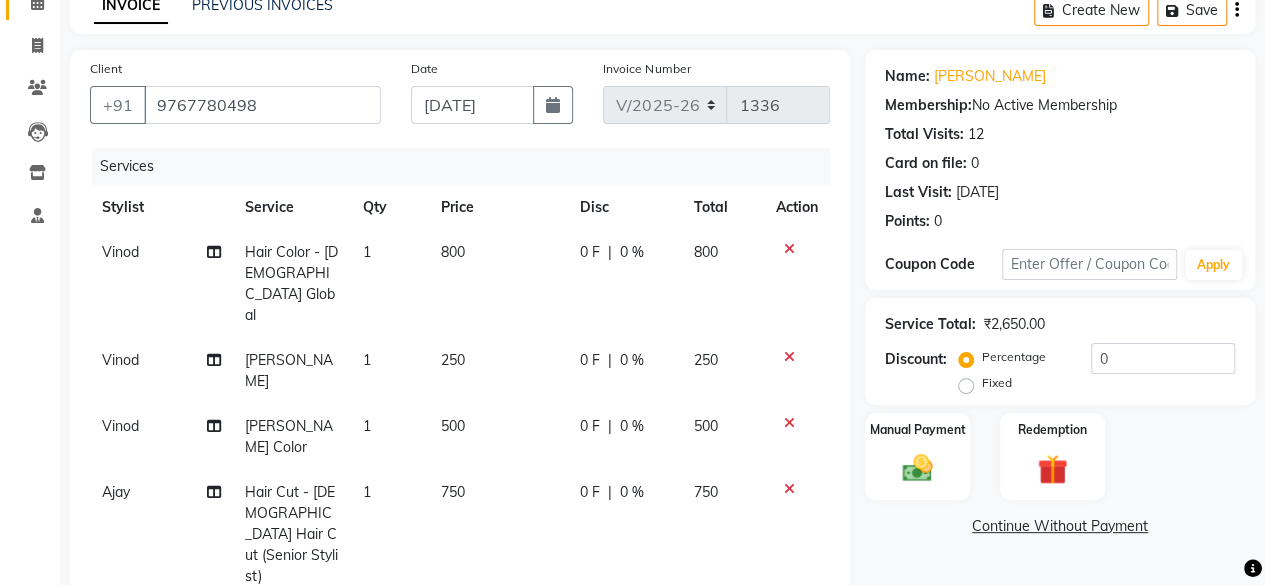 scroll, scrollTop: 200, scrollLeft: 0, axis: vertical 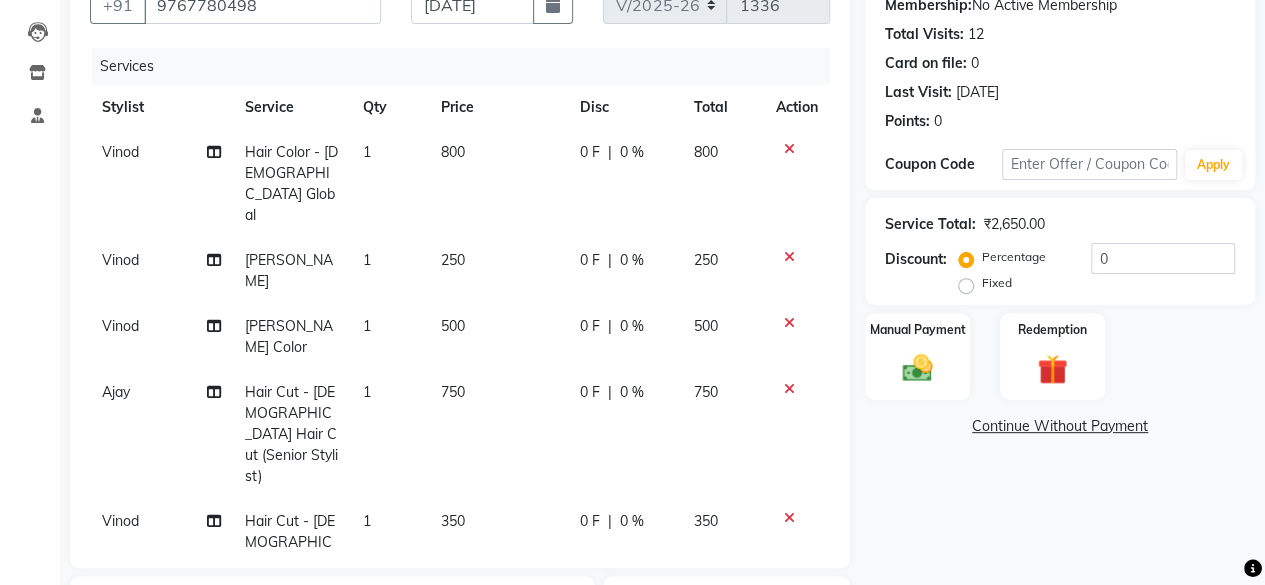 click on "350" 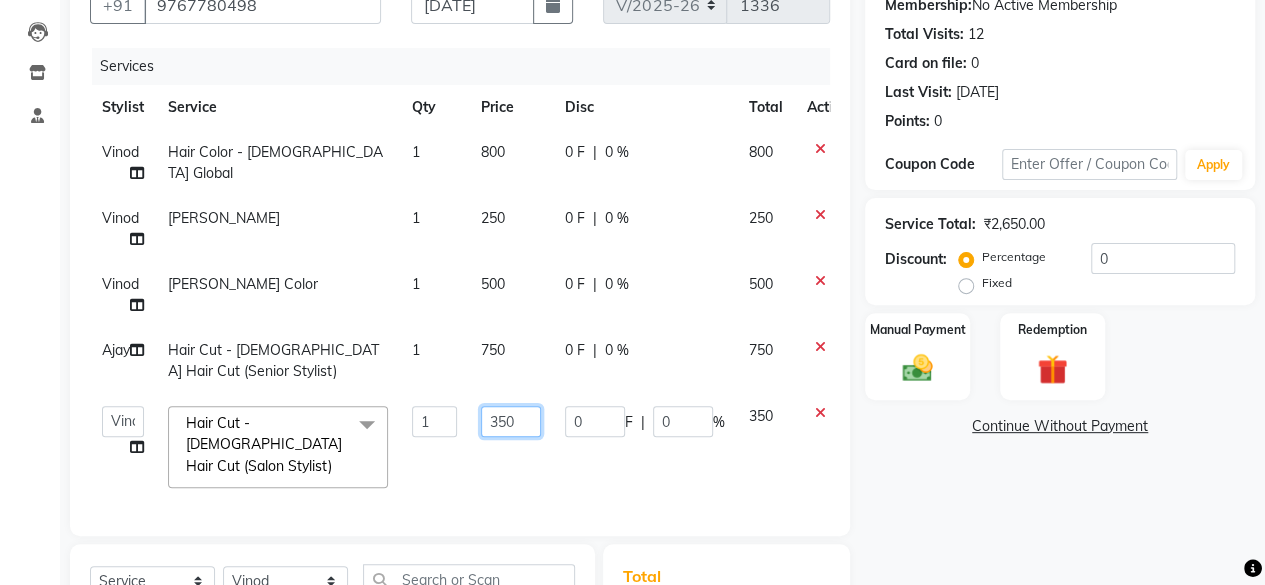 click on "350" 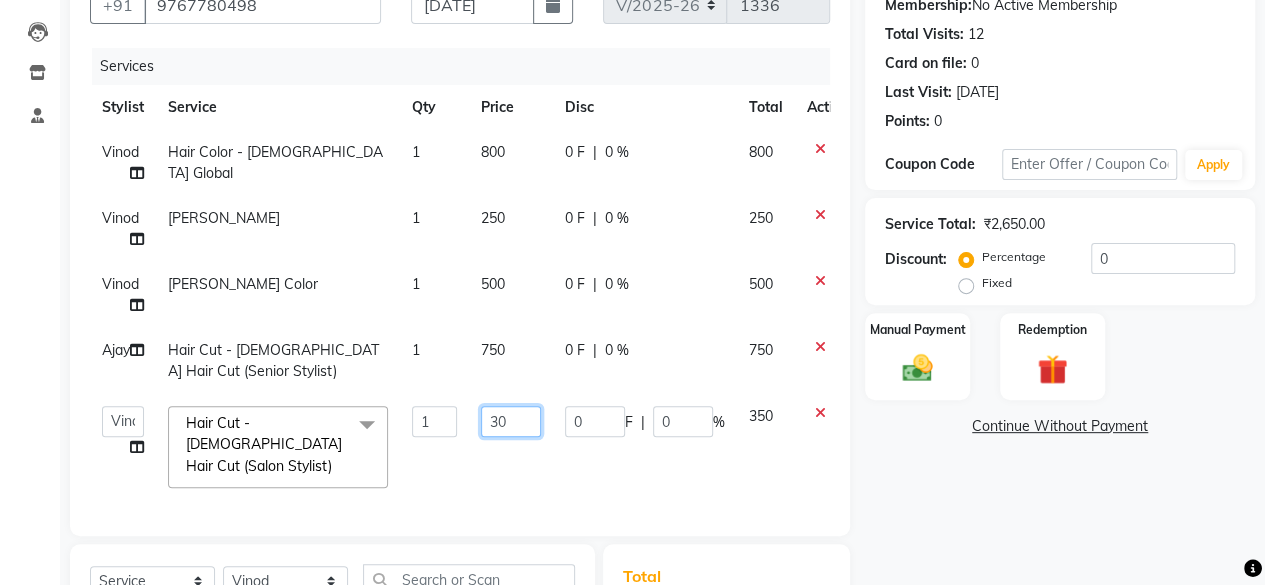 type on "300" 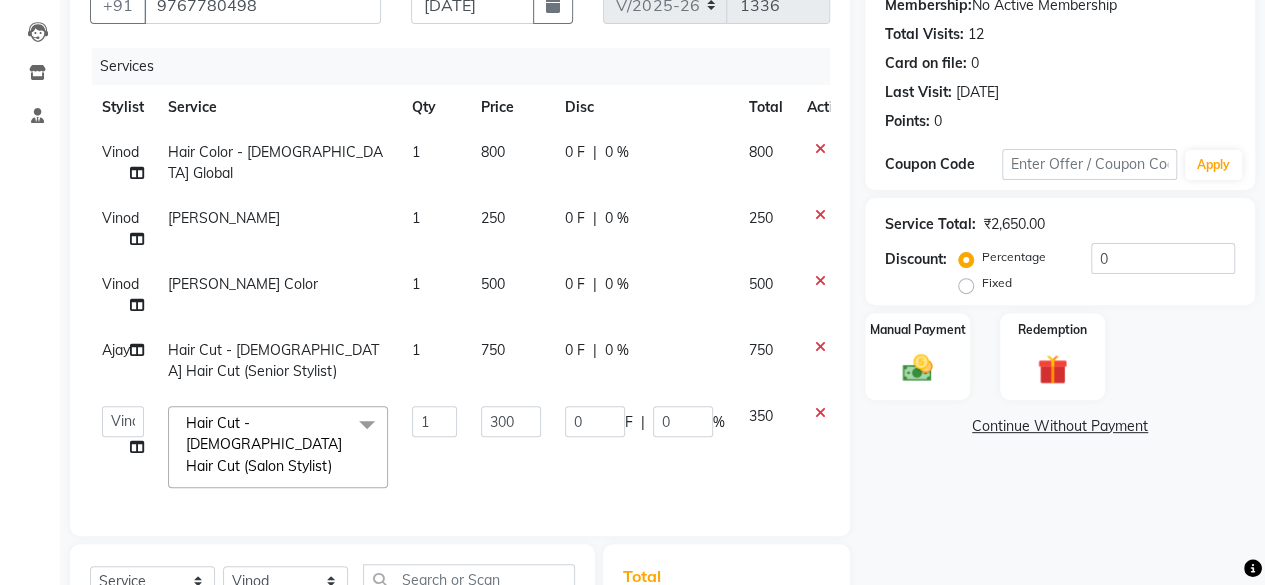 click on "300" 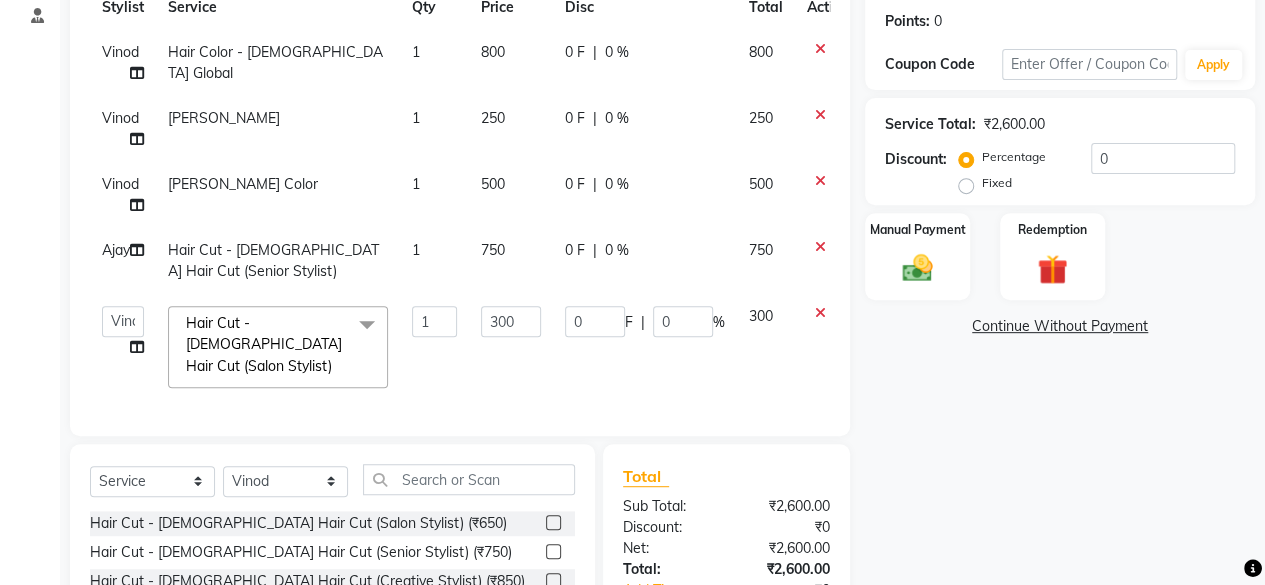 scroll, scrollTop: 400, scrollLeft: 0, axis: vertical 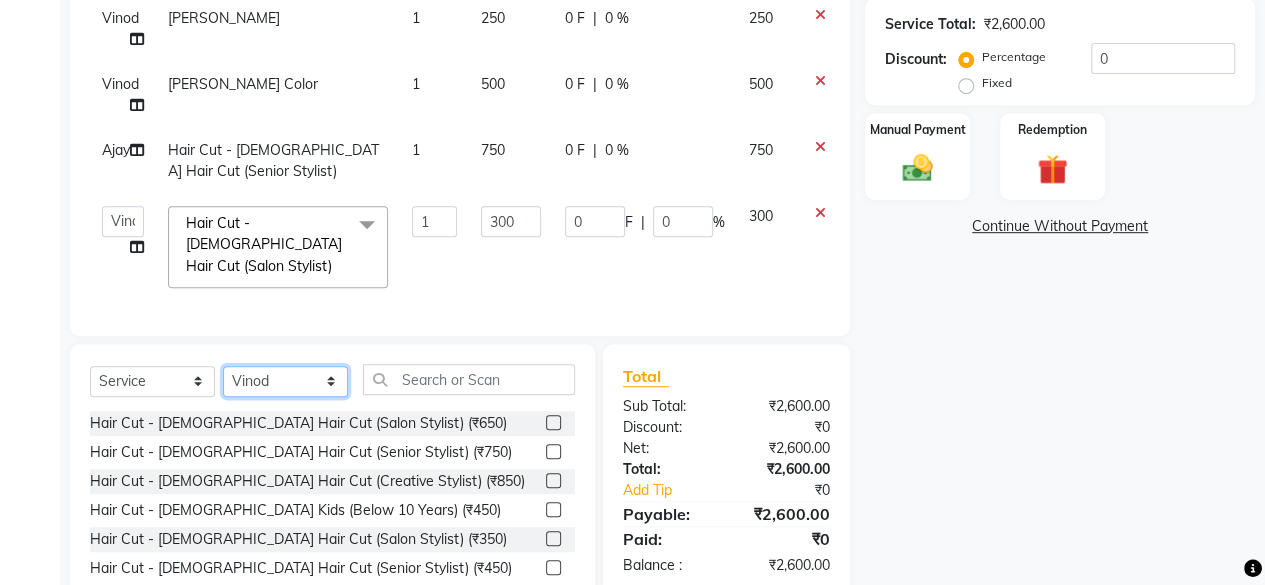 click on "Select Stylist [PERSON_NAME] Jyoti [PERSON_NAME] Manager [PERSON_NAME] Priya Sachin  [PERSON_NAME]  [PERSON_NAME] Vishnu" 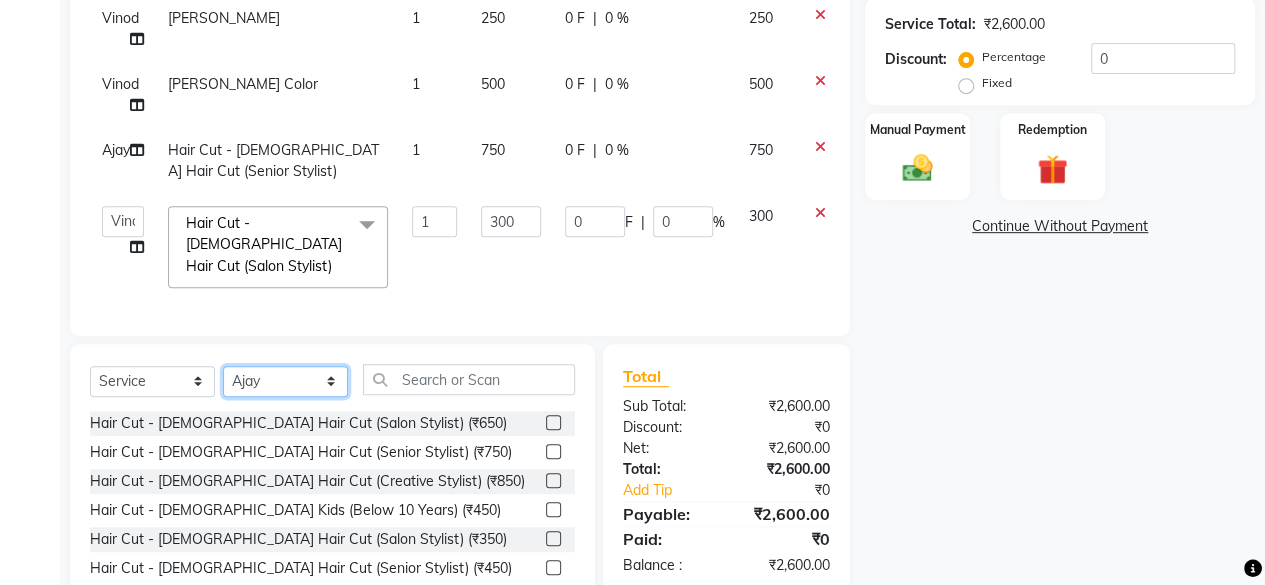click on "Select Stylist [PERSON_NAME] Jyoti [PERSON_NAME] Manager [PERSON_NAME] Priya Sachin  [PERSON_NAME]  [PERSON_NAME] Vishnu" 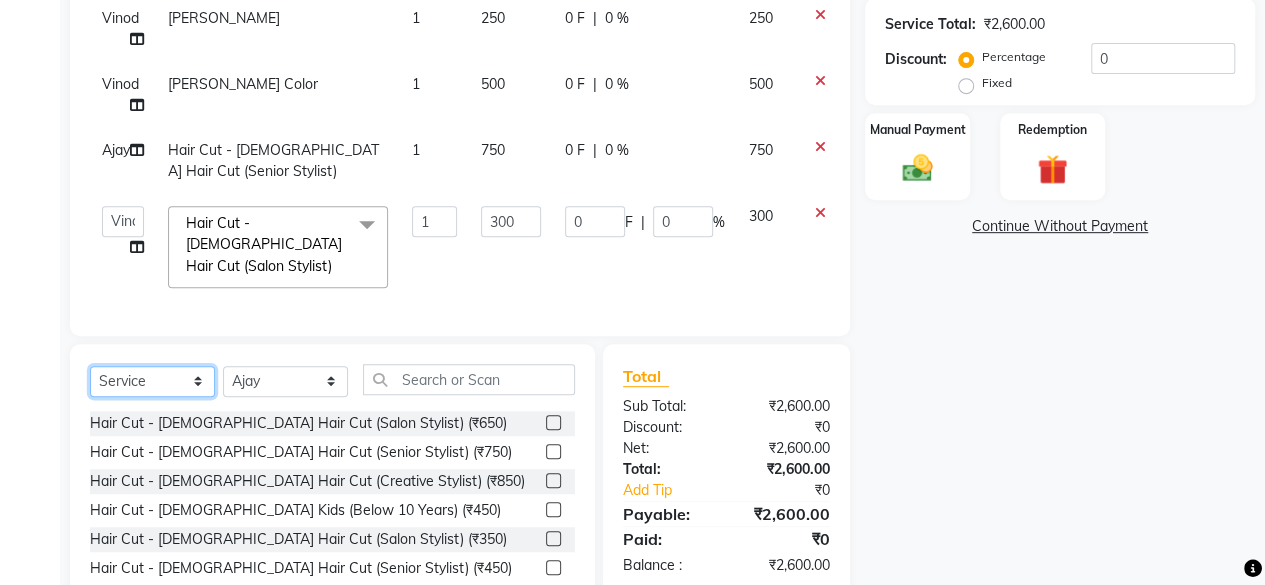 click on "Select  Service  Product  Membership  Package Voucher Prepaid Gift Card" 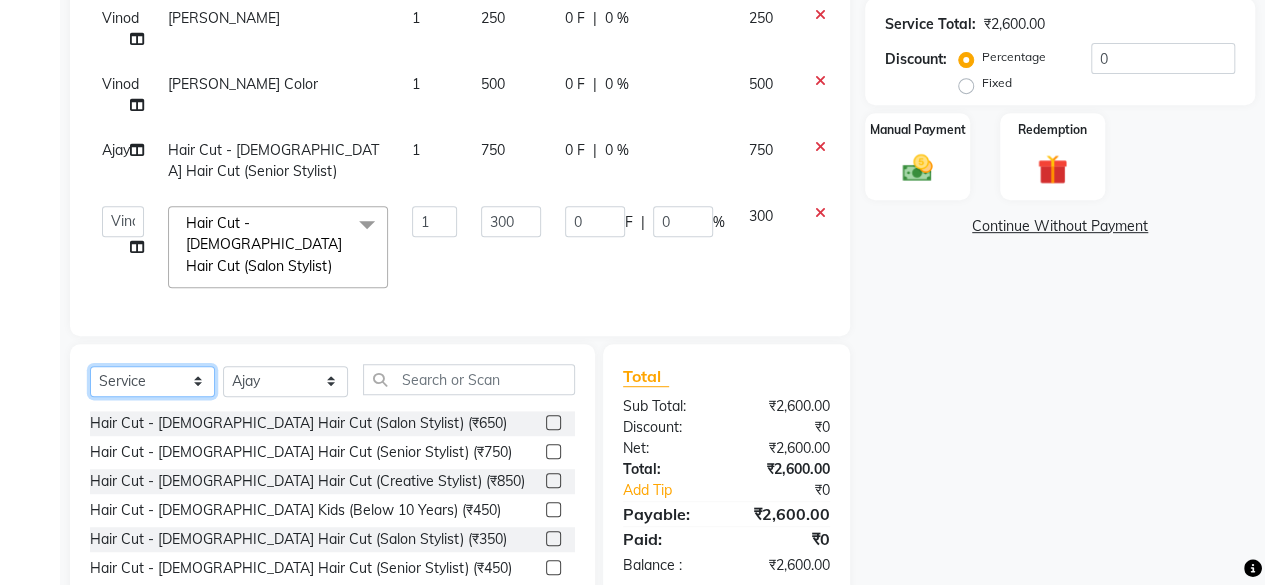 select on "product" 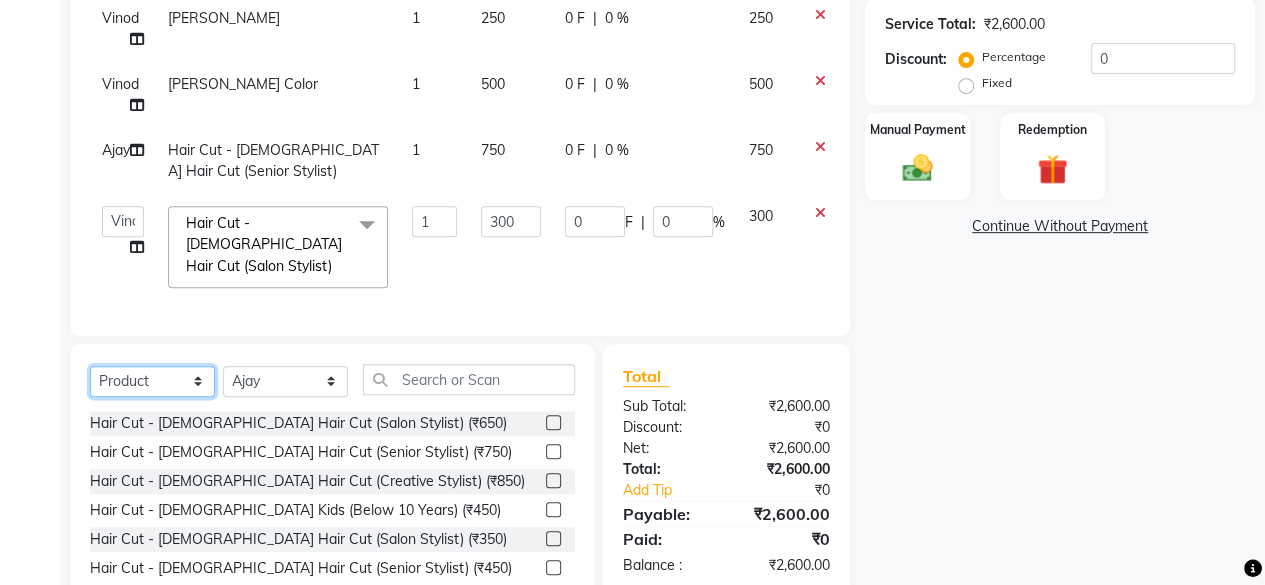 click on "Select  Service  Product  Membership  Package Voucher Prepaid Gift Card" 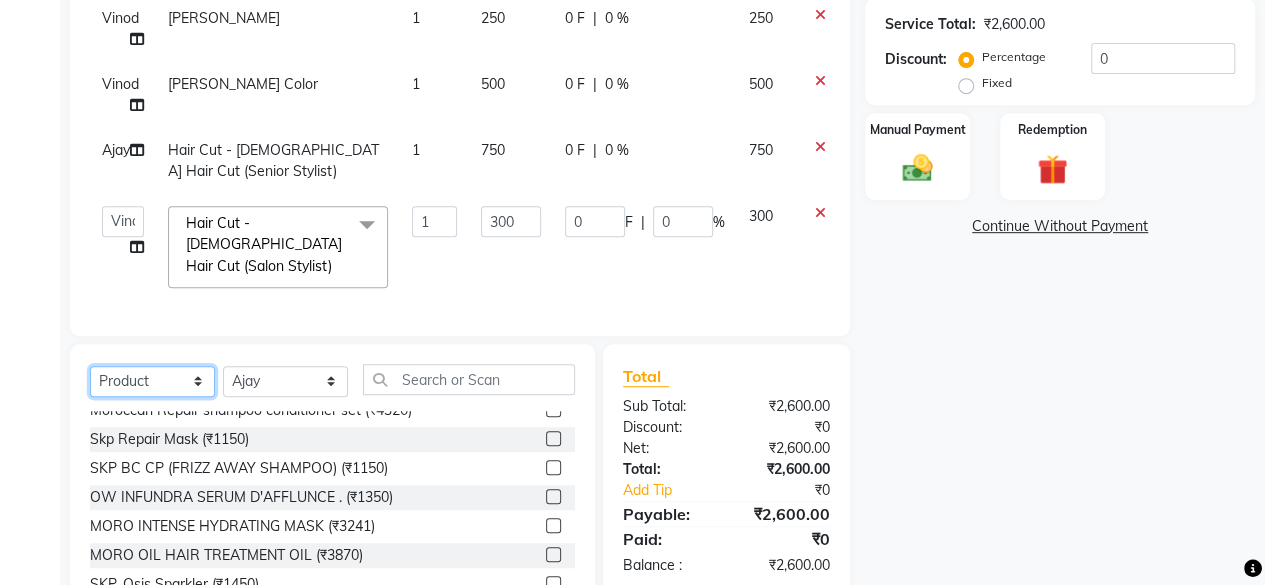 scroll, scrollTop: 0, scrollLeft: 0, axis: both 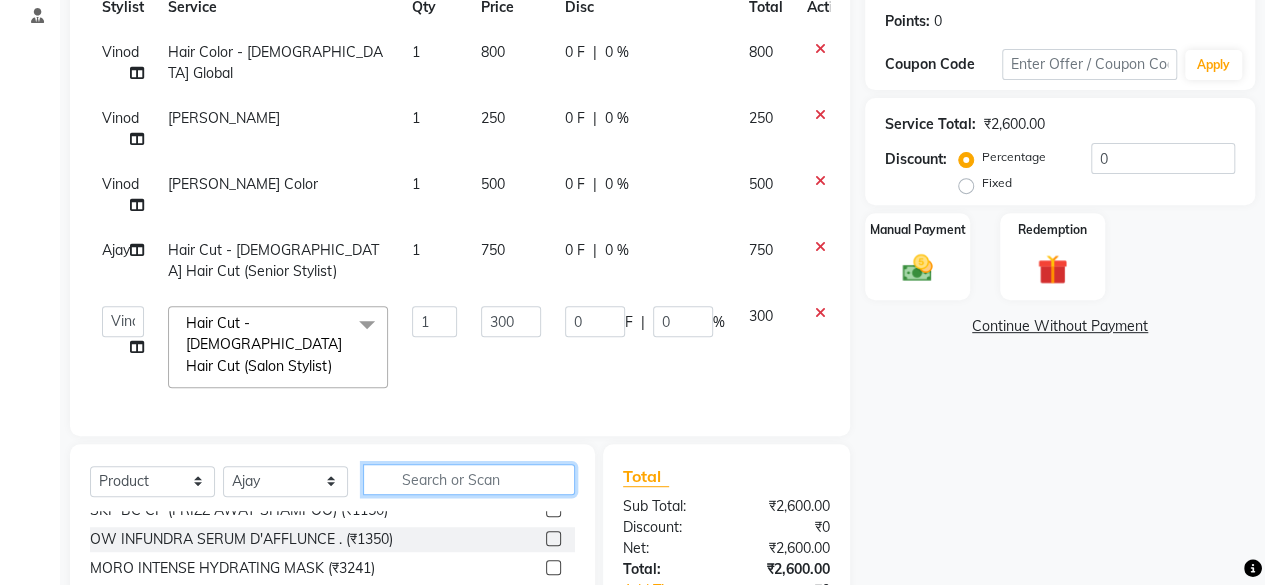 click 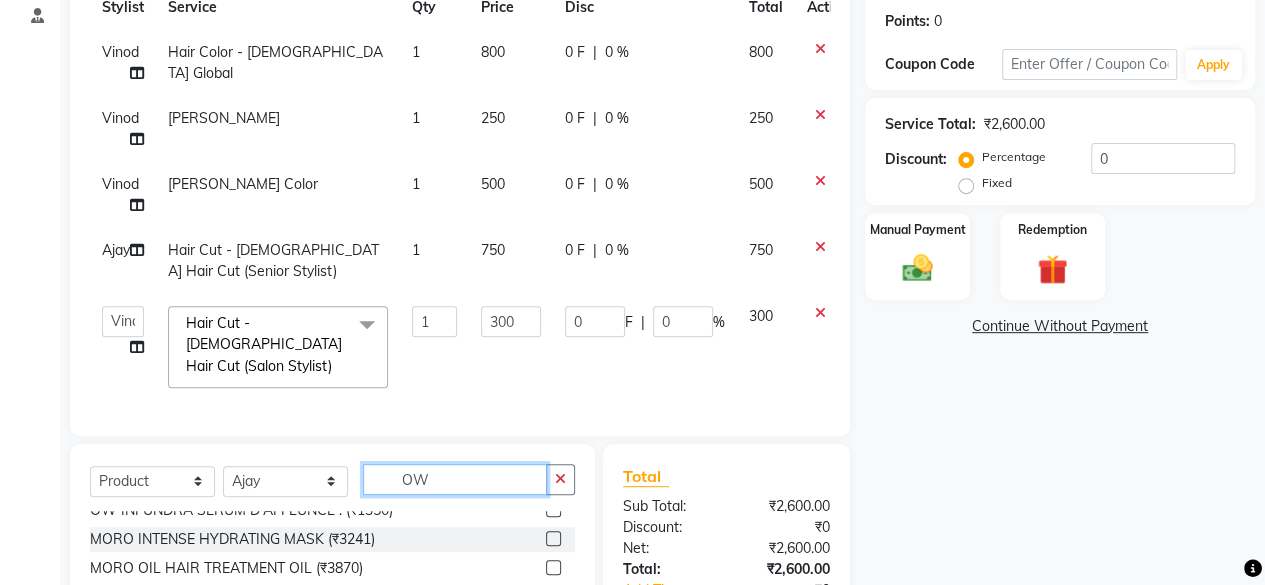 scroll, scrollTop: 0, scrollLeft: 0, axis: both 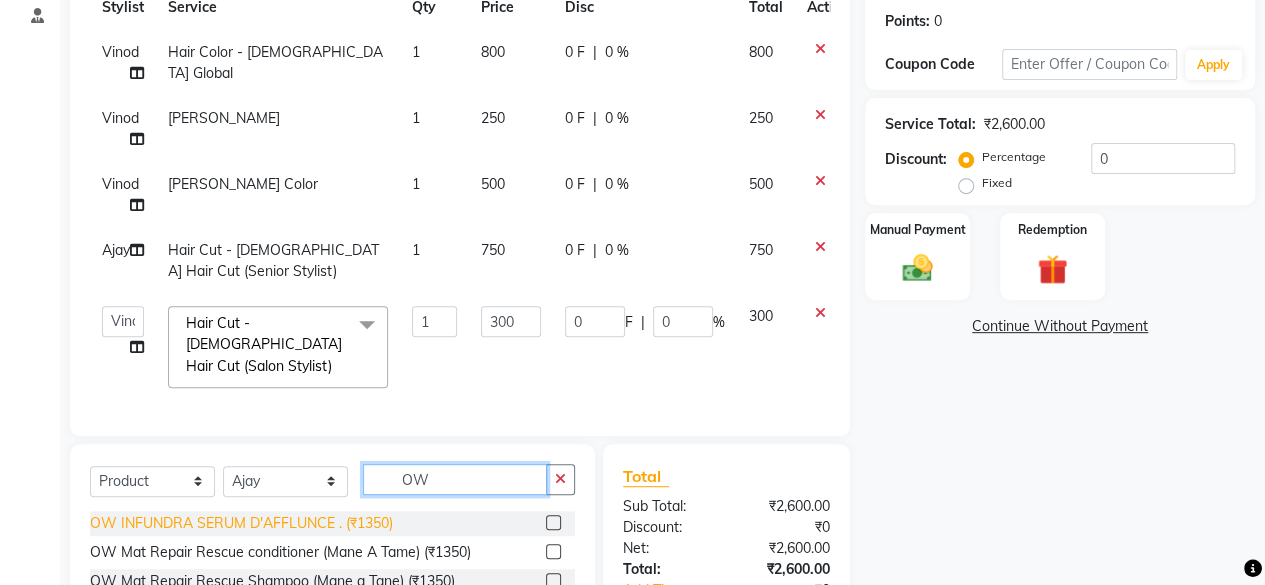 type on "OW" 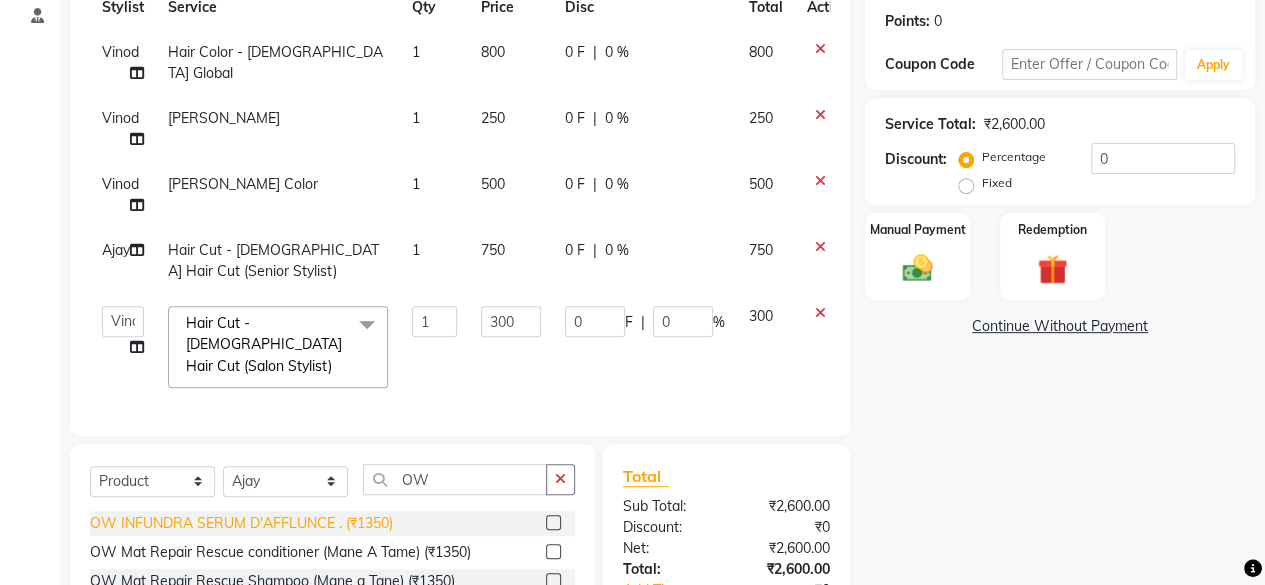 click on "OW INFUNDRA SERUM D'AFFLUNCE . (₹1350)" 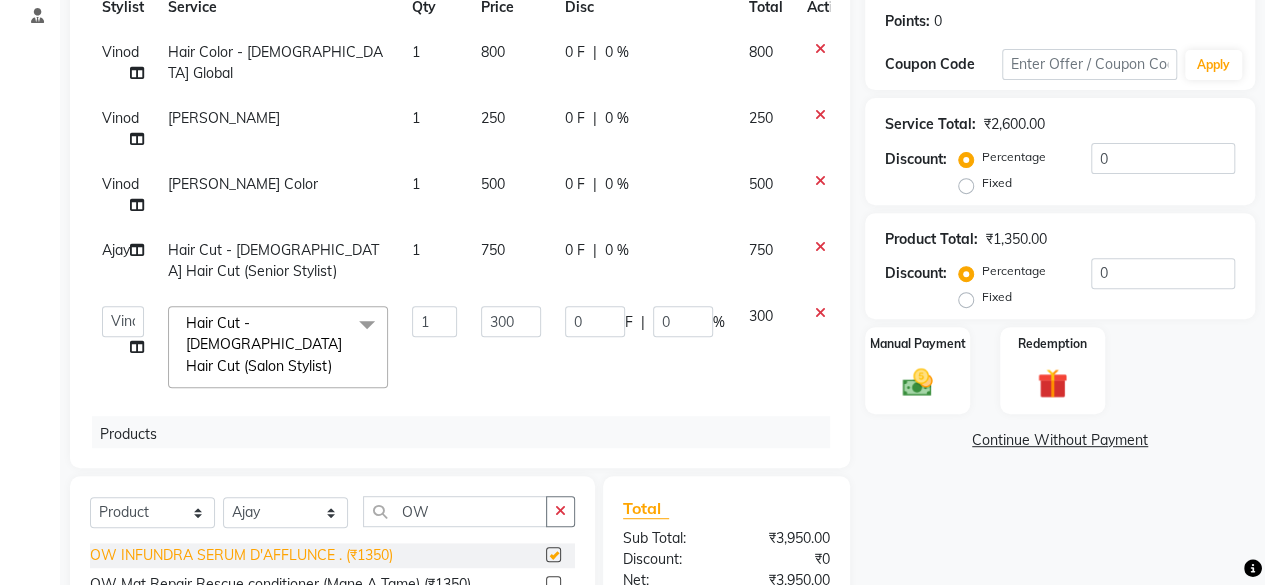 checkbox on "false" 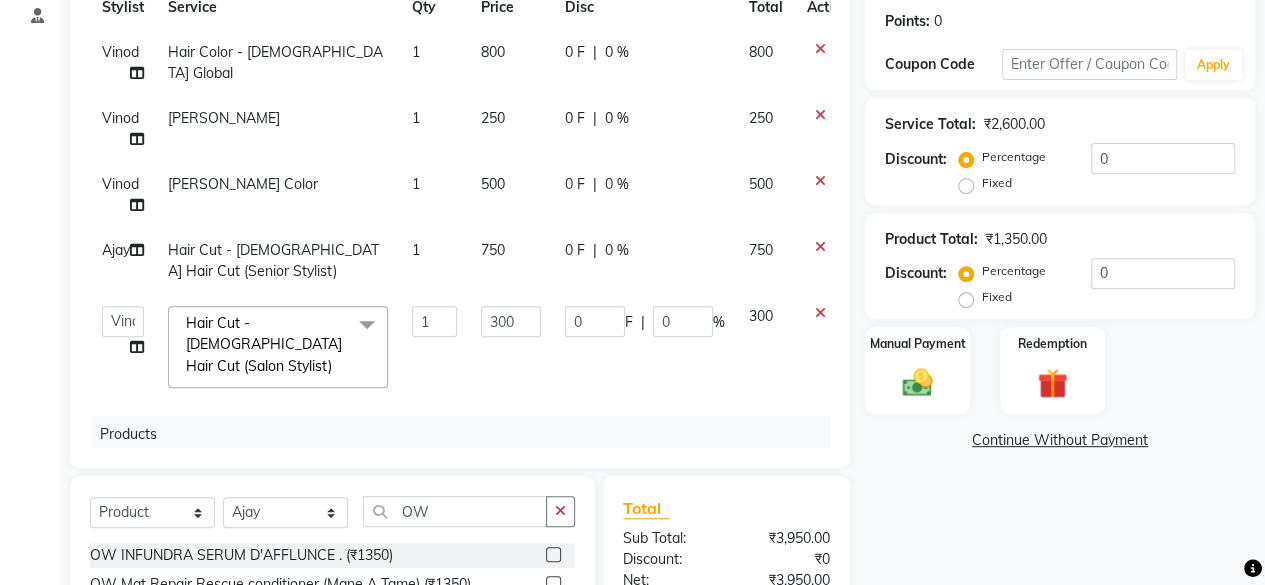 scroll, scrollTop: 400, scrollLeft: 0, axis: vertical 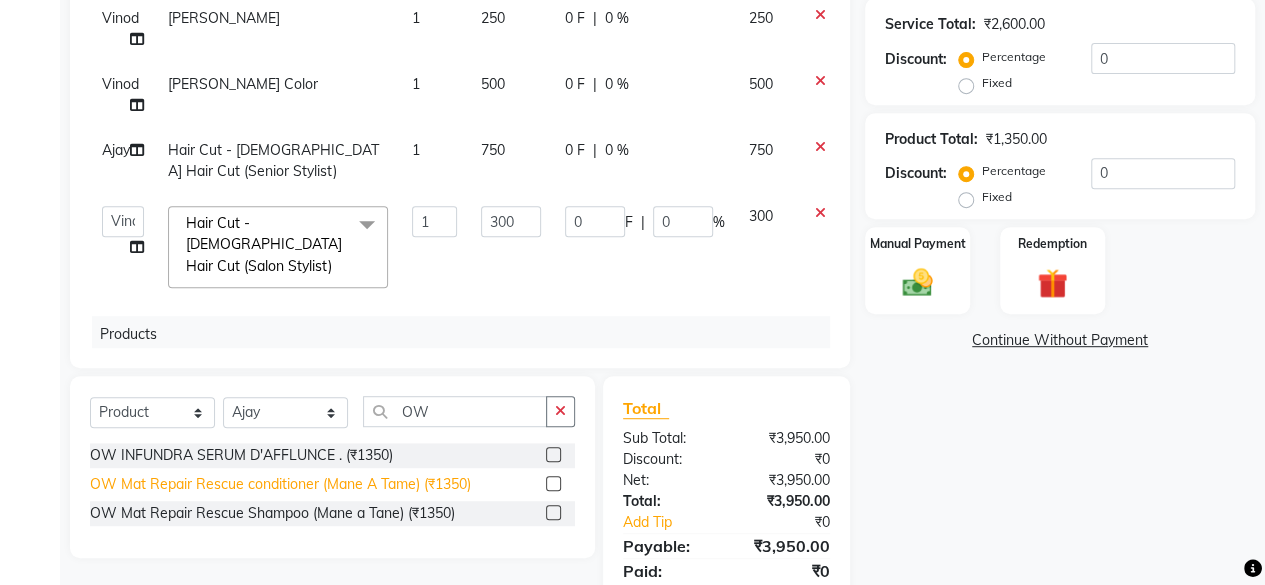 click on "OW Mat Repair Rescue conditioner (Mane A Tame) (₹1350)" 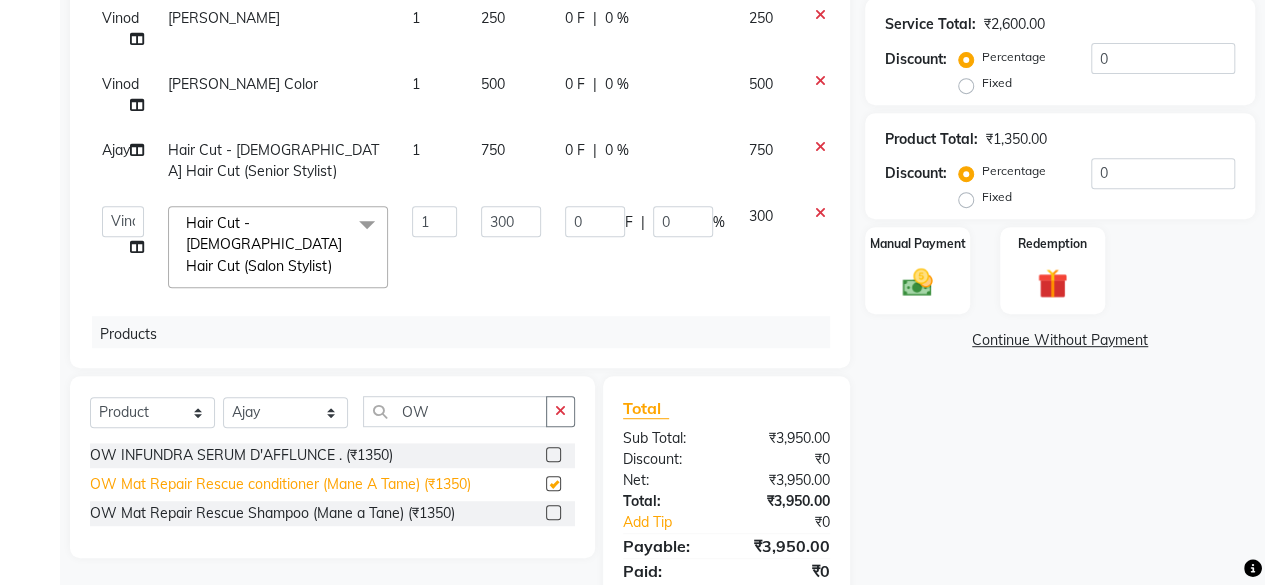checkbox on "false" 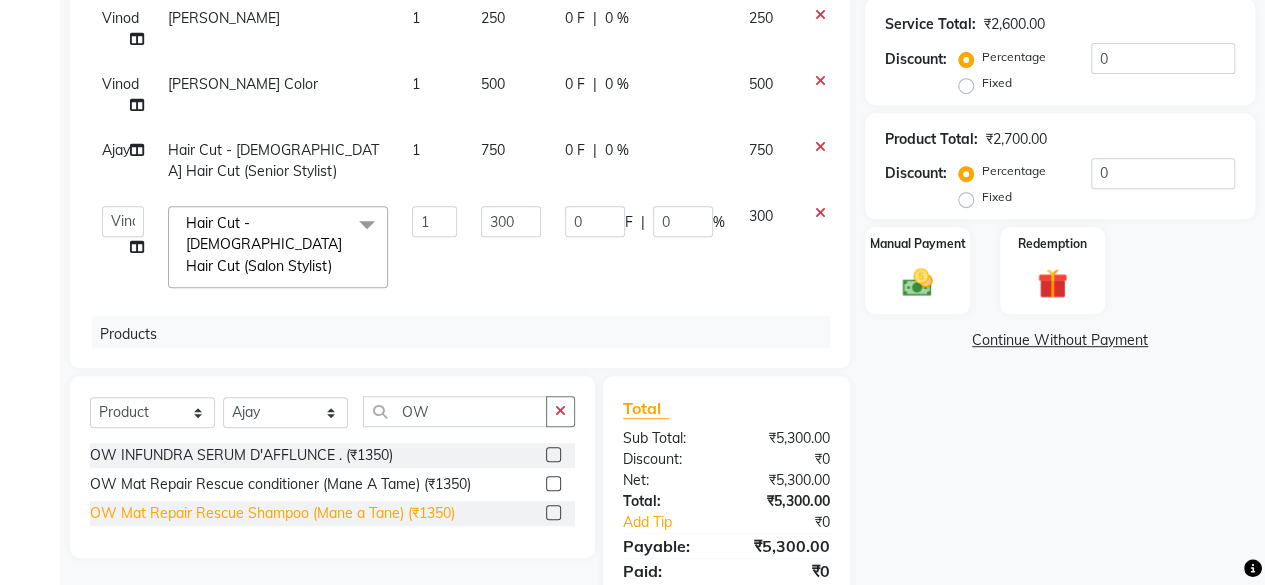 click on "OW Mat Repair Rescue Shampoo (Mane a Tane) (₹1350)" 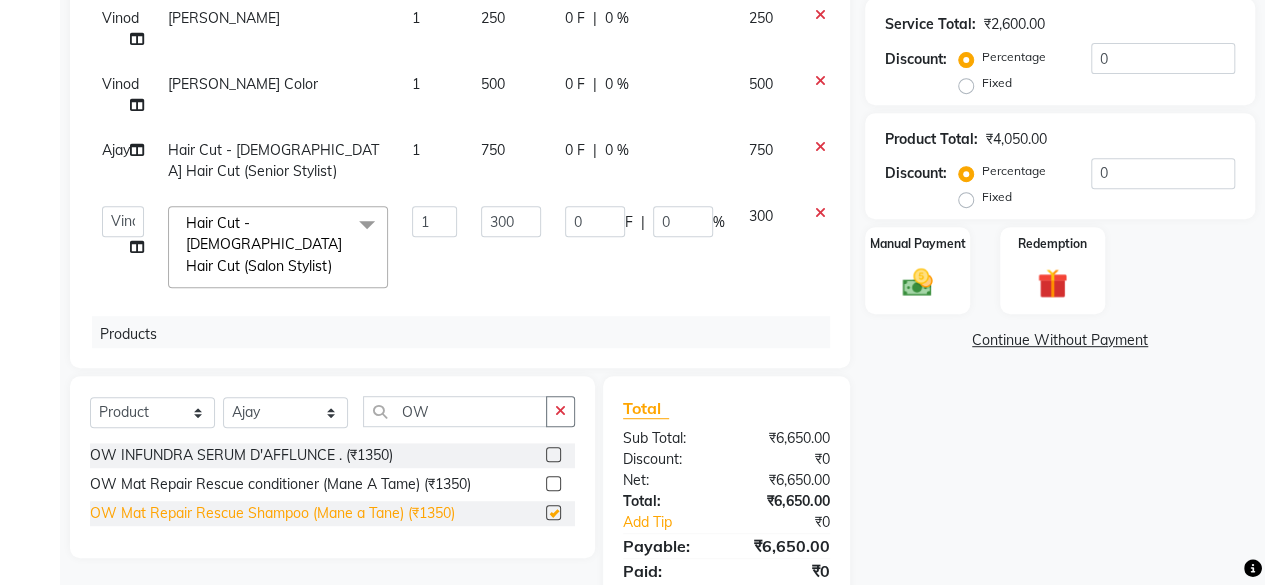 checkbox on "false" 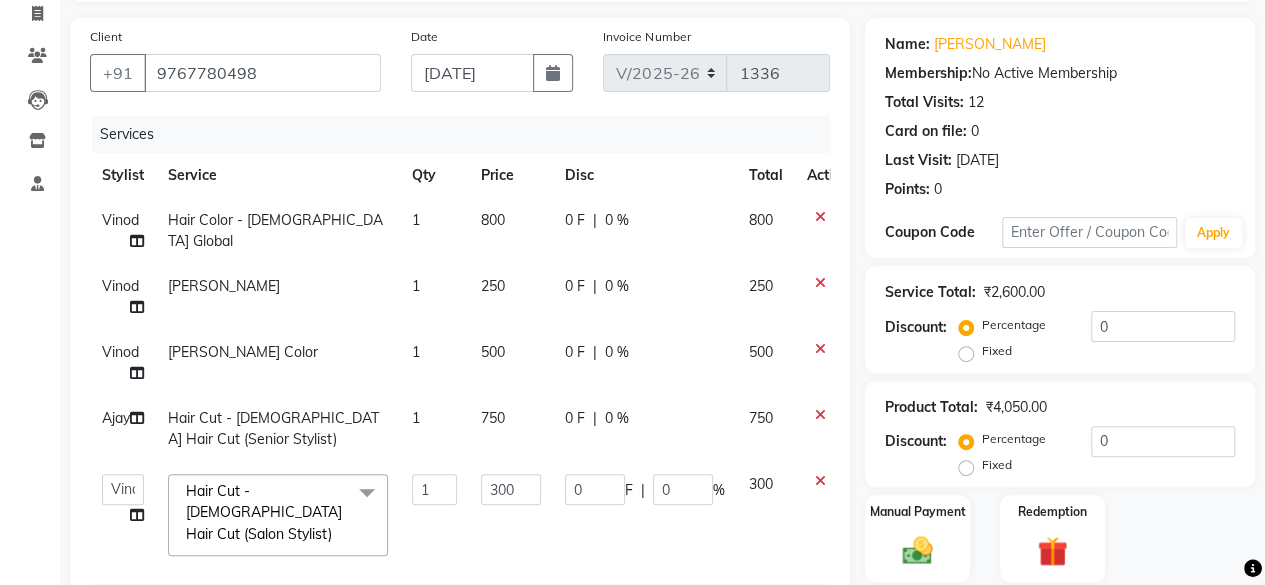 scroll, scrollTop: 0, scrollLeft: 0, axis: both 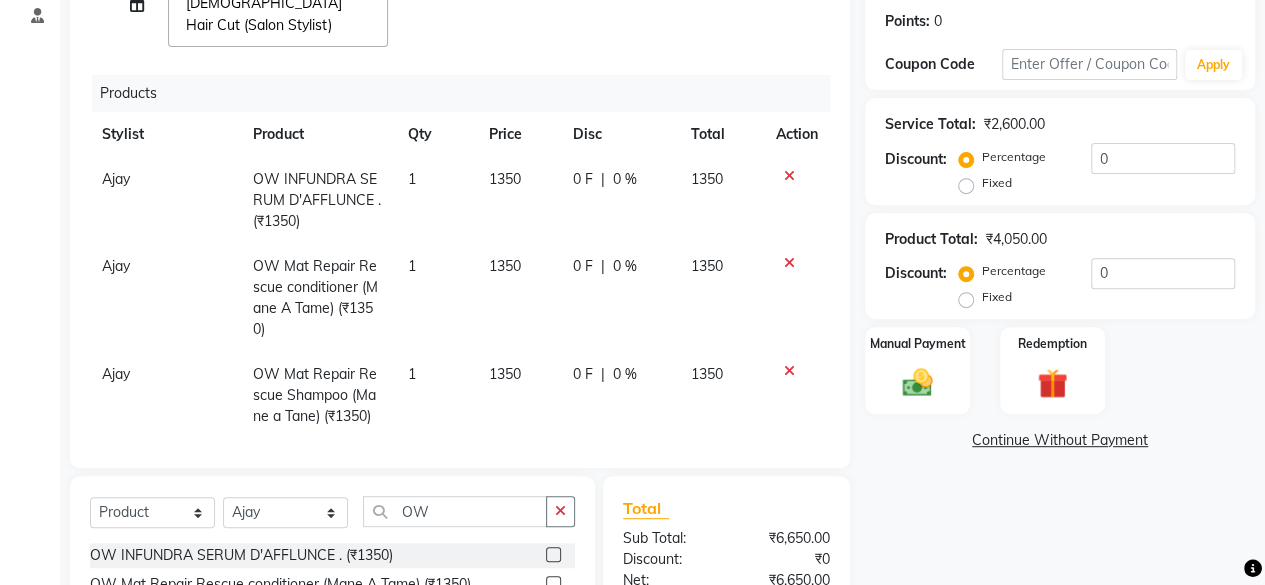 click 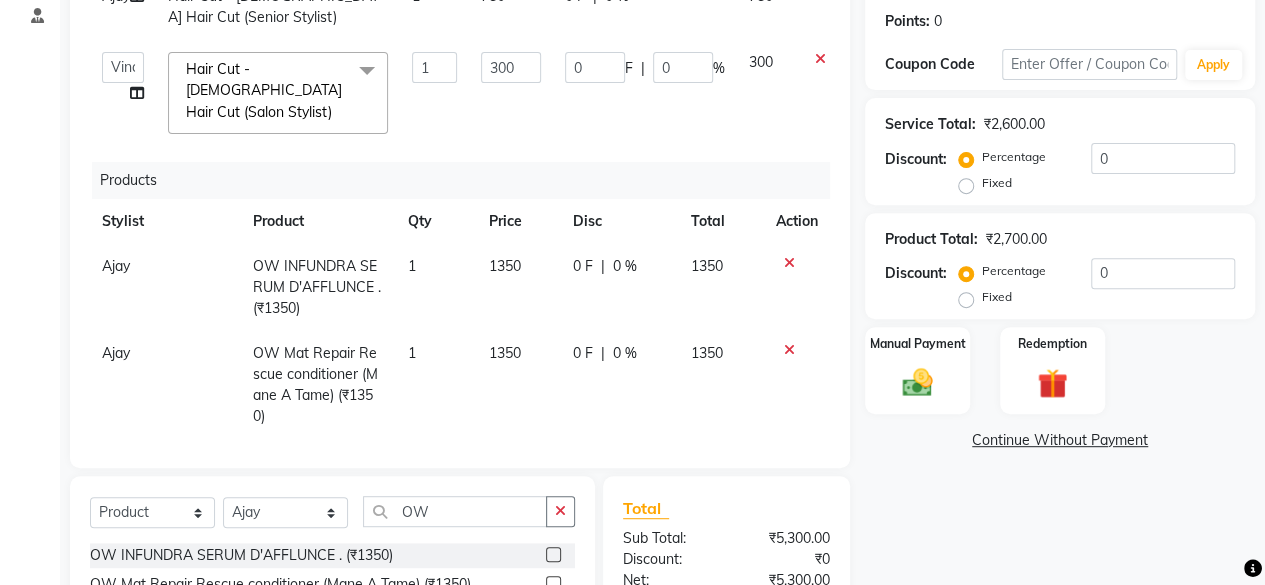scroll, scrollTop: 54, scrollLeft: 0, axis: vertical 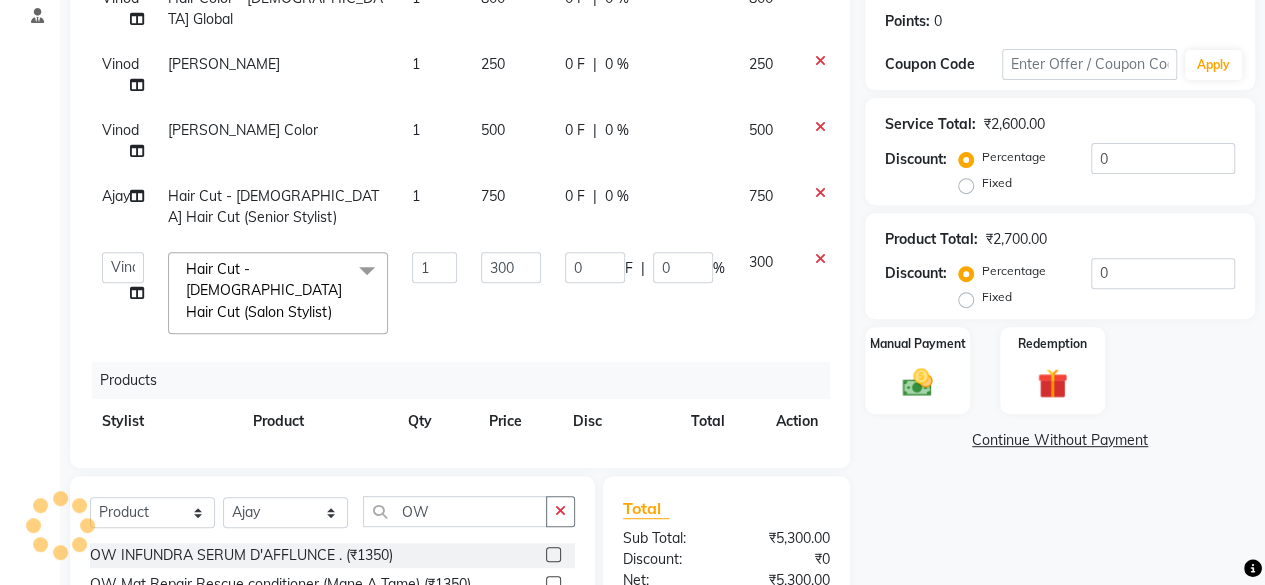 click on "Name: [PERSON_NAME] Membership:  No Active Membership  Total Visits:  12 Card on file:  0 Last Visit:   [DATE] Points:   0  Coupon Code Apply Service Total:  ₹2,600.00  Discount:  Percentage   Fixed  0 Product Total:  ₹2,700.00  Discount:  Percentage   Fixed  0 Manual Payment Redemption  Continue Without Payment" 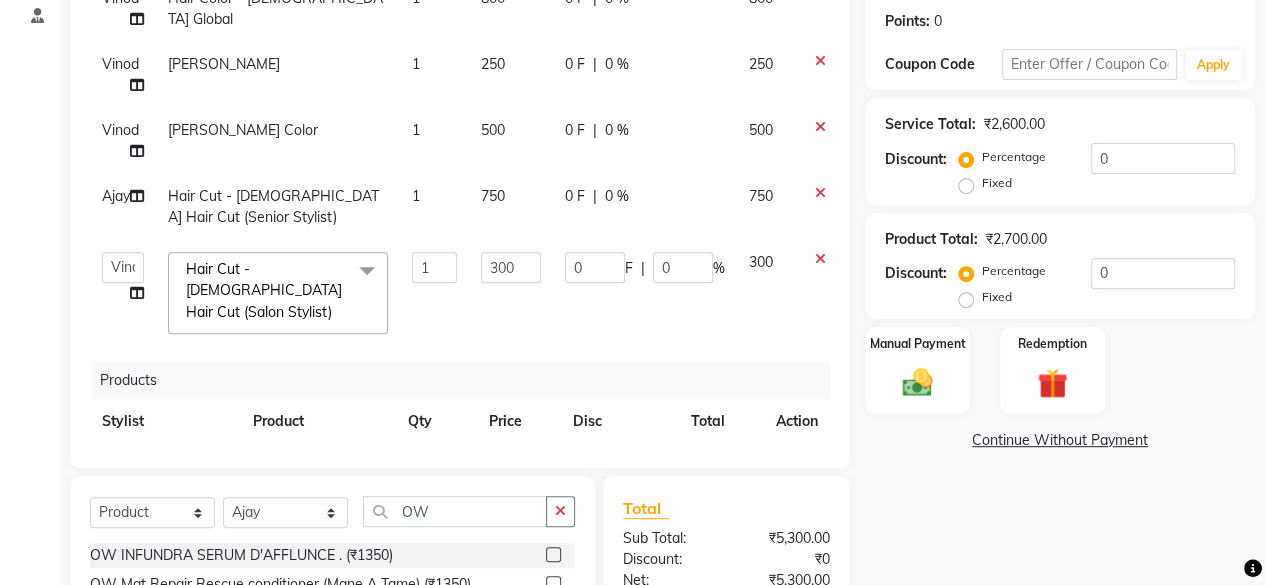 scroll, scrollTop: 471, scrollLeft: 0, axis: vertical 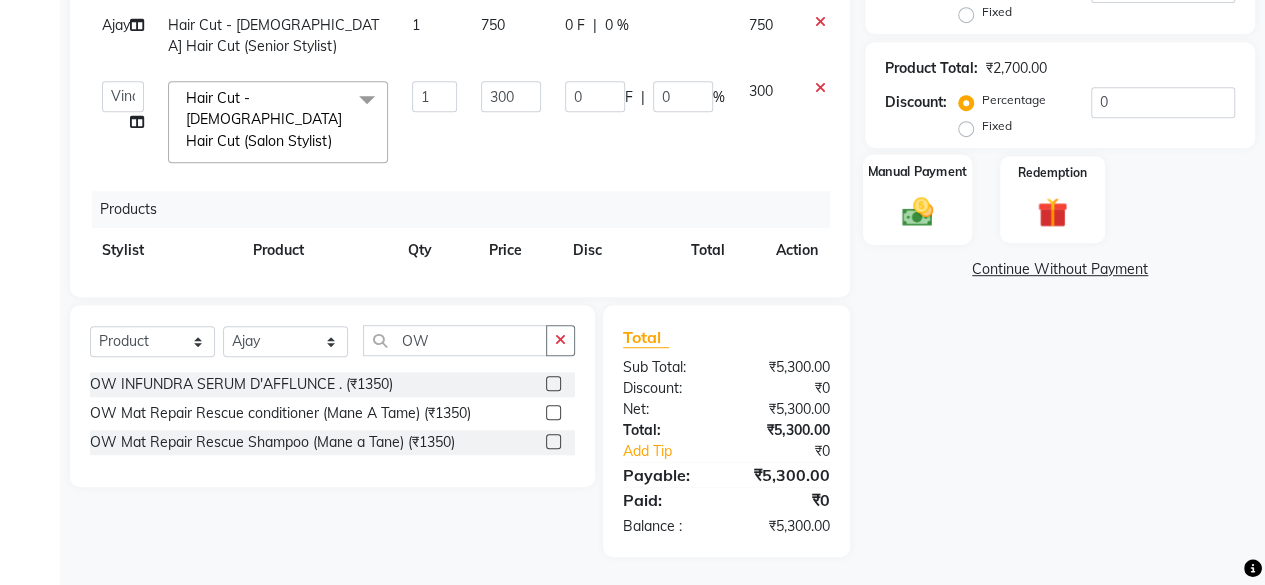 click 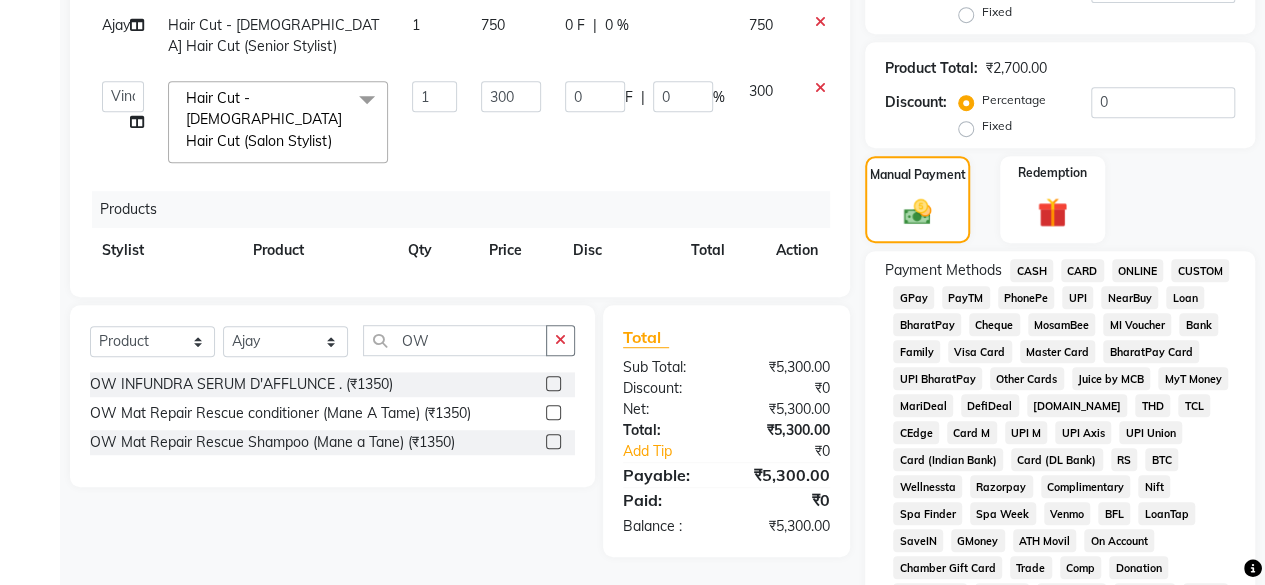 click on "GPay" 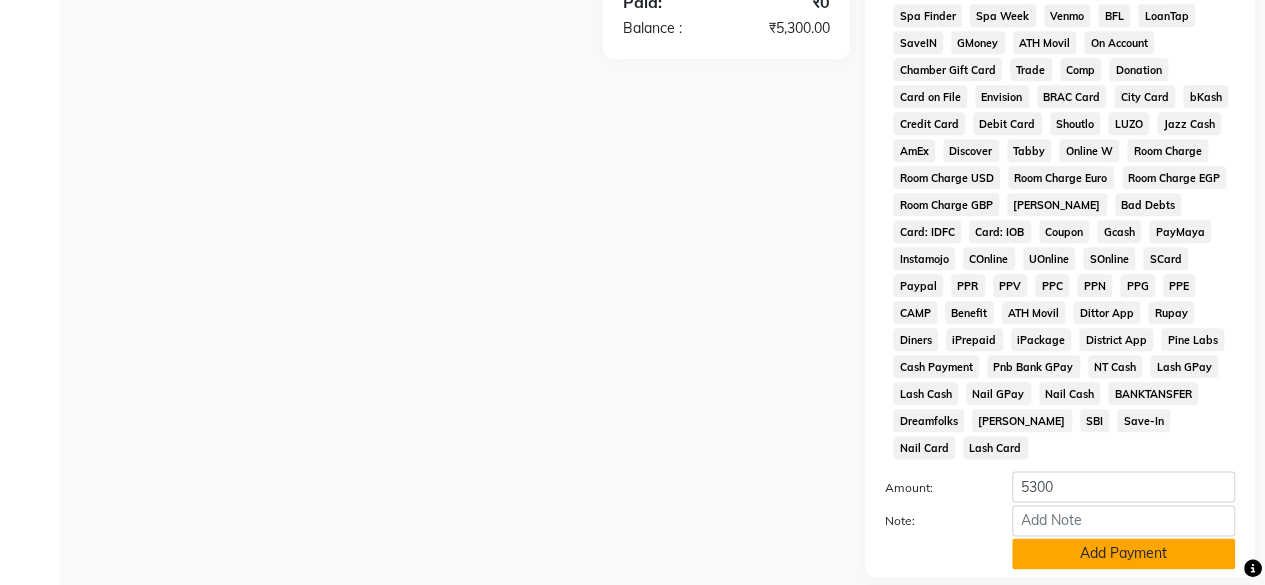scroll, scrollTop: 1087, scrollLeft: 0, axis: vertical 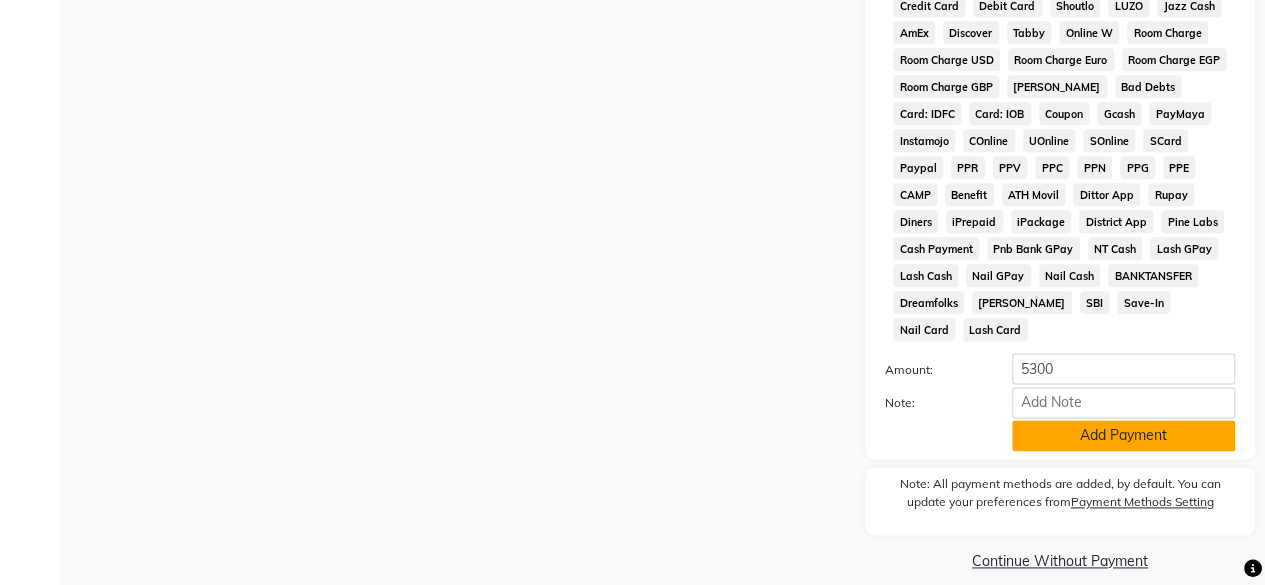 click on "Add Payment" 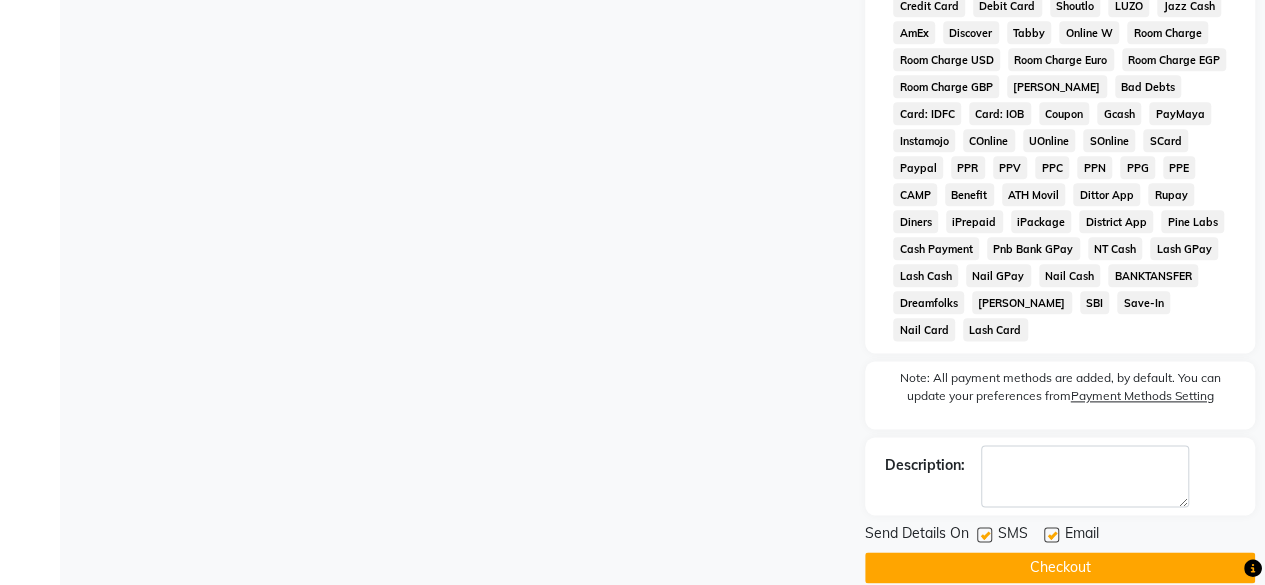 scroll, scrollTop: 1093, scrollLeft: 0, axis: vertical 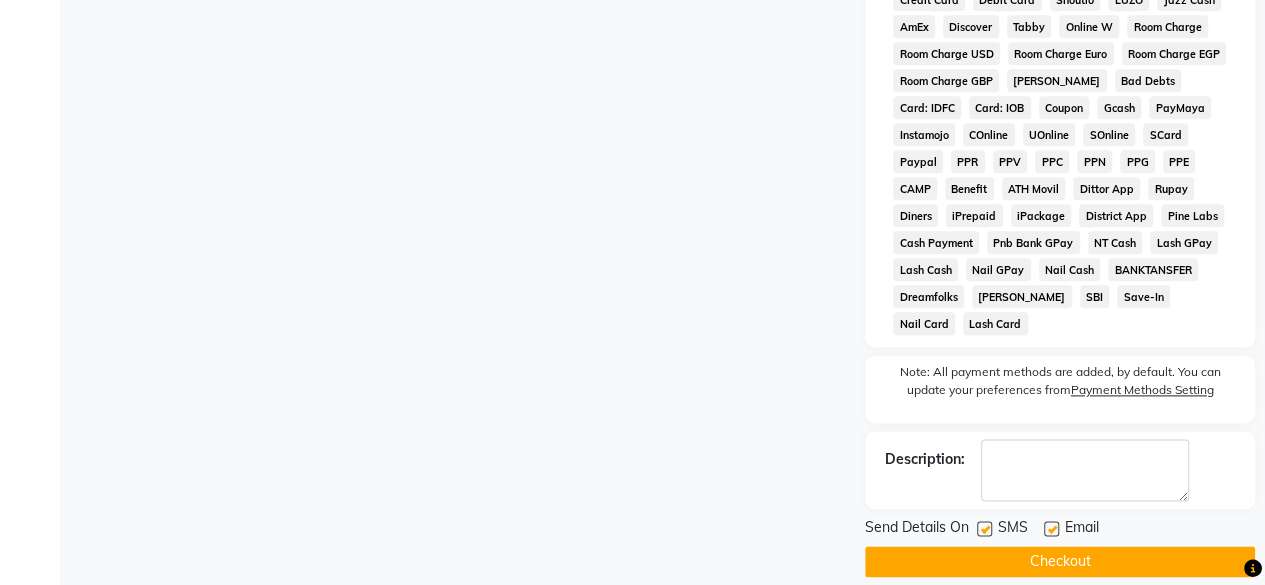 click 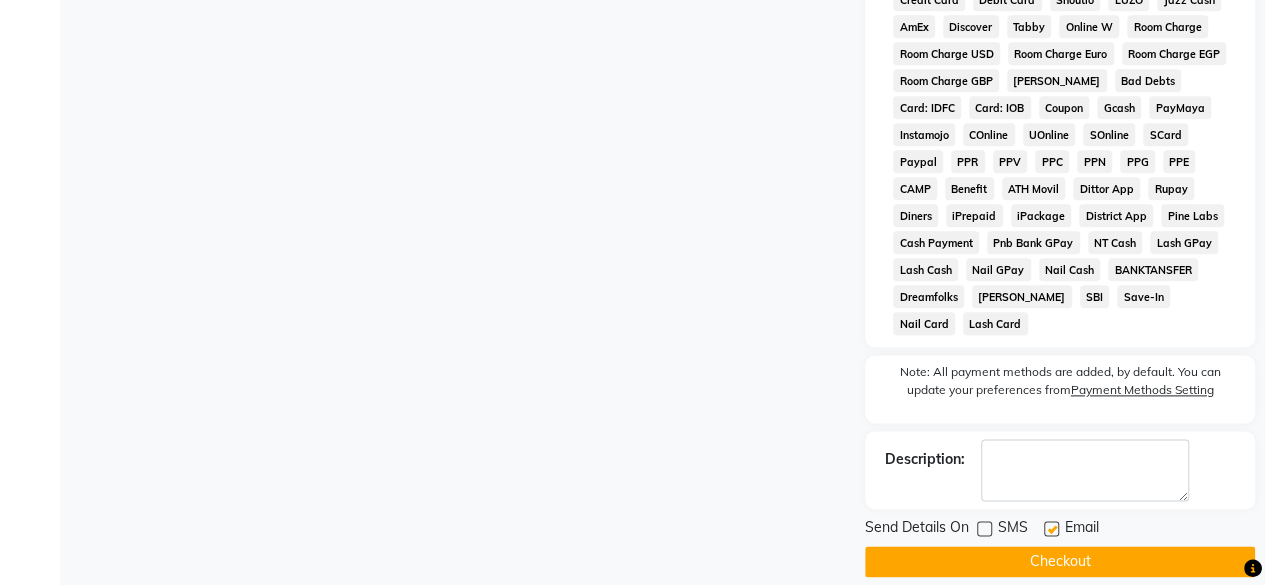 click 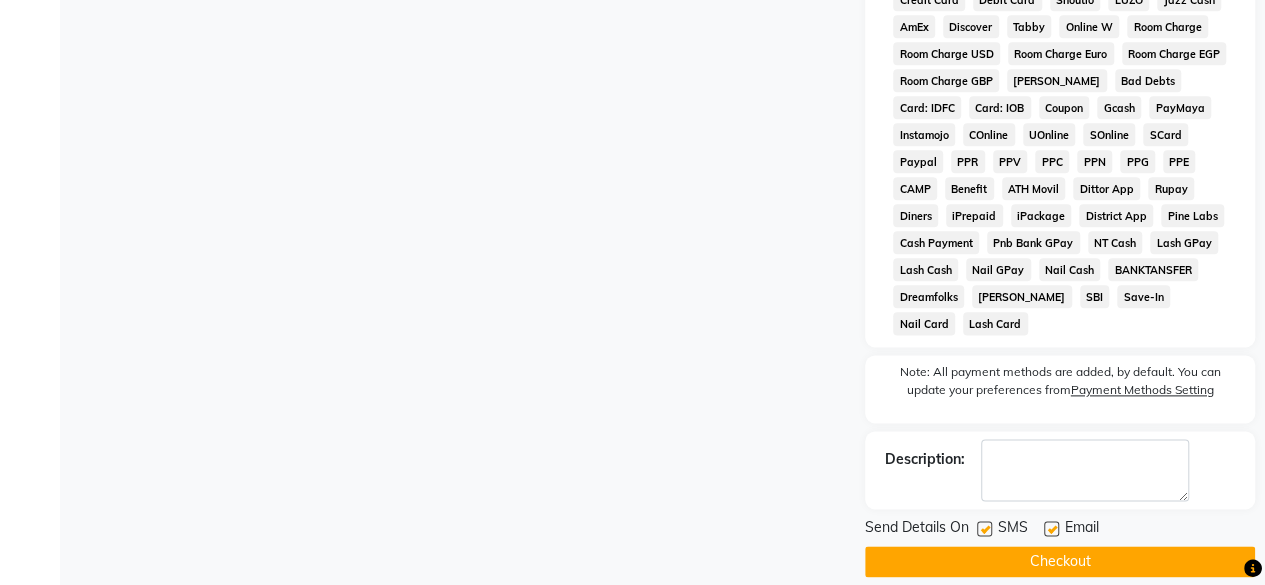 click on "Checkout" 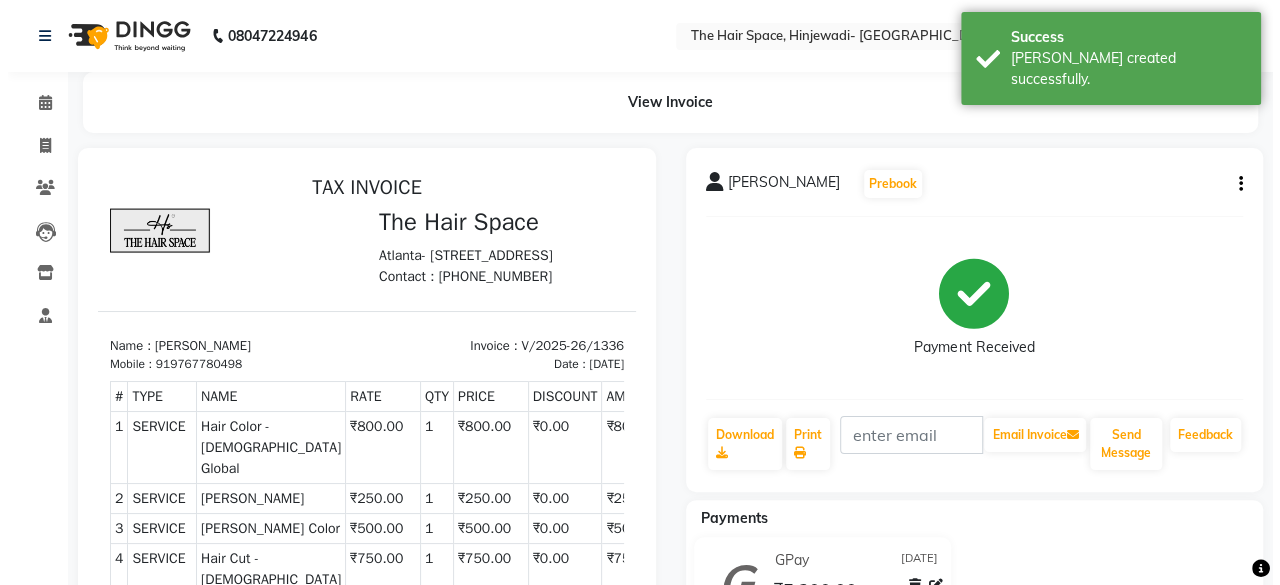 scroll, scrollTop: 0, scrollLeft: 0, axis: both 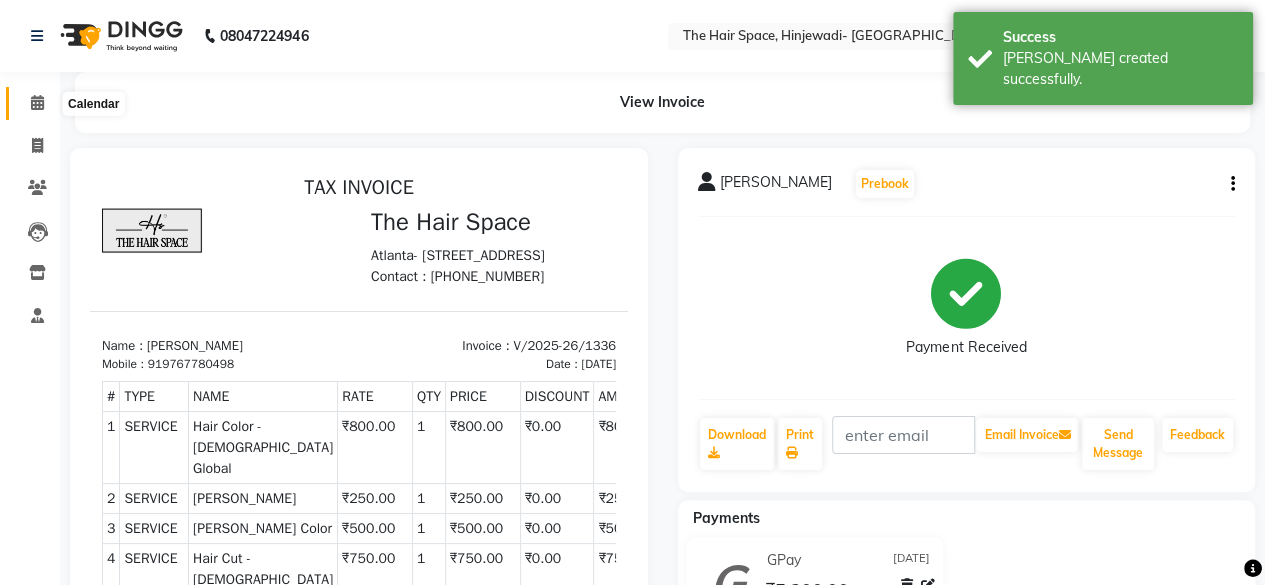 click 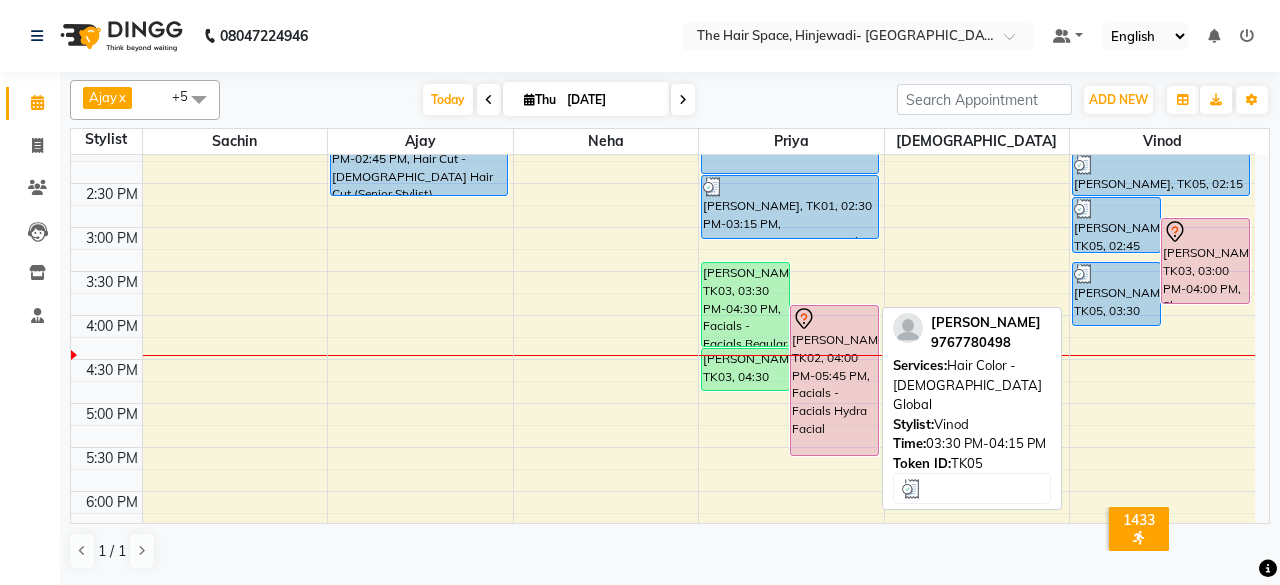 scroll, scrollTop: 500, scrollLeft: 0, axis: vertical 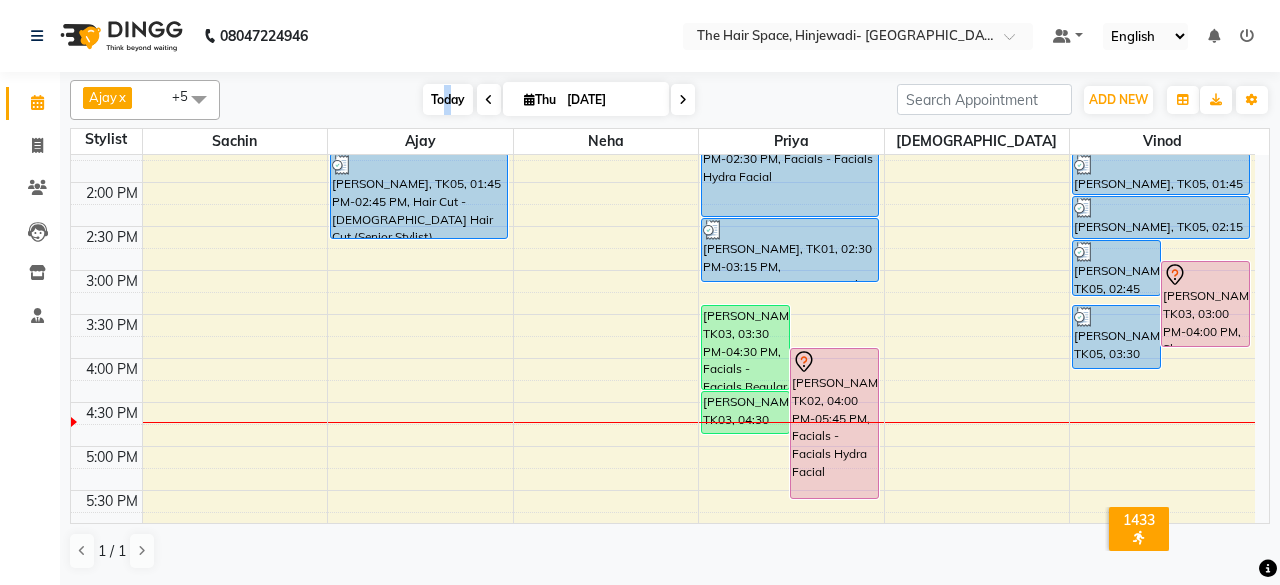 click on "Today" at bounding box center (448, 99) 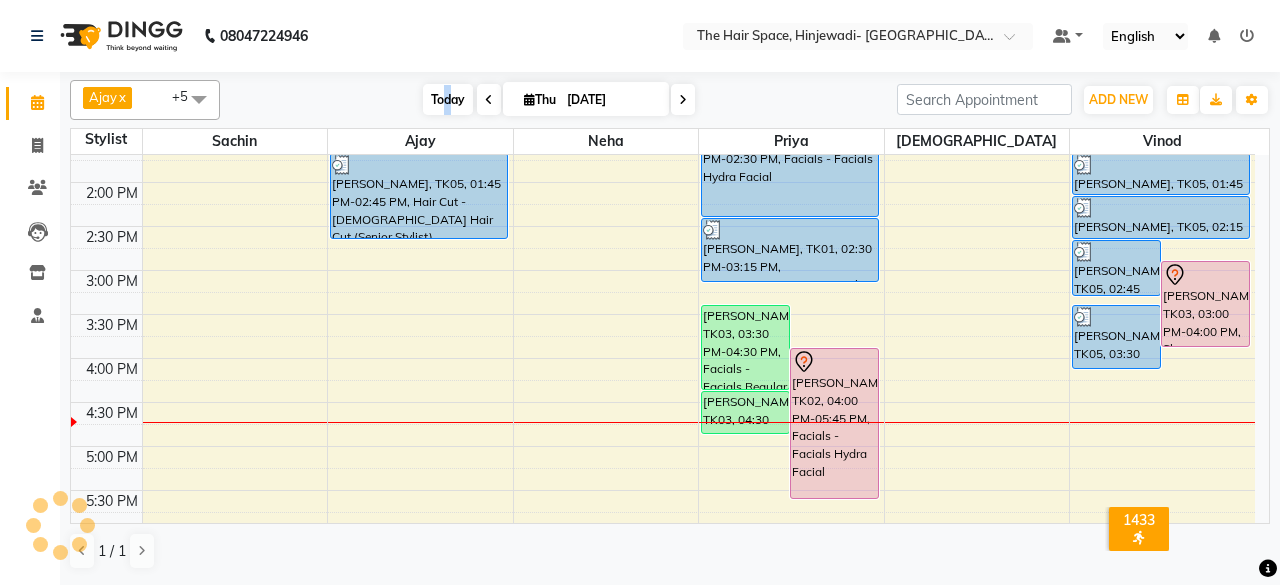 scroll, scrollTop: 695, scrollLeft: 0, axis: vertical 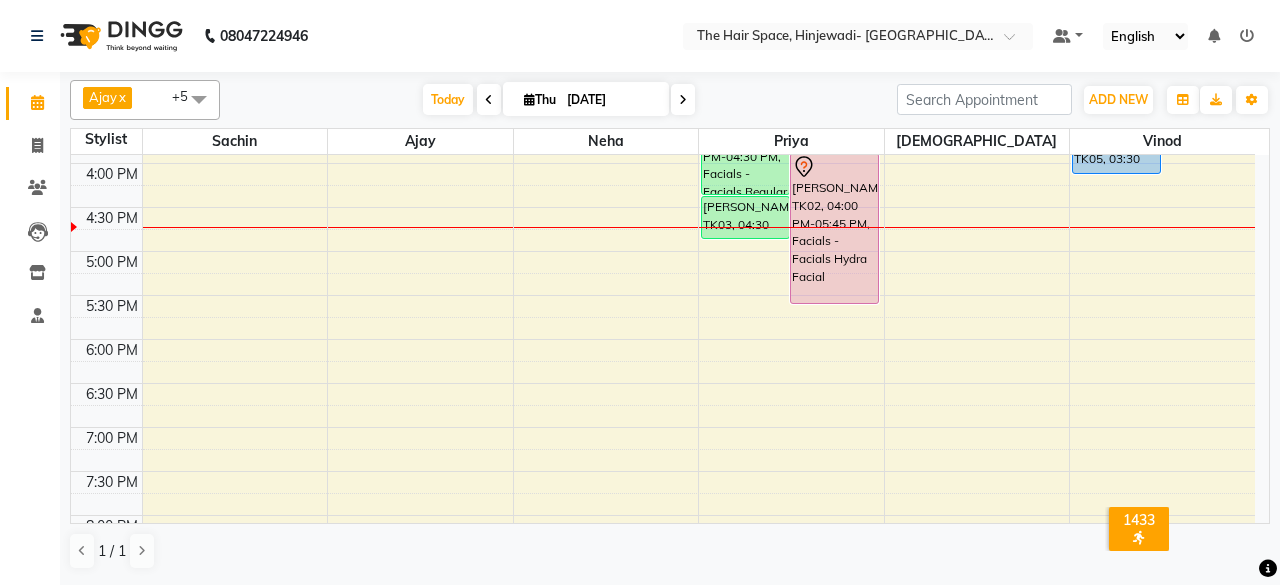 click on "[DATE]  [DATE]" at bounding box center (558, 100) 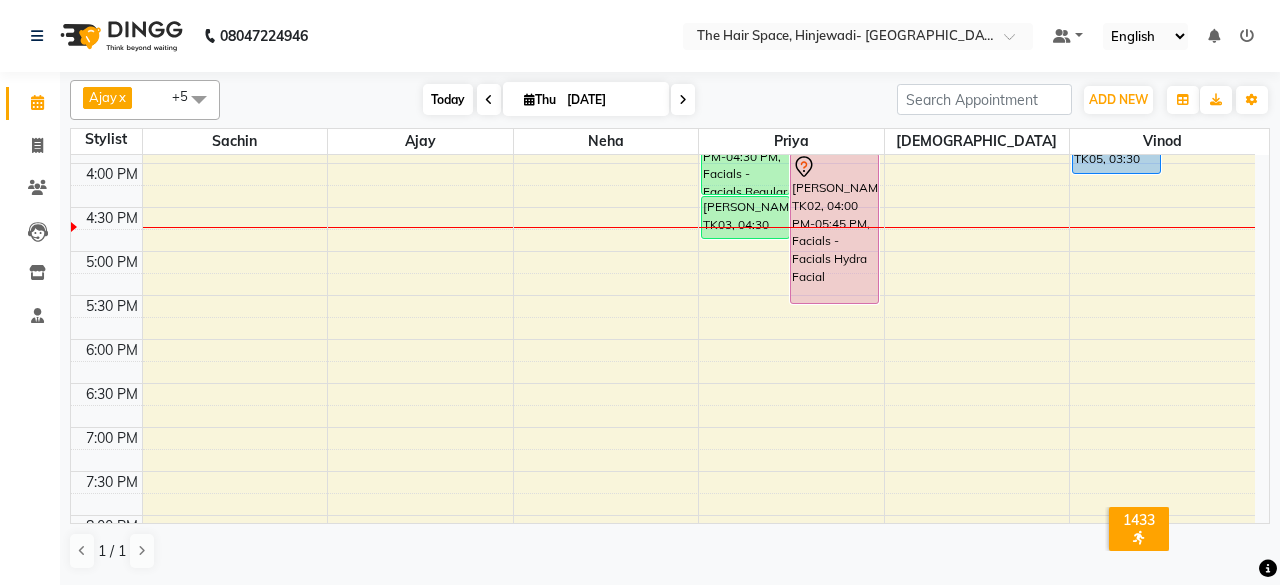 click on "Today" at bounding box center [448, 99] 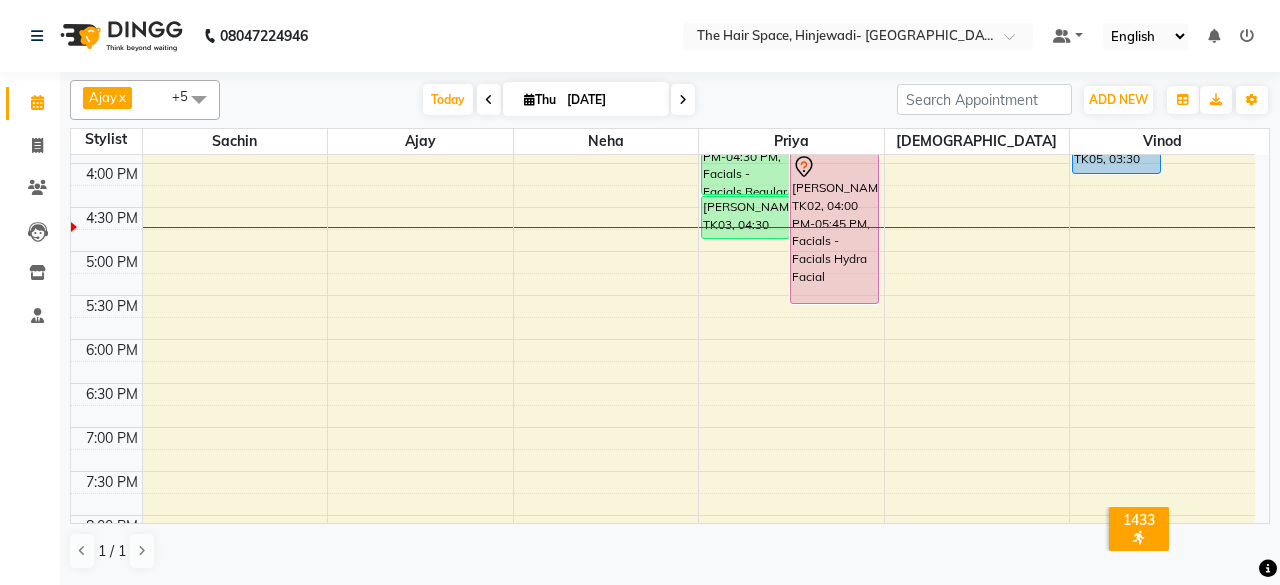 scroll, scrollTop: 694, scrollLeft: 0, axis: vertical 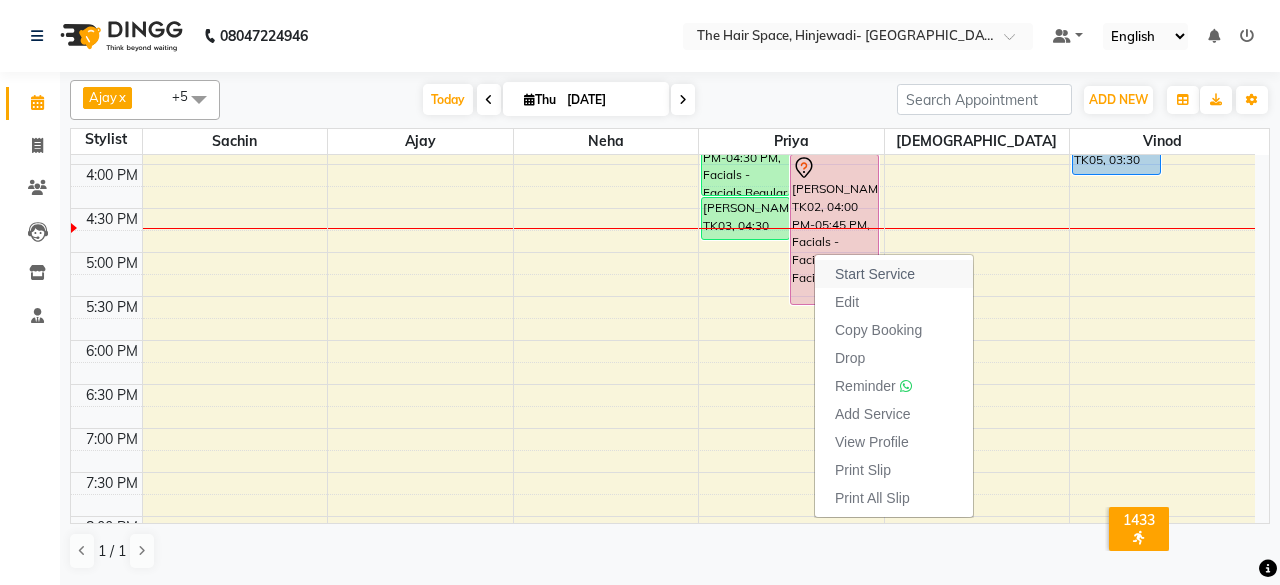 click on "Start Service" at bounding box center (875, 274) 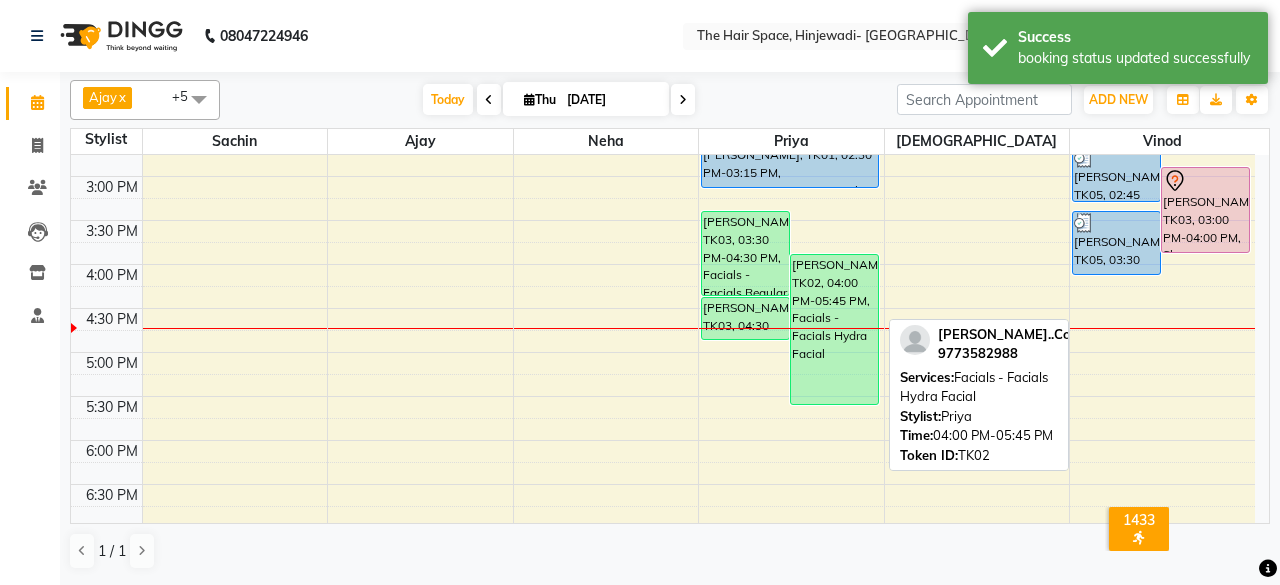 scroll, scrollTop: 494, scrollLeft: 0, axis: vertical 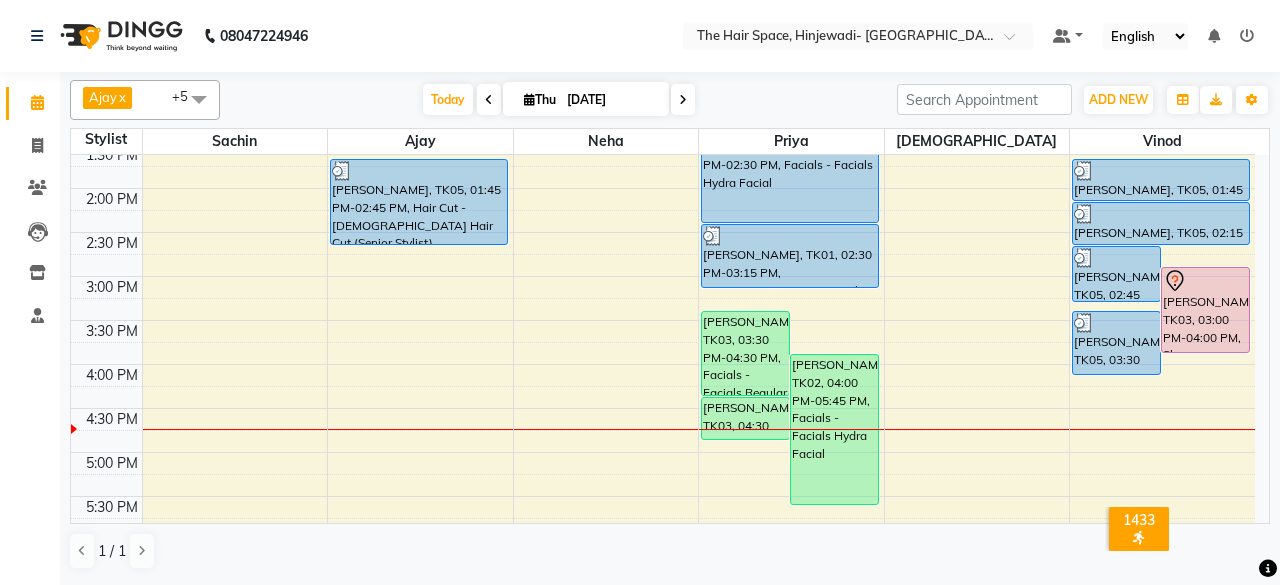 click on "[DATE]  [DATE]" at bounding box center (558, 100) 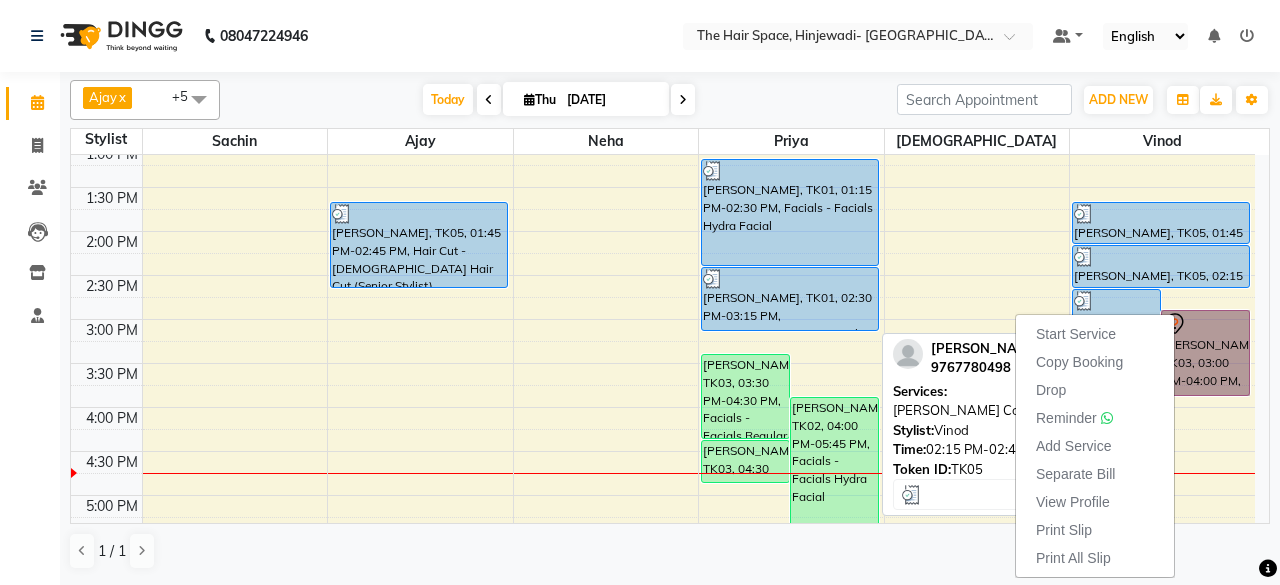 scroll, scrollTop: 494, scrollLeft: 0, axis: vertical 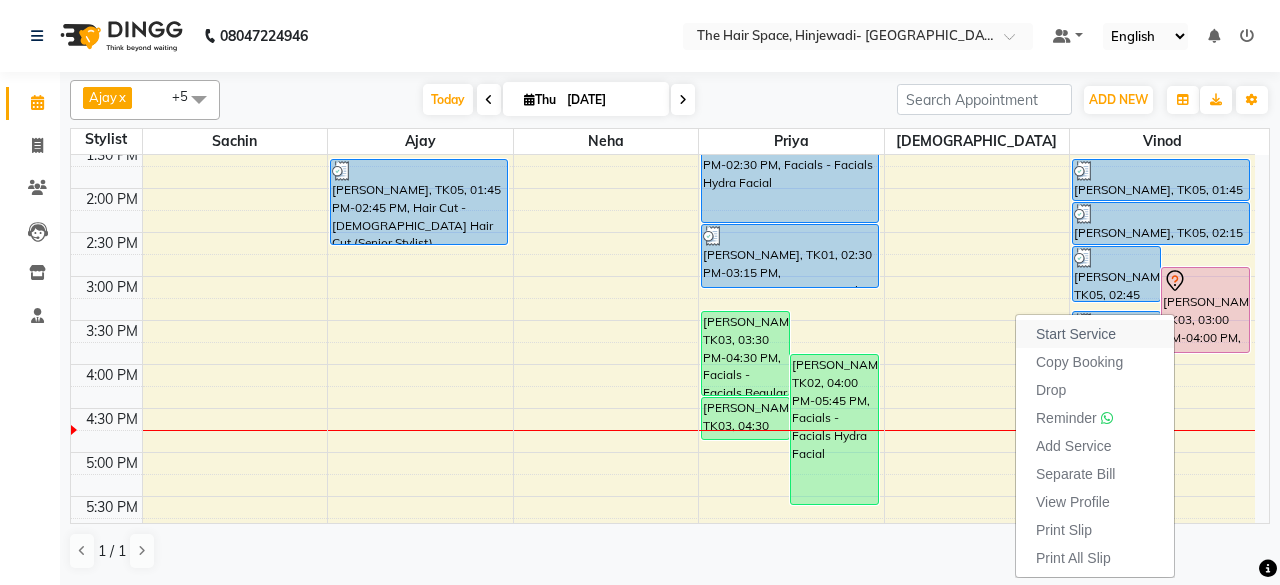 click on "Start Service" at bounding box center [1095, 334] 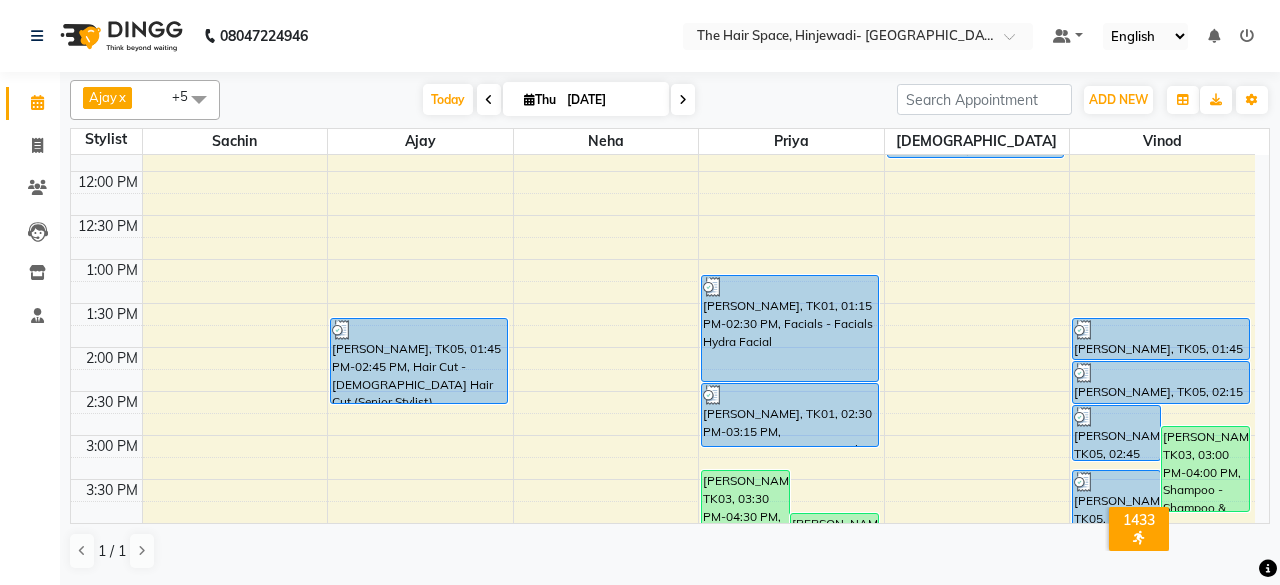 scroll, scrollTop: 294, scrollLeft: 0, axis: vertical 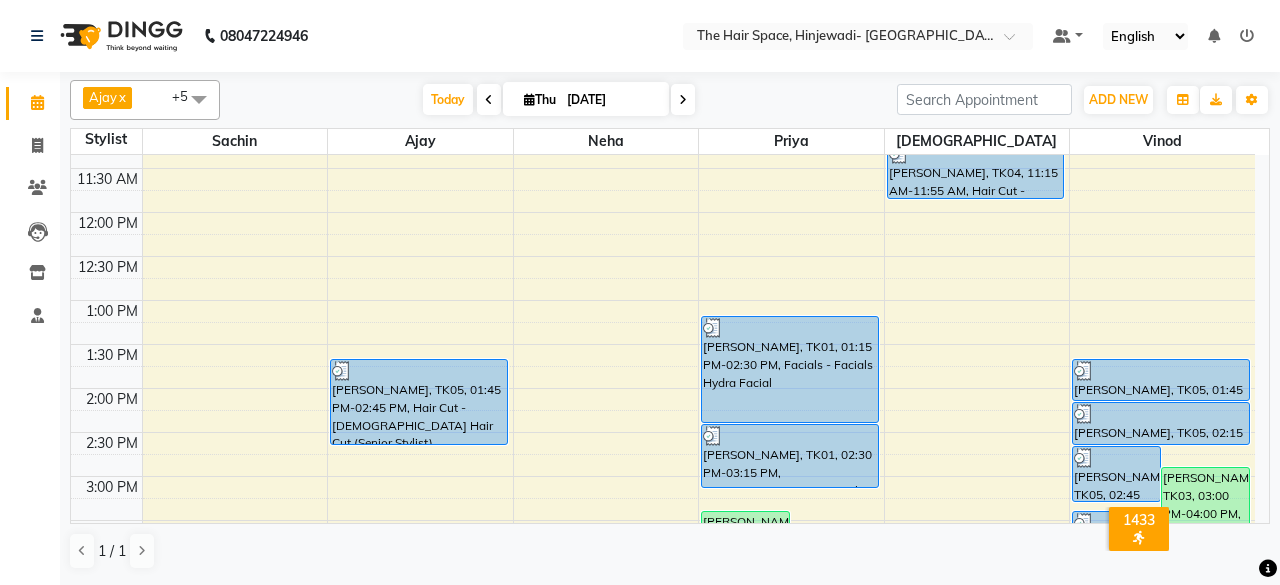 click on "8:00 AM 8:30 AM 9:00 AM 9:30 AM 10:00 AM 10:30 AM 11:00 AM 11:30 AM 12:00 PM 12:30 PM 1:00 PM 1:30 PM 2:00 PM 2:30 PM 3:00 PM 3:30 PM 4:00 PM 4:30 PM 5:00 PM 5:30 PM 6:00 PM 6:30 PM 7:00 PM 7:30 PM 8:00 PM 8:30 PM 9:00 PM 9:30 PM 10:00 PM 10:30 PM     [PERSON_NAME][GEOGRAPHIC_DATA], 01:45 PM-02:45 PM, Hair Cut - [DEMOGRAPHIC_DATA] Hair Cut (Senior Stylist)    Shweta K, TK03, 03:30 PM-04:30 PM, Facials - Facials Regular Facial    [PERSON_NAME]..Coupon, TK02, 04:00 PM-05:45 PM, Facials - Facials Hydra Facial    Shweta K, TK03, 04:30 PM-05:00 PM, Waxing - Normal Wax Full Legs     [PERSON_NAME], TK01, 01:15 PM-02:30 PM, Facials - Facials Hydra Facial     [PERSON_NAME], TK01, 02:30 PM-03:15 PM, [PERSON_NAME] Face-Neck     [PERSON_NAME], TK04, 11:15 AM-11:55 AM, Hair Cut - [DEMOGRAPHIC_DATA] Hair Cut (Salon Stylist)     [PERSON_NAME], TK05, 02:45 PM-03:25 PM, Hair Cut - [DEMOGRAPHIC_DATA] Hair Cut (Salon Stylist)    Shweta K, TK03, 03:00 PM-04:00 PM, Shampoo - Shampoo & Blow Dry         [PERSON_NAME], TK05, 01:45 PM-02:15 PM, [PERSON_NAME]" at bounding box center (663, 520) 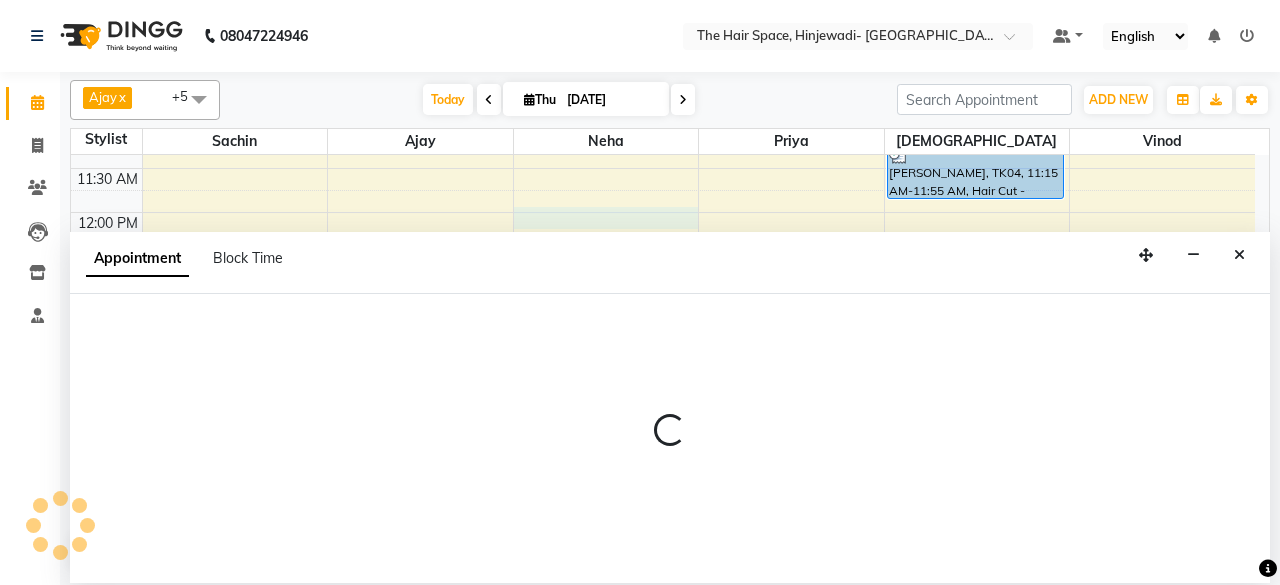 select on "78024" 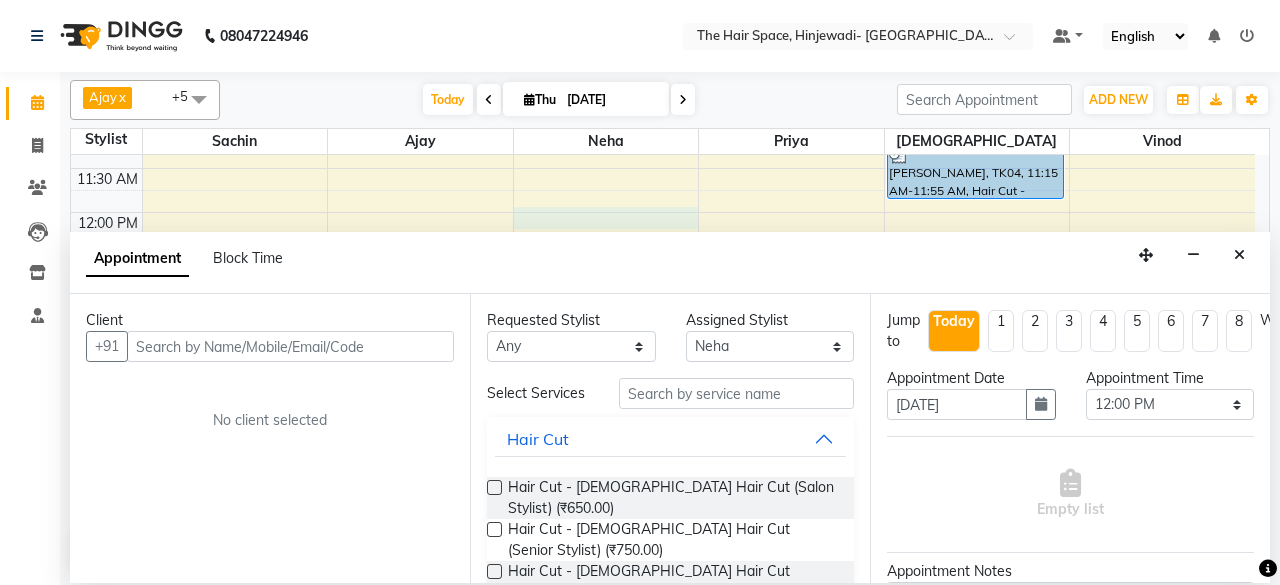 click at bounding box center [290, 346] 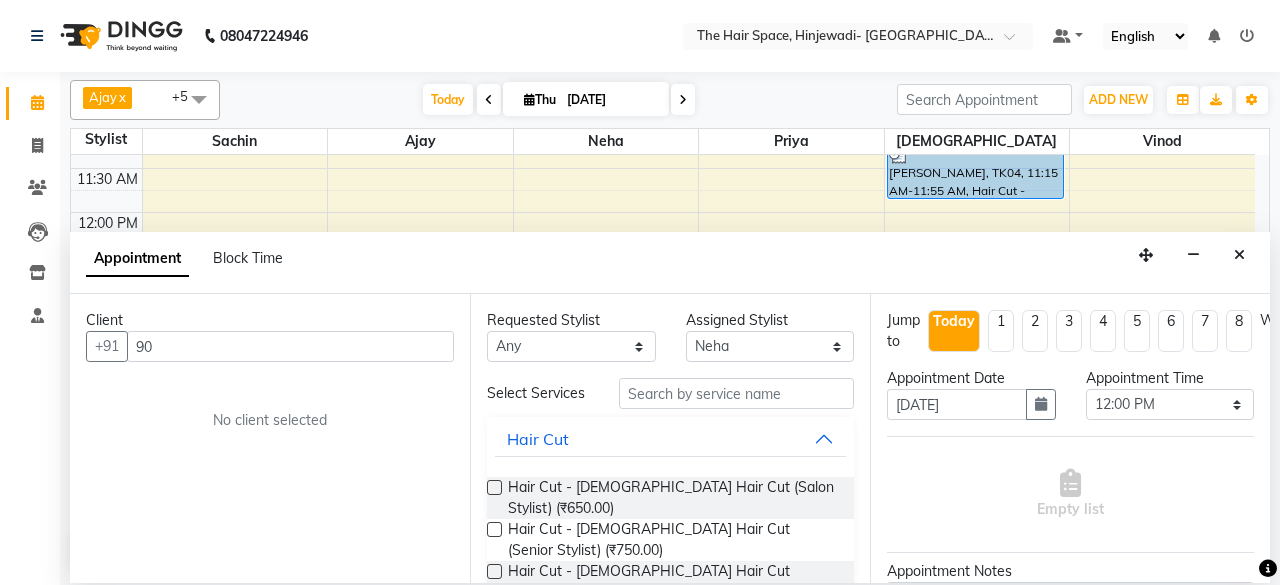 click on "90" at bounding box center [290, 346] 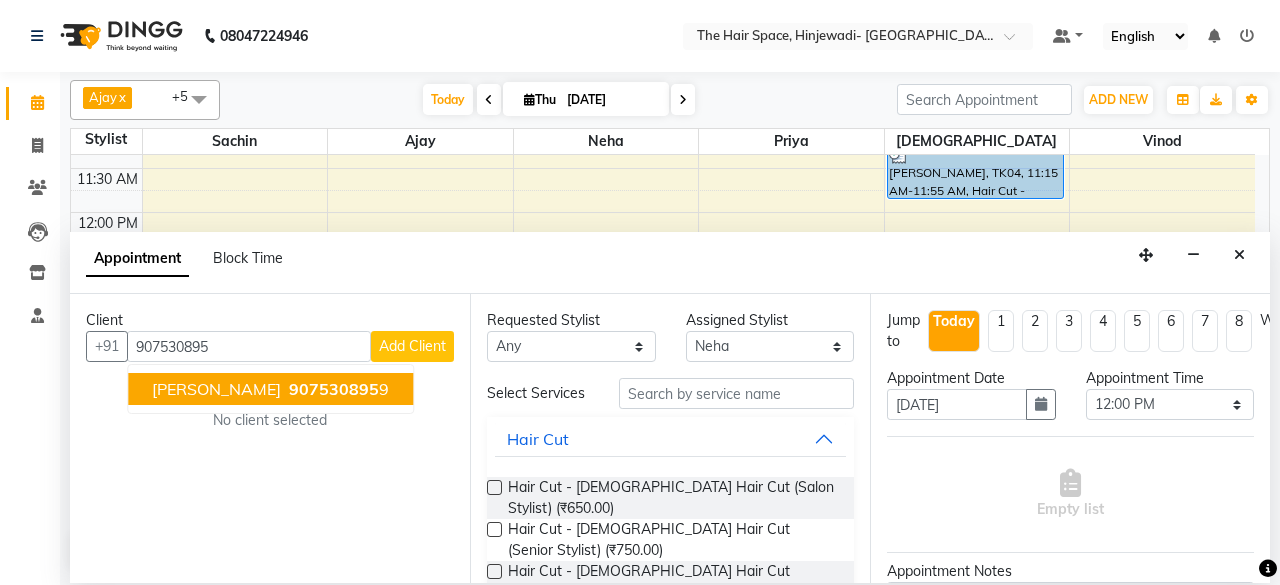 click on "907530895" at bounding box center (334, 389) 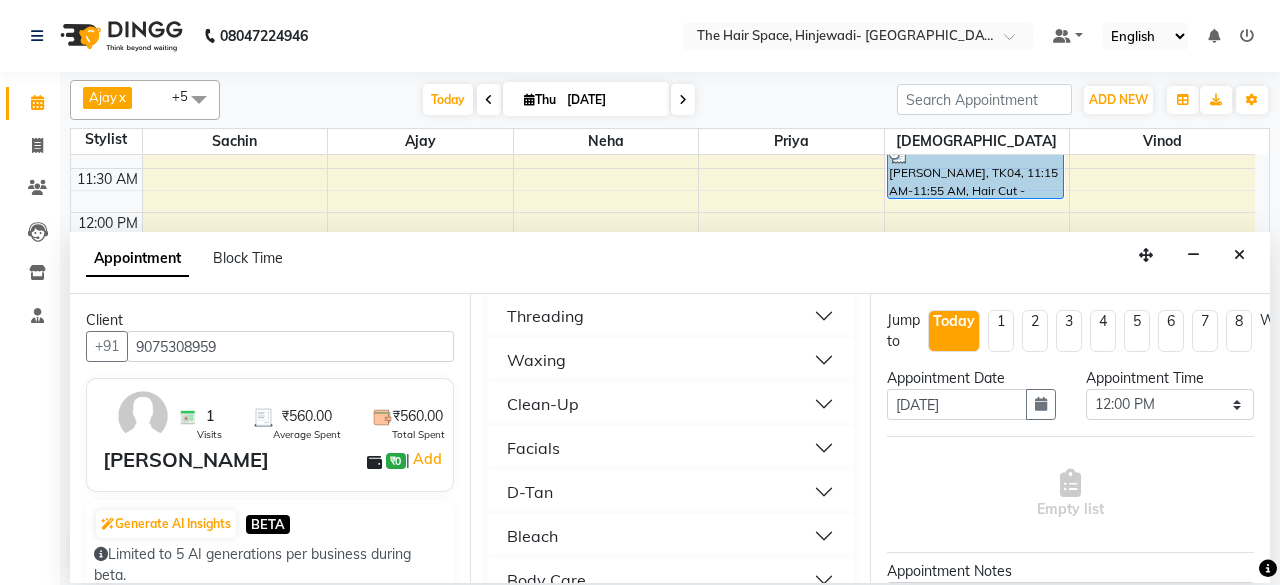 scroll, scrollTop: 1100, scrollLeft: 0, axis: vertical 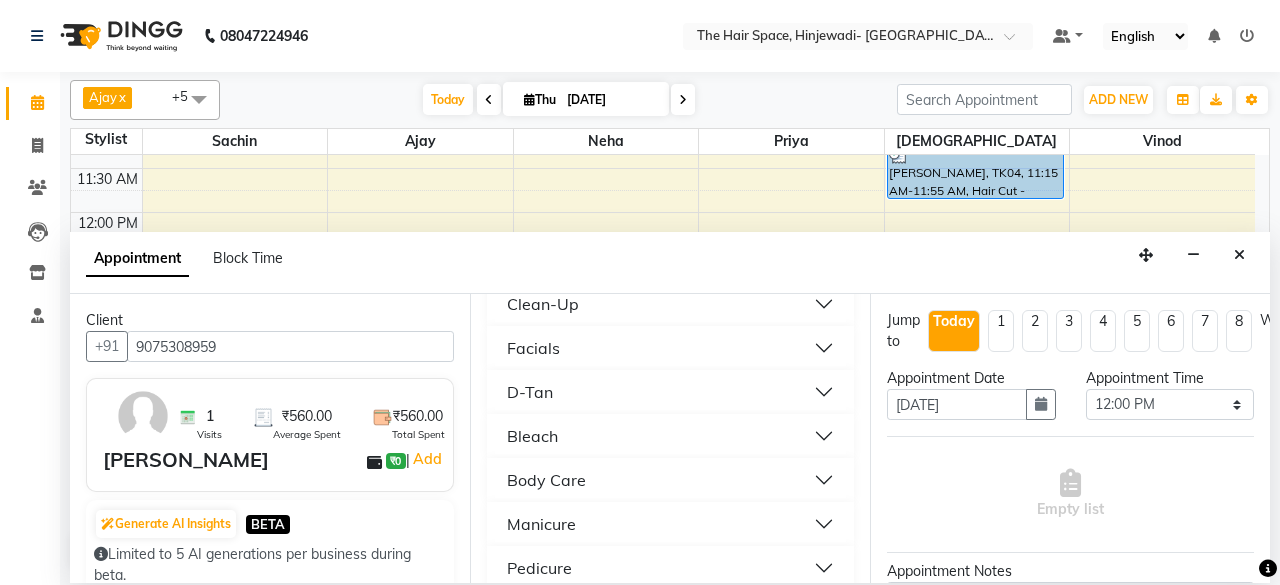 type on "9075308959" 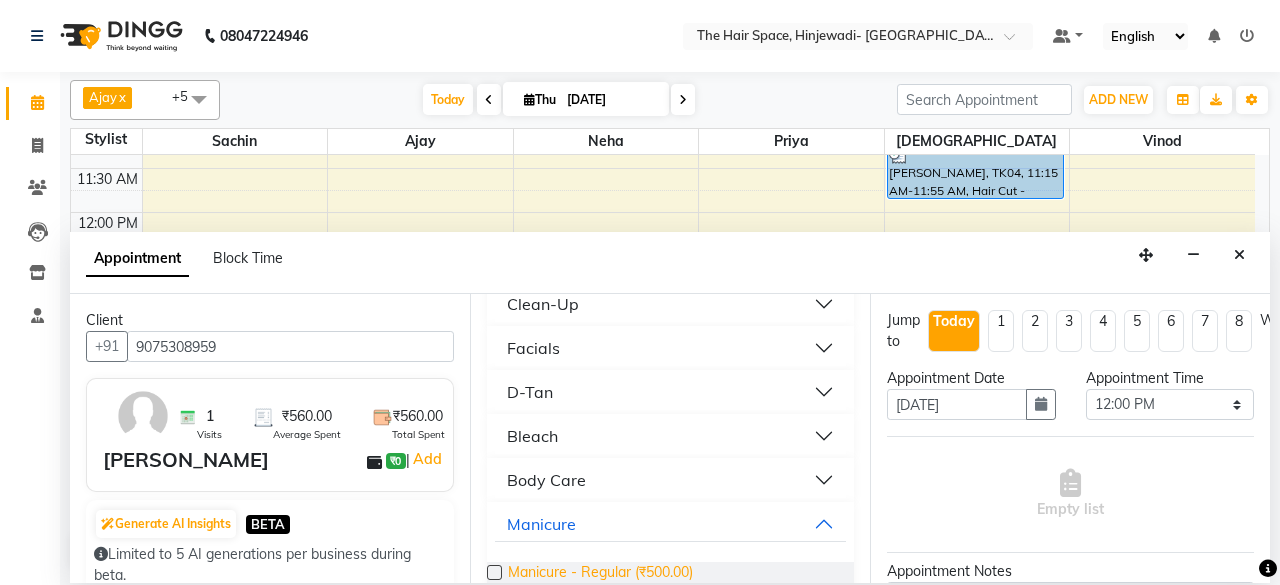 click on "Manicure - Regular (₹500.00)" at bounding box center [600, 574] 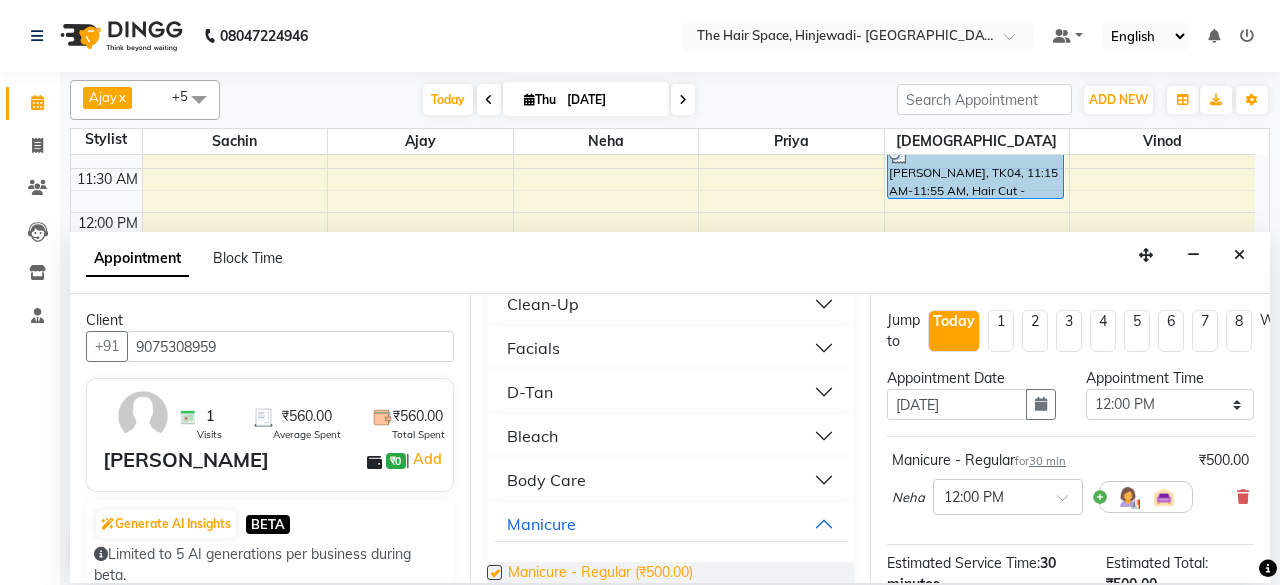checkbox on "false" 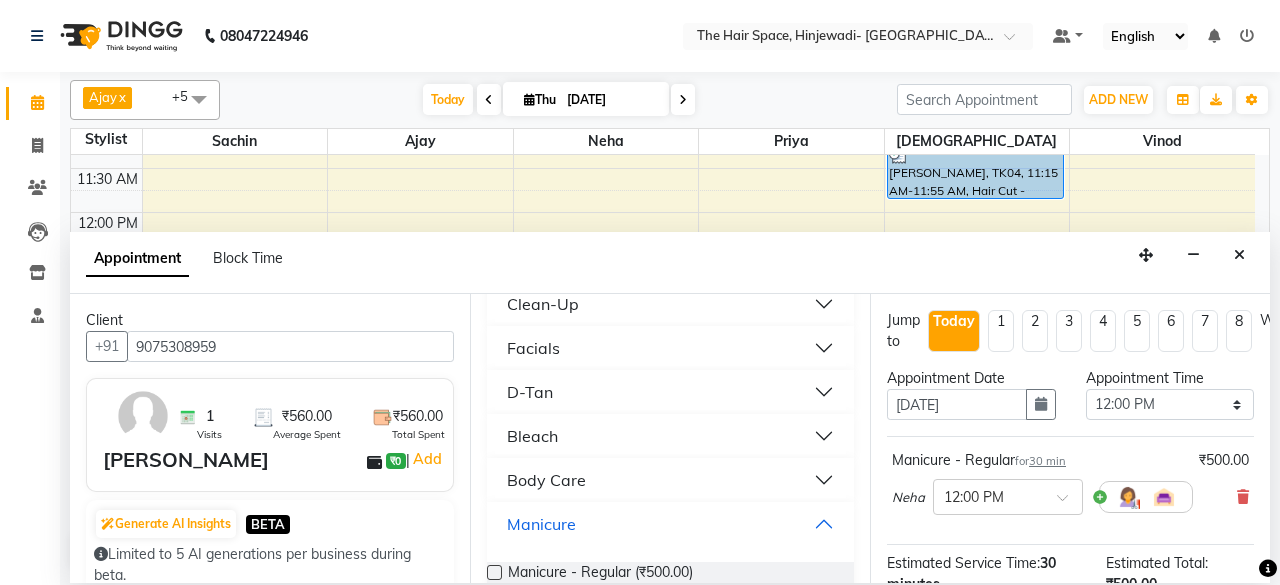 click on "Manicure" at bounding box center [541, 524] 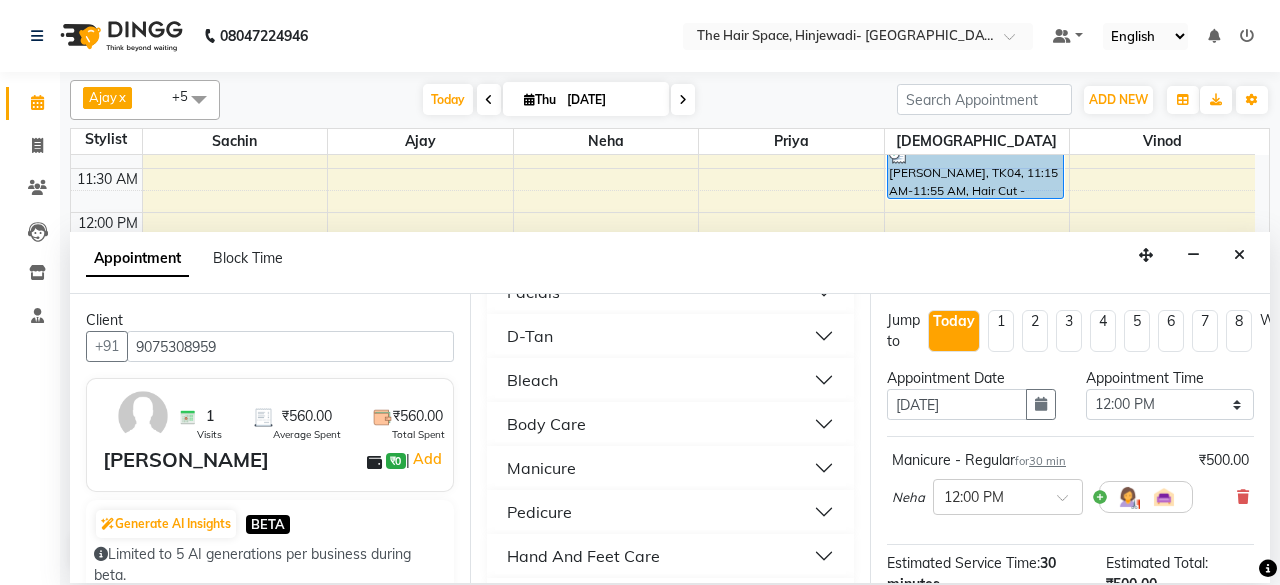 scroll, scrollTop: 1200, scrollLeft: 0, axis: vertical 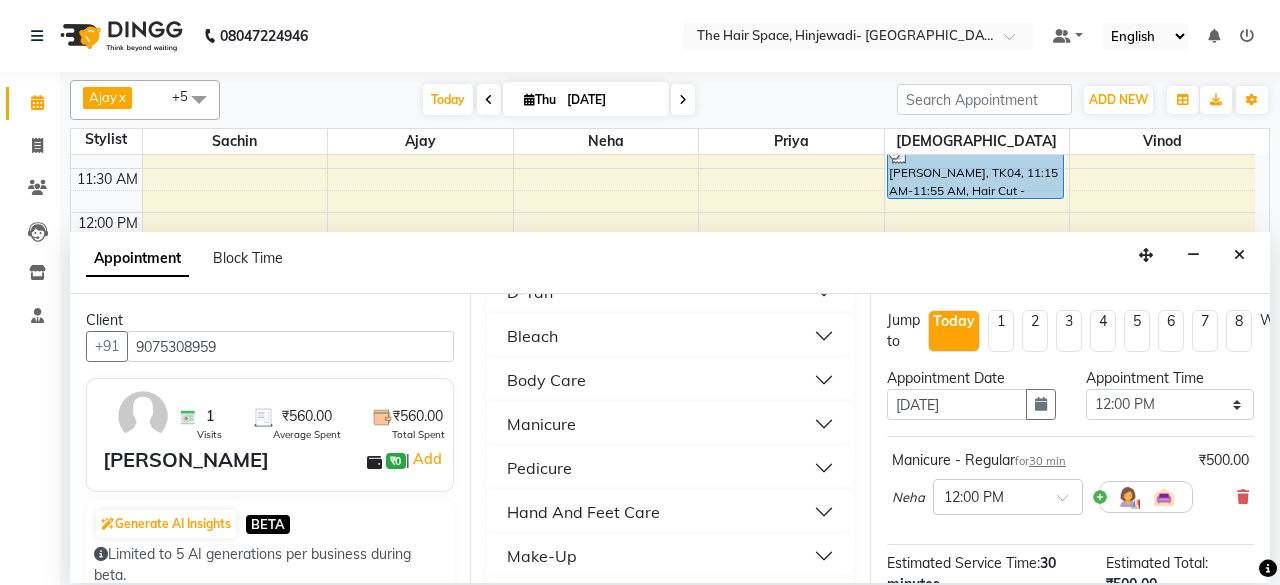 click on "Pedicure" at bounding box center [539, 468] 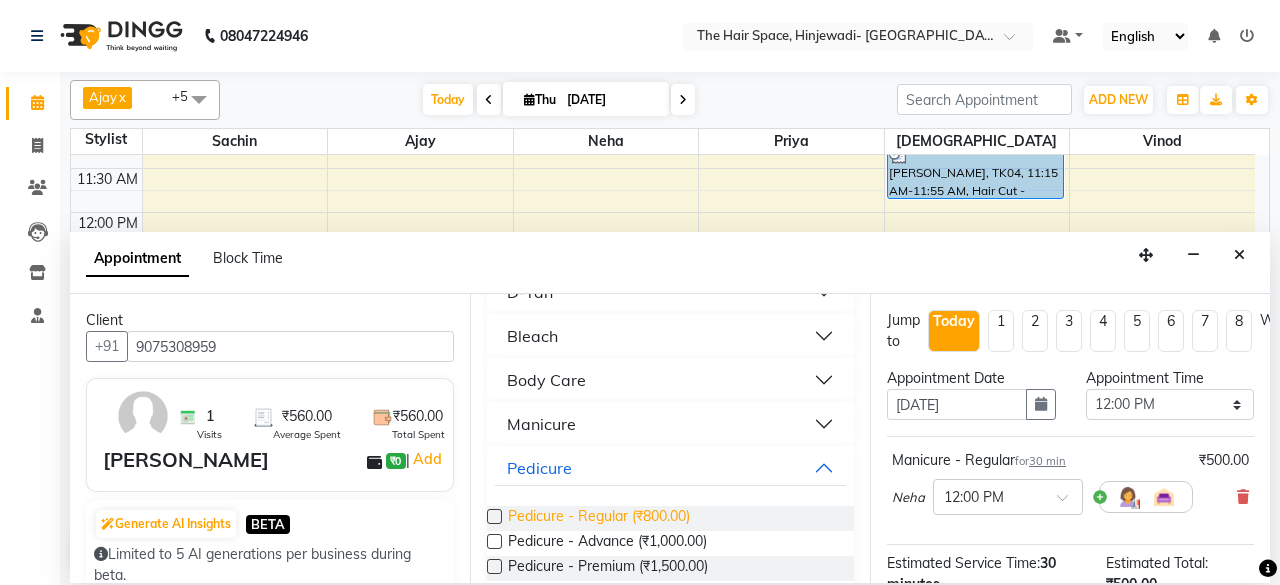 click on "Pedicure - Regular (₹800.00)" at bounding box center [599, 518] 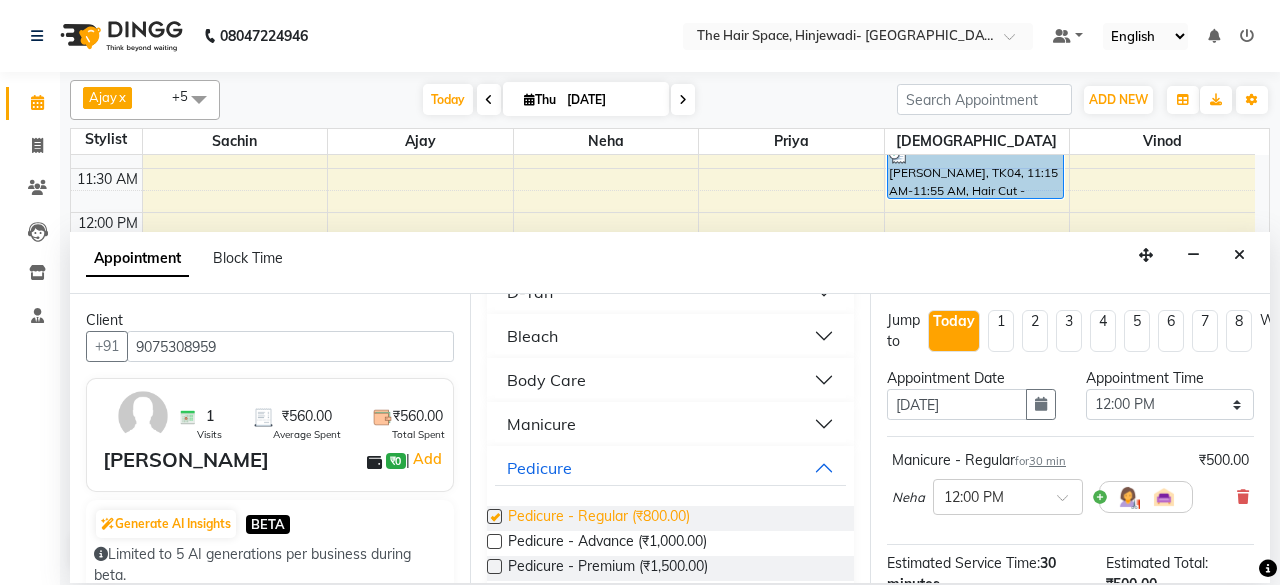checkbox on "false" 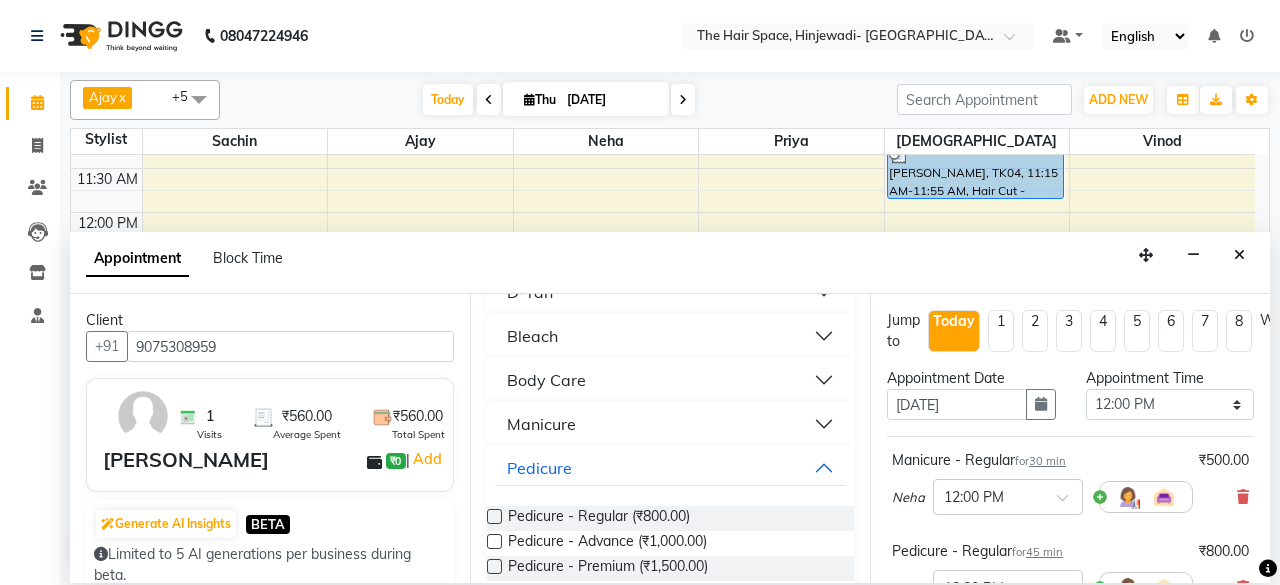 scroll, scrollTop: 300, scrollLeft: 0, axis: vertical 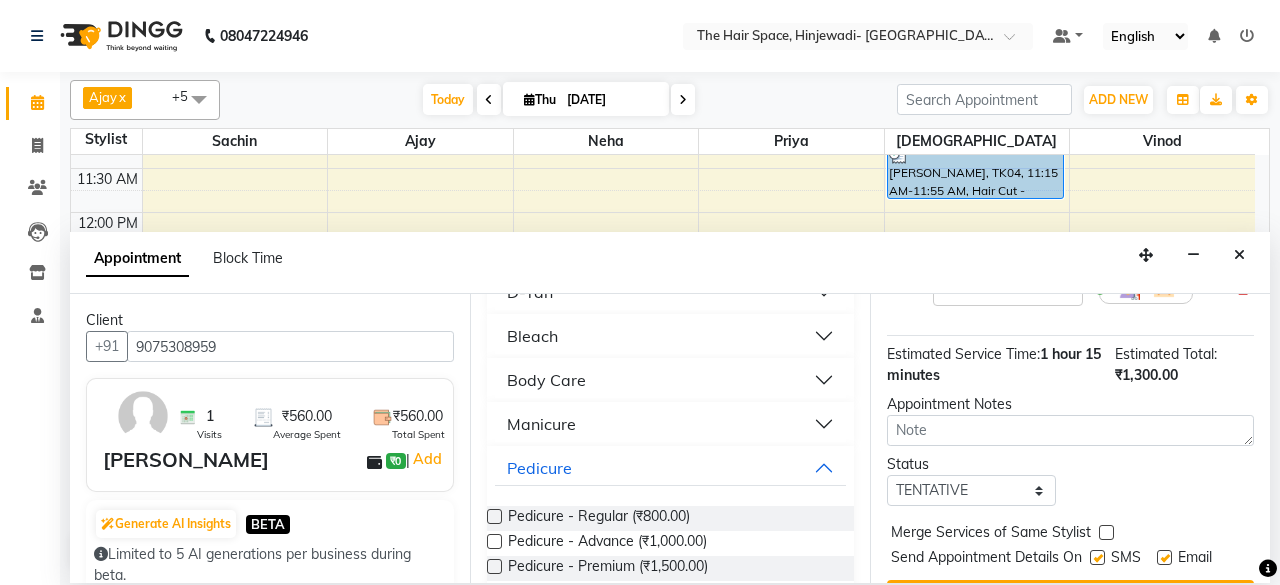 click at bounding box center (1097, 557) 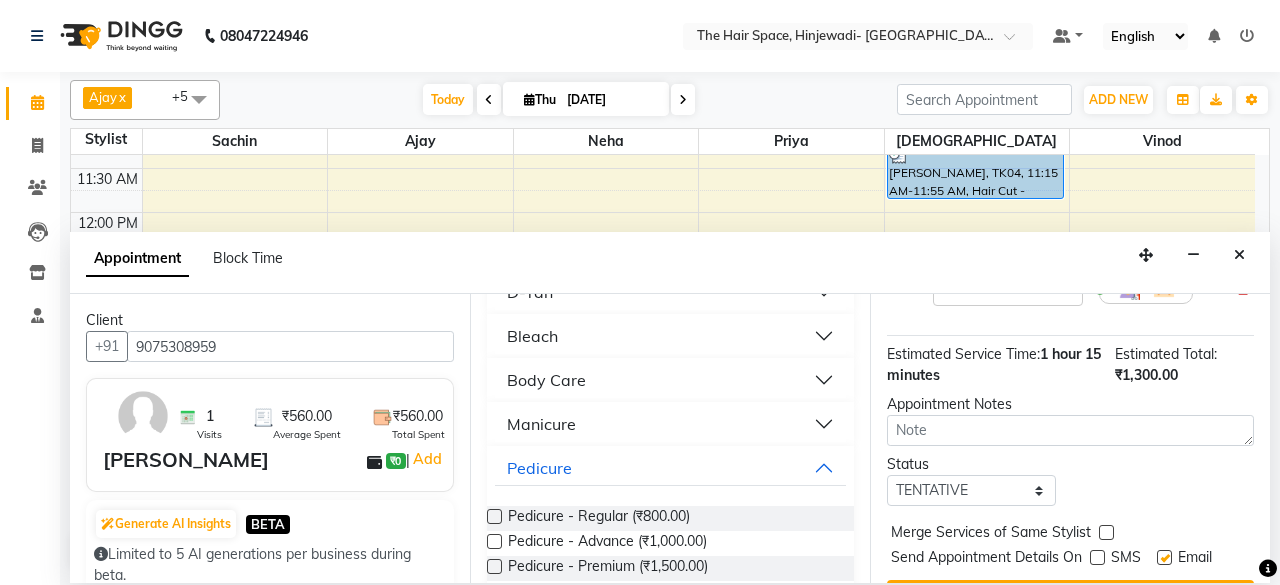scroll, scrollTop: 363, scrollLeft: 0, axis: vertical 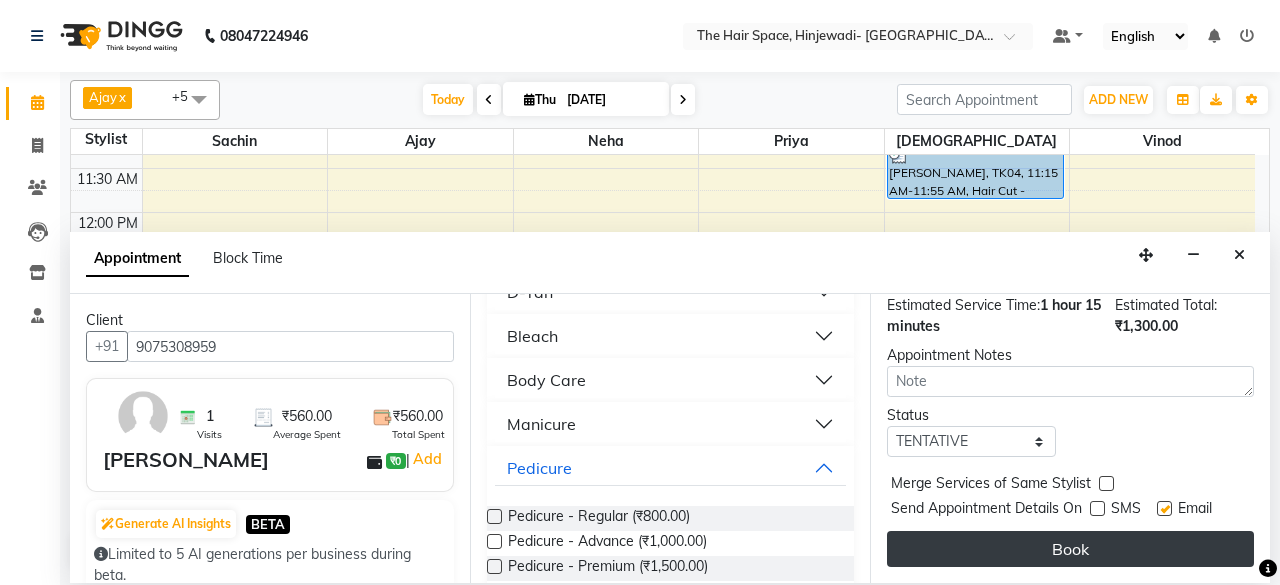 click on "Book" at bounding box center (1070, 549) 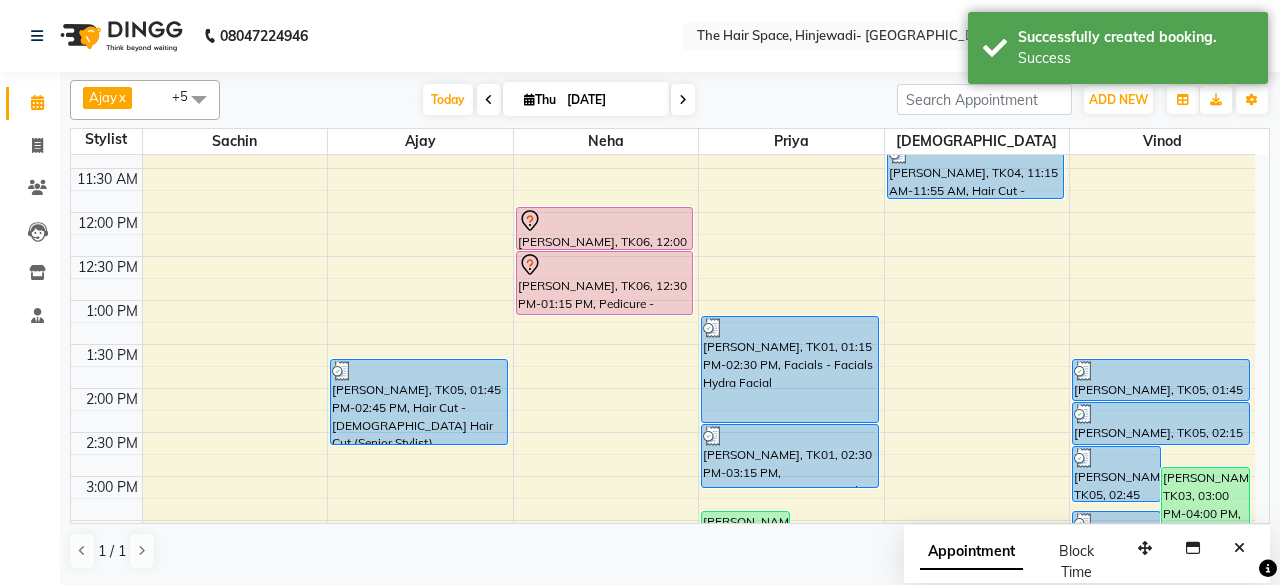 click on "[DATE]  [DATE]" at bounding box center (558, 100) 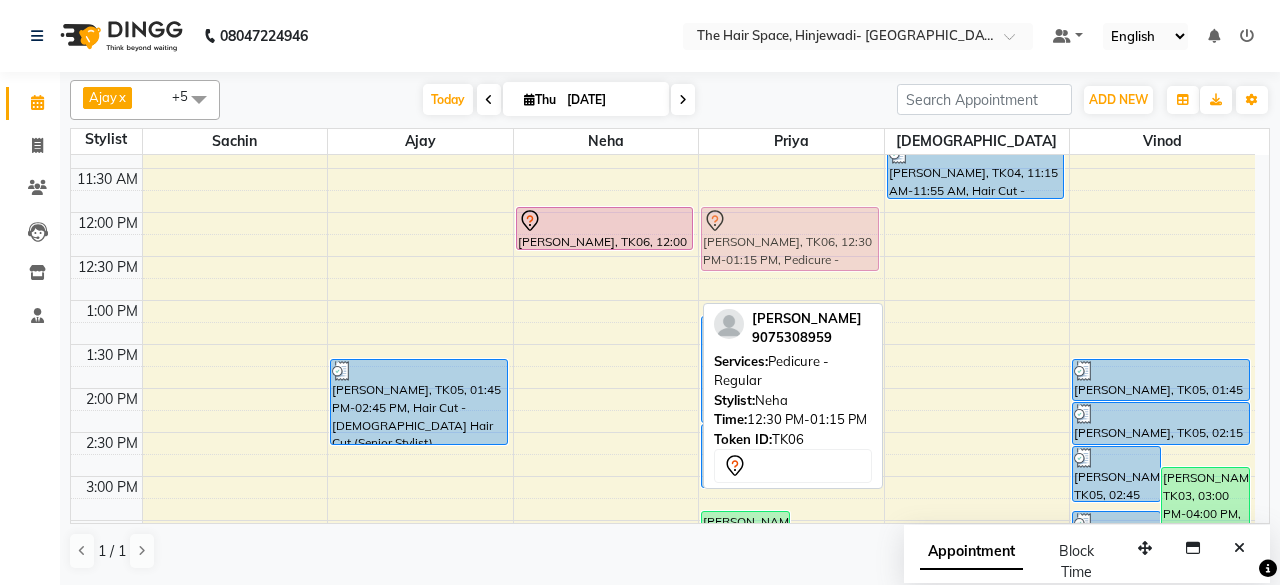 drag, startPoint x: 586, startPoint y: 276, endPoint x: 784, endPoint y: 232, distance: 202.82997 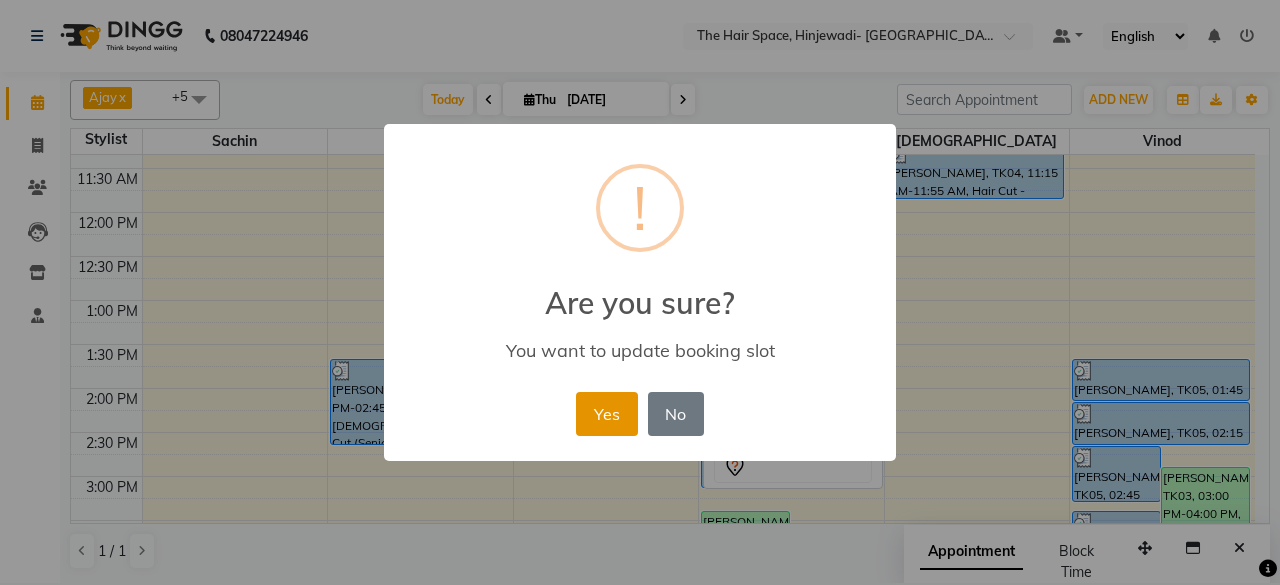 click on "Yes" at bounding box center [606, 414] 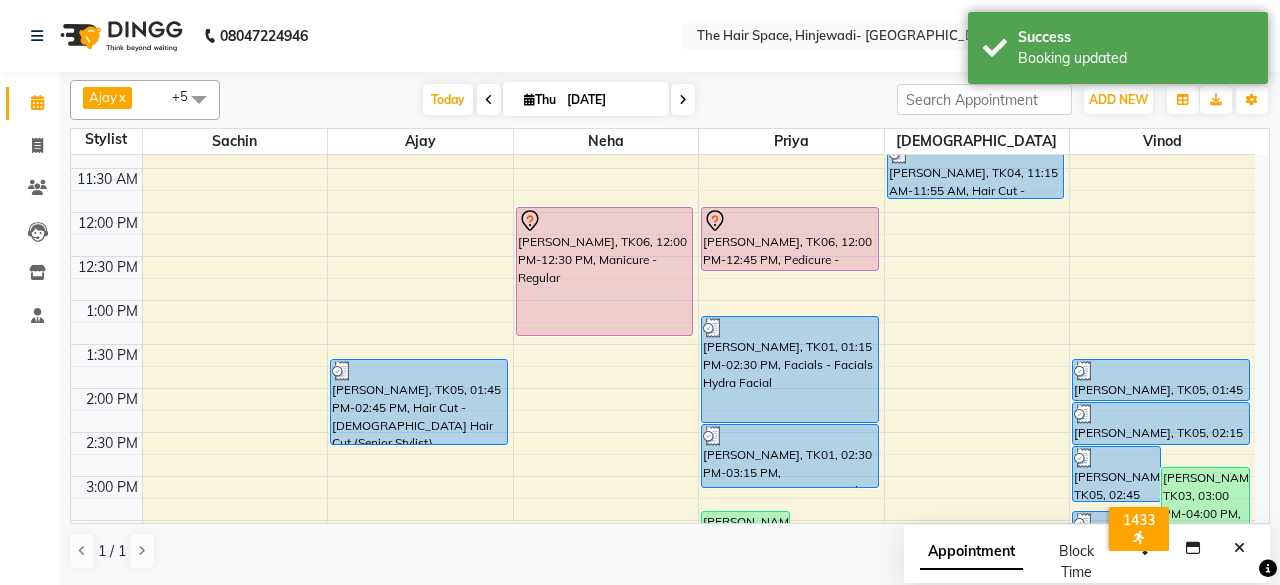 drag, startPoint x: 604, startPoint y: 247, endPoint x: 616, endPoint y: 328, distance: 81.88406 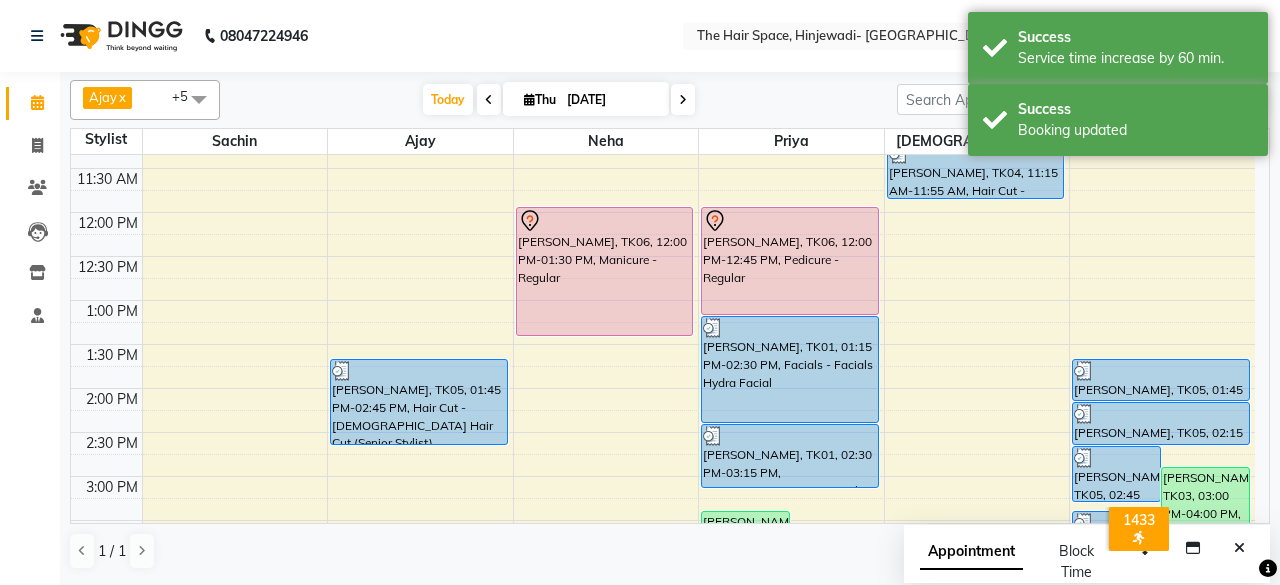 drag, startPoint x: 778, startPoint y: 271, endPoint x: 780, endPoint y: 320, distance: 49.0408 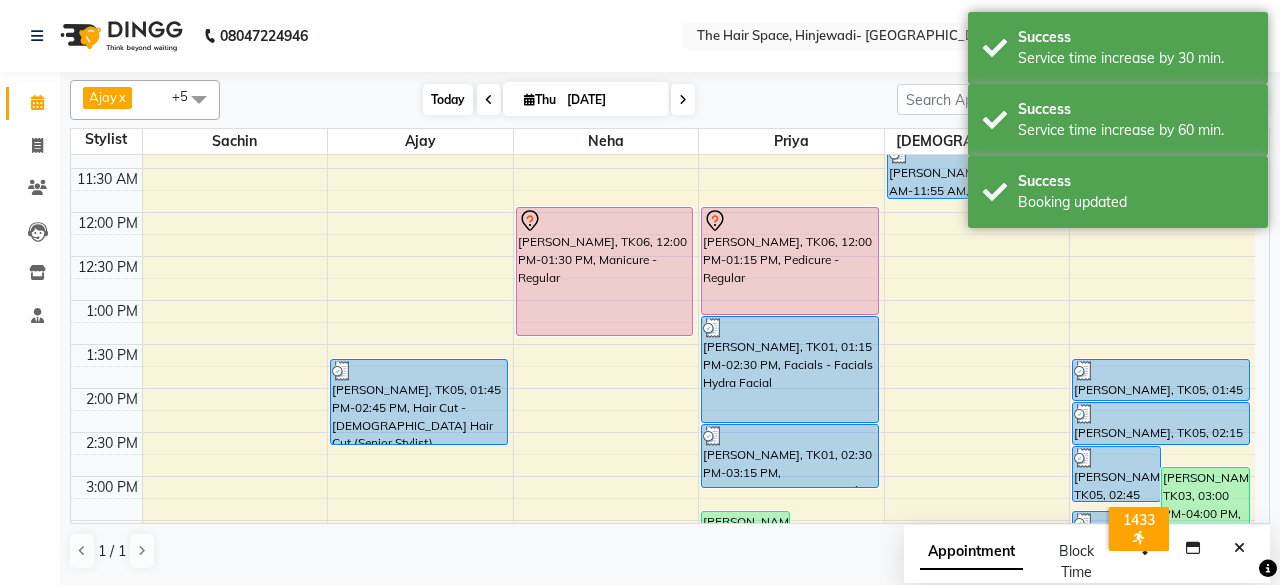 click on "Today" at bounding box center [448, 99] 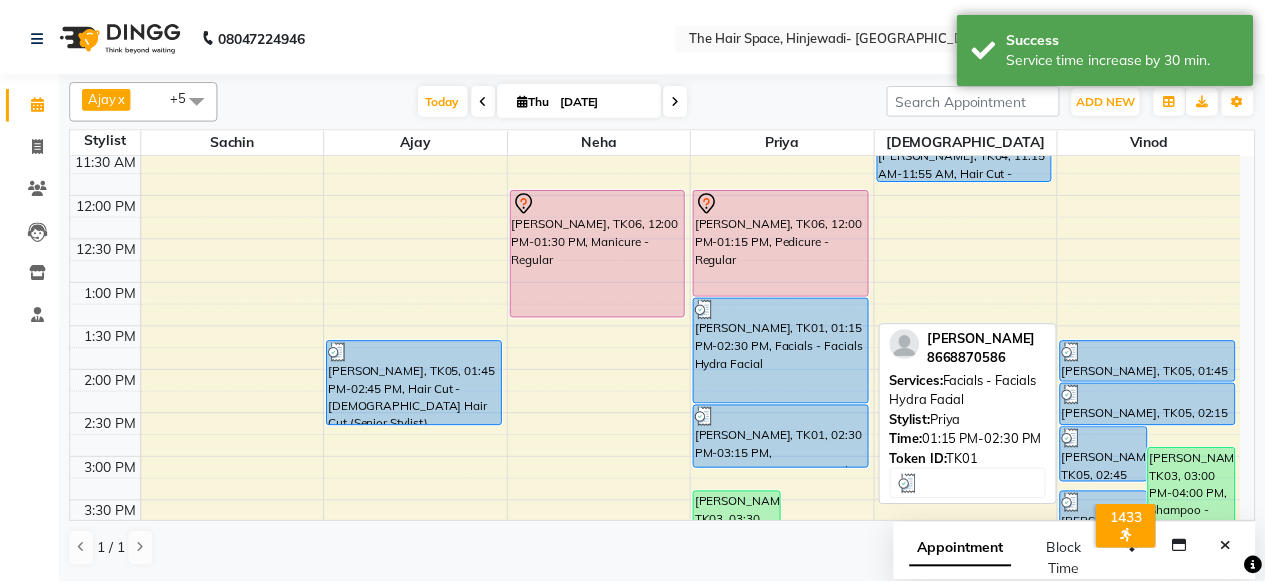 scroll, scrollTop: 281, scrollLeft: 0, axis: vertical 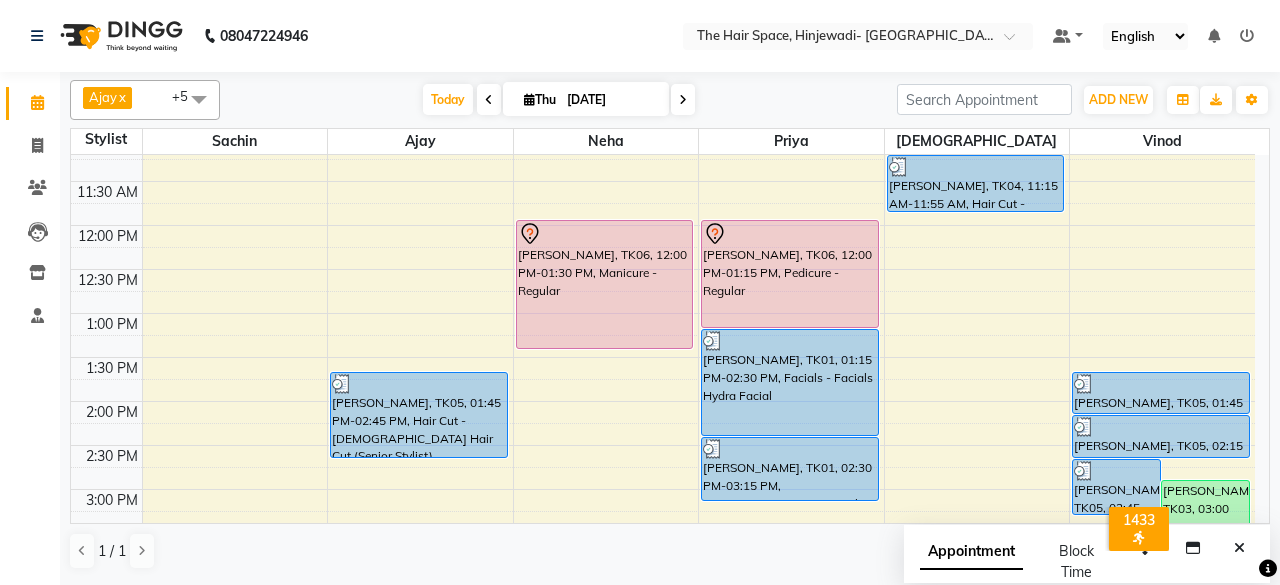 click on "[DATE]  [DATE]" at bounding box center (558, 100) 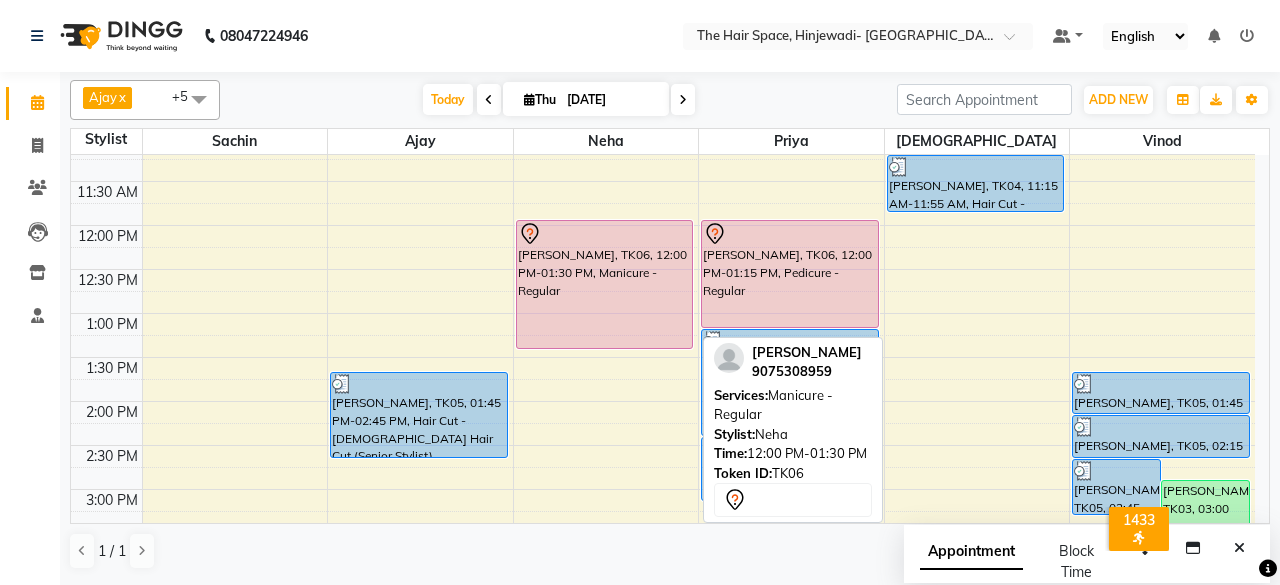 click on "[PERSON_NAME], TK06, 12:00 PM-01:30 PM, Manicure - Regular" at bounding box center [605, 284] 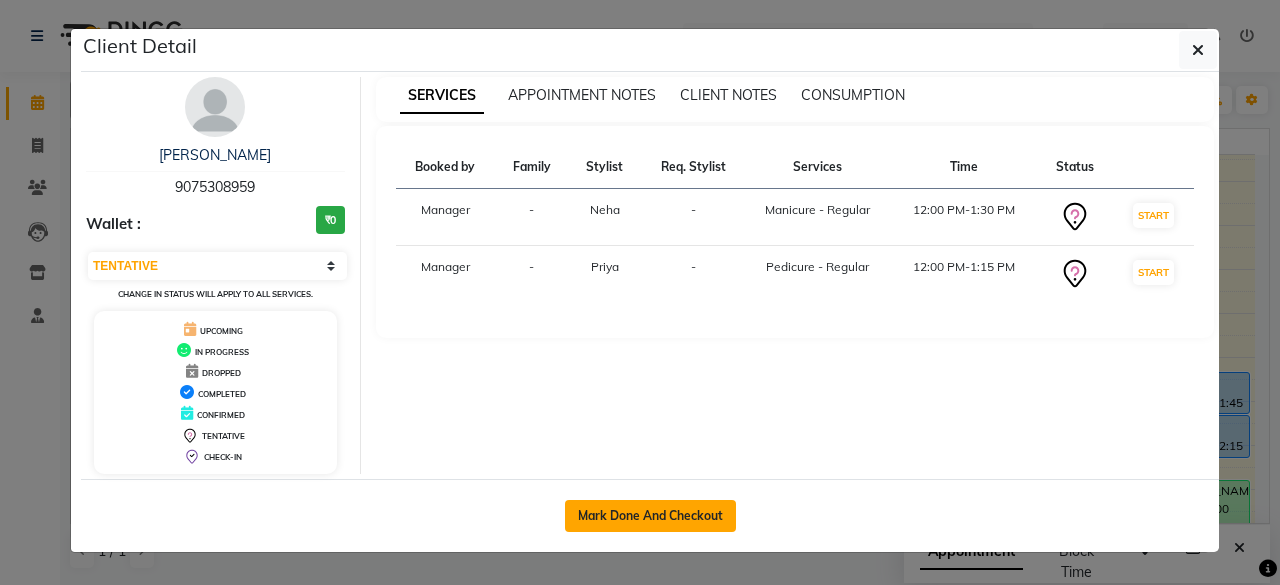 click on "Mark Done And Checkout" 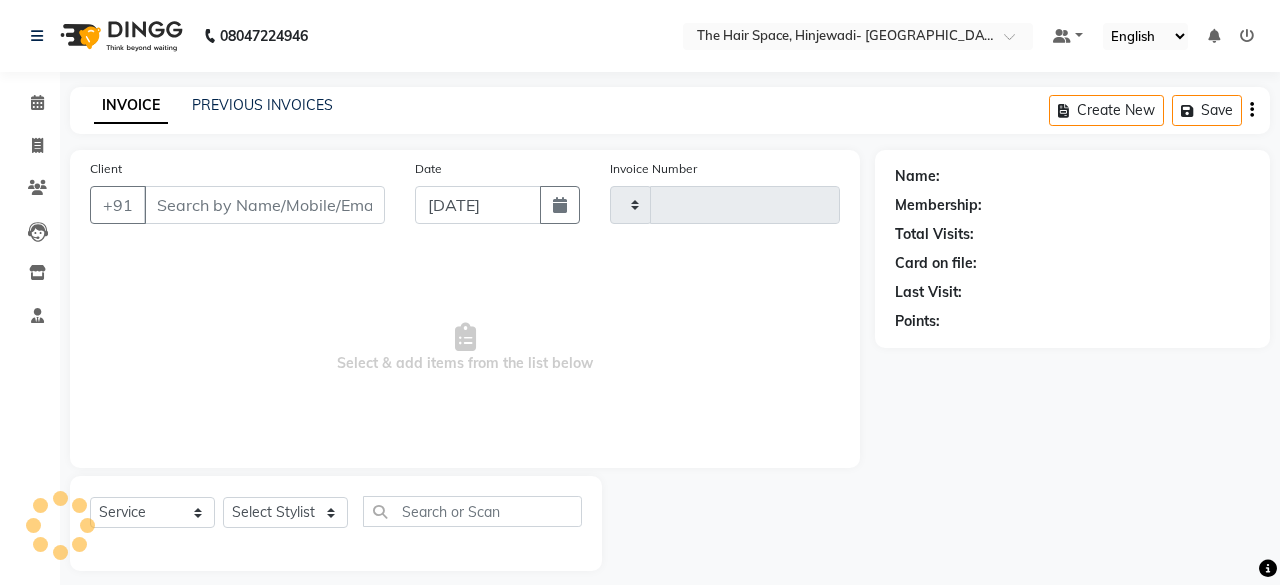 type on "1337" 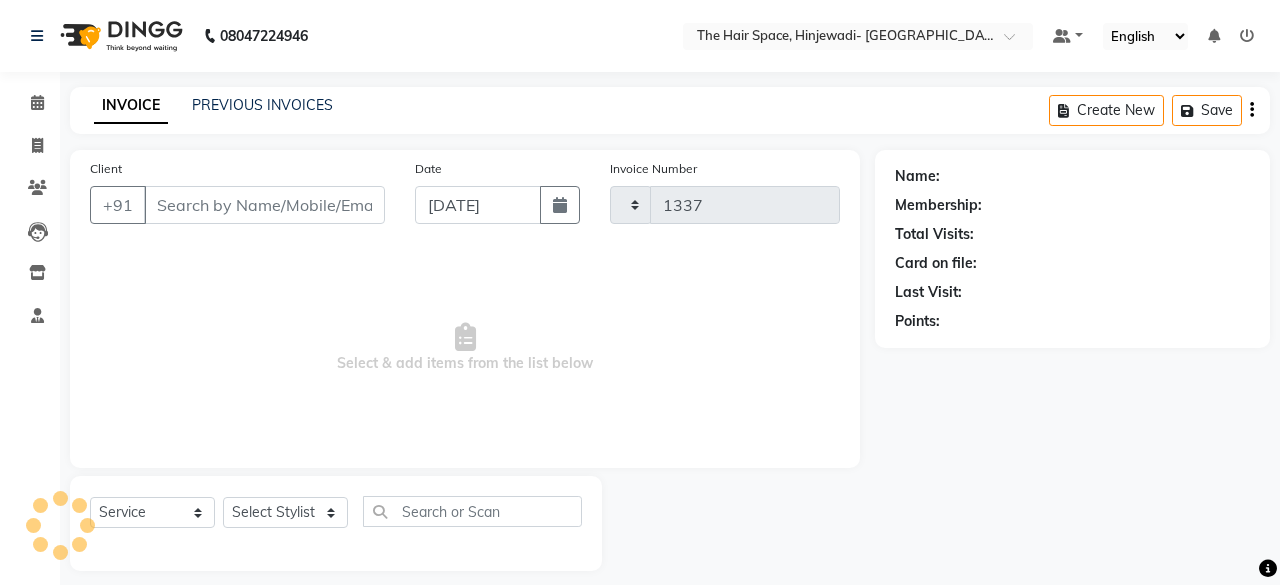 select on "6697" 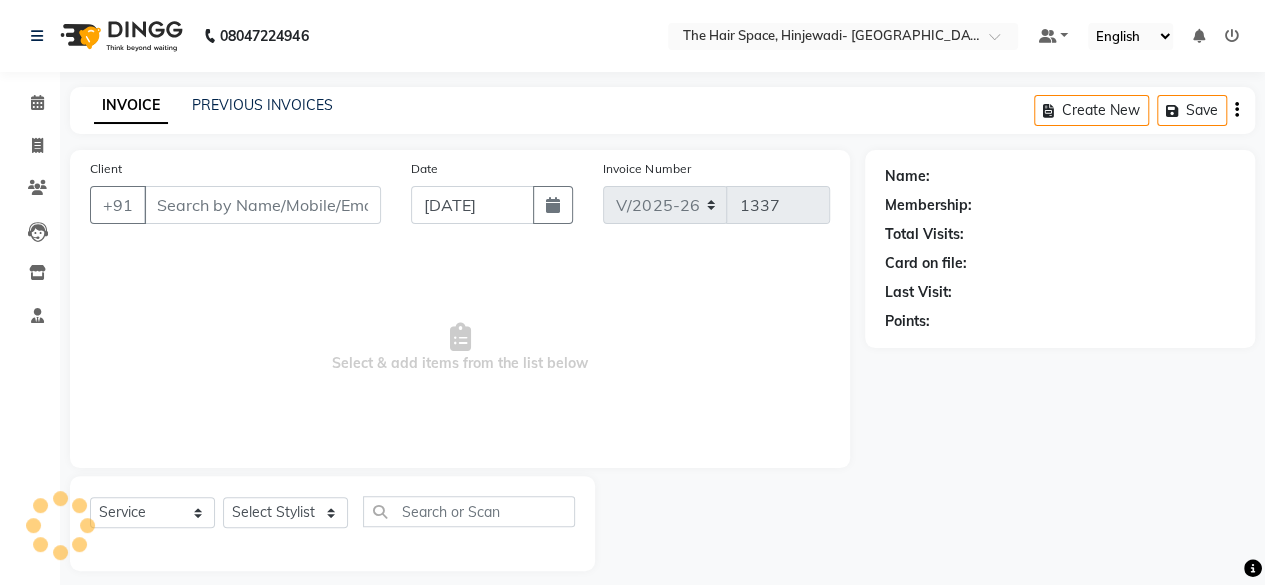 type on "9075308959" 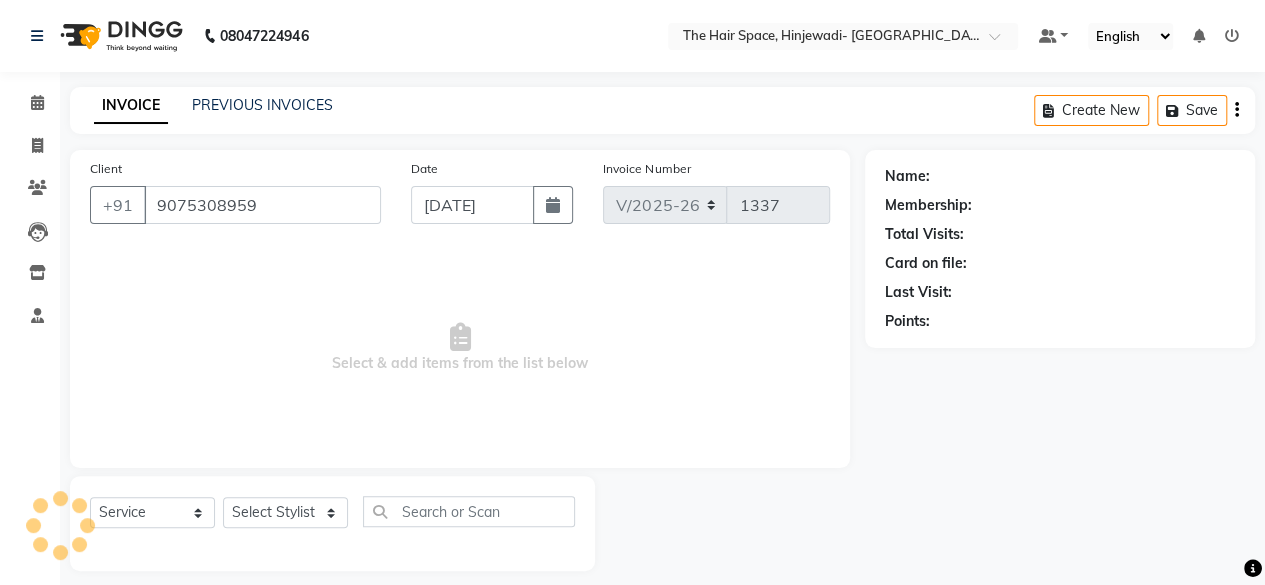 select on "78024" 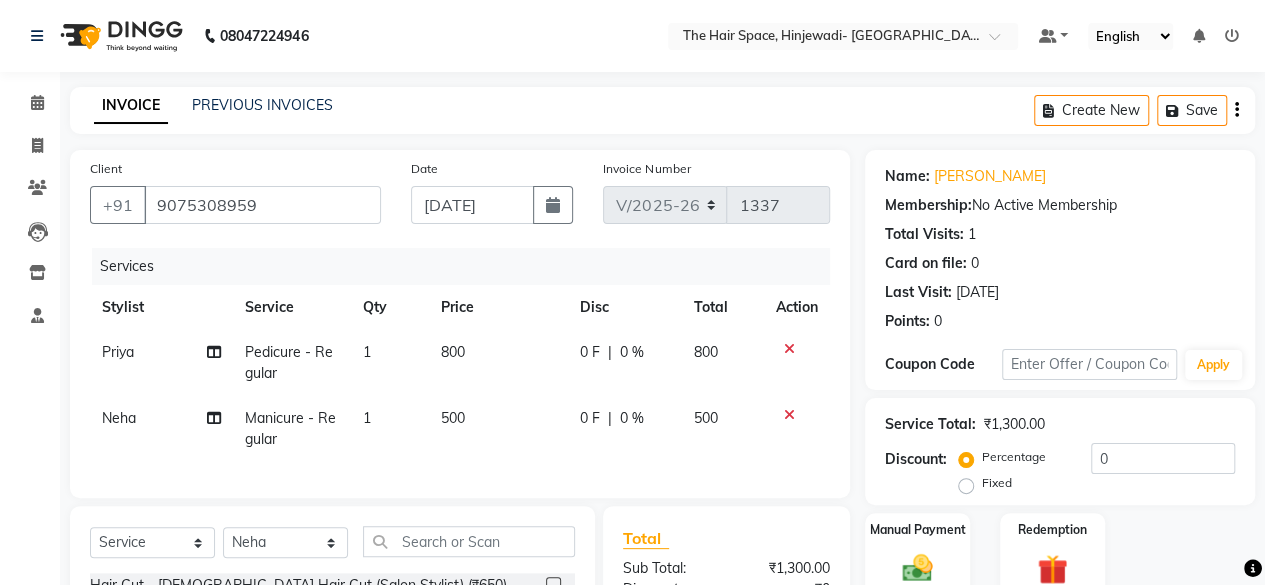 scroll, scrollTop: 100, scrollLeft: 0, axis: vertical 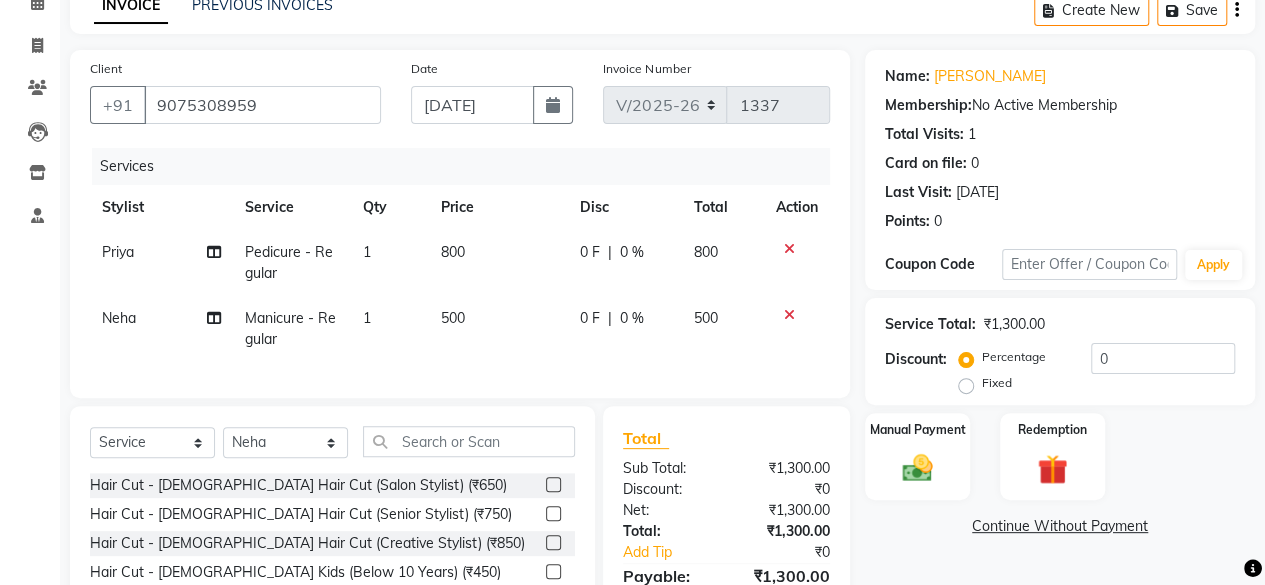 click on "500" 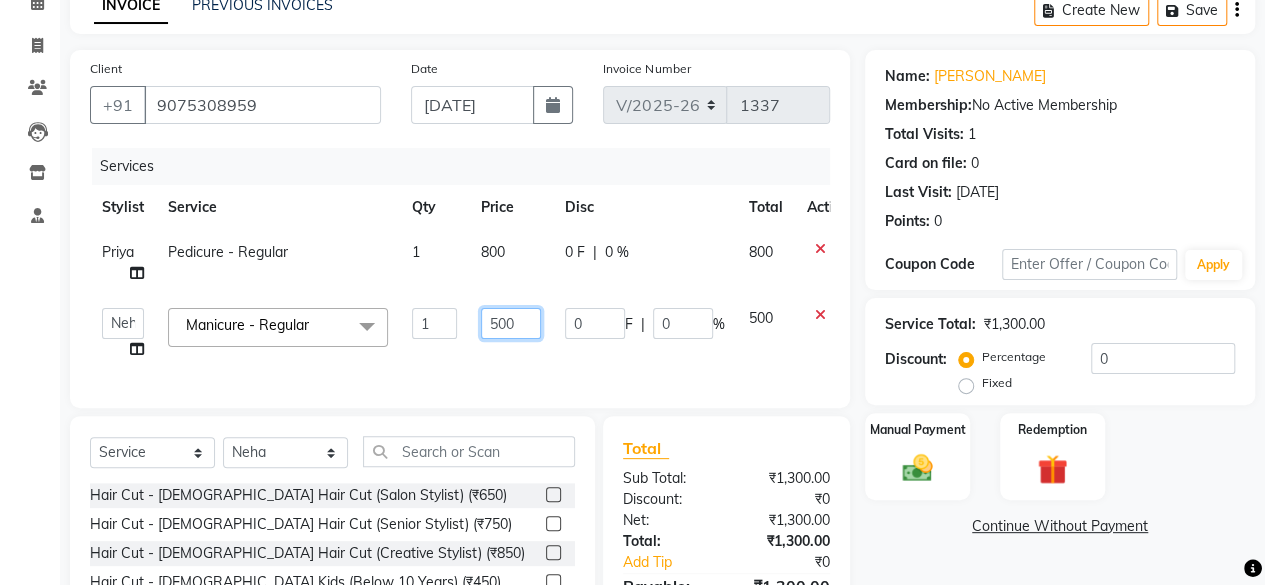click on "500" 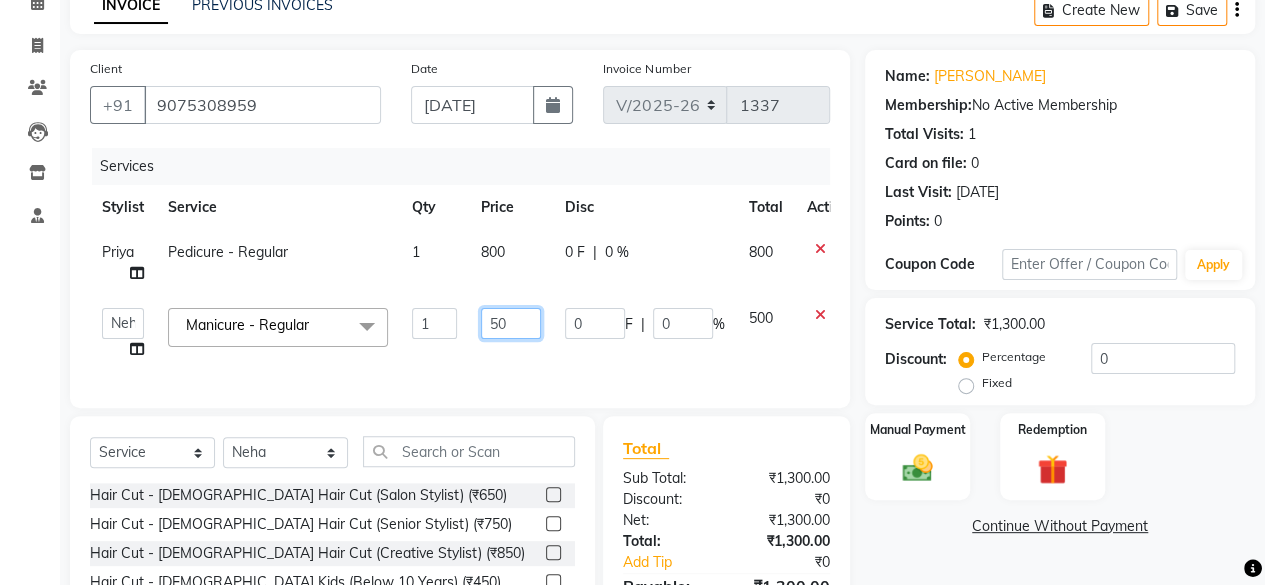 type on "550" 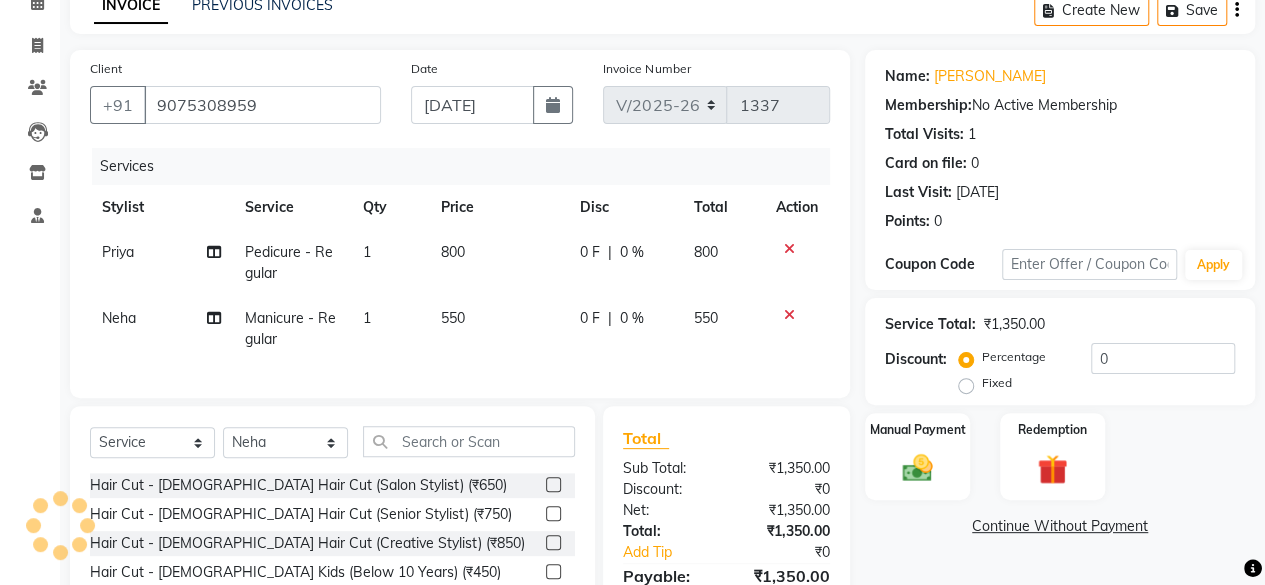 click on "Neha Manicure - Regular 1 550 0 F | 0 % 550" 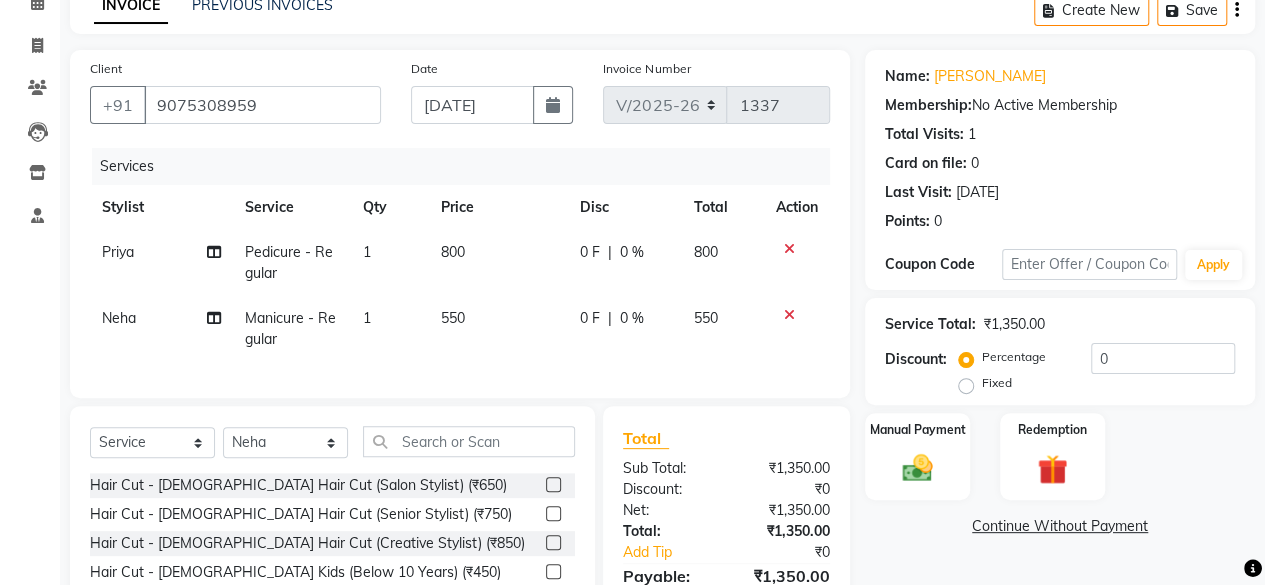 scroll, scrollTop: 200, scrollLeft: 0, axis: vertical 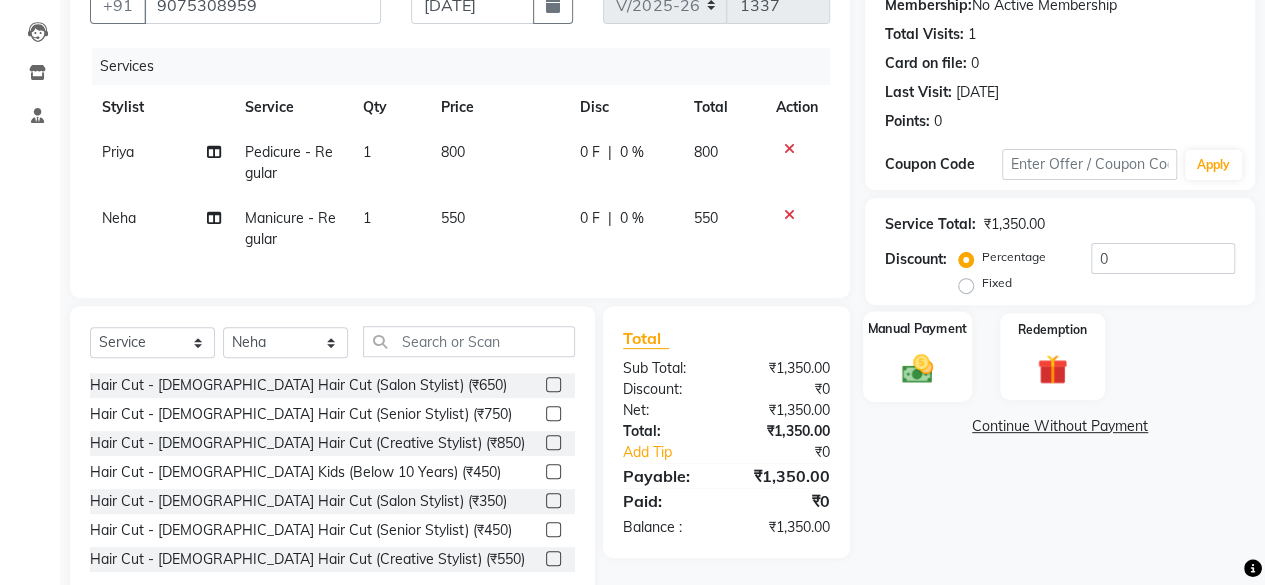 click 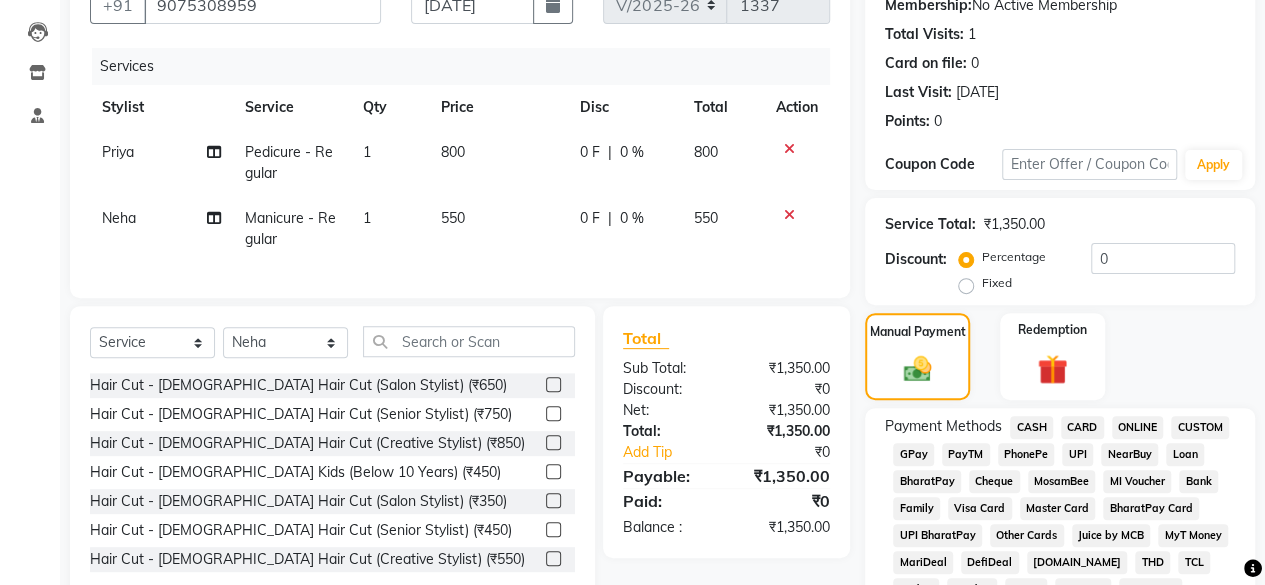 click on "CARD" 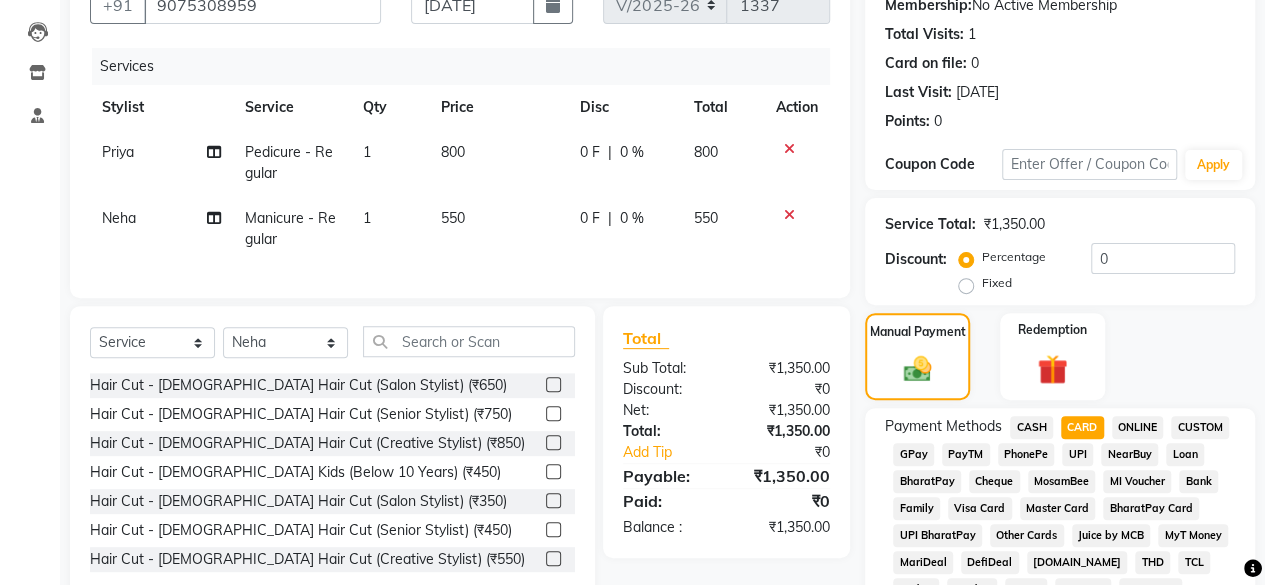scroll, scrollTop: 972, scrollLeft: 0, axis: vertical 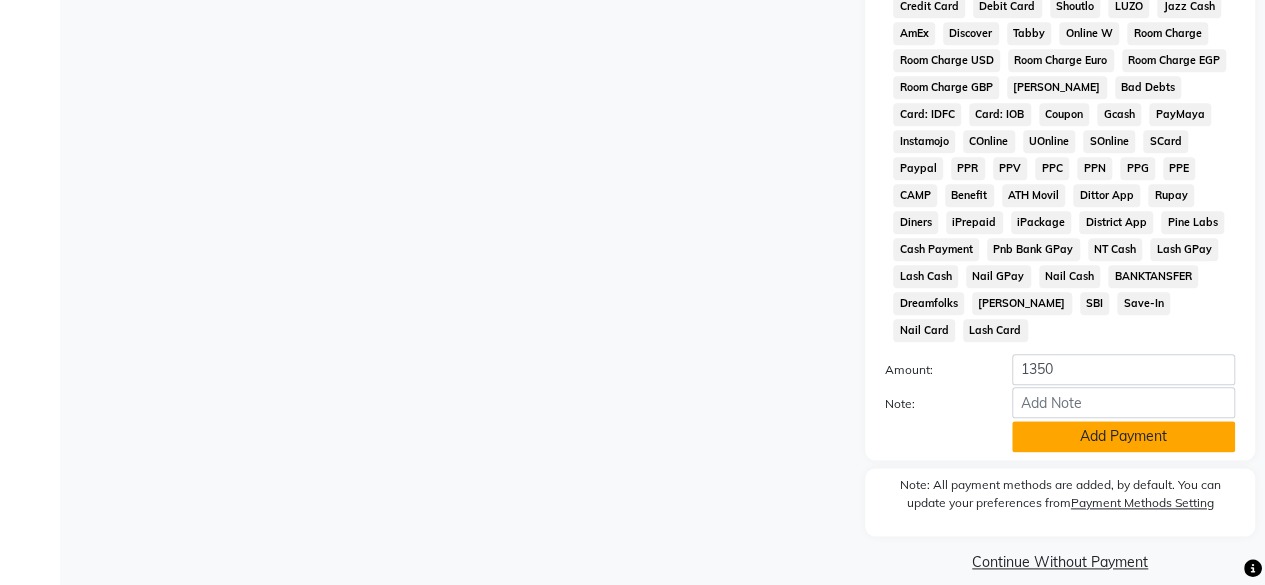 click on "Add Payment" 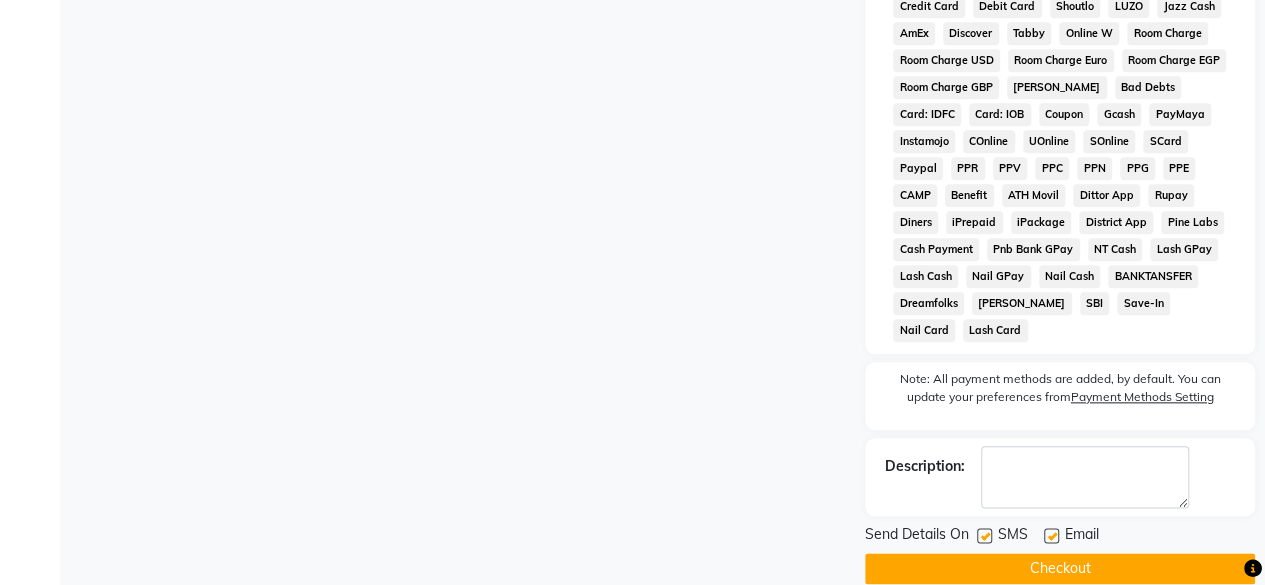 scroll, scrollTop: 978, scrollLeft: 0, axis: vertical 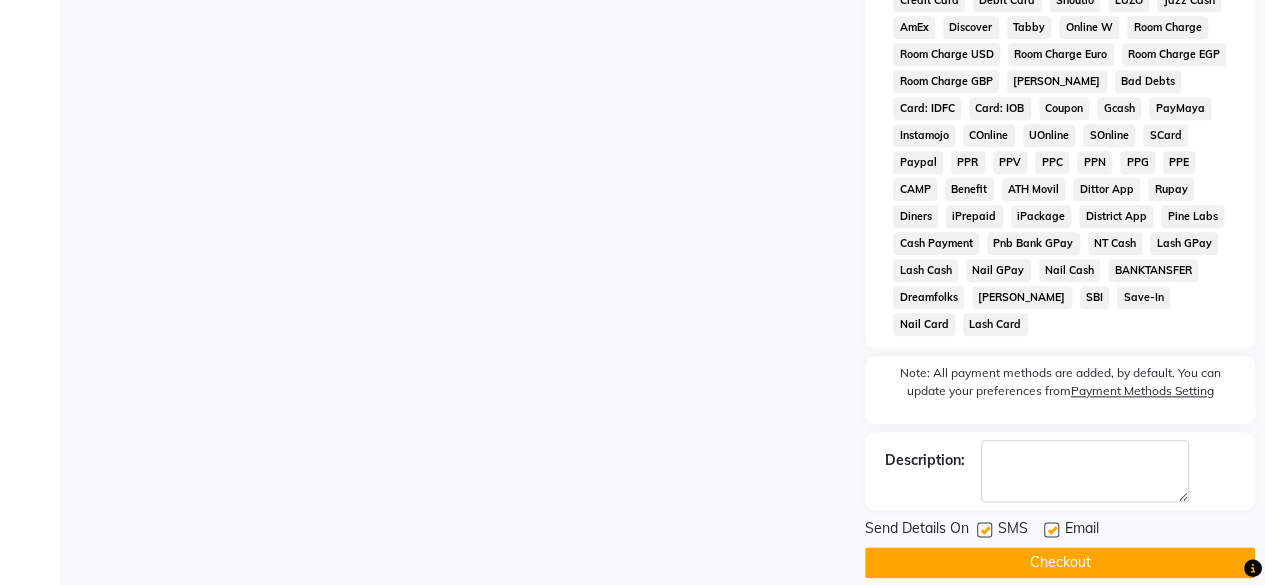 click 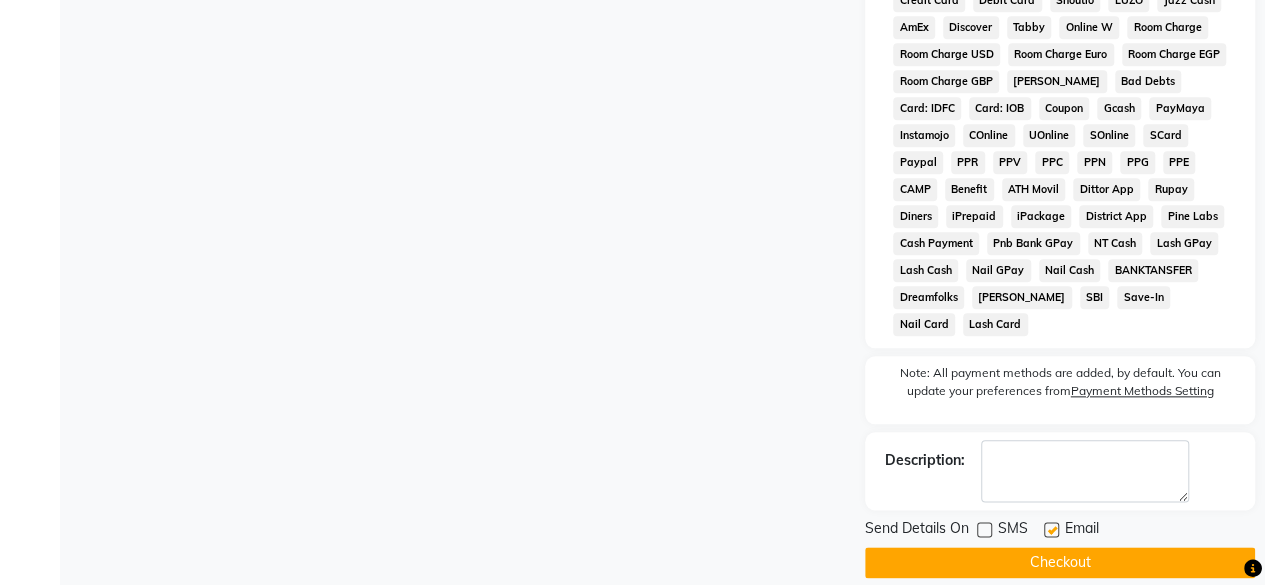 click on "Checkout" 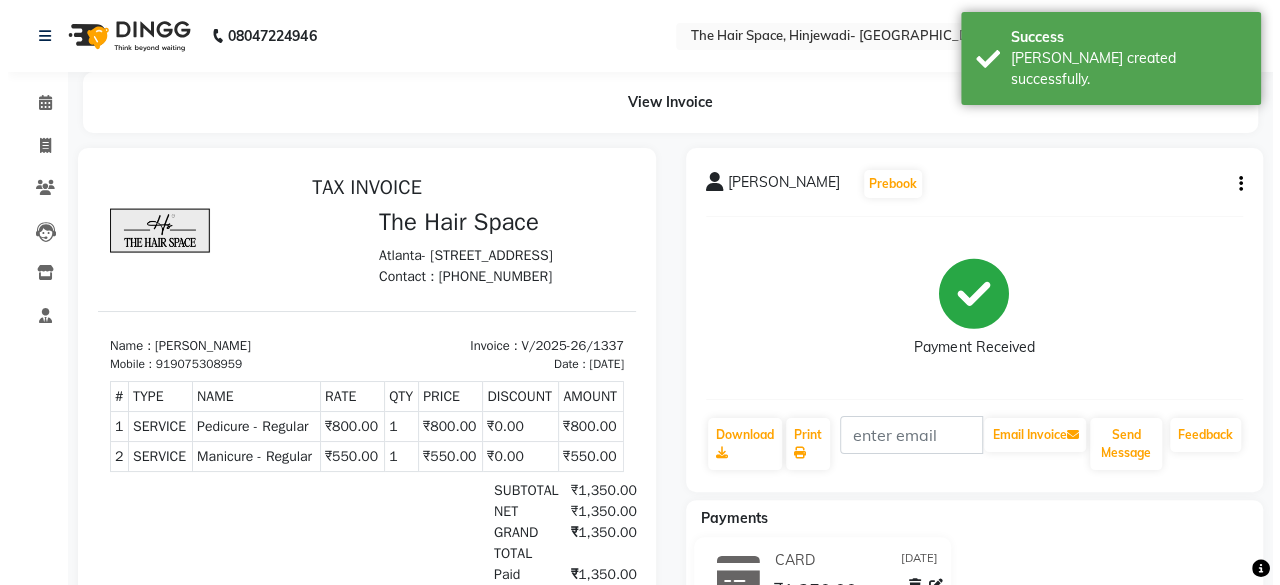 scroll, scrollTop: 0, scrollLeft: 0, axis: both 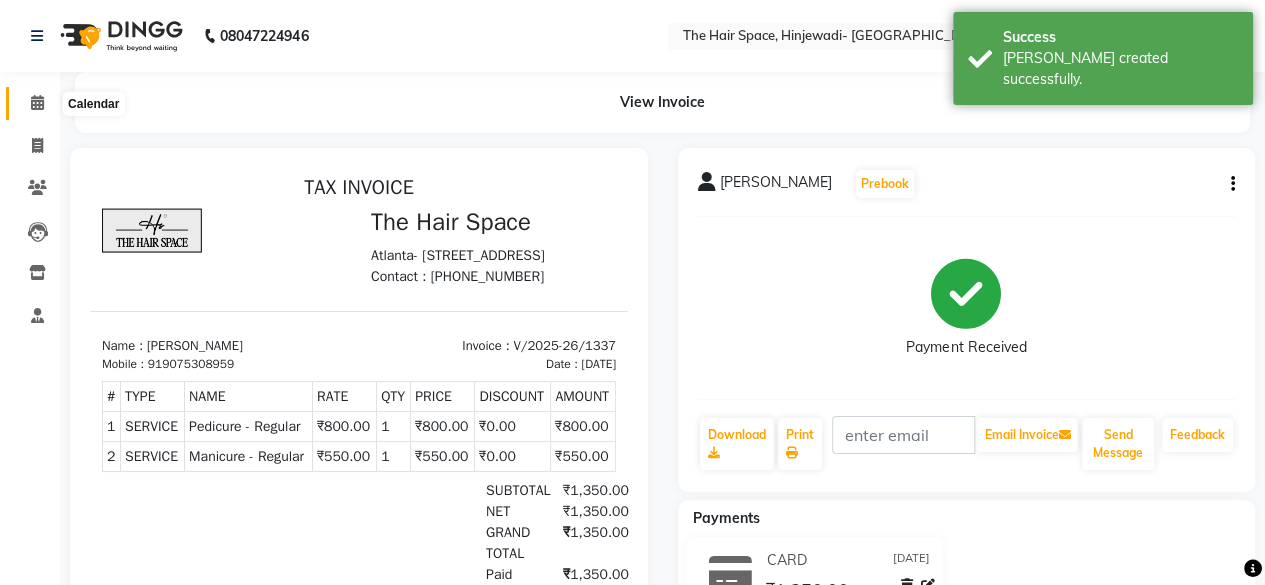 click 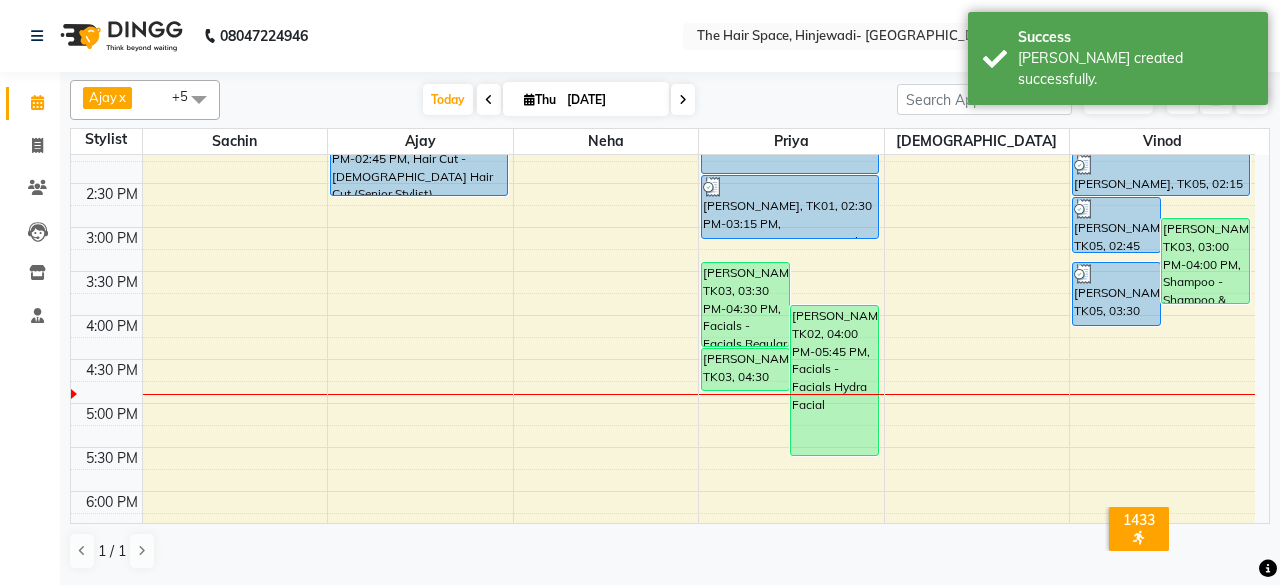 scroll, scrollTop: 500, scrollLeft: 0, axis: vertical 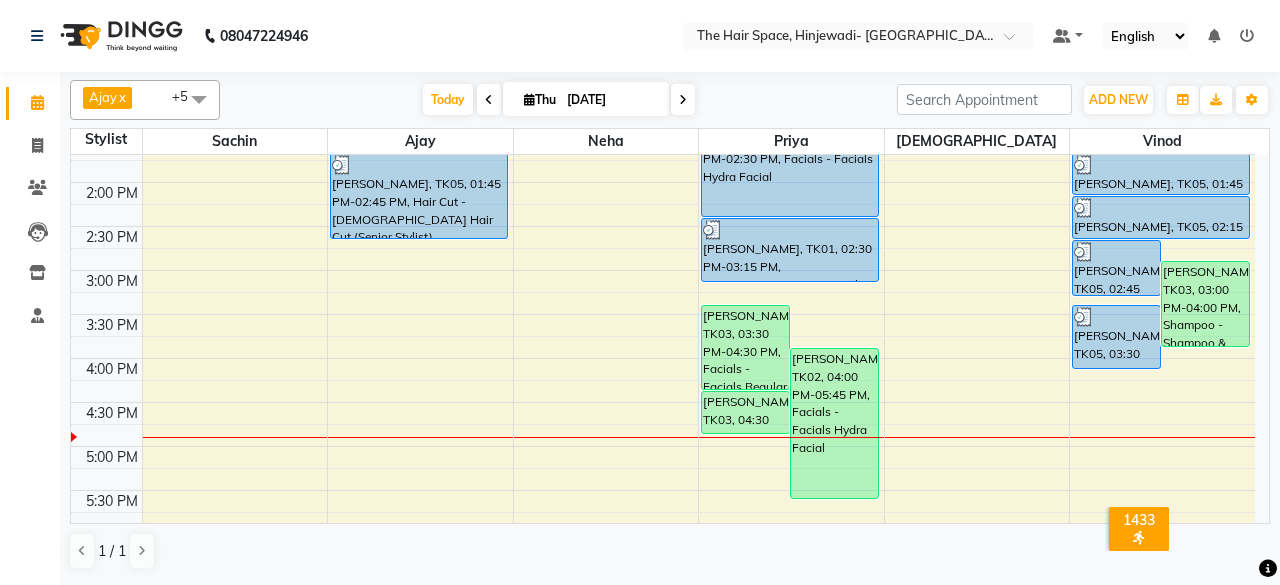 click on "[DATE]  [DATE]" at bounding box center [558, 100] 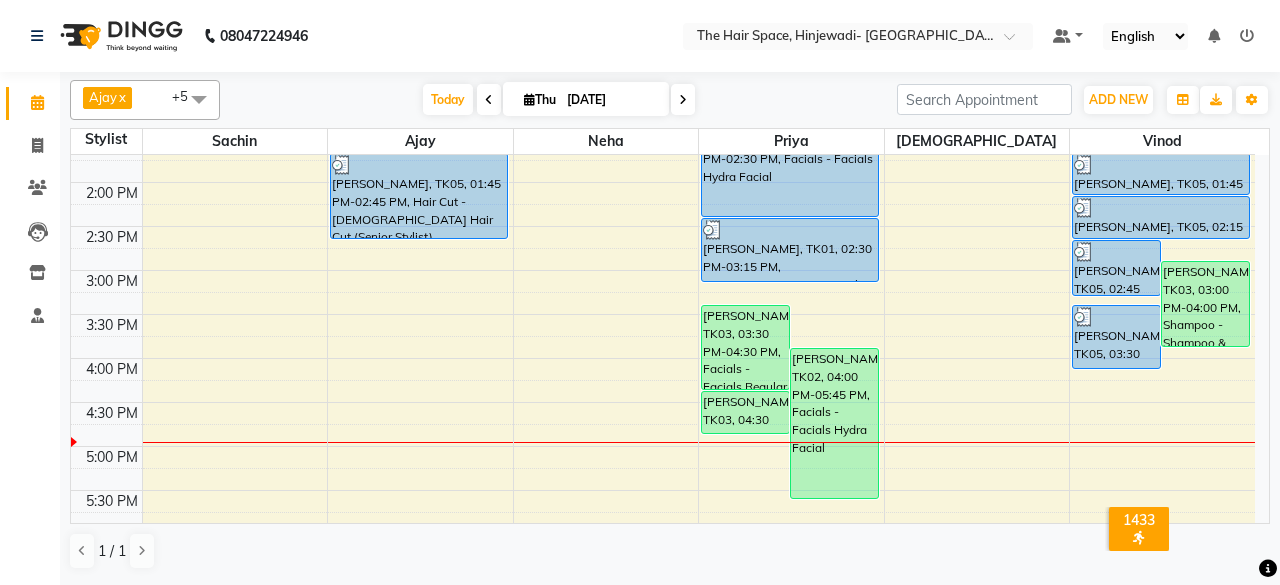 click on "[DATE]  [DATE]" at bounding box center (558, 100) 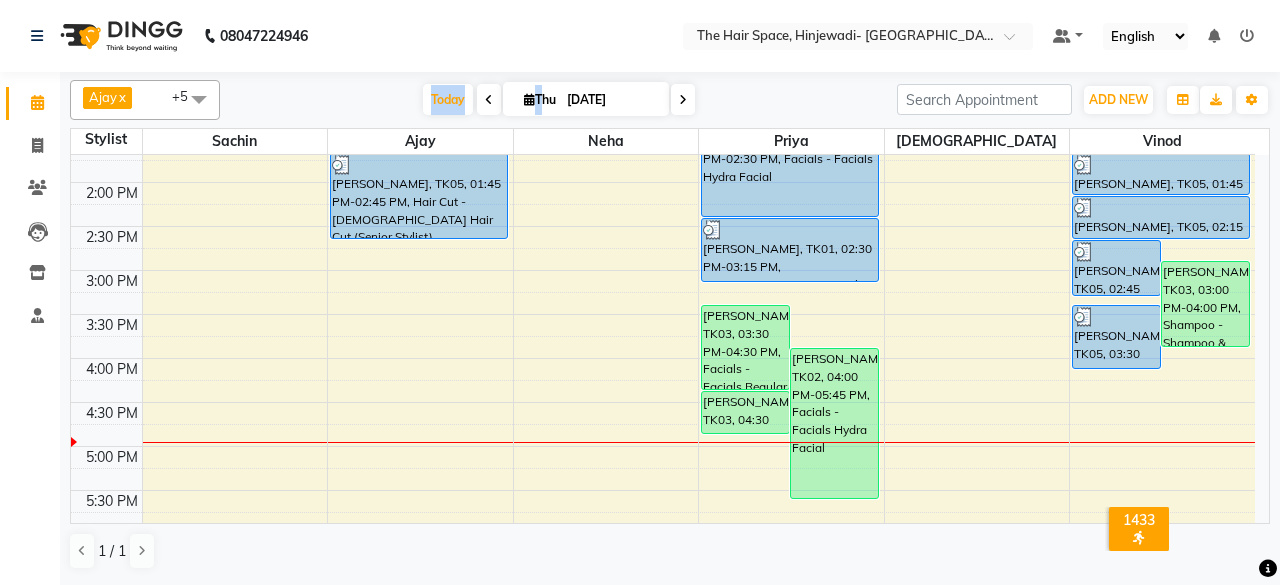click on "[DATE]  [DATE]" at bounding box center [558, 100] 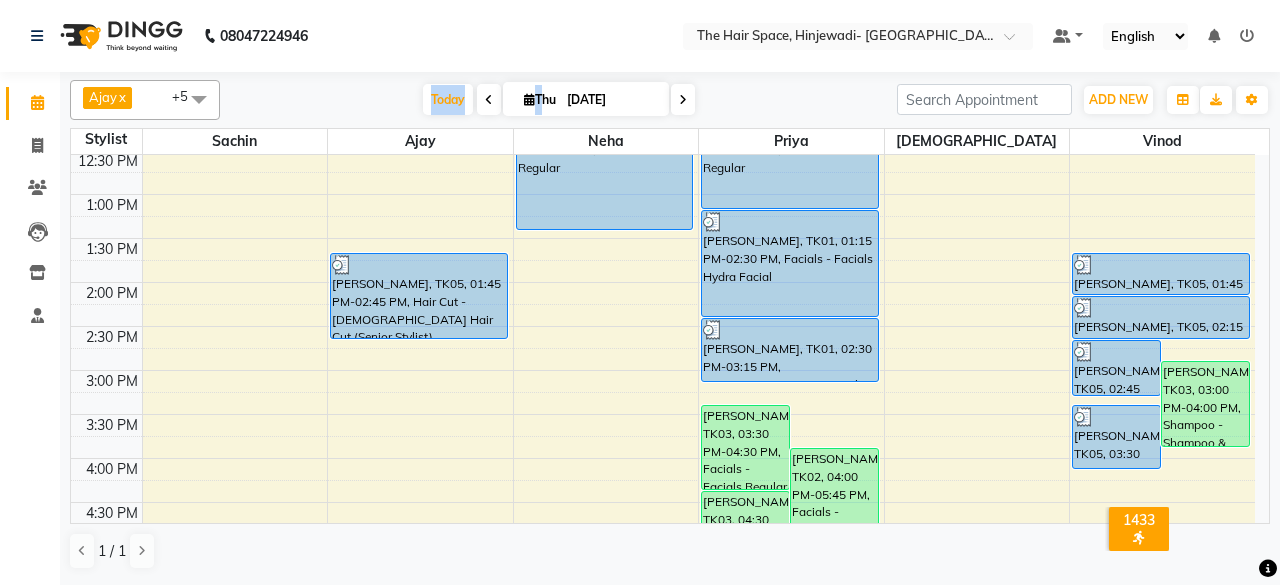 scroll, scrollTop: 300, scrollLeft: 0, axis: vertical 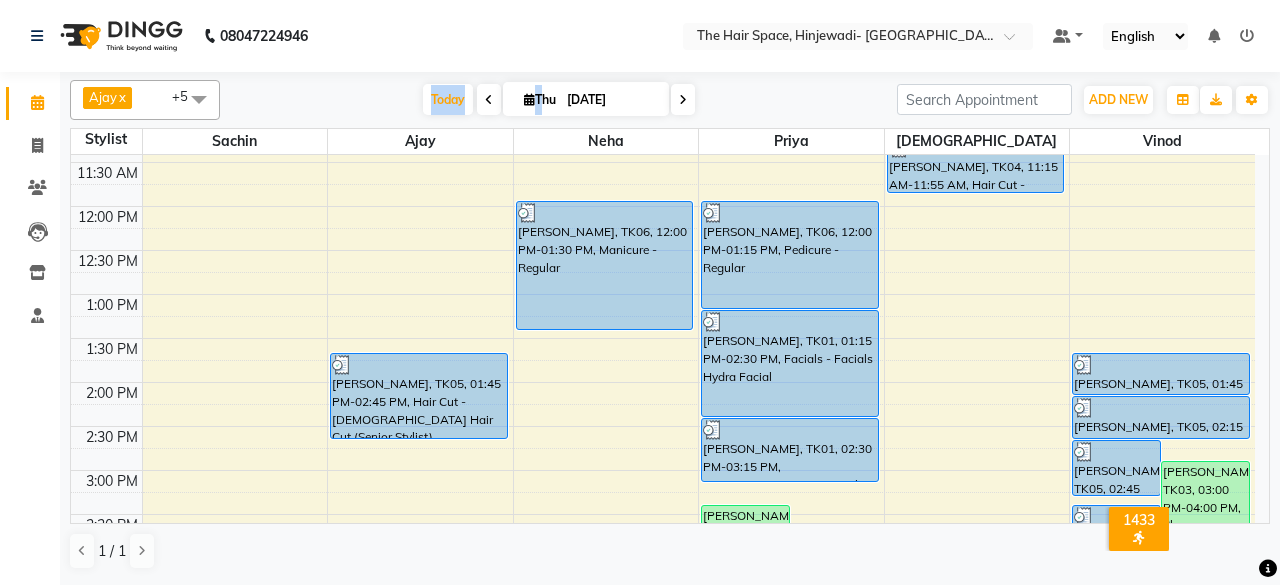 click on "8:00 AM 8:30 AM 9:00 AM 9:30 AM 10:00 AM 10:30 AM 11:00 AM 11:30 AM 12:00 PM 12:30 PM 1:00 PM 1:30 PM 2:00 PM 2:30 PM 3:00 PM 3:30 PM 4:00 PM 4:30 PM 5:00 PM 5:30 PM 6:00 PM 6:30 PM 7:00 PM 7:30 PM 8:00 PM 8:30 PM 9:00 PM 9:30 PM 10:00 PM 10:30 PM     [PERSON_NAME][GEOGRAPHIC_DATA], 01:45 PM-02:45 PM, Hair Cut - [DEMOGRAPHIC_DATA] Hair Cut (Senior Stylist)     [PERSON_NAME], TK06, 12:00 PM-01:30 PM, Manicure - Regular    Shweta K, TK03, 03:30 PM-04:30 PM, Facials - Facials Regular Facial    [PERSON_NAME]..Coupon, TK02, 04:00 PM-05:45 PM, Facials - Facials Hydra Facial    Shweta K, TK03, 04:30 PM-05:00 PM, Waxing - Normal Wax Full Legs     [PERSON_NAME], TK06, 12:00 PM-01:15 PM, Pedicure - Regular     [PERSON_NAME], TK01, 01:15 PM-02:30 PM, Facials - Facials Hydra Facial     [PERSON_NAME], TK01, 02:30 PM-03:15 PM, [PERSON_NAME] Face-Neck     [PERSON_NAME], TK04, 11:15 AM-11:55 AM, Hair Cut - [DEMOGRAPHIC_DATA] Hair Cut (Salon Stylist)     [PERSON_NAME], TK05, 02:45 PM-03:25 PM, Hair Cut - [DEMOGRAPHIC_DATA] Hair Cut (Salon Stylist)" at bounding box center (663, 514) 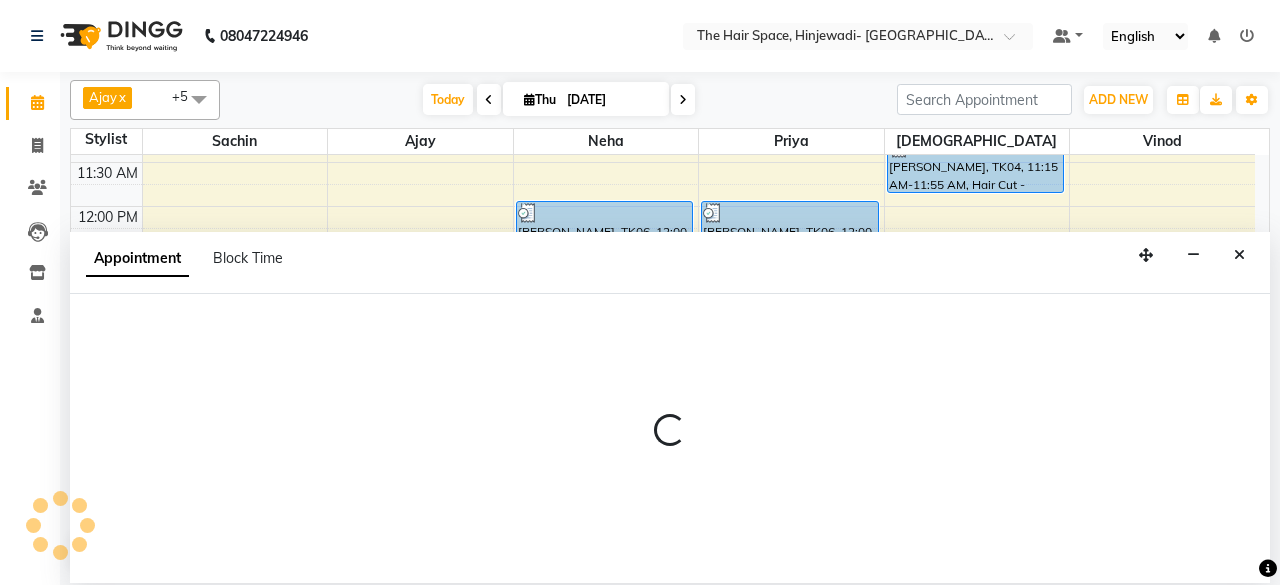 select on "78024" 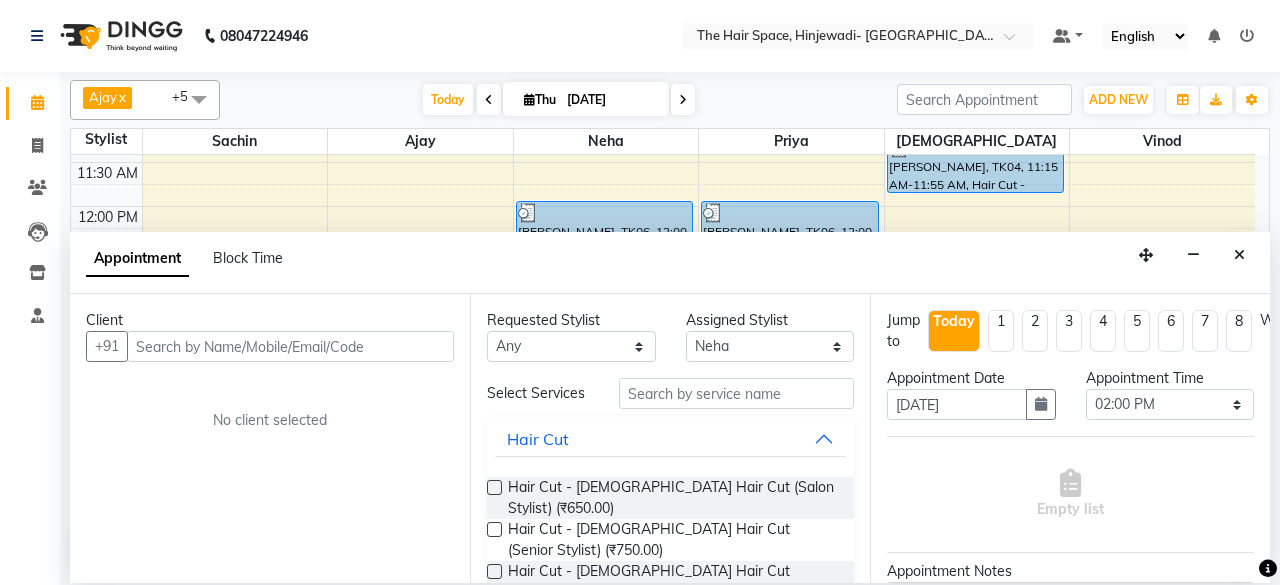 click at bounding box center (290, 346) 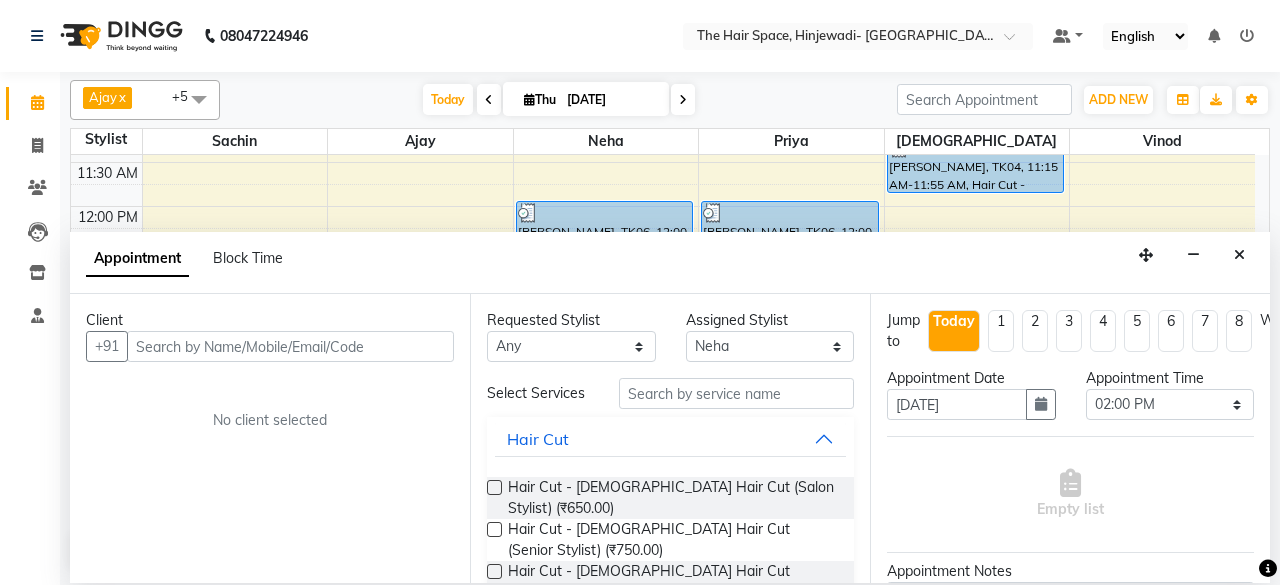 click at bounding box center (290, 346) 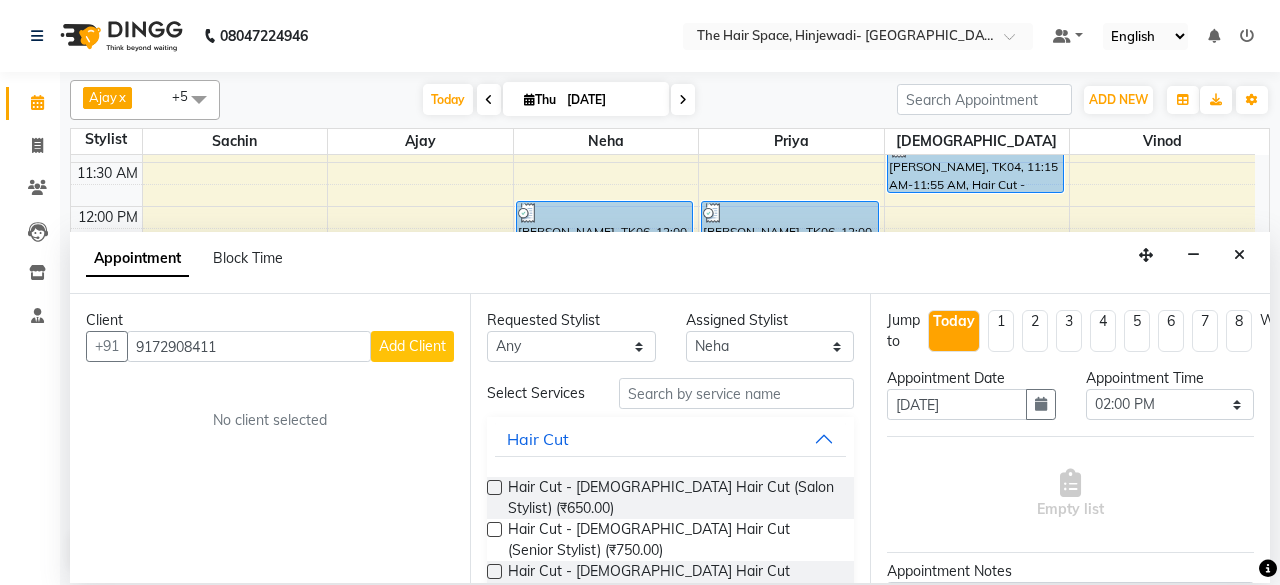 type on "9172908411" 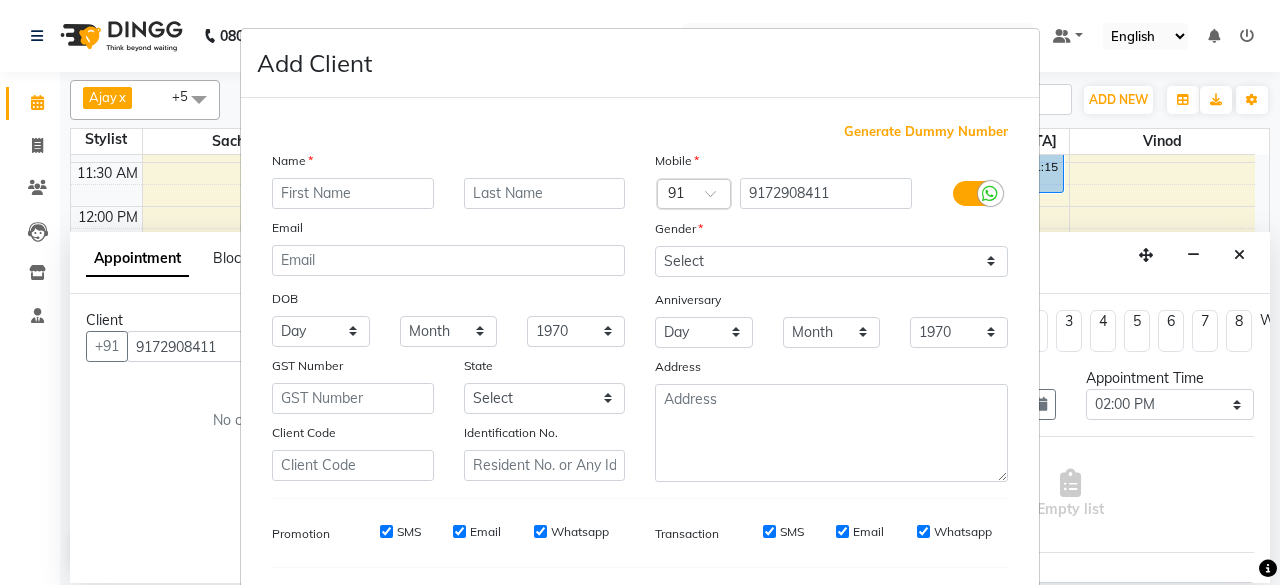 click at bounding box center (353, 193) 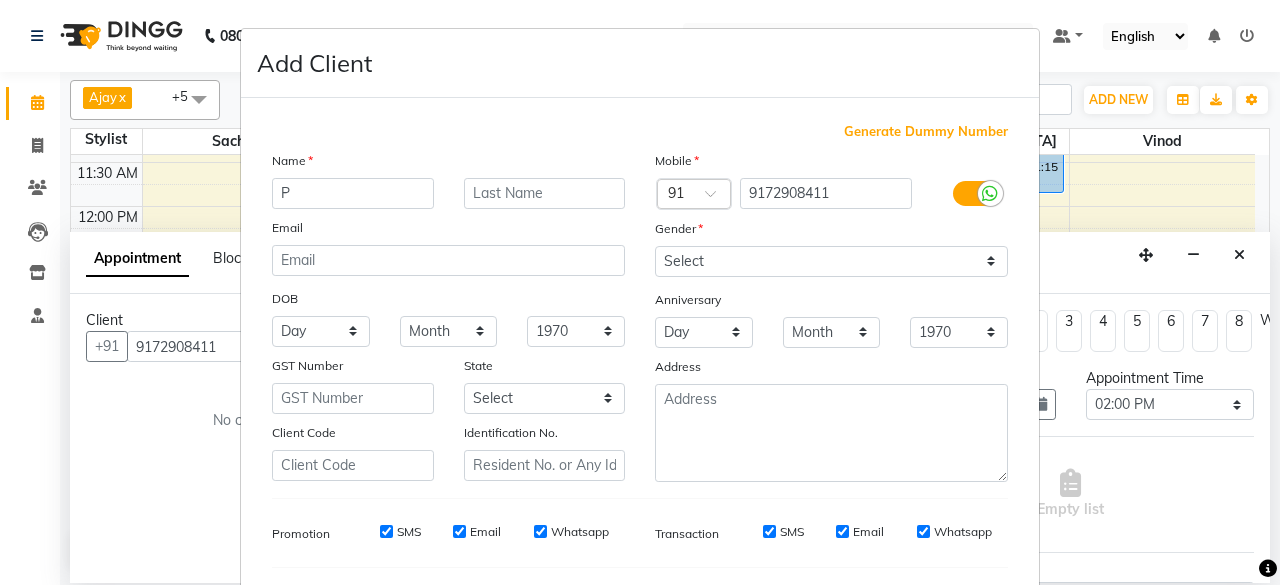 click on "P" at bounding box center [353, 193] 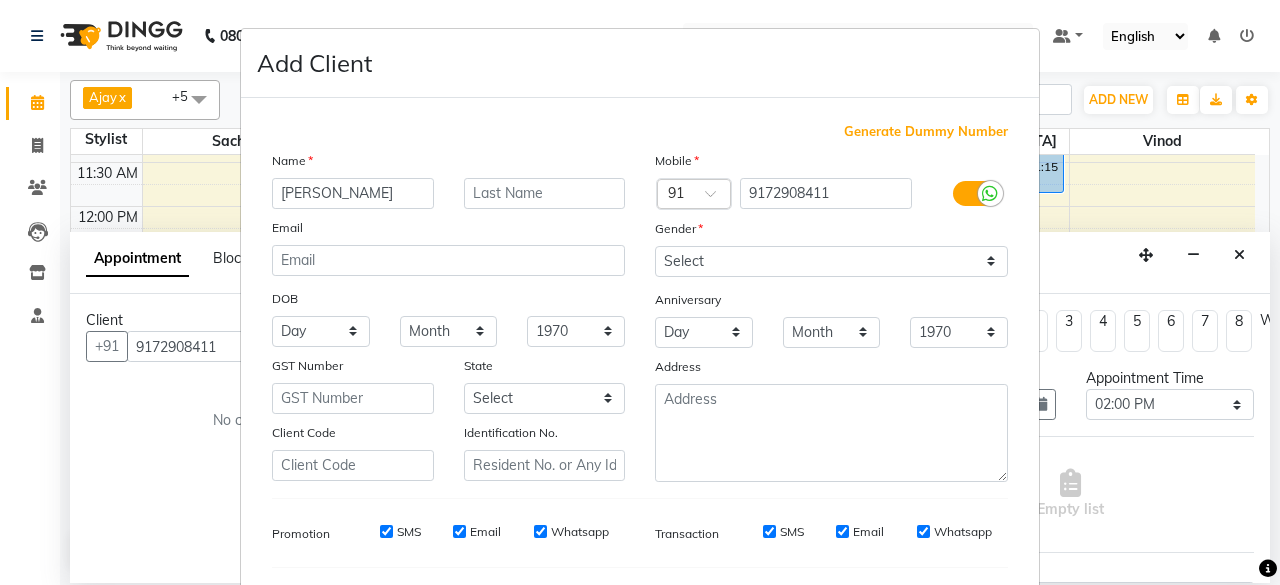 type on "[PERSON_NAME]" 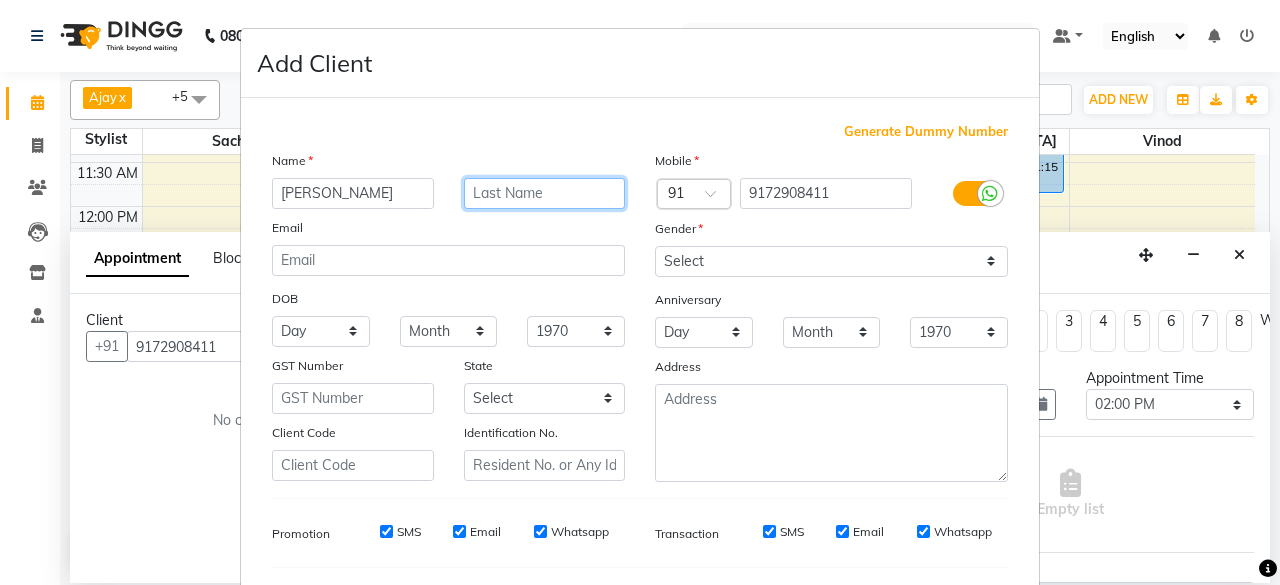 click at bounding box center [545, 193] 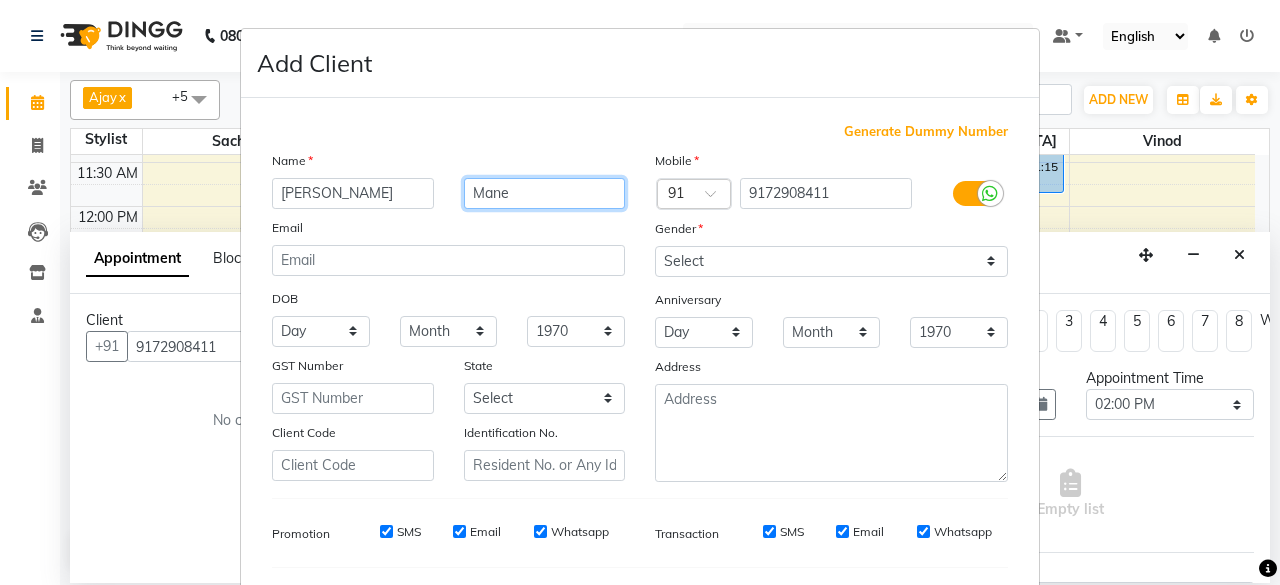 type on "Mane" 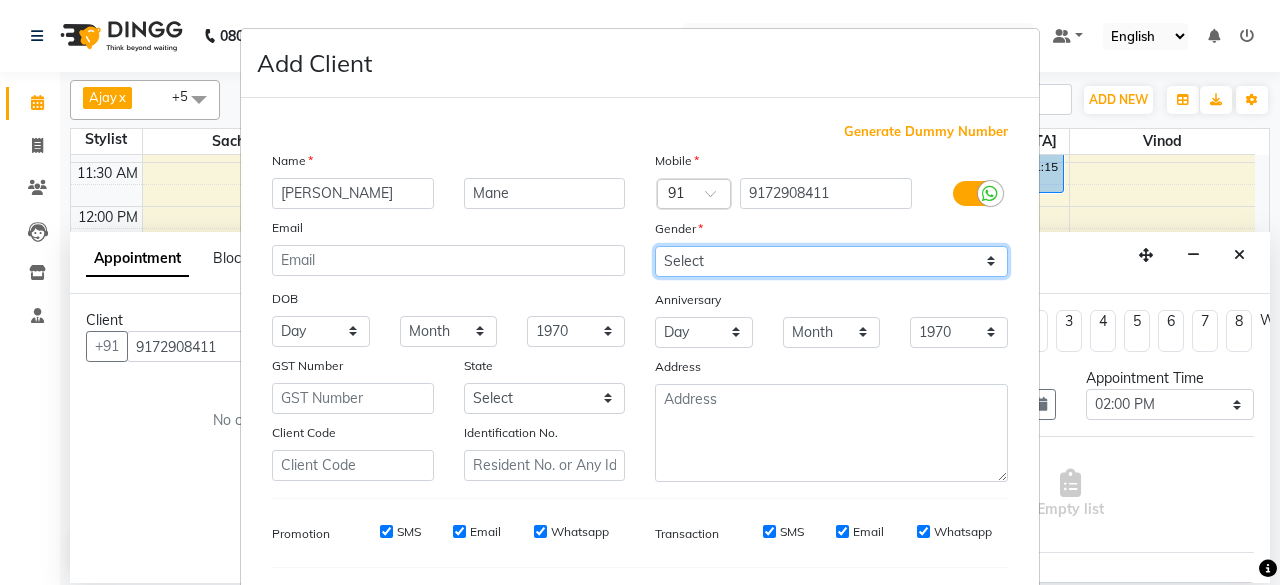 click on "Select [DEMOGRAPHIC_DATA] [DEMOGRAPHIC_DATA] Other Prefer Not To Say" at bounding box center [831, 261] 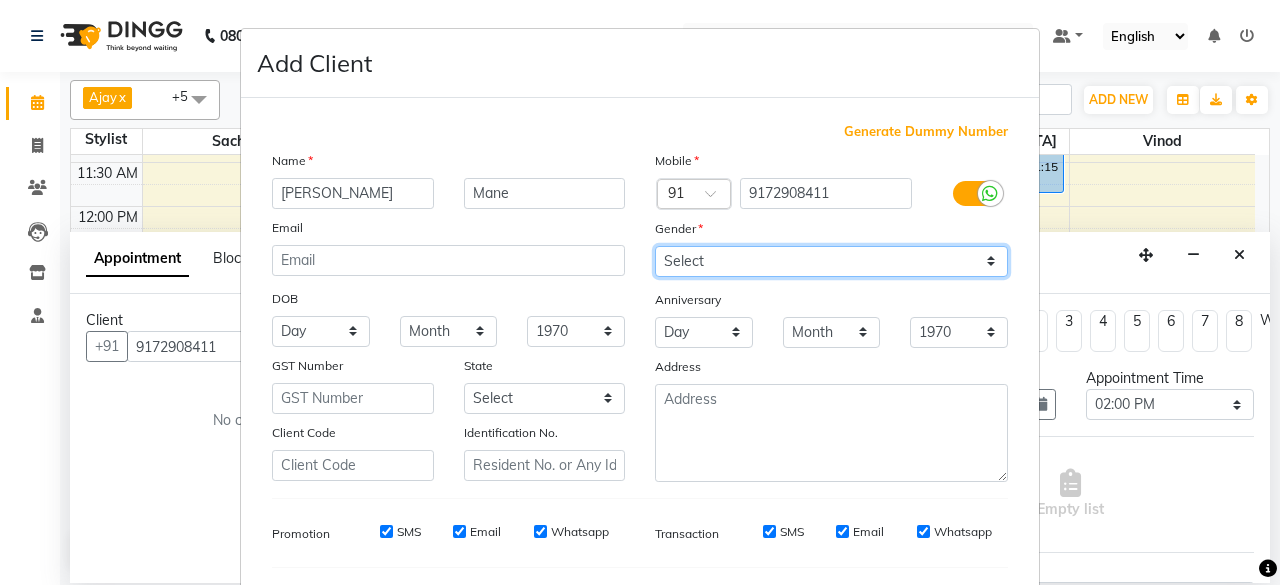 select on "[DEMOGRAPHIC_DATA]" 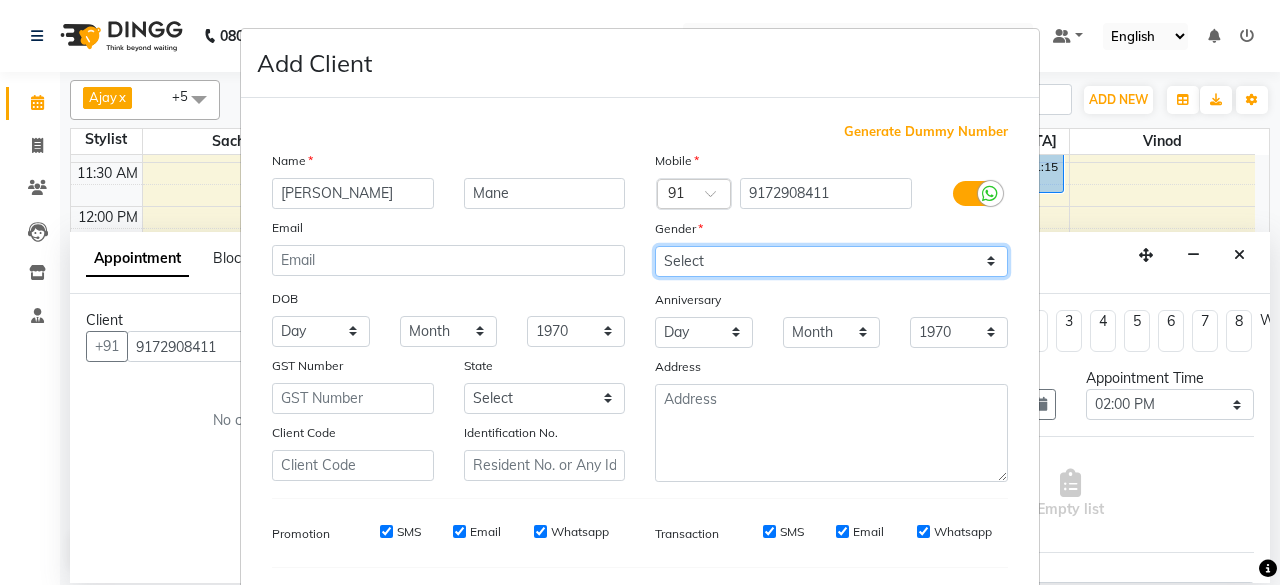 click on "Select [DEMOGRAPHIC_DATA] [DEMOGRAPHIC_DATA] Other Prefer Not To Say" at bounding box center [831, 261] 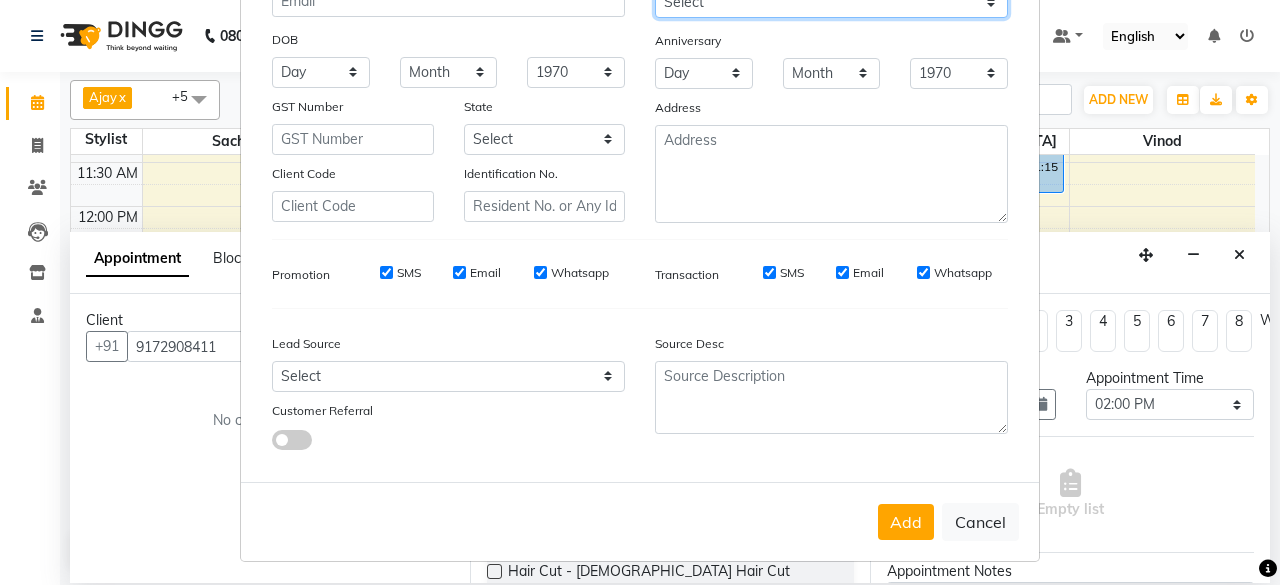 scroll, scrollTop: 260, scrollLeft: 0, axis: vertical 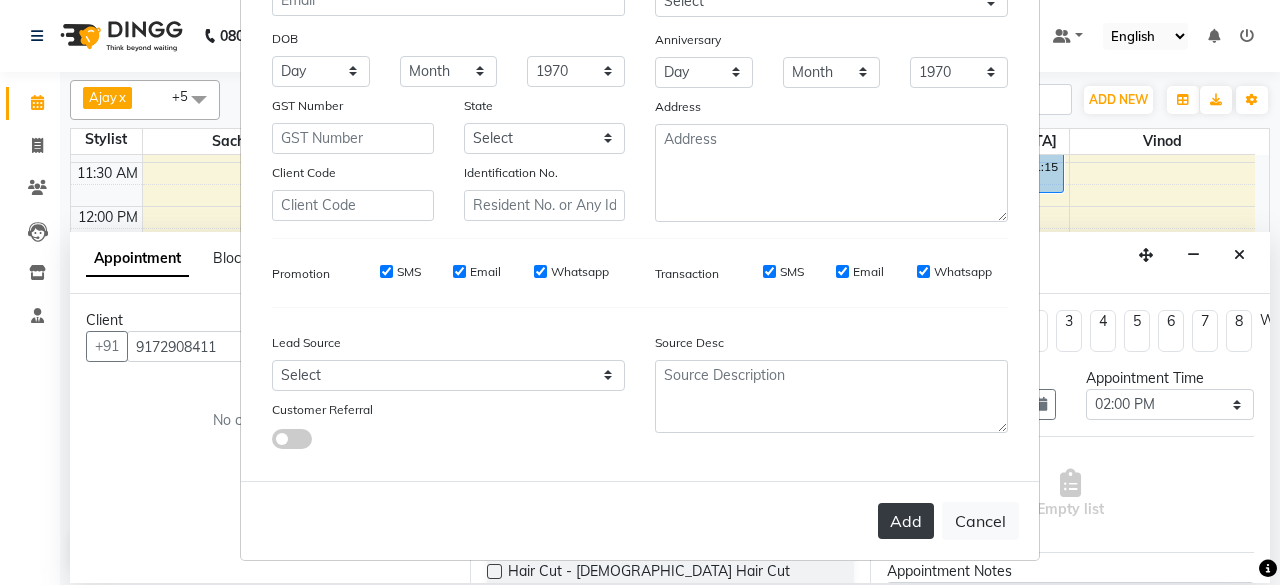 click on "Add" at bounding box center (906, 521) 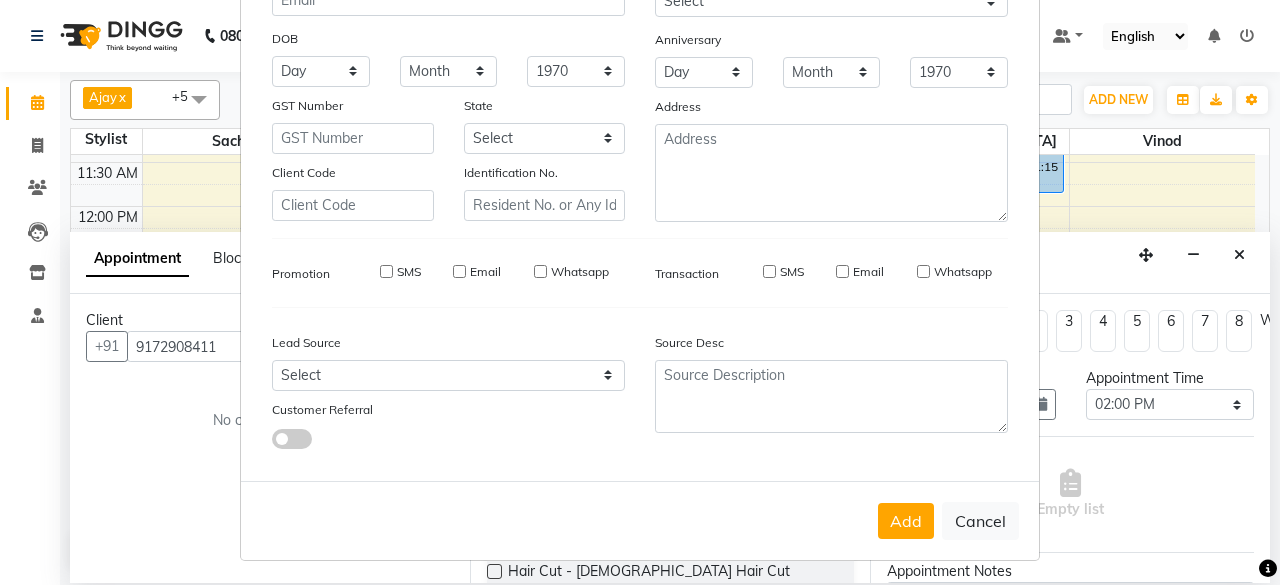 type 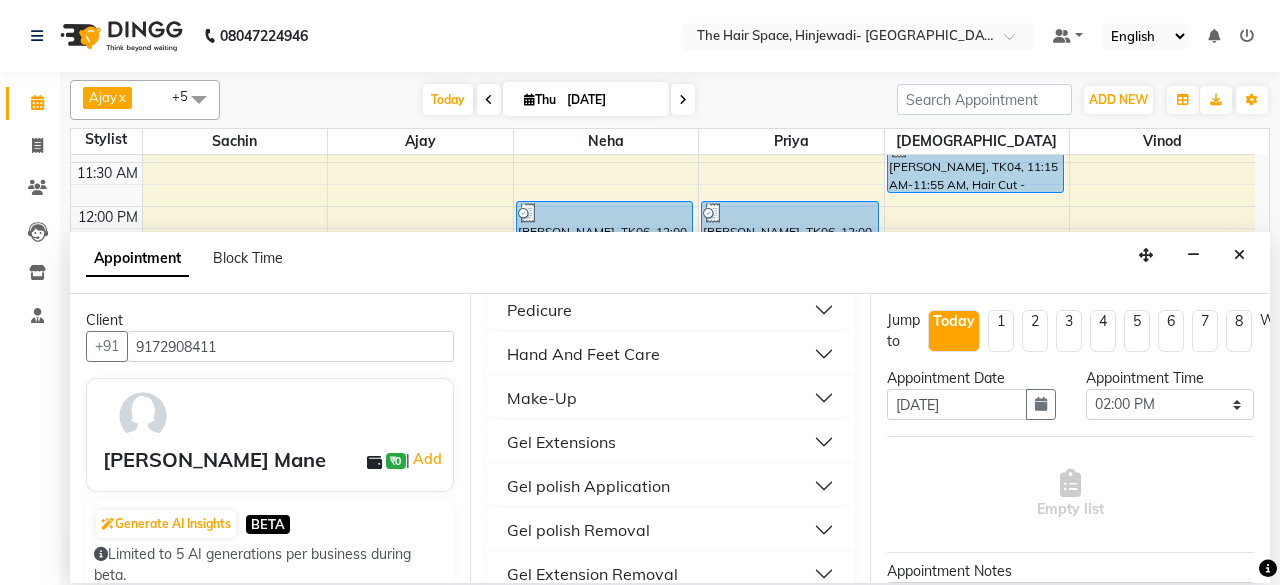 scroll, scrollTop: 1313, scrollLeft: 0, axis: vertical 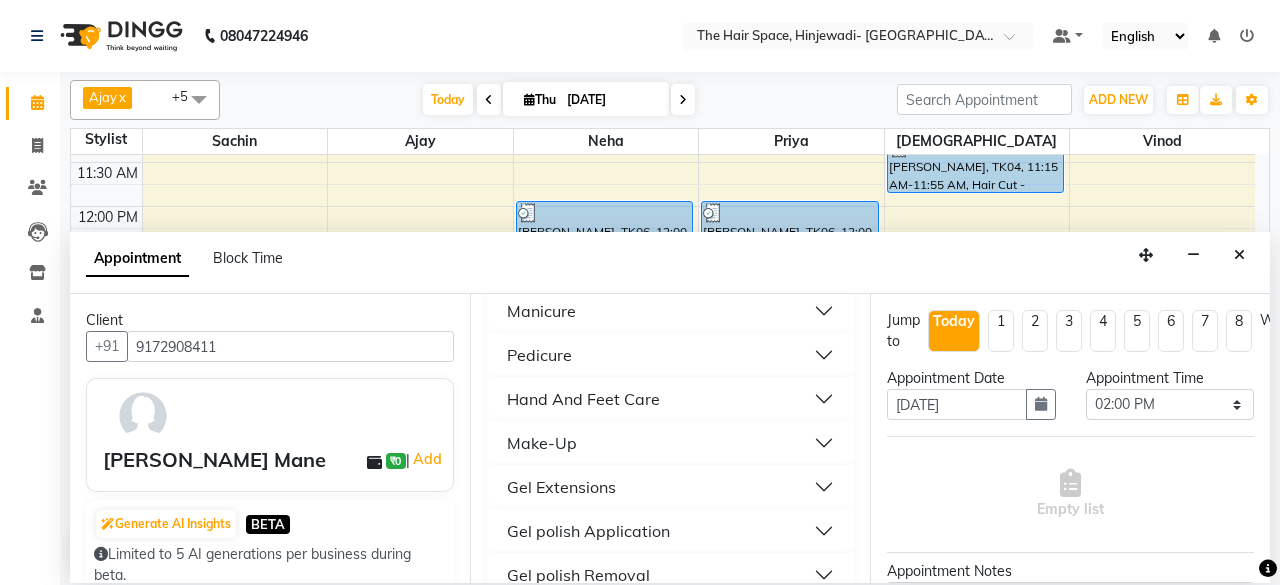 click on "Gel polish Application" at bounding box center (588, 531) 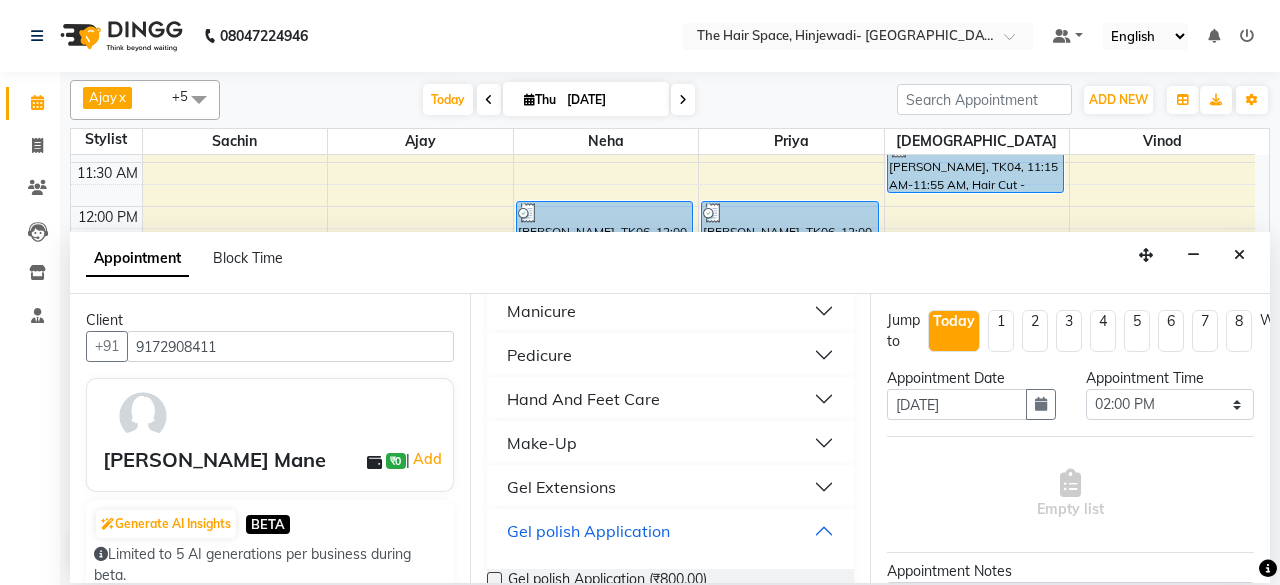scroll, scrollTop: 1413, scrollLeft: 0, axis: vertical 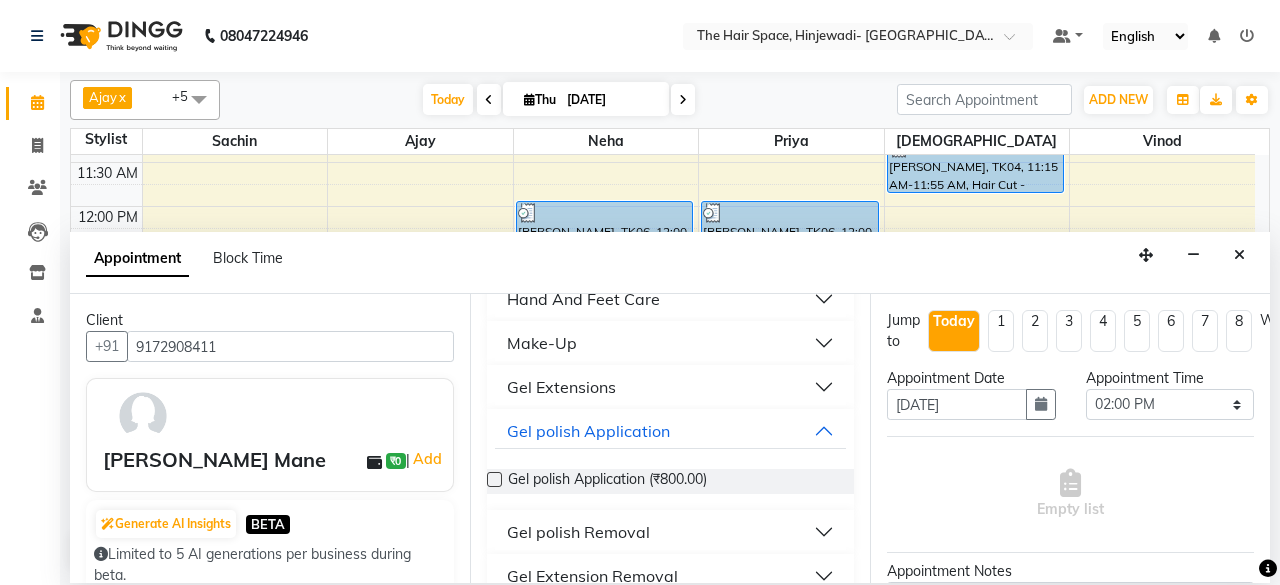 click on "Gel polish Removal" at bounding box center (578, 532) 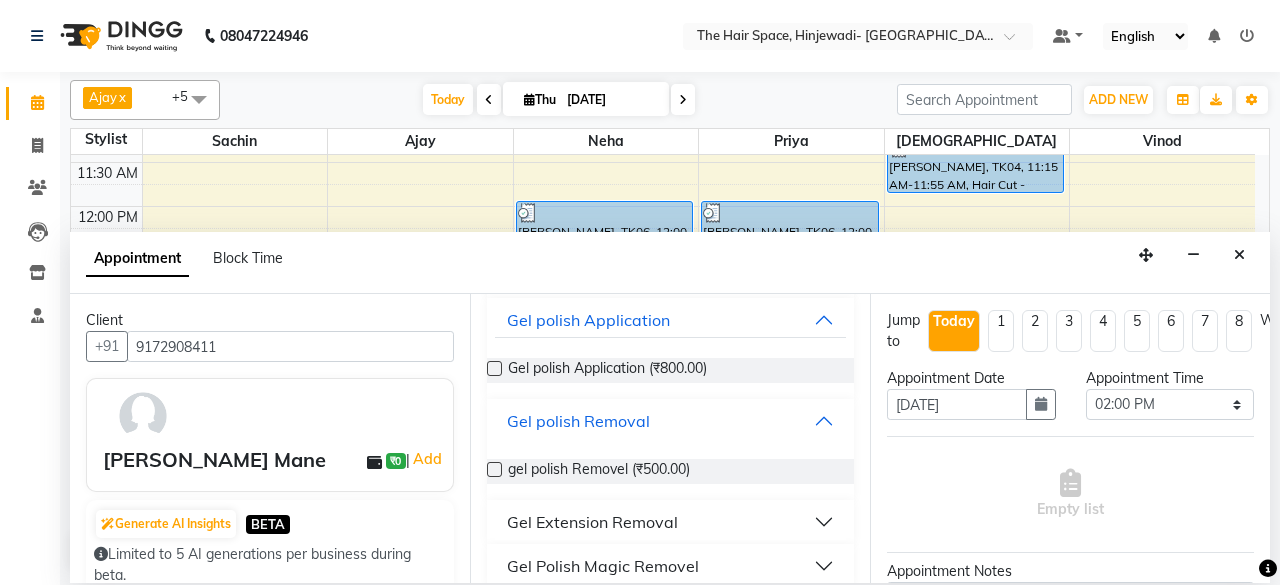 scroll, scrollTop: 1527, scrollLeft: 0, axis: vertical 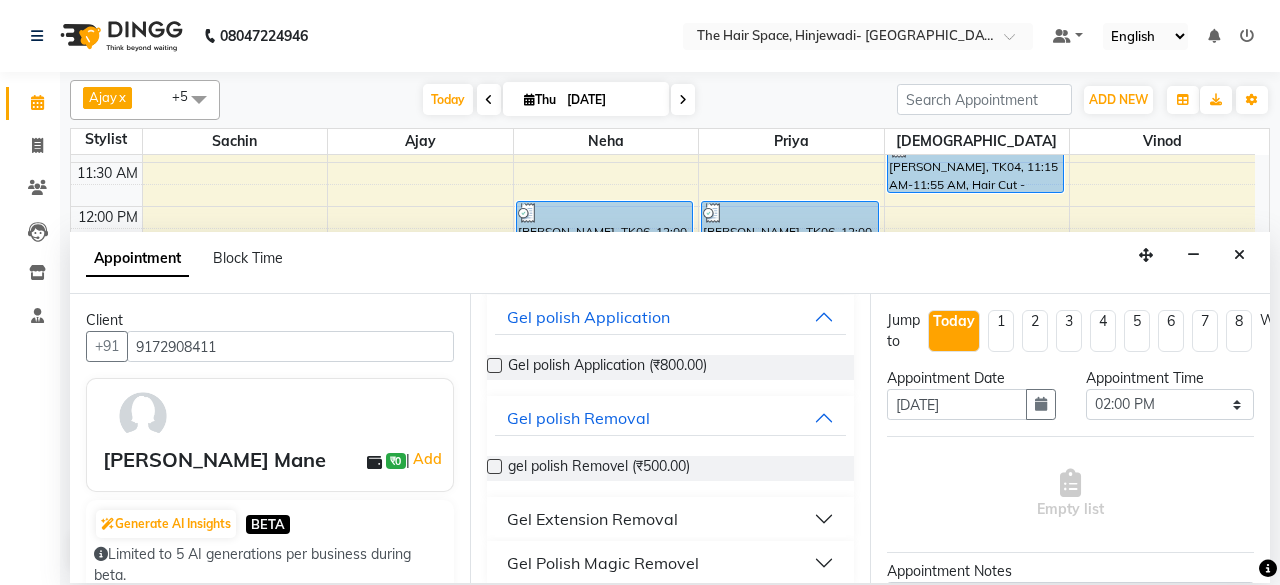 click on "Gel Extension Removal" at bounding box center [592, 519] 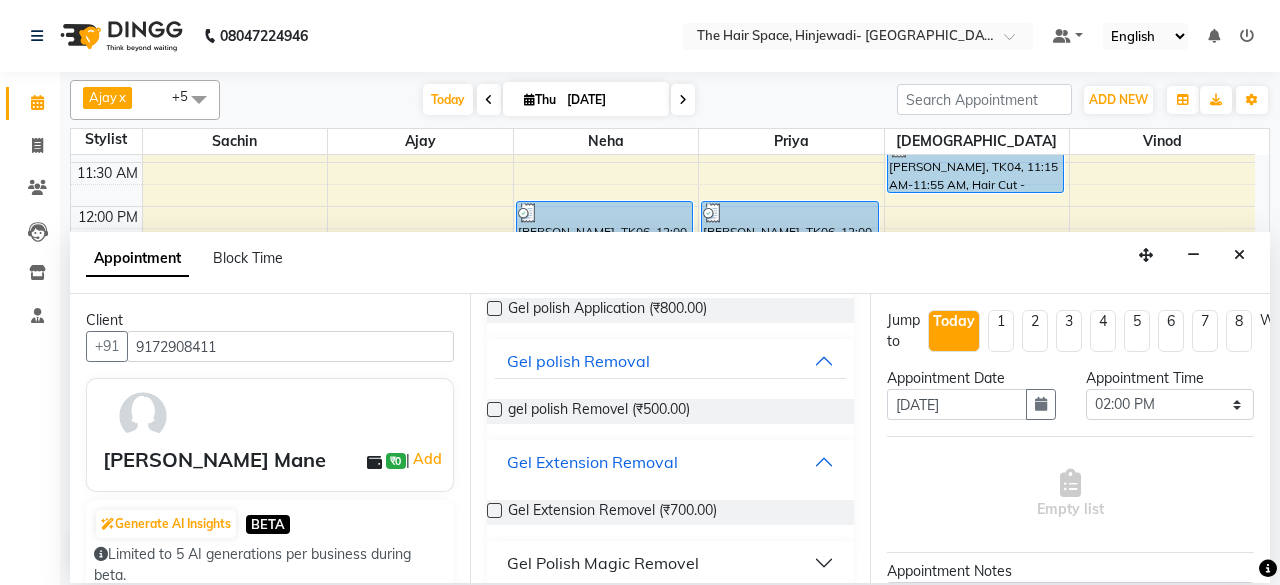 scroll, scrollTop: 1484, scrollLeft: 0, axis: vertical 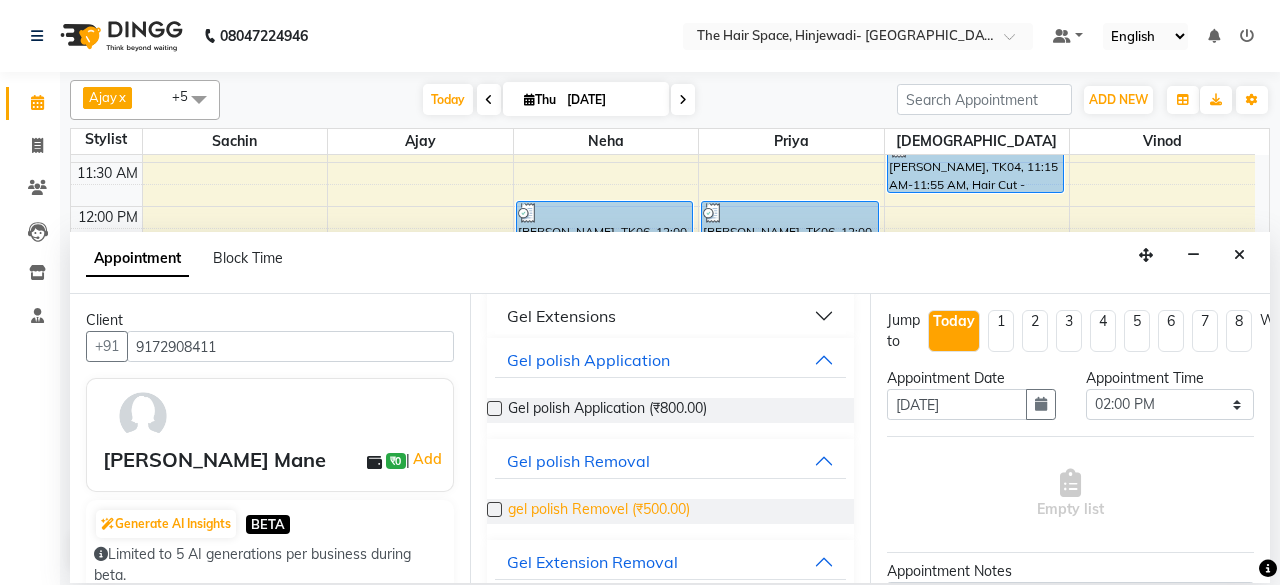click on "gel polish Removel (₹500.00)" at bounding box center [599, 511] 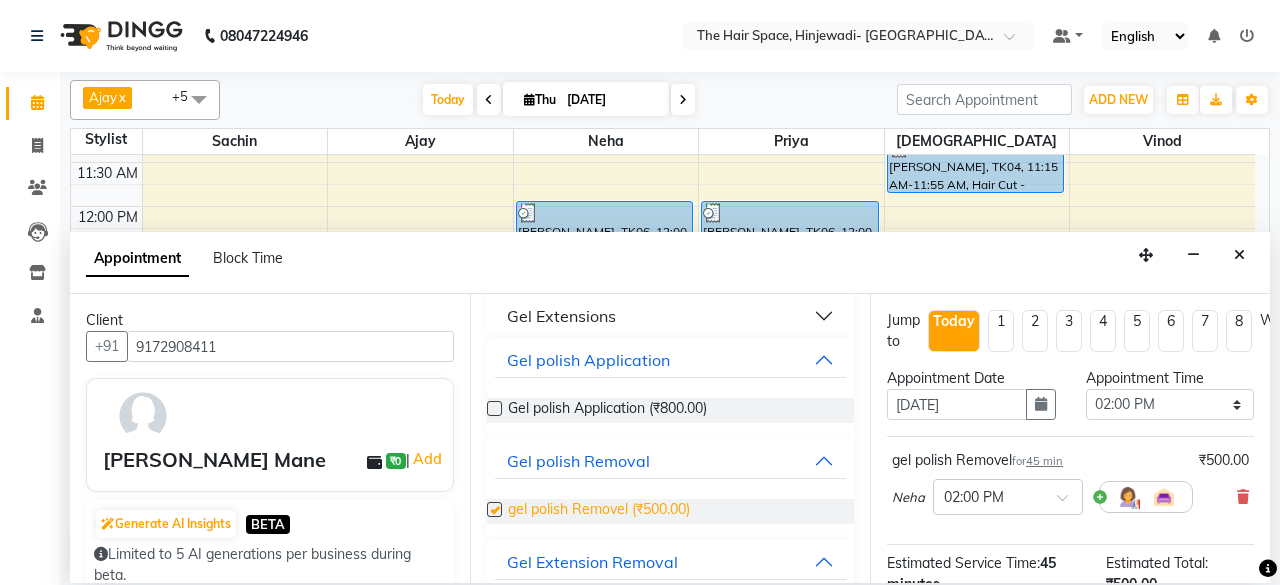 checkbox on "false" 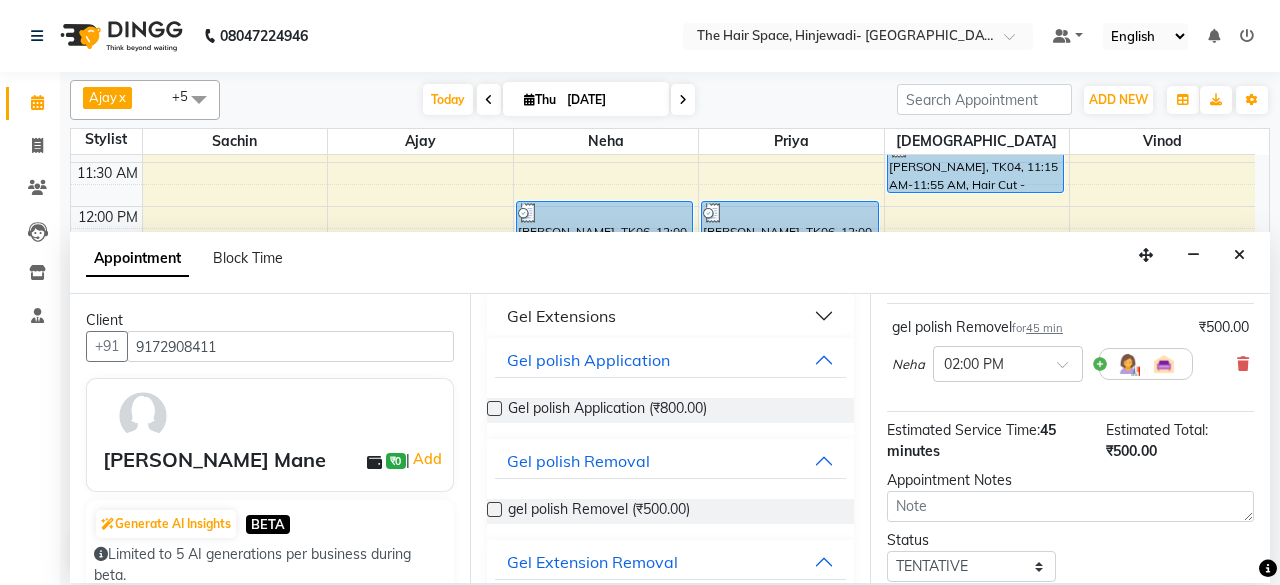 scroll, scrollTop: 0, scrollLeft: 0, axis: both 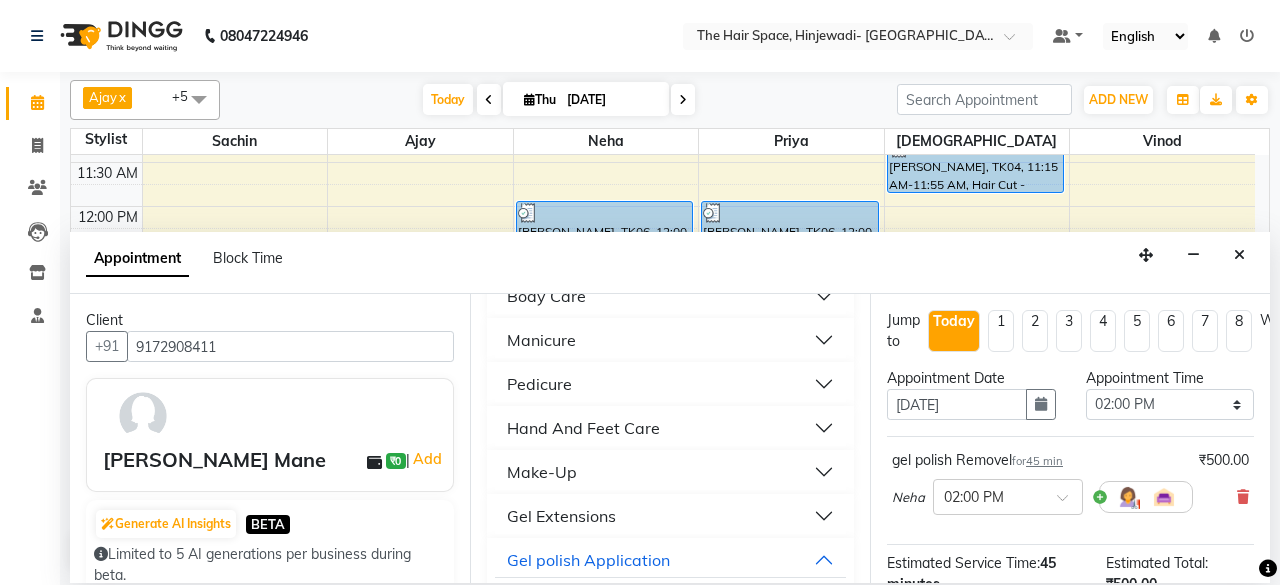 click on "Pedicure" at bounding box center (670, 384) 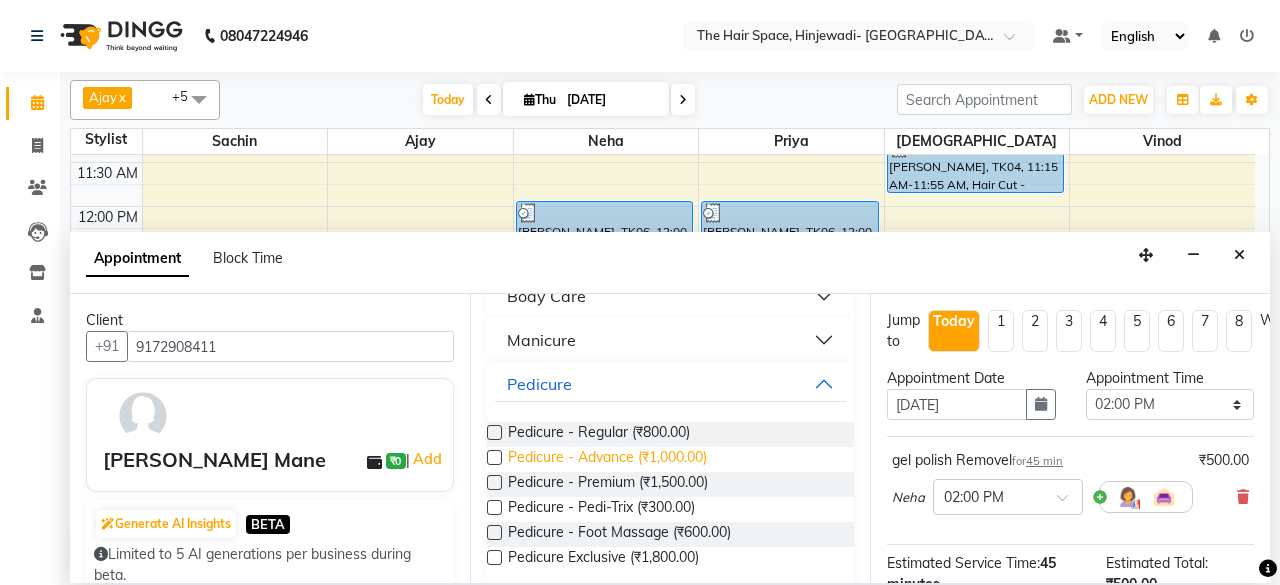 click on "Pedicure - Advance (₹1,000.00)" at bounding box center [607, 459] 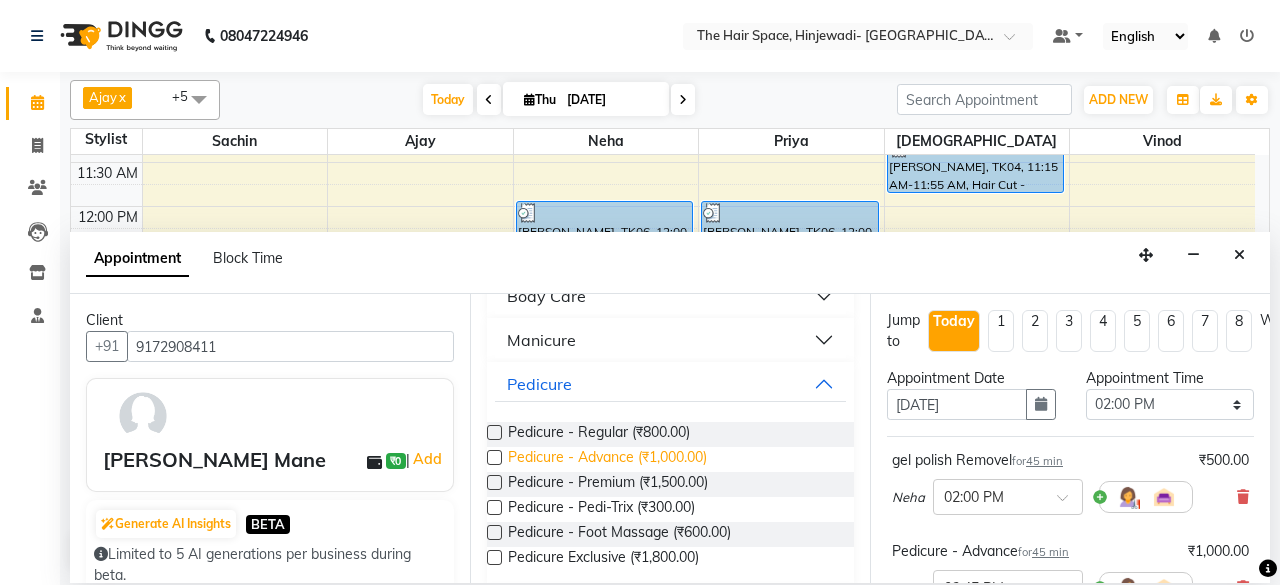 click on "Pedicure - Advance (₹1,000.00)" at bounding box center (607, 459) 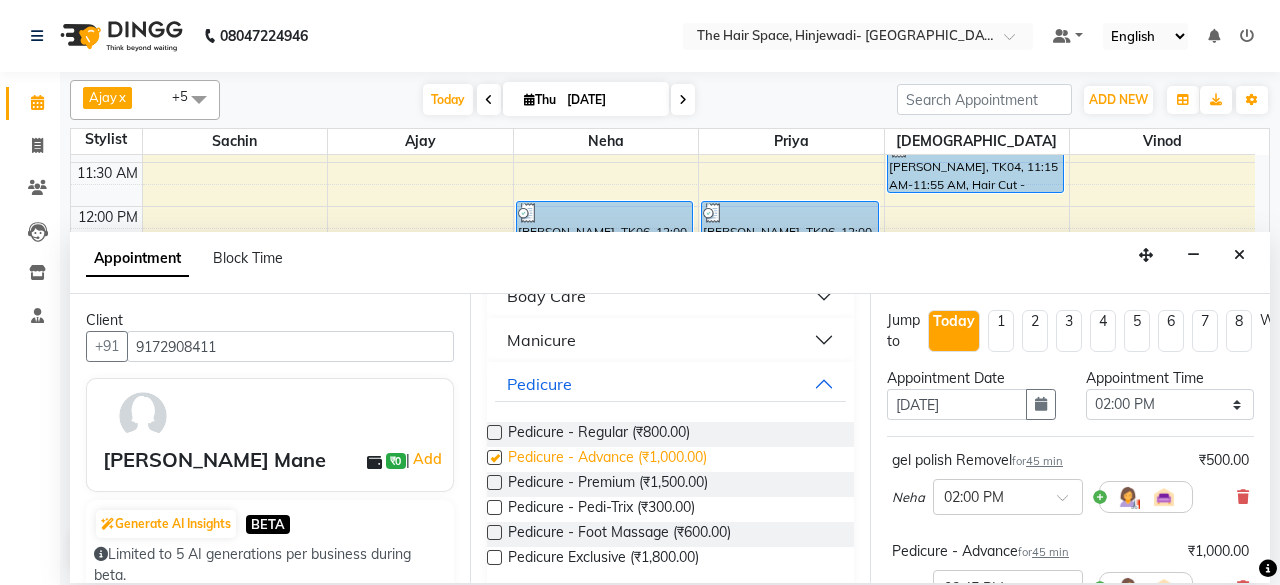 checkbox on "false" 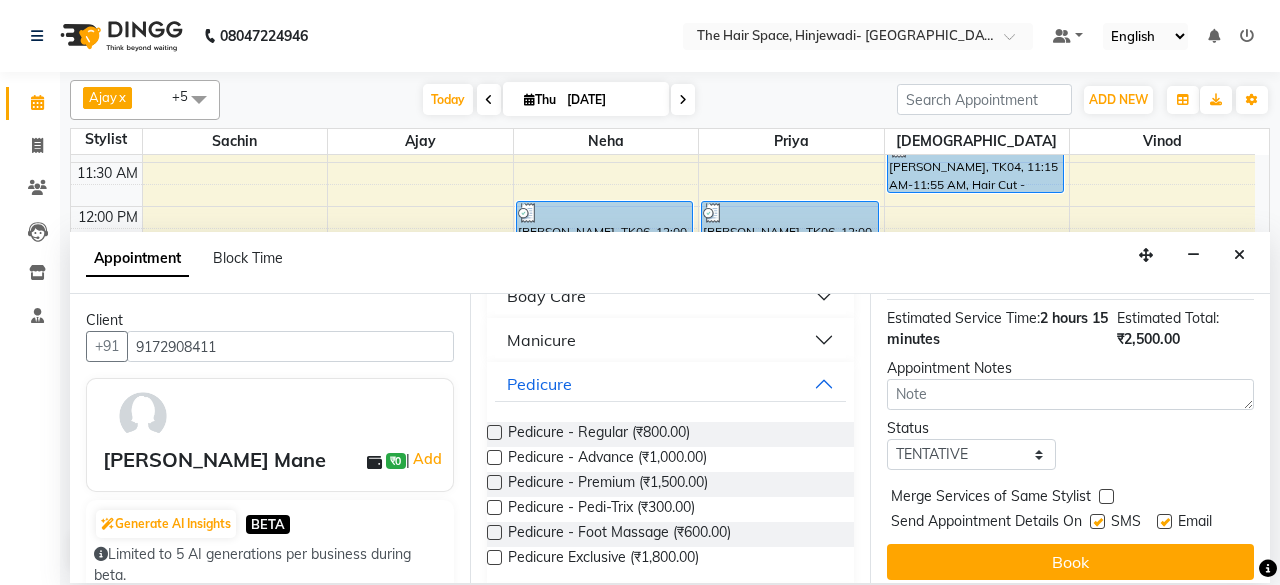 scroll, scrollTop: 454, scrollLeft: 0, axis: vertical 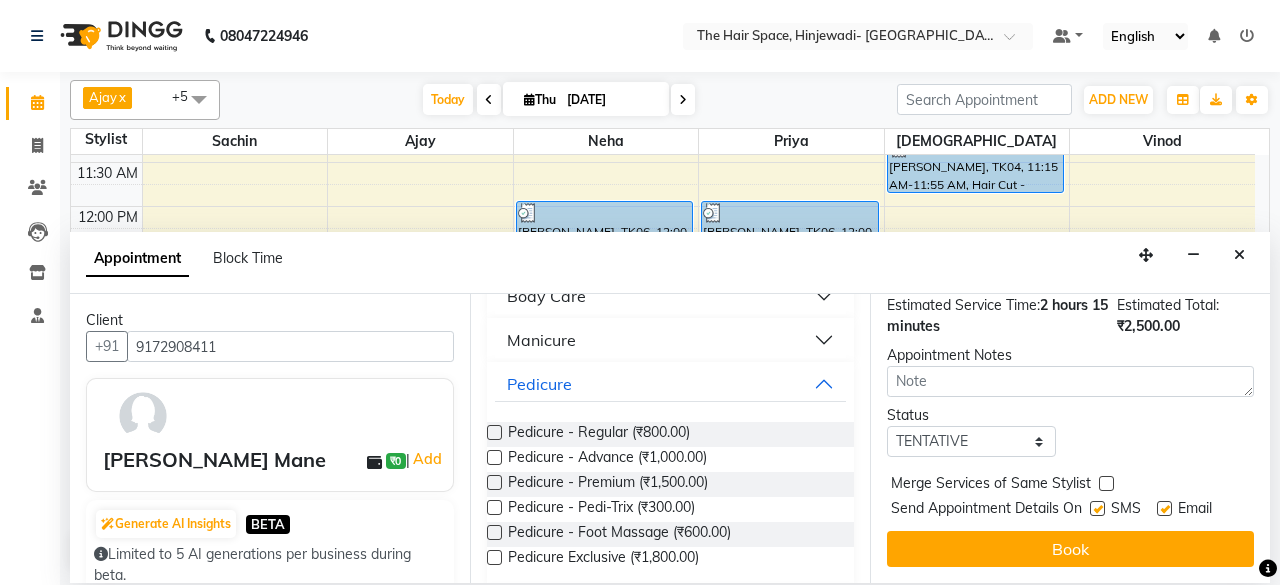 click at bounding box center (1097, 508) 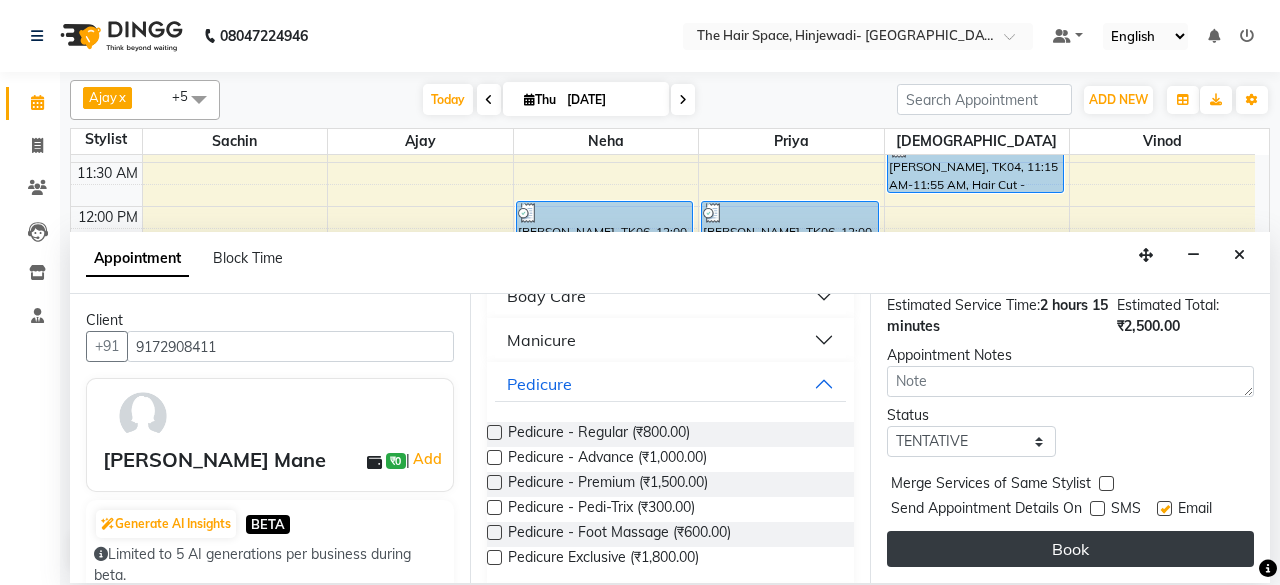 click on "Book" at bounding box center (1070, 549) 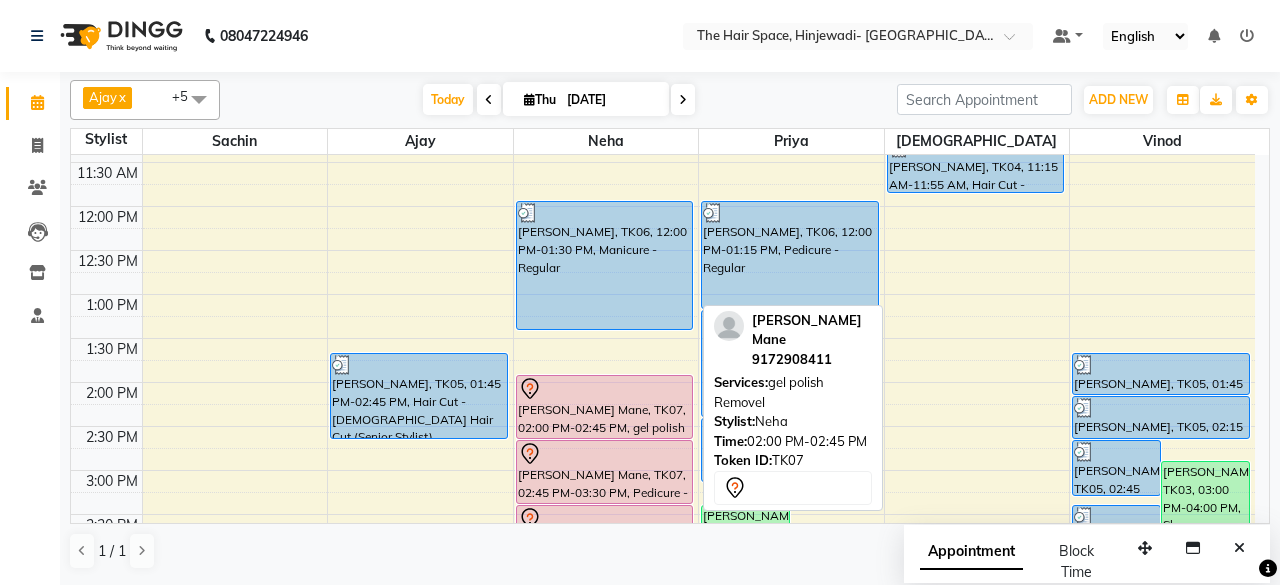 scroll, scrollTop: 400, scrollLeft: 0, axis: vertical 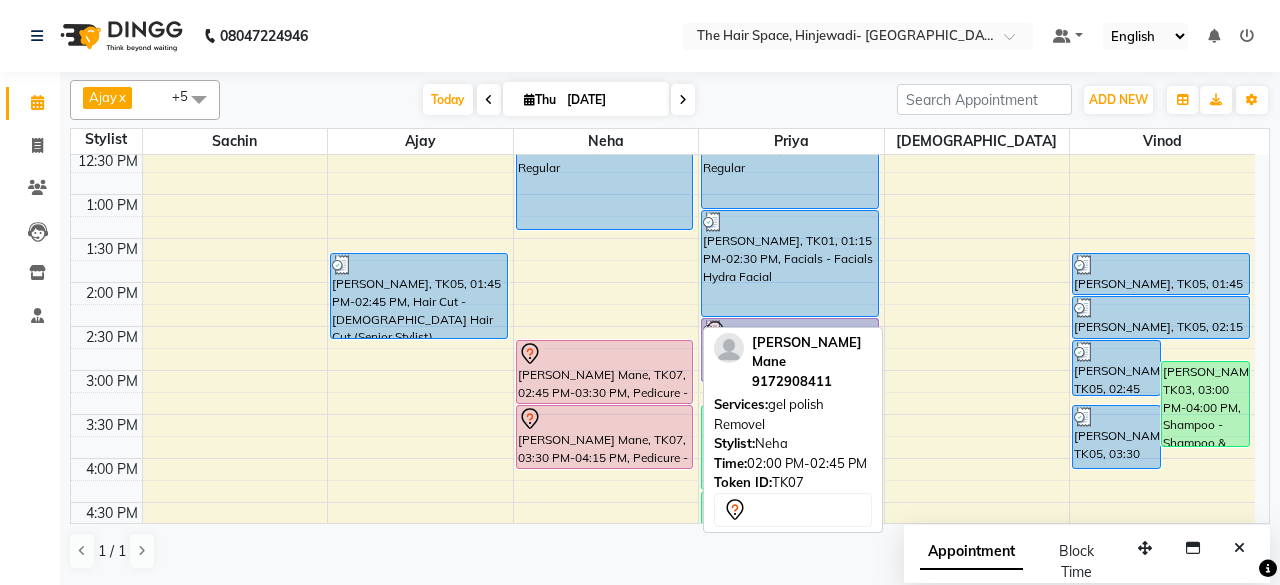 drag, startPoint x: 603, startPoint y: 305, endPoint x: 793, endPoint y: 347, distance: 194.58675 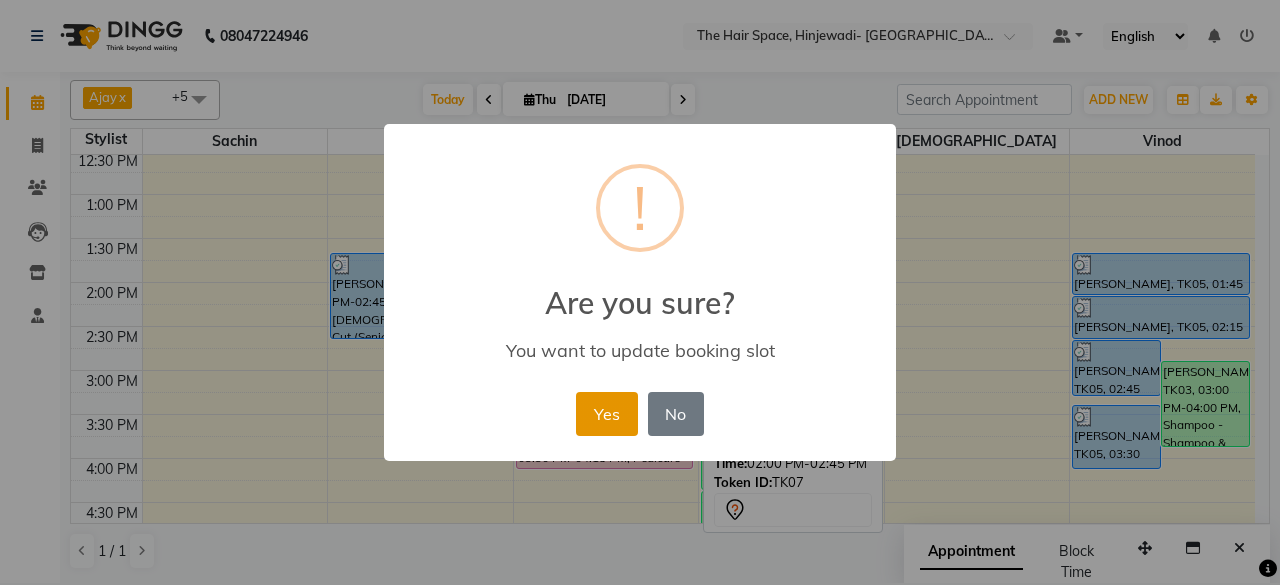 click on "Yes" at bounding box center [606, 414] 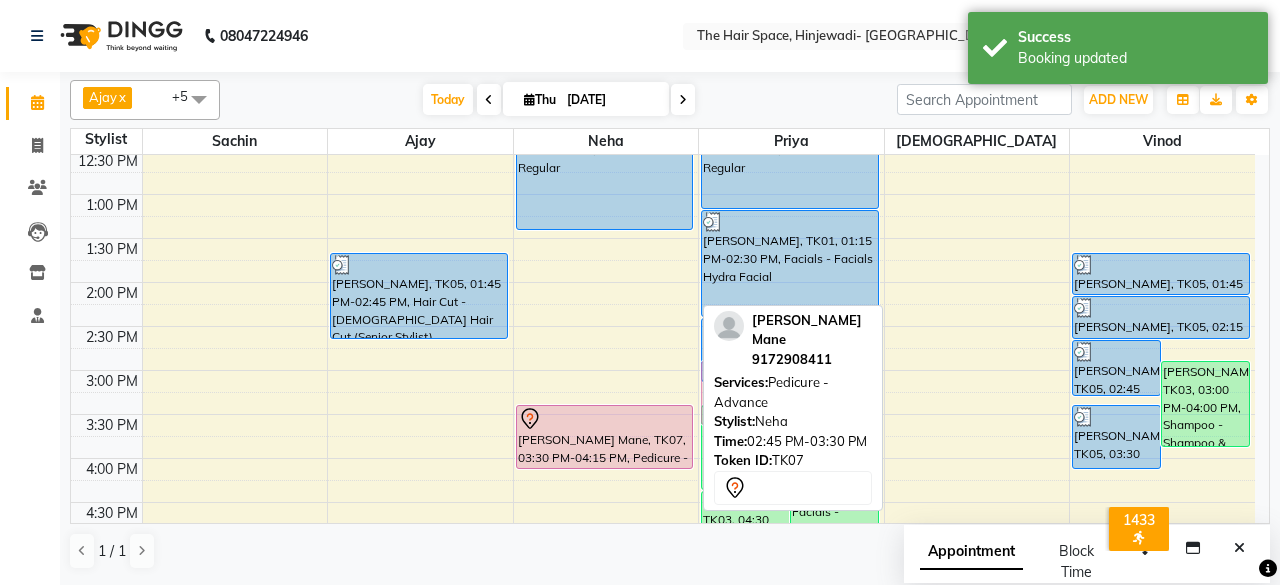 drag, startPoint x: 601, startPoint y: 381, endPoint x: 860, endPoint y: 395, distance: 259.3781 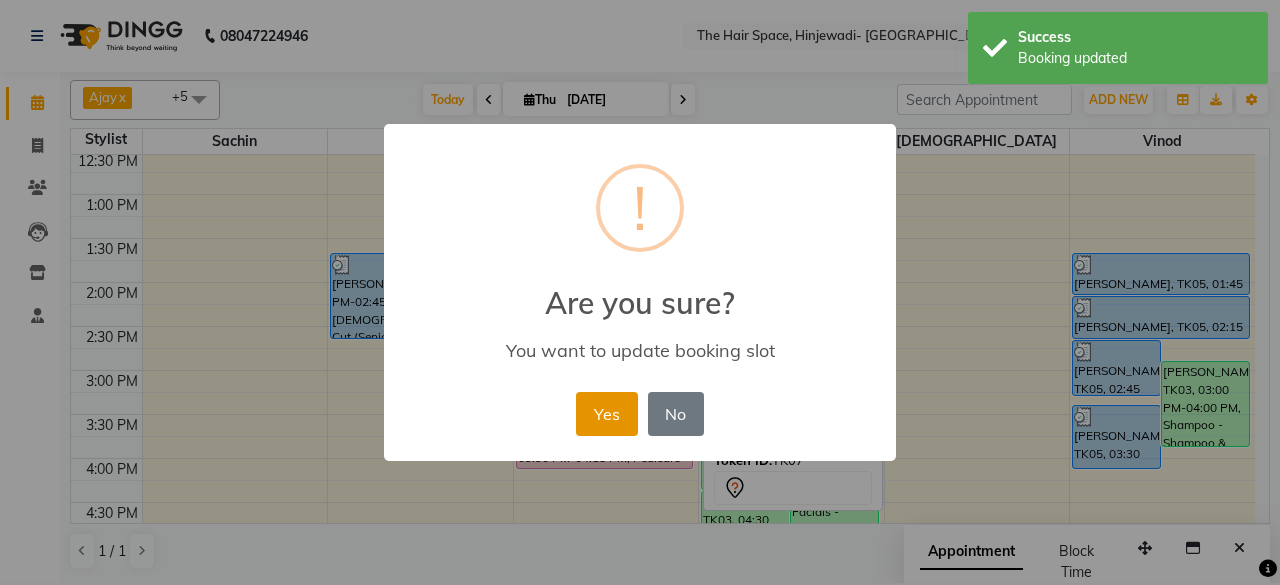 click on "Yes" at bounding box center (606, 414) 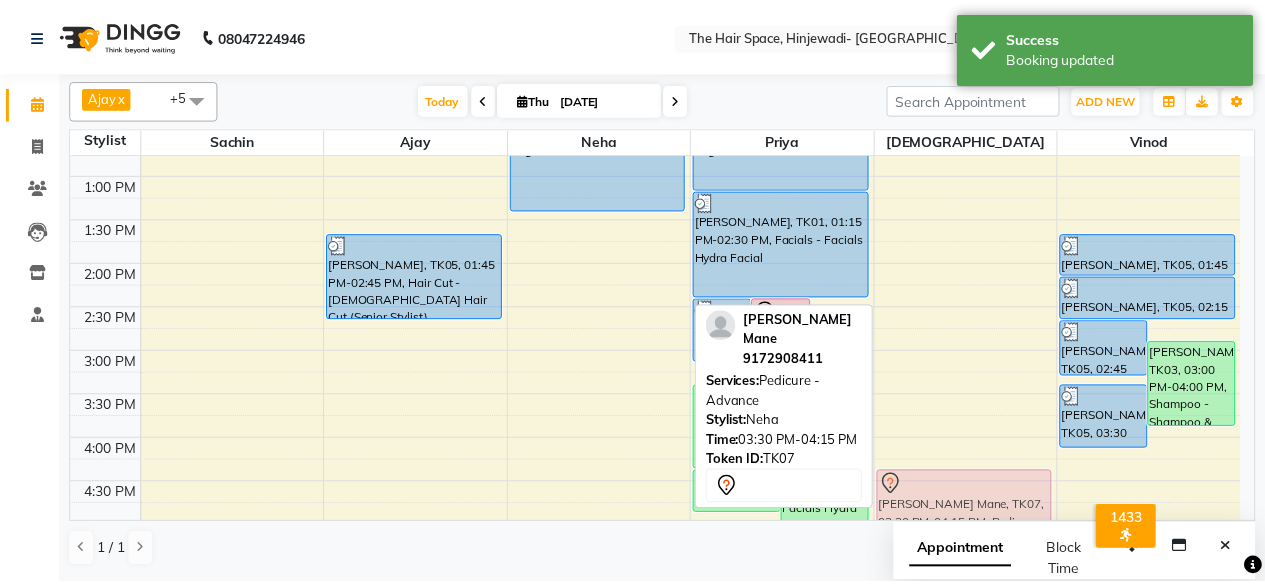 scroll, scrollTop: 421, scrollLeft: 0, axis: vertical 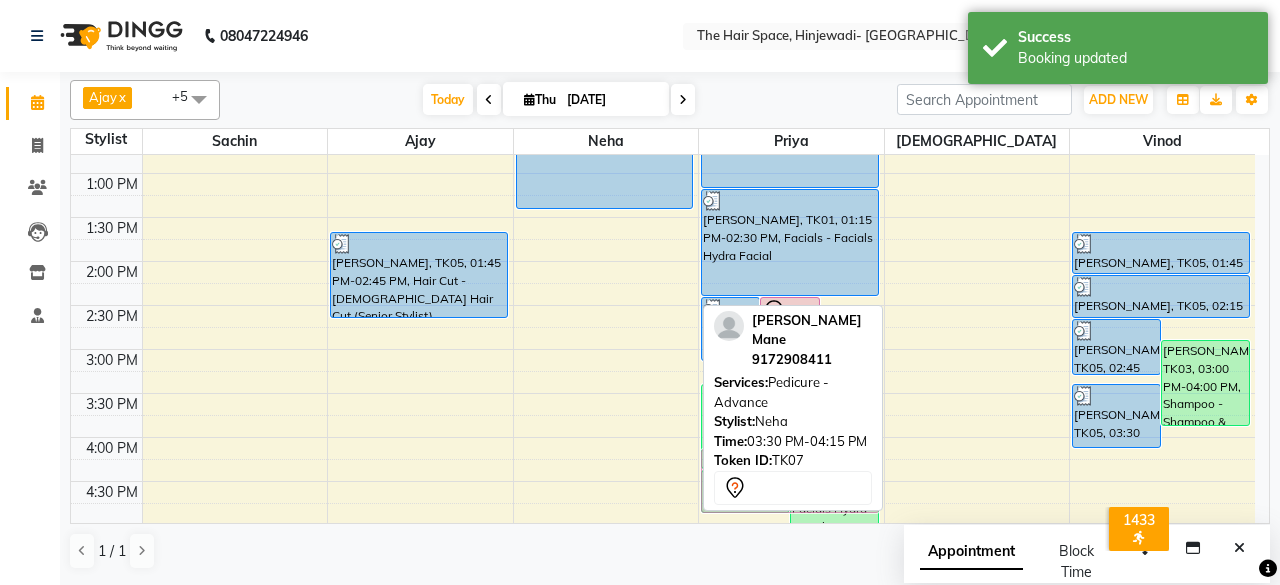 drag, startPoint x: 589, startPoint y: 429, endPoint x: 784, endPoint y: 472, distance: 199.68475 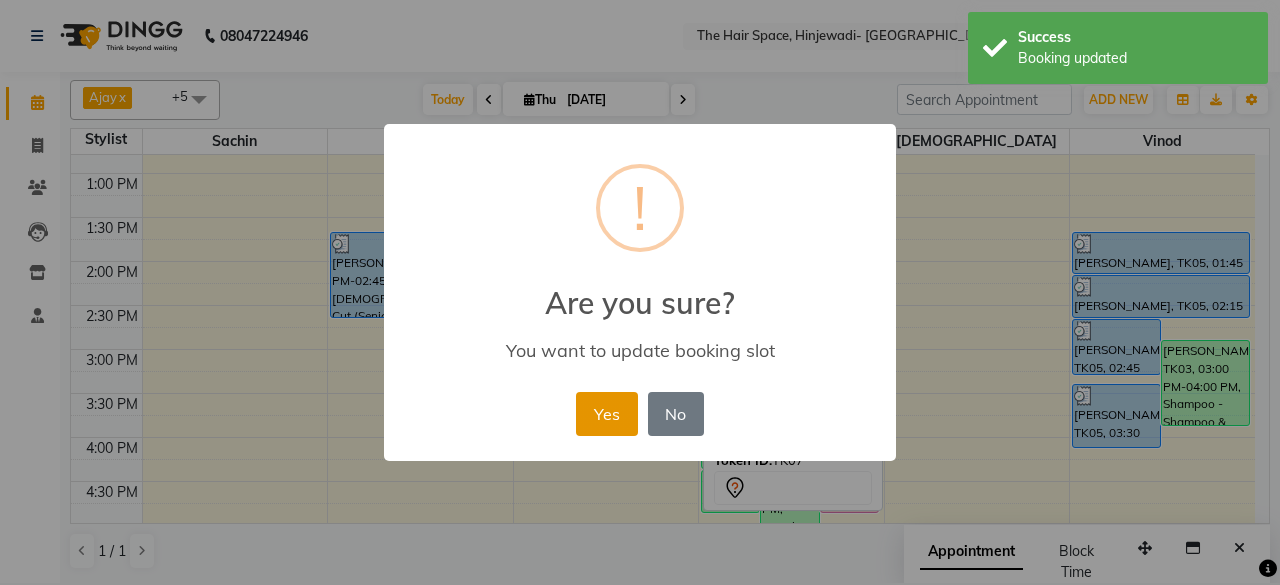 click on "Yes" at bounding box center (606, 414) 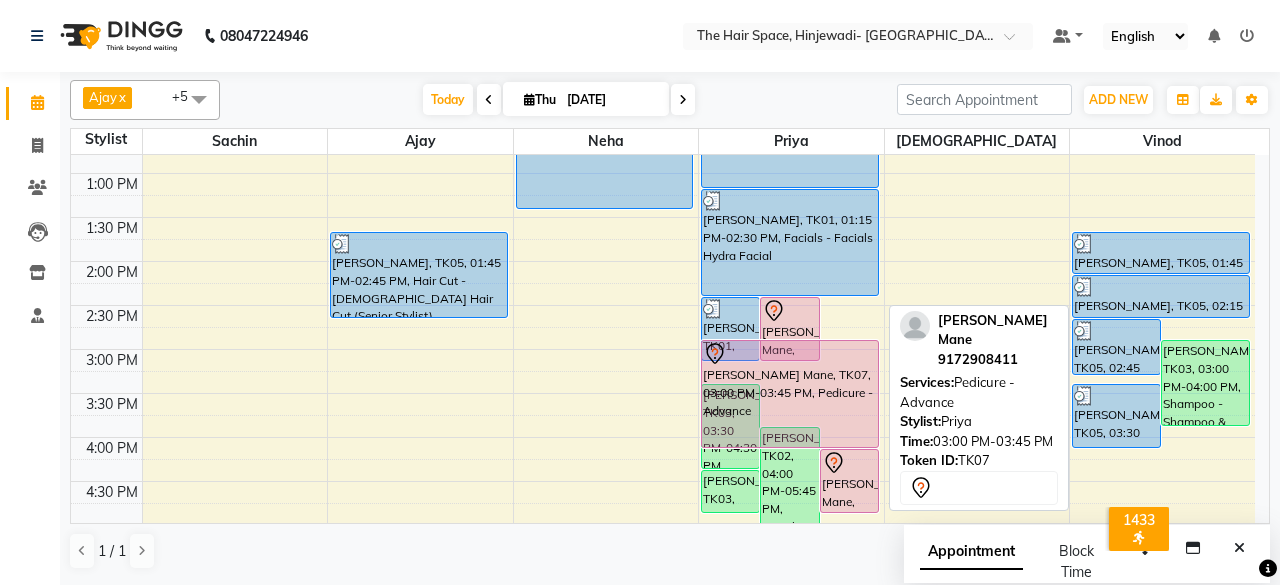 drag, startPoint x: 851, startPoint y: 398, endPoint x: 854, endPoint y: 429, distance: 31.144823 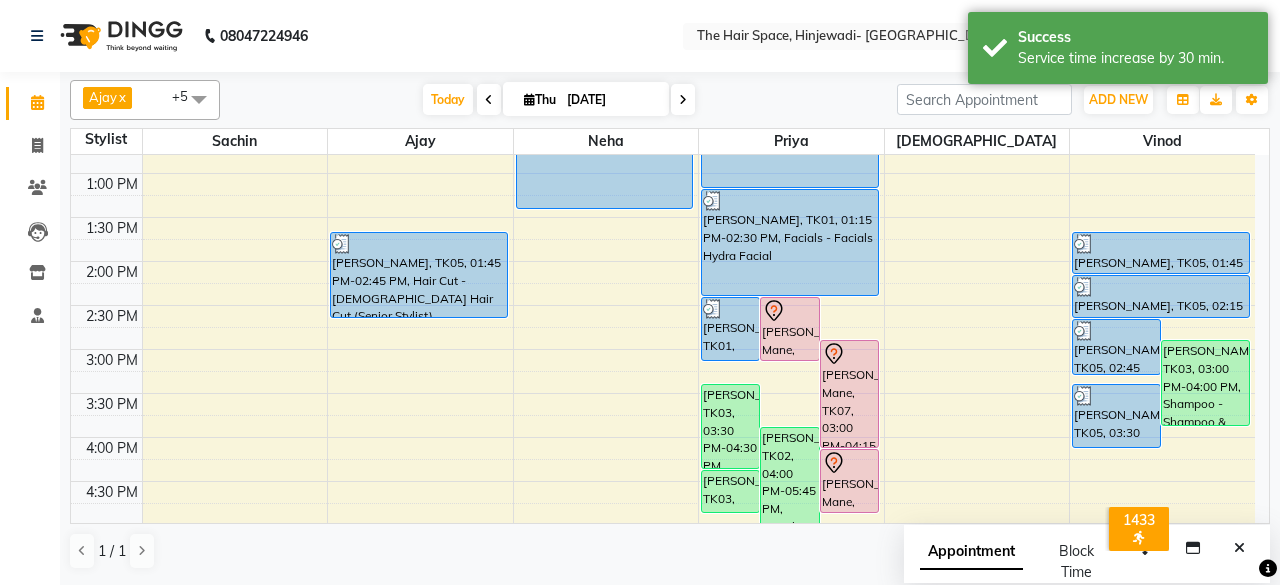 click on "[DATE]  [DATE]" at bounding box center [558, 100] 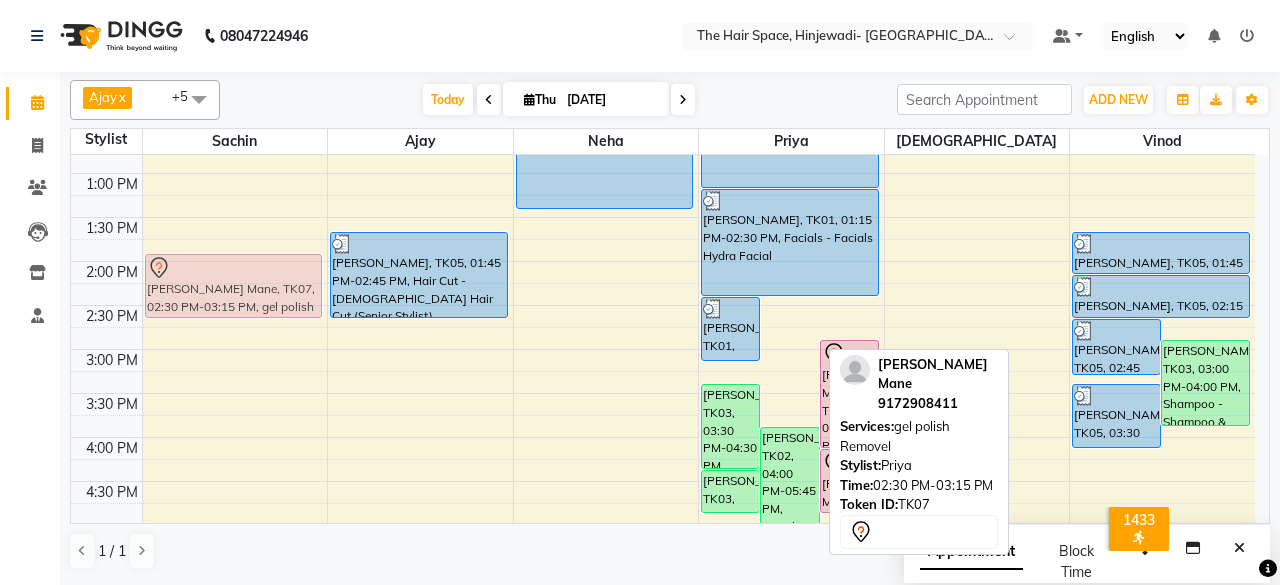 drag, startPoint x: 776, startPoint y: 328, endPoint x: 250, endPoint y: 285, distance: 527.7547 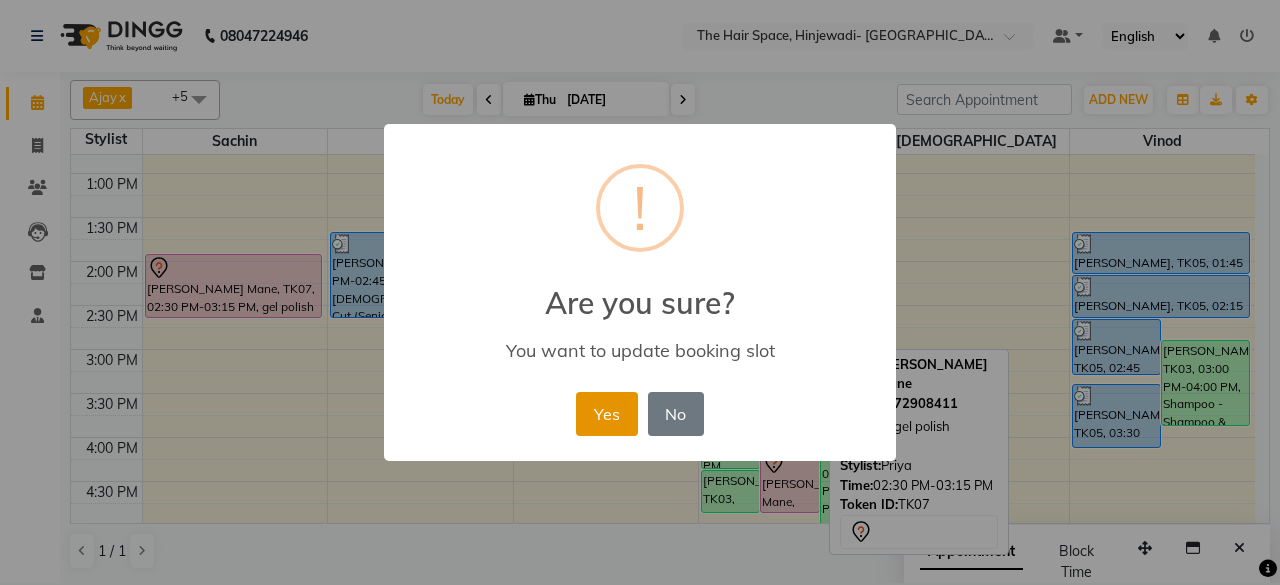 click on "Yes" at bounding box center [606, 414] 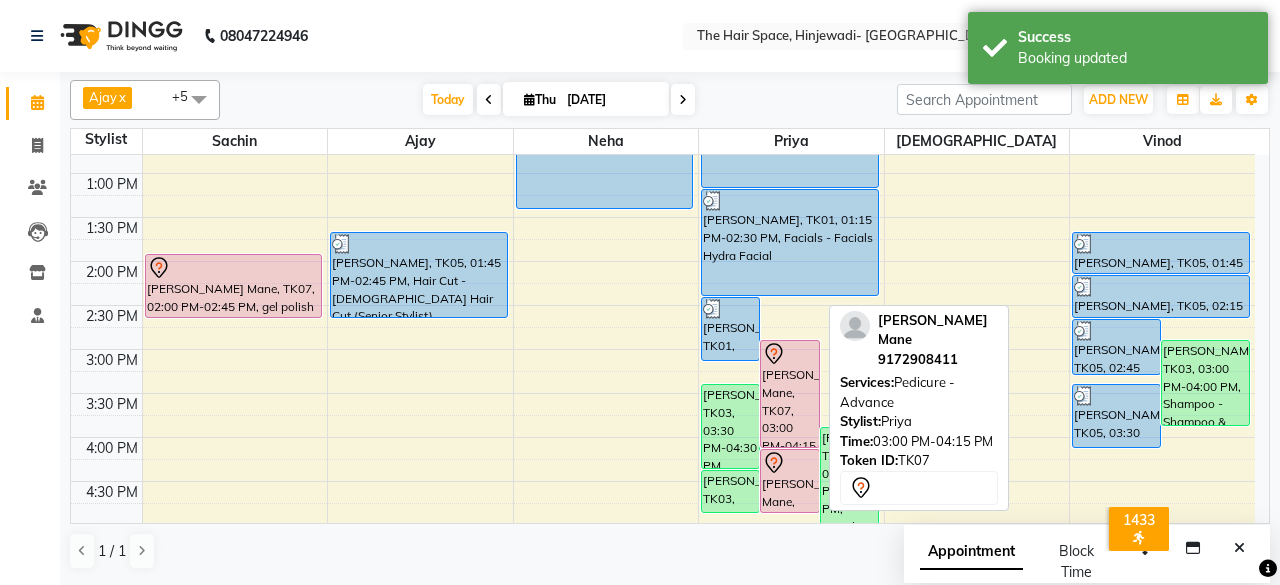 click on "[PERSON_NAME] Mane, TK07, 03:00 PM-04:15 PM, Pedicure - Advance" at bounding box center [789, 394] 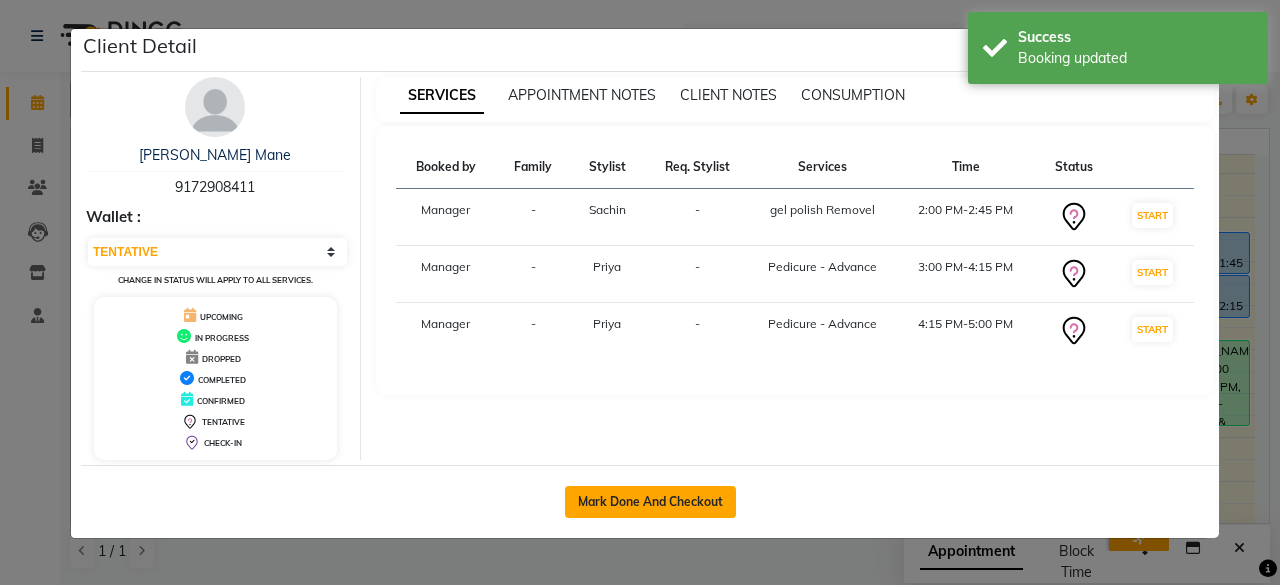 click on "Mark Done And Checkout" 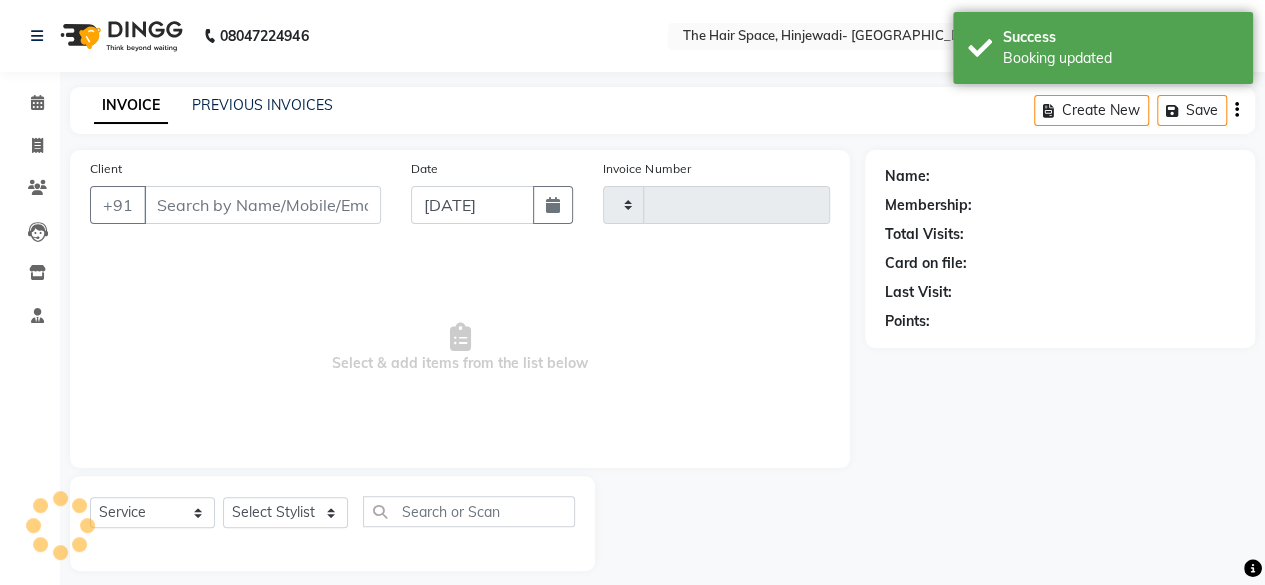 type on "1338" 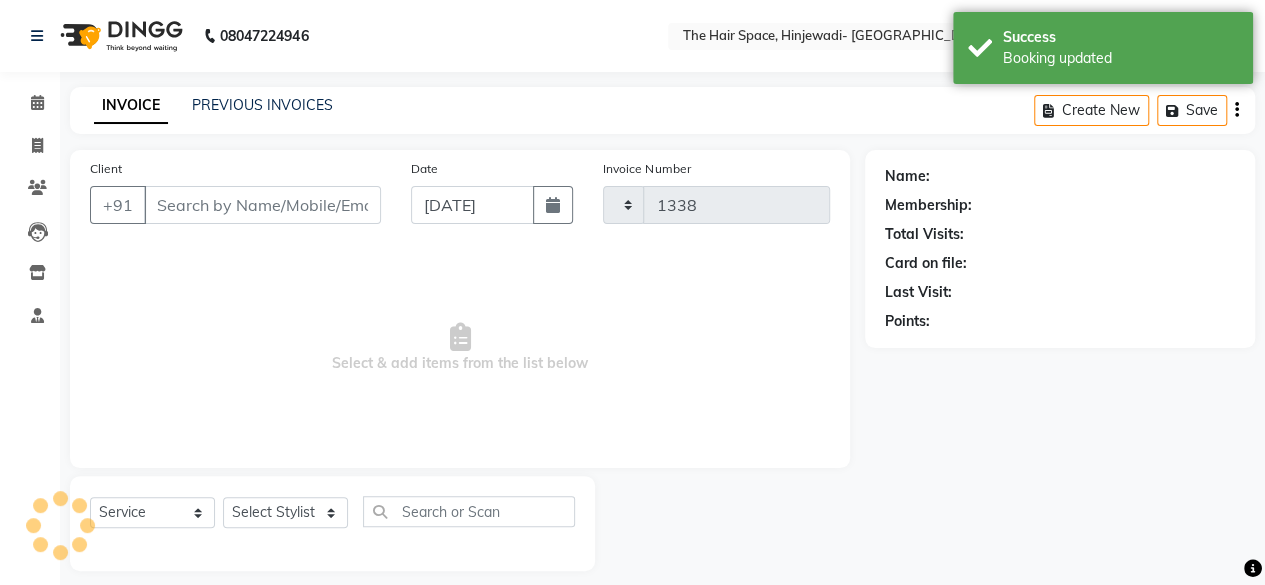 type on "9172908411" 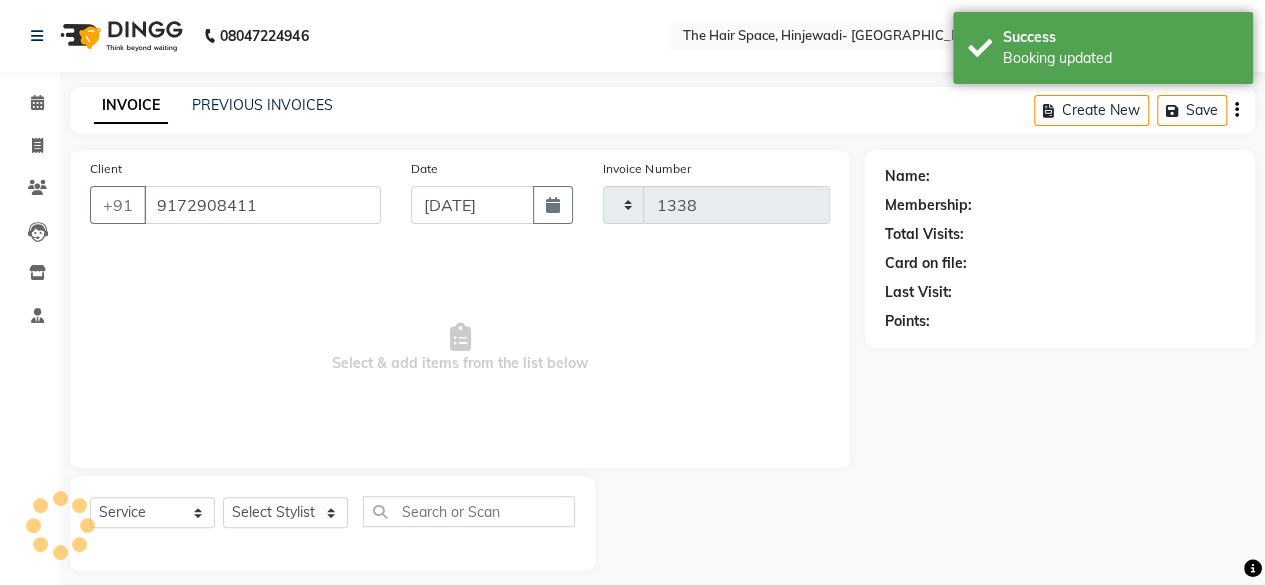 select on "6697" 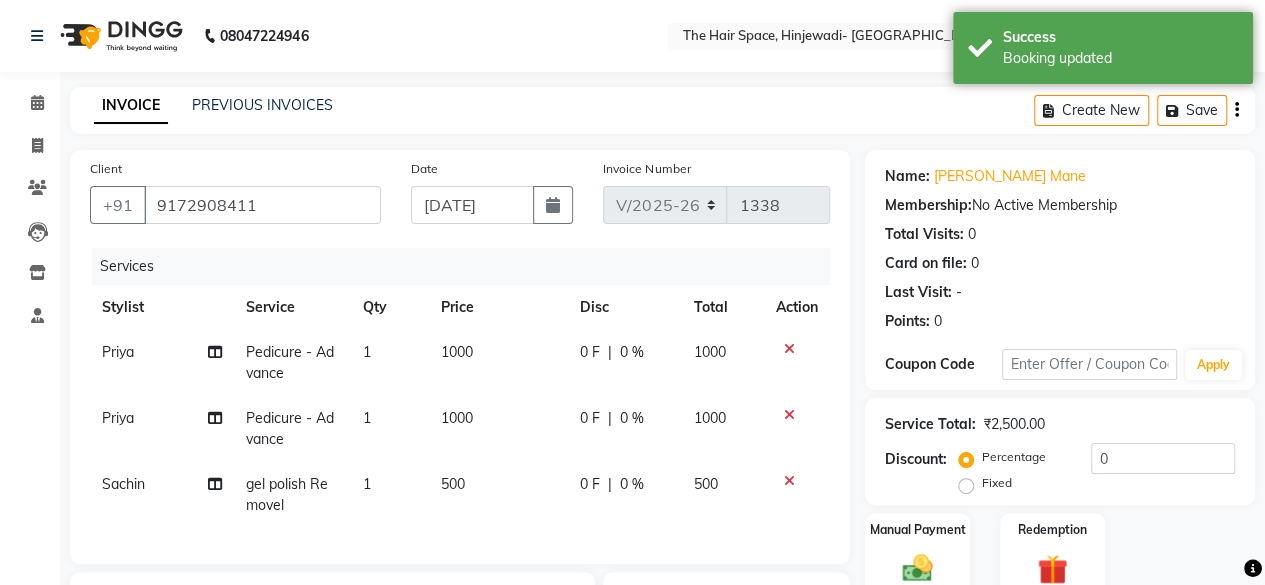 click on "1000" 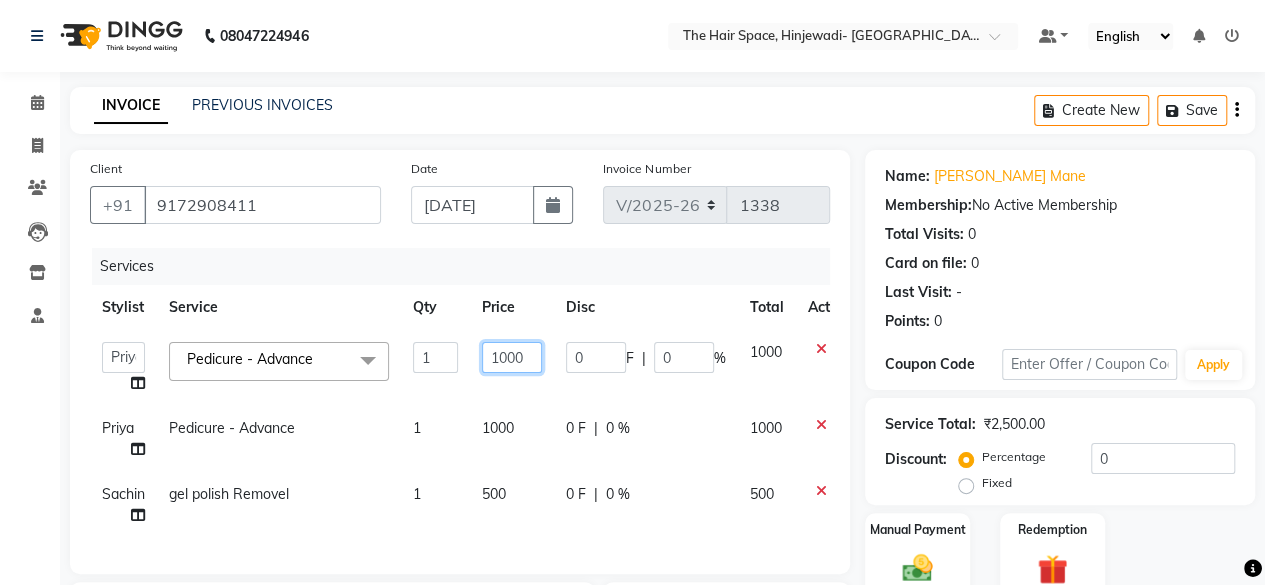 click on "1000" 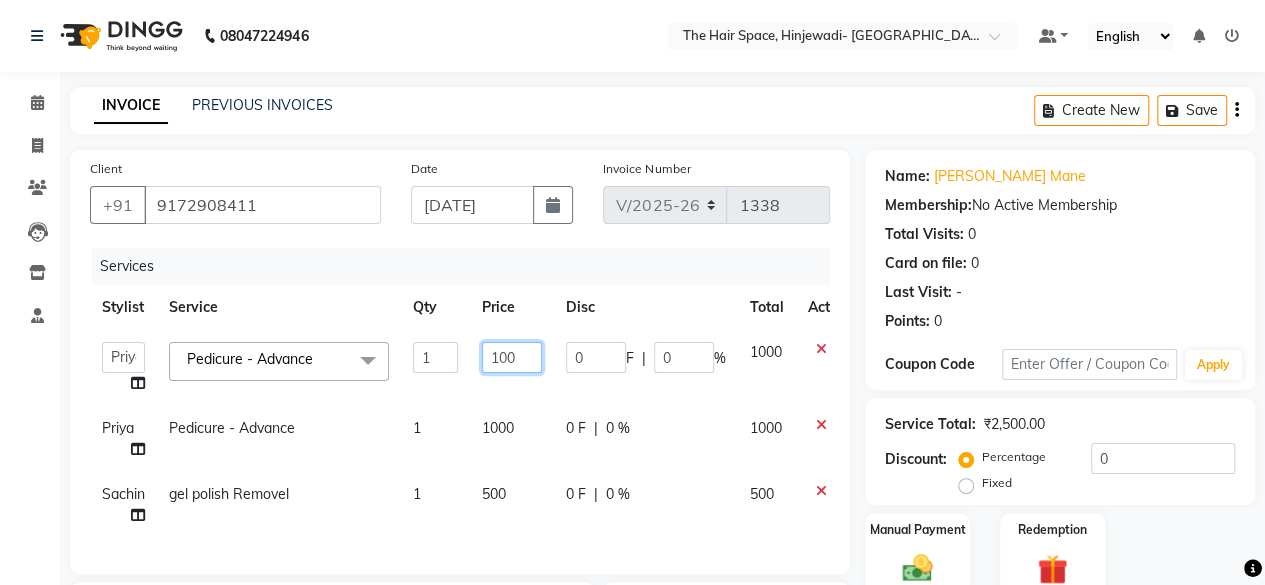type on "1100" 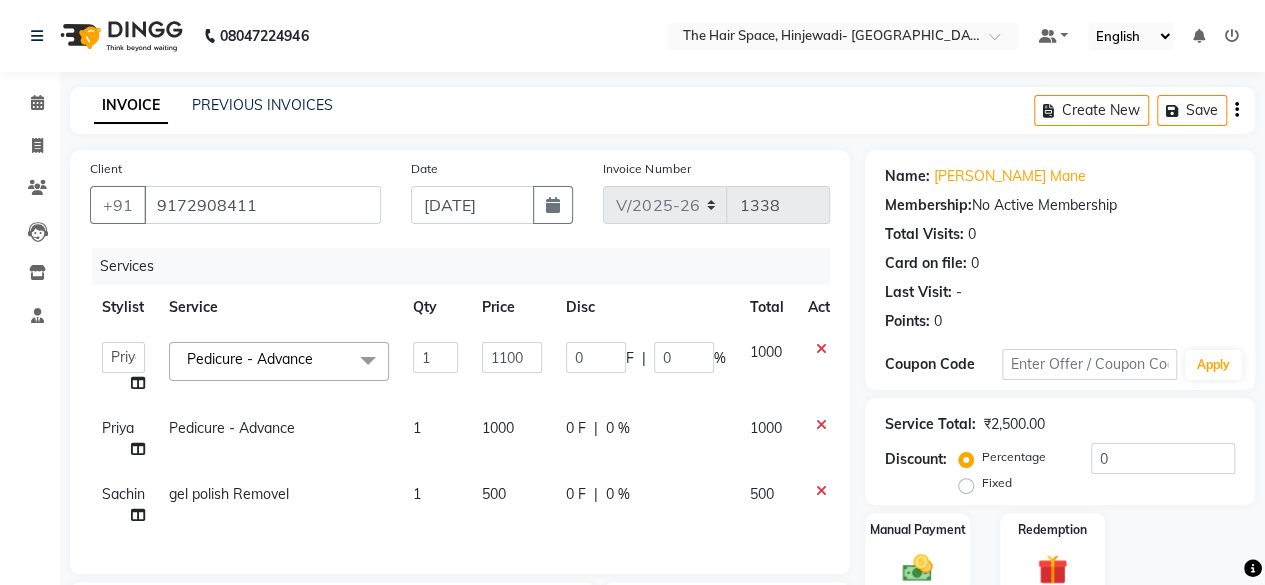 click on "1000" 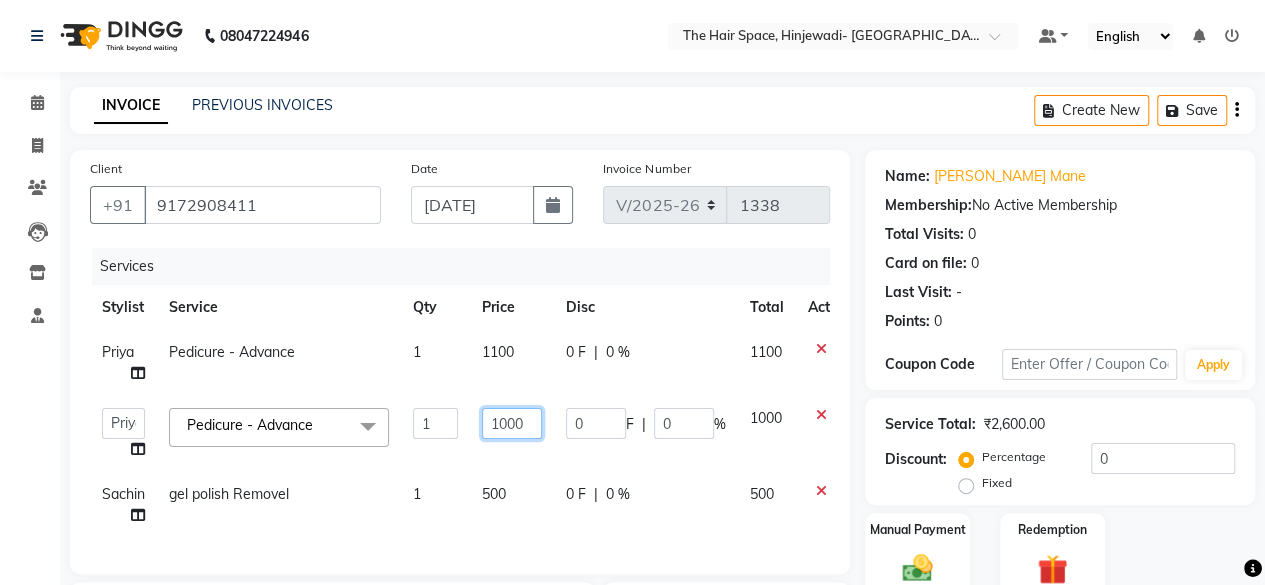 click on "1000" 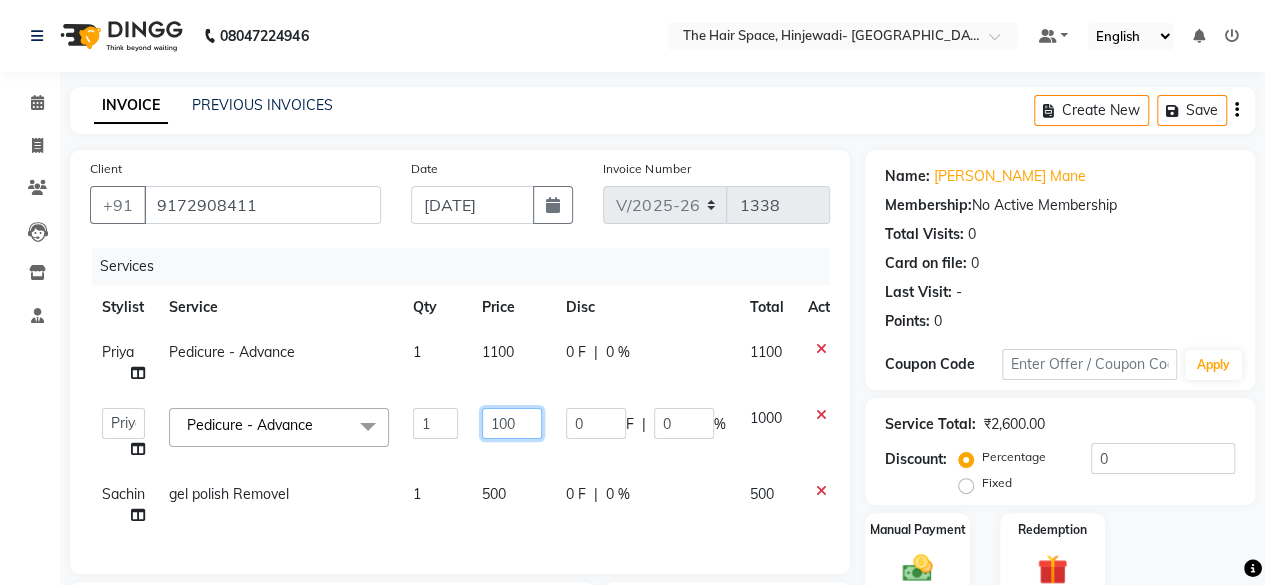 type on "1100" 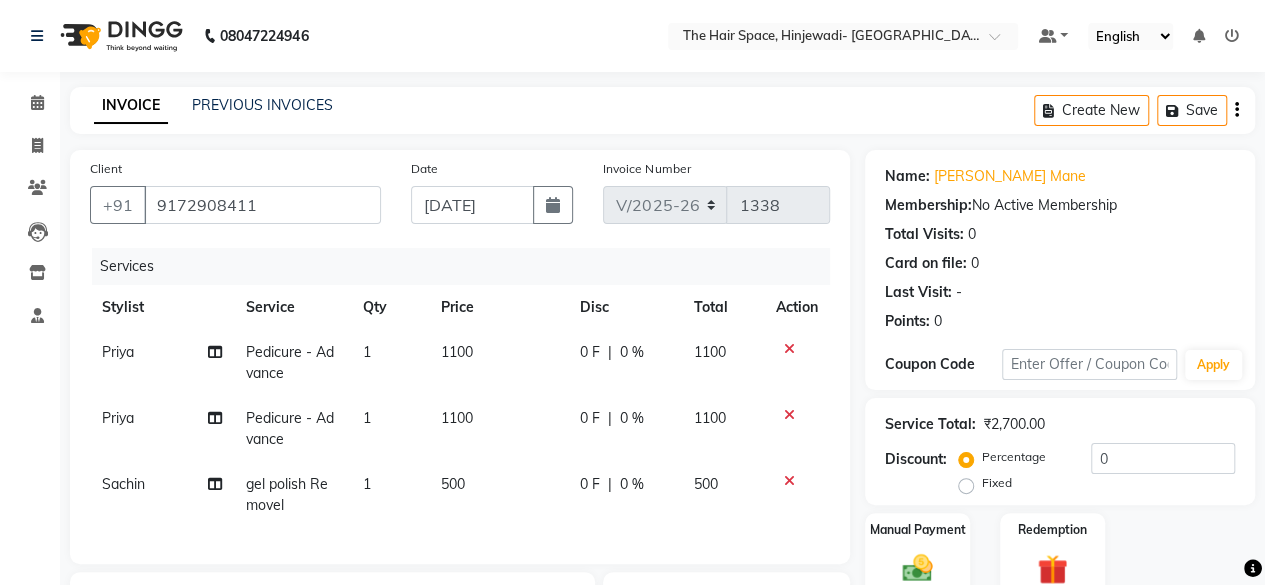 click on "500" 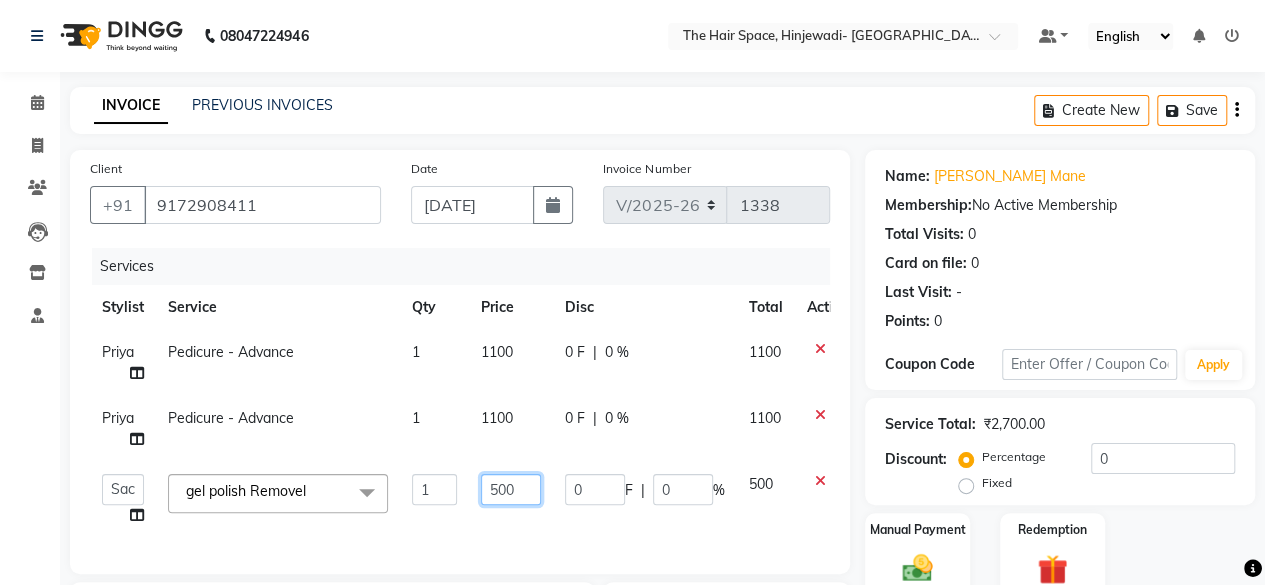 click on "500" 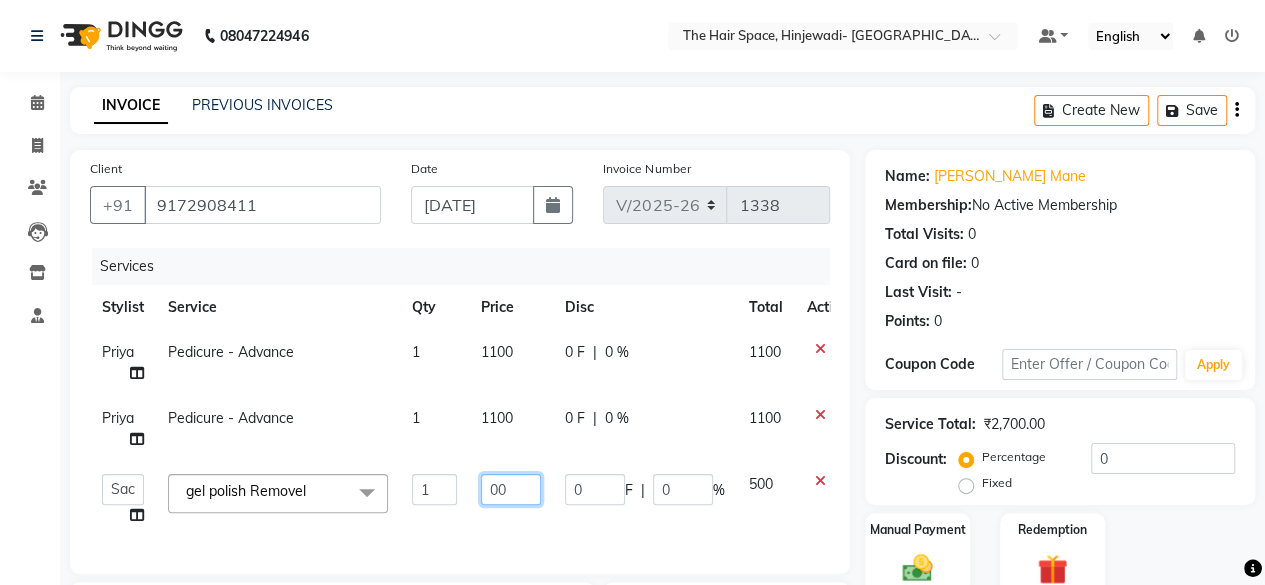type on "100" 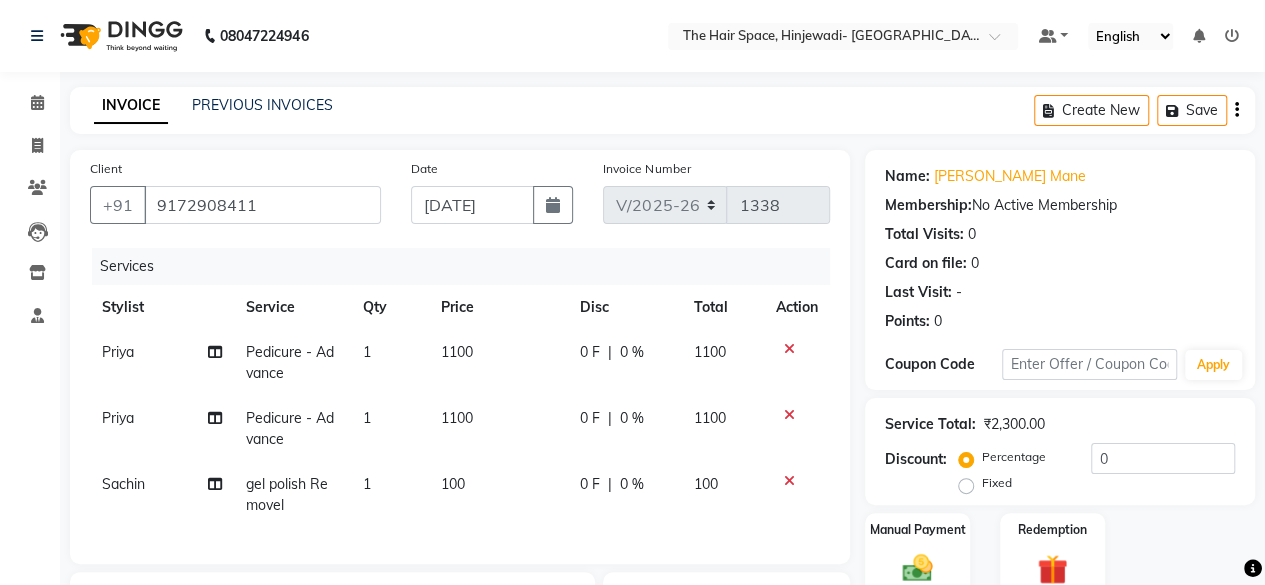 click on "100" 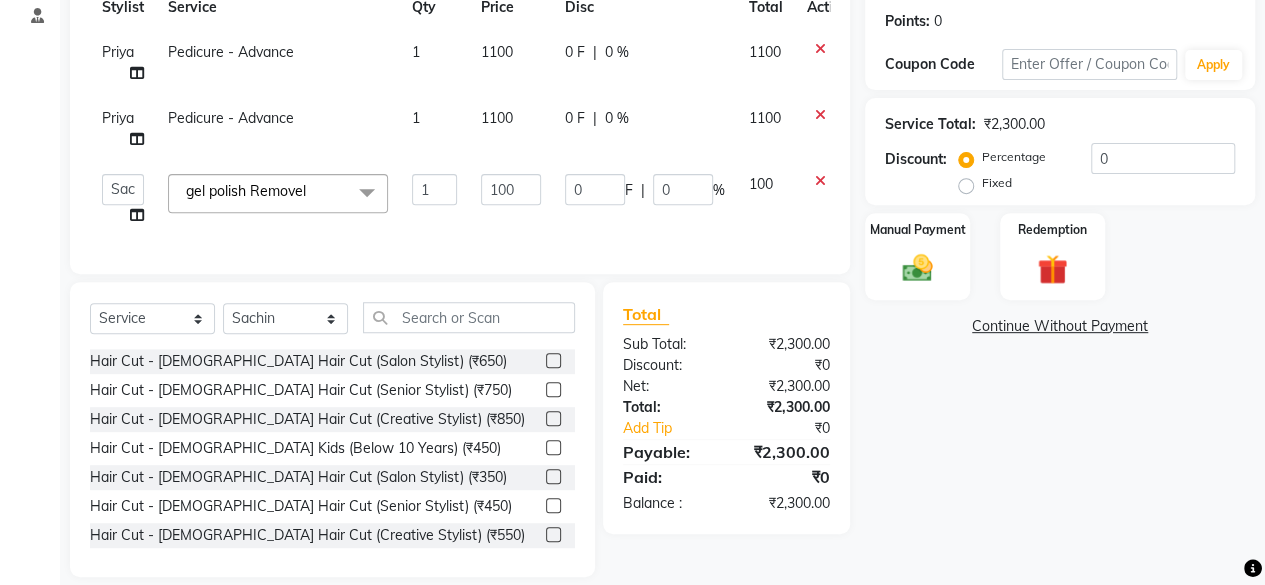 scroll, scrollTop: 336, scrollLeft: 0, axis: vertical 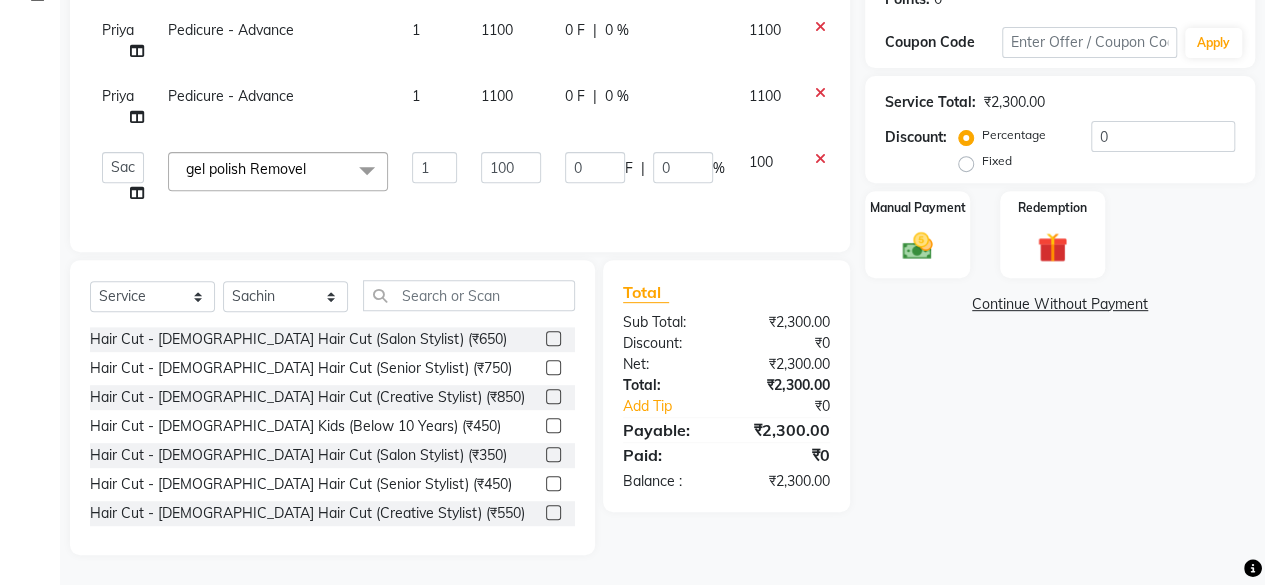 click on "Name: [PERSON_NAME] Mane Membership:  No Active Membership  Total Visits:  0 Card on file:  0 Last Visit:   - Points:   0  Coupon Code Apply Service Total:  ₹2,300.00  Discount:  Percentage   Fixed  0 Manual Payment Redemption  Continue Without Payment" 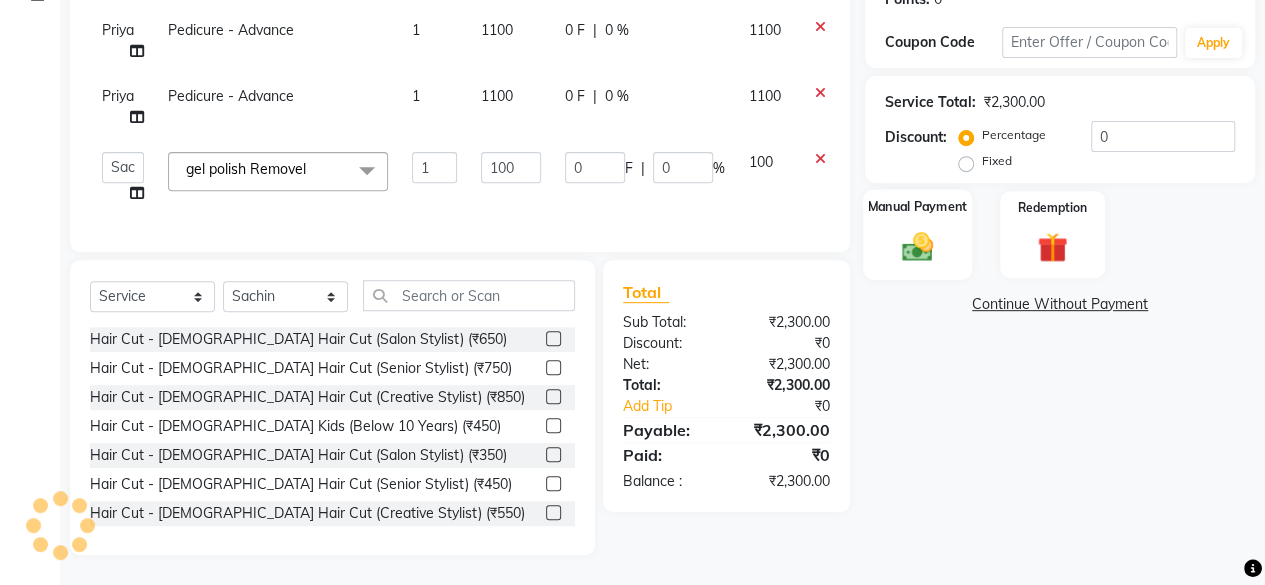 click 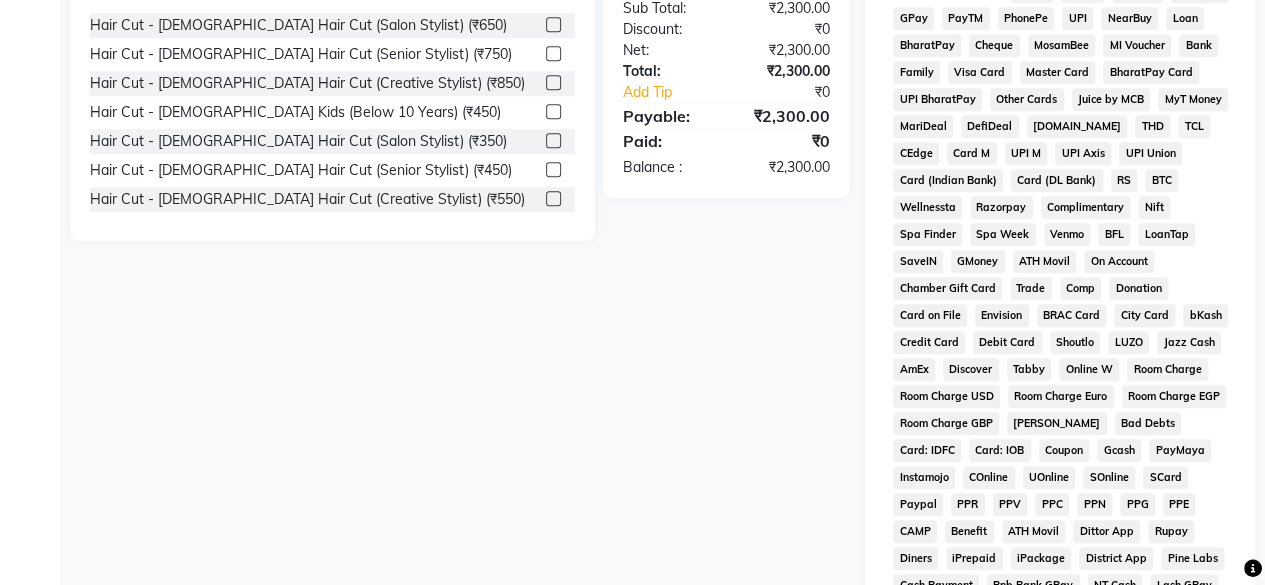 scroll, scrollTop: 436, scrollLeft: 0, axis: vertical 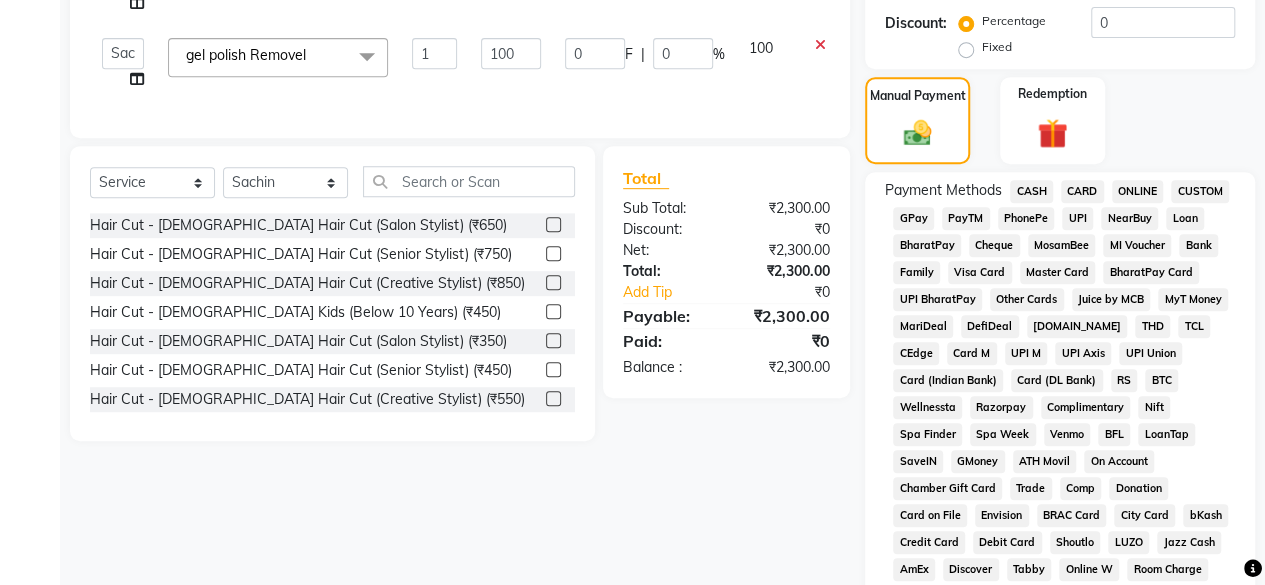 click on "GPay" 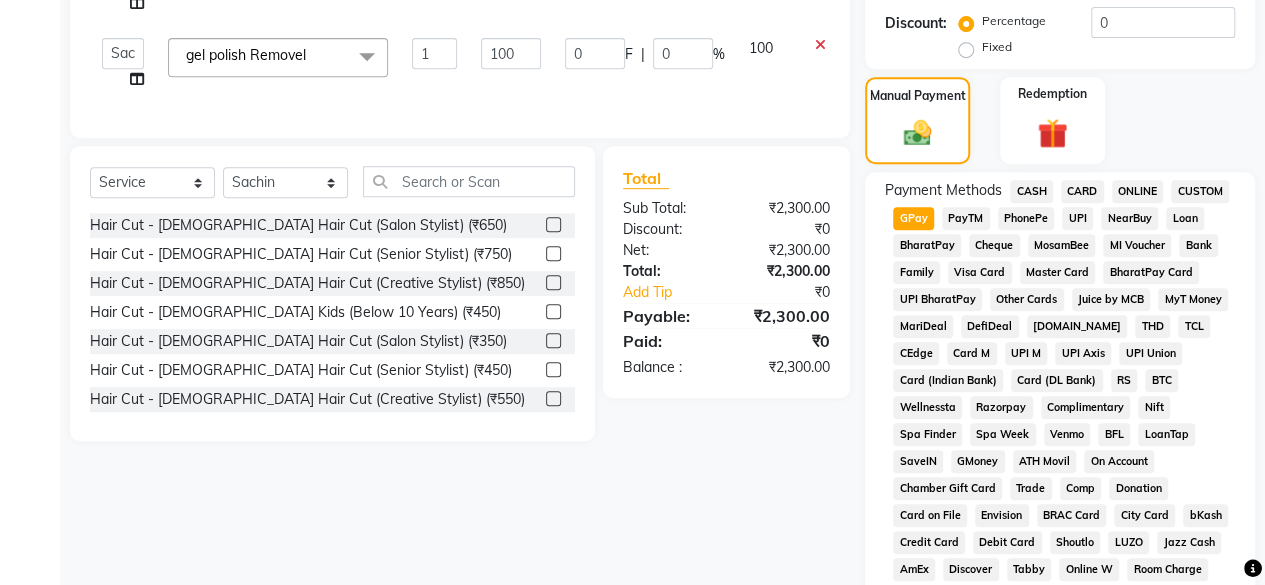 scroll, scrollTop: 972, scrollLeft: 0, axis: vertical 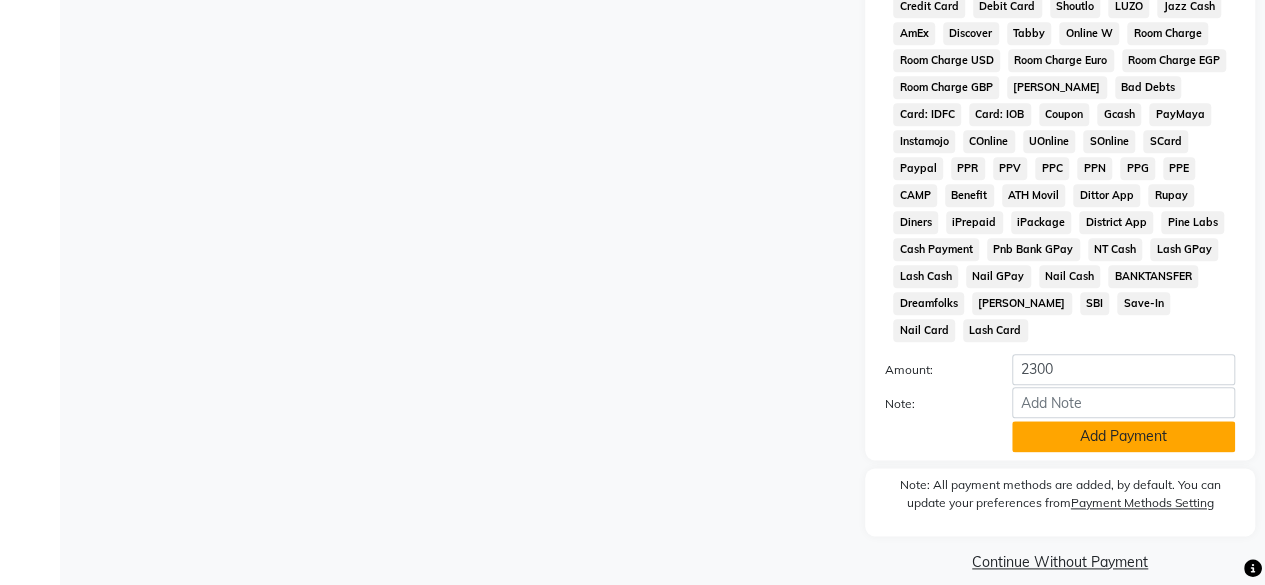click on "Add Payment" 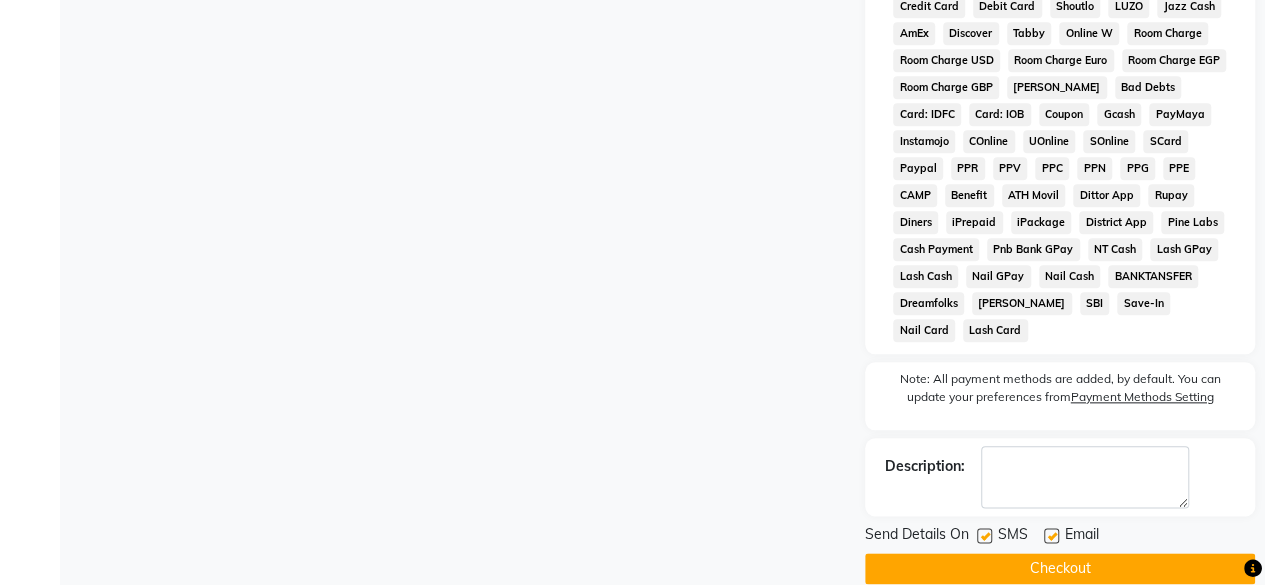 scroll, scrollTop: 978, scrollLeft: 0, axis: vertical 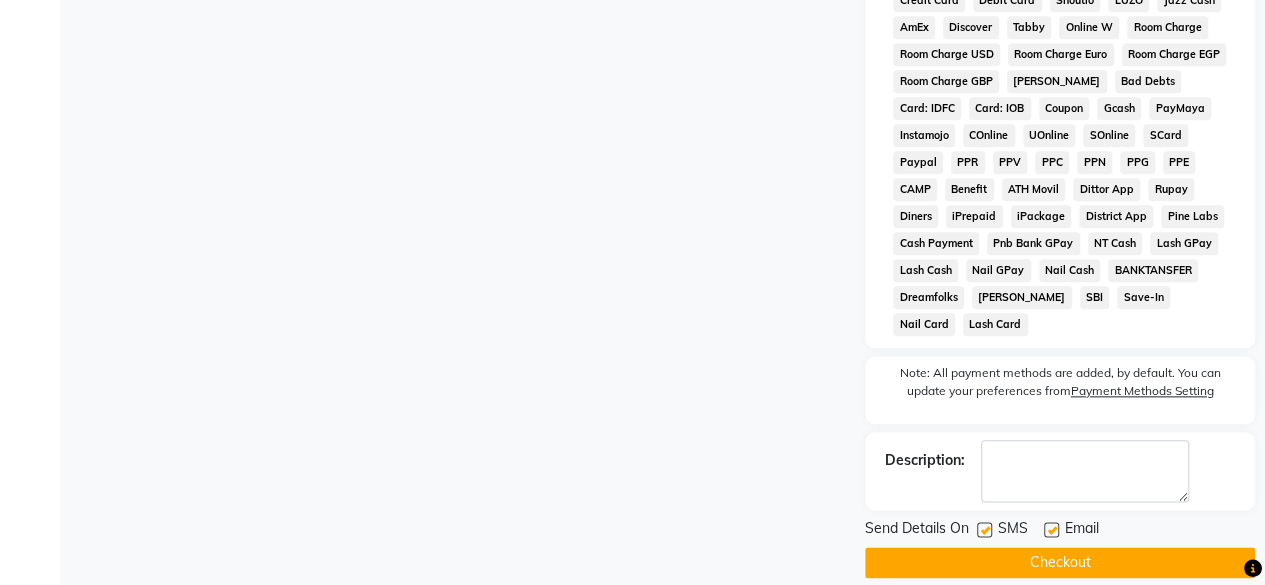 click 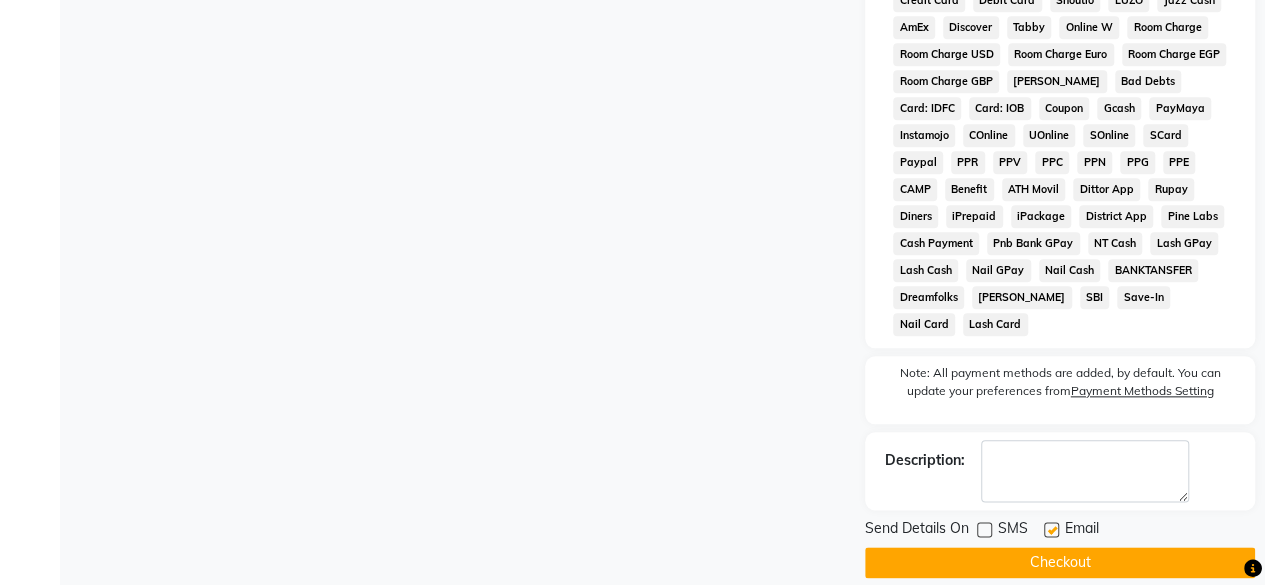 click on "Checkout" 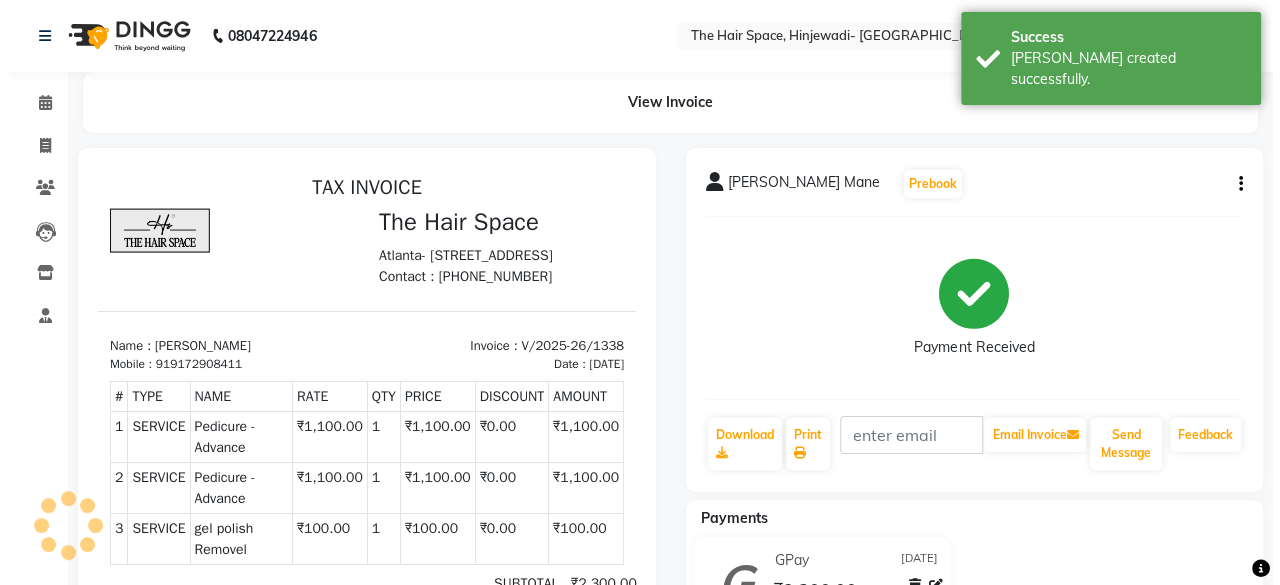 scroll, scrollTop: 0, scrollLeft: 0, axis: both 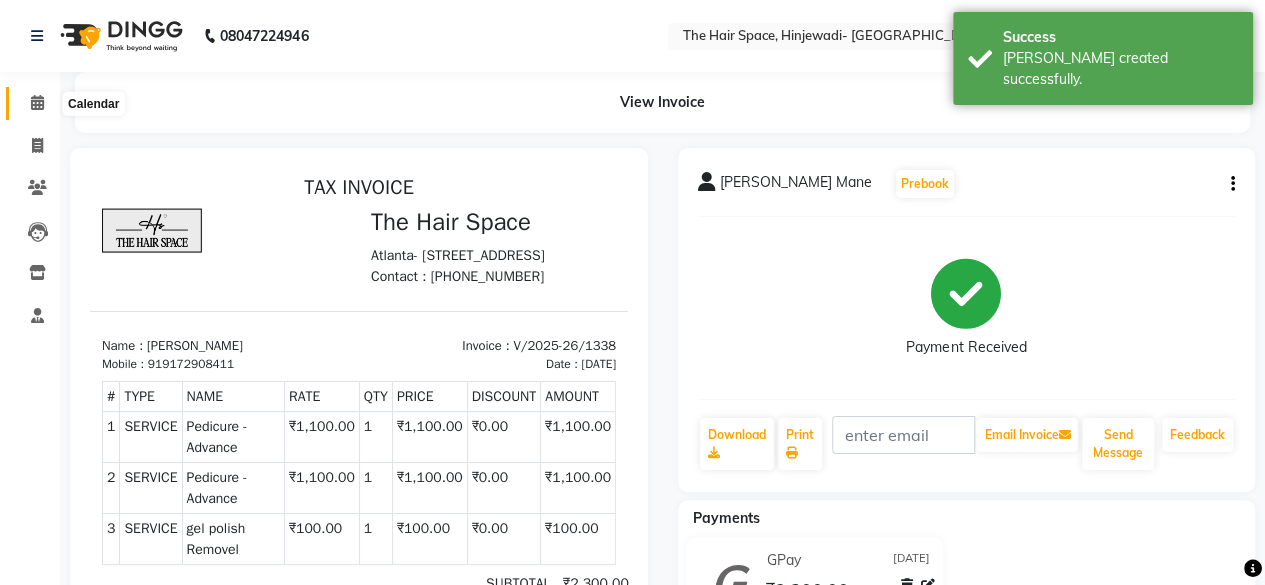 click 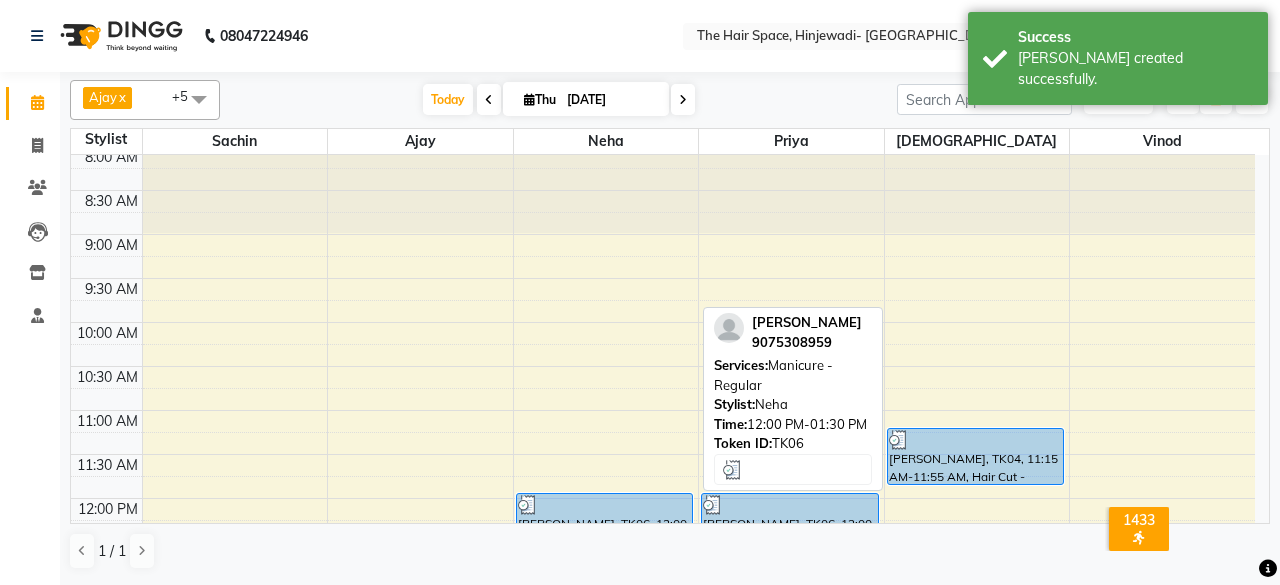 scroll, scrollTop: 0, scrollLeft: 0, axis: both 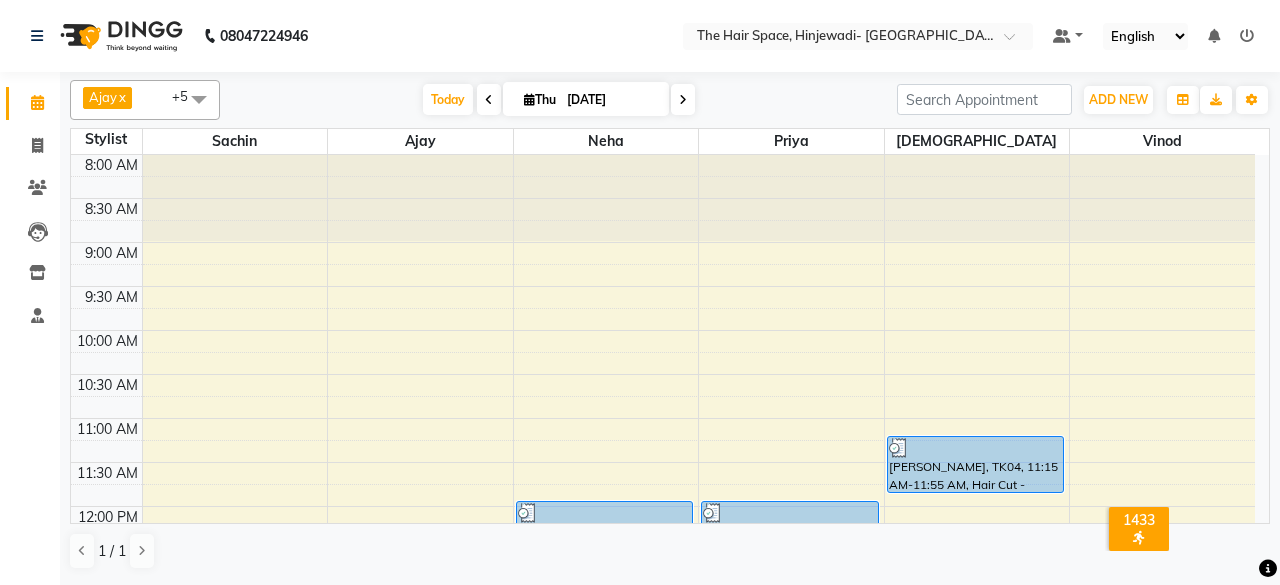 click on "[DATE]  [DATE]" at bounding box center [558, 100] 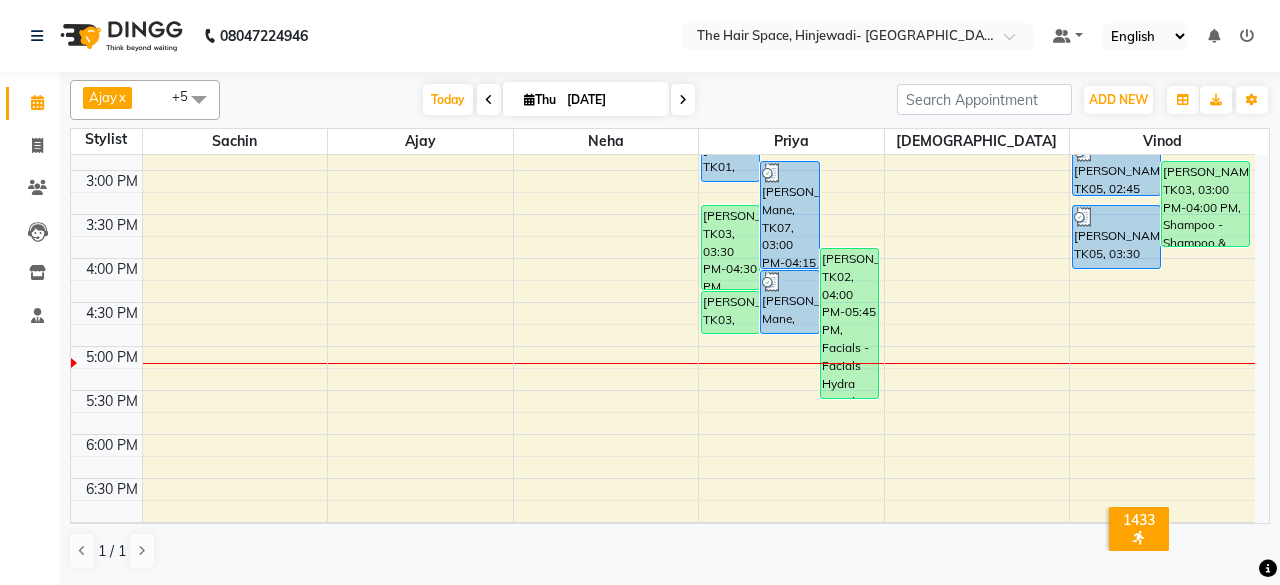 scroll, scrollTop: 700, scrollLeft: 0, axis: vertical 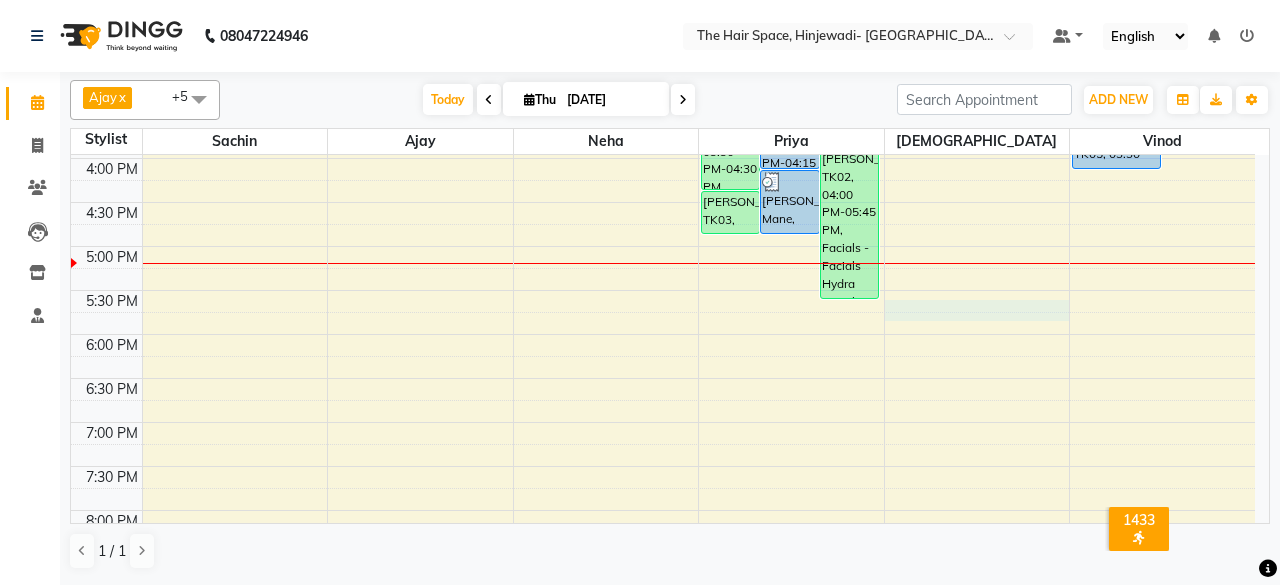 click on "8:00 AM 8:30 AM 9:00 AM 9:30 AM 10:00 AM 10:30 AM 11:00 AM 11:30 AM 12:00 PM 12:30 PM 1:00 PM 1:30 PM 2:00 PM 2:30 PM 3:00 PM 3:30 PM 4:00 PM 4:30 PM 5:00 PM 5:30 PM 6:00 PM 6:30 PM 7:00 PM 7:30 PM 8:00 PM 8:30 PM 9:00 PM 9:30 PM 10:00 PM 10:30 PM     [PERSON_NAME] Mane, TK07, 02:00 PM-02:45 PM, gel polish Removel     [PERSON_NAME], TK05, 01:45 PM-02:45 PM, Hair Cut - [DEMOGRAPHIC_DATA] Hair Cut (Senior Stylist)     [PERSON_NAME], TK06, 12:00 PM-01:30 PM, Manicure - Regular     [PERSON_NAME], TK01, 02:30 PM-03:15 PM, [PERSON_NAME] Face-Neck     [PERSON_NAME] Mane, TK07, 03:00 PM-04:15 PM, Pedicure - Advance    [PERSON_NAME]..Coupon, TK02, 04:00 PM-05:45 PM, Facials - Facials Hydra Facial    Shweta K, TK03, 03:30 PM-04:30 PM, Facials - Facials Regular Facial     [PERSON_NAME] Mane, TK07, 04:15 PM-05:00 PM, Pedicure - Advance    Shweta K, TK03, 04:30 PM-05:00 PM, Waxing - Normal Wax Full Legs     [PERSON_NAME], TK06, 12:00 PM-01:15 PM, Pedicure - Regular" at bounding box center [663, 114] 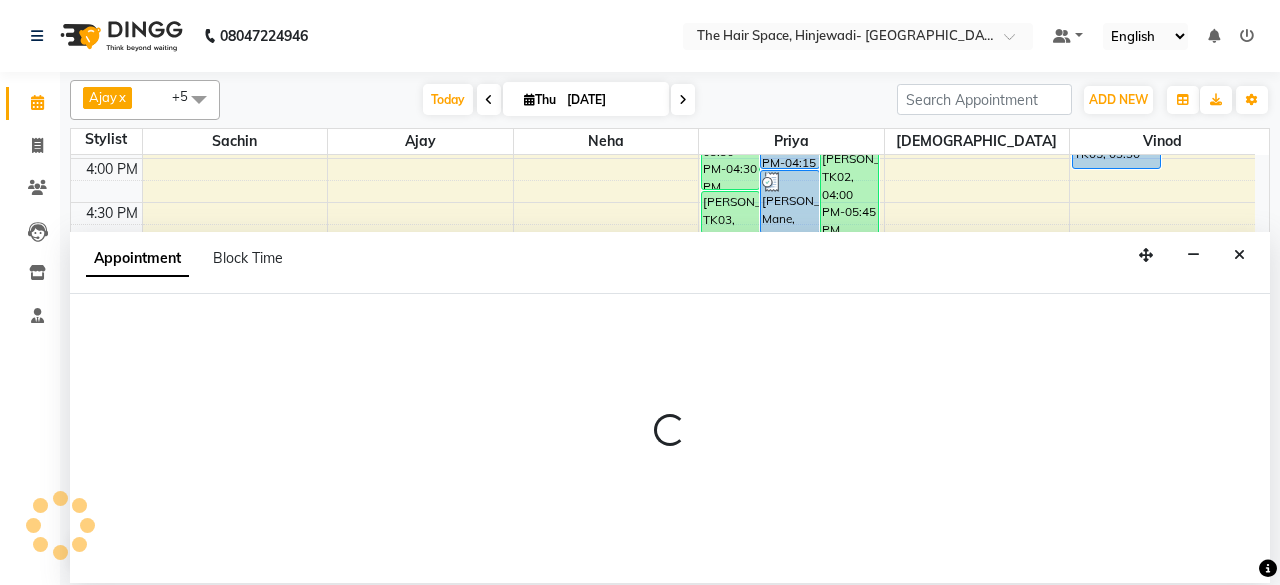select on "84666" 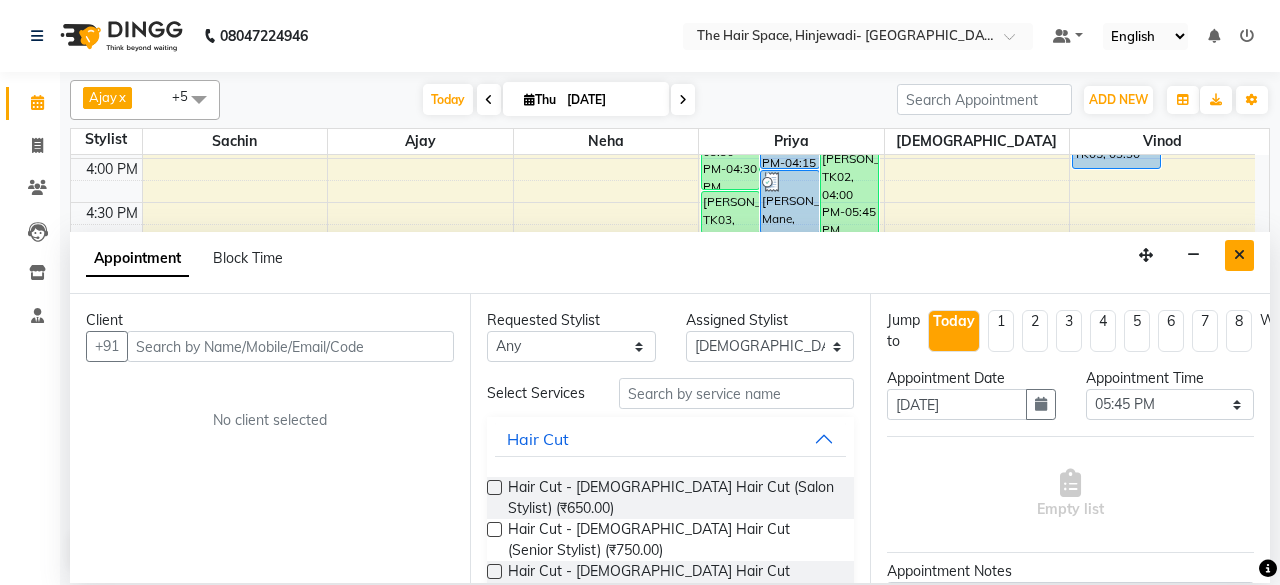 click at bounding box center (1239, 255) 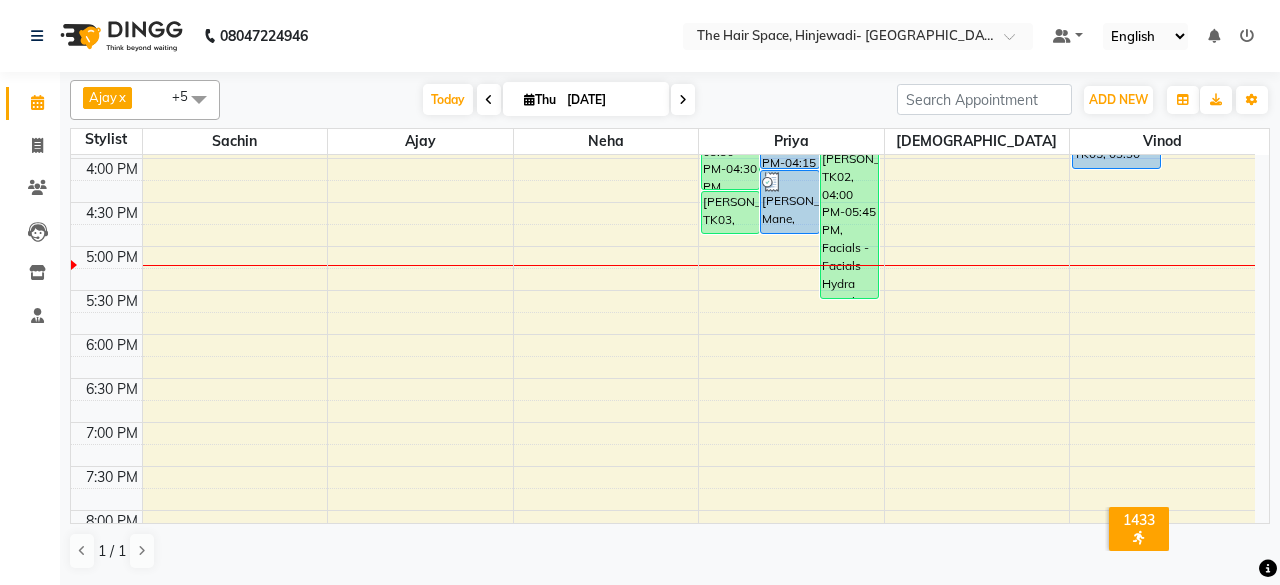 click on "Ajay  x Neha  x Sachin   x Priya  x Vinod  x Vishnu  x +5 Select All Ajay Bhakti Jyoti [PERSON_NAME] Neha [PERSON_NAME] Priya Sachin  [PERSON_NAME]  [PERSON_NAME] Vishnu [DATE]  [DATE] Toggle Dropdown Add Appointment Add Invoice Add Expense Add Attendance Add Client Toggle Dropdown Add Appointment Add Invoice Add Expense Add Attendance Add Client ADD NEW Toggle Dropdown Add Appointment Add Invoice Add Expense Add Attendance Add Client Ajay  x Neha  x Sachin   x Priya  x Vinod  x Vishnu  x +5 Select All Ajay Bhakti Jyoti [PERSON_NAME] Neha [PERSON_NAME] Priya Sachin  [PERSON_NAME]  [PERSON_NAME] Vishnu Group By  Staff View   Room View  View as Vertical  Vertical - Week View  Horizontal  Horizontal - Week View  List  Toggle Dropdown Calendar Settings Manage Tags   Arrange Stylists   Reset Stylists  Full Screen Appointment Form Zoom 100% Staff/Room Display Count 11" at bounding box center [670, 100] 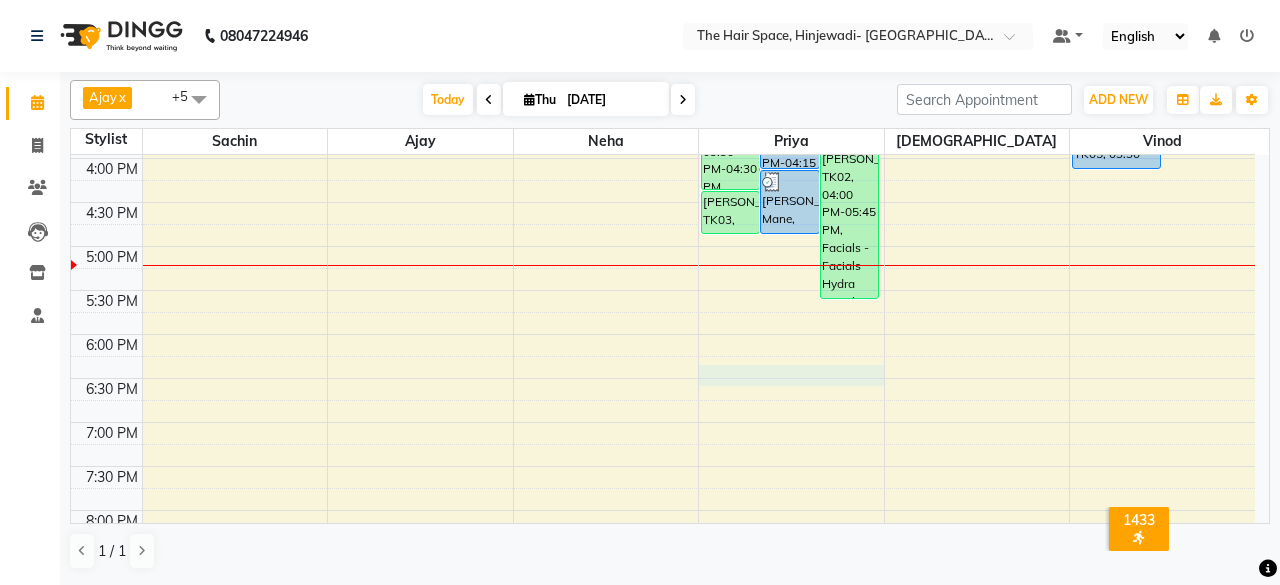 click on "8:00 AM 8:30 AM 9:00 AM 9:30 AM 10:00 AM 10:30 AM 11:00 AM 11:30 AM 12:00 PM 12:30 PM 1:00 PM 1:30 PM 2:00 PM 2:30 PM 3:00 PM 3:30 PM 4:00 PM 4:30 PM 5:00 PM 5:30 PM 6:00 PM 6:30 PM 7:00 PM 7:30 PM 8:00 PM 8:30 PM 9:00 PM 9:30 PM 10:00 PM 10:30 PM     [PERSON_NAME] Mane, TK07, 02:00 PM-02:45 PM, gel polish Removel     [PERSON_NAME], TK05, 01:45 PM-02:45 PM, Hair Cut - [DEMOGRAPHIC_DATA] Hair Cut (Senior Stylist)     [PERSON_NAME], TK06, 12:00 PM-01:30 PM, Manicure - Regular     [PERSON_NAME], TK01, 02:30 PM-03:15 PM, [PERSON_NAME] Face-Neck     [PERSON_NAME] Mane, TK07, 03:00 PM-04:15 PM, Pedicure - Advance    [PERSON_NAME]..Coupon, TK02, 04:00 PM-05:45 PM, Facials - Facials Hydra Facial    Shweta K, TK03, 03:30 PM-04:30 PM, Facials - Facials Regular Facial     [PERSON_NAME] Mane, TK07, 04:15 PM-05:00 PM, Pedicure - Advance    Shweta K, TK03, 04:30 PM-05:00 PM, Waxing - Normal Wax Full Legs     [PERSON_NAME], TK06, 12:00 PM-01:15 PM, Pedicure - Regular" at bounding box center (663, 114) 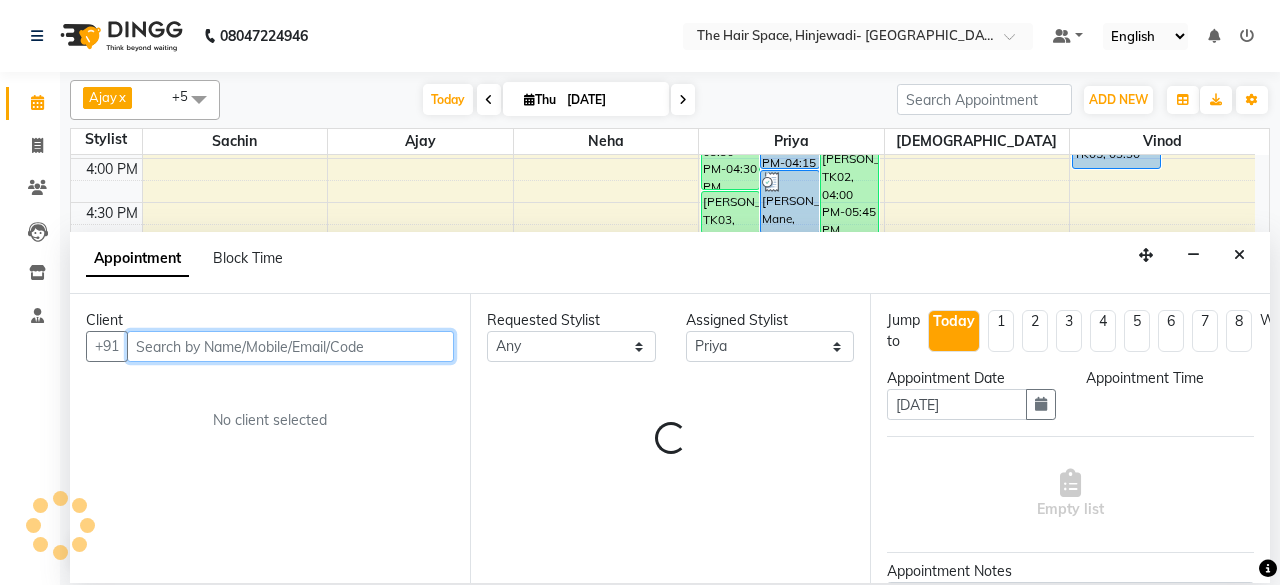 select on "1110" 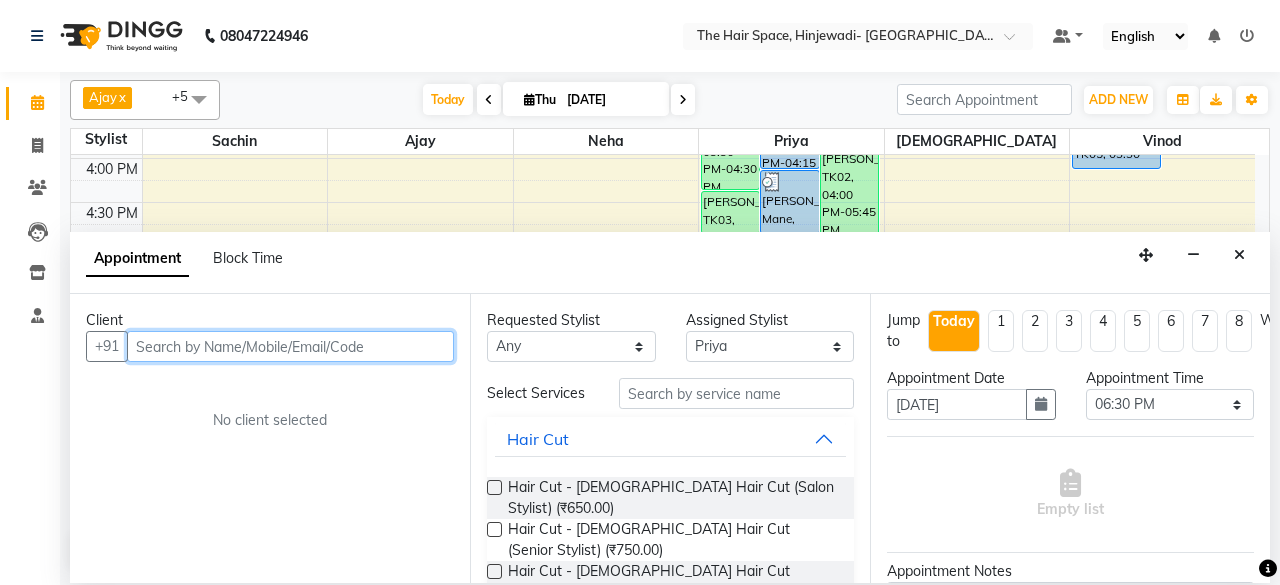 click at bounding box center [290, 346] 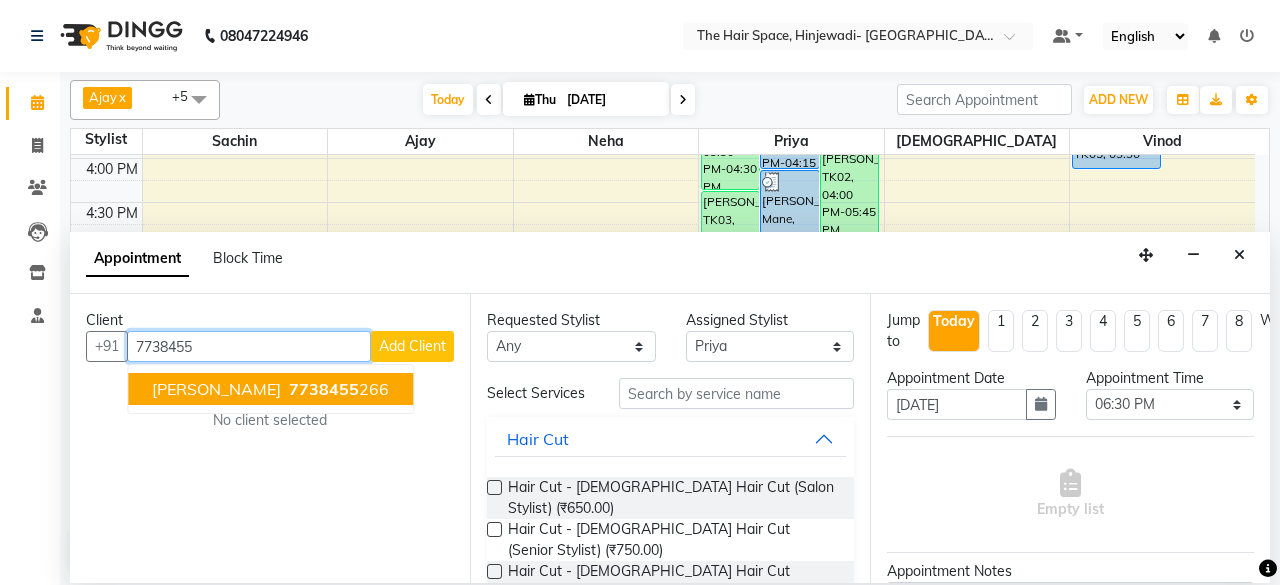 click on "7738455" at bounding box center [324, 389] 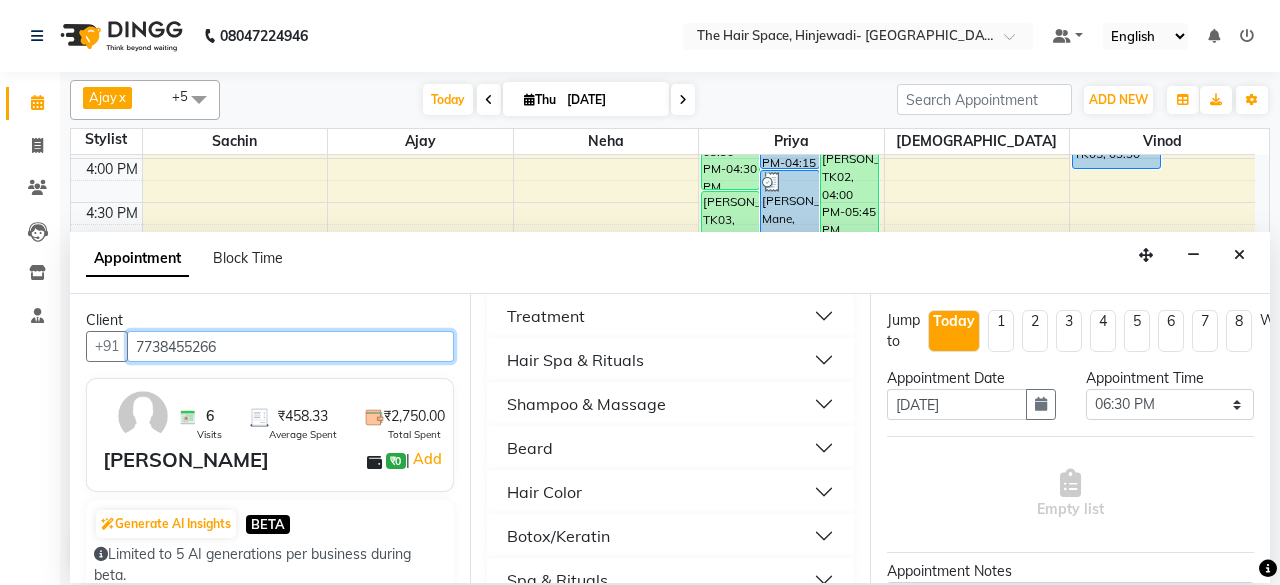 scroll, scrollTop: 700, scrollLeft: 0, axis: vertical 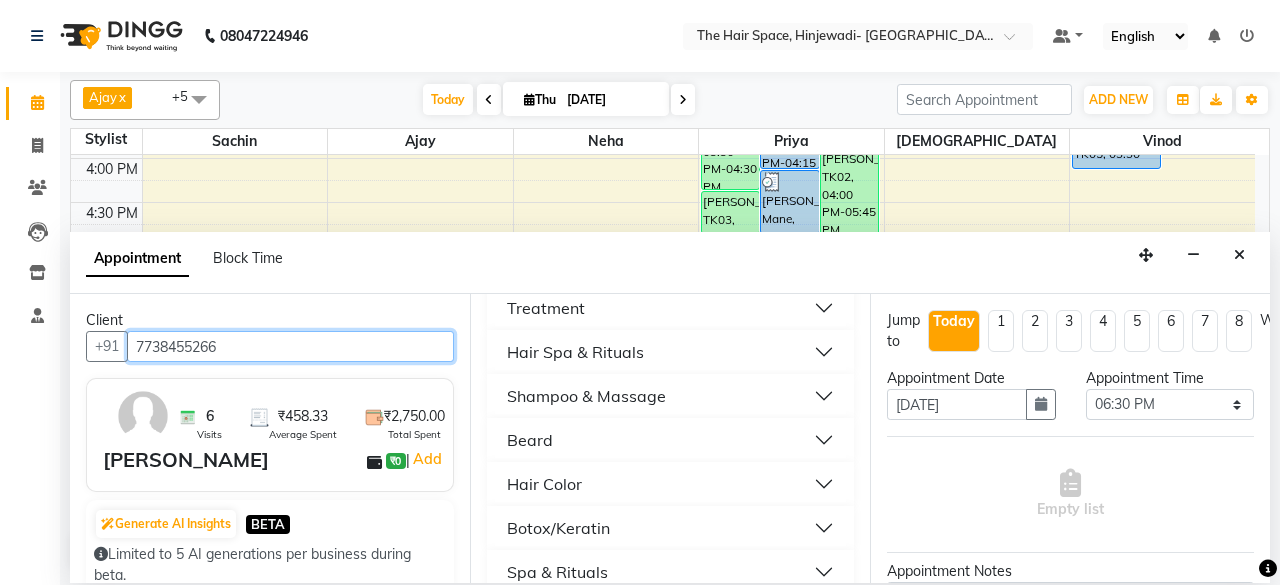 type on "7738455266" 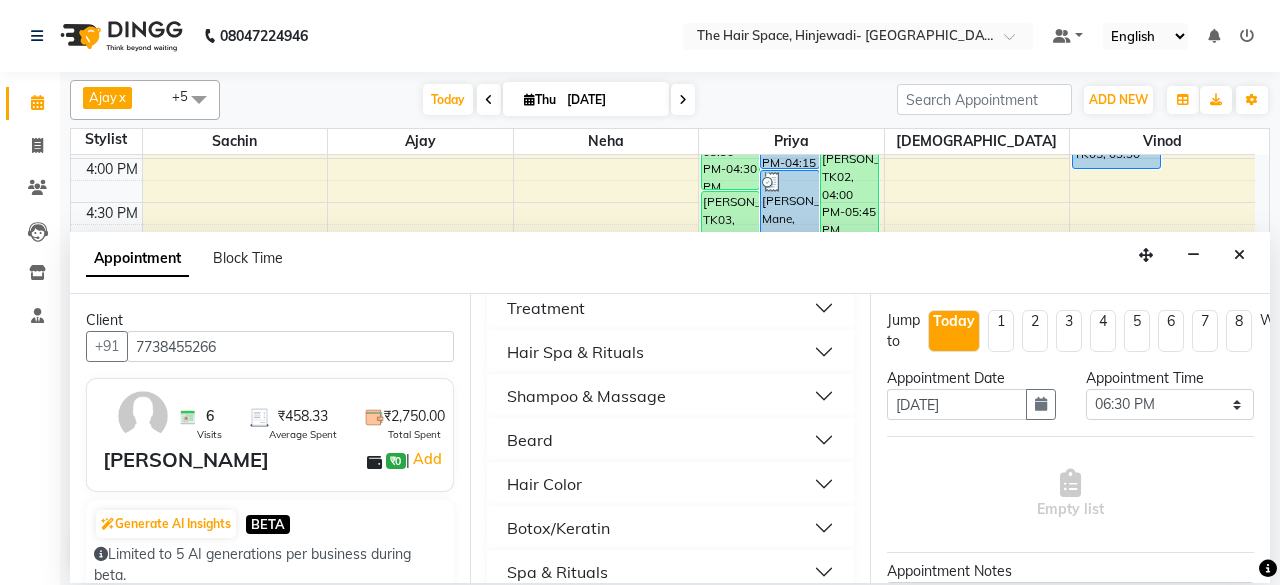 click on "Beard" at bounding box center (670, 440) 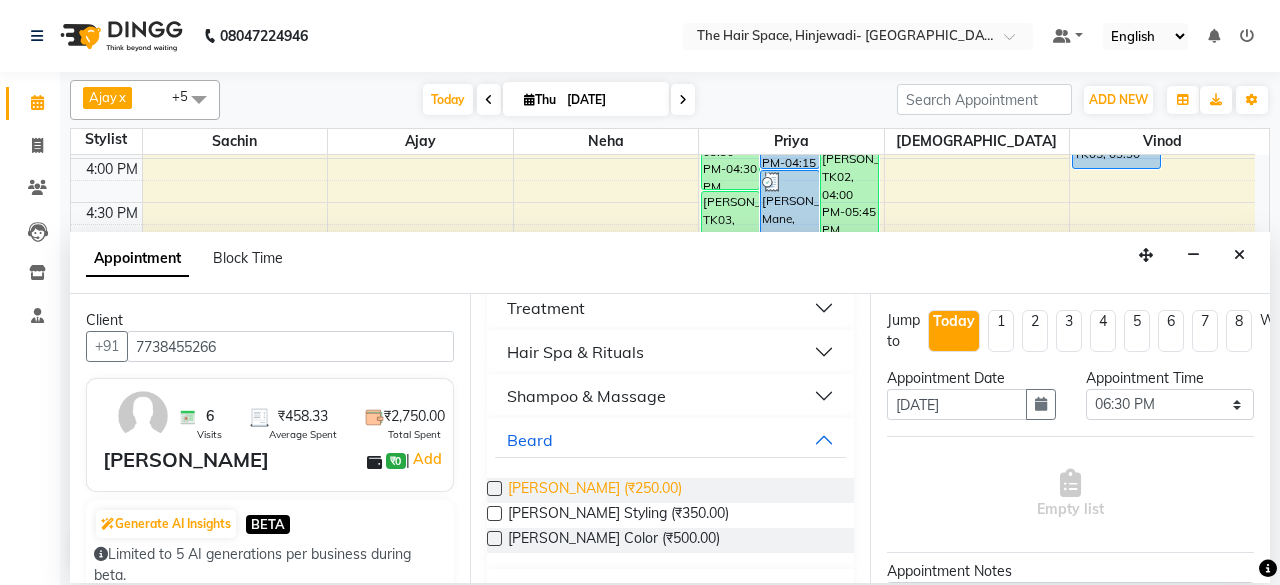 click on "[PERSON_NAME] (₹250.00)" at bounding box center (595, 490) 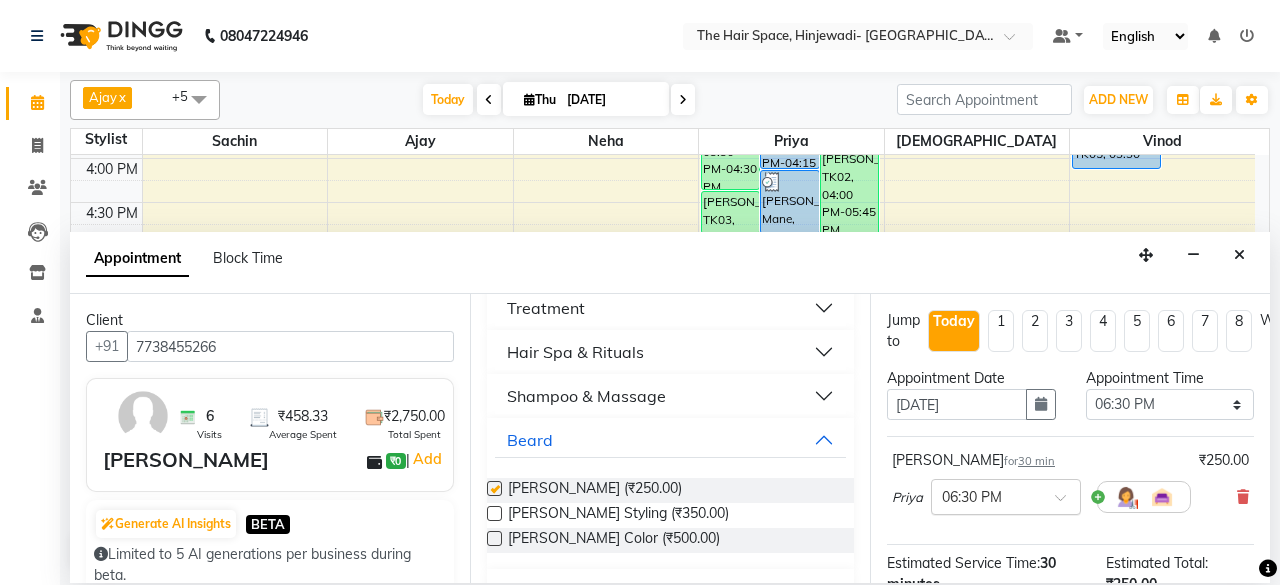 checkbox on "false" 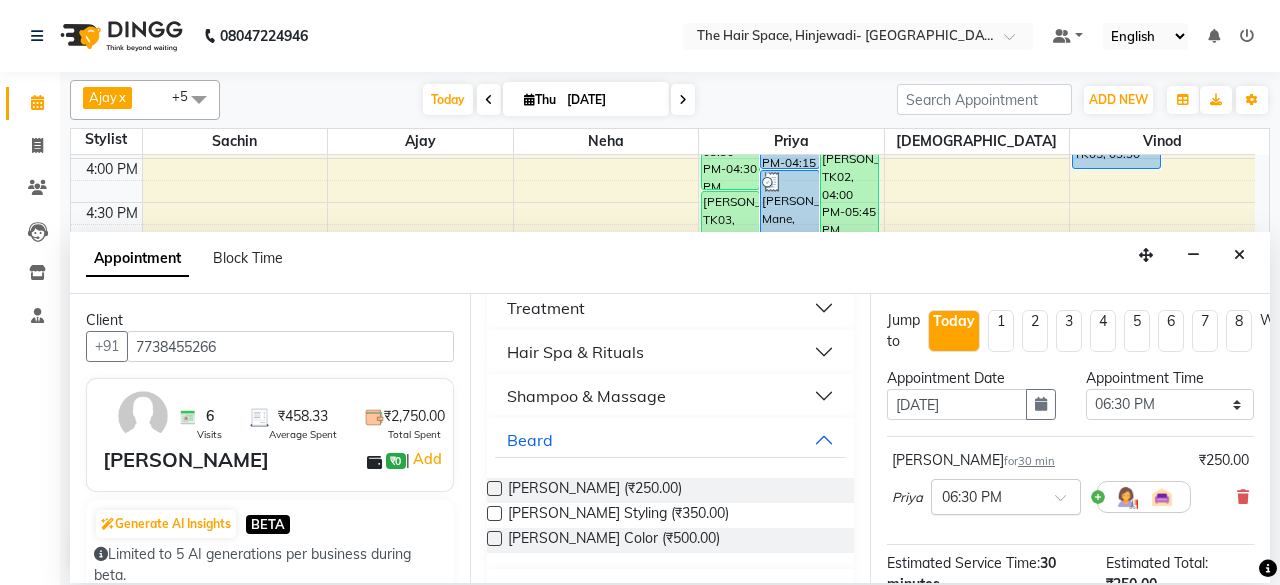scroll, scrollTop: 272, scrollLeft: 0, axis: vertical 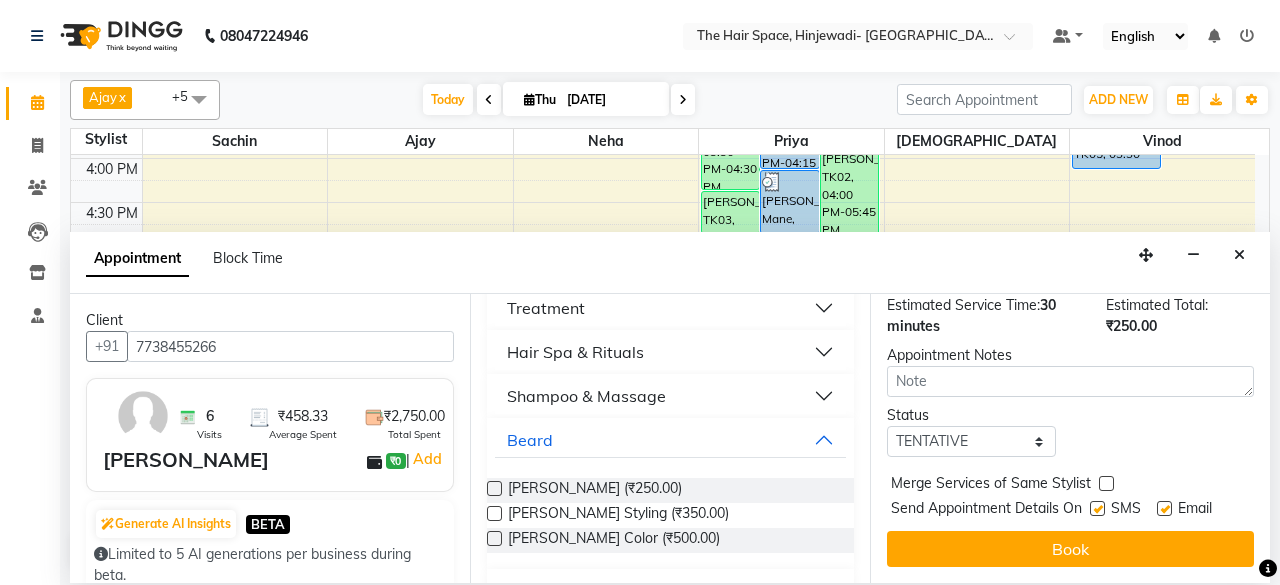 click at bounding box center (1097, 508) 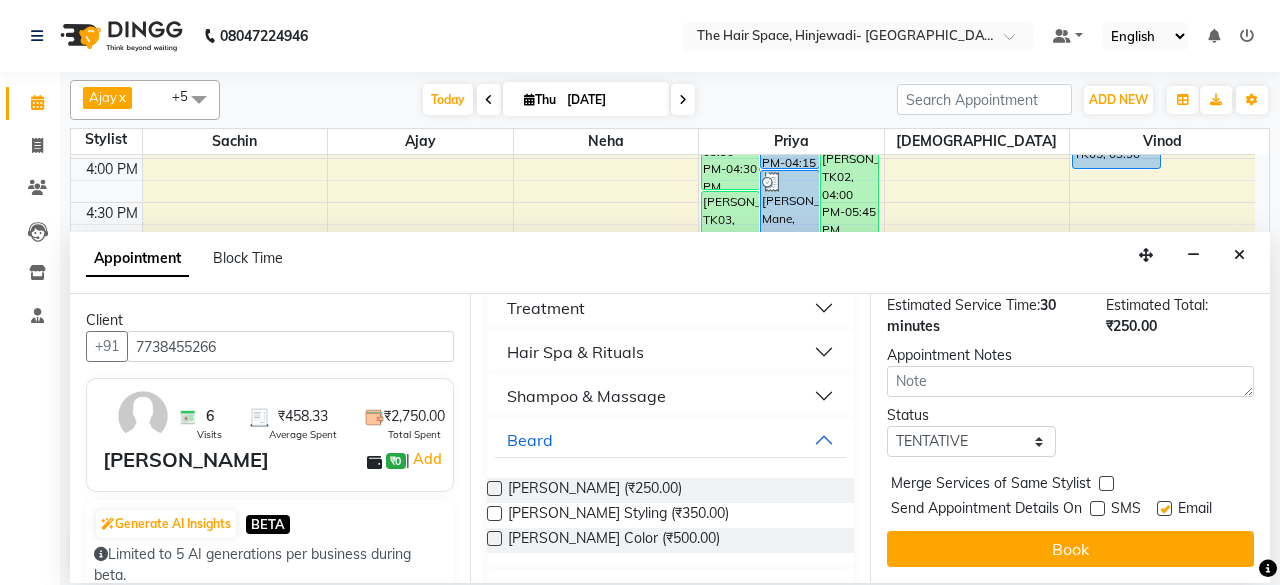 click at bounding box center [1097, 508] 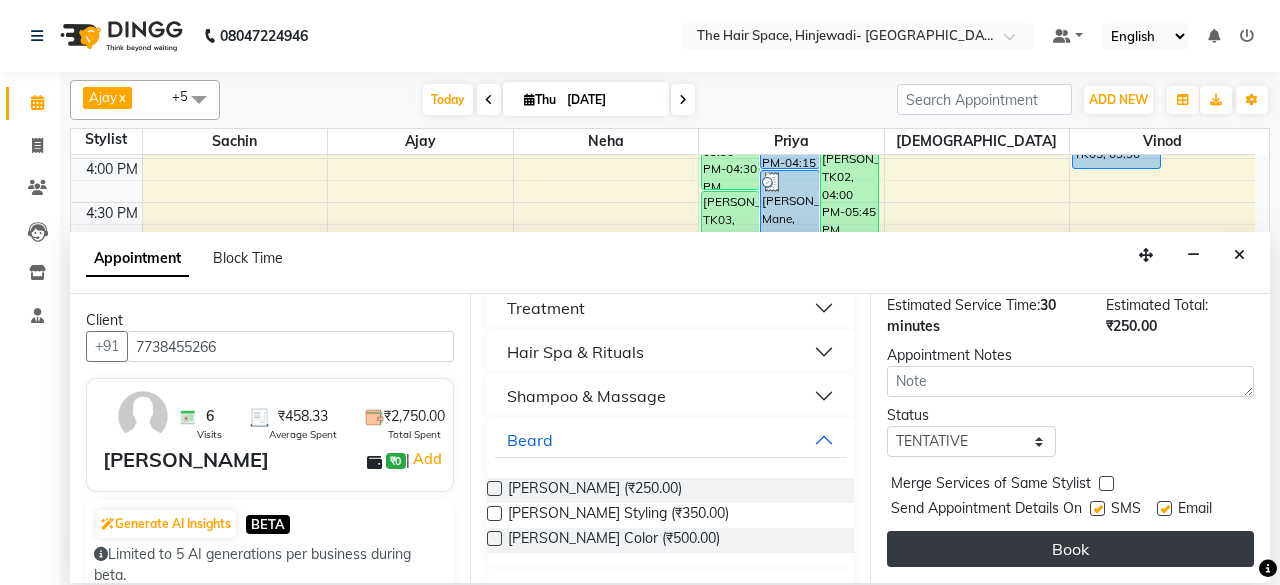 click on "Book" at bounding box center (1070, 549) 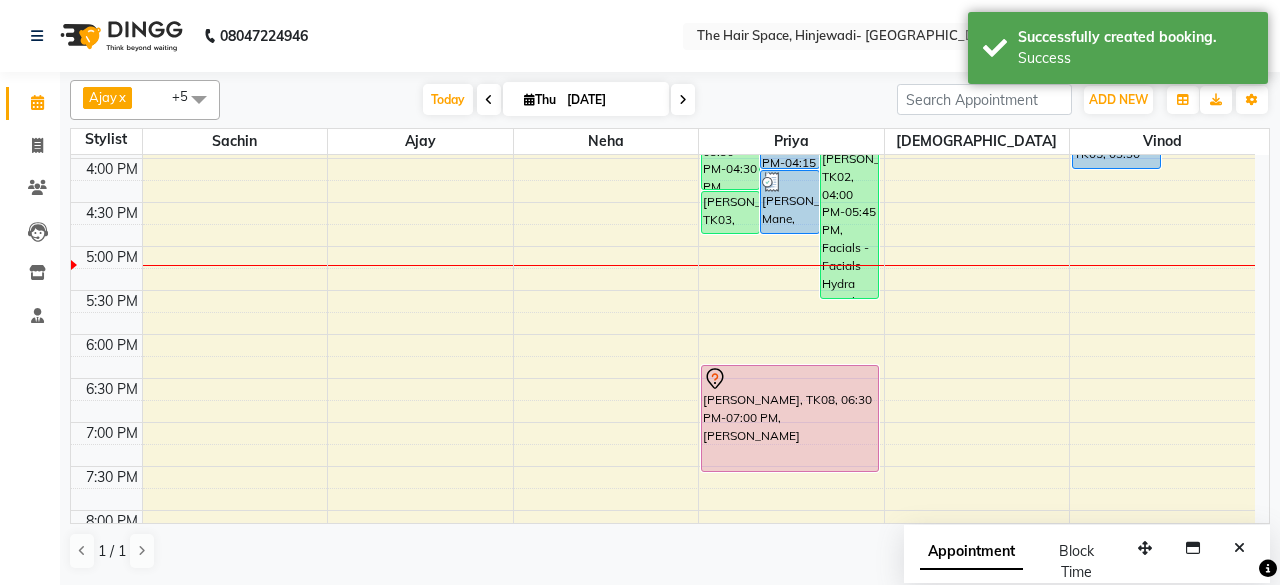 drag, startPoint x: 800, startPoint y: 404, endPoint x: 800, endPoint y: 448, distance: 44 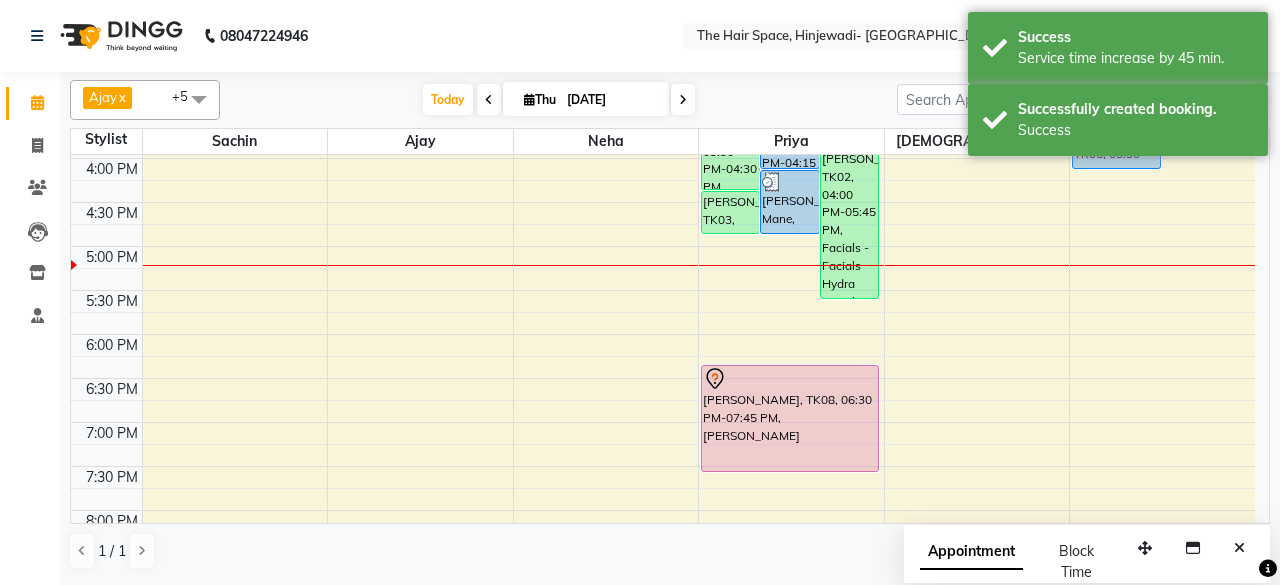 click on "[DATE]  [DATE]" at bounding box center [558, 100] 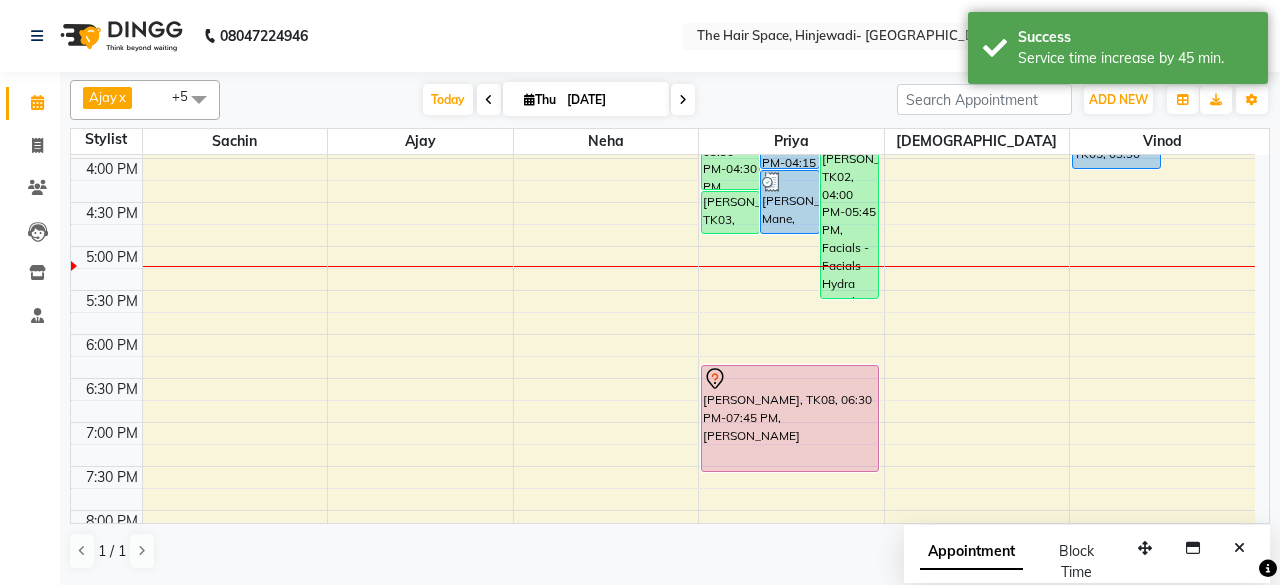 click on "[DATE]  [DATE]" at bounding box center (558, 100) 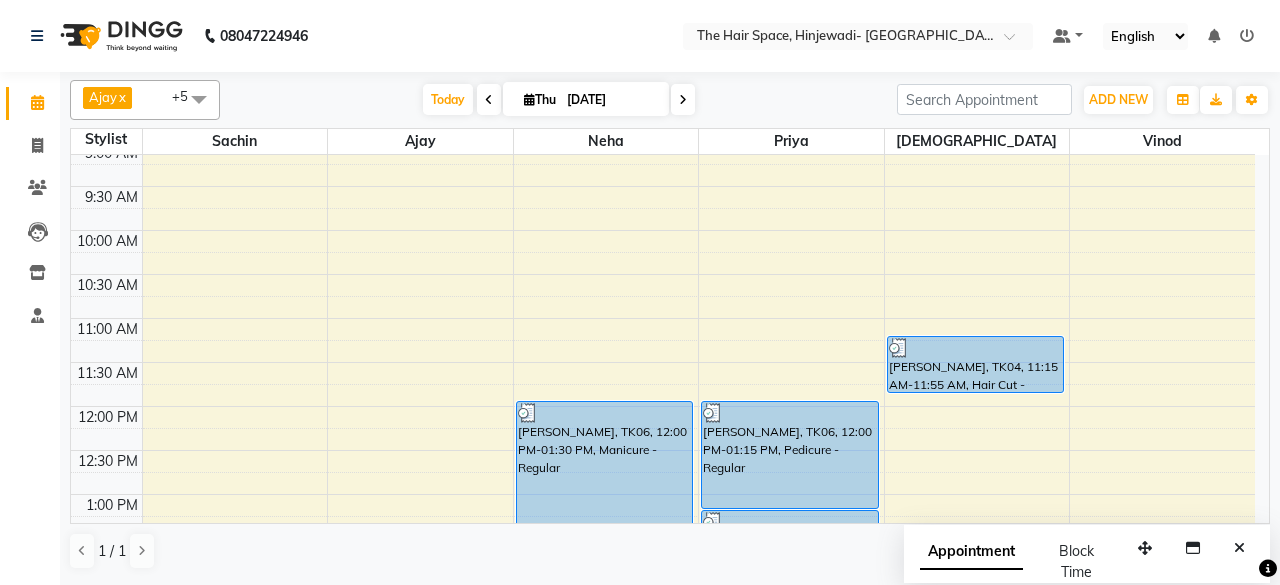 scroll, scrollTop: 200, scrollLeft: 0, axis: vertical 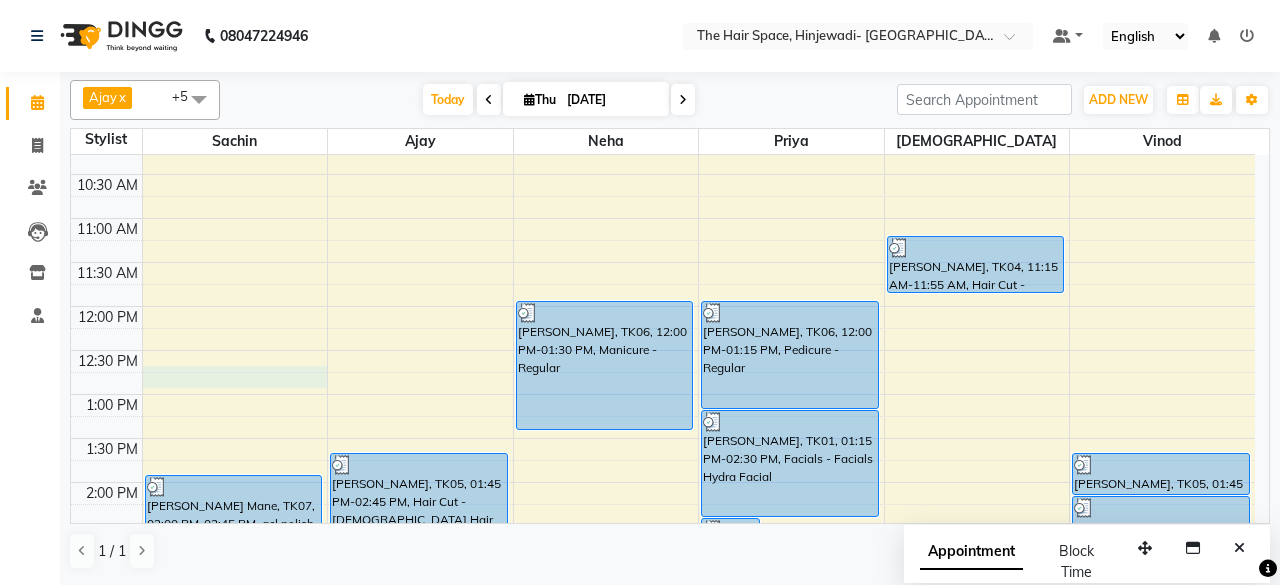 click on "8:00 AM 8:30 AM 9:00 AM 9:30 AM 10:00 AM 10:30 AM 11:00 AM 11:30 AM 12:00 PM 12:30 PM 1:00 PM 1:30 PM 2:00 PM 2:30 PM 3:00 PM 3:30 PM 4:00 PM 4:30 PM 5:00 PM 5:30 PM 6:00 PM 6:30 PM 7:00 PM 7:30 PM 8:00 PM 8:30 PM 9:00 PM 9:30 PM 10:00 PM 10:30 PM     [PERSON_NAME] Mane, TK07, 02:00 PM-02:45 PM, gel polish Removel     [PERSON_NAME], TK05, 01:45 PM-02:45 PM, Hair Cut - [DEMOGRAPHIC_DATA] Hair Cut (Senior Stylist)     [PERSON_NAME], TK06, 12:00 PM-01:30 PM, Manicure - Regular     [PERSON_NAME], TK01, 02:30 PM-03:15 PM, [PERSON_NAME] Face-Neck     [PERSON_NAME] Mane, TK07, 03:00 PM-04:15 PM, Pedicure - Advance    [PERSON_NAME]..Coupon, TK02, 04:00 PM-05:45 PM, Facials - Facials Hydra Facial    Shweta K, TK03, 03:30 PM-04:30 PM, Facials - Facials Regular Facial     [PERSON_NAME] Mane, TK07, 04:15 PM-05:00 PM, Pedicure - Advance    Shweta K, TK03, 04:30 PM-05:00 PM, Waxing - Normal Wax Full Legs     [PERSON_NAME], TK06, 12:00 PM-01:15 PM, Pedicure - Regular                 [PERSON_NAME], TK08, 06:30 PM-07:45 PM, [PERSON_NAME]" at bounding box center [663, 614] 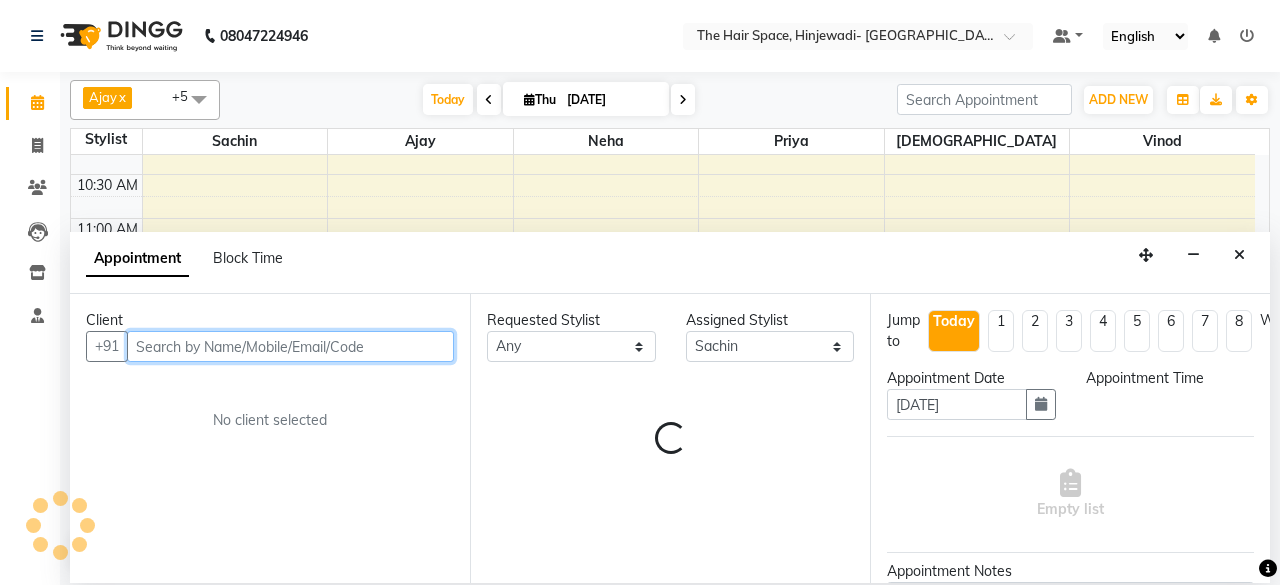 select on "765" 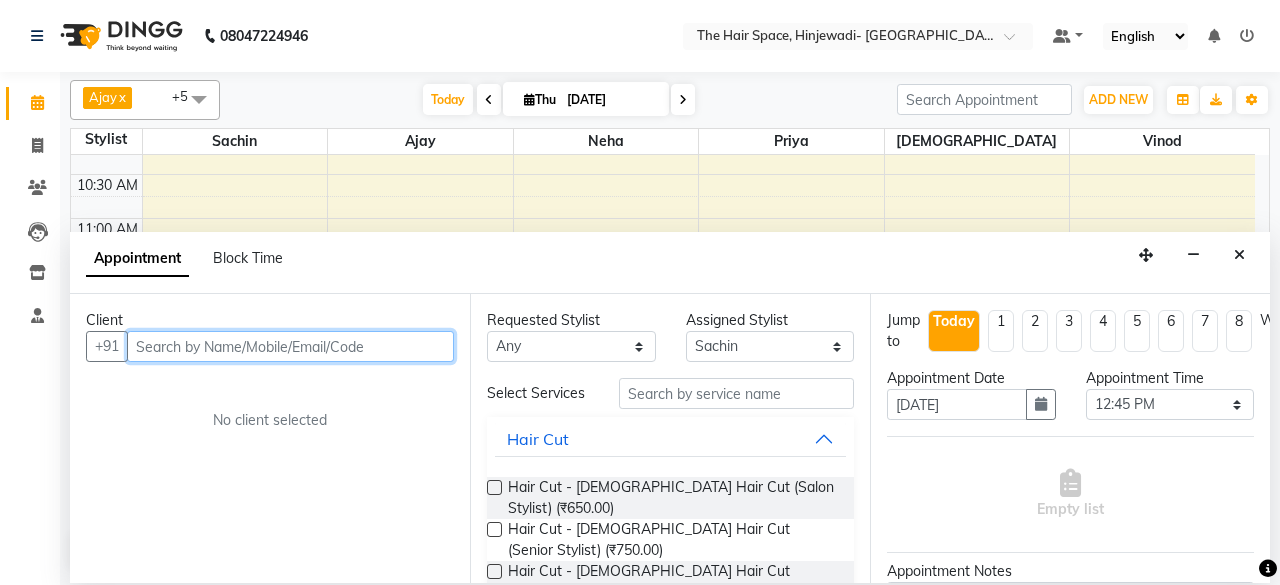 click at bounding box center (290, 346) 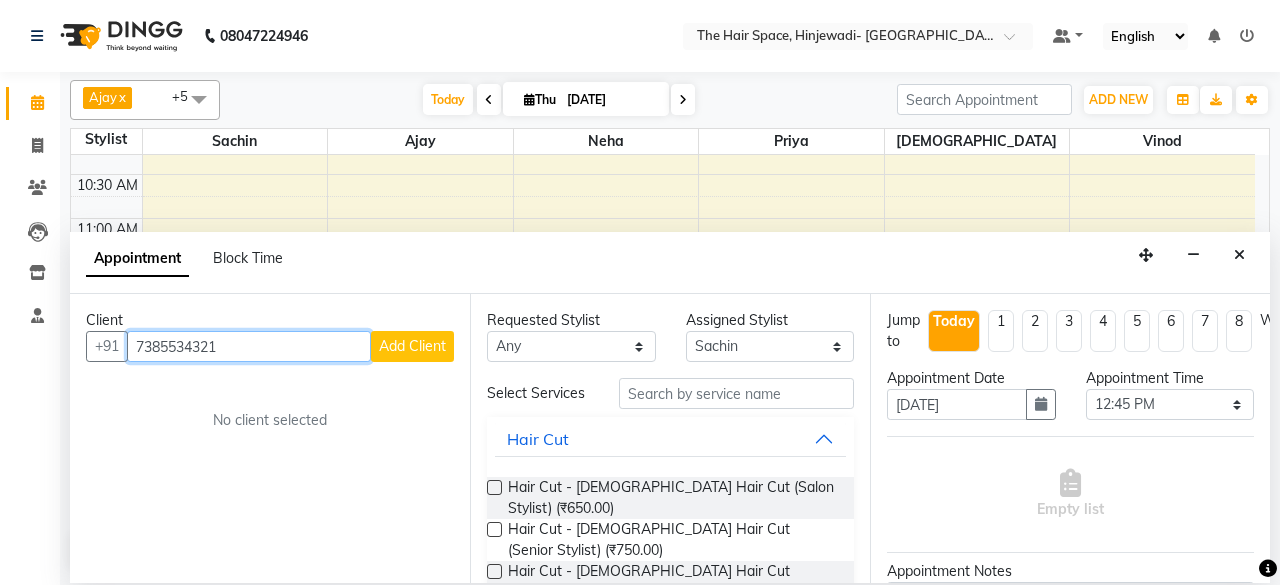 type on "7385534321" 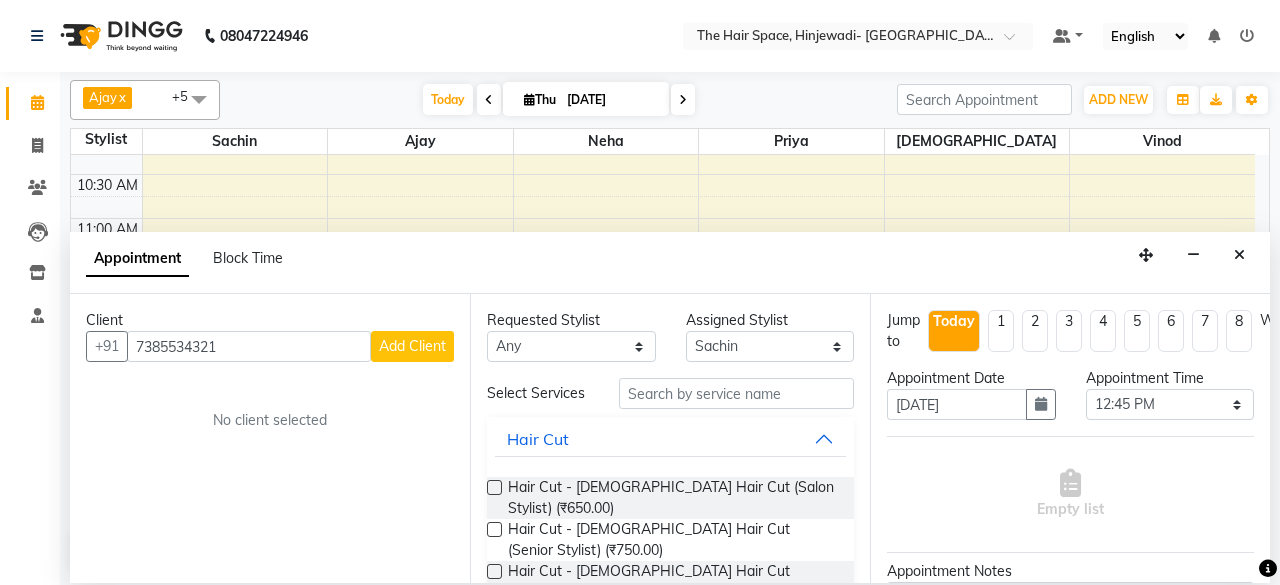 click on "Add Client" at bounding box center [412, 346] 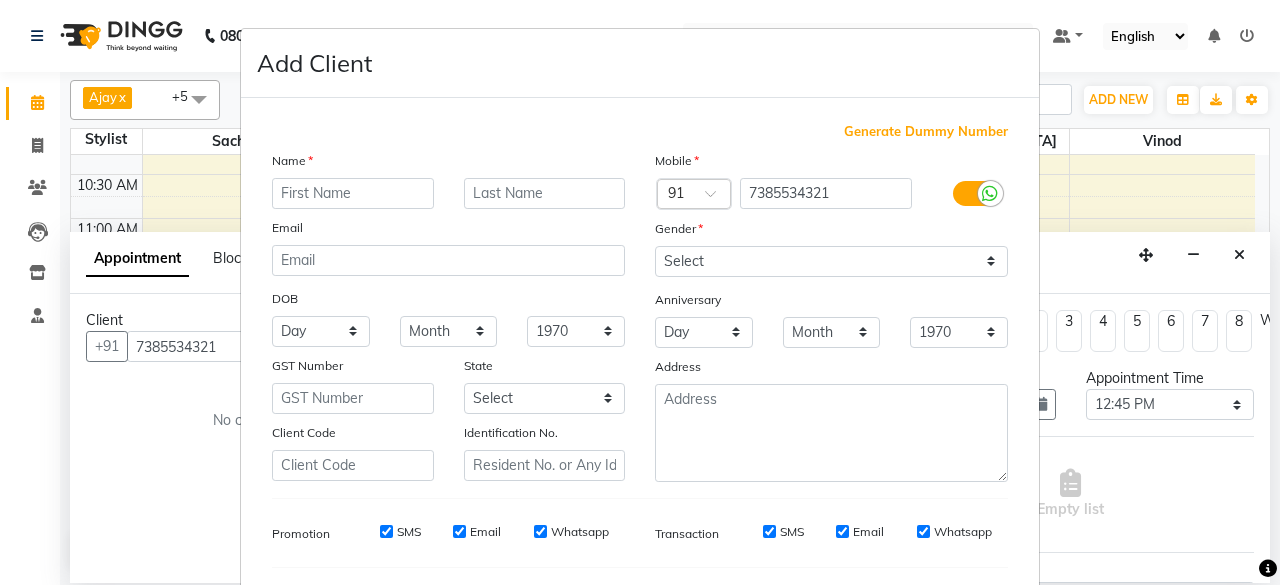 click at bounding box center [353, 193] 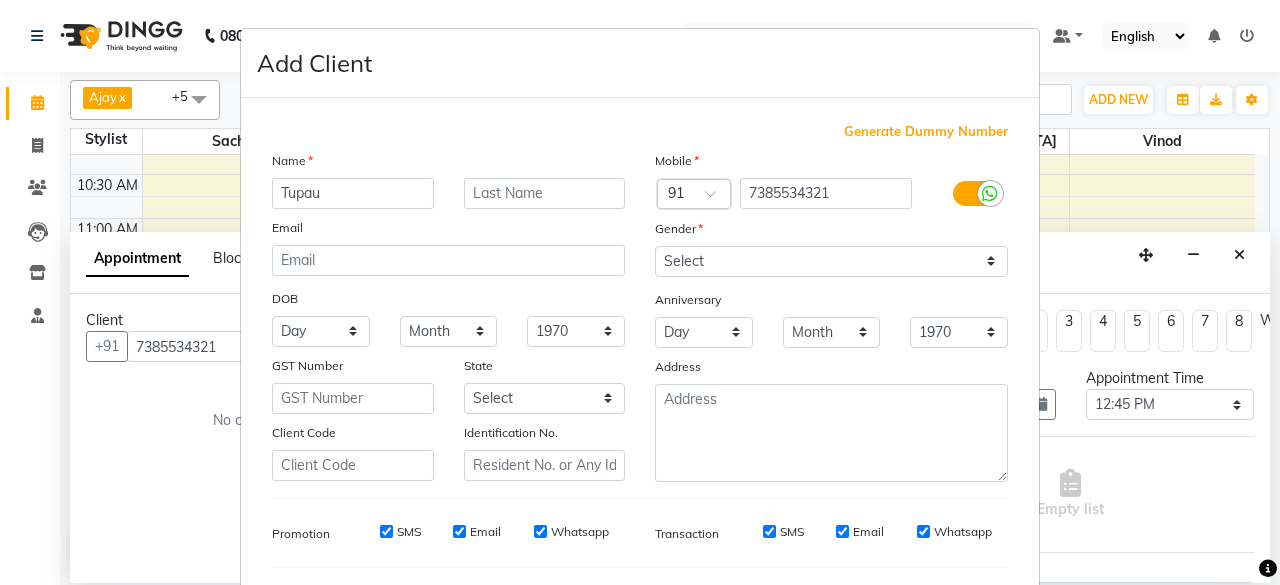 type on "Tupau" 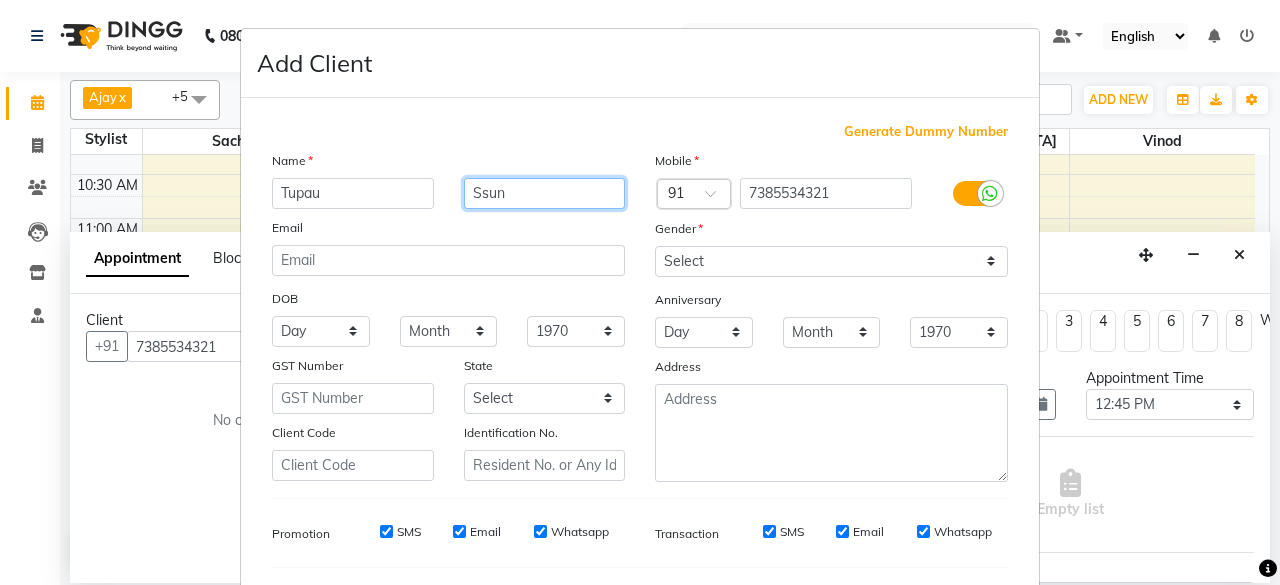 type on "Ssun" 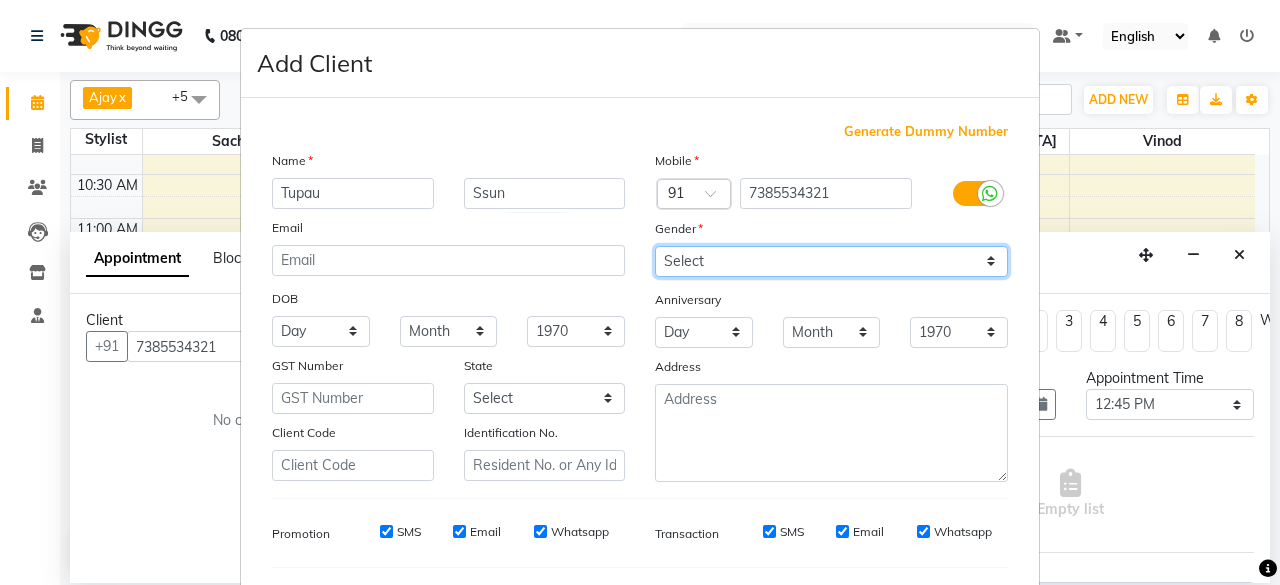 click on "Select [DEMOGRAPHIC_DATA] [DEMOGRAPHIC_DATA] Other Prefer Not To Say" at bounding box center (831, 261) 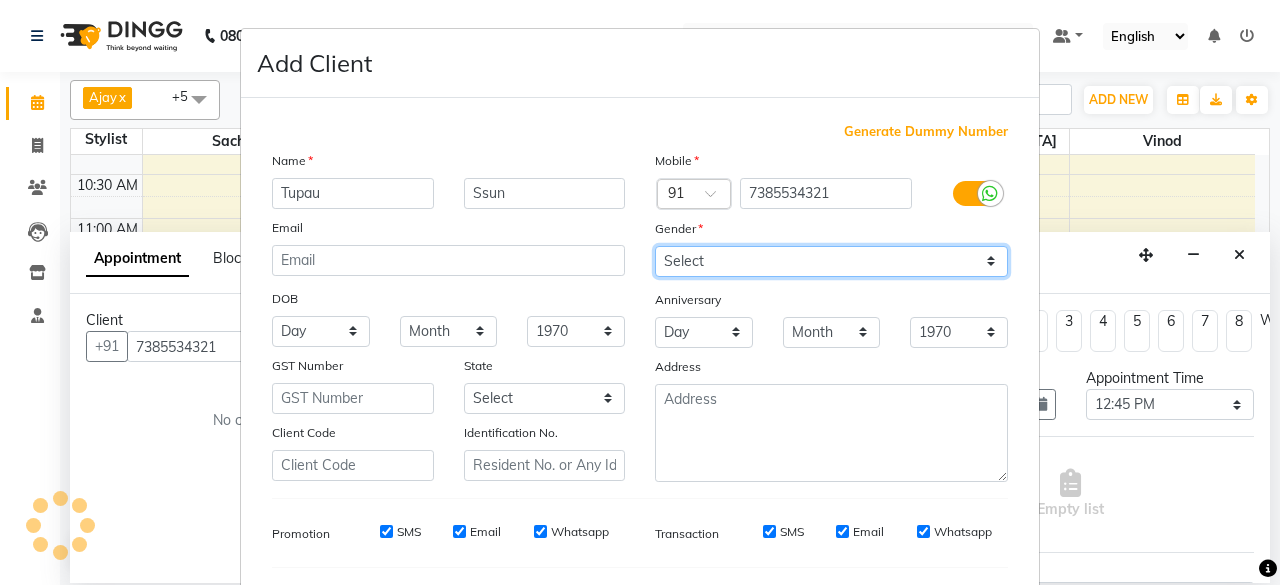 select on "[DEMOGRAPHIC_DATA]" 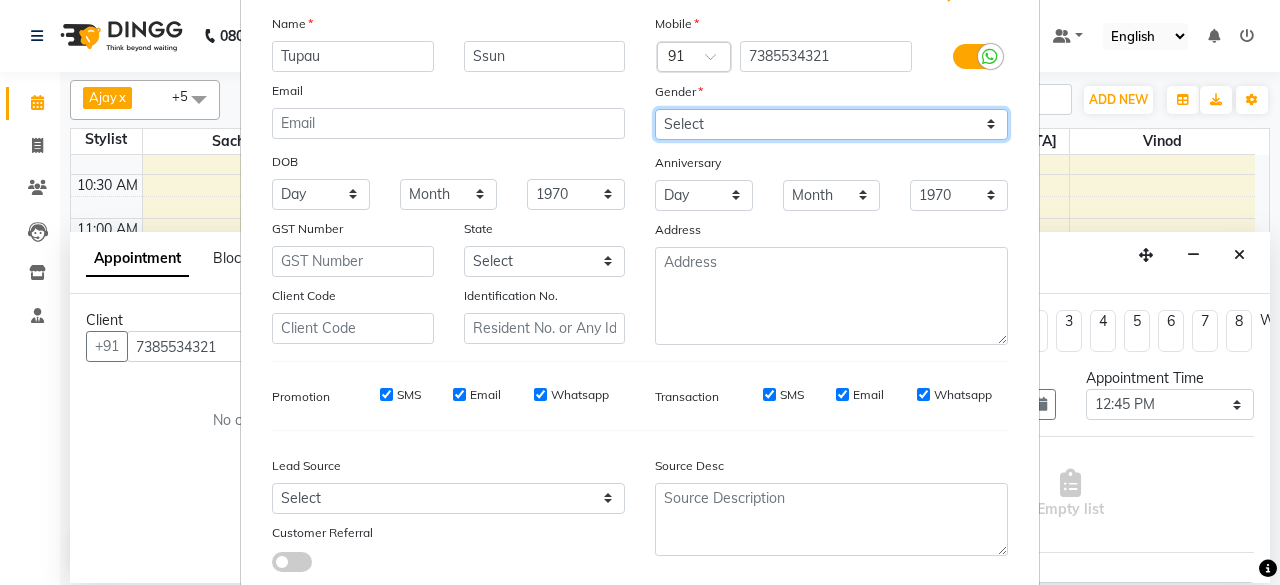 scroll, scrollTop: 260, scrollLeft: 0, axis: vertical 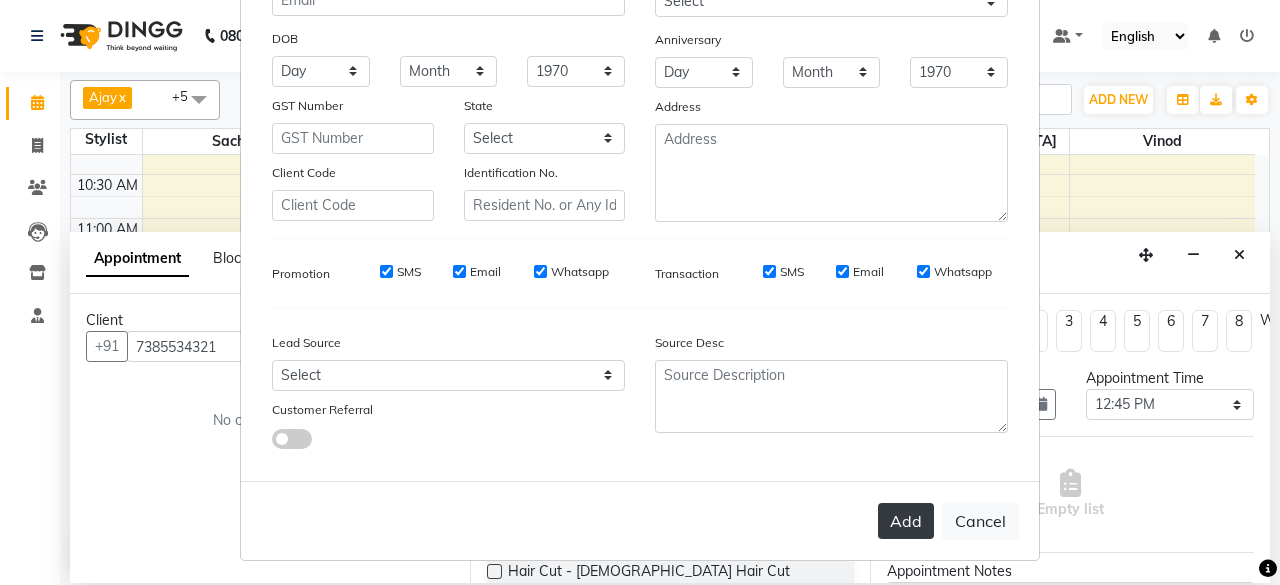 click on "Add" at bounding box center [906, 521] 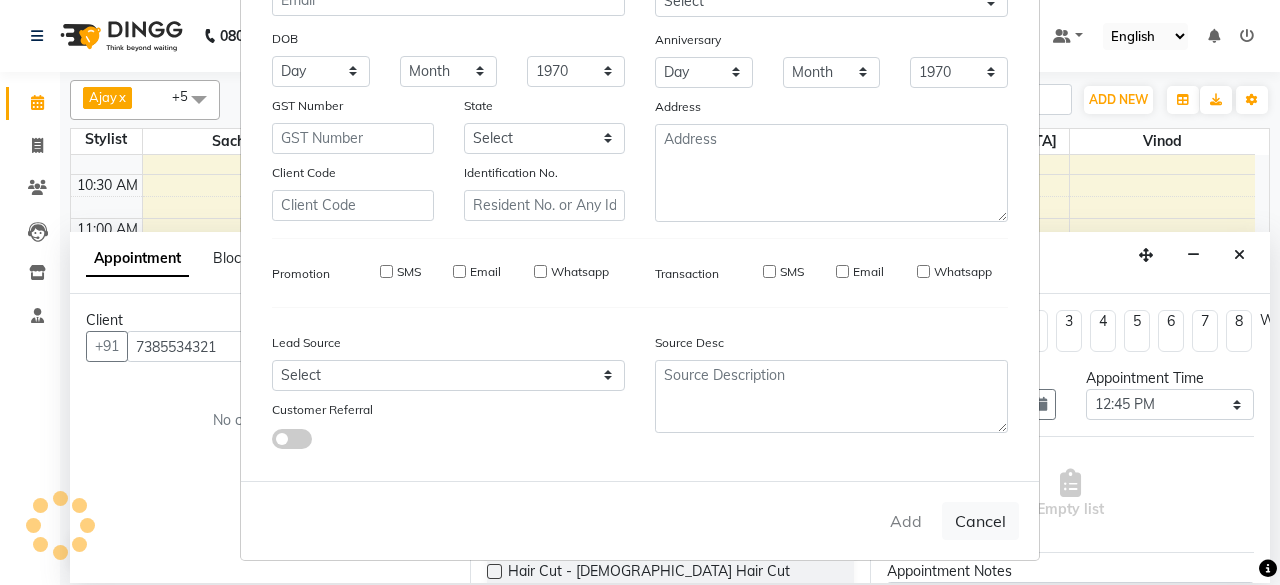 type 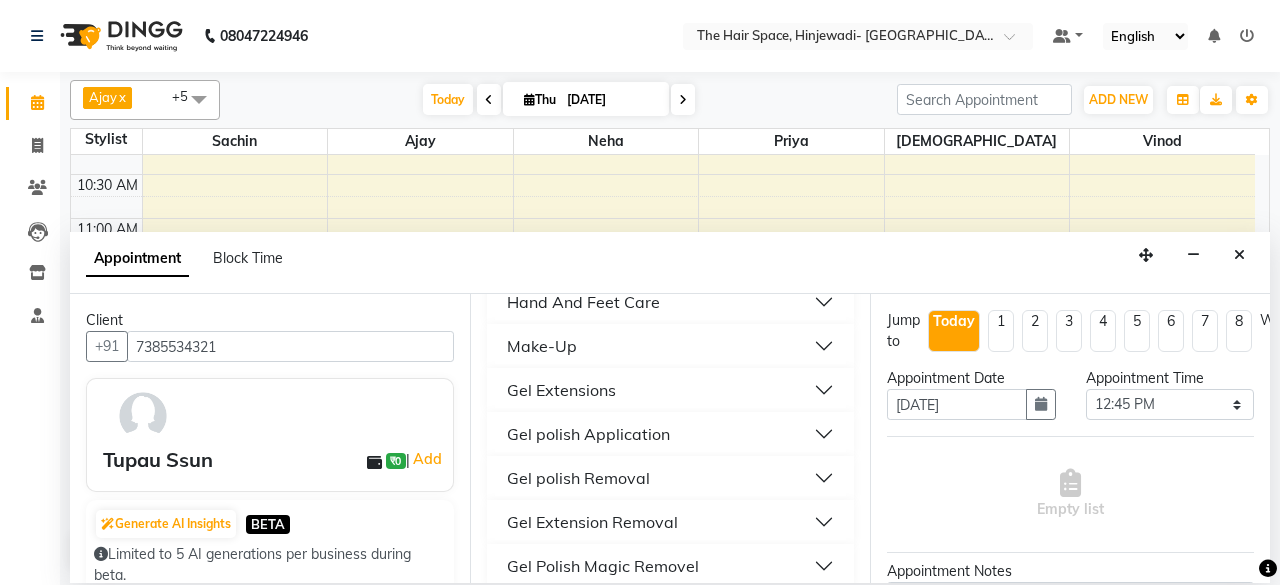 scroll, scrollTop: 1413, scrollLeft: 0, axis: vertical 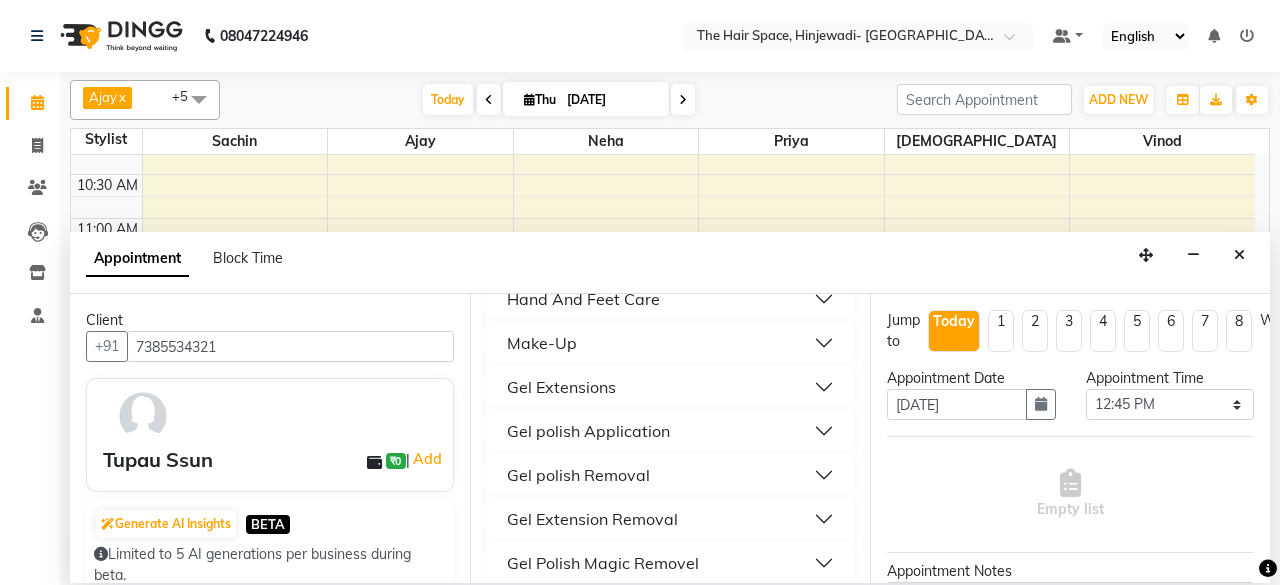 click on "Gel Extensions" at bounding box center [561, 387] 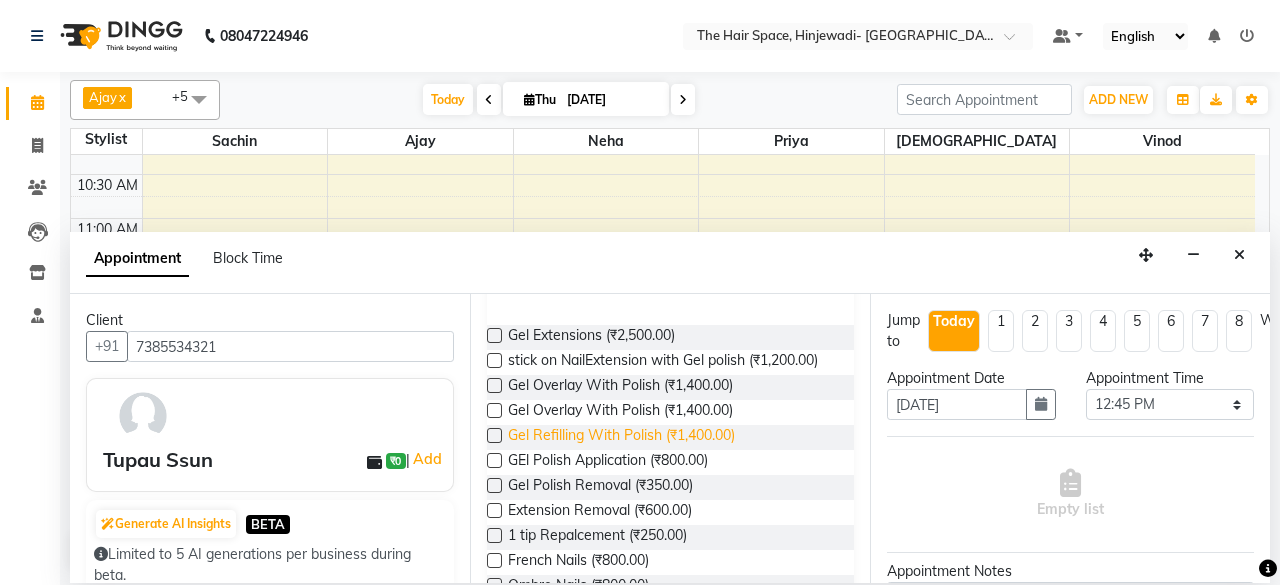 scroll, scrollTop: 1413, scrollLeft: 0, axis: vertical 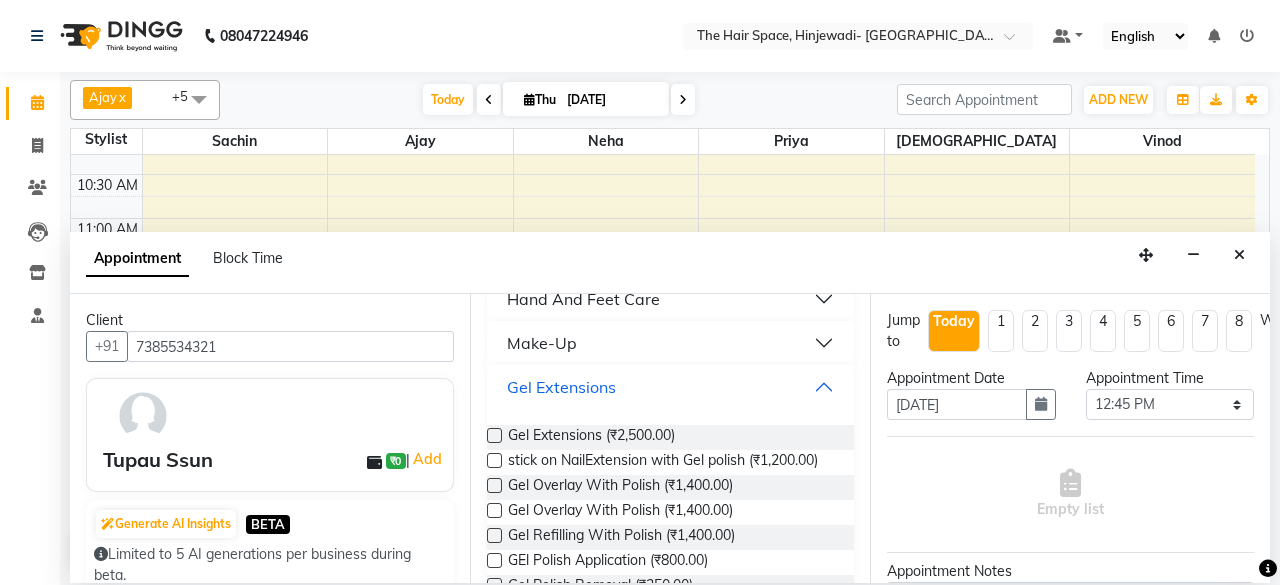 click on "Gel Extensions" at bounding box center [561, 387] 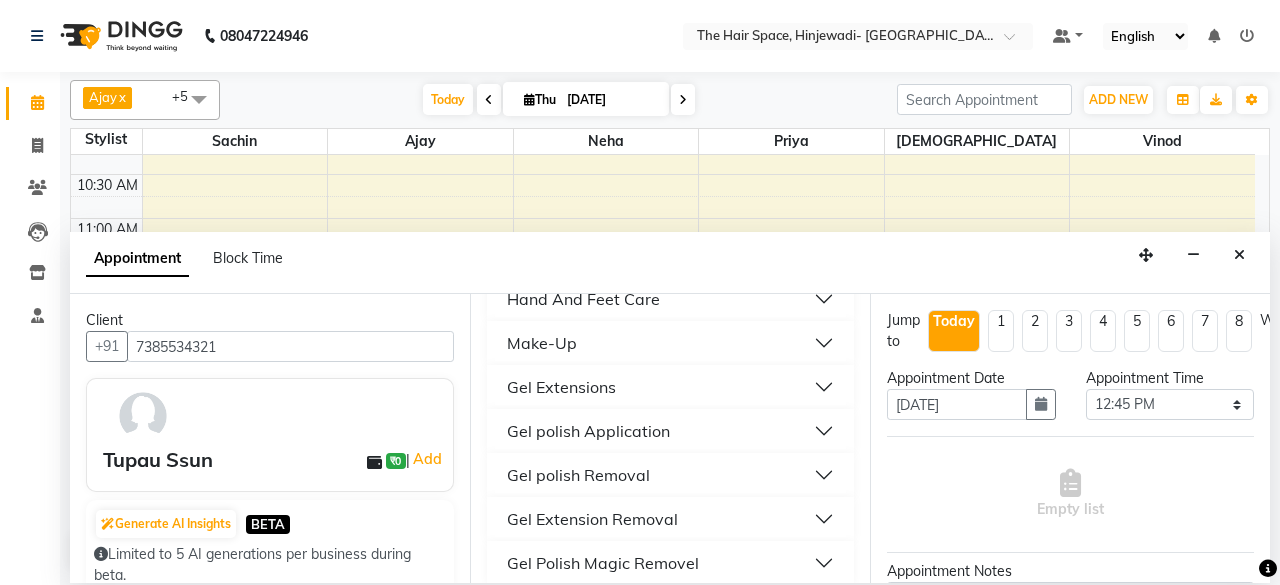 click on "Gel polish Application" at bounding box center (670, 431) 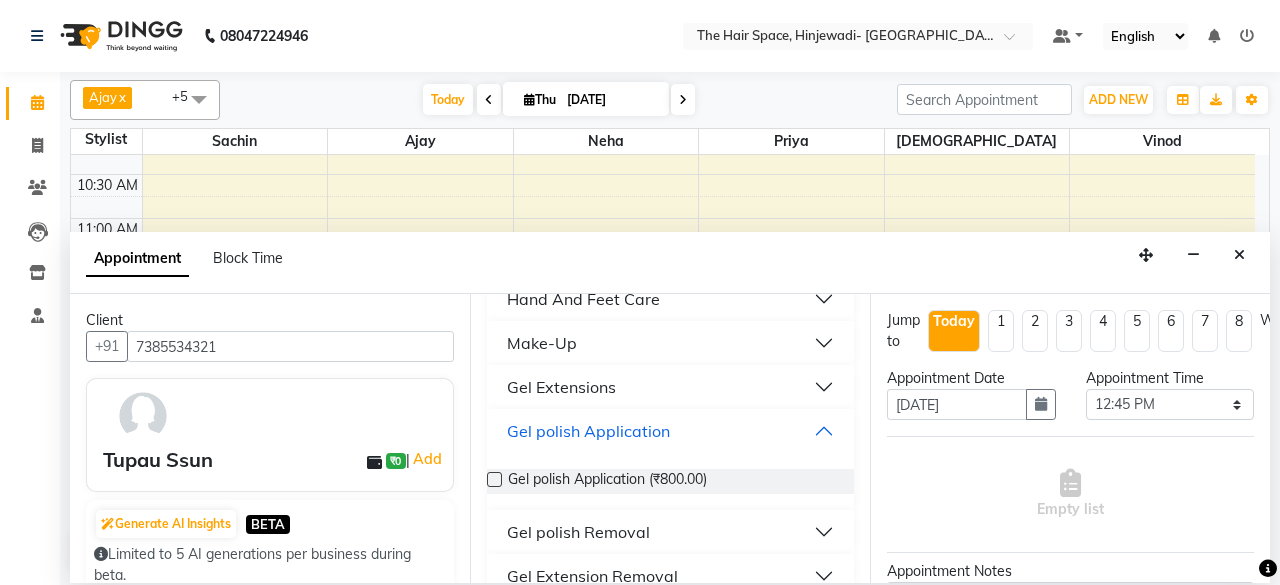 click on "Gel polish Application" at bounding box center [588, 431] 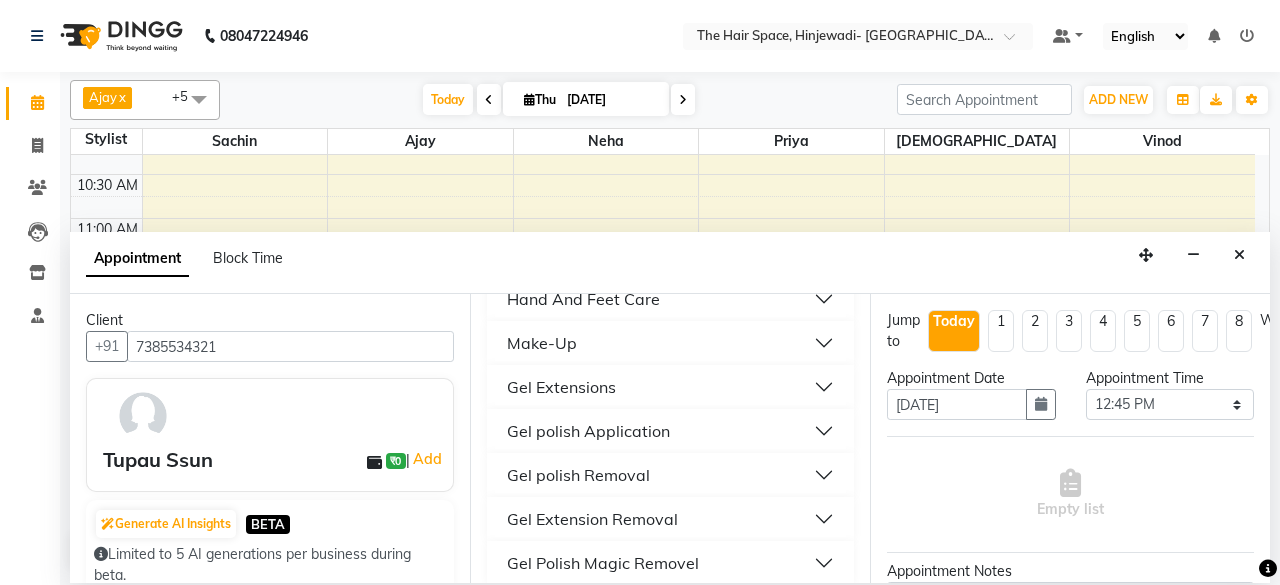 click on "Gel Extensions" at bounding box center (561, 387) 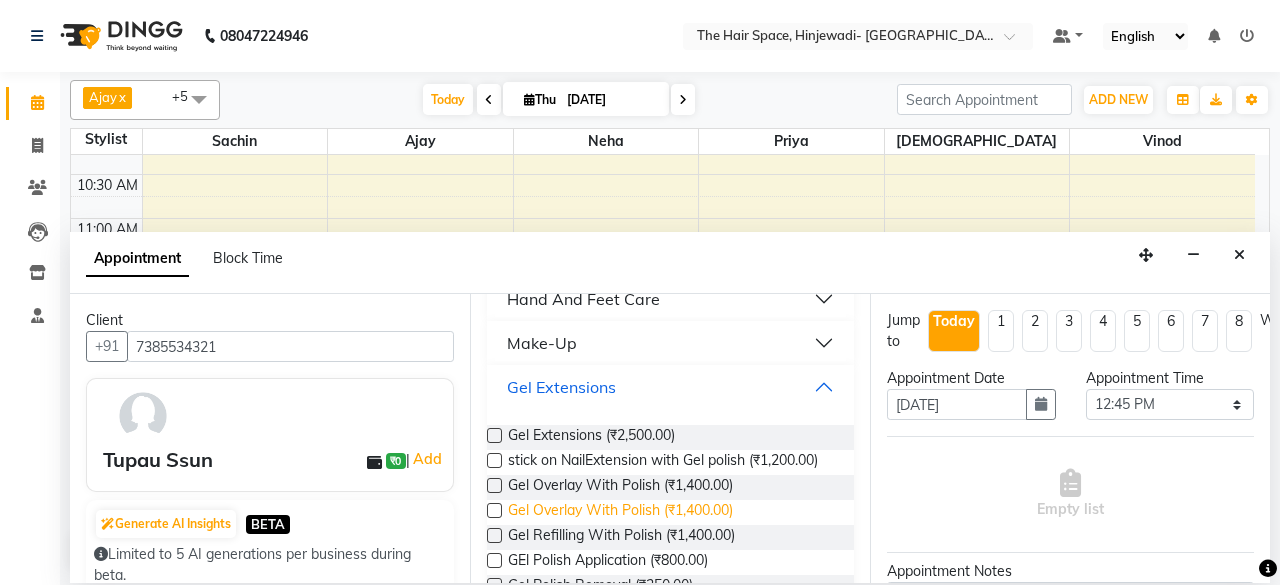 scroll, scrollTop: 1513, scrollLeft: 0, axis: vertical 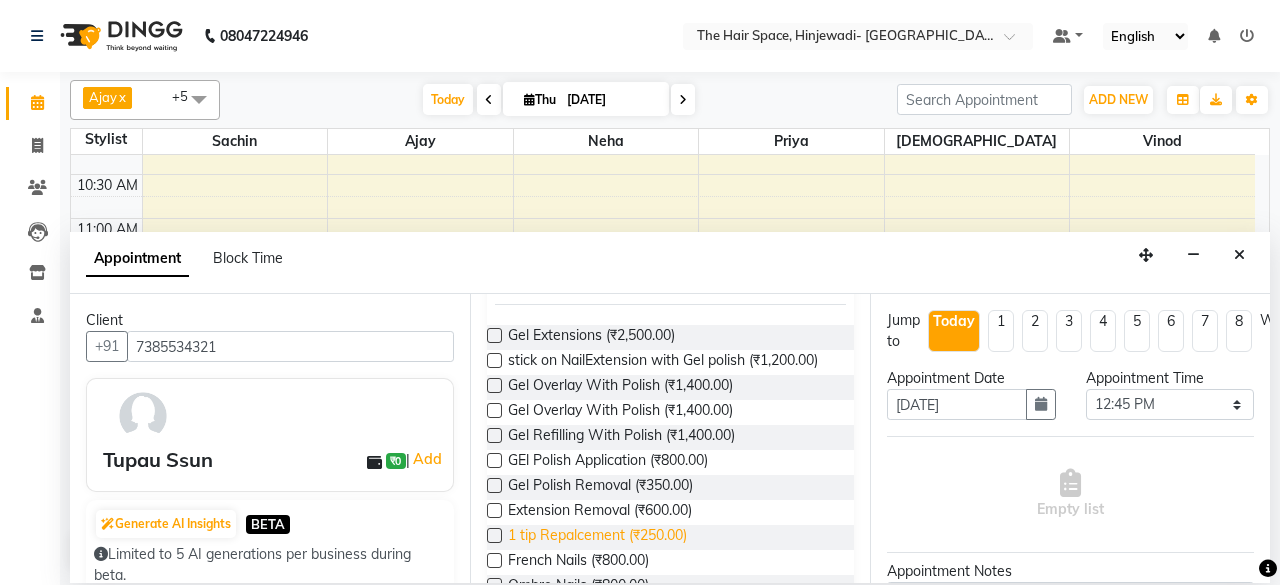 click on "1 tip Repalcement (₹250.00)" at bounding box center (597, 537) 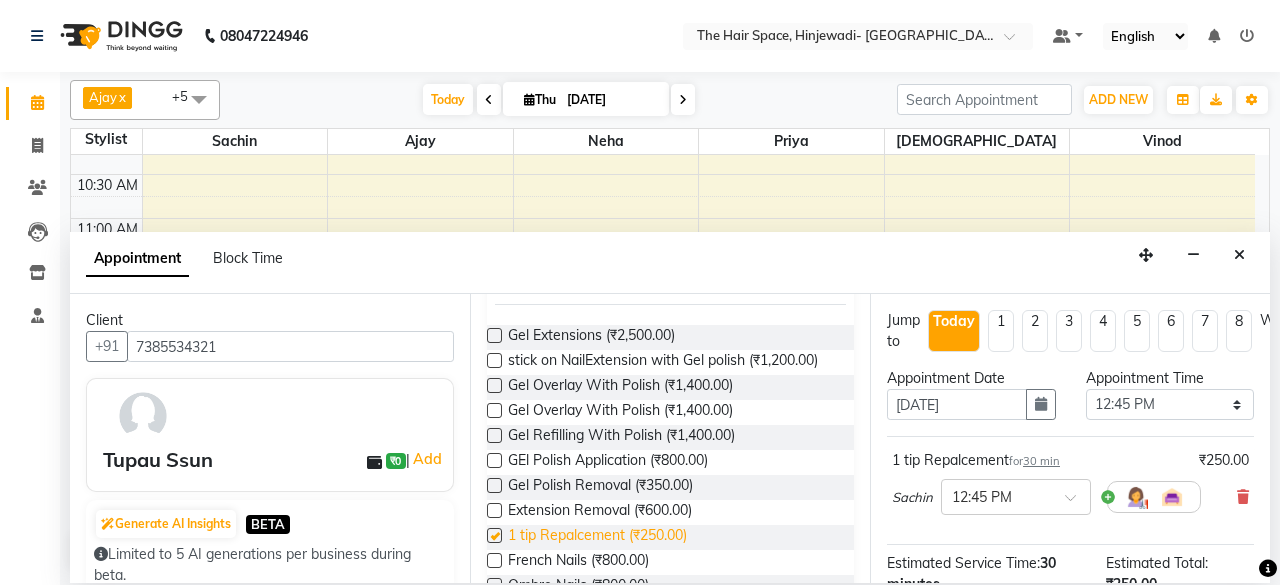 checkbox on "false" 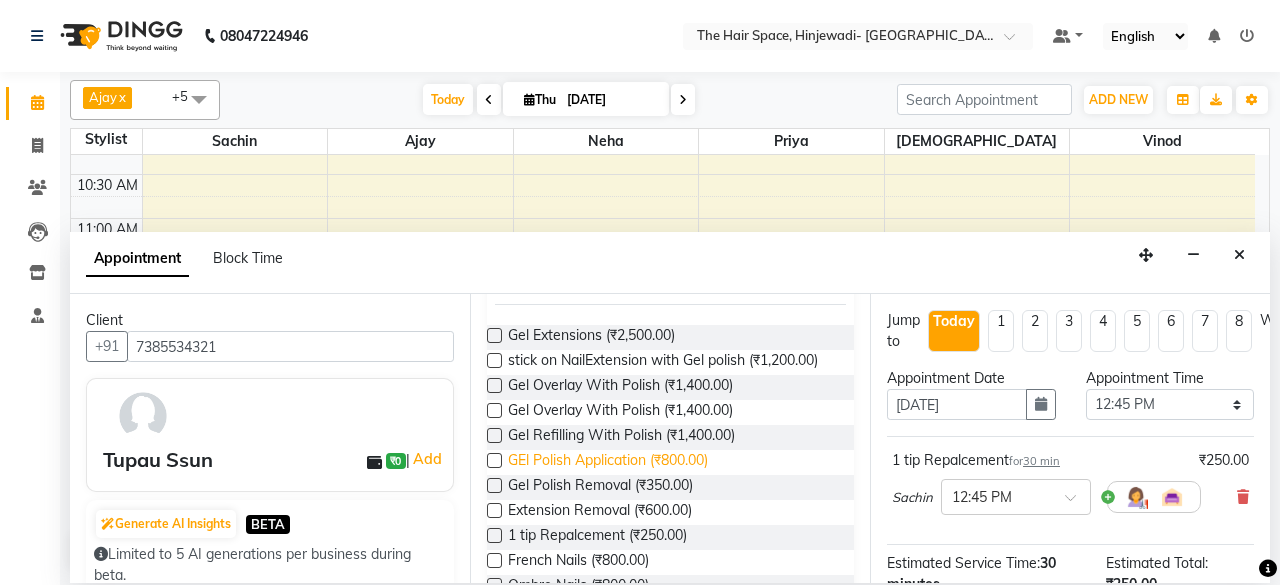scroll, scrollTop: 1613, scrollLeft: 0, axis: vertical 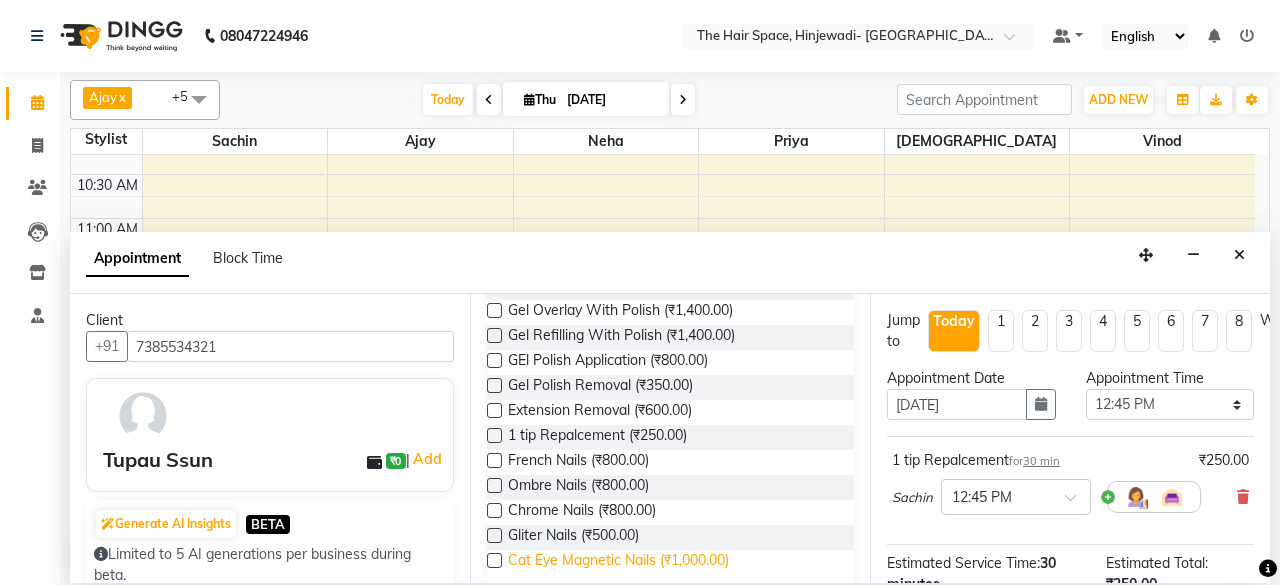 click on "Cat Eye Magnetic Nails (₹1,000.00)" at bounding box center (618, 562) 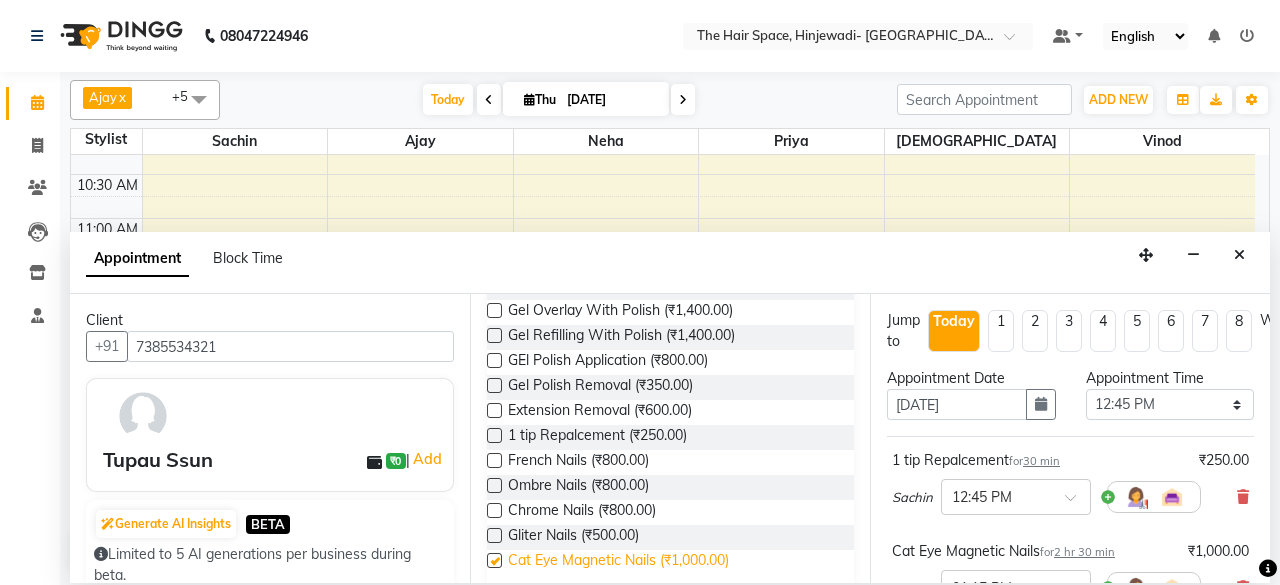 checkbox on "false" 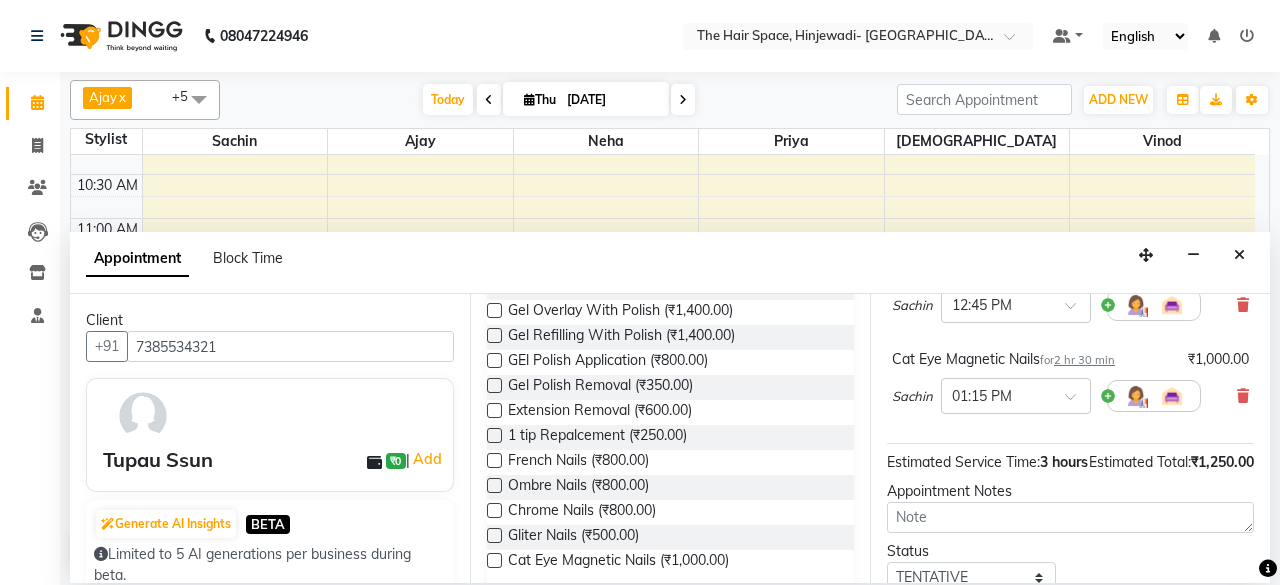 scroll, scrollTop: 363, scrollLeft: 0, axis: vertical 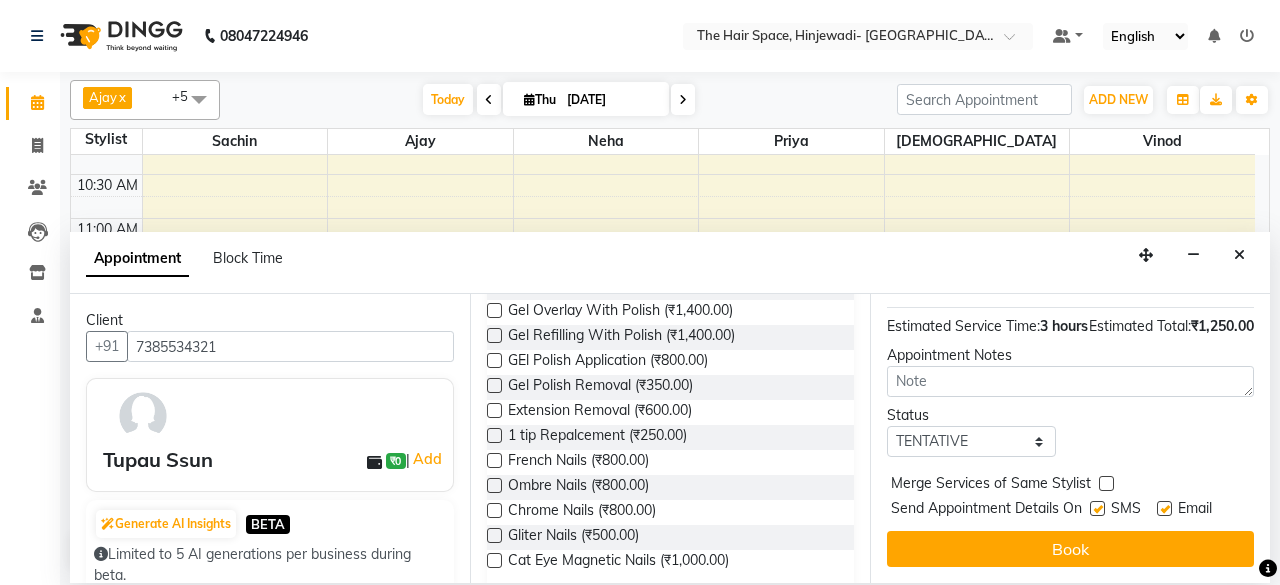 click at bounding box center [1097, 508] 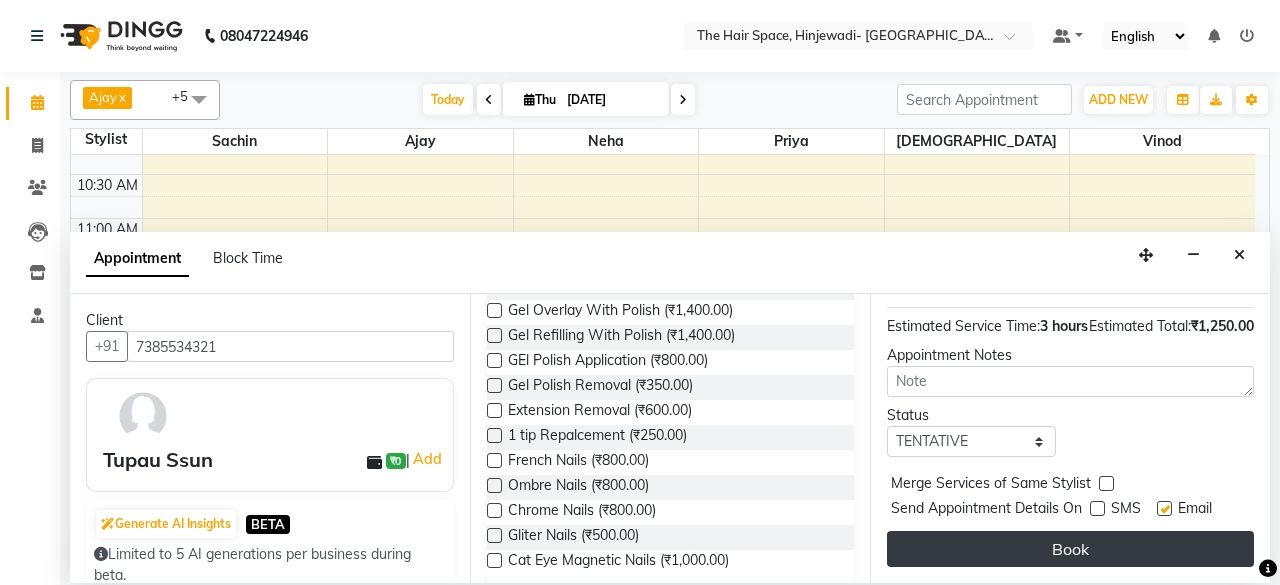 click on "Book" at bounding box center (1070, 549) 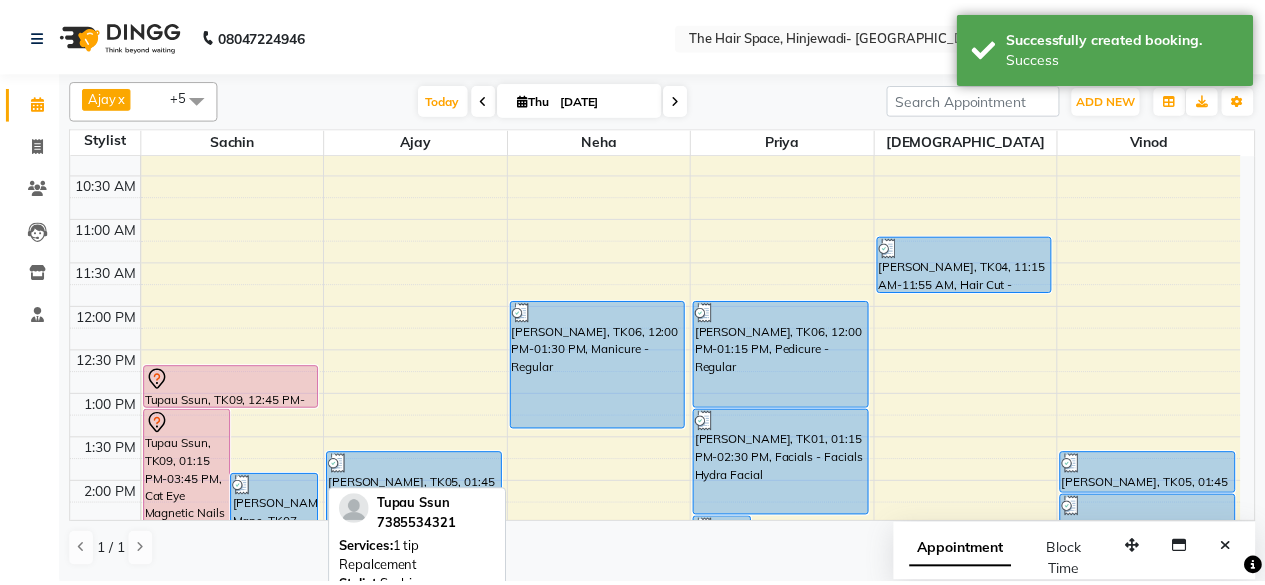 scroll, scrollTop: 300, scrollLeft: 0, axis: vertical 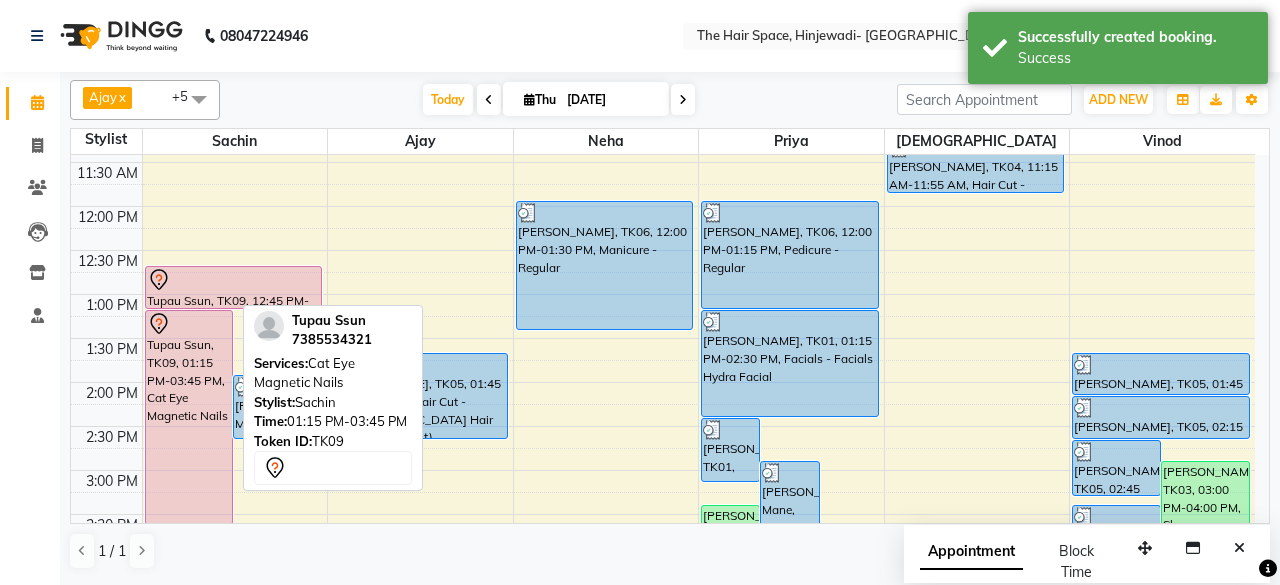 click on "Tupau Ssun, TK09, 01:15 PM-03:45 PM, Cat Eye Magnetic Nails" at bounding box center (189, 417) 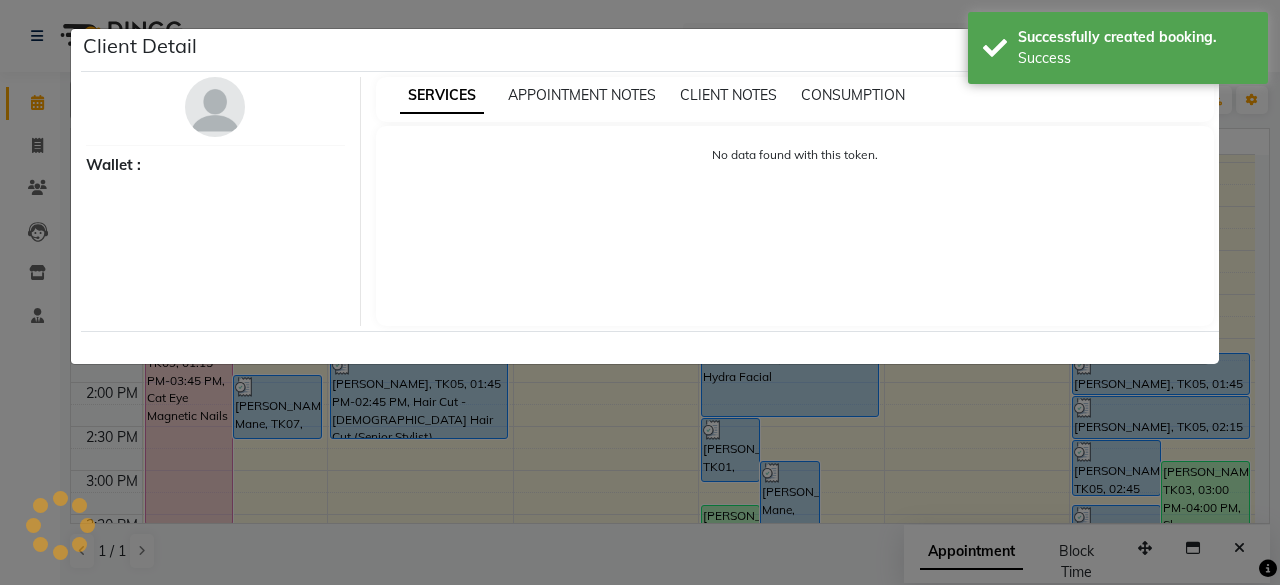 select on "7" 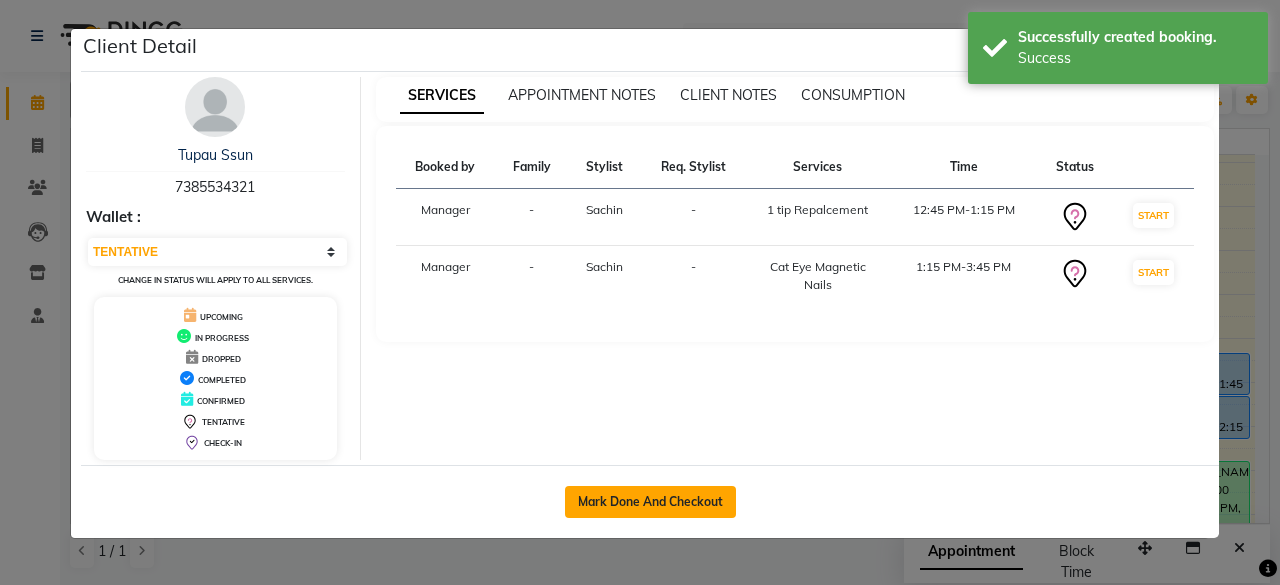 click on "Mark Done And Checkout" 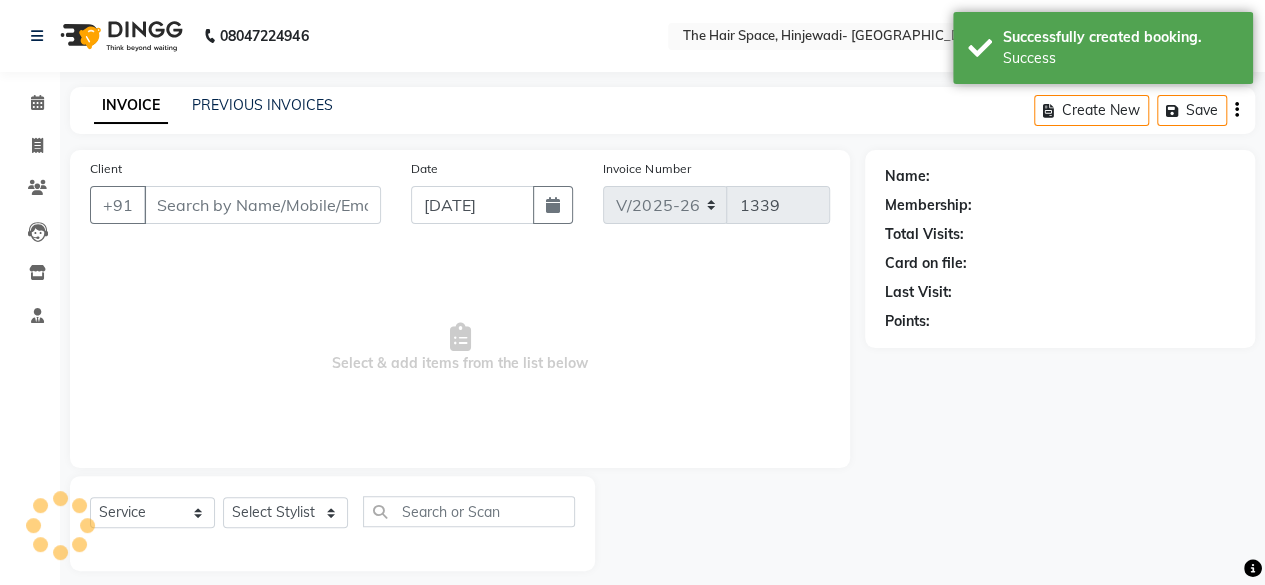type on "7385534321" 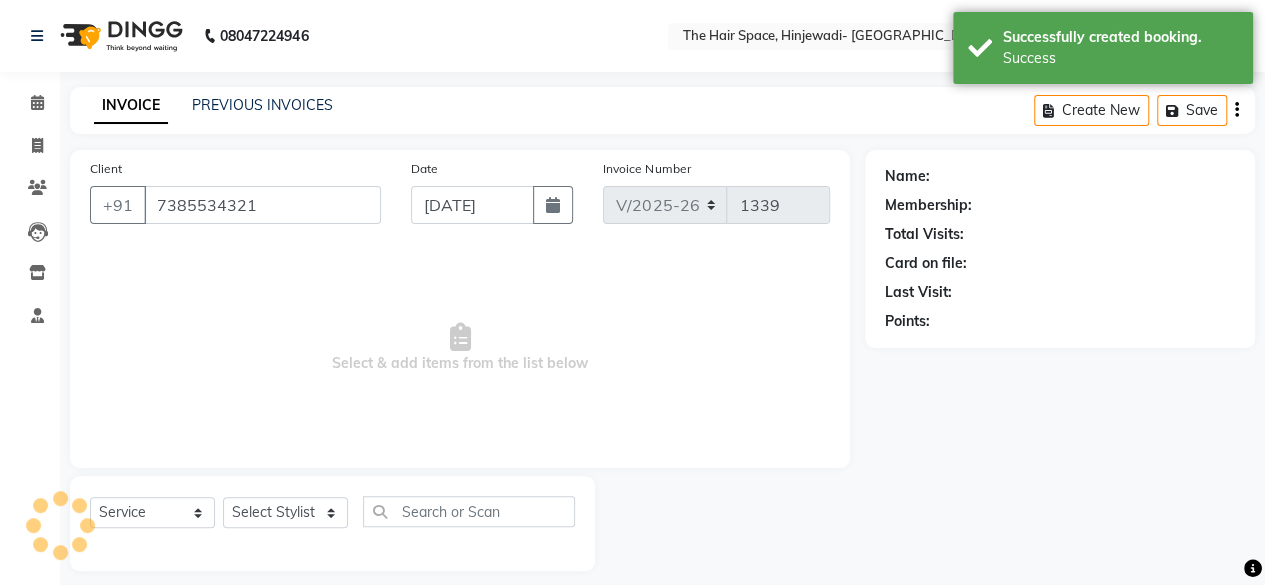 select on "52136" 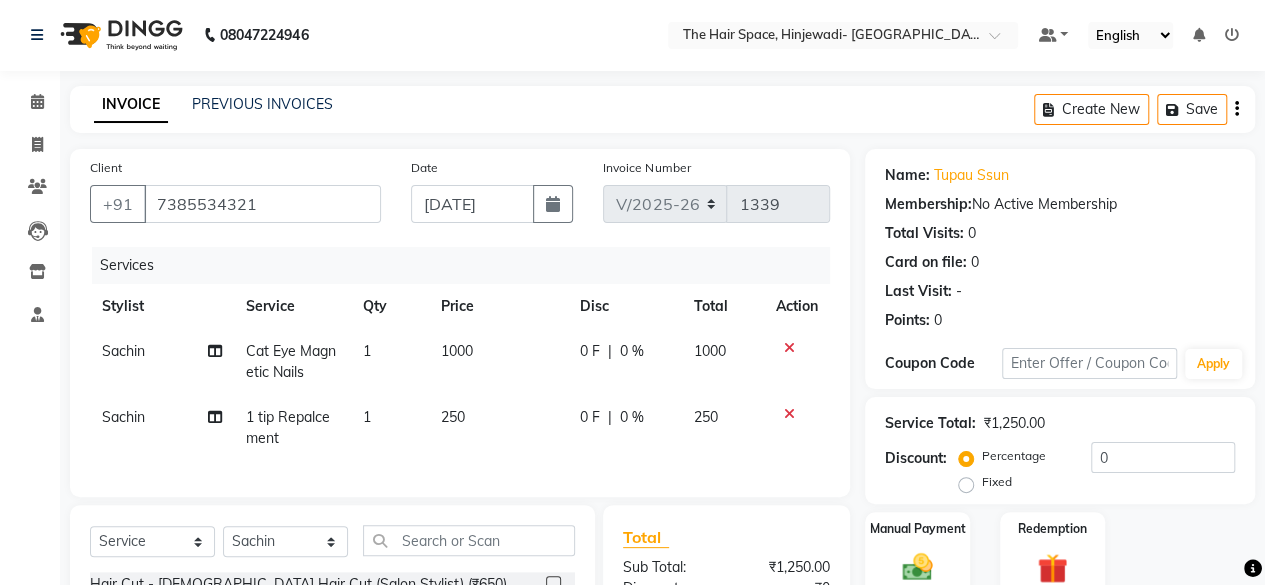 scroll, scrollTop: 200, scrollLeft: 0, axis: vertical 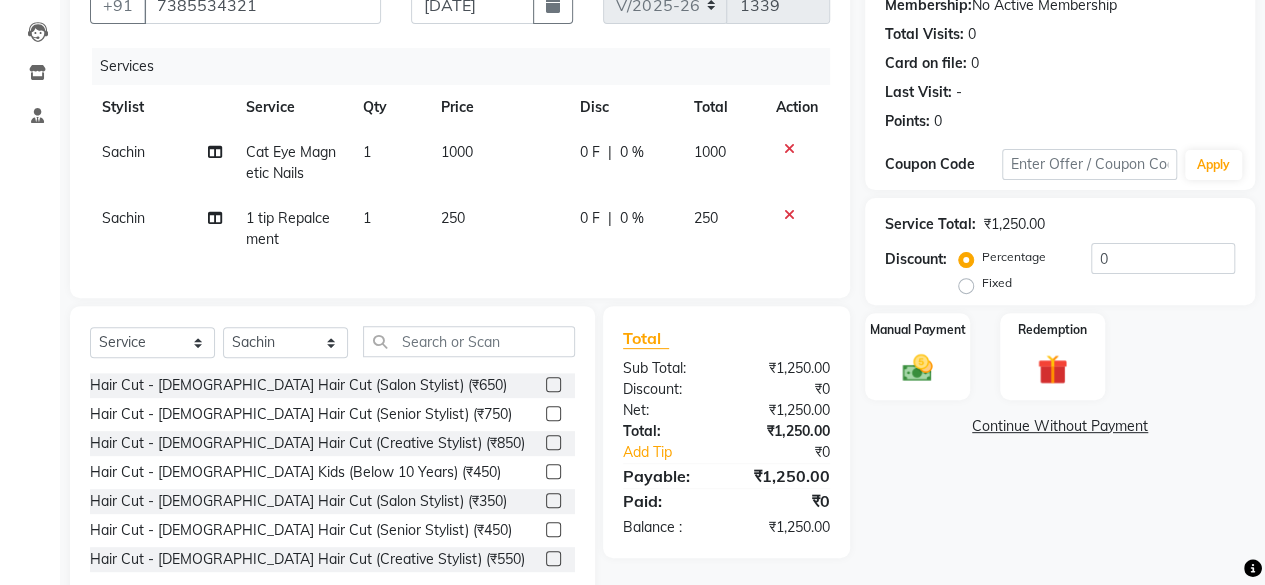 click on "1000" 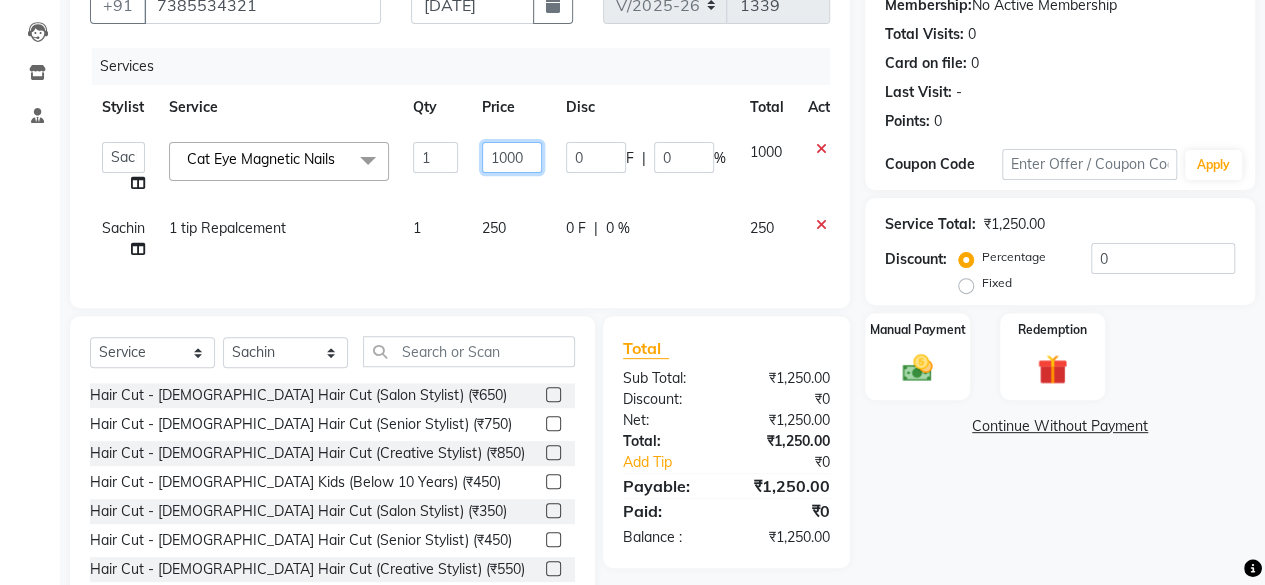 click on "1000" 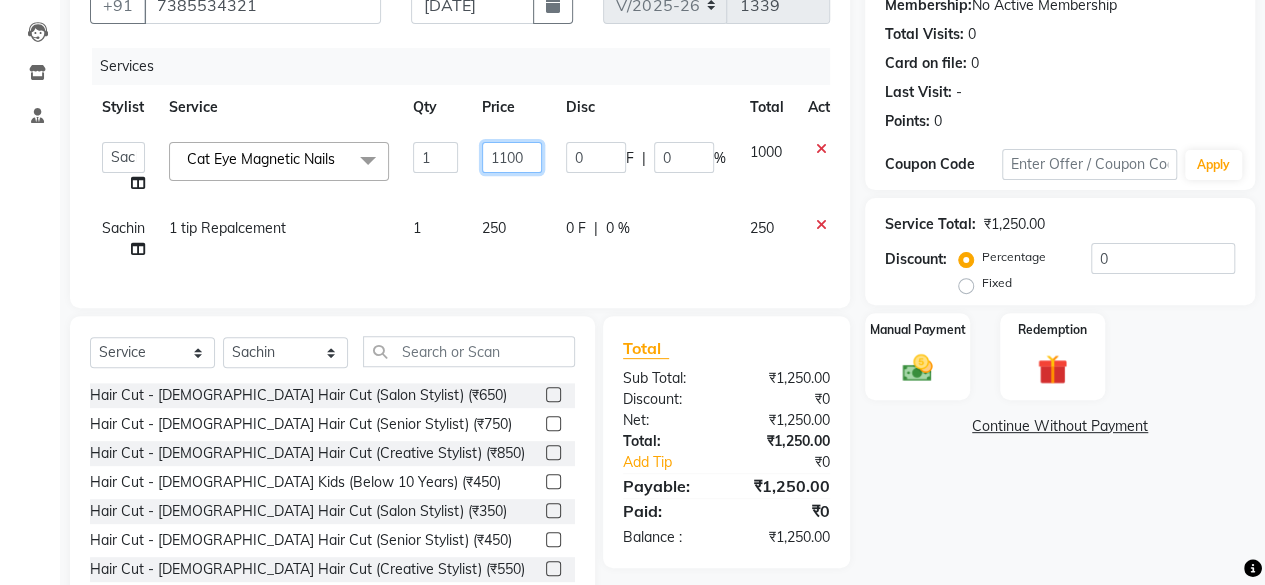 click on "1100" 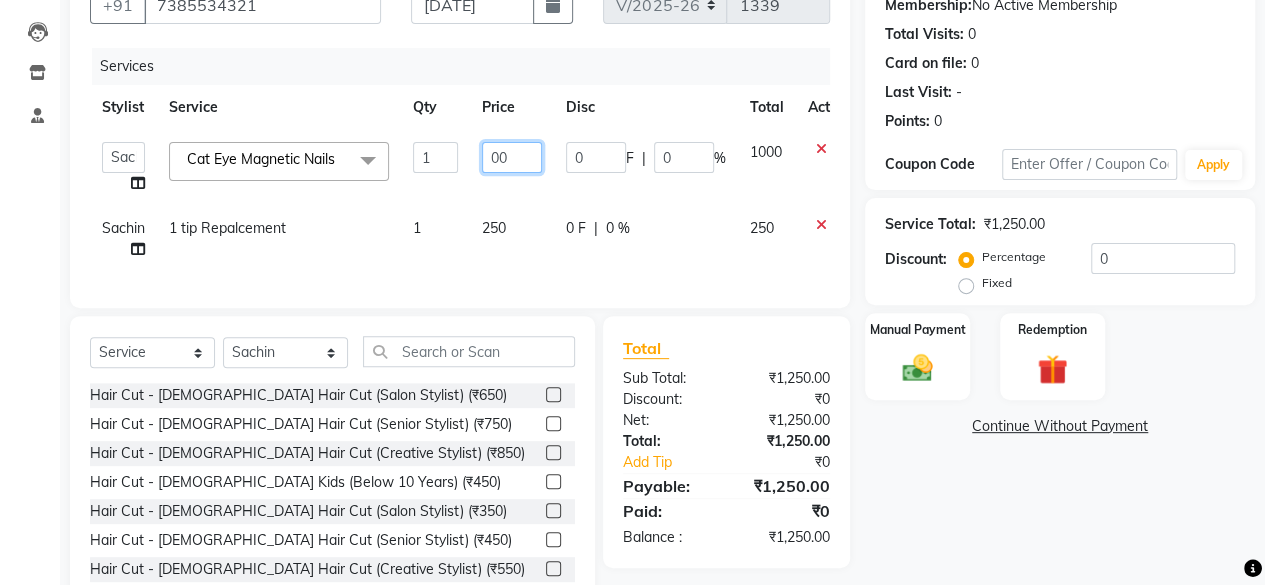 type on "900" 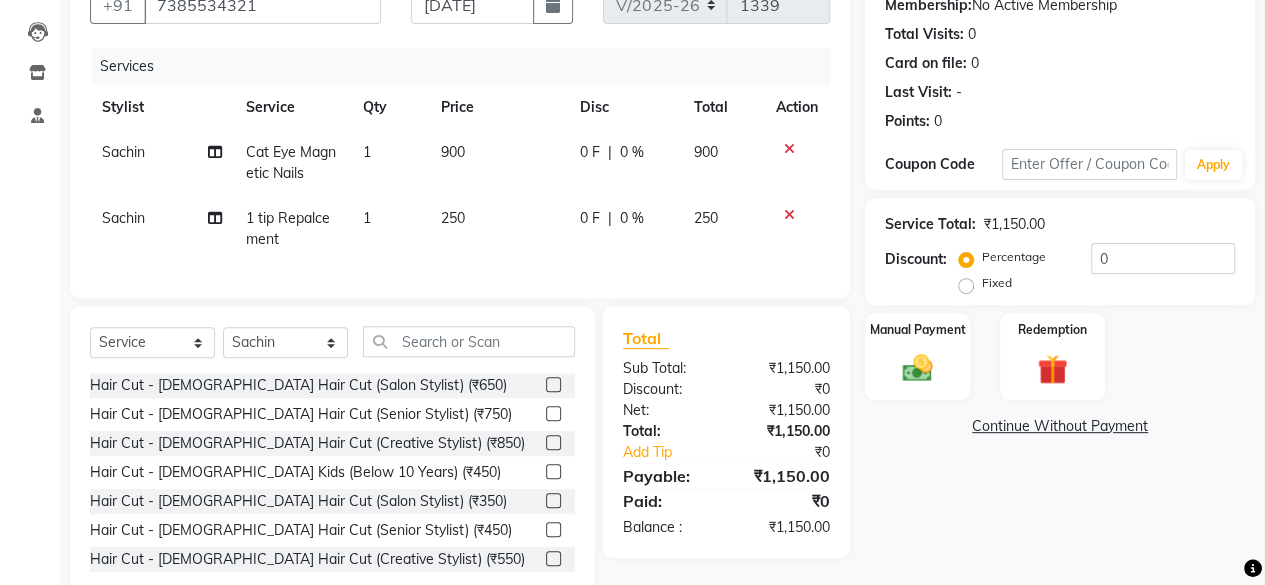 click on "Sachin  1 tip Repalcement 1 250 0 F | 0 % 250" 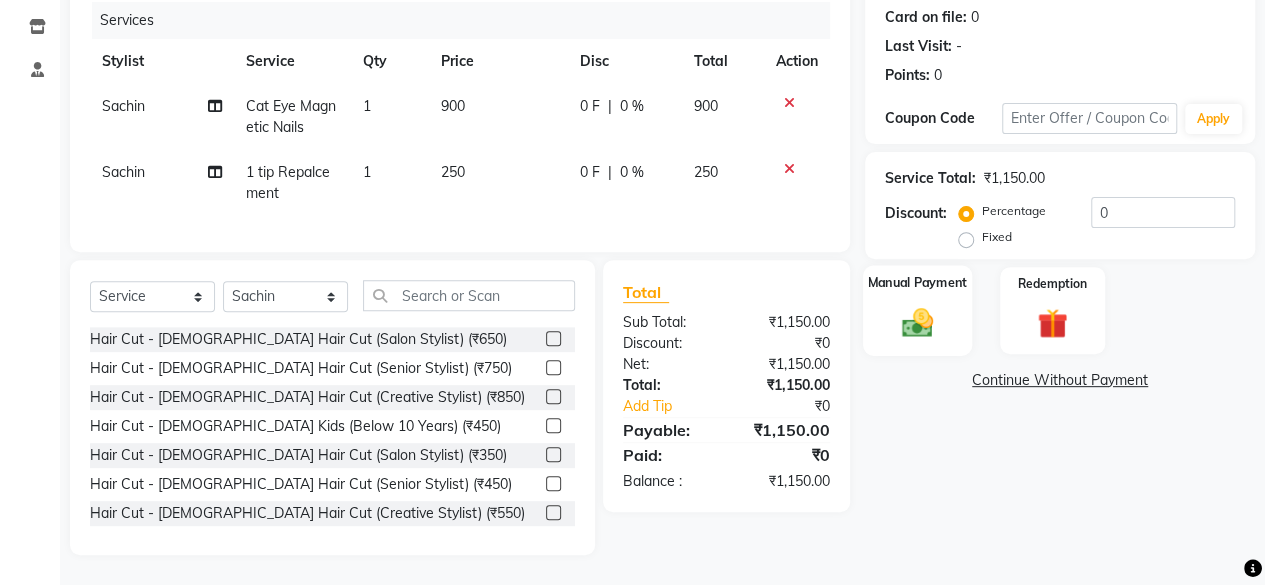 click 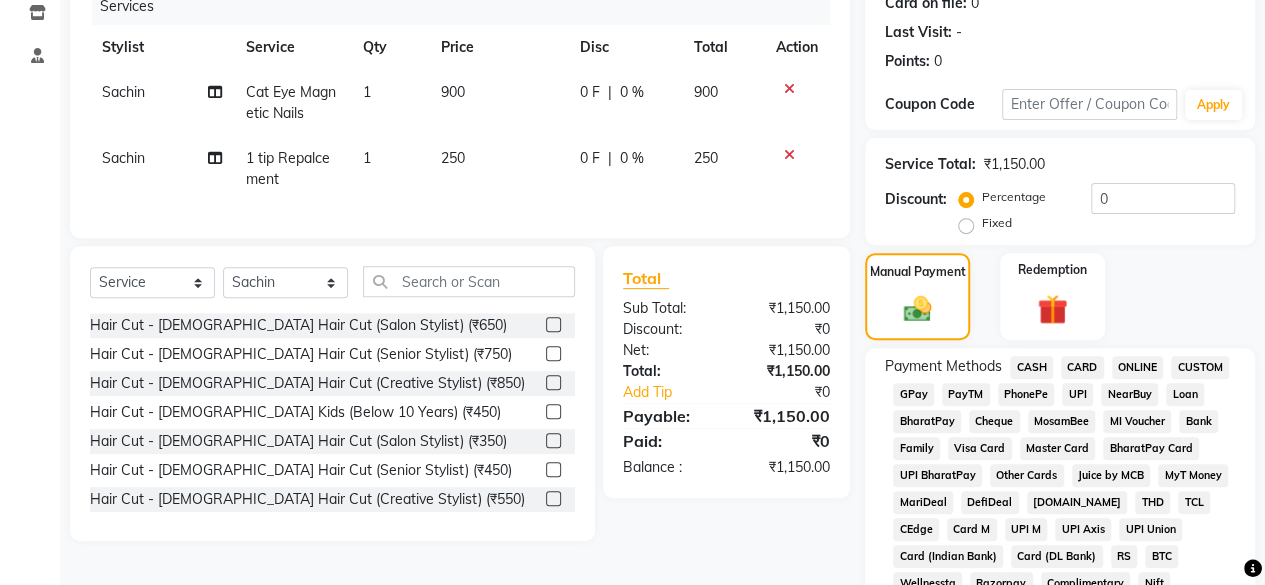 click on "GPay" 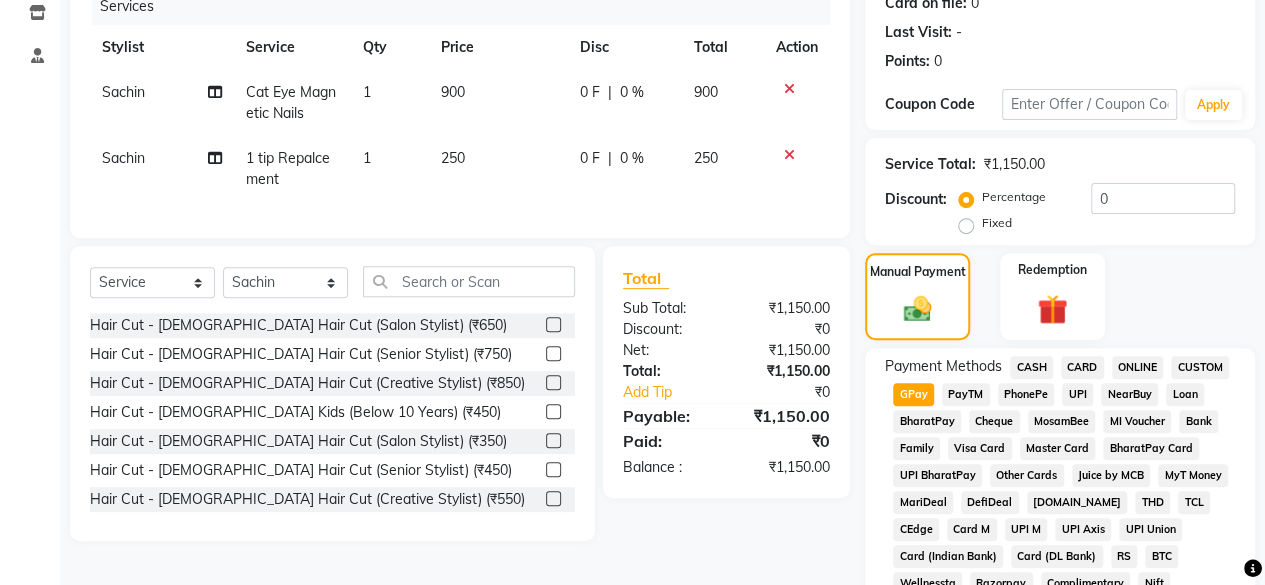 scroll, scrollTop: 972, scrollLeft: 0, axis: vertical 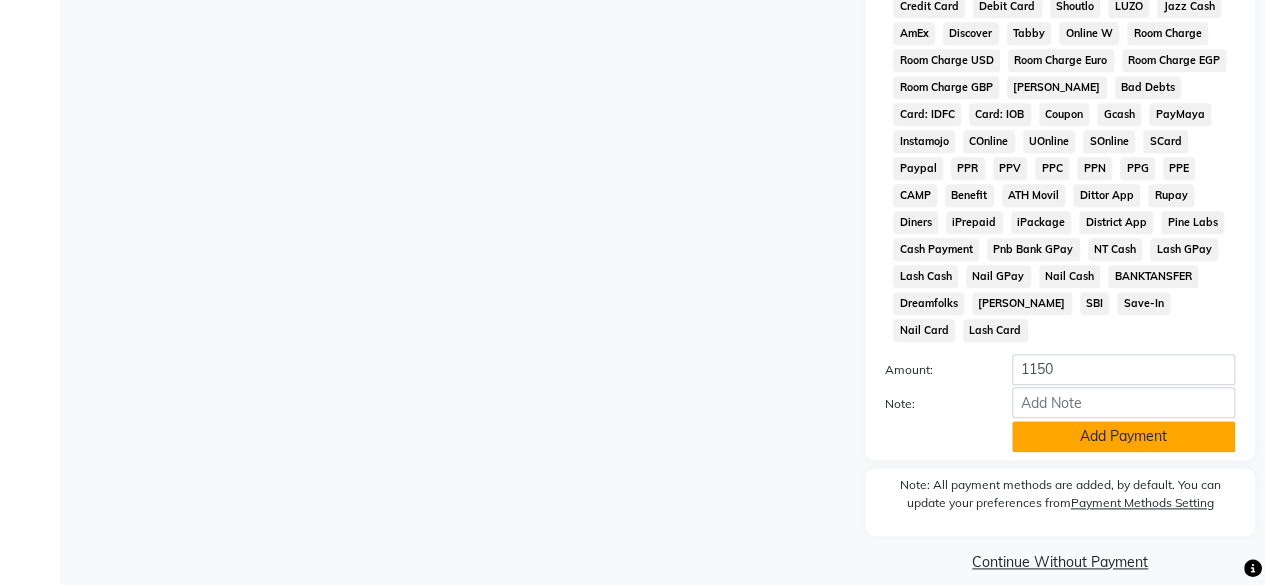 click on "Add Payment" 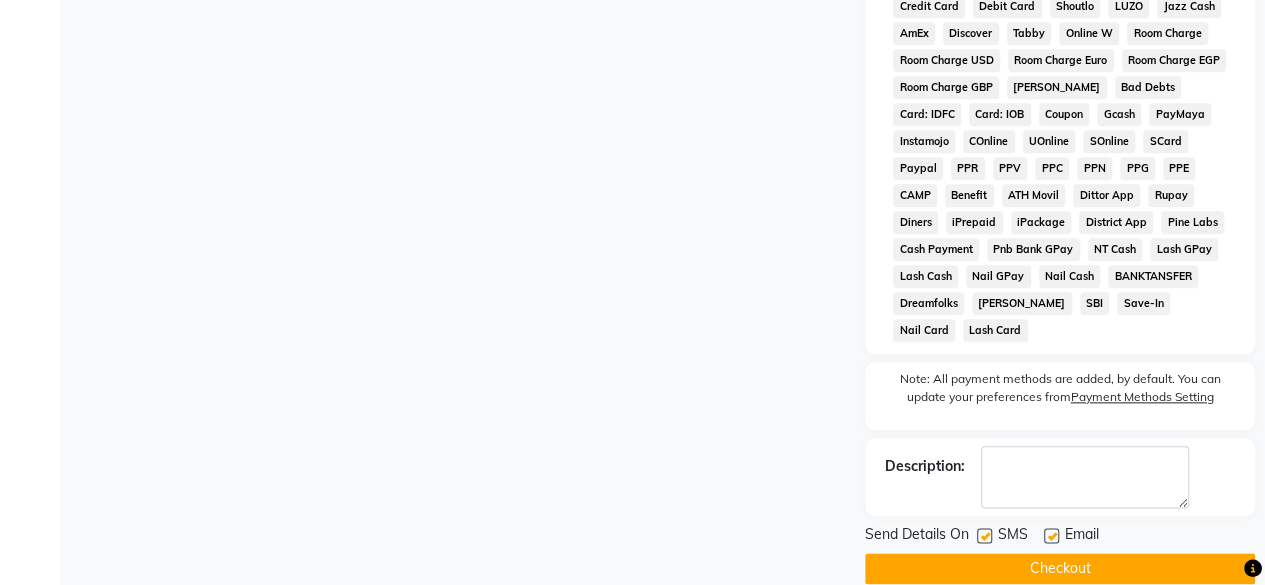 click 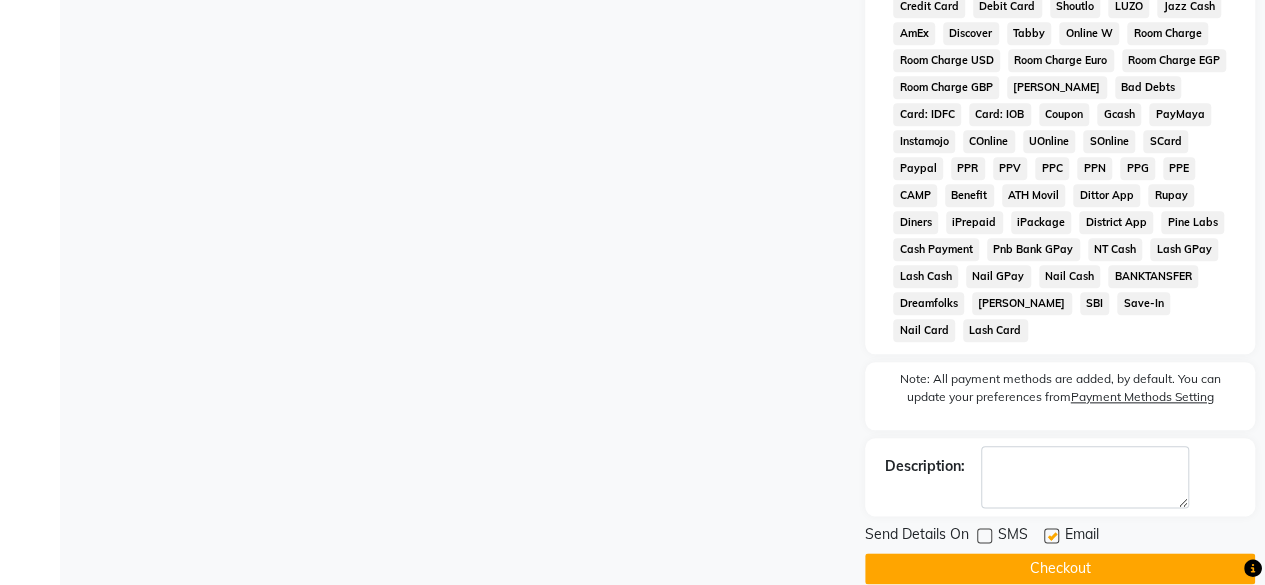 click on "Checkout" 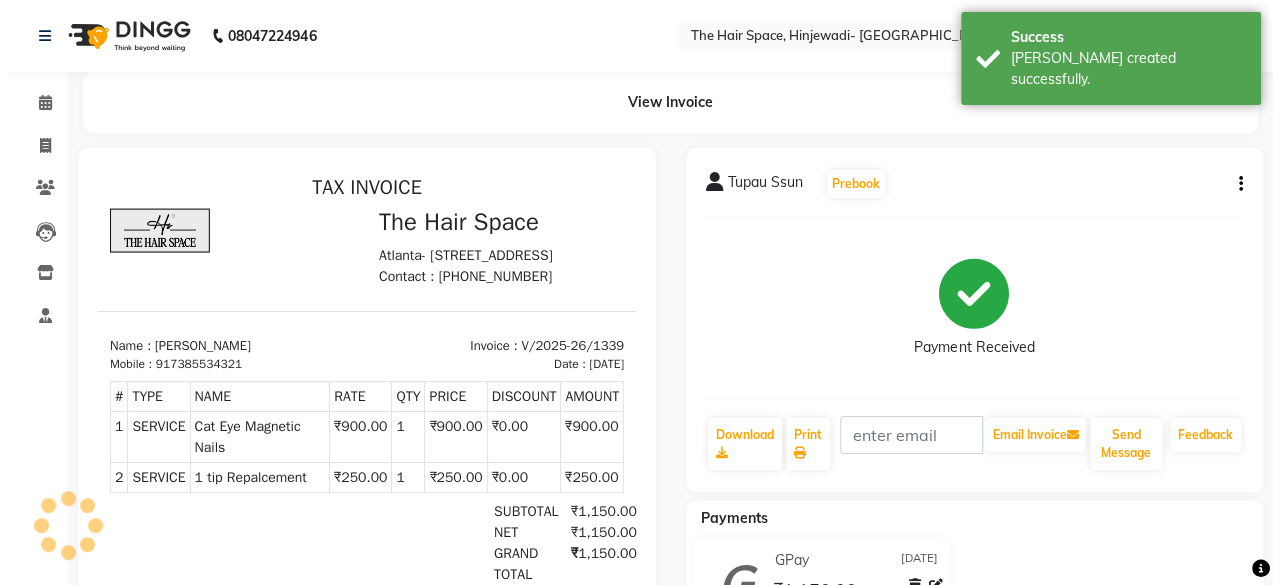 scroll, scrollTop: 0, scrollLeft: 0, axis: both 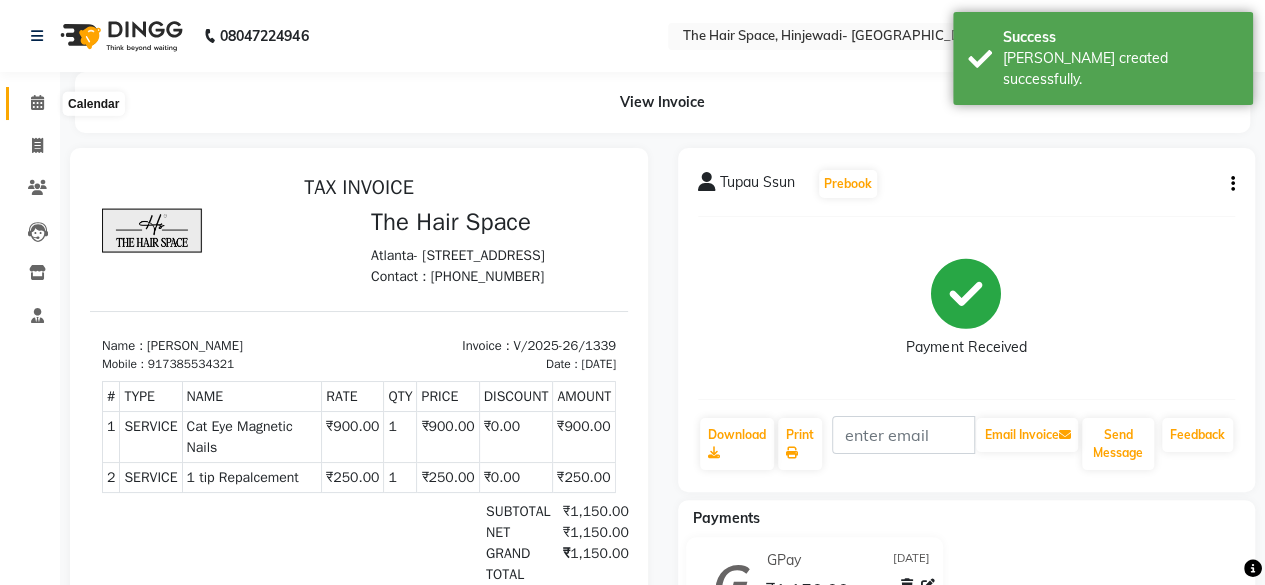 click 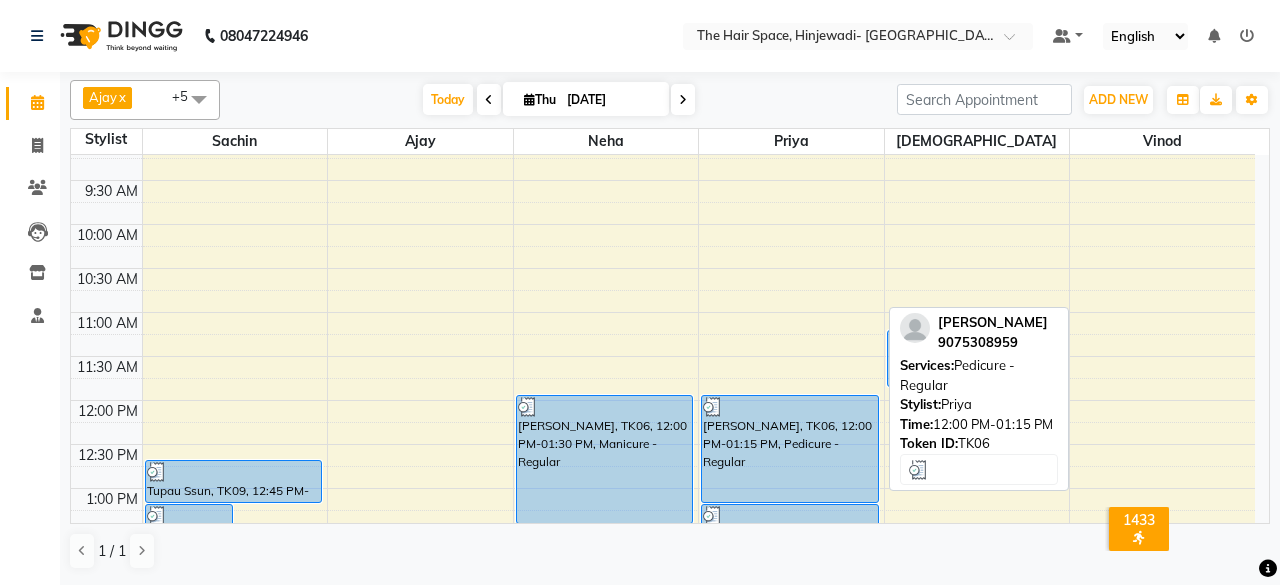 scroll, scrollTop: 0, scrollLeft: 0, axis: both 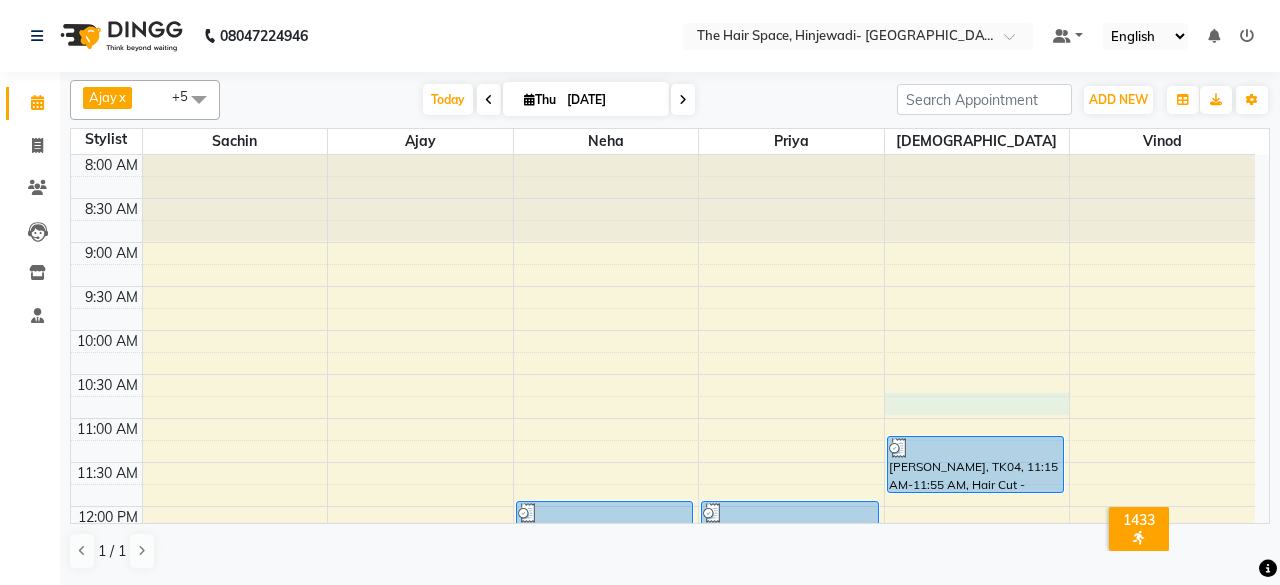 click on "8:00 AM 8:30 AM 9:00 AM 9:30 AM 10:00 AM 10:30 AM 11:00 AM 11:30 AM 12:00 PM 12:30 PM 1:00 PM 1:30 PM 2:00 PM 2:30 PM 3:00 PM 3:30 PM 4:00 PM 4:30 PM 5:00 PM 5:30 PM 6:00 PM 6:30 PM 7:00 PM 7:30 PM 8:00 PM 8:30 PM 9:00 PM 9:30 PM 10:00 PM 10:30 PM     Tupau Ssun, TK09, 01:15 PM-03:45 PM, Cat Eye Magnetic Nails     [PERSON_NAME] Mane, TK07, 02:00 PM-02:45 PM, gel polish Removel     Tupau Ssun, TK09, 12:45 PM-01:15 PM, 1 tip Repalcement     [PERSON_NAME], TK05, 01:45 PM-02:45 PM, Hair Cut - [DEMOGRAPHIC_DATA] Hair Cut (Senior Stylist)     [PERSON_NAME], TK06, 12:00 PM-01:30 PM, Manicure - Regular     [PERSON_NAME], TK01, 02:30 PM-03:15 PM, [PERSON_NAME] Face-Neck     [PERSON_NAME] Mane, TK07, 03:00 PM-04:15 PM, Pedicure - Advance    [PERSON_NAME]..Coupon, TK02, 04:00 PM-05:45 PM, Facials - Facials Hydra Facial    Shweta K, TK03, 03:30 PM-04:30 PM, Facials - Facials Regular Facial     [PERSON_NAME] Mane, TK07, 04:15 PM-05:00 PM, Pedicure - Advance    Shweta K, TK03, 04:30 PM-05:00 PM, Waxing - Normal Wax Full Legs" at bounding box center (663, 814) 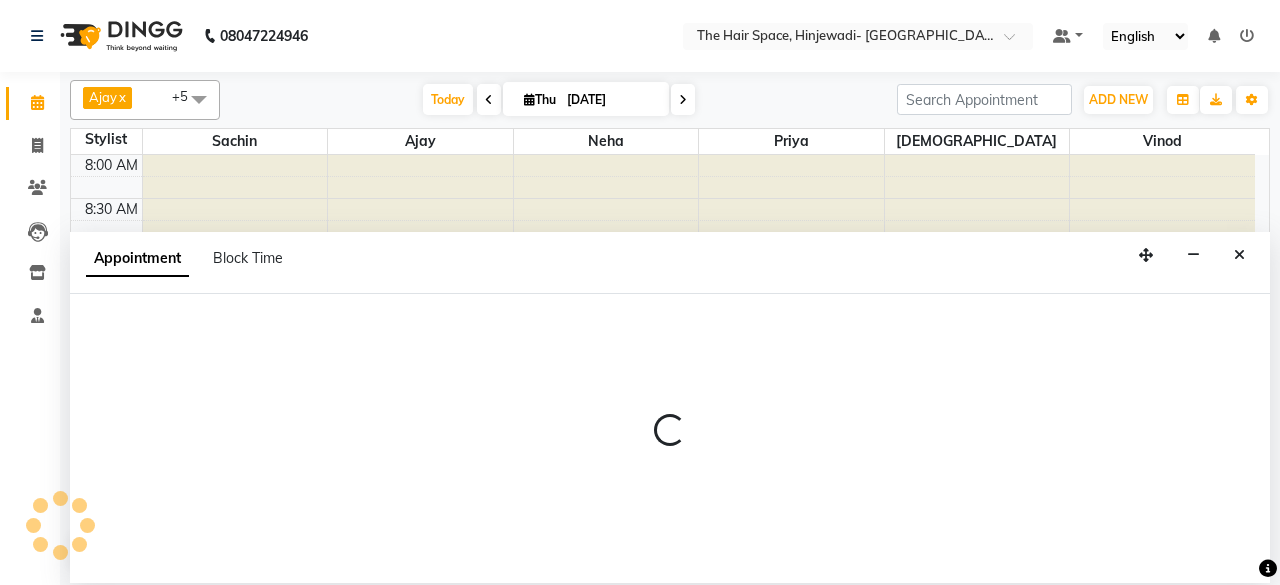 select on "84666" 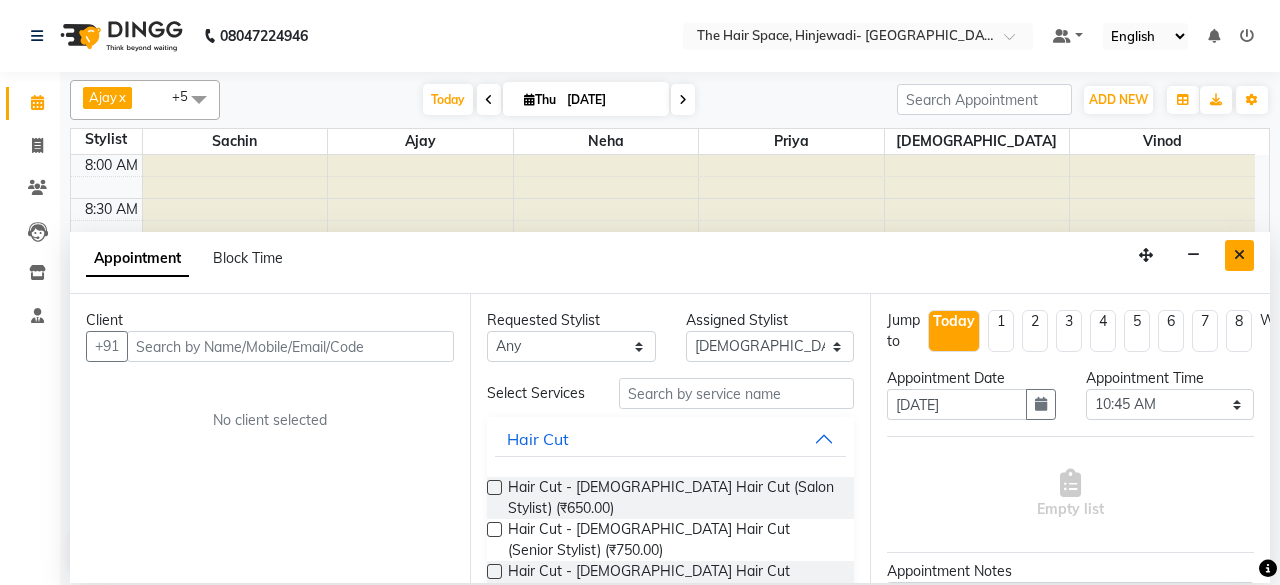 click at bounding box center [1239, 255] 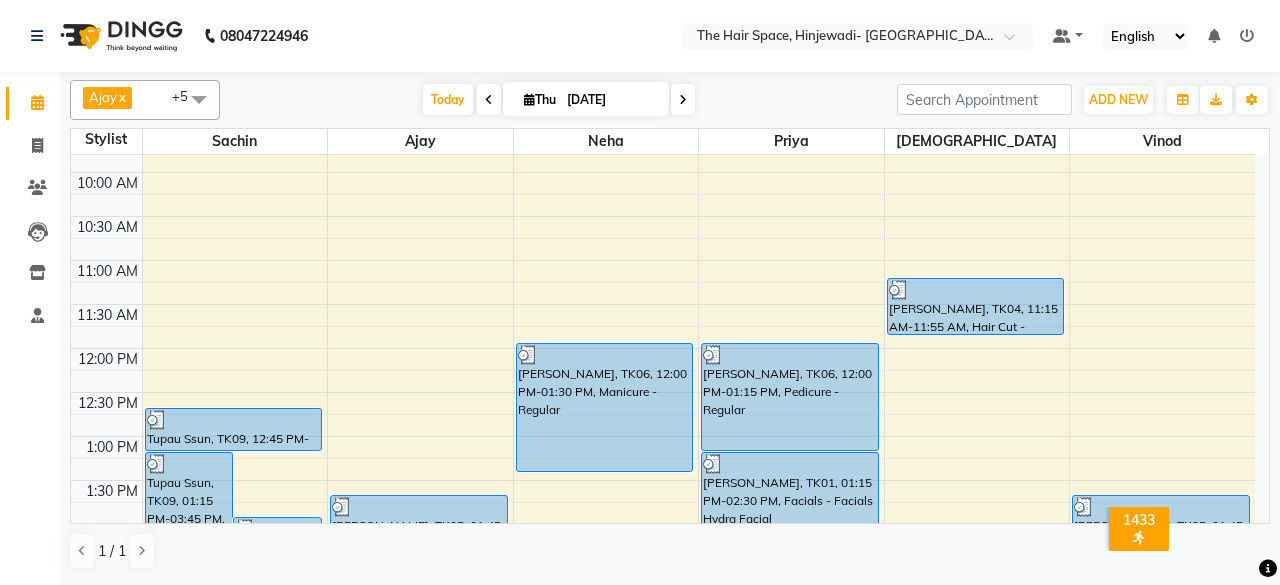 scroll, scrollTop: 200, scrollLeft: 0, axis: vertical 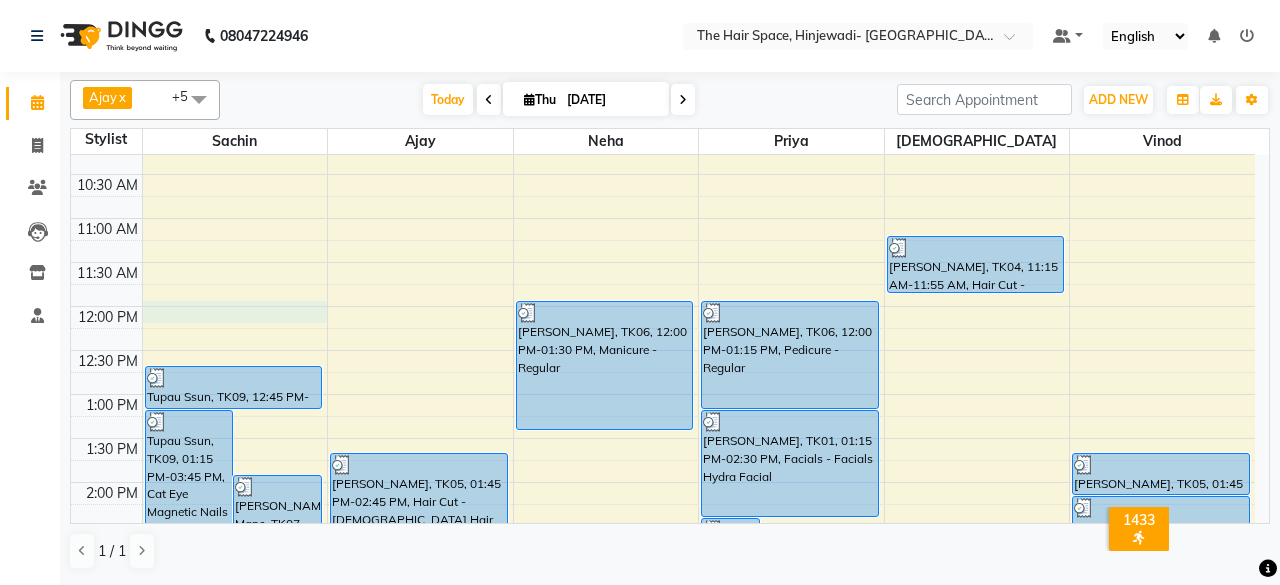 click on "8:00 AM 8:30 AM 9:00 AM 9:30 AM 10:00 AM 10:30 AM 11:00 AM 11:30 AM 12:00 PM 12:30 PM 1:00 PM 1:30 PM 2:00 PM 2:30 PM 3:00 PM 3:30 PM 4:00 PM 4:30 PM 5:00 PM 5:30 PM 6:00 PM 6:30 PM 7:00 PM 7:30 PM 8:00 PM 8:30 PM 9:00 PM 9:30 PM 10:00 PM 10:30 PM     Tupau Ssun, TK09, 01:15 PM-03:45 PM, Cat Eye Magnetic Nails     [PERSON_NAME] Mane, TK07, 02:00 PM-02:45 PM, gel polish Removel     Tupau Ssun, TK09, 12:45 PM-01:15 PM, 1 tip Repalcement     [PERSON_NAME], TK05, 01:45 PM-02:45 PM, Hair Cut - [DEMOGRAPHIC_DATA] Hair Cut (Senior Stylist)     [PERSON_NAME], TK06, 12:00 PM-01:30 PM, Manicure - Regular     [PERSON_NAME], TK01, 02:30 PM-03:15 PM, [PERSON_NAME] Face-Neck     [PERSON_NAME] Mane, TK07, 03:00 PM-04:15 PM, Pedicure - Advance    [PERSON_NAME]..Coupon, TK02, 04:00 PM-05:45 PM, Facials - Facials Hydra Facial    Shweta K, TK03, 03:30 PM-04:30 PM, Facials - Facials Regular Facial     [PERSON_NAME] Mane, TK07, 04:15 PM-05:00 PM, Pedicure - Advance    Shweta K, TK03, 04:30 PM-05:00 PM, Waxing - Normal Wax Full Legs" at bounding box center [663, 614] 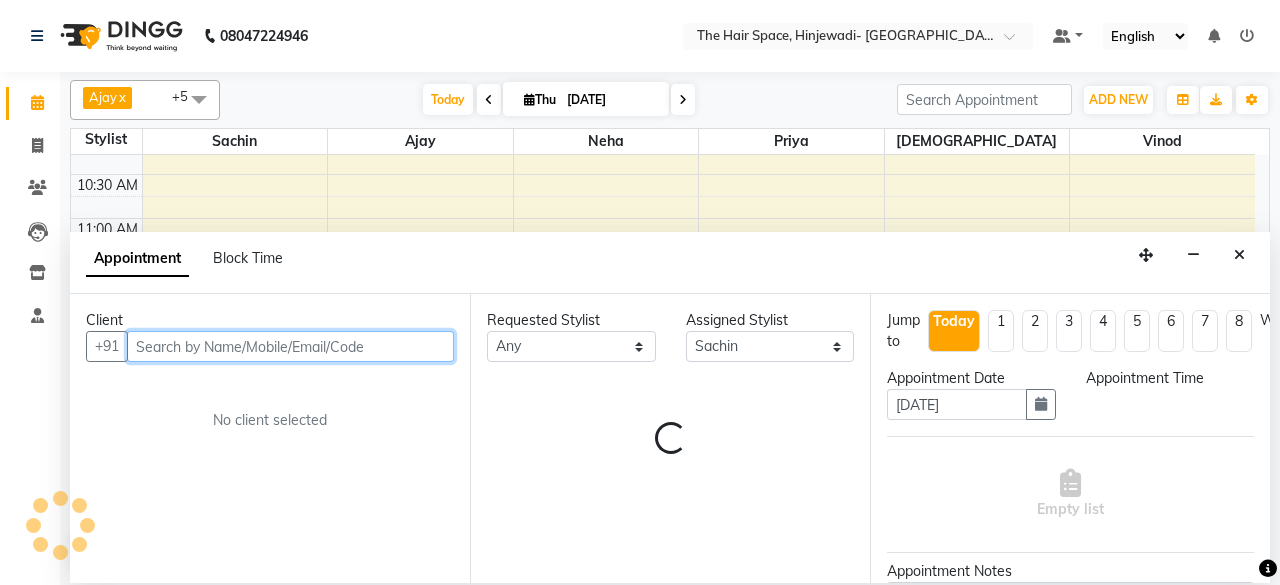 select on "720" 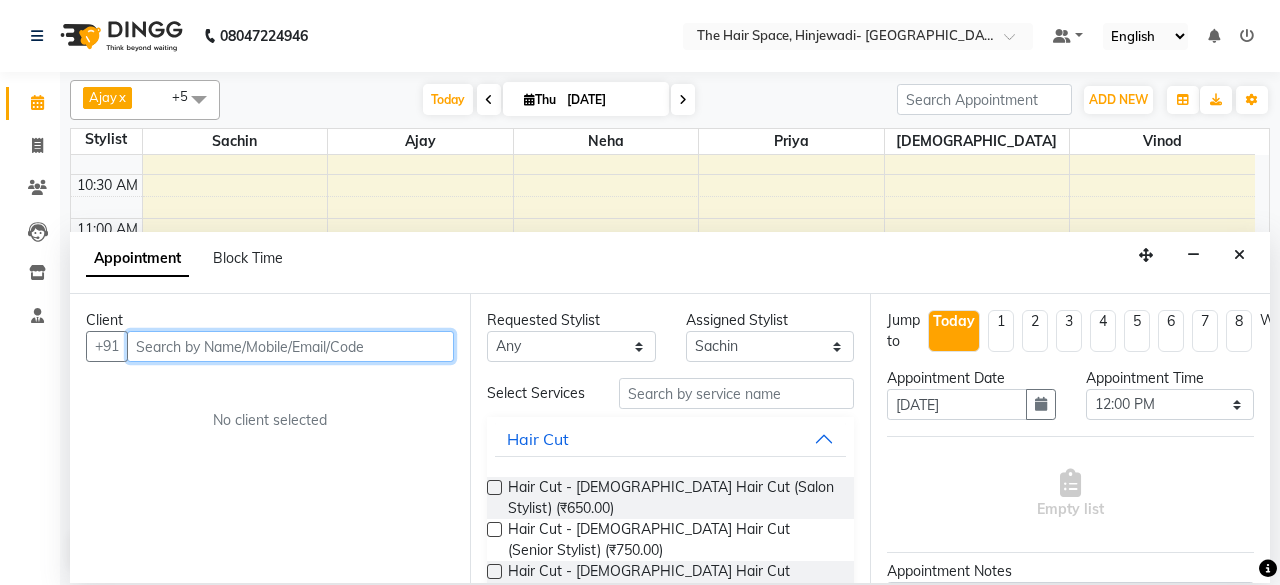 click at bounding box center (290, 346) 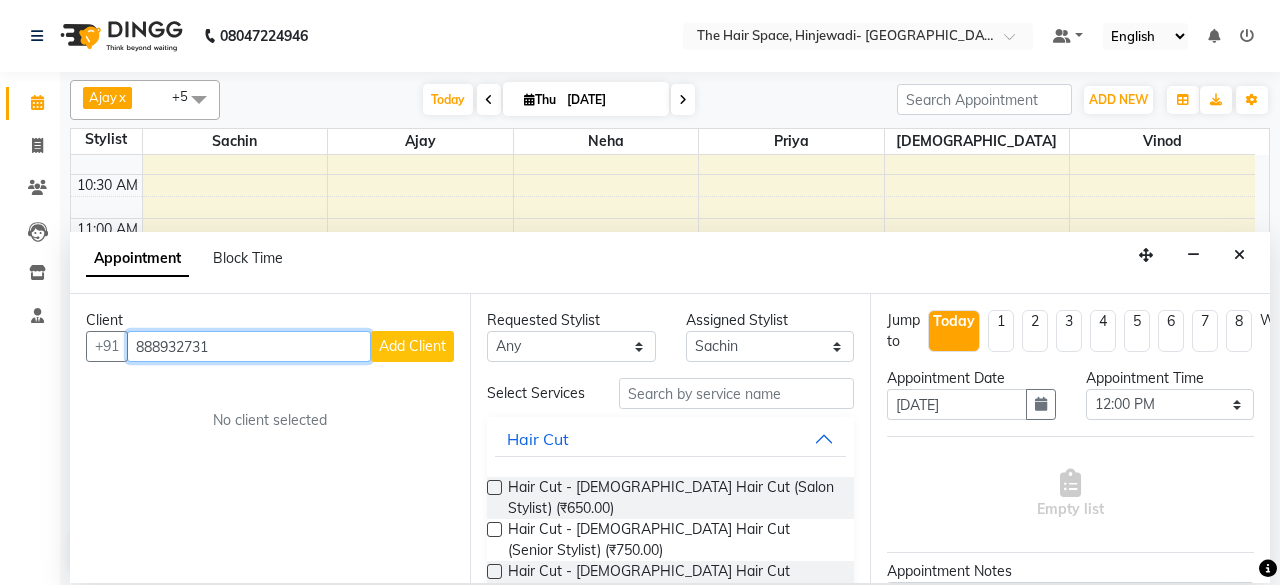 type on "888932731" 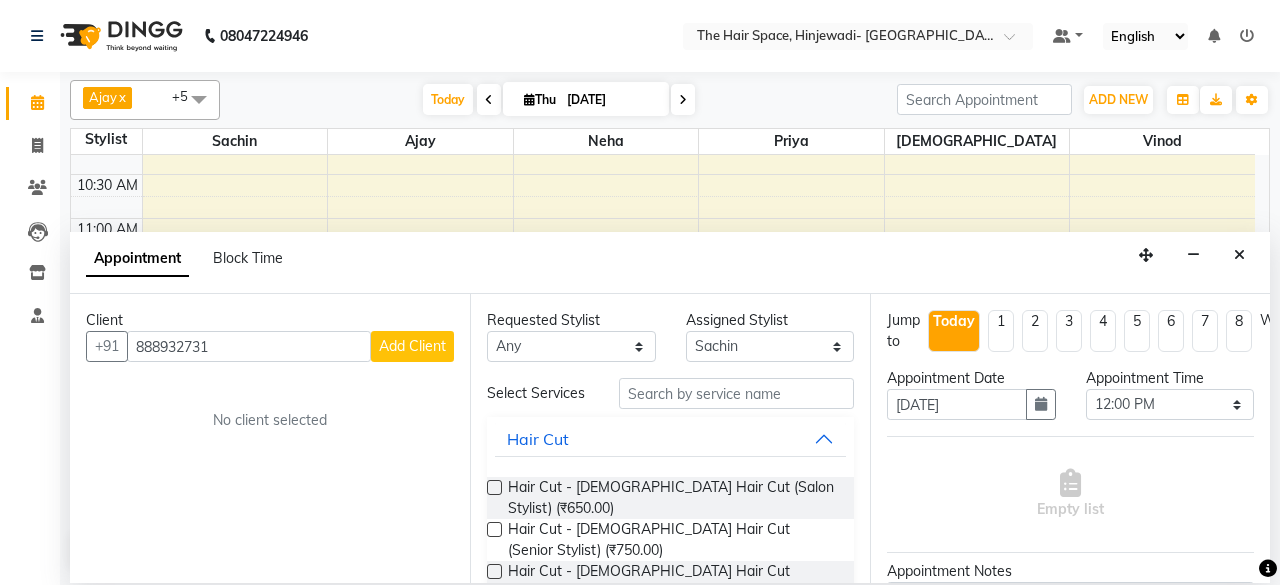 click on "Add Client" at bounding box center (412, 346) 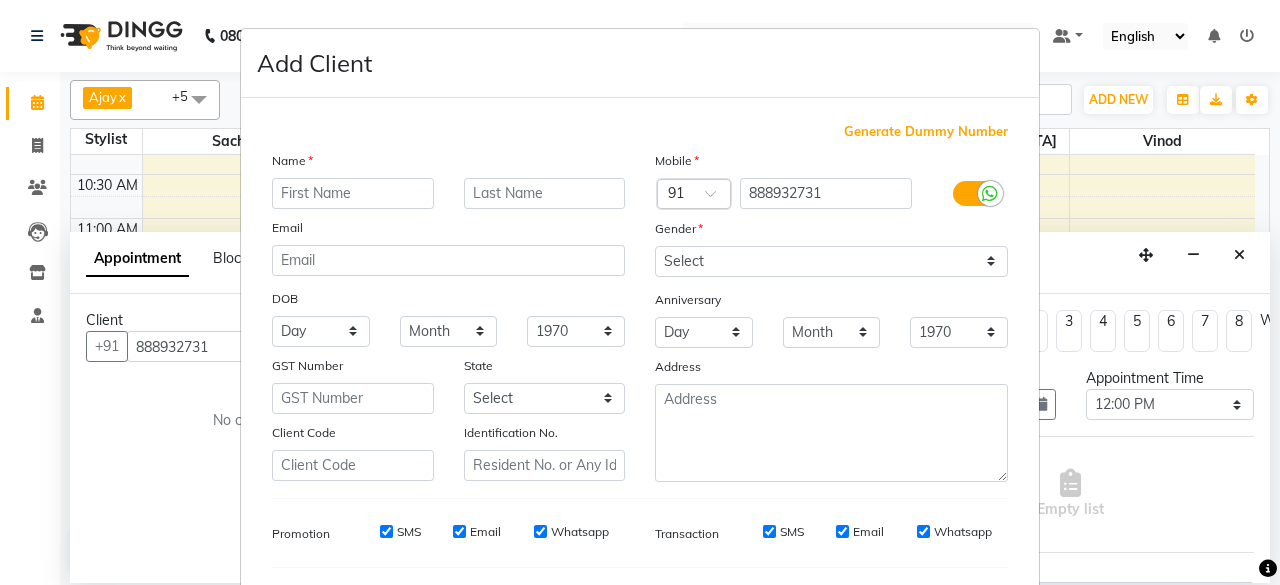 click at bounding box center [353, 193] 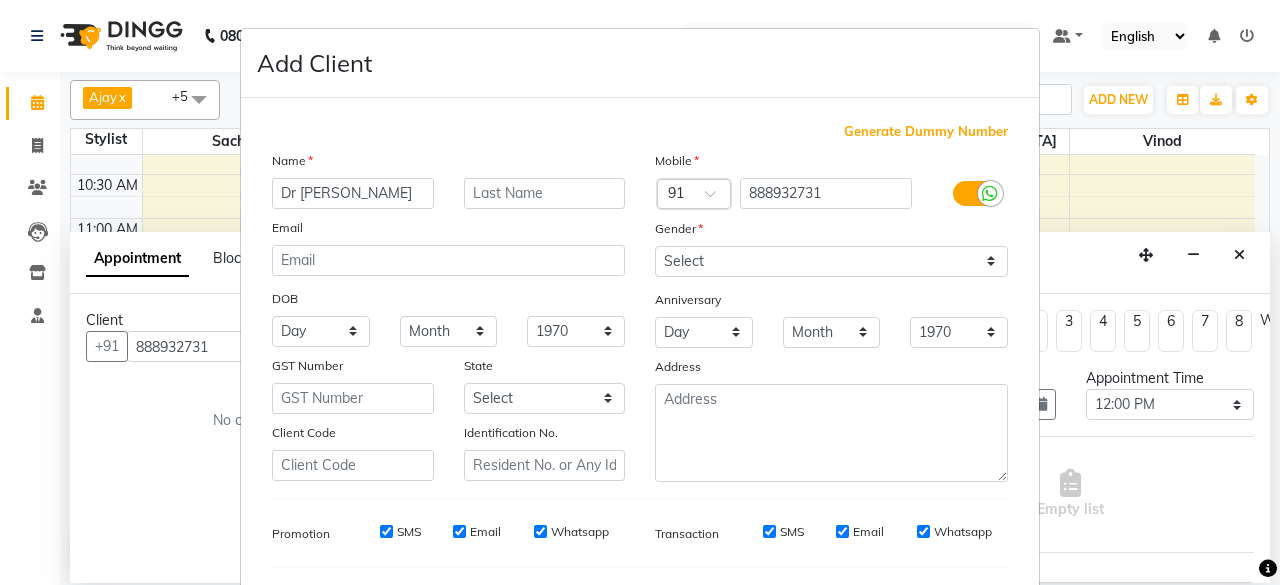 type on "Dr [PERSON_NAME]" 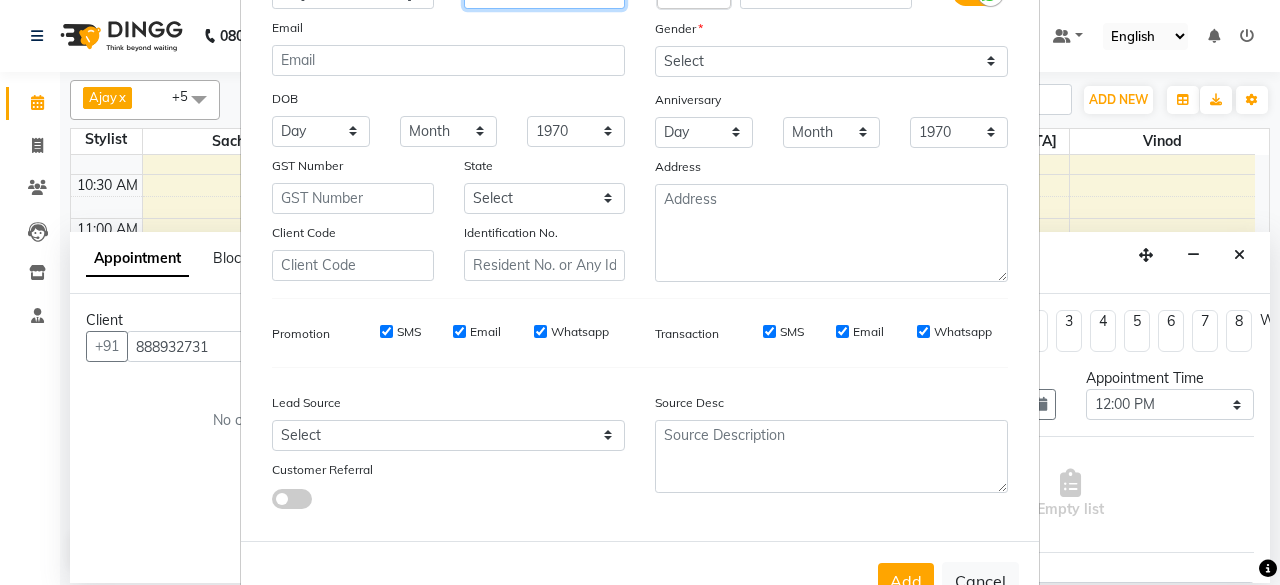 scroll, scrollTop: 260, scrollLeft: 0, axis: vertical 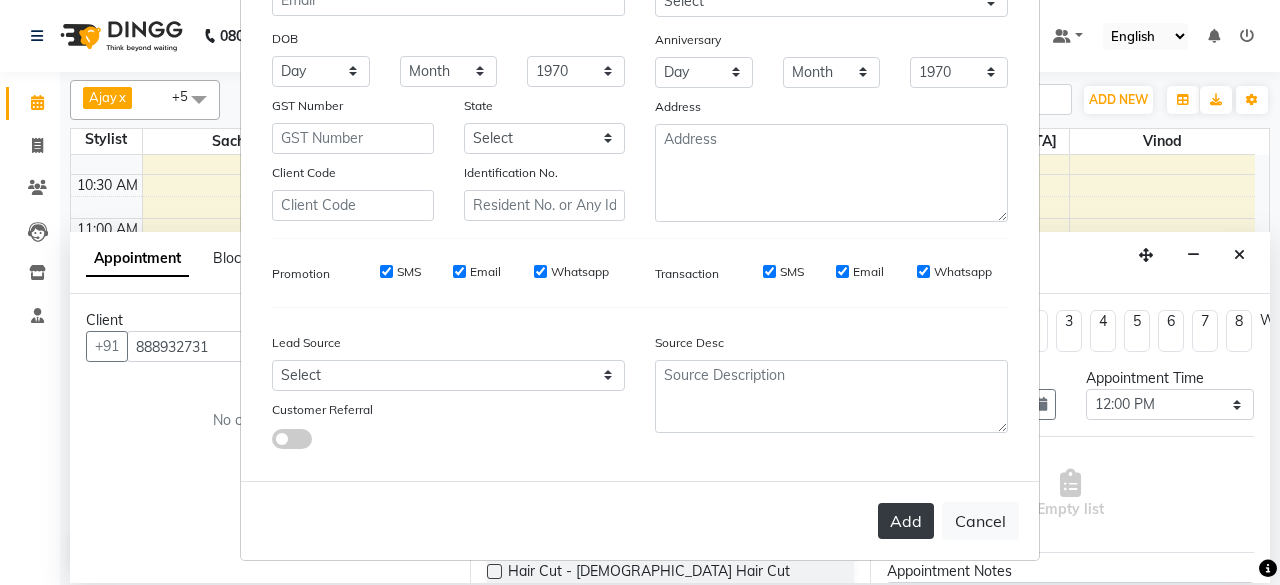 type on "Amrutlar" 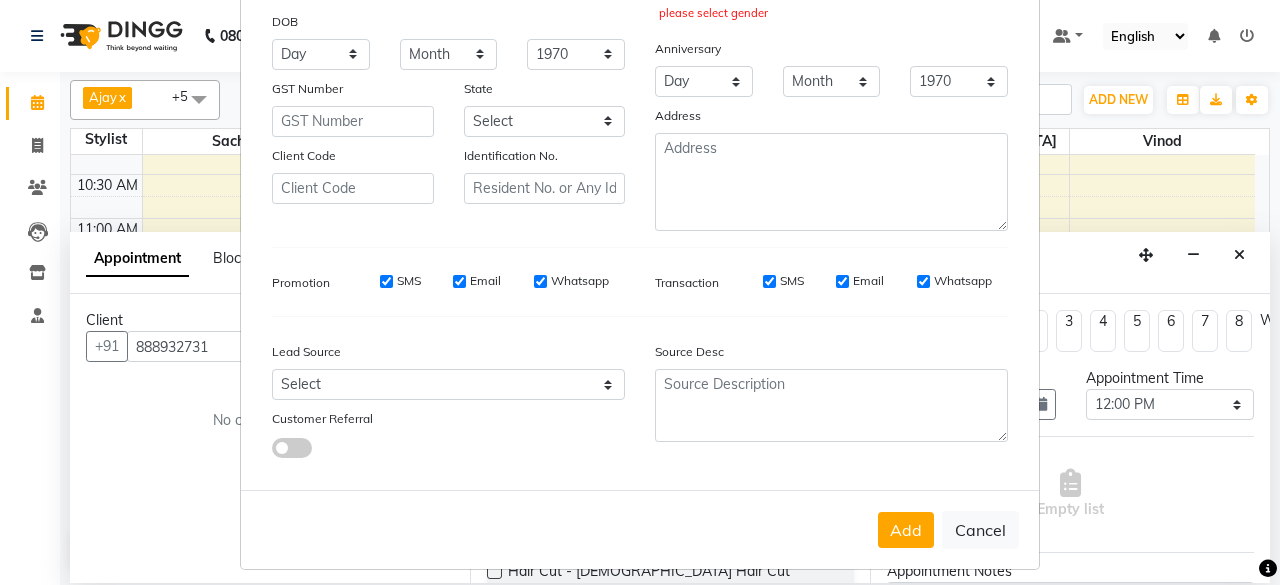 scroll, scrollTop: 286, scrollLeft: 0, axis: vertical 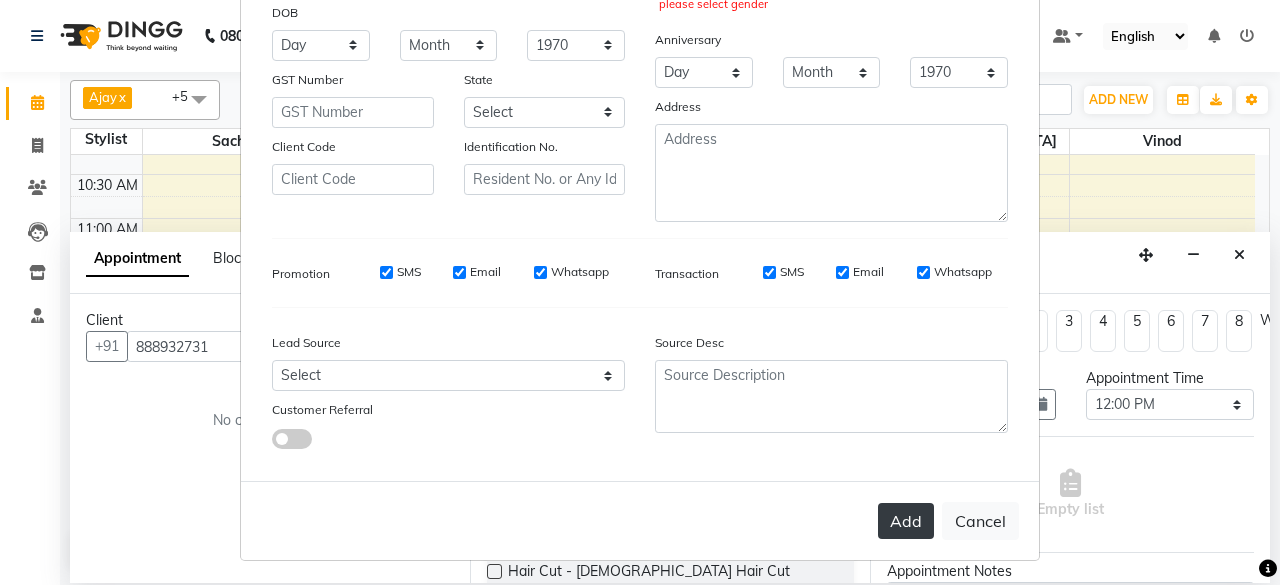 click on "Add" at bounding box center (906, 521) 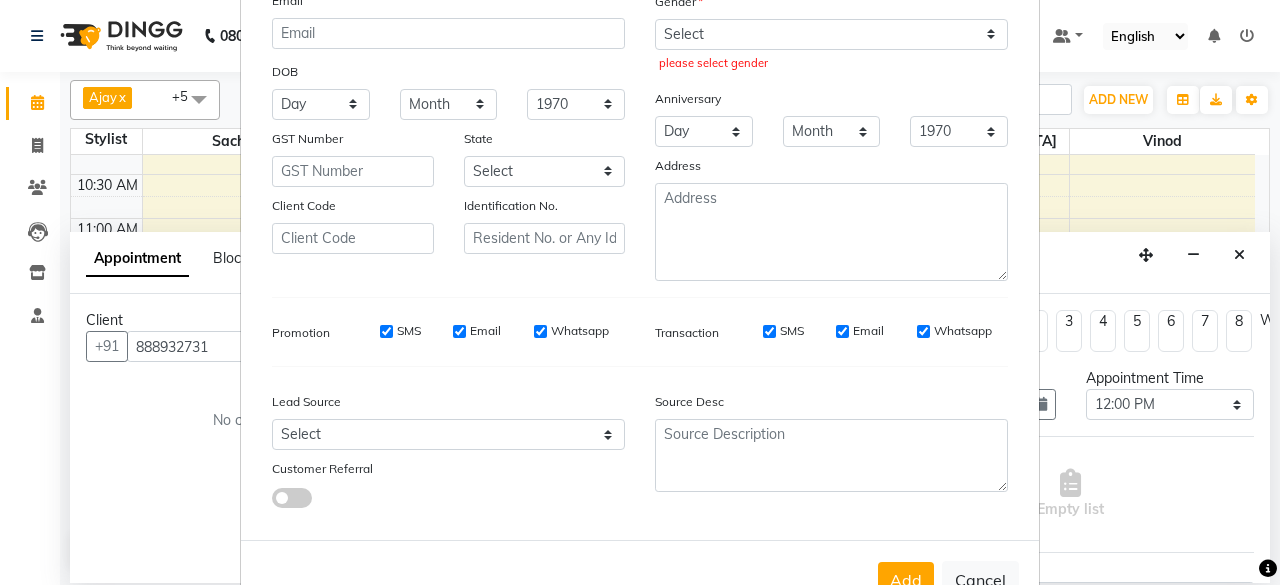 scroll, scrollTop: 186, scrollLeft: 0, axis: vertical 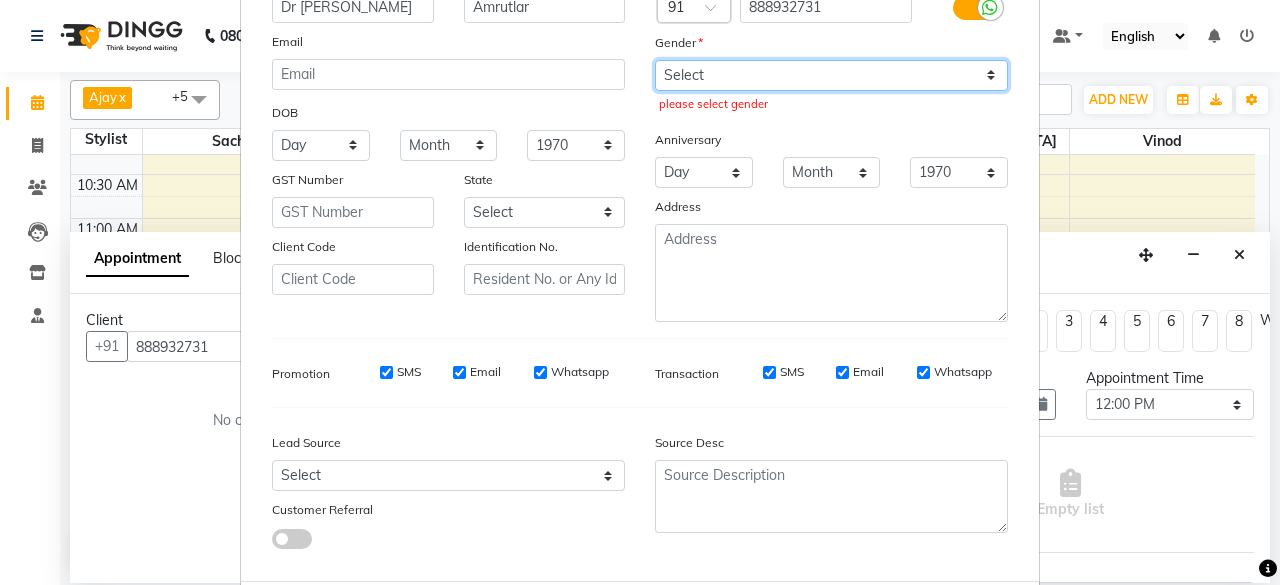 click on "Select [DEMOGRAPHIC_DATA] [DEMOGRAPHIC_DATA] Other Prefer Not To Say" at bounding box center (831, 75) 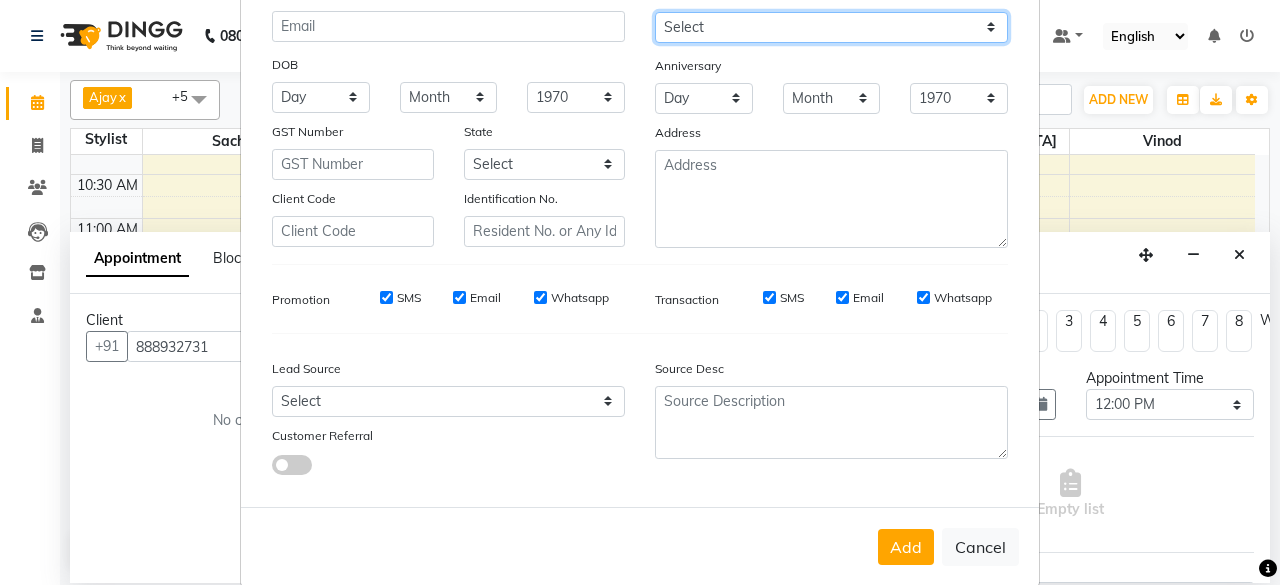 scroll, scrollTop: 260, scrollLeft: 0, axis: vertical 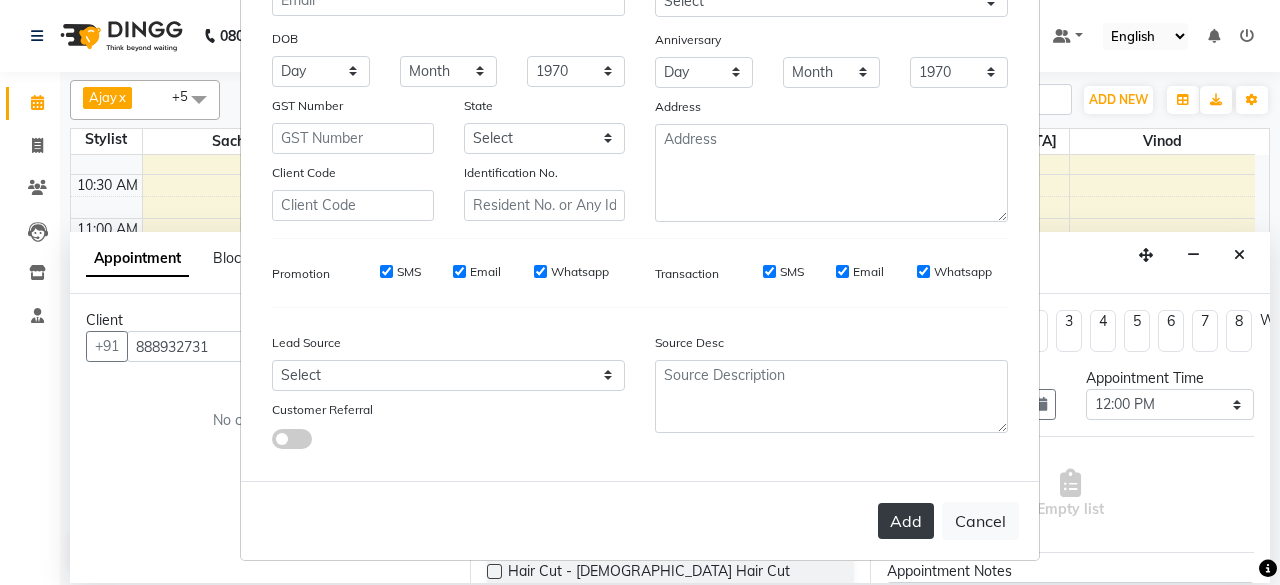 click on "Add" at bounding box center (906, 521) 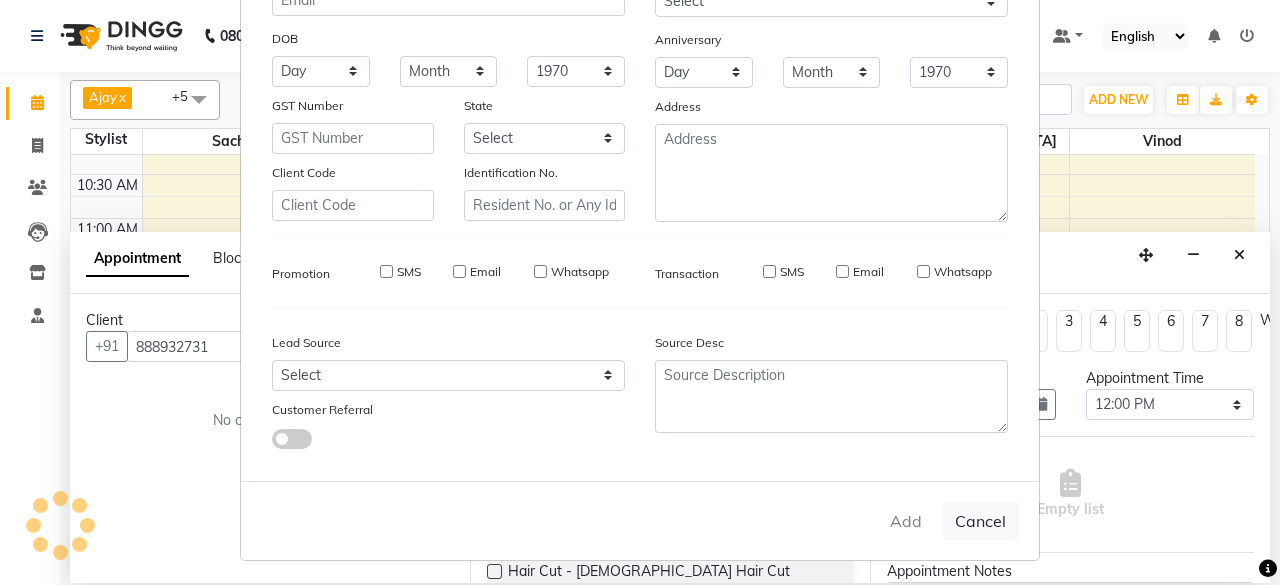type 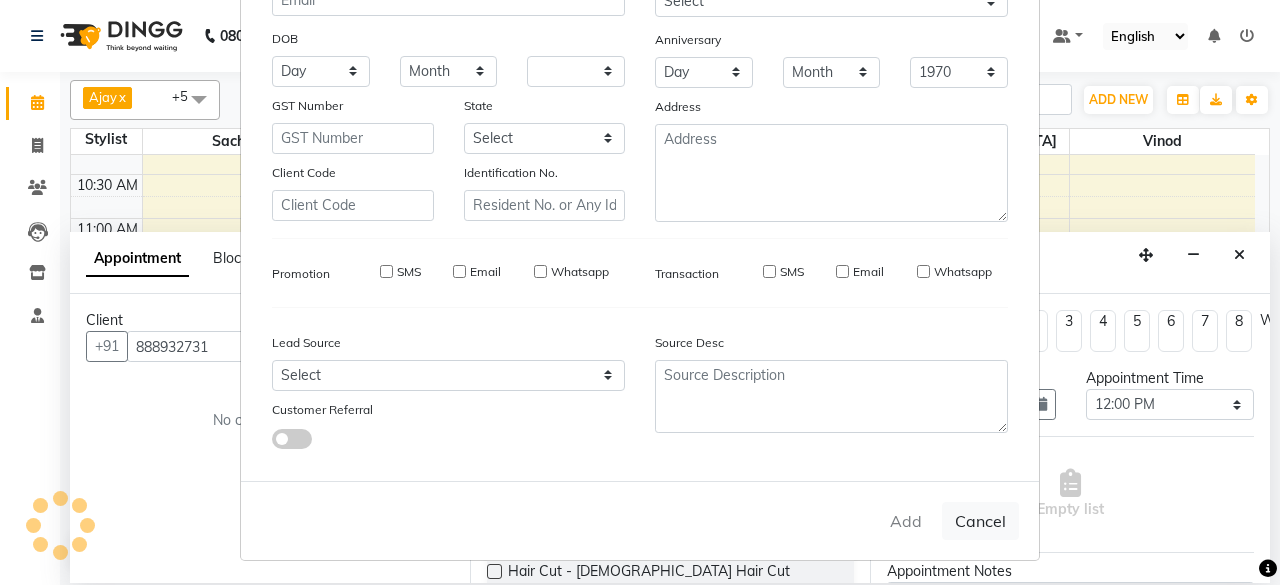 select 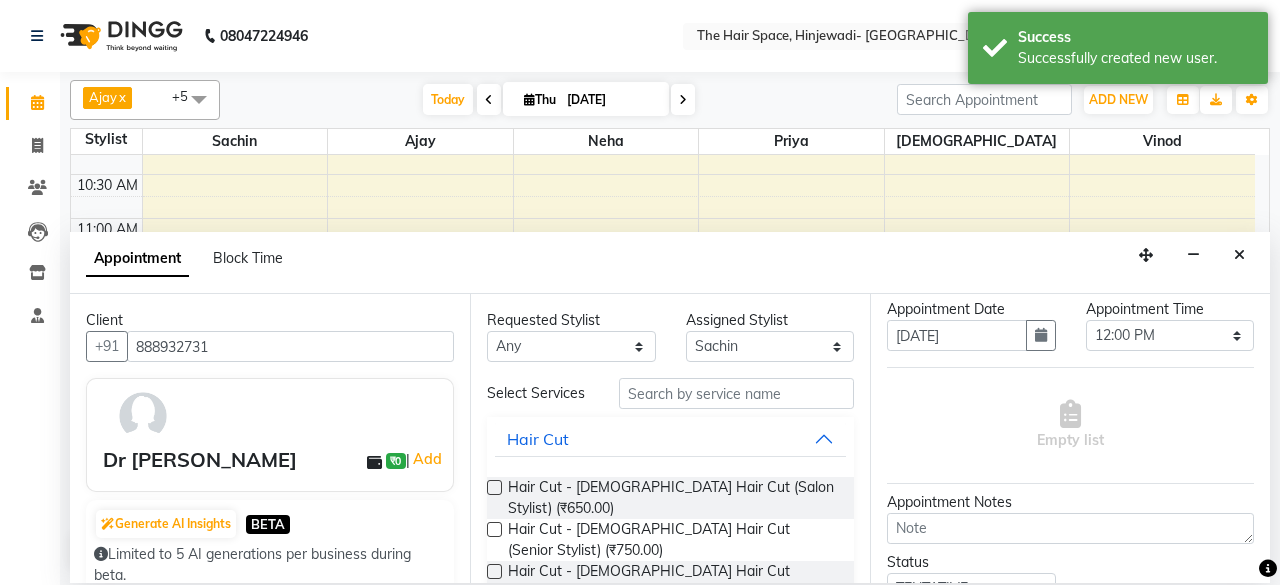 scroll, scrollTop: 100, scrollLeft: 0, axis: vertical 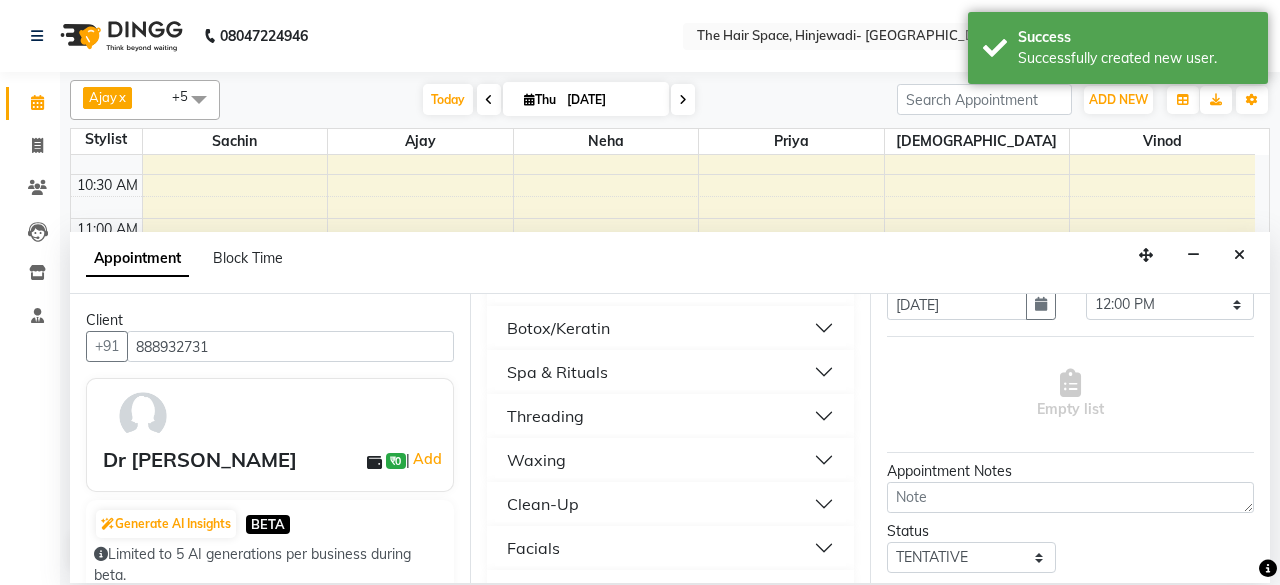 click on "Threading" at bounding box center (670, 416) 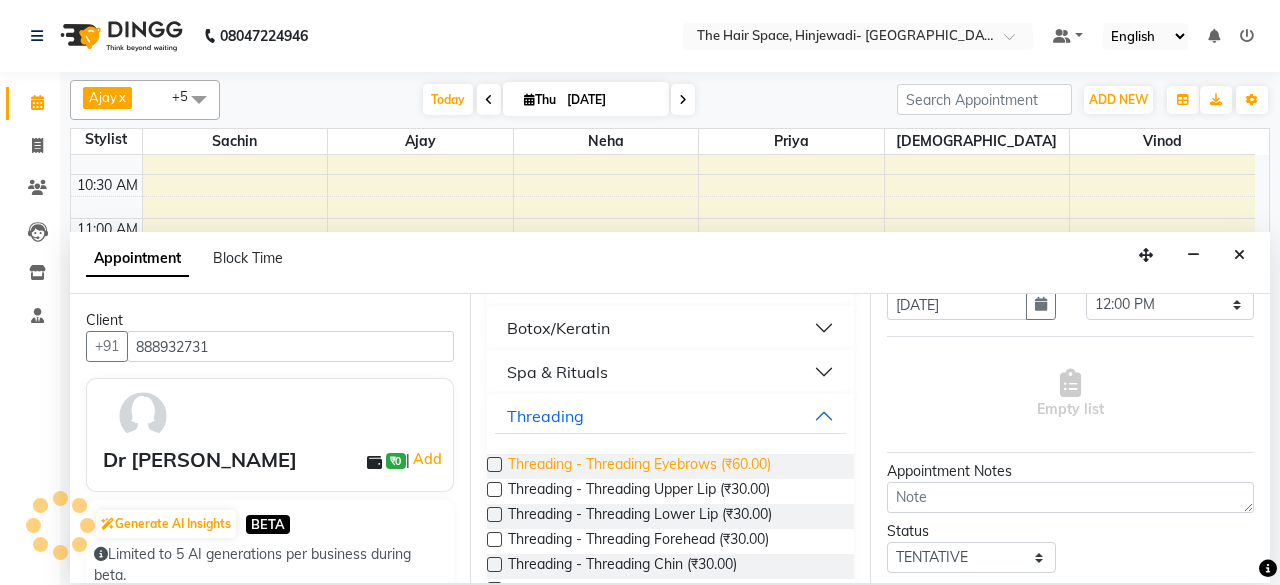 click on "Threading - Threading Eyebrows (₹60.00)" at bounding box center (639, 466) 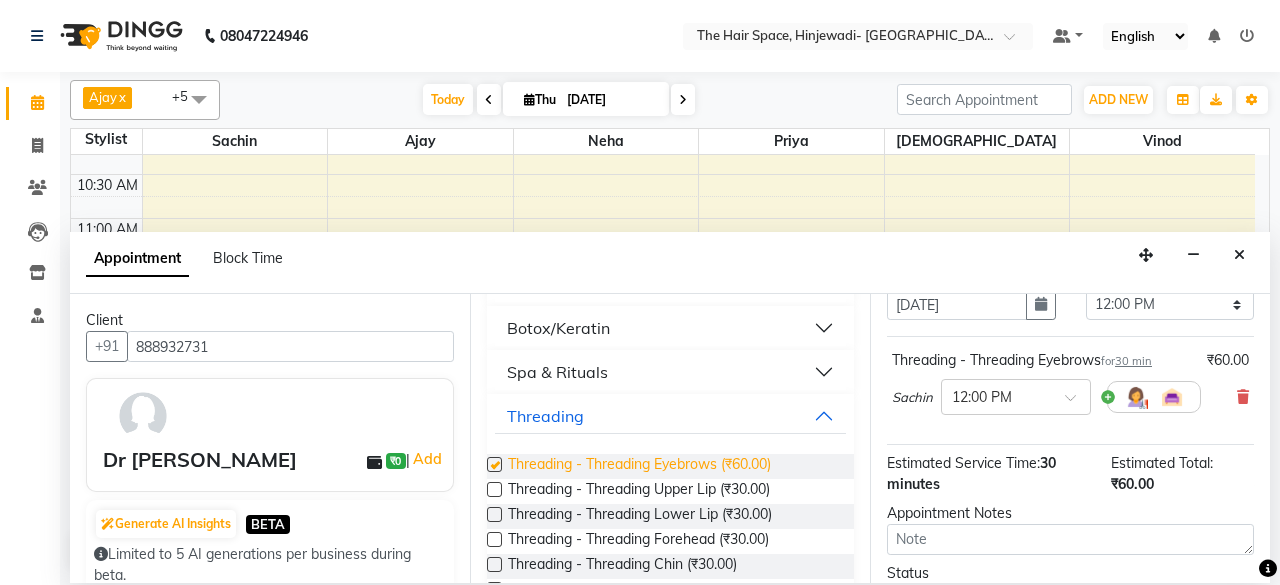 checkbox on "false" 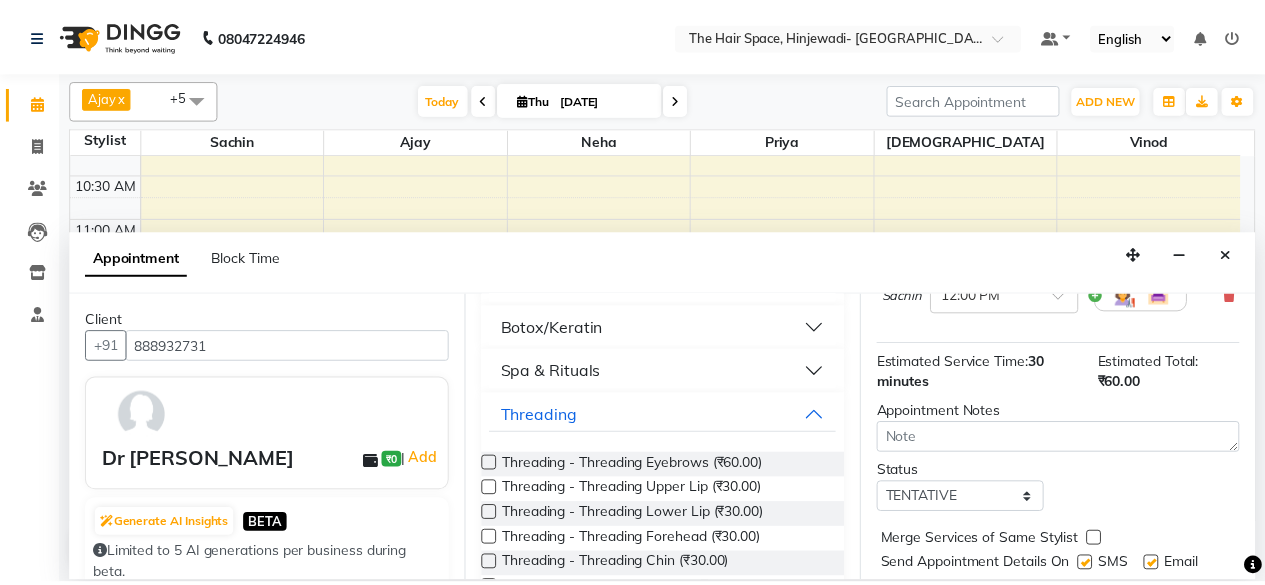 scroll, scrollTop: 272, scrollLeft: 0, axis: vertical 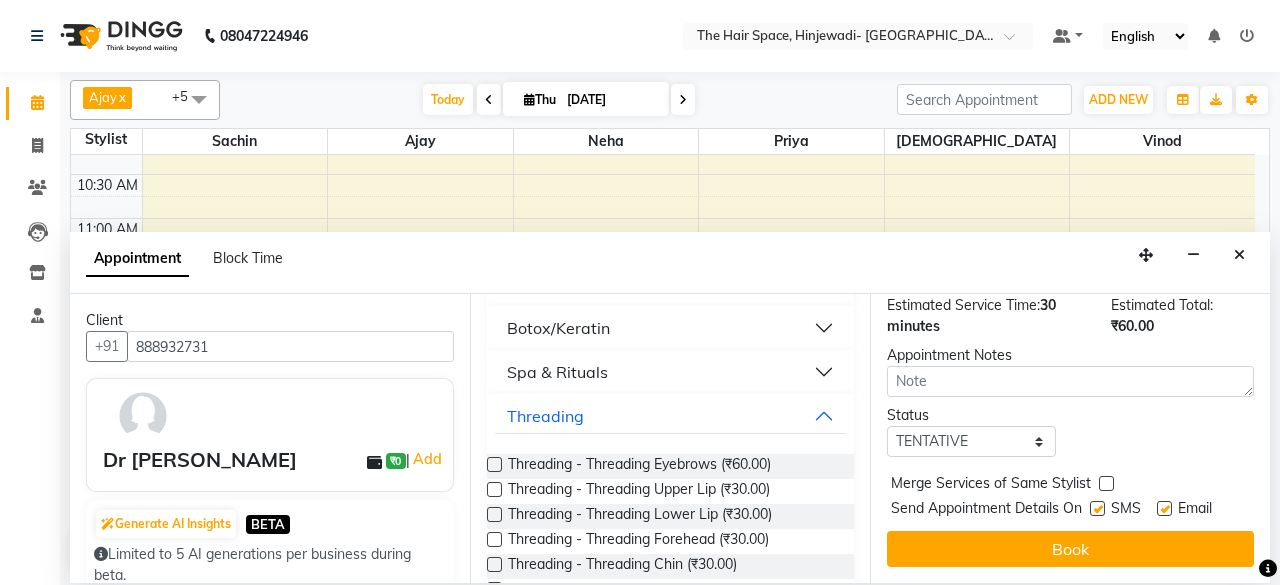 drag, startPoint x: 1096, startPoint y: 490, endPoint x: 1092, endPoint y: 509, distance: 19.416489 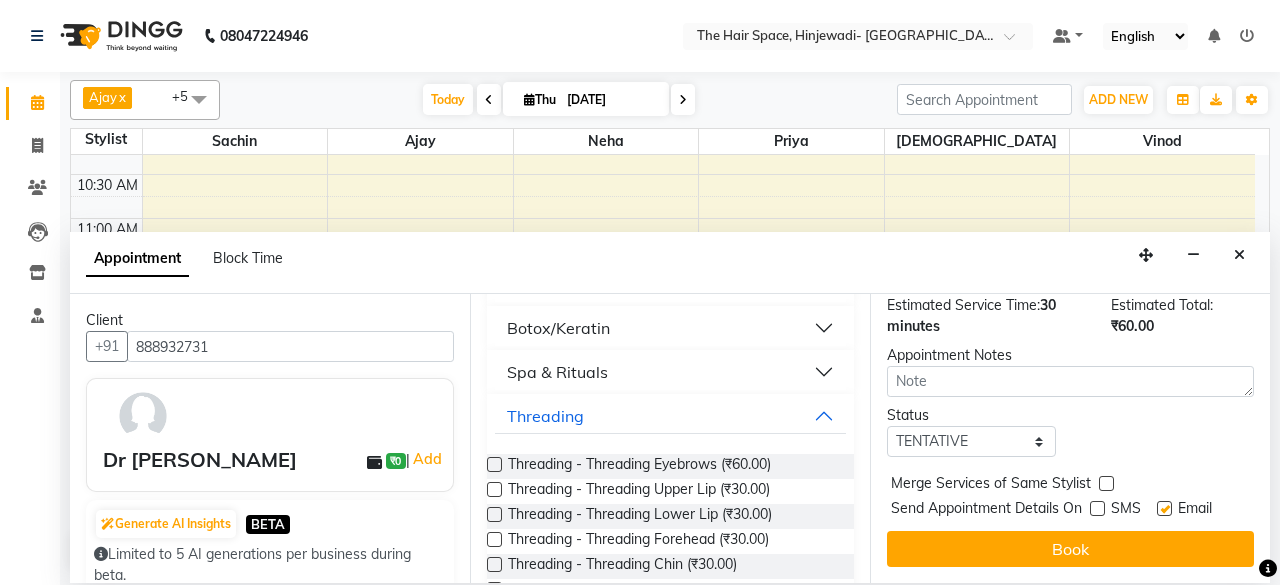drag, startPoint x: 1089, startPoint y: 516, endPoint x: 1087, endPoint y: 529, distance: 13.152946 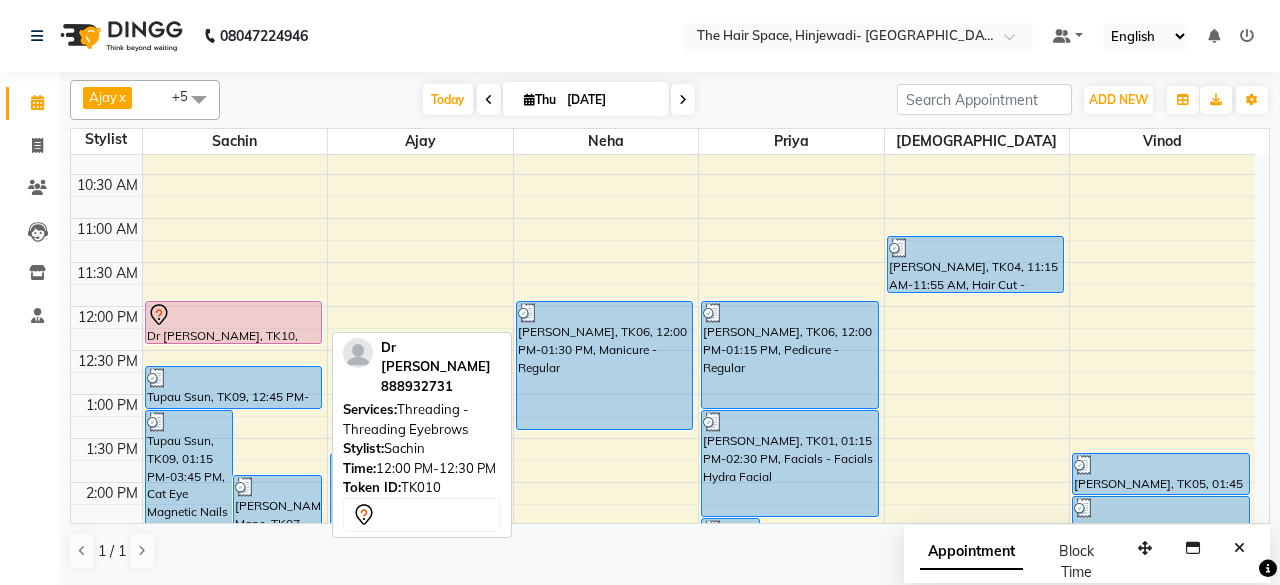 click at bounding box center [234, 343] 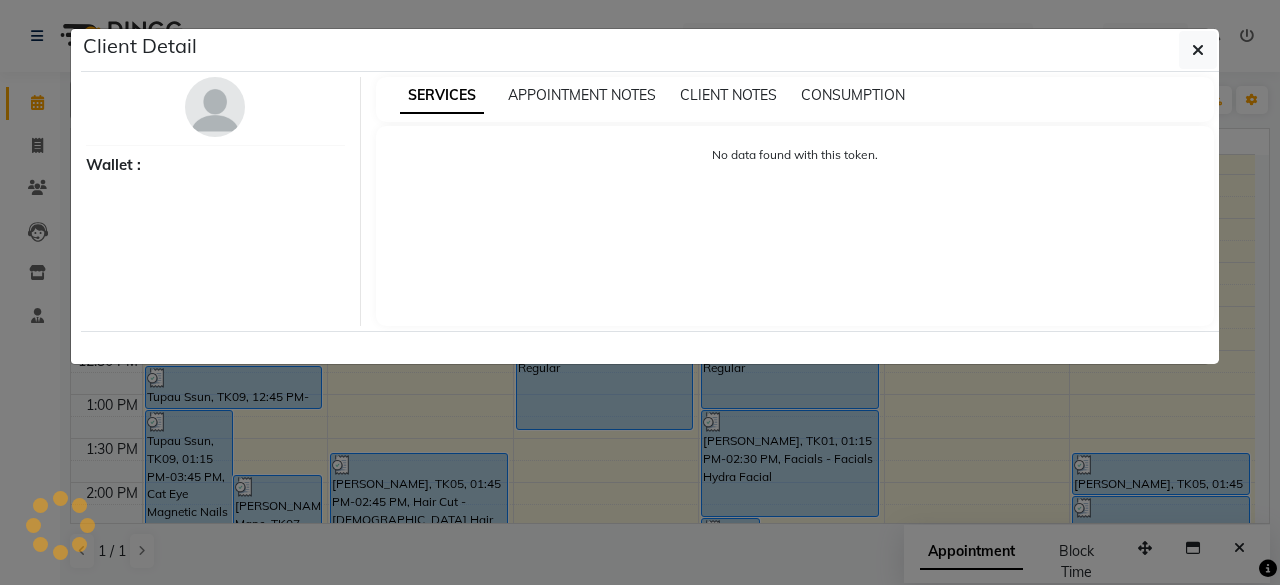 select on "7" 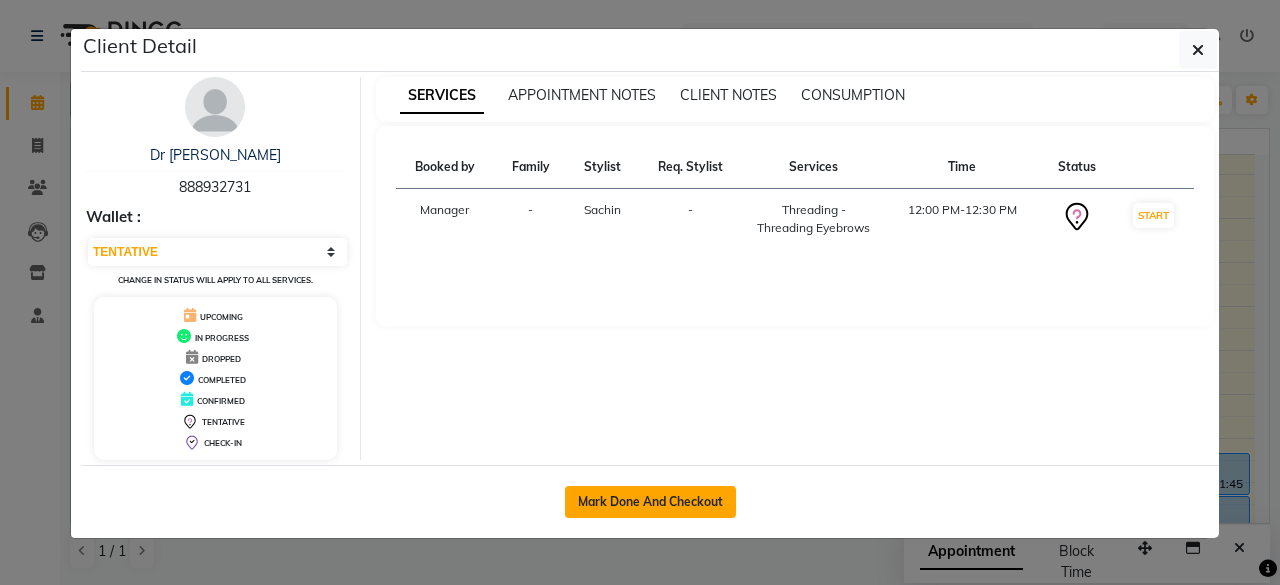 click on "Mark Done And Checkout" 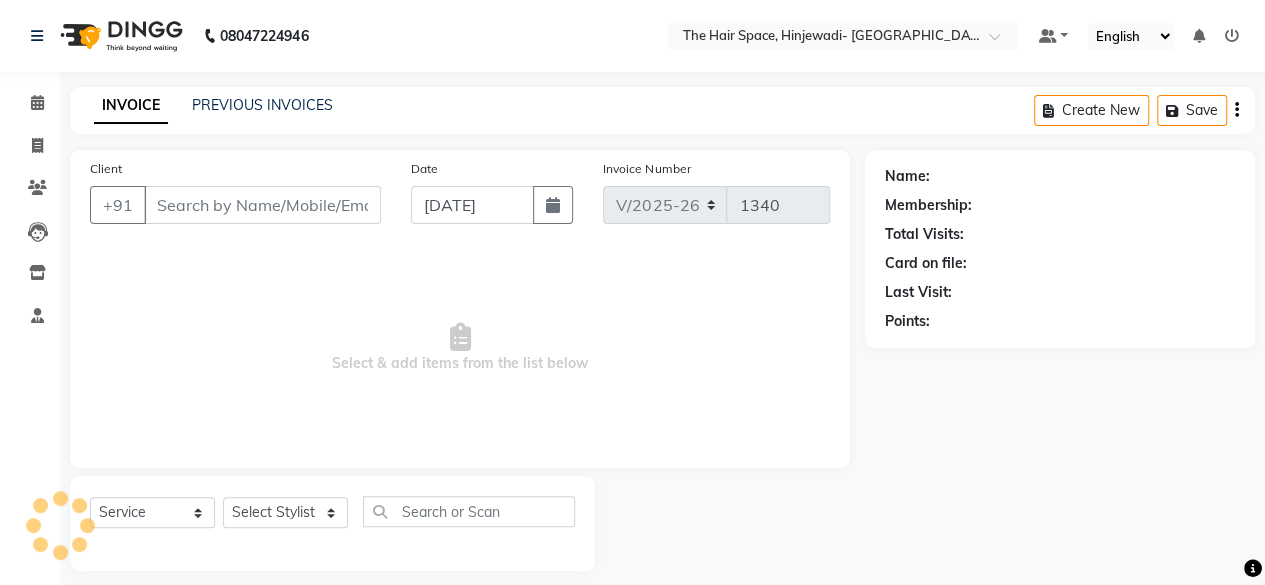 type on "888932731" 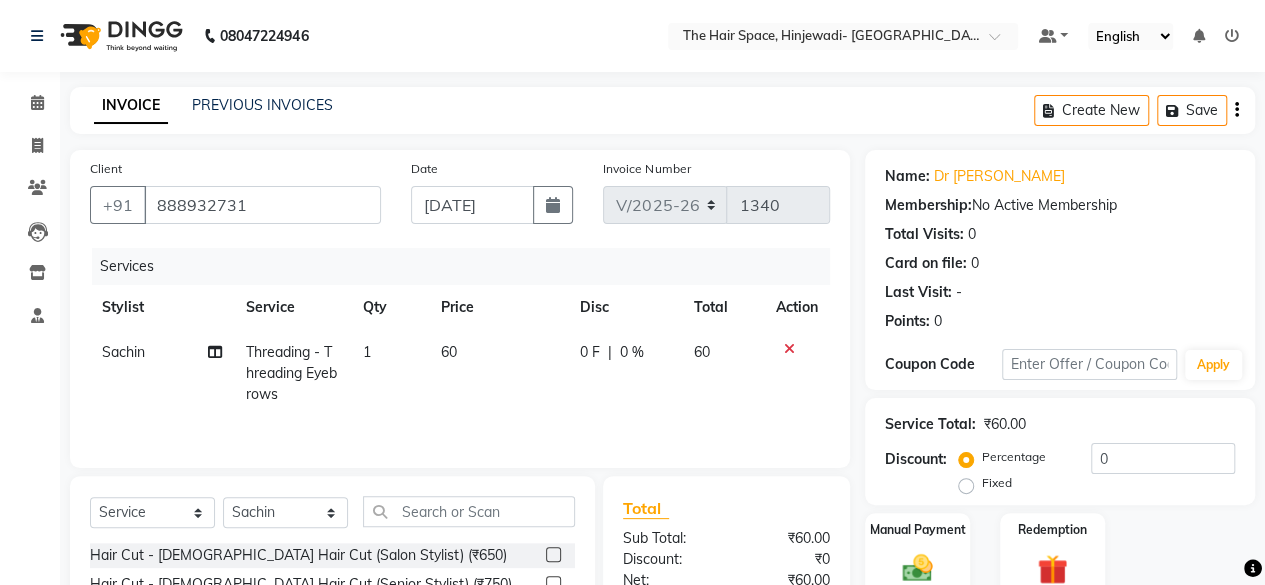 scroll, scrollTop: 200, scrollLeft: 0, axis: vertical 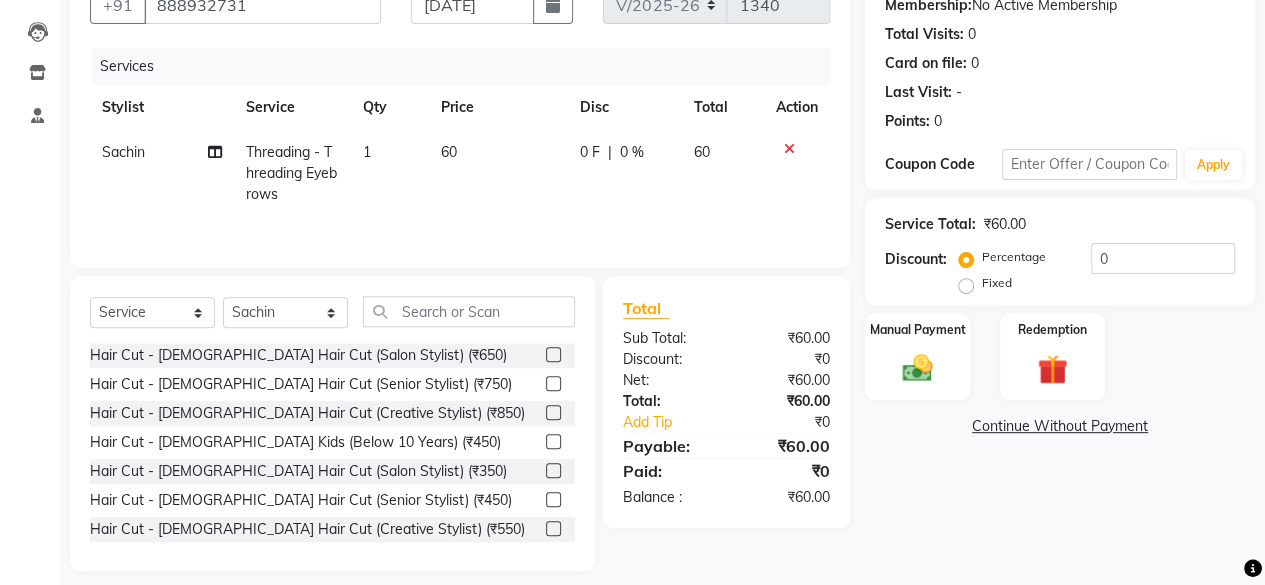 click on "Name: Dr [PERSON_NAME] Membership:  No Active Membership  Total Visits:  0 Card on file:  0 Last Visit:   - Points:   0  Coupon Code Apply Service Total:  ₹60.00  Discount:  Percentage   Fixed  0 Manual Payment Redemption  Continue Without Payment" 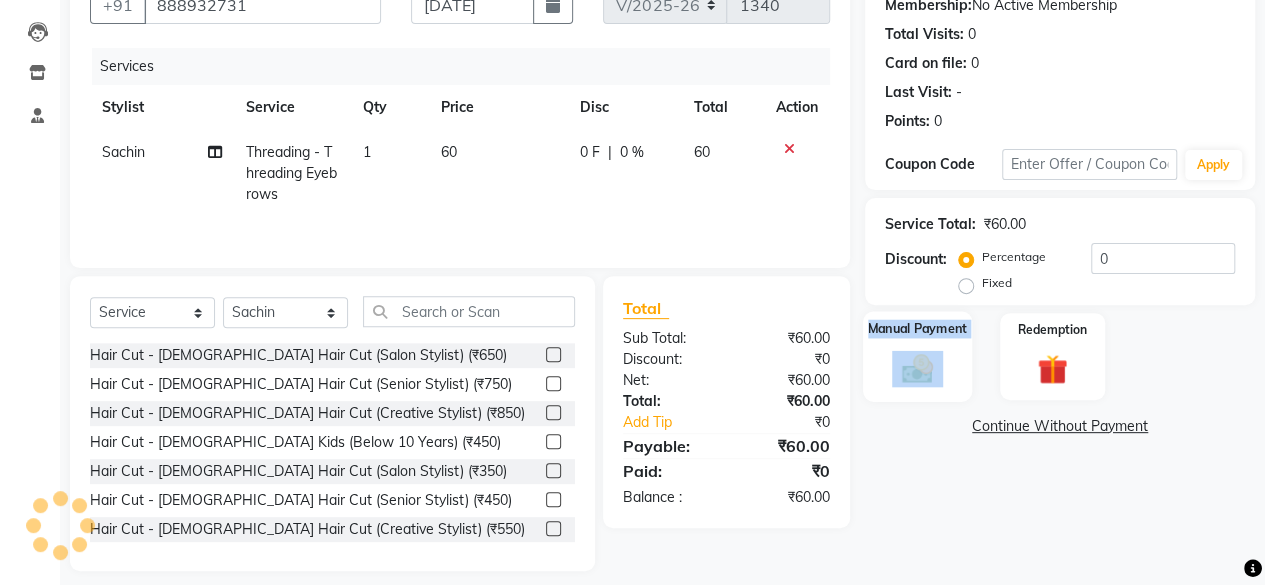 click on "Manual Payment" 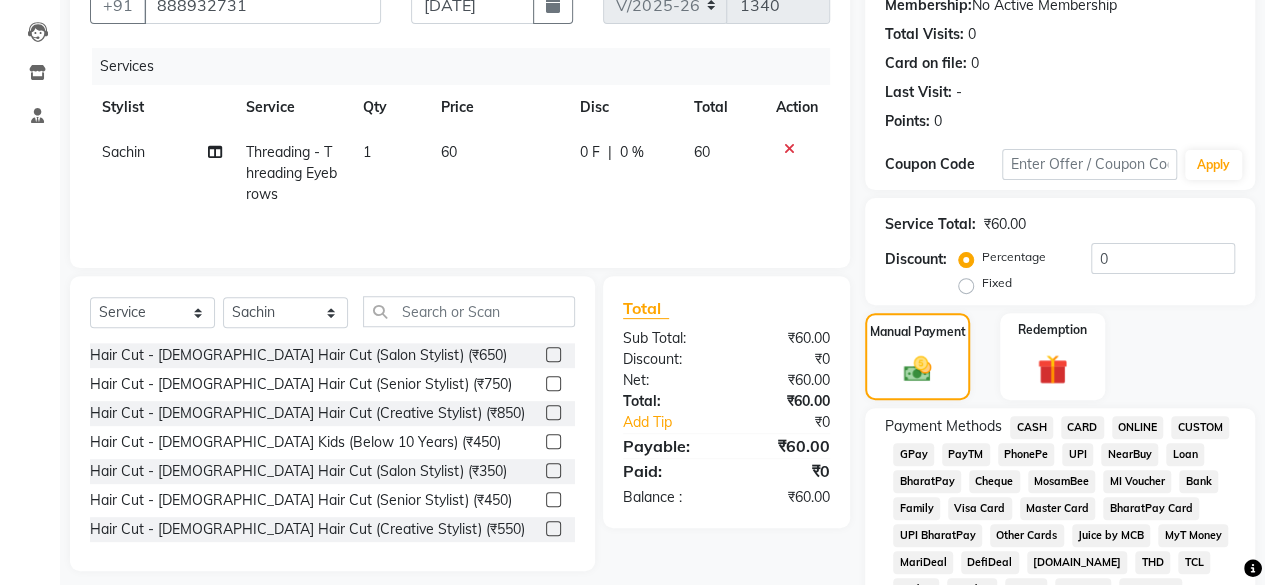 click on "GPay" 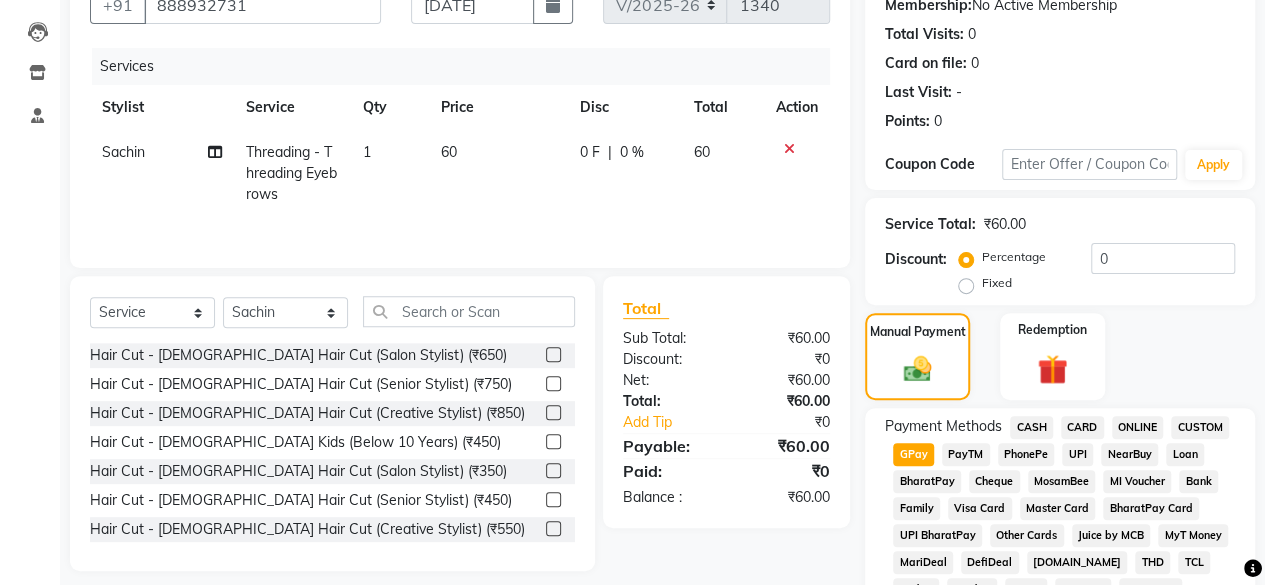 scroll, scrollTop: 972, scrollLeft: 0, axis: vertical 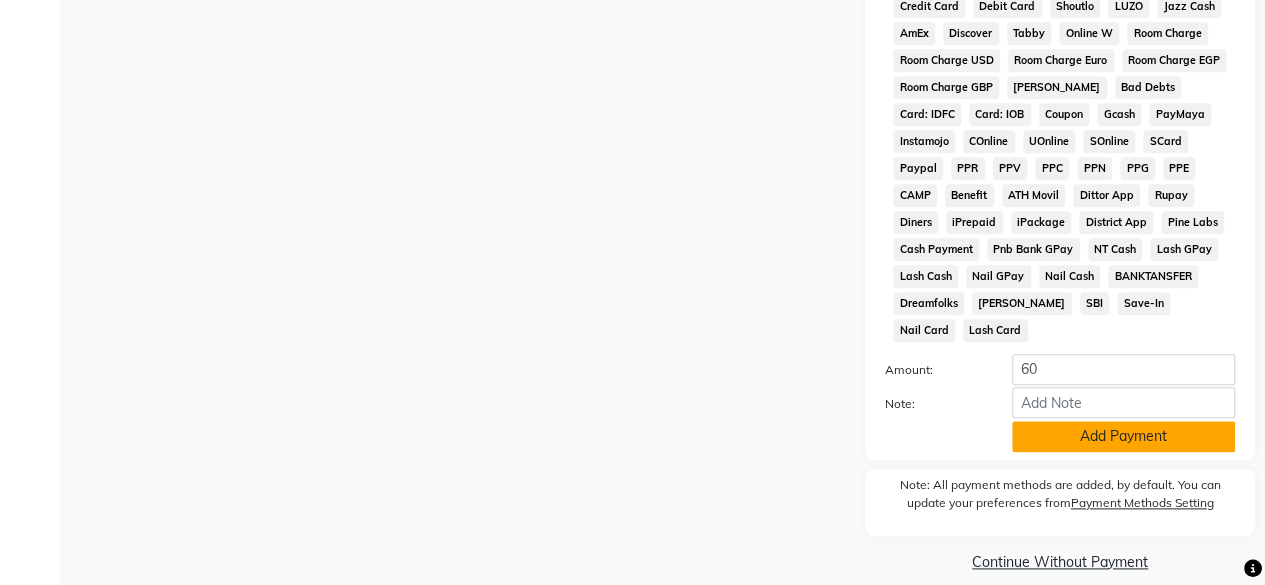 click on "Add Payment" 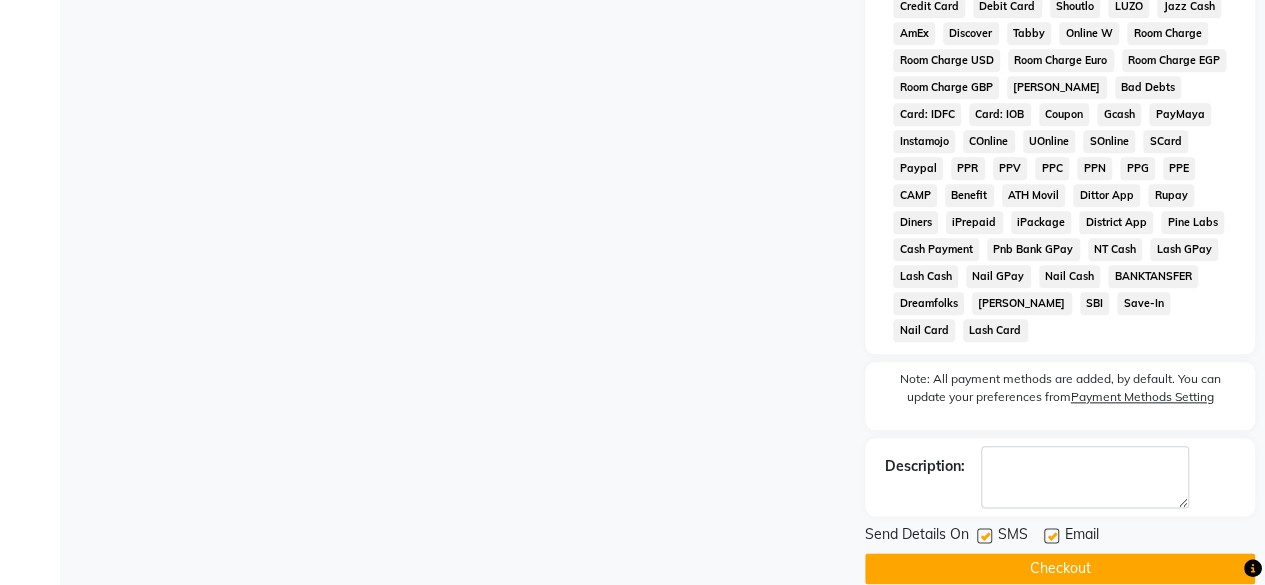 scroll, scrollTop: 978, scrollLeft: 0, axis: vertical 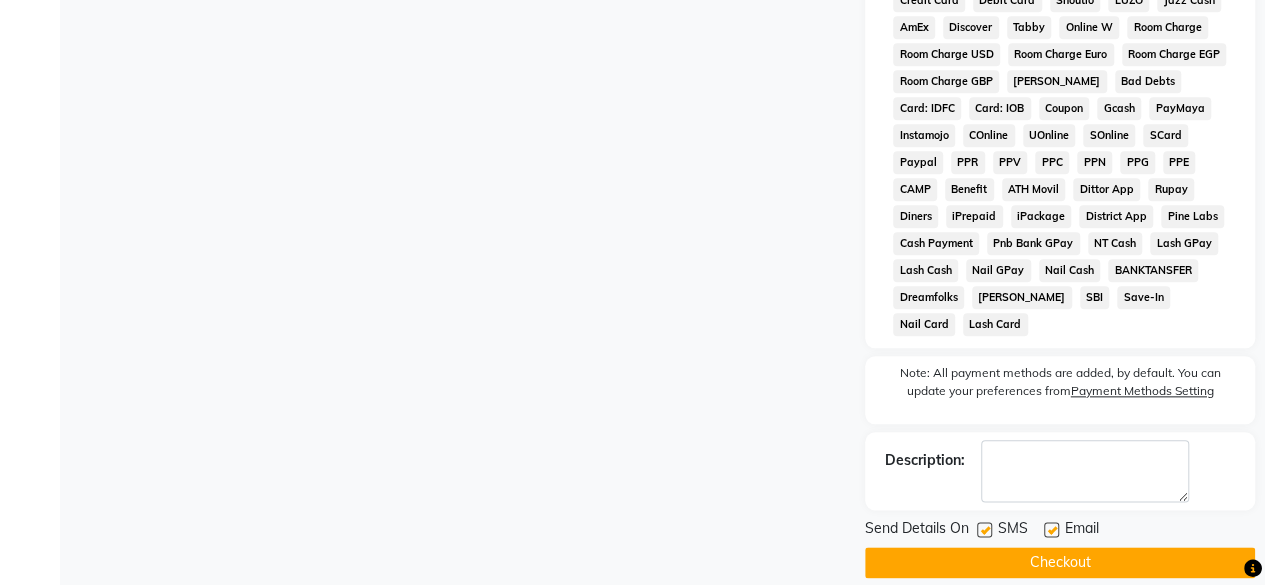 click on "SMS" 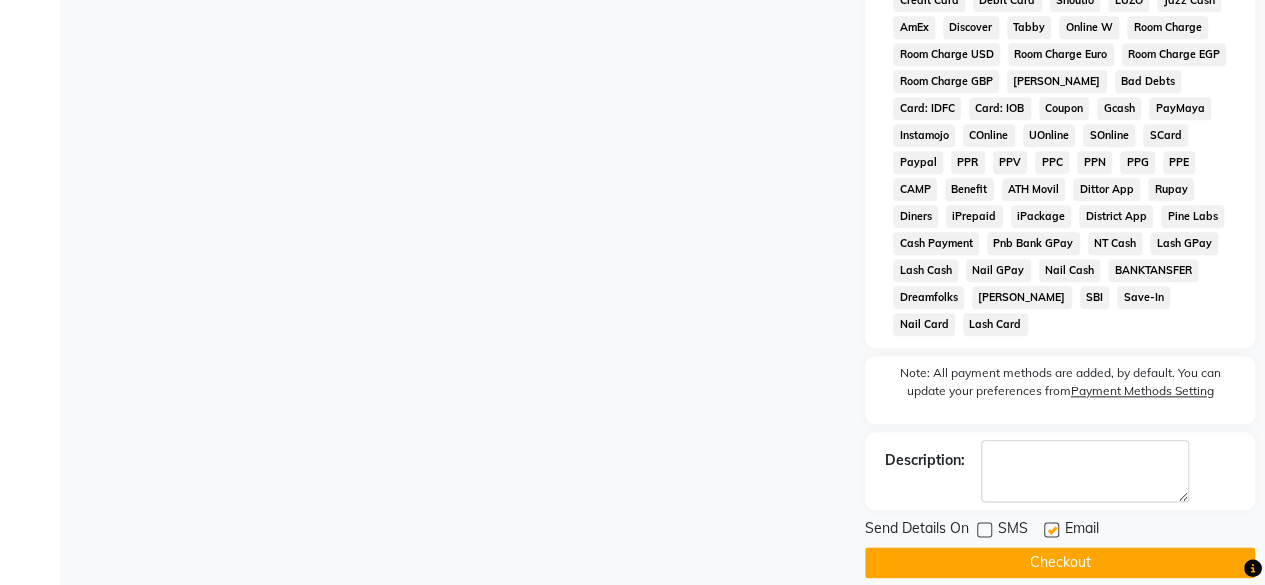 click on "Checkout" 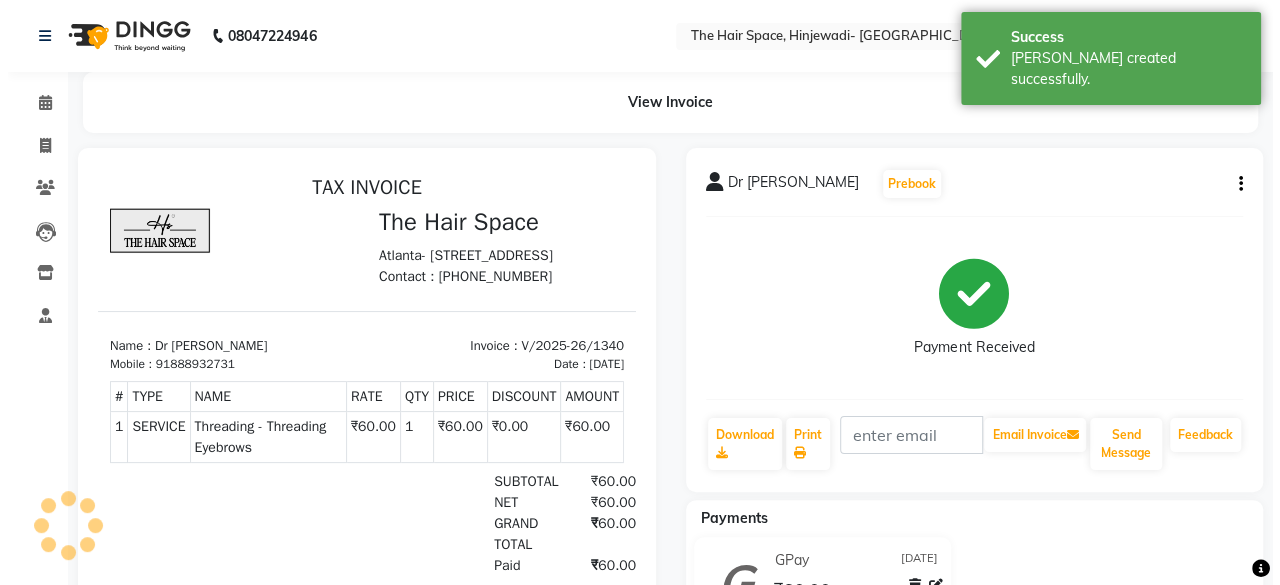 scroll, scrollTop: 0, scrollLeft: 0, axis: both 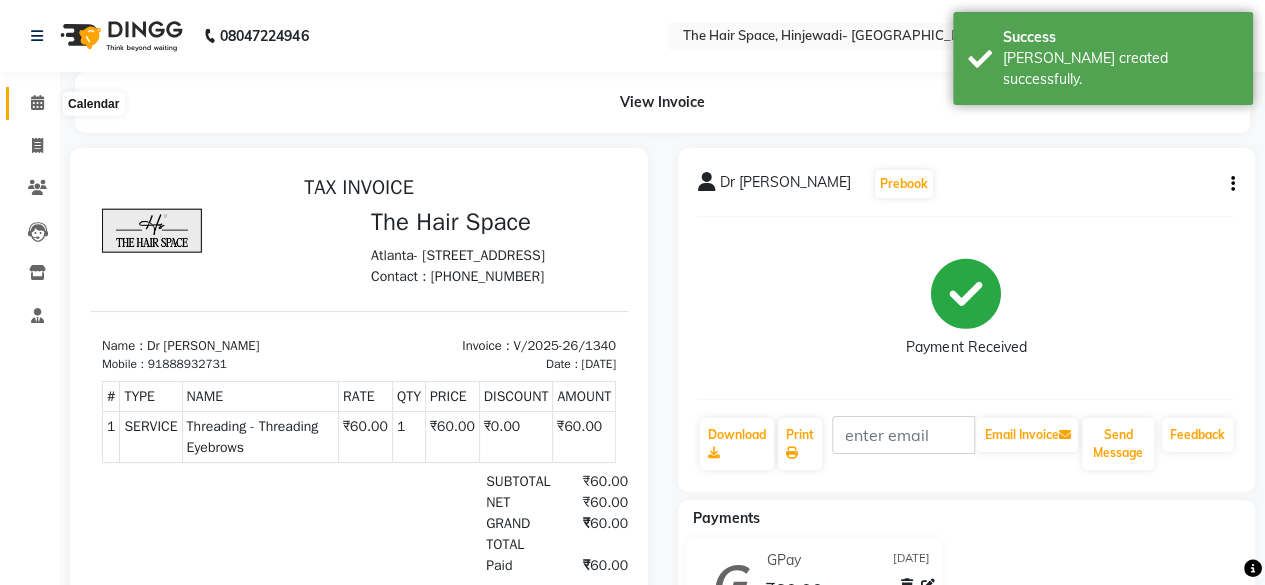 click 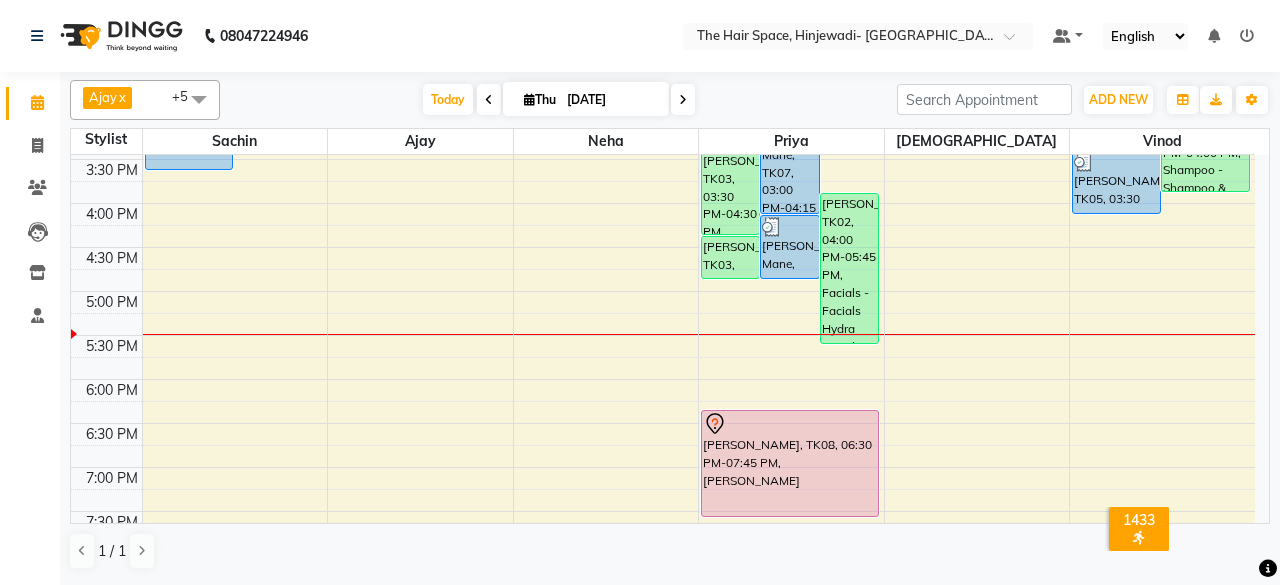scroll, scrollTop: 700, scrollLeft: 0, axis: vertical 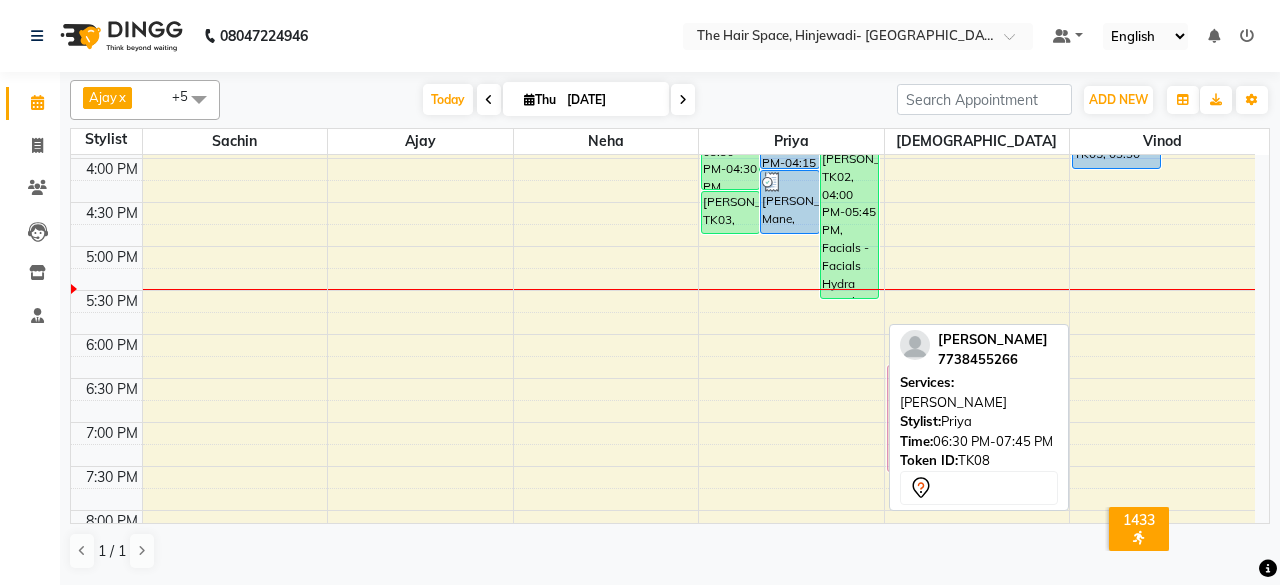 drag, startPoint x: 758, startPoint y: 412, endPoint x: 916, endPoint y: 412, distance: 158 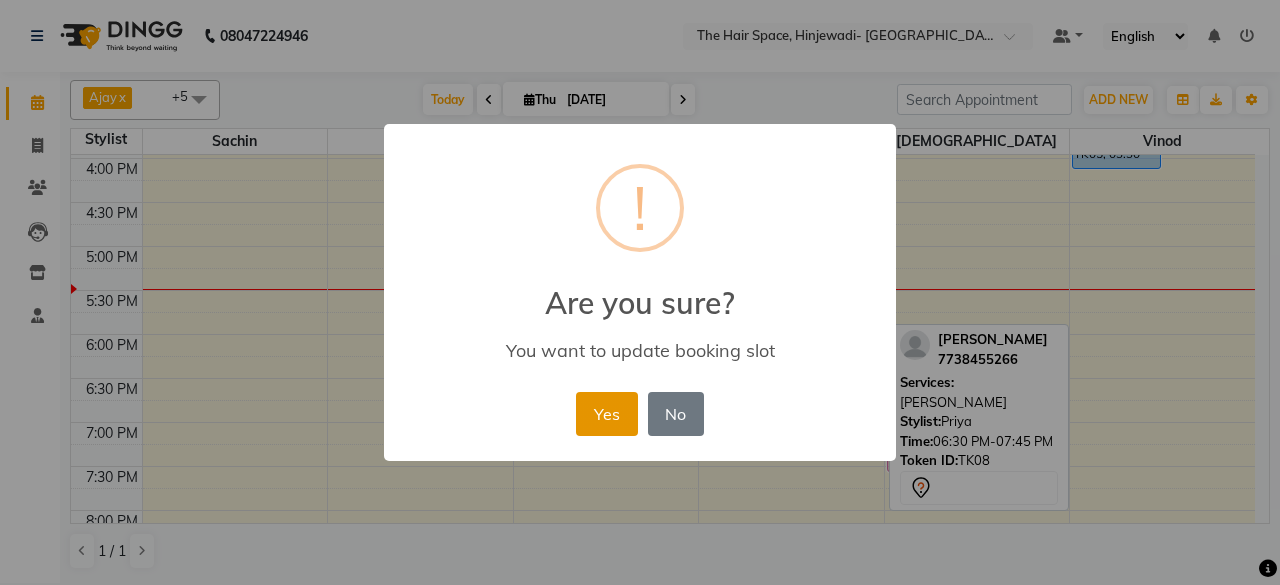 click on "Yes" at bounding box center [606, 414] 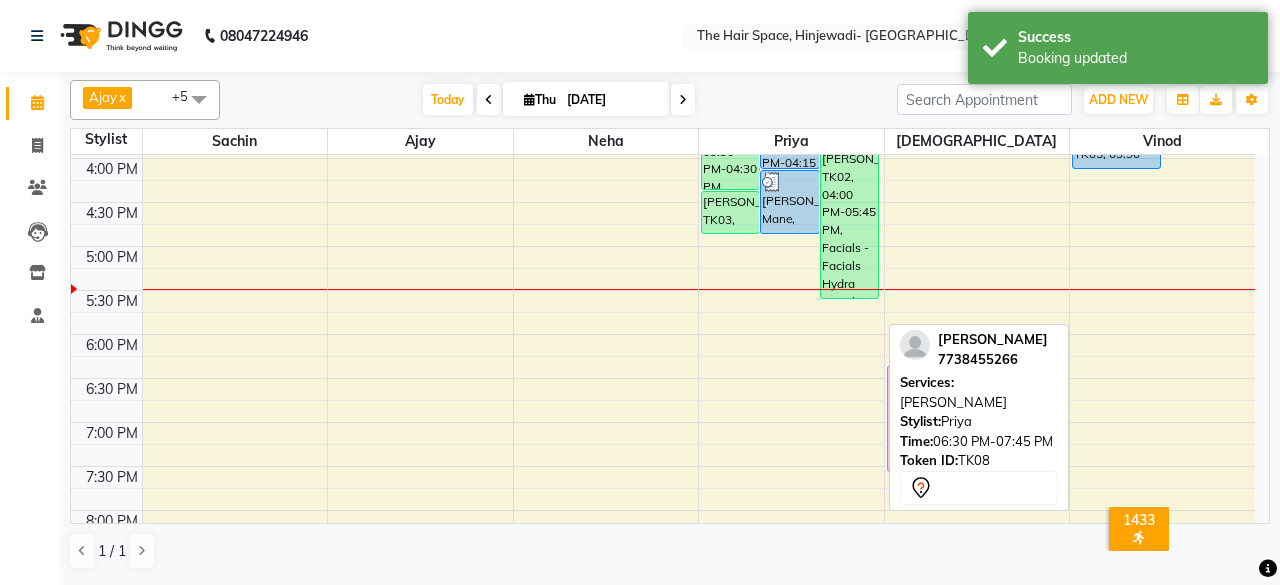 click on "8:00 AM 8:30 AM 9:00 AM 9:30 AM 10:00 AM 10:30 AM 11:00 AM 11:30 AM 12:00 PM 12:30 PM 1:00 PM 1:30 PM 2:00 PM 2:30 PM 3:00 PM 3:30 PM 4:00 PM 4:30 PM 5:00 PM 5:30 PM 6:00 PM 6:30 PM 7:00 PM 7:30 PM 8:00 PM 8:30 PM 9:00 PM 9:30 PM 10:00 PM 10:30 PM     Tupau Ssun, TK09, 01:15 PM-03:45 PM, Cat Eye Magnetic Nails     [PERSON_NAME] Mane, TK07, 02:00 PM-02:45 PM, gel polish Removel     Dr pallaui Amrutlar, TK10, 12:00 PM-12:30 PM, Threading - Threading Eyebrows     Tupau Ssun, TK09, 12:45 PM-01:15 PM, 1 tip Repalcement     [PERSON_NAME], TK05, 01:45 PM-02:45 PM, Hair Cut - [DEMOGRAPHIC_DATA] Hair Cut (Senior Stylist)     [PERSON_NAME], TK06, 12:00 PM-01:30 PM, Manicure - Regular     [PERSON_NAME], TK01, 02:30 PM-03:15 PM, [PERSON_NAME] Face-Neck     [PERSON_NAME] Mane, TK07, 03:00 PM-04:15 PM, Pedicure - Advance    [PERSON_NAME]..Coupon, TK02, 04:00 PM-05:45 PM, Facials - Facials Hydra Facial    Shweta K, TK03, 03:30 PM-04:30 PM, Facials - Facials Regular Facial     [PERSON_NAME] Mane, TK07, 04:15 PM-05:00 PM, Pedicure - Advance" at bounding box center [663, 114] 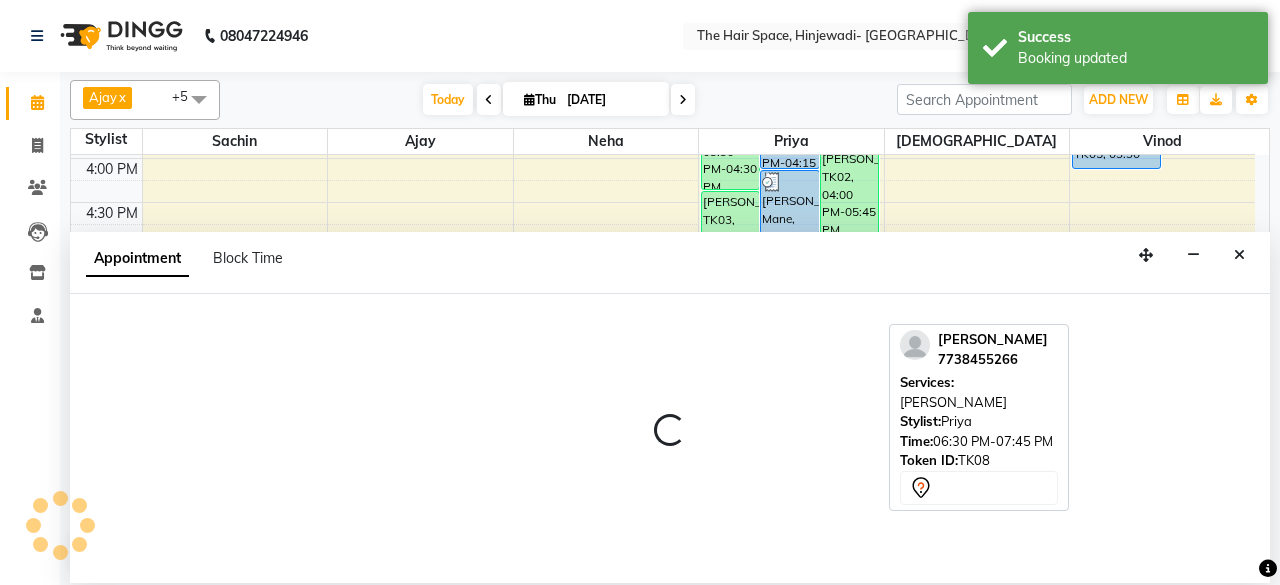 select on "84665" 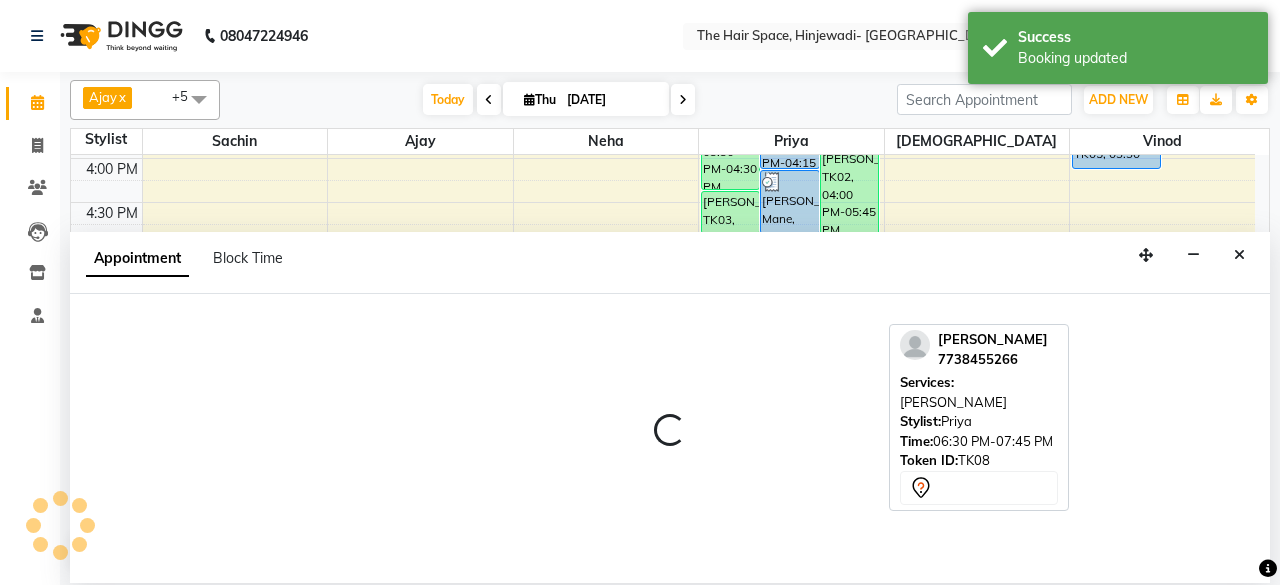 select on "tentative" 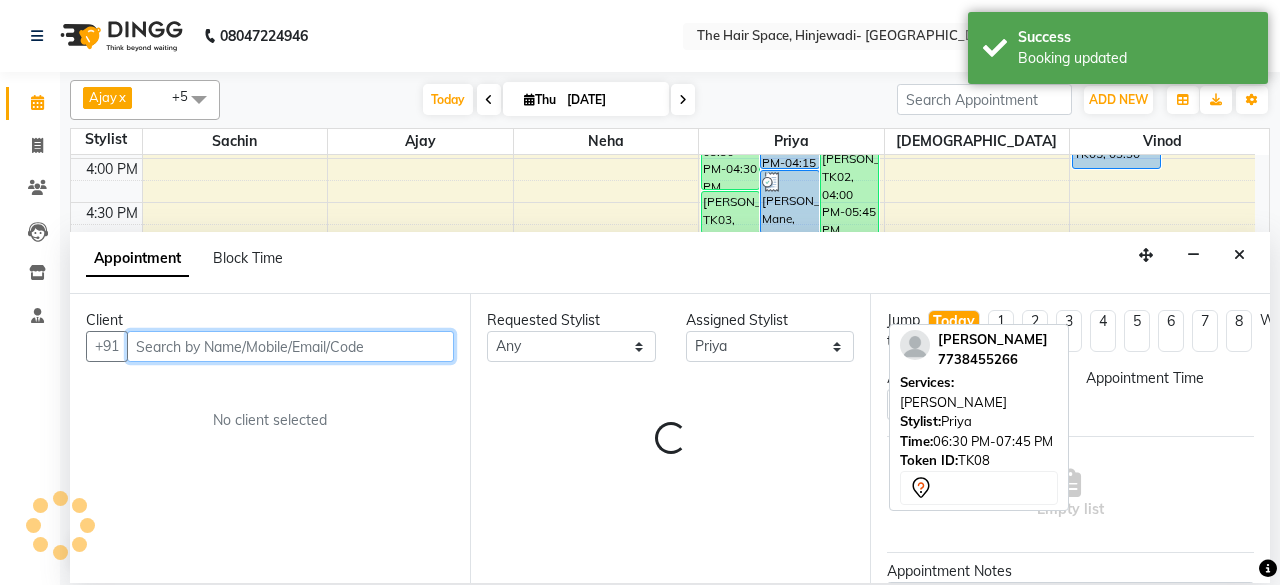 select on "1080" 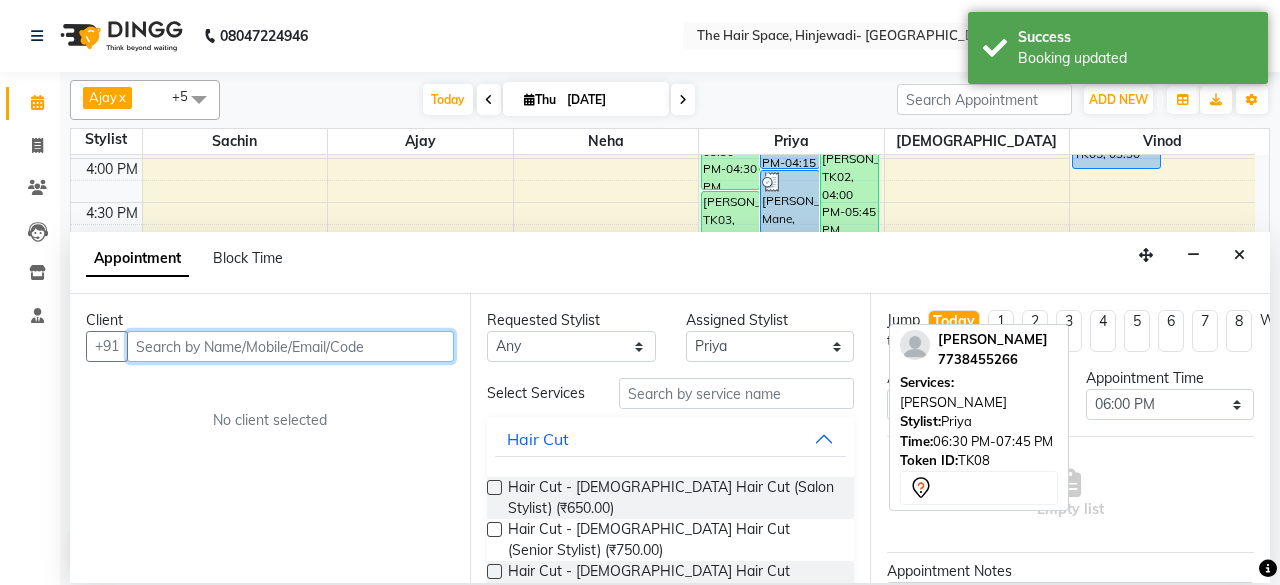click at bounding box center [290, 346] 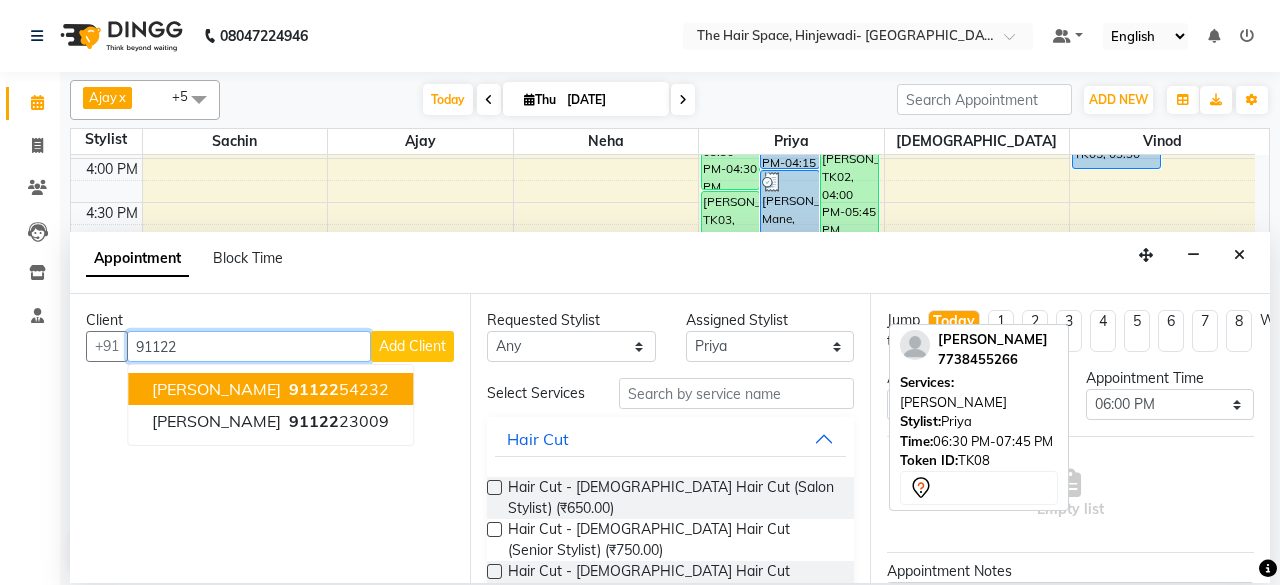 click on "91122" at bounding box center [314, 389] 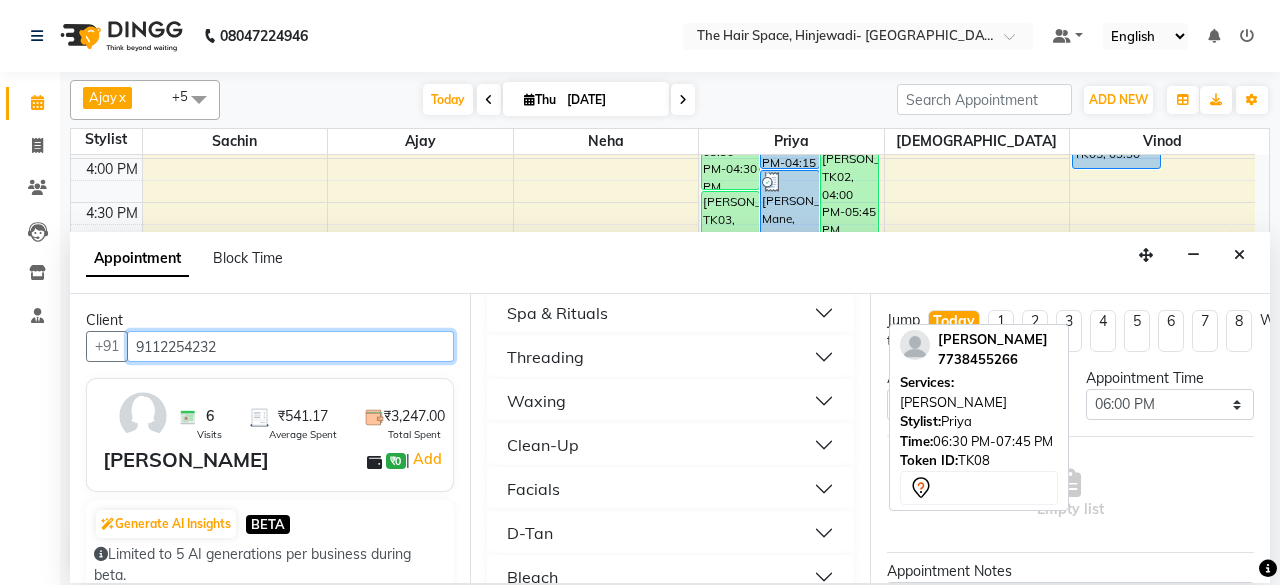 scroll, scrollTop: 1000, scrollLeft: 0, axis: vertical 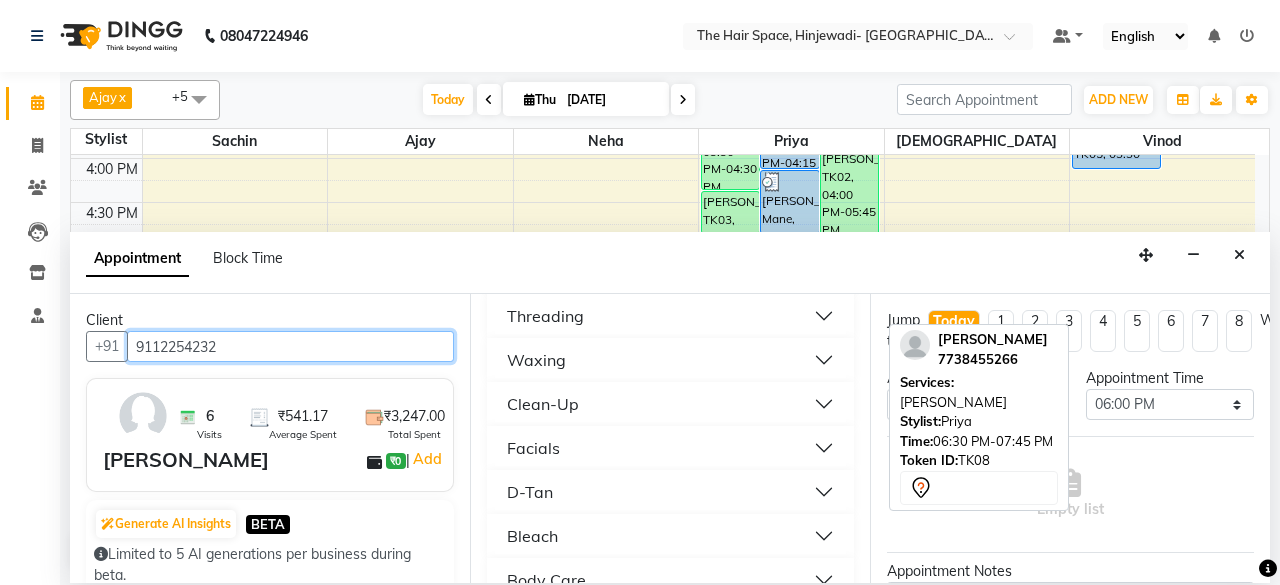 type on "9112254232" 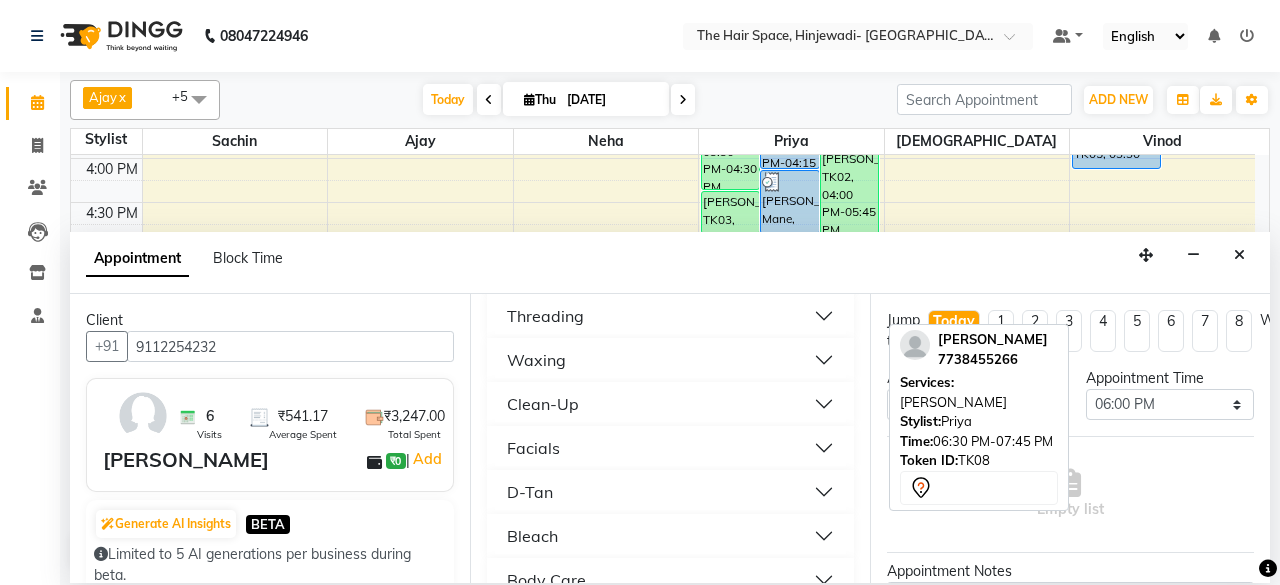 click on "Waxing" at bounding box center (670, 360) 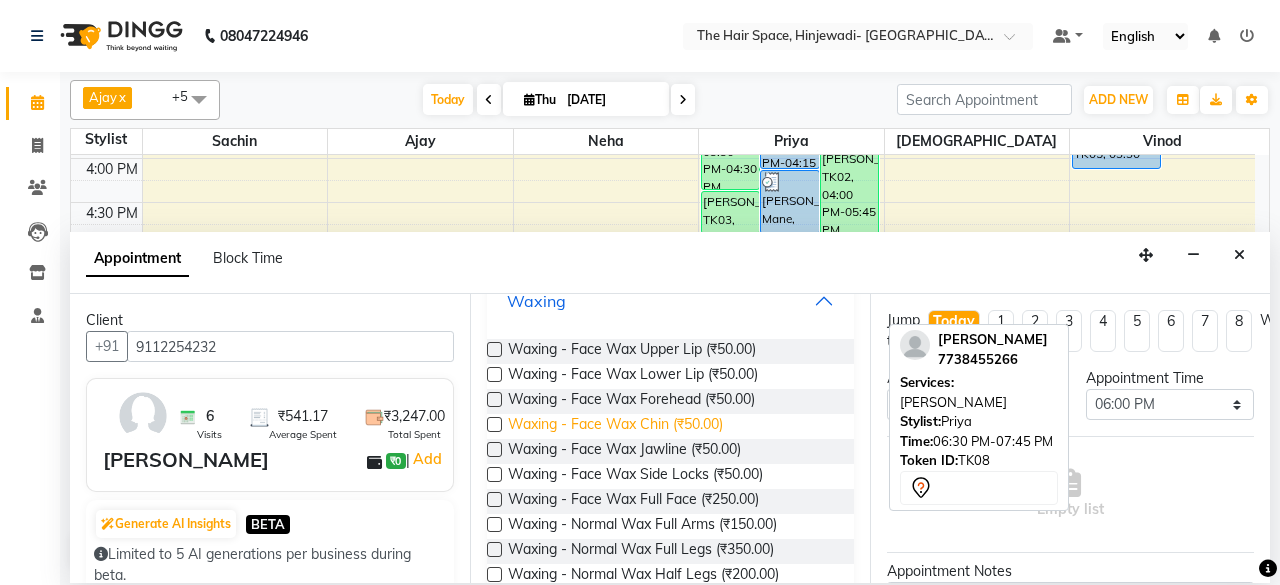 scroll, scrollTop: 1100, scrollLeft: 0, axis: vertical 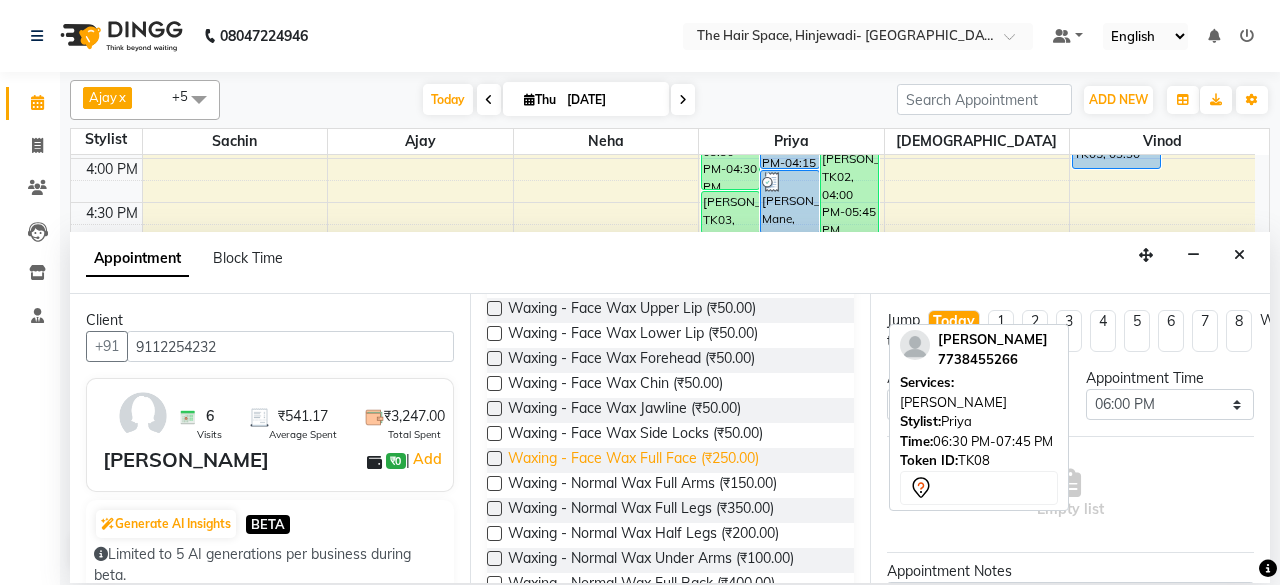 click on "Waxing - Face Wax Full Face (₹250.00)" at bounding box center [633, 460] 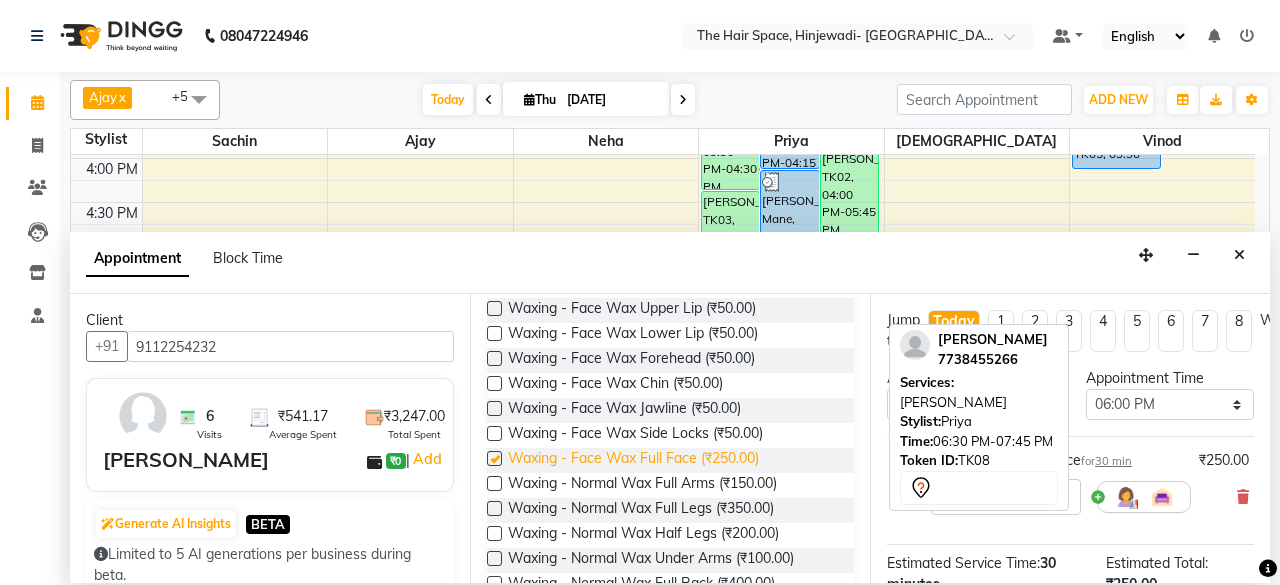 checkbox on "false" 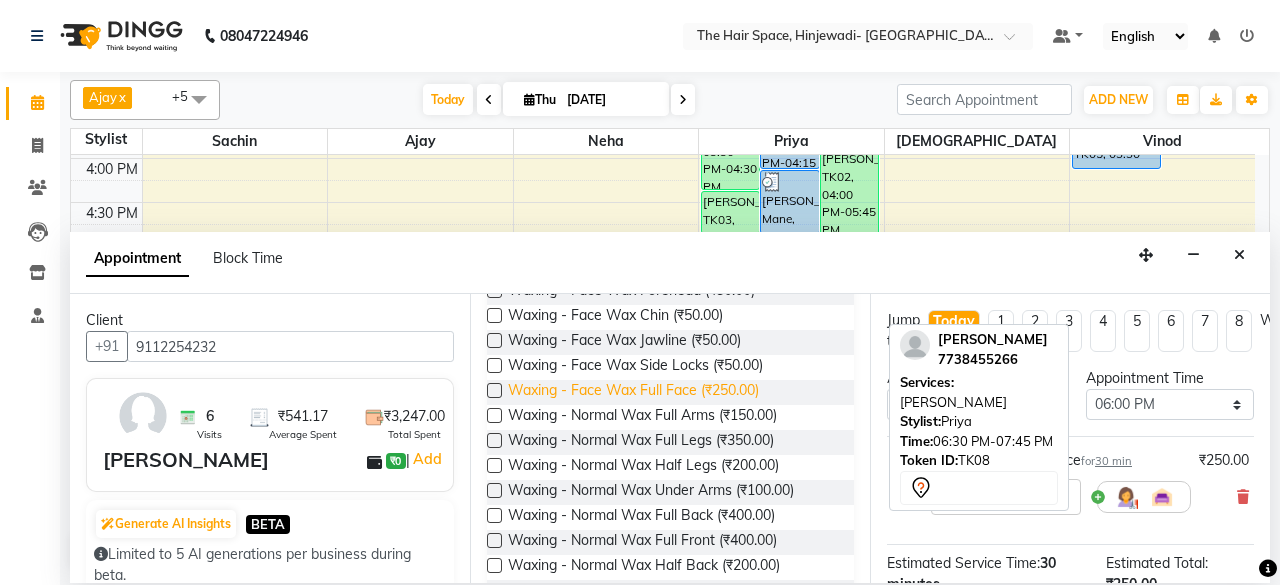 scroll, scrollTop: 1200, scrollLeft: 0, axis: vertical 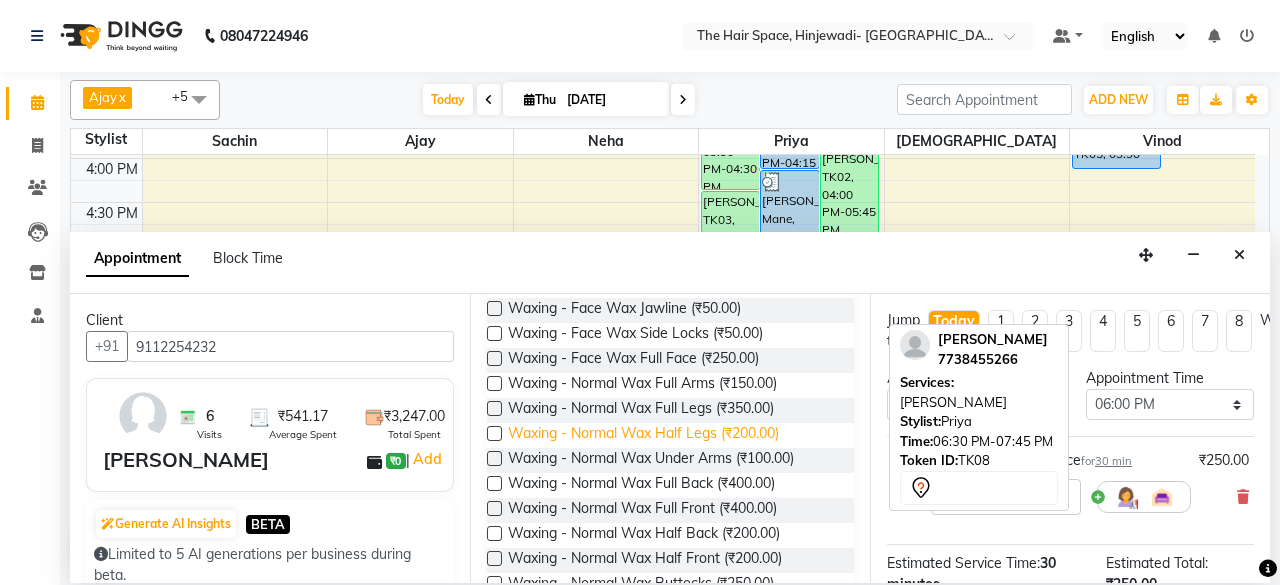 click on "Waxing - Normal Wax Half Legs (₹200.00)" at bounding box center (643, 435) 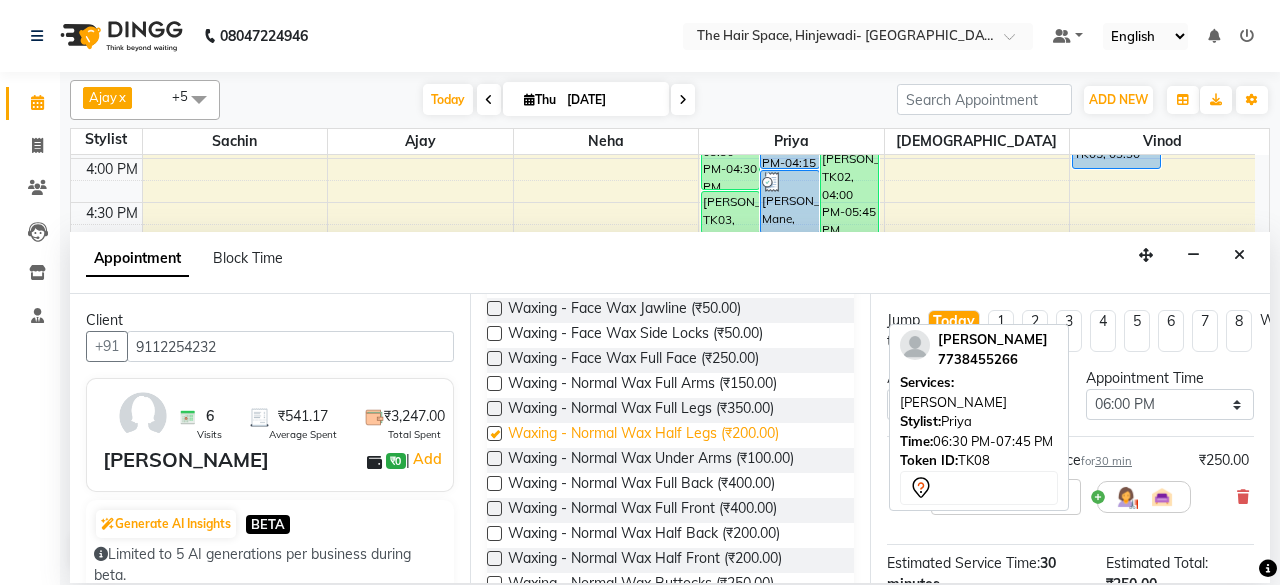 checkbox on "false" 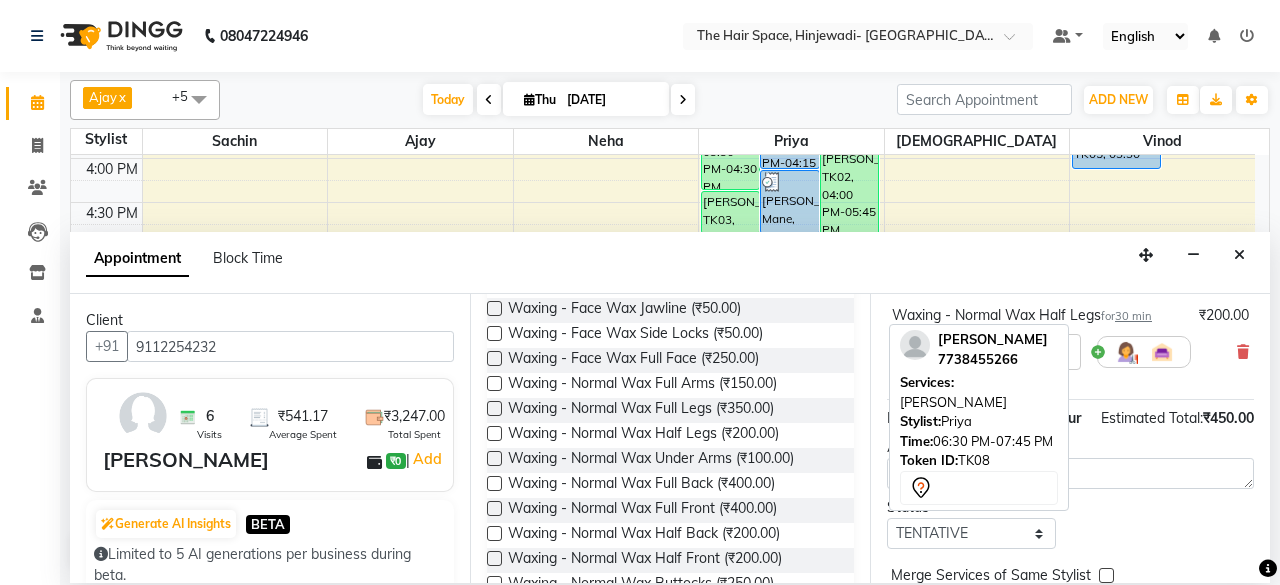 scroll, scrollTop: 363, scrollLeft: 0, axis: vertical 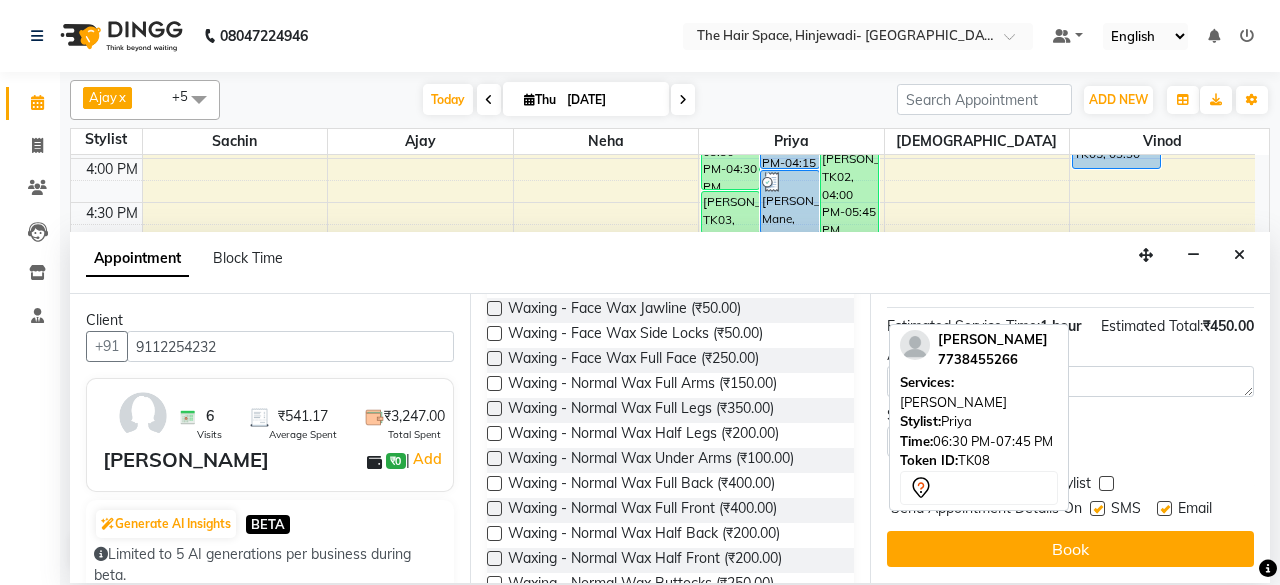 click at bounding box center (1097, 508) 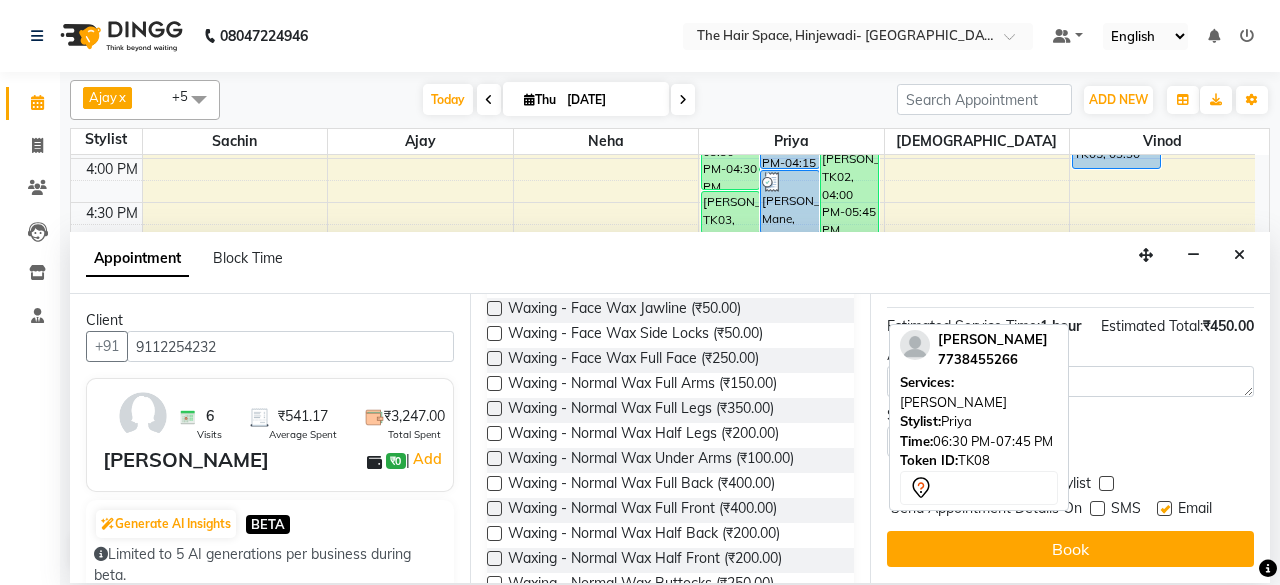 click on "Jump to [DATE] 1 2 3 4 5 6 7 8 Weeks Appointment Date [DATE] Appointment Time Select 09:00 AM 09:15 AM 09:30 AM 09:45 AM 10:00 AM 10:15 AM 10:30 AM 10:45 AM 11:00 AM 11:15 AM 11:30 AM 11:45 AM 12:00 PM 12:15 PM 12:30 PM 12:45 PM 01:00 PM 01:15 PM 01:30 PM 01:45 PM 02:00 PM 02:15 PM 02:30 PM 02:45 PM 03:00 PM 03:15 PM 03:30 PM 03:45 PM 04:00 PM 04:15 PM 04:30 PM 04:45 PM 05:00 PM 05:15 PM 05:30 PM 05:45 PM 06:00 PM 06:15 PM 06:30 PM 06:45 PM 07:00 PM 07:15 PM 07:30 PM 07:45 PM 08:00 PM 08:15 PM 08:30 PM 08:45 PM 09:00 PM 09:15 PM 09:30 PM 09:45 PM 10:00 PM Waxing - Face Wax Full Face   for  30 min ₹250.00 Priya × 06:00 PM Waxing - Normal Wax Half Legs   for  30 min ₹200.00 Priya × 06:30 PM Estimated Service Time:  1 hour Estimated Total:  ₹450.00 Appointment Notes Status Select TENTATIVE CONFIRM CHECK-IN UPCOMING Merge Services of Same Stylist Send Appointment Details On SMS Email  Book" at bounding box center [1070, 438] 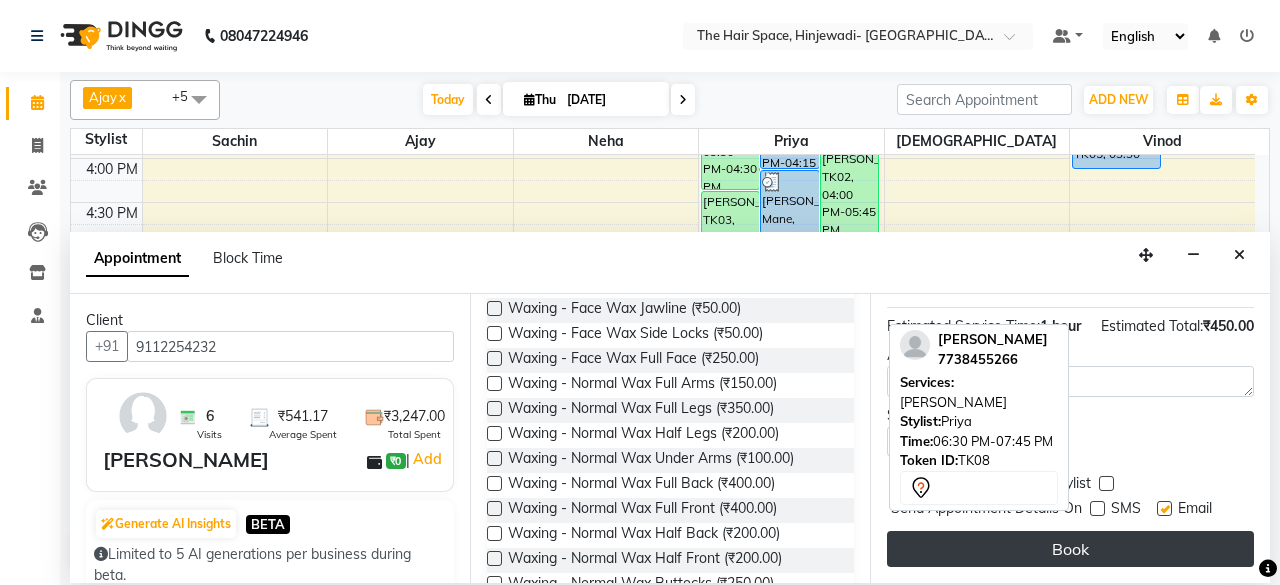 click on "Book" at bounding box center [1070, 549] 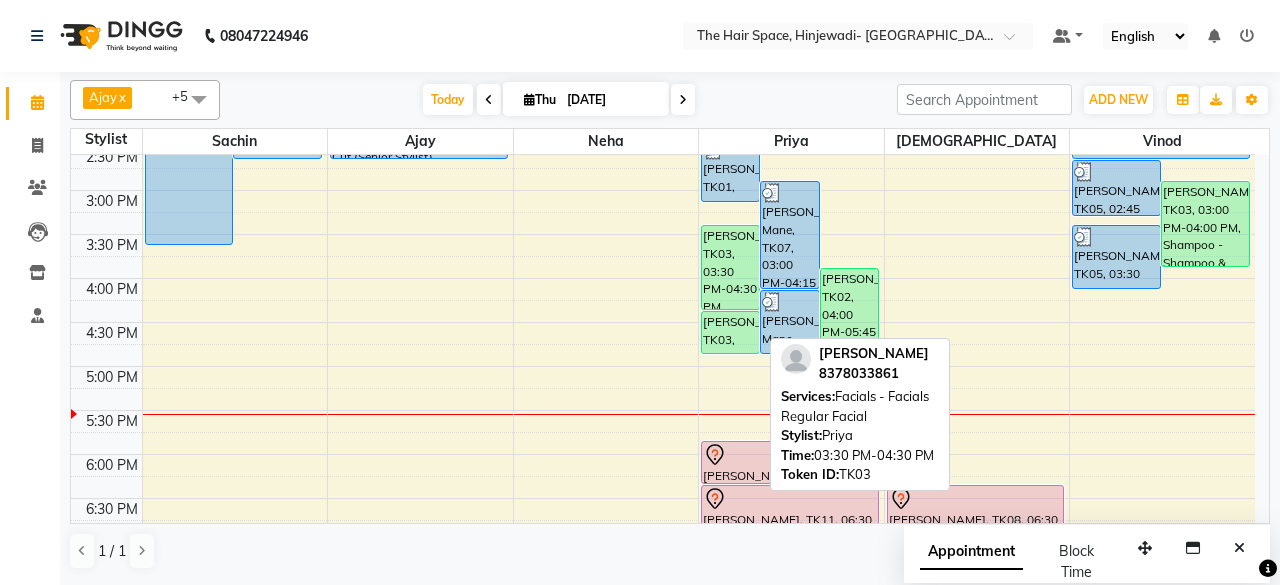 scroll, scrollTop: 600, scrollLeft: 0, axis: vertical 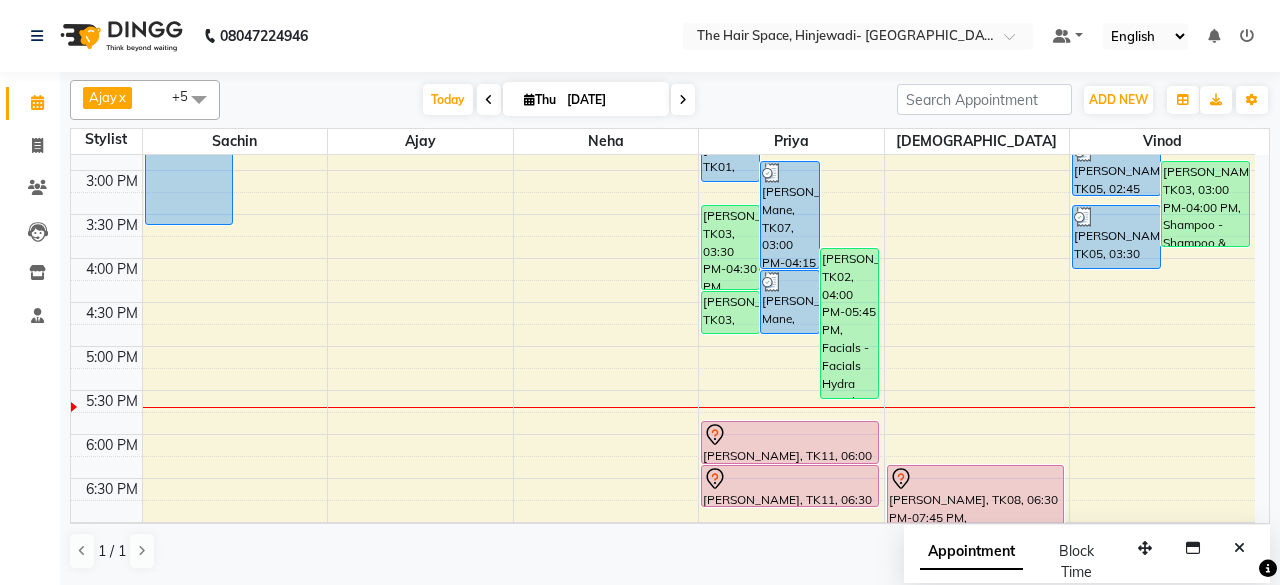 click at bounding box center [683, 100] 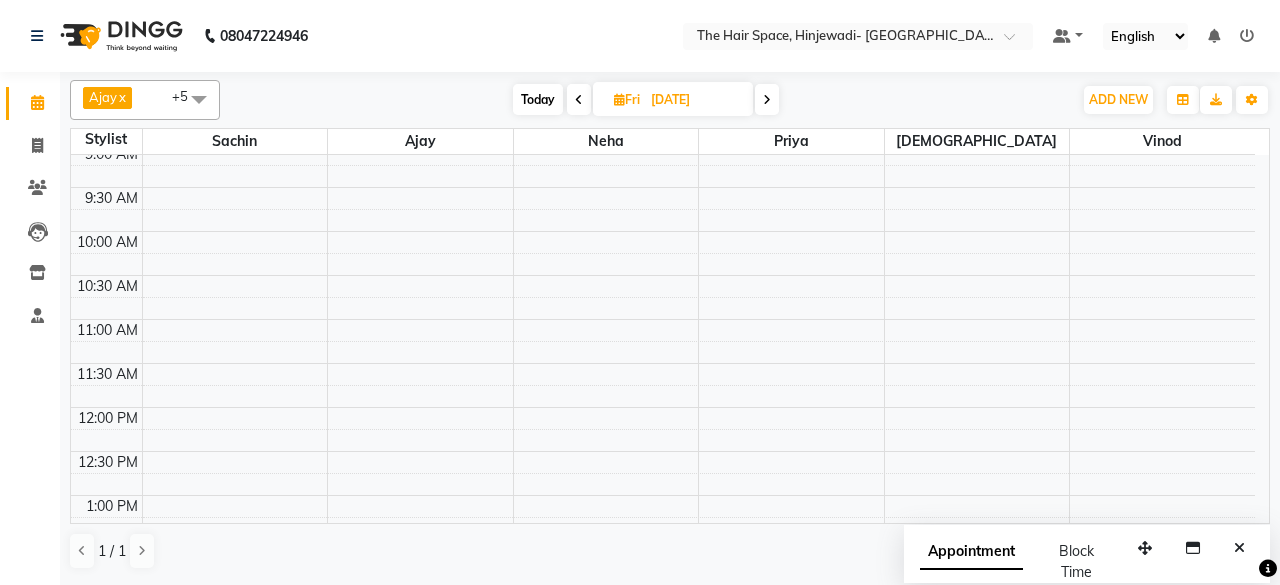 scroll, scrollTop: 129, scrollLeft: 0, axis: vertical 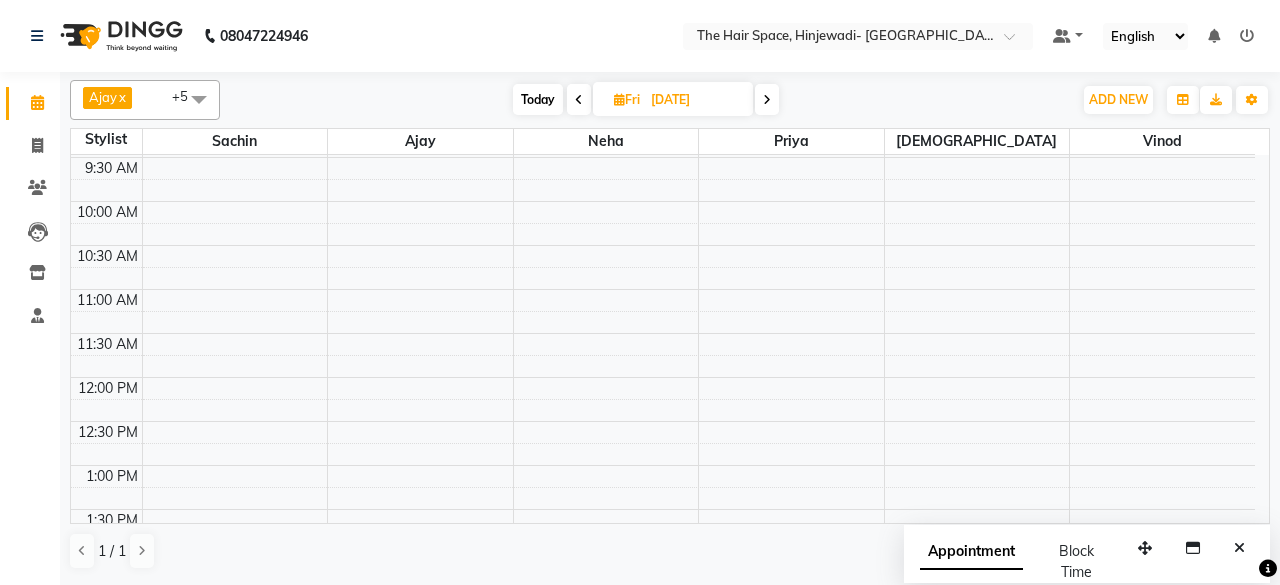 click on "8:00 AM 8:30 AM 9:00 AM 9:30 AM 10:00 AM 10:30 AM 11:00 AM 11:30 AM 12:00 PM 12:30 PM 1:00 PM 1:30 PM 2:00 PM 2:30 PM 3:00 PM 3:30 PM 4:00 PM 4:30 PM 5:00 PM 5:30 PM 6:00 PM 6:30 PM 7:00 PM 7:30 PM 8:00 PM 8:30 PM 9:00 PM 9:30 PM 10:00 PM 10:30 PM" at bounding box center (663, 685) 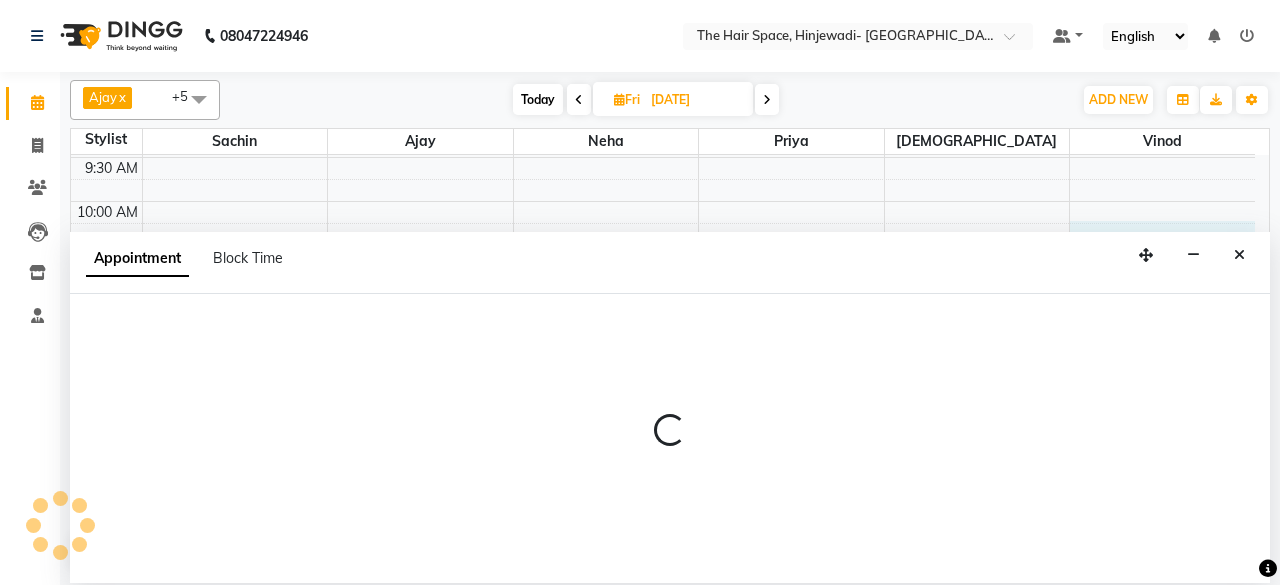 select on "84667" 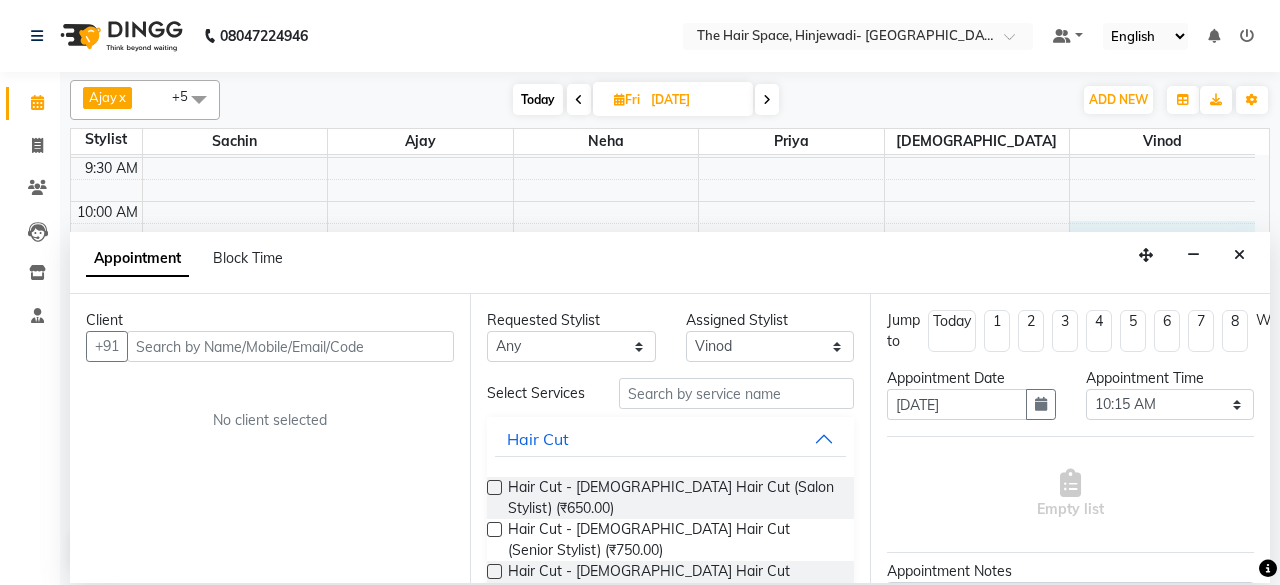 click at bounding box center (290, 346) 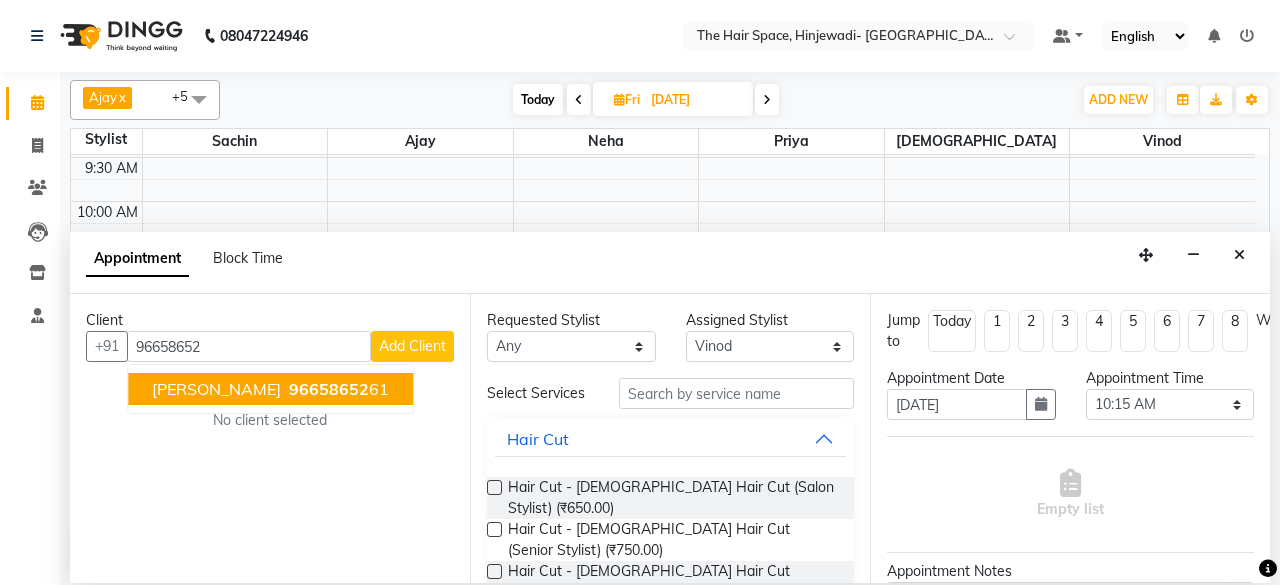 click on "96658652 61" at bounding box center (337, 389) 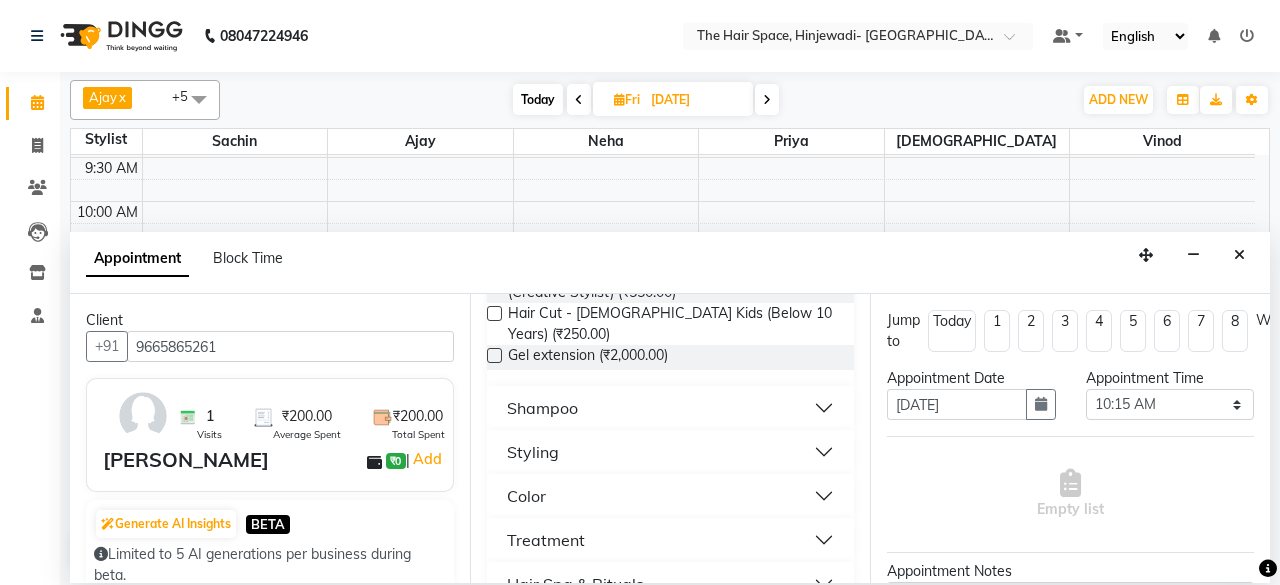 scroll, scrollTop: 500, scrollLeft: 0, axis: vertical 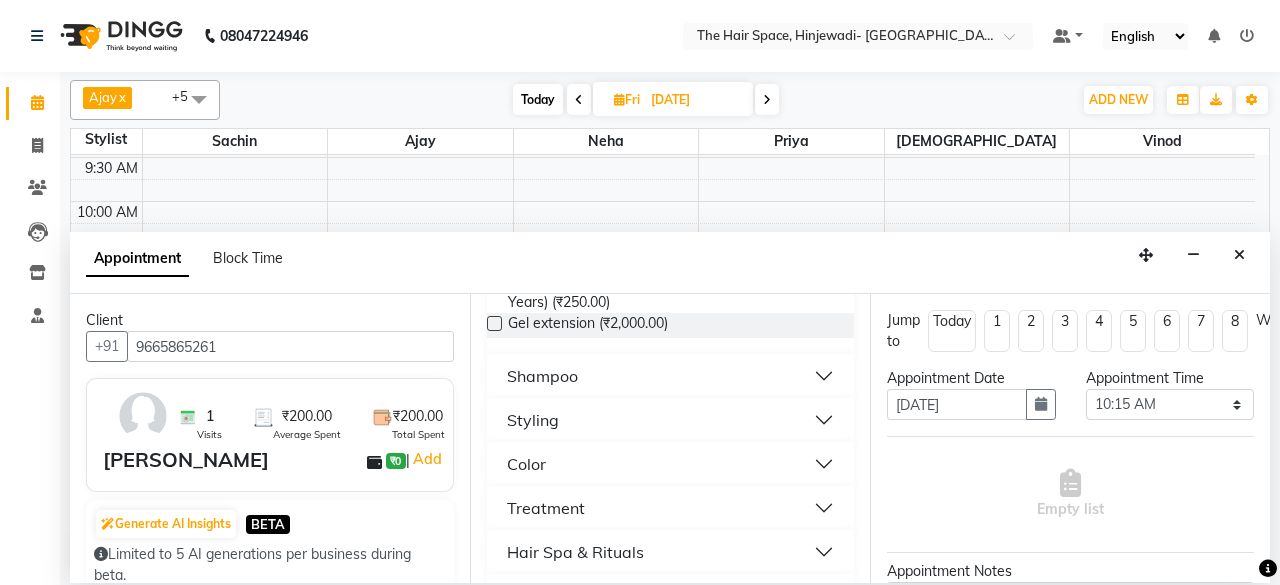 type on "9665865261" 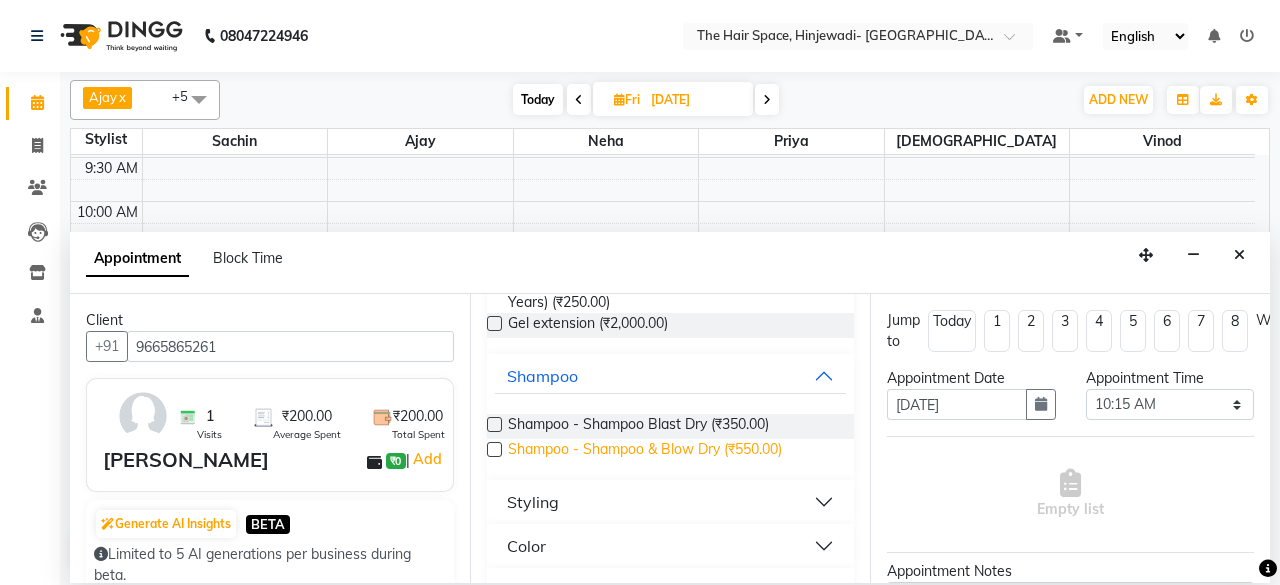 click on "Shampoo - Shampoo & Blow Dry (₹550.00)" at bounding box center [645, 451] 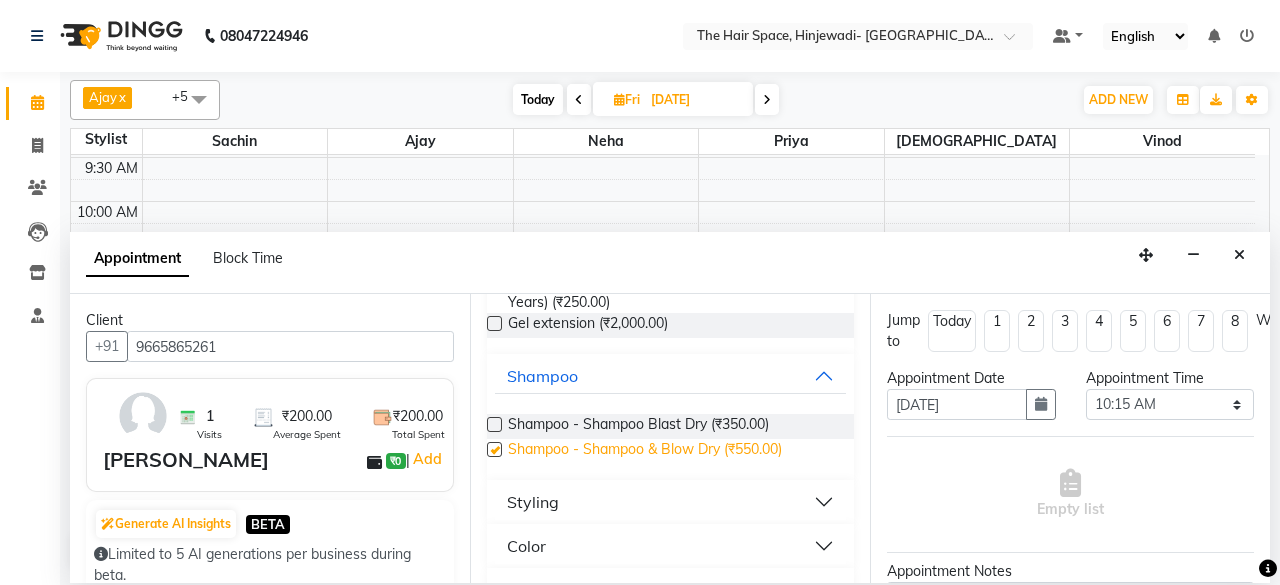 checkbox on "false" 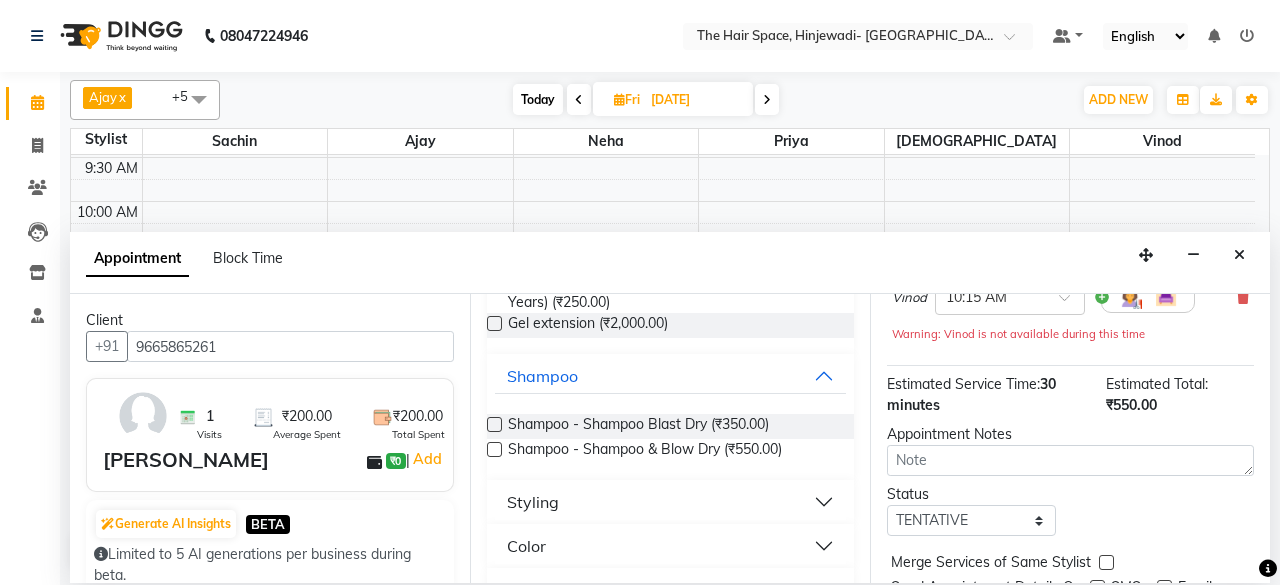 scroll, scrollTop: 293, scrollLeft: 0, axis: vertical 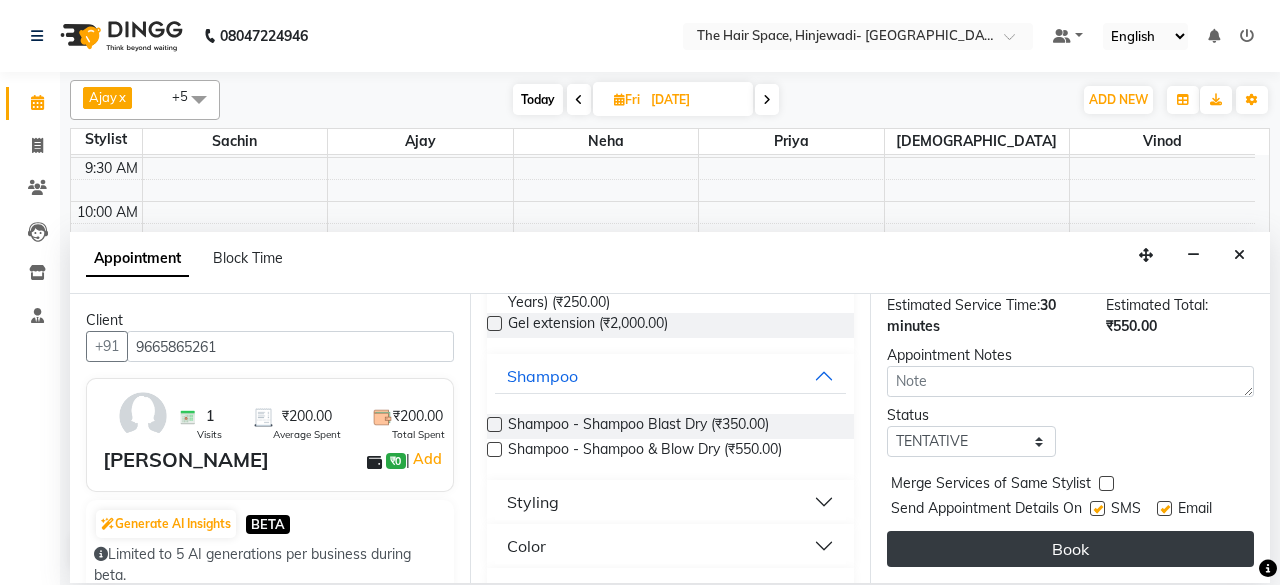 click on "Book" at bounding box center [1070, 549] 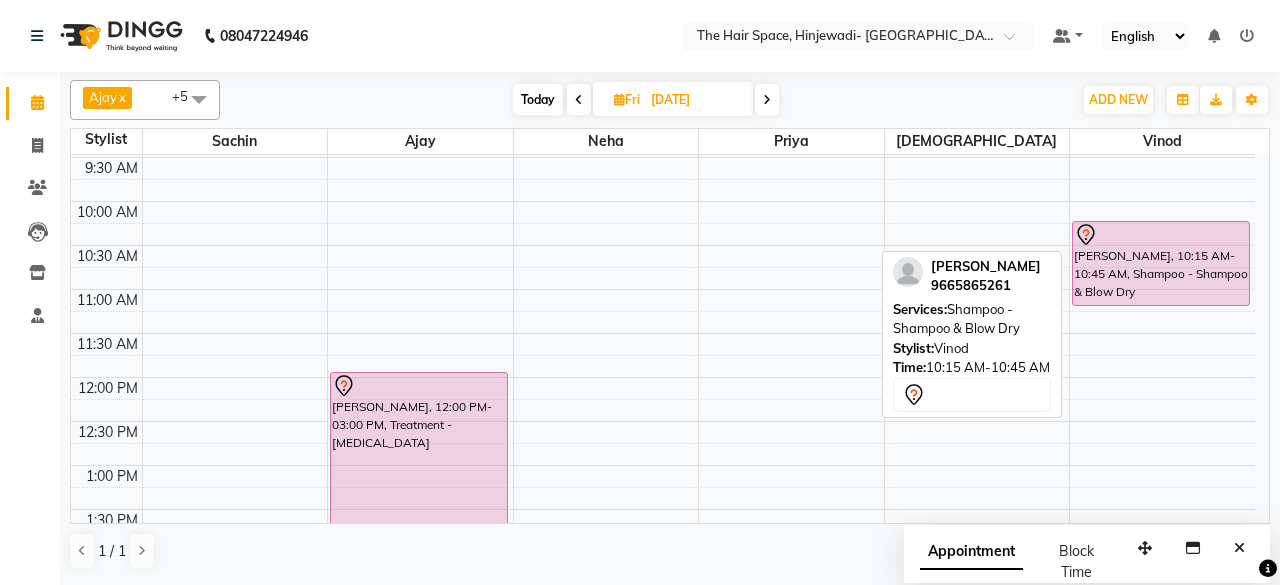 drag, startPoint x: 1174, startPoint y: 255, endPoint x: 1179, endPoint y: 293, distance: 38.327538 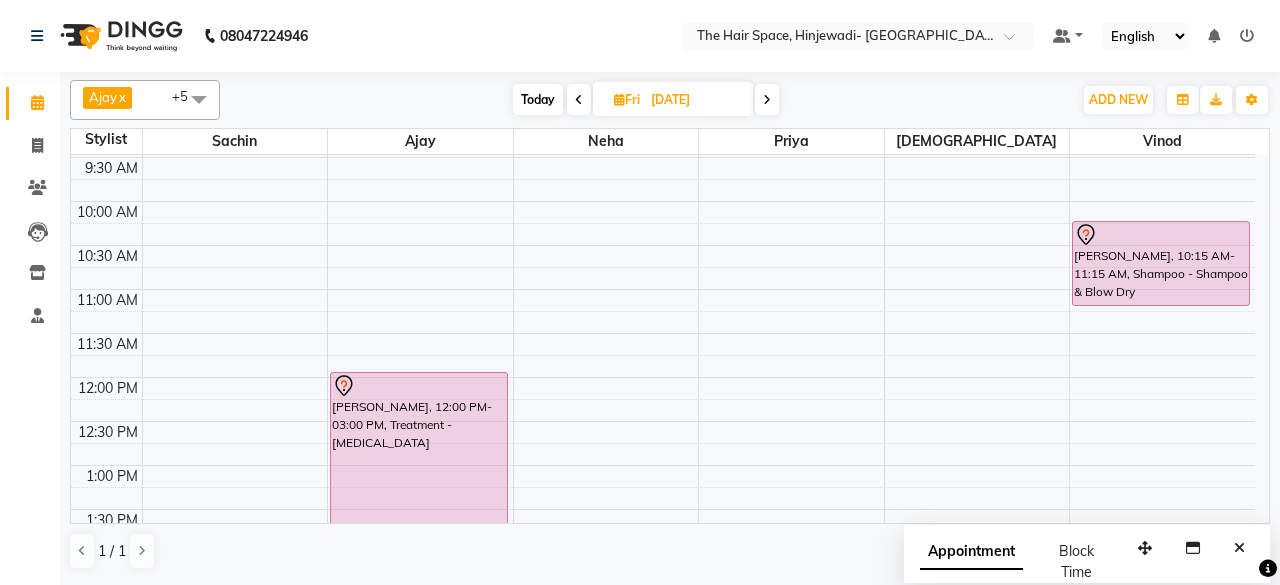 click on "[DATE]  [DATE]" at bounding box center [646, 100] 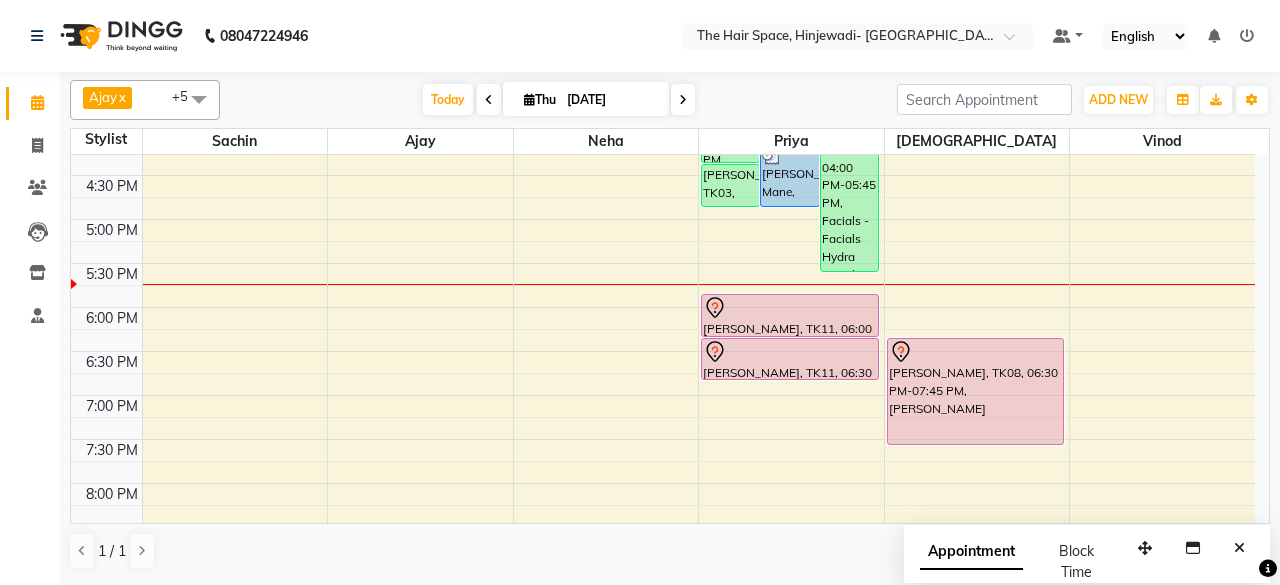 scroll, scrollTop: 681, scrollLeft: 0, axis: vertical 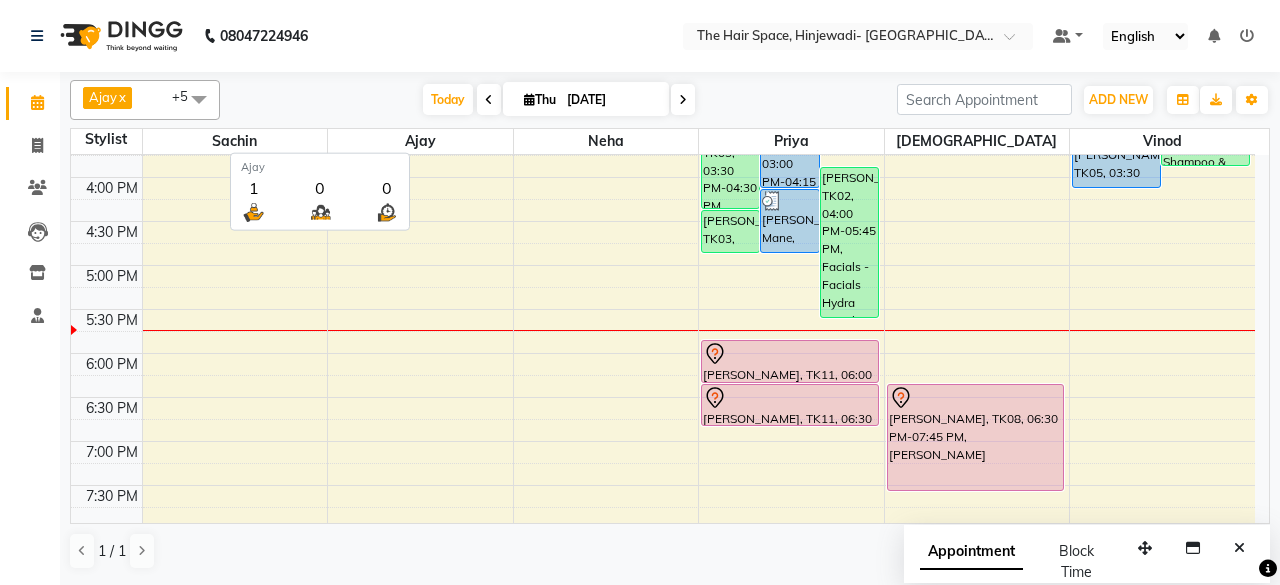 click on "Ajay  x Neha  x Sachin   x Priya  x Vinod  x Vishnu  x +5 Select All Ajay Bhakti Jyoti [PERSON_NAME] Neha [PERSON_NAME] Priya Sachin  [PERSON_NAME]  [PERSON_NAME] Vishnu [DATE]  [DATE] Toggle Dropdown Add Appointment Add Invoice Add Expense Add Attendance Add Client Toggle Dropdown Add Appointment Add Invoice Add Expense Add Attendance Add Client ADD NEW Toggle Dropdown Add Appointment Add Invoice Add Expense Add Attendance Add Client Ajay  x Neha  x Sachin   x Priya  x Vinod  x Vishnu  x +5 Select All Ajay Bhakti Jyoti [PERSON_NAME] Neha [PERSON_NAME] Priya Sachin  [PERSON_NAME]  [PERSON_NAME] Vishnu Group By  Staff View   Room View  View as Vertical  Vertical - Week View  Horizontal  Horizontal - Week View  List  Toggle Dropdown Calendar Settings Manage Tags   Arrange Stylists   Reset Stylists  Full Screen Appointment Form Zoom 100% Staff/Room Display Count 11 Ajay 1 0 0 Stylist Sachin  Ajay Neha Priya Vishnu Vinod 8:00 AM 8:30 AM 9:00 AM 9:30 AM 10:00 AM 10:30 AM 11:00 AM 11:30 AM 12:00 PM 12:30 PM 1:00 PM 1:30 PM 2:00 PM 2:30 PM 3:00 PM 3:30 PM" 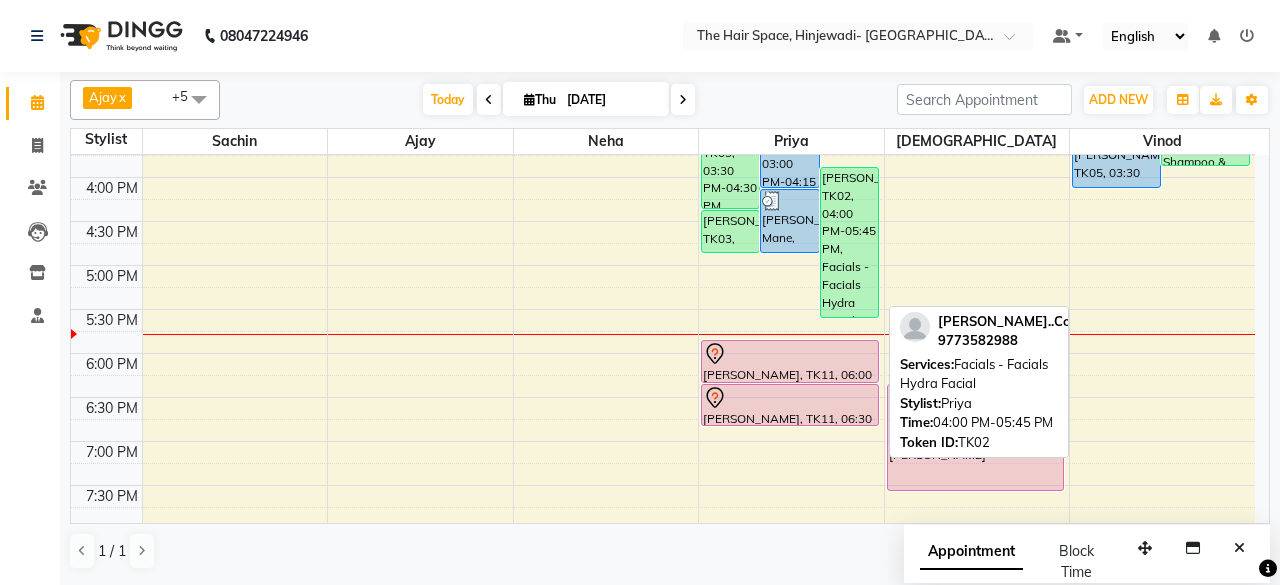 click on "[PERSON_NAME]..Coupon, TK02, 04:00 PM-05:45 PM, Facials - Facials Hydra Facial" at bounding box center (849, 242) 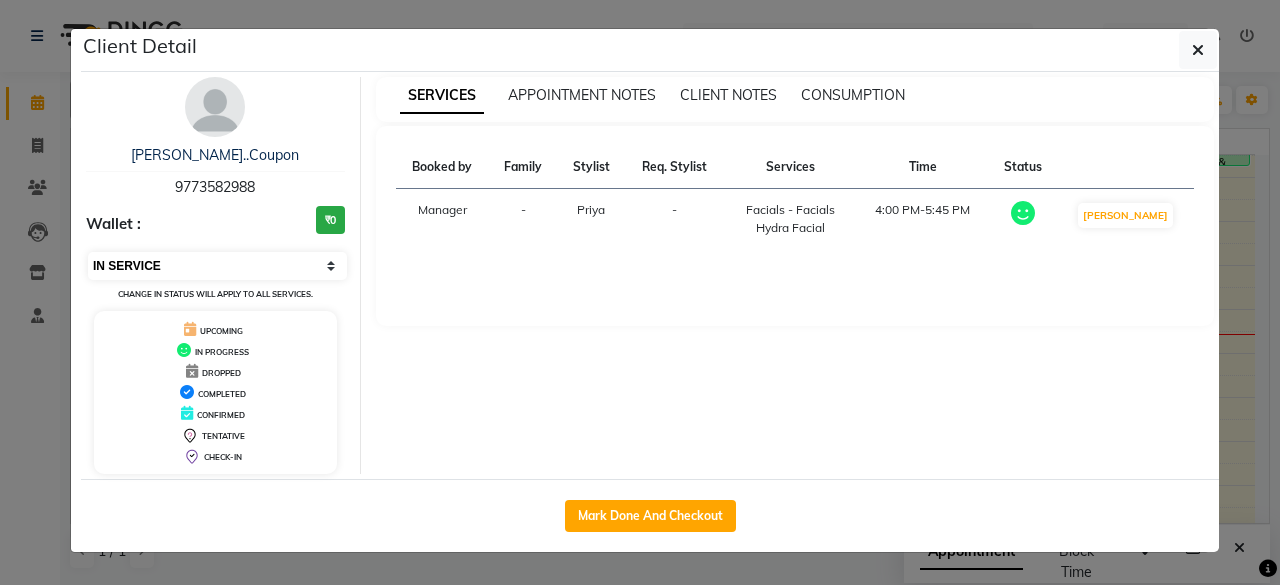 click on "Select IN SERVICE CONFIRMED TENTATIVE CHECK IN MARK DONE DROPPED UPCOMING" at bounding box center (217, 266) 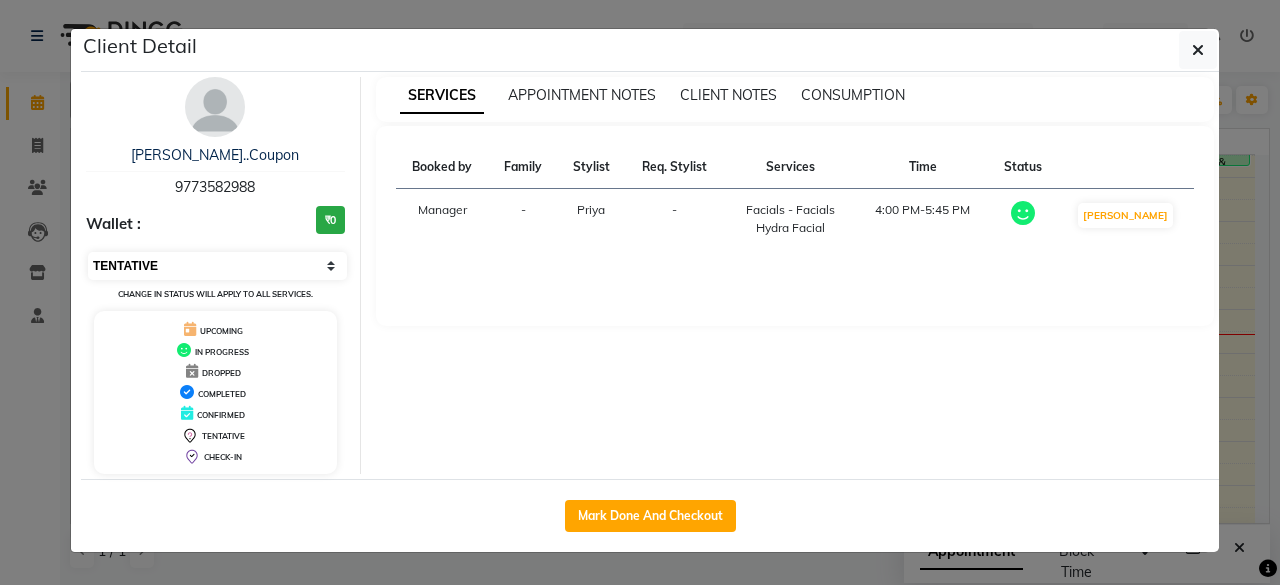 click on "Select IN SERVICE CONFIRMED TENTATIVE CHECK IN MARK DONE DROPPED UPCOMING" at bounding box center (217, 266) 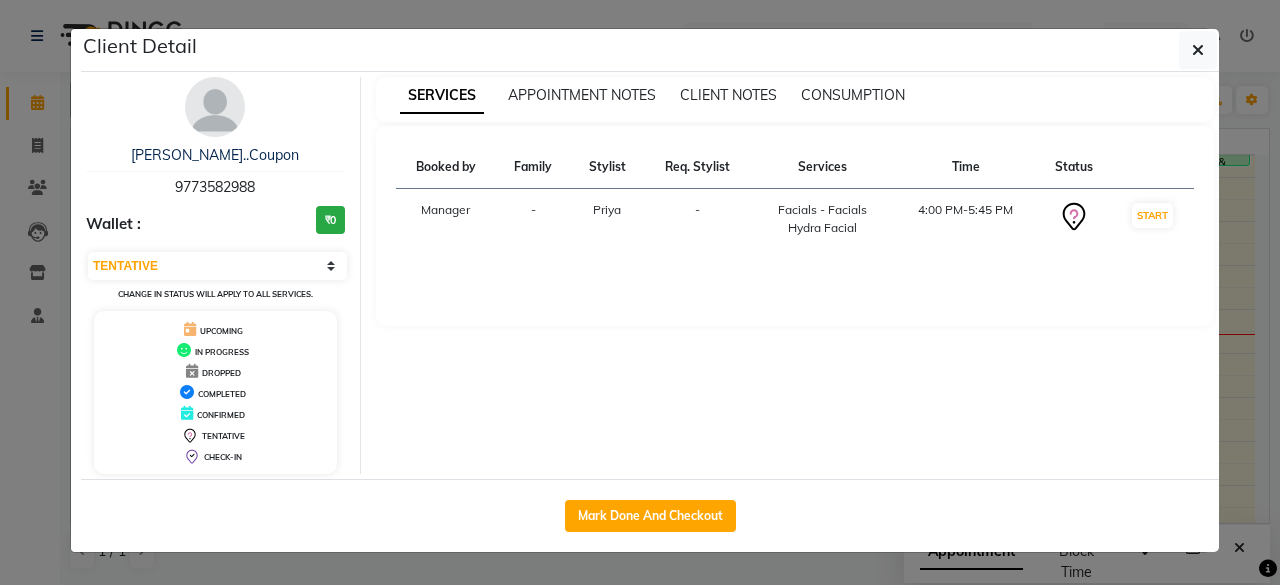 drag, startPoint x: 360, startPoint y: 580, endPoint x: 381, endPoint y: 570, distance: 23.259407 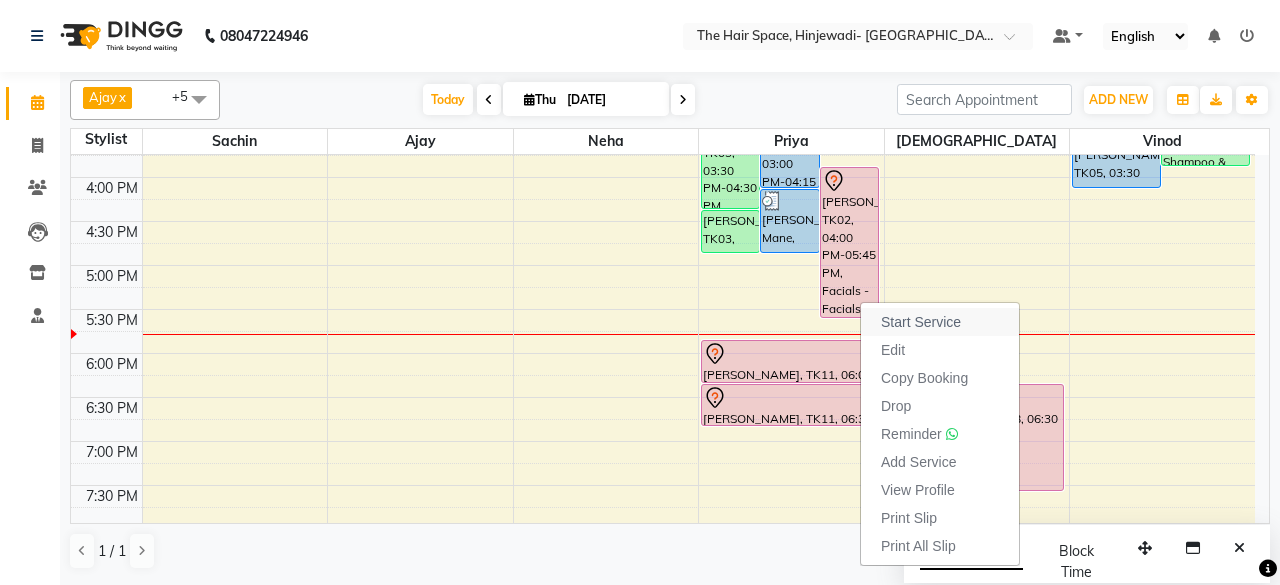 click on "Start Service" at bounding box center [921, 322] 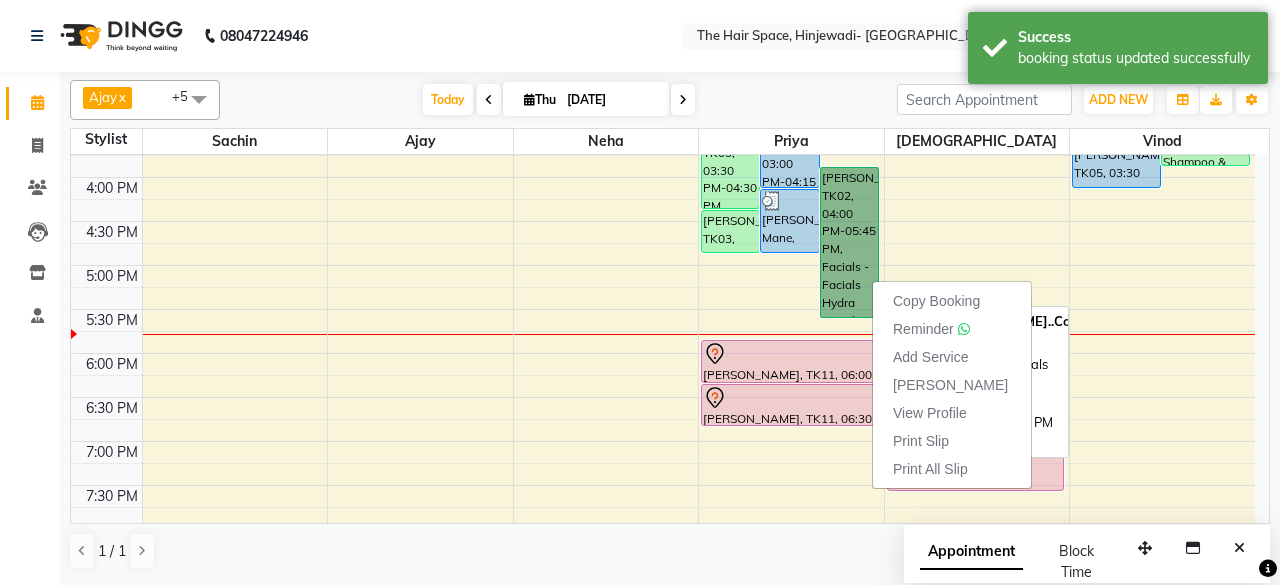 click on "[PERSON_NAME]..Coupon, TK02, 04:00 PM-05:45 PM, Facials - Facials Hydra Facial" at bounding box center (849, 242) 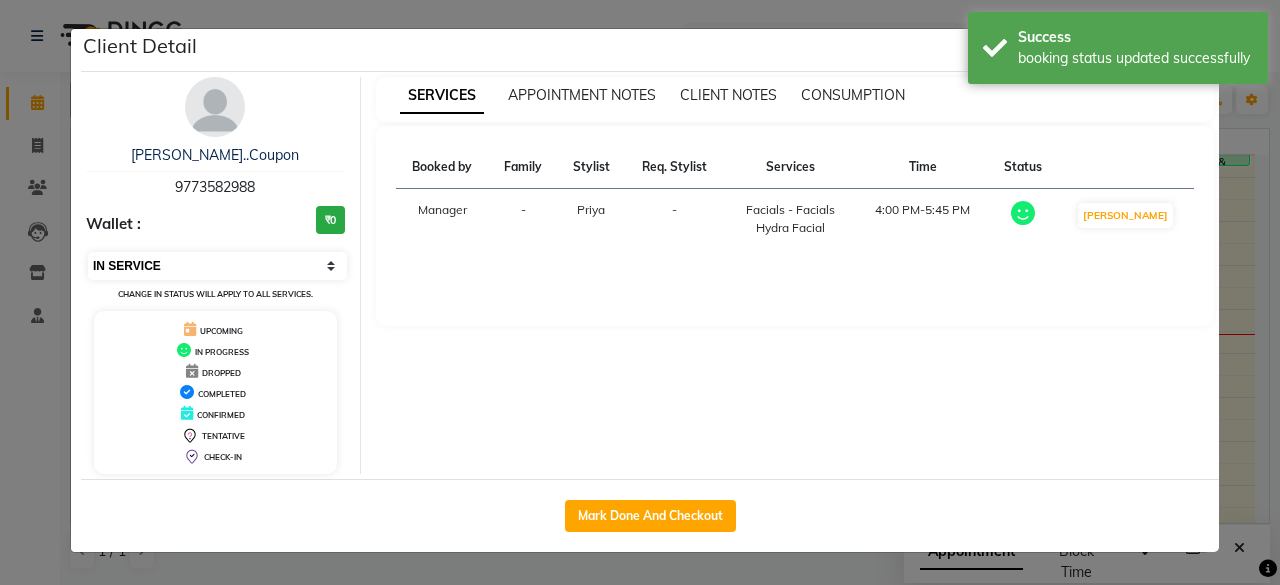 click on "Select IN SERVICE CONFIRMED TENTATIVE CHECK IN MARK DONE DROPPED UPCOMING" at bounding box center [217, 266] 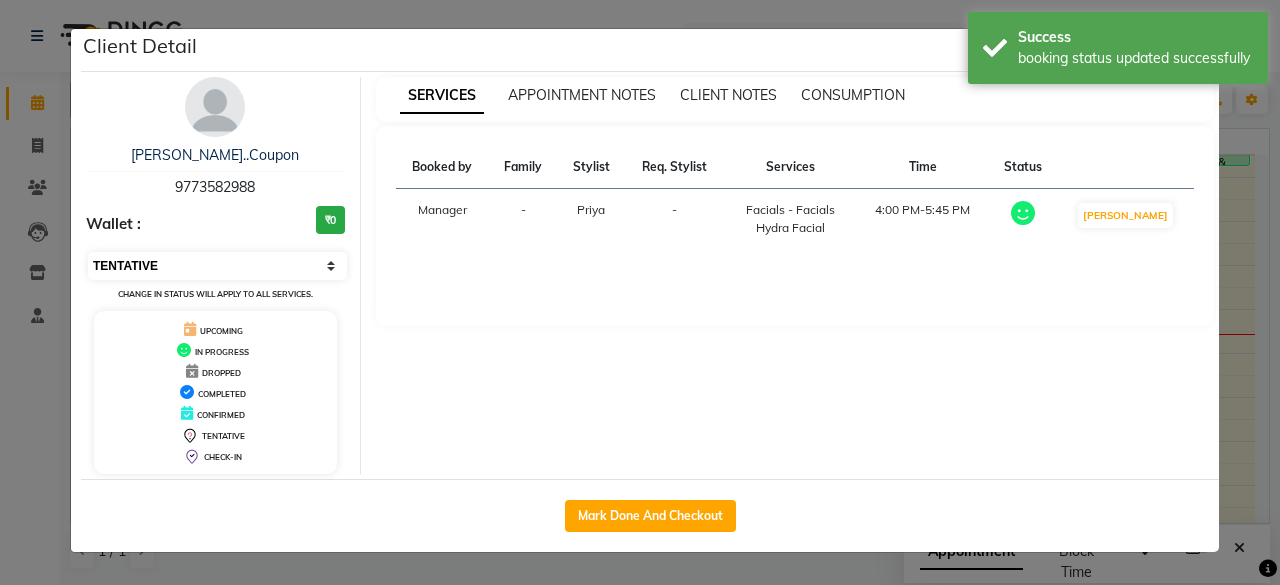 click on "Select IN SERVICE CONFIRMED TENTATIVE CHECK IN MARK DONE DROPPED UPCOMING" at bounding box center [217, 266] 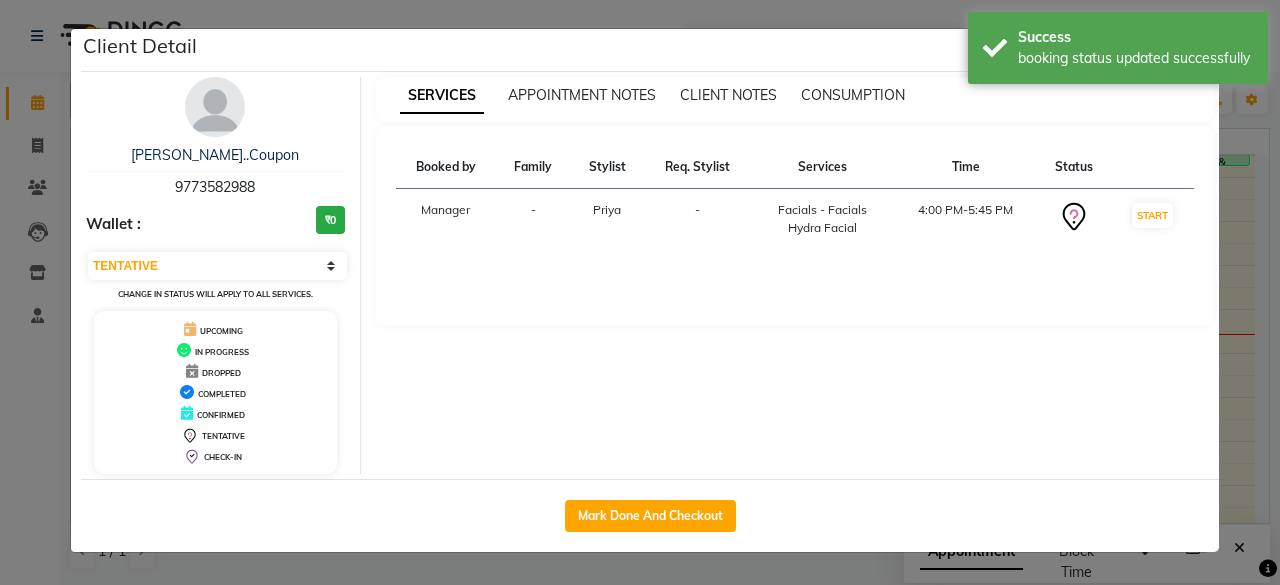 click on "Client Detail  [PERSON_NAME]..Coupon   9773582988 Wallet : ₹0 Select IN SERVICE CONFIRMED TENTATIVE CHECK IN MARK DONE DROPPED UPCOMING Change in status will apply to all services. UPCOMING IN PROGRESS DROPPED COMPLETED CONFIRMED TENTATIVE CHECK-IN SERVICES APPOINTMENT NOTES CLIENT NOTES CONSUMPTION Booked by Family Stylist Req. Stylist Services Time Status  Manager  - Priya -  Facials - Facials Hydra Facial   4:00 PM-5:45 PM   START   Mark Done And Checkout" 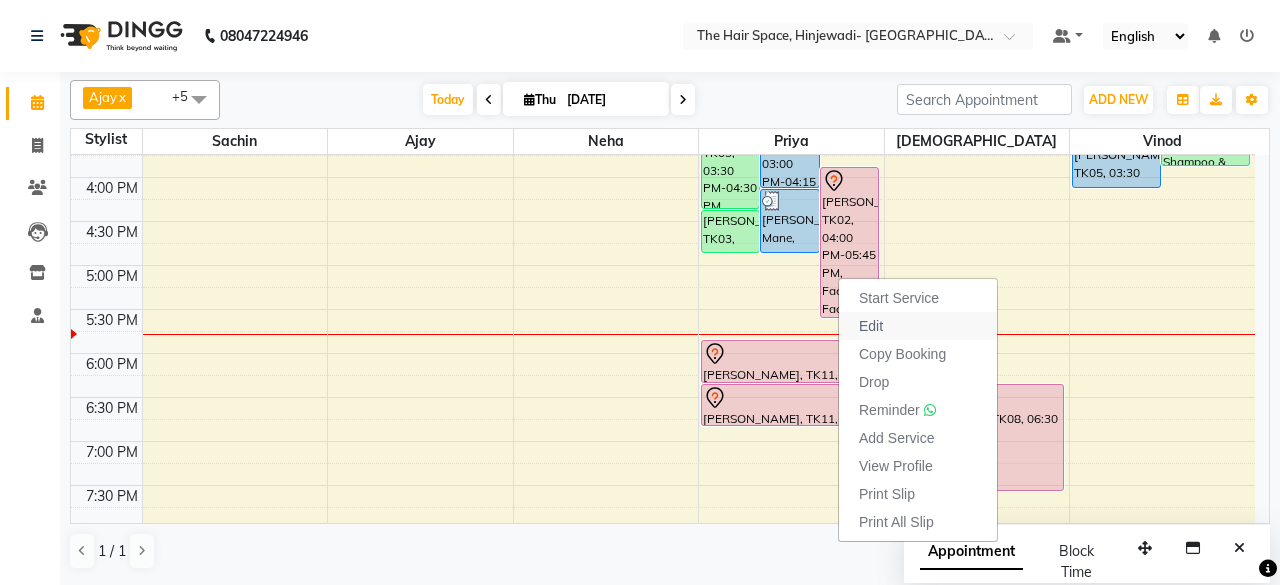 click on "Edit" at bounding box center [871, 326] 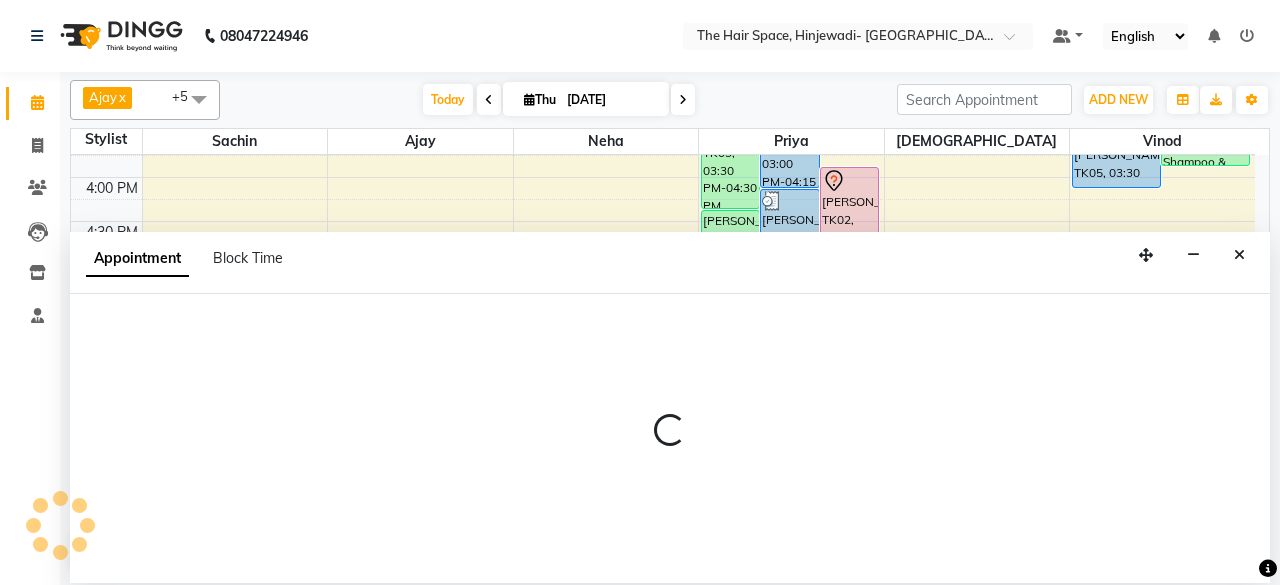 select on "tentative" 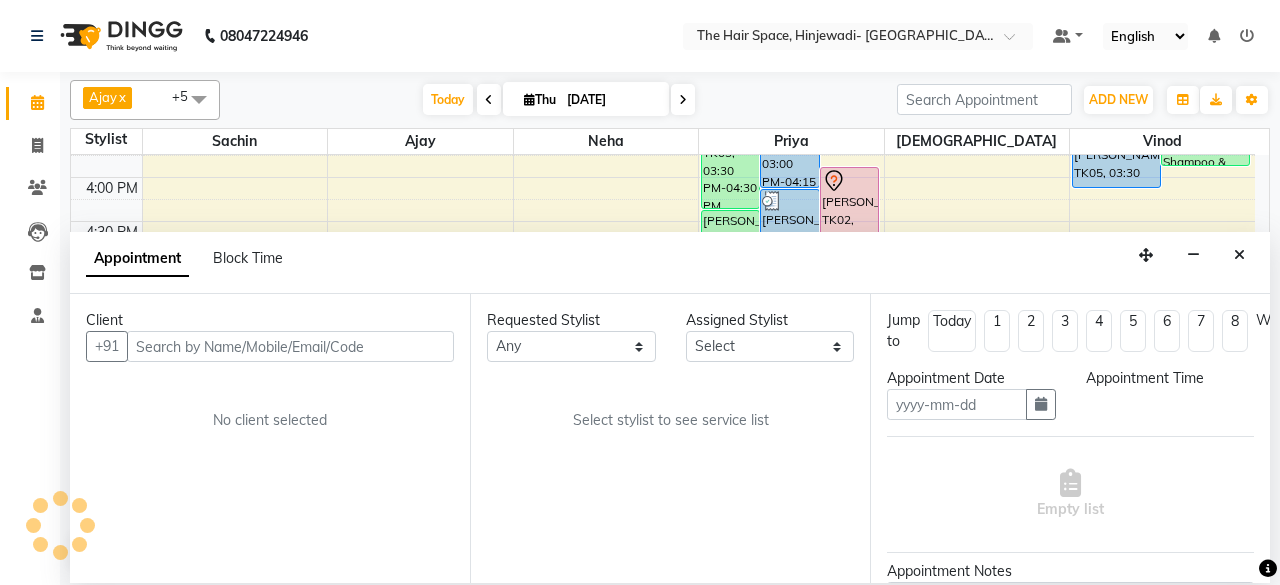 type on "[DATE]" 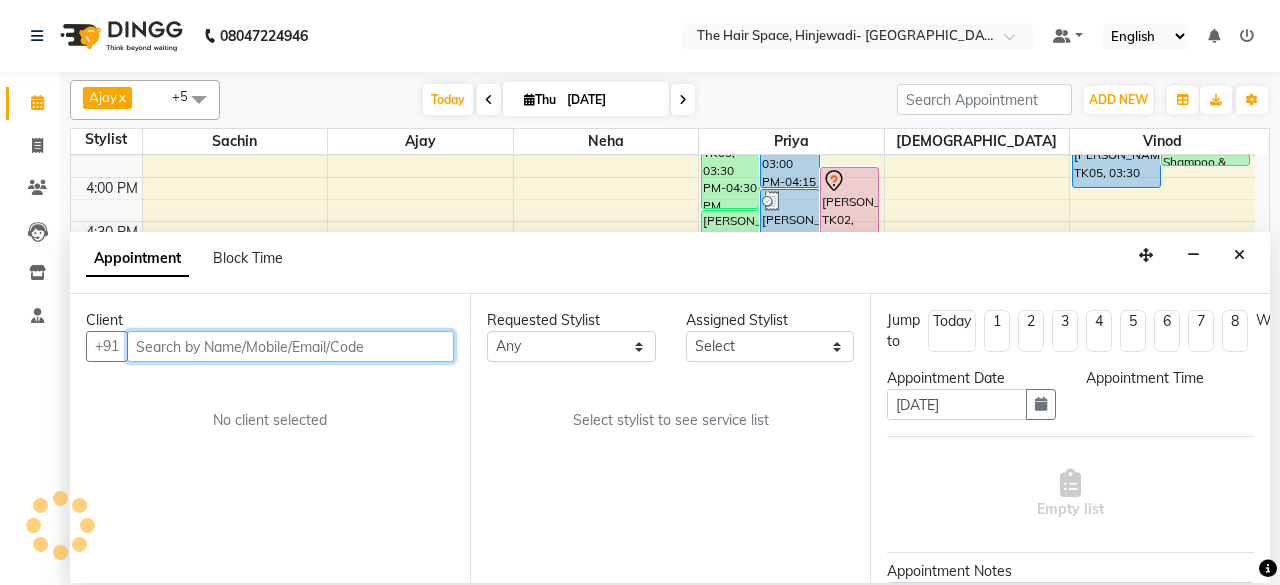 select on "84665" 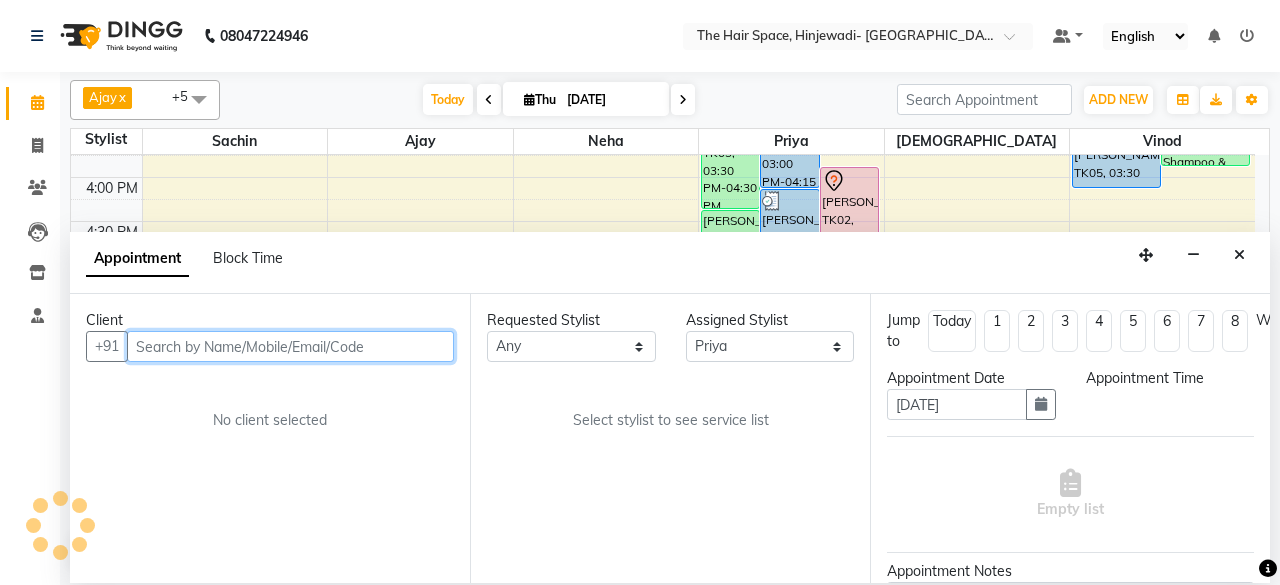 scroll, scrollTop: 781, scrollLeft: 0, axis: vertical 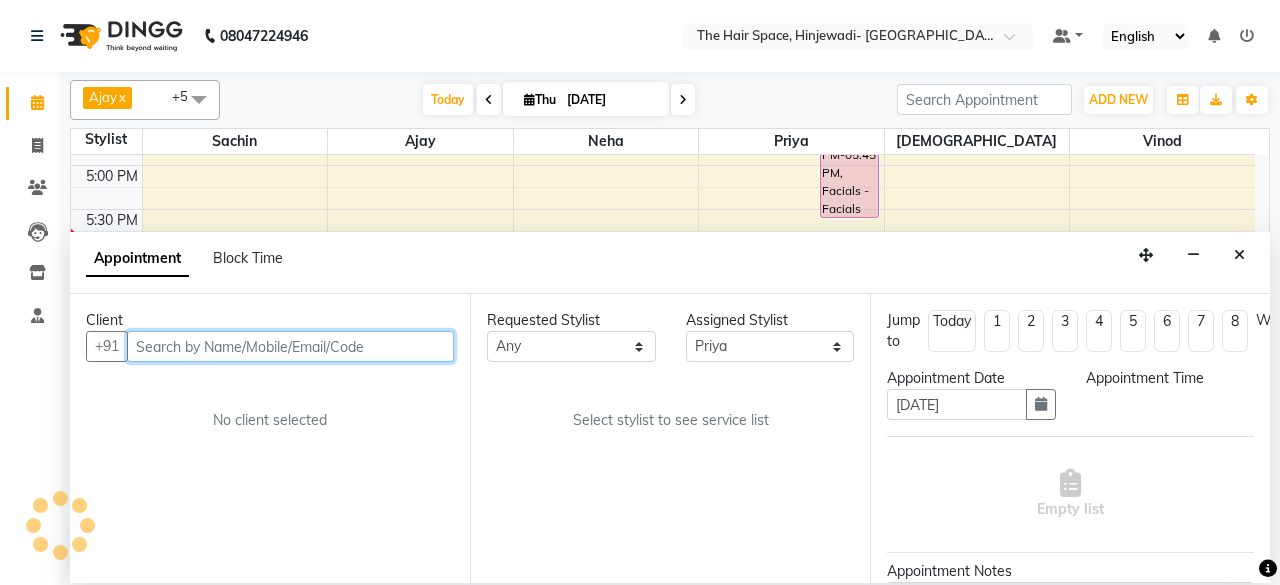 select on "960" 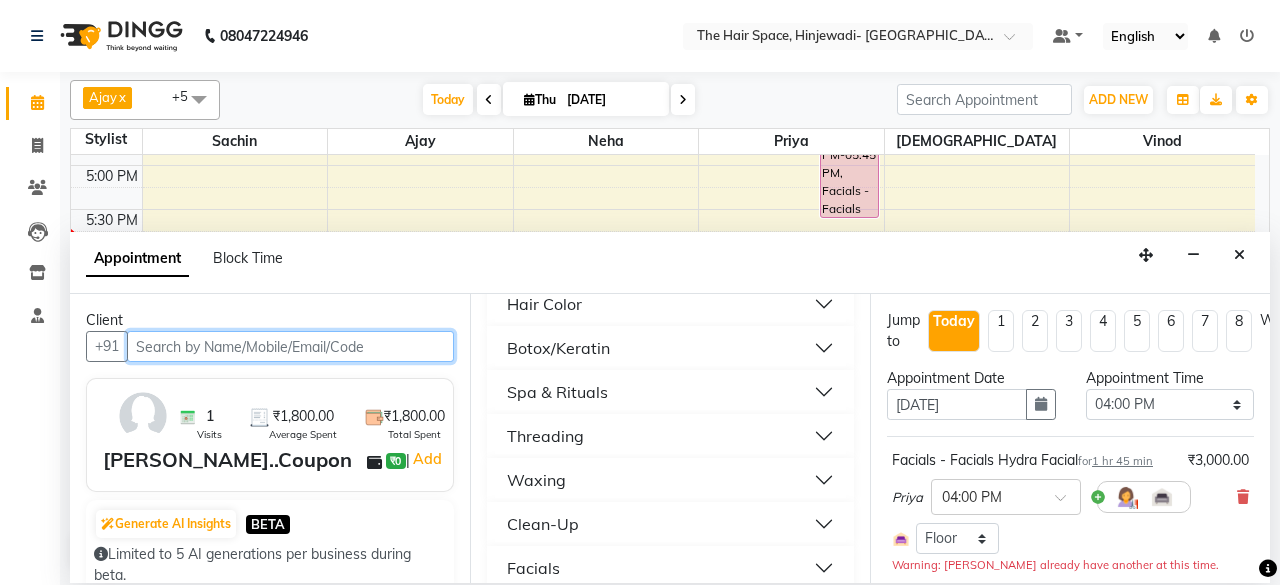 scroll, scrollTop: 900, scrollLeft: 0, axis: vertical 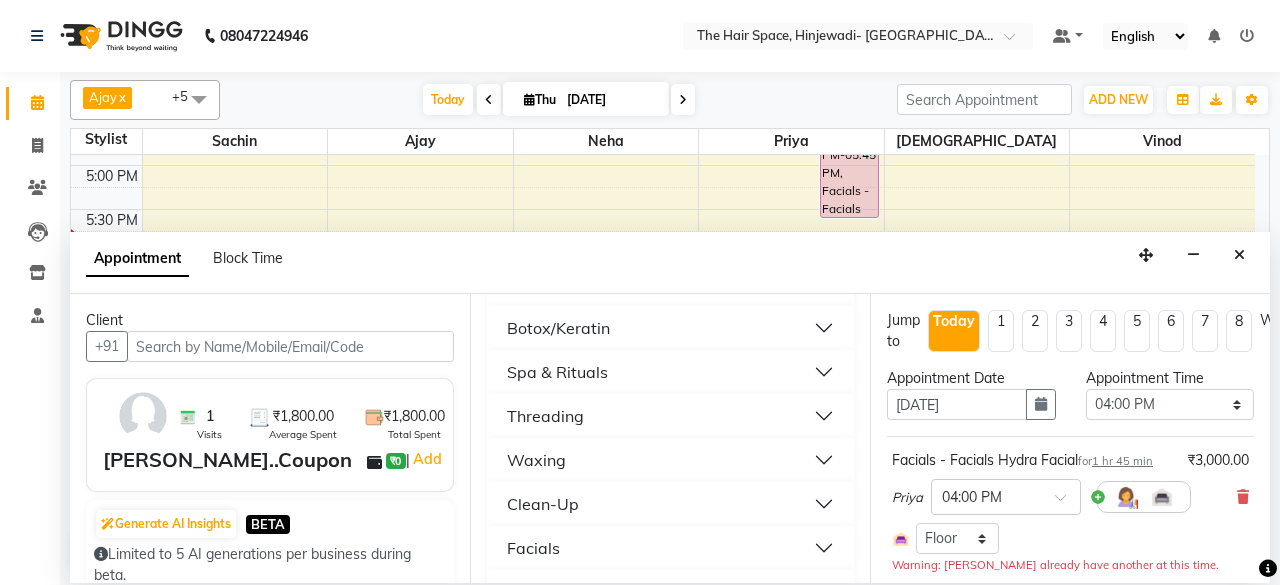 click on "Waxing" at bounding box center (536, 460) 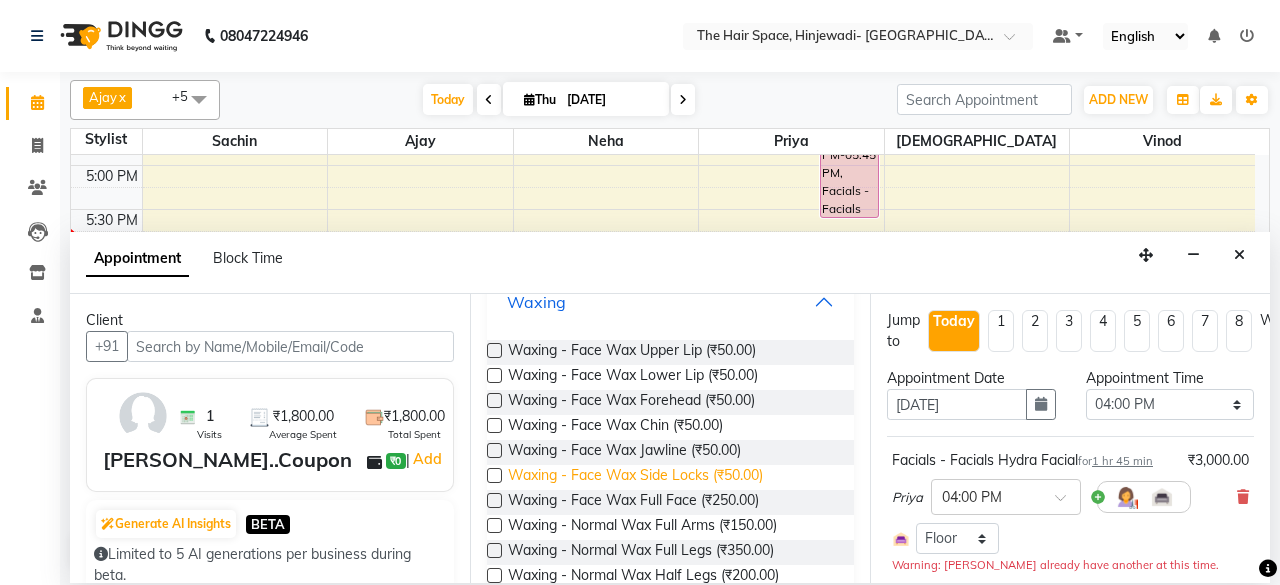 scroll, scrollTop: 1100, scrollLeft: 0, axis: vertical 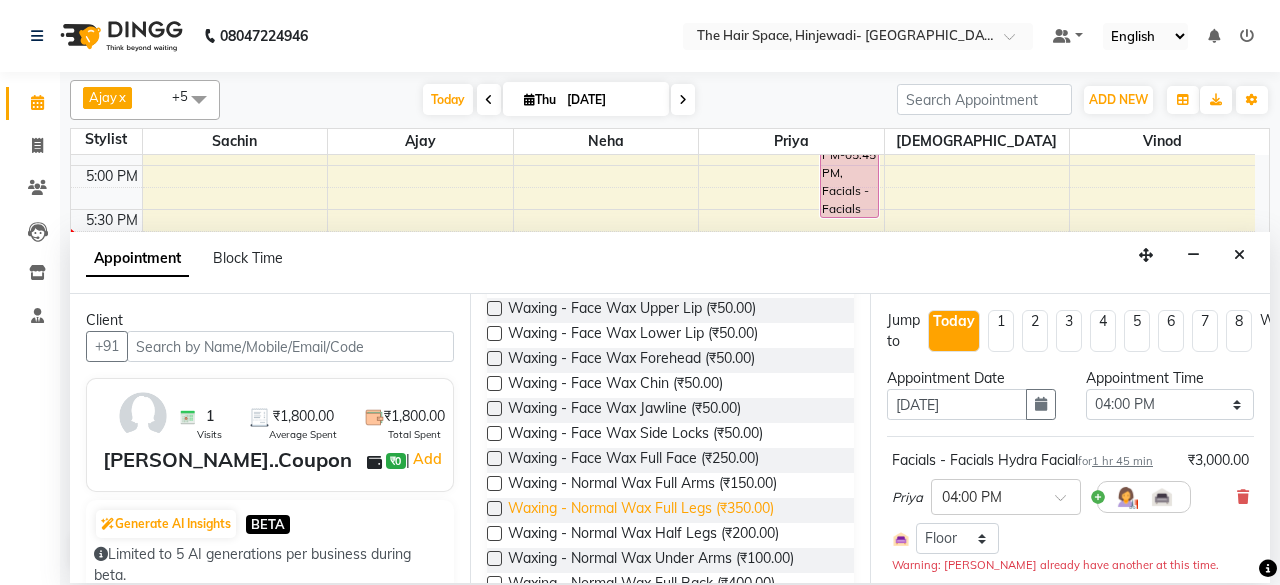click on "Waxing - Normal Wax Full Legs (₹350.00)" at bounding box center (641, 510) 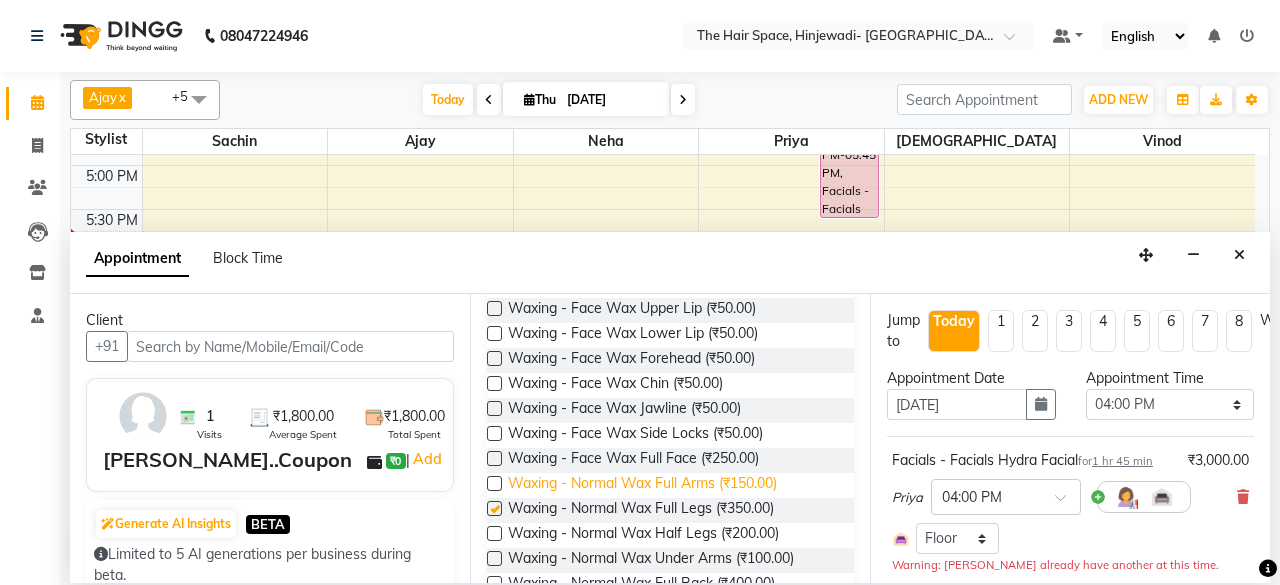 checkbox on "false" 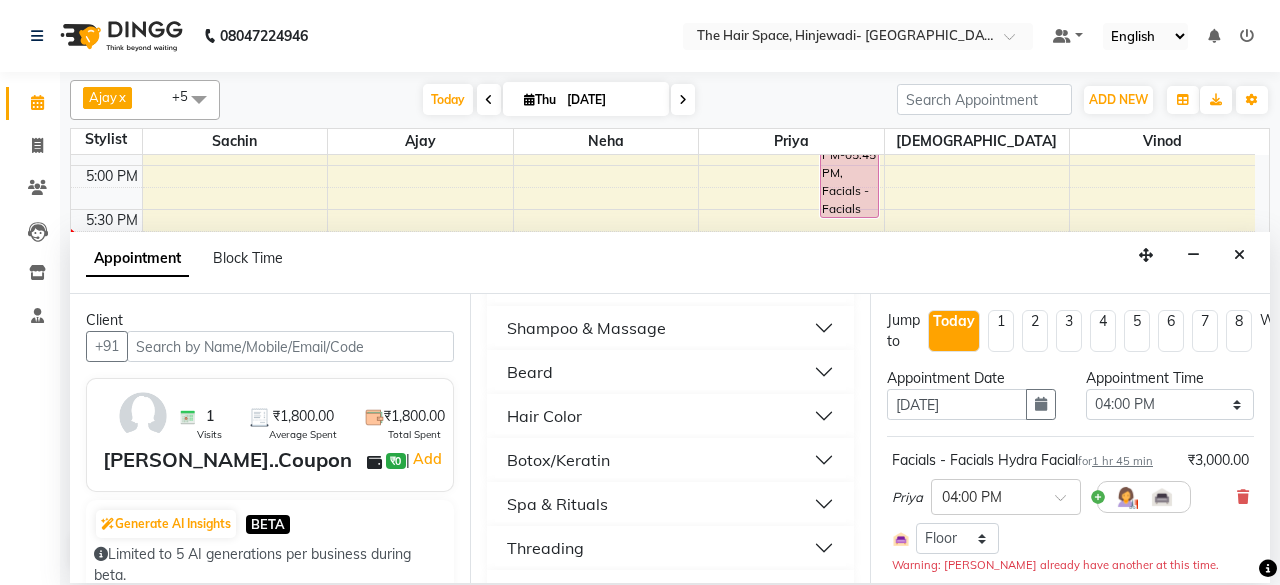 scroll, scrollTop: 800, scrollLeft: 0, axis: vertical 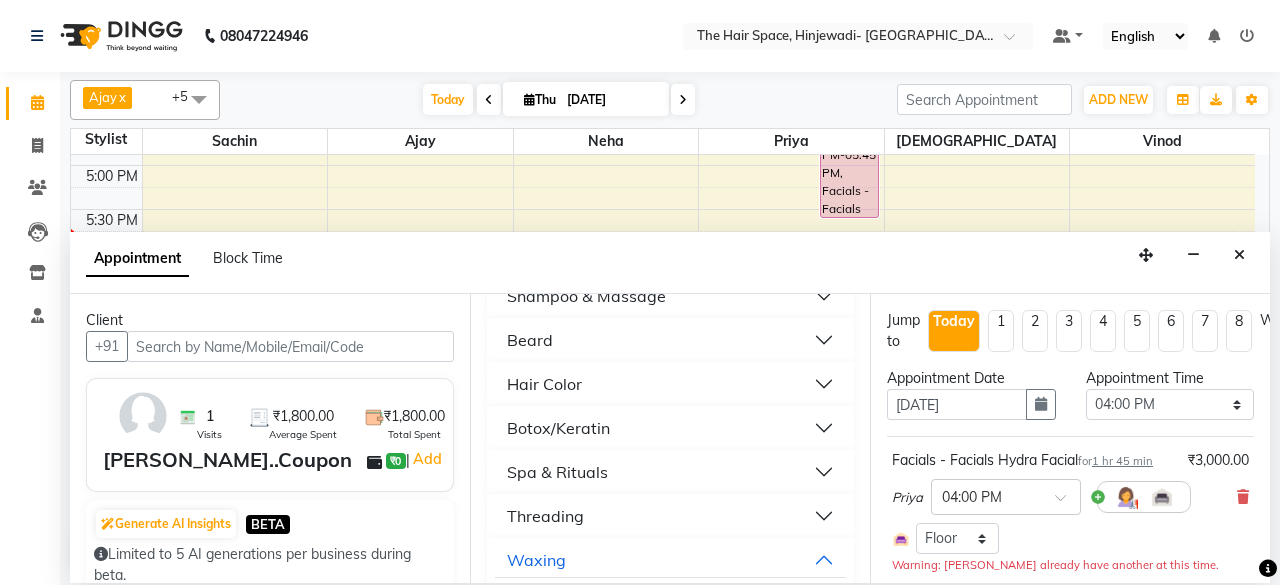 click on "Threading" at bounding box center (545, 516) 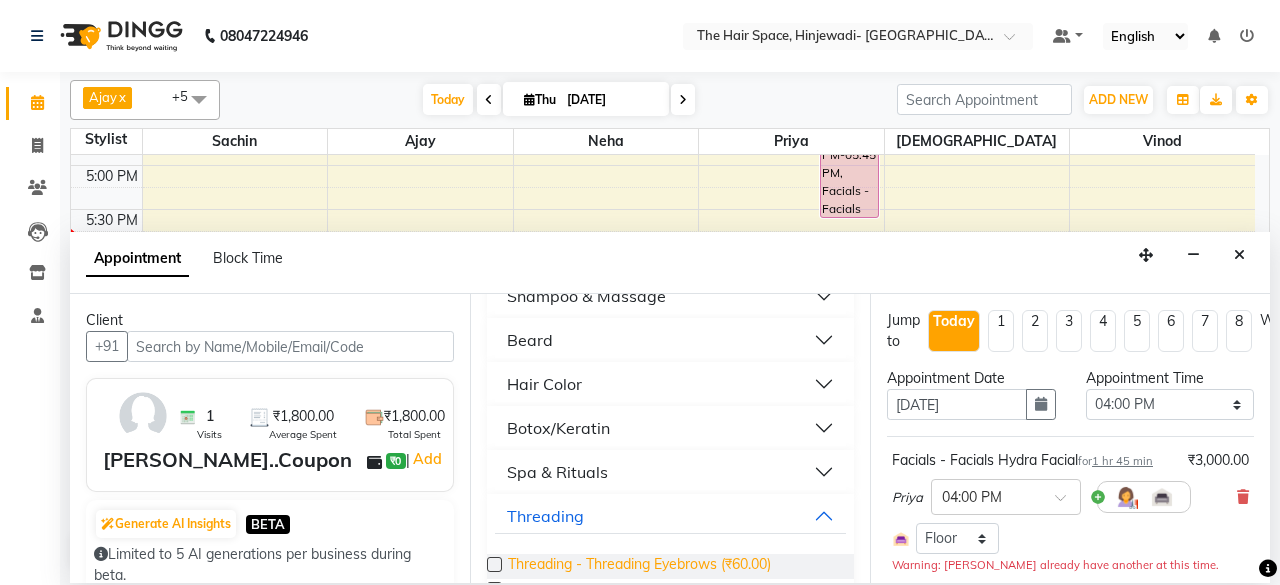 click on "Threading - Threading Eyebrows (₹60.00)" at bounding box center (639, 566) 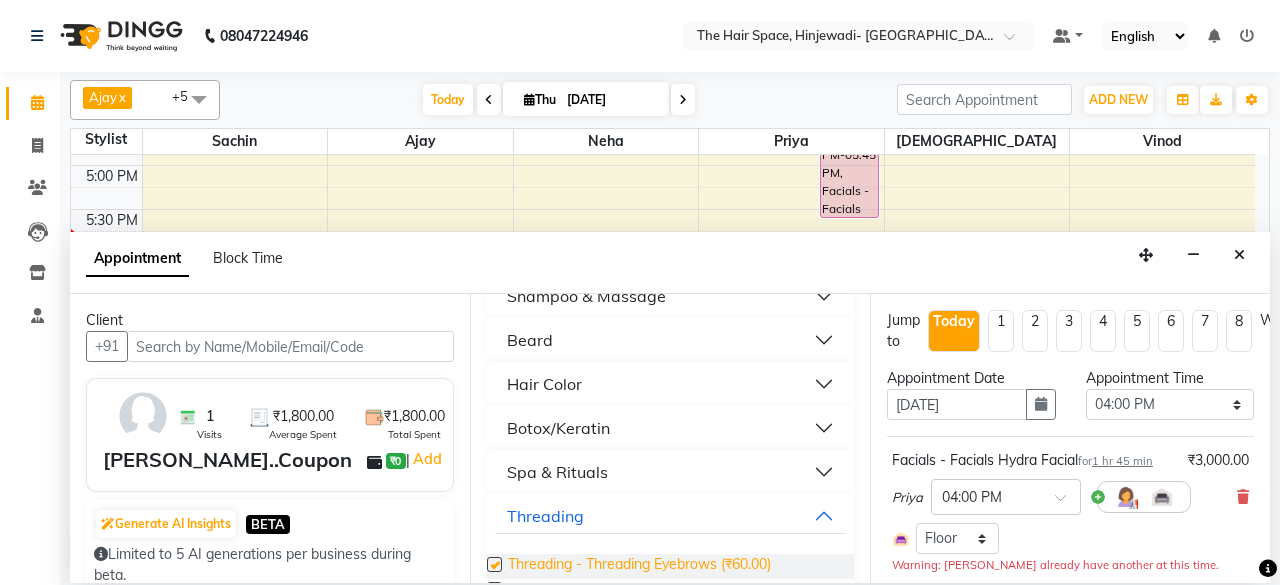 checkbox on "false" 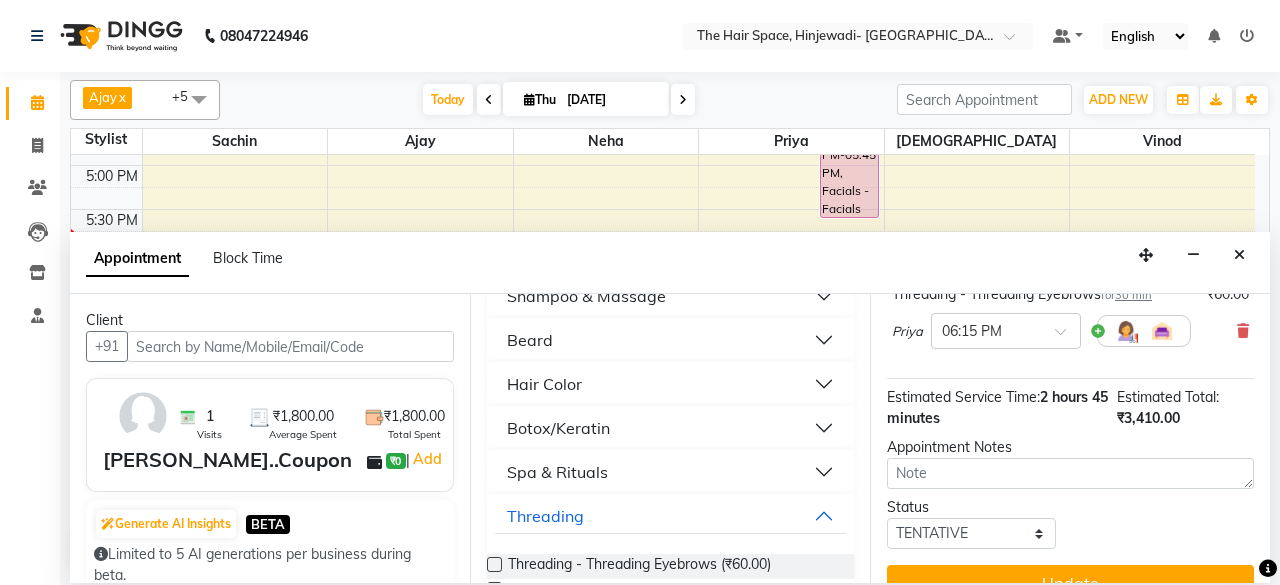 scroll, scrollTop: 448, scrollLeft: 0, axis: vertical 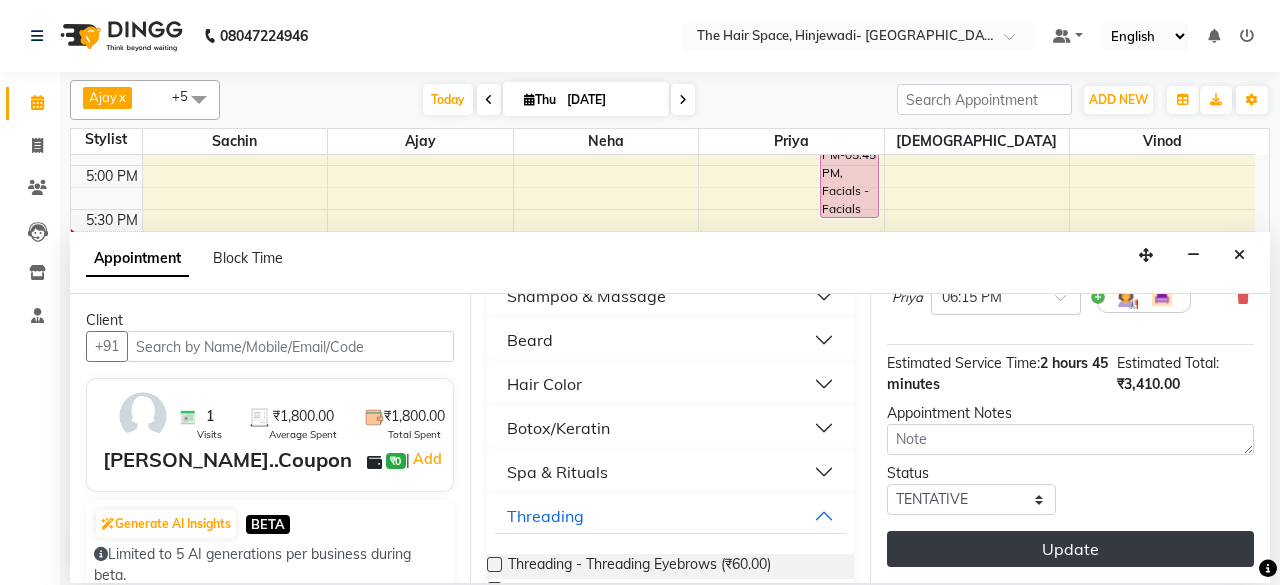 click on "Update" at bounding box center (1070, 549) 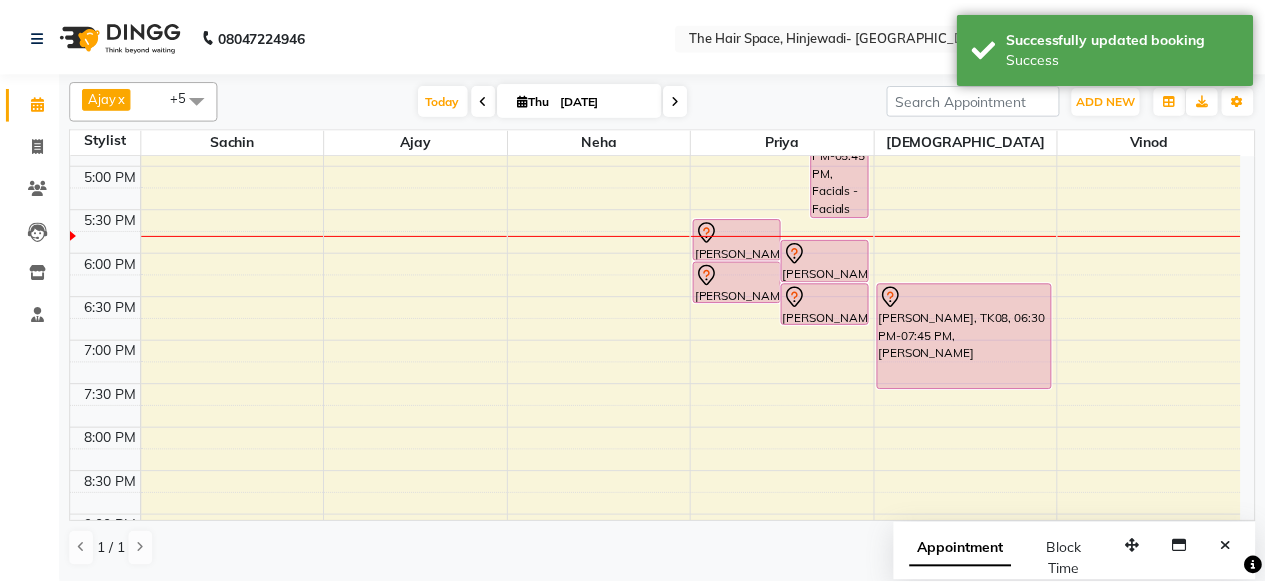 scroll, scrollTop: 581, scrollLeft: 0, axis: vertical 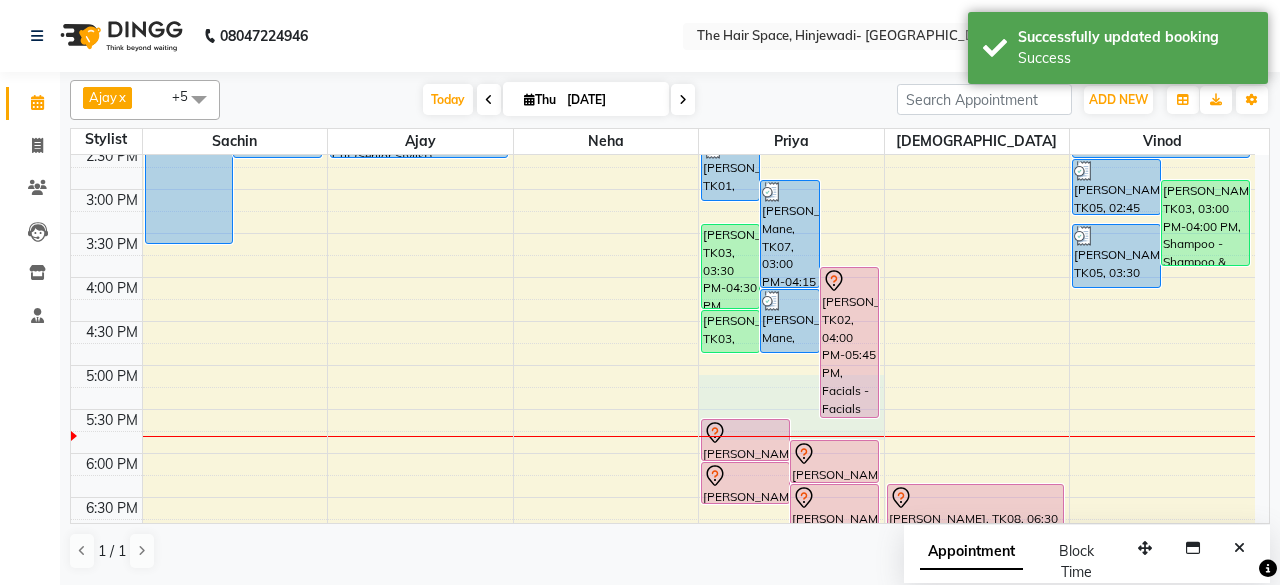 drag, startPoint x: 734, startPoint y: 433, endPoint x: 770, endPoint y: 387, distance: 58.412327 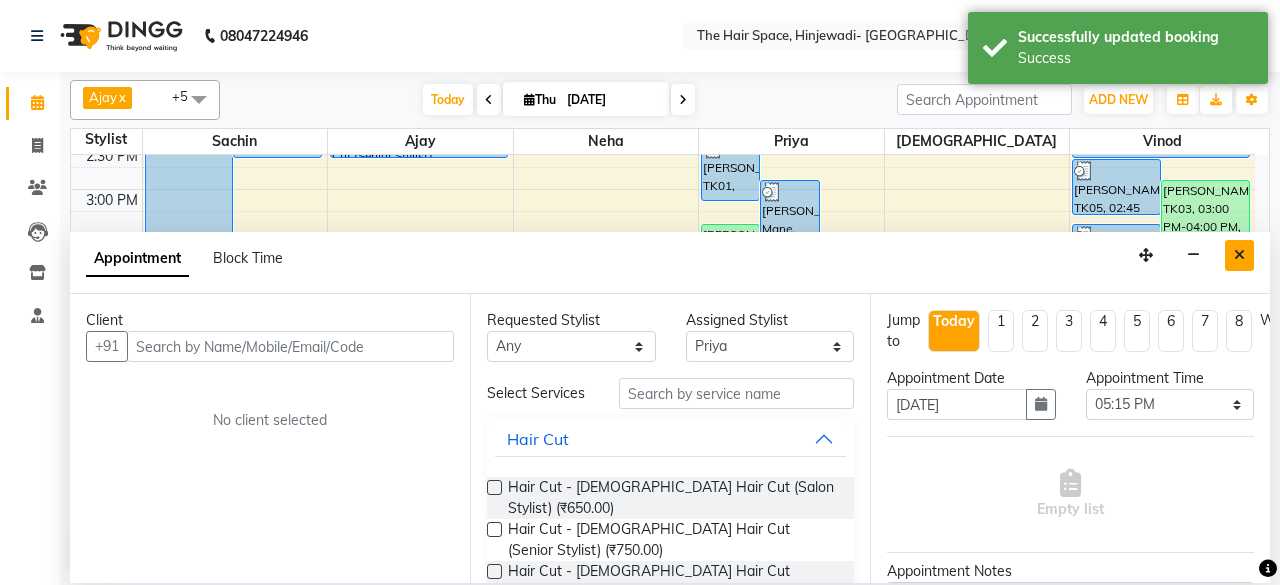 click at bounding box center (1239, 255) 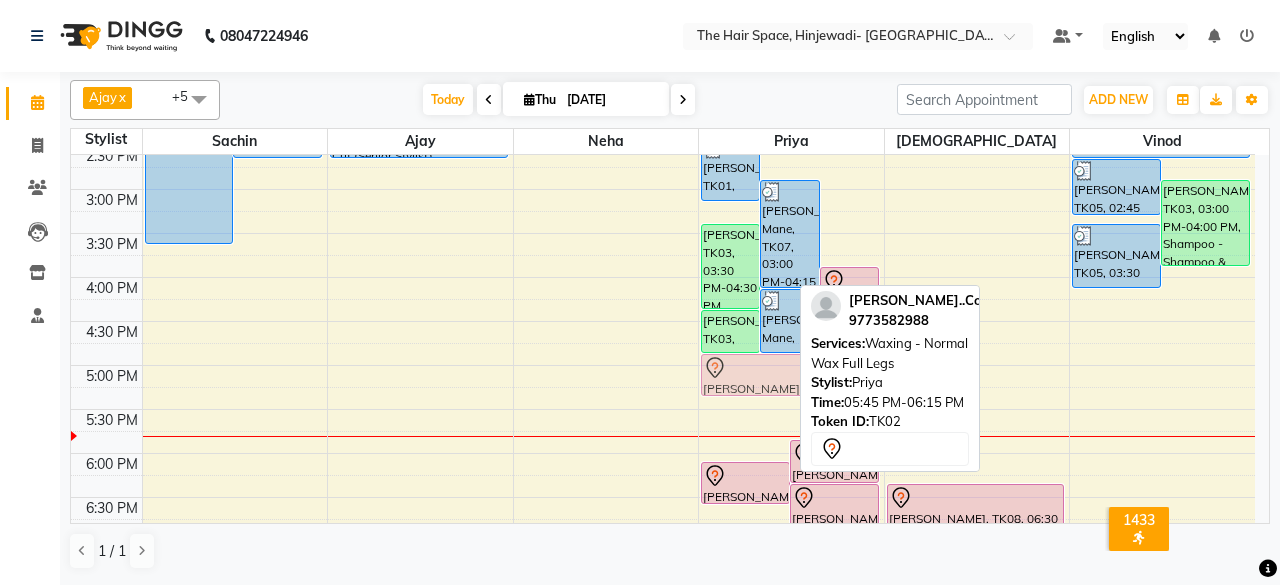 drag, startPoint x: 757, startPoint y: 440, endPoint x: 764, endPoint y: 381, distance: 59.413803 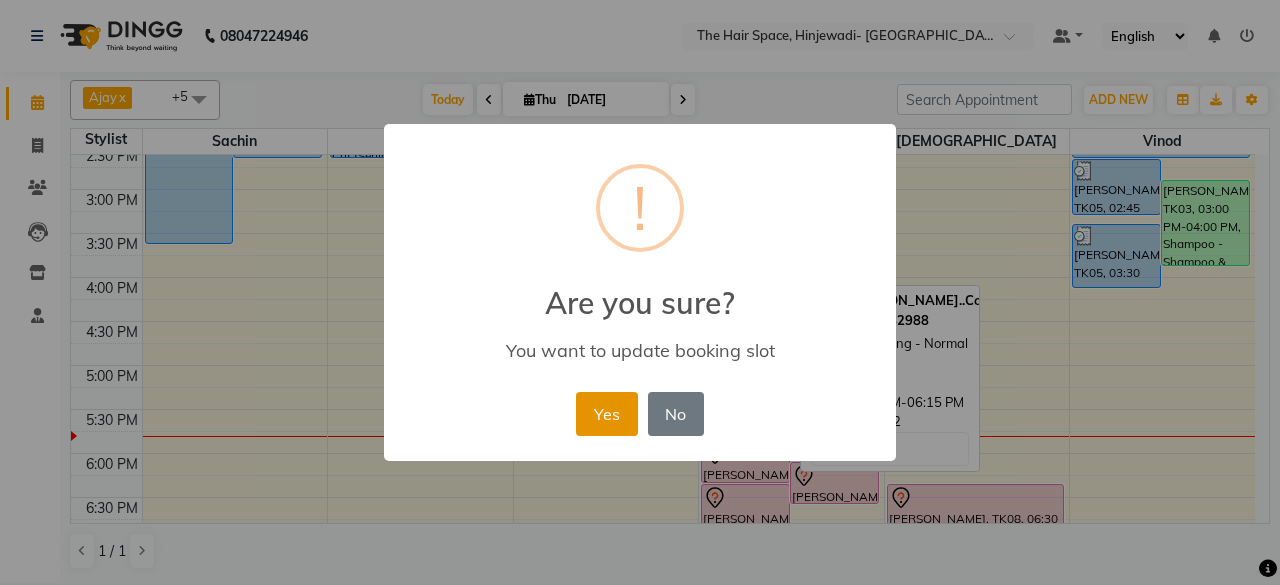 click on "Yes" at bounding box center [606, 414] 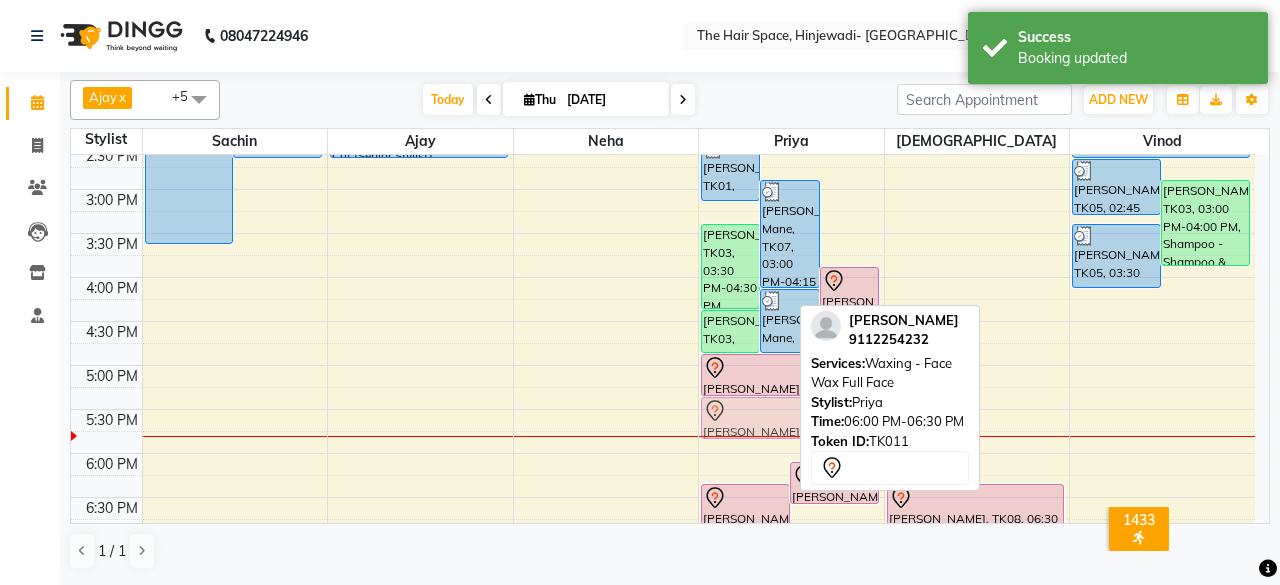 drag, startPoint x: 738, startPoint y: 455, endPoint x: 753, endPoint y: 411, distance: 46.486557 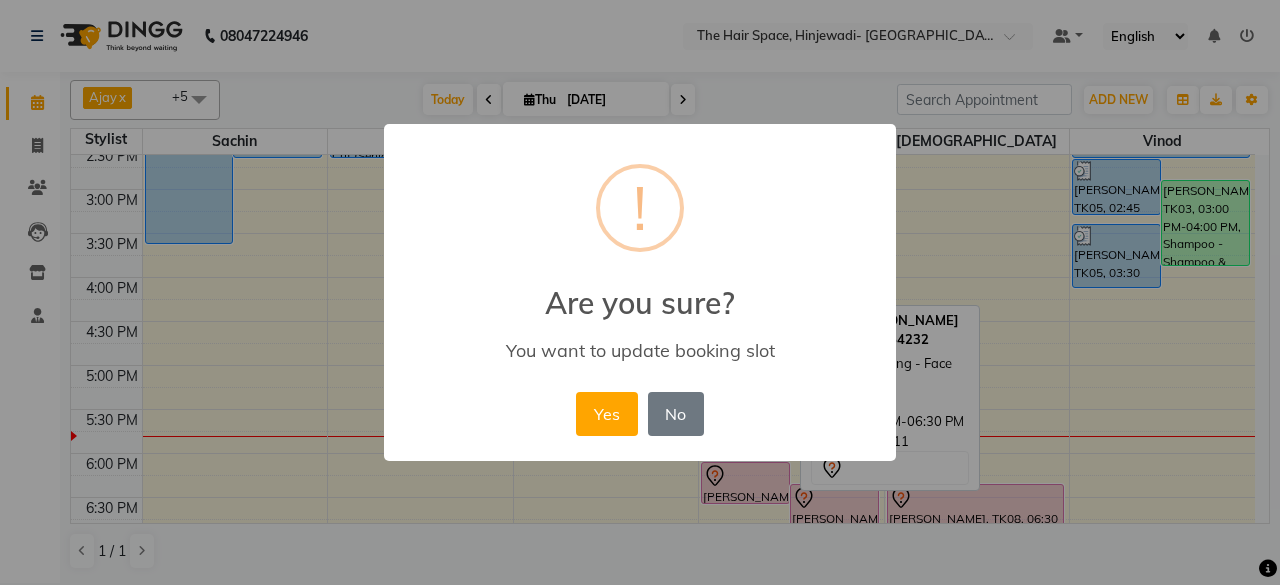 click on "Yes" at bounding box center (606, 414) 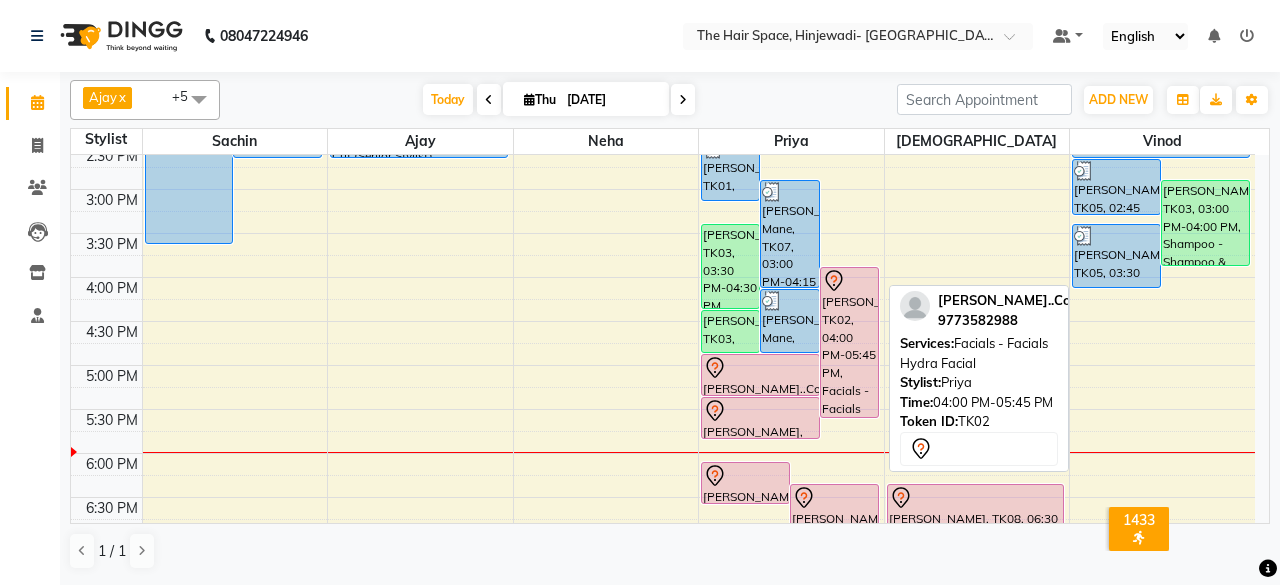 click on "[PERSON_NAME]..Coupon, TK02, 04:00 PM-05:45 PM, Facials - Facials Hydra Facial" at bounding box center (849, 342) 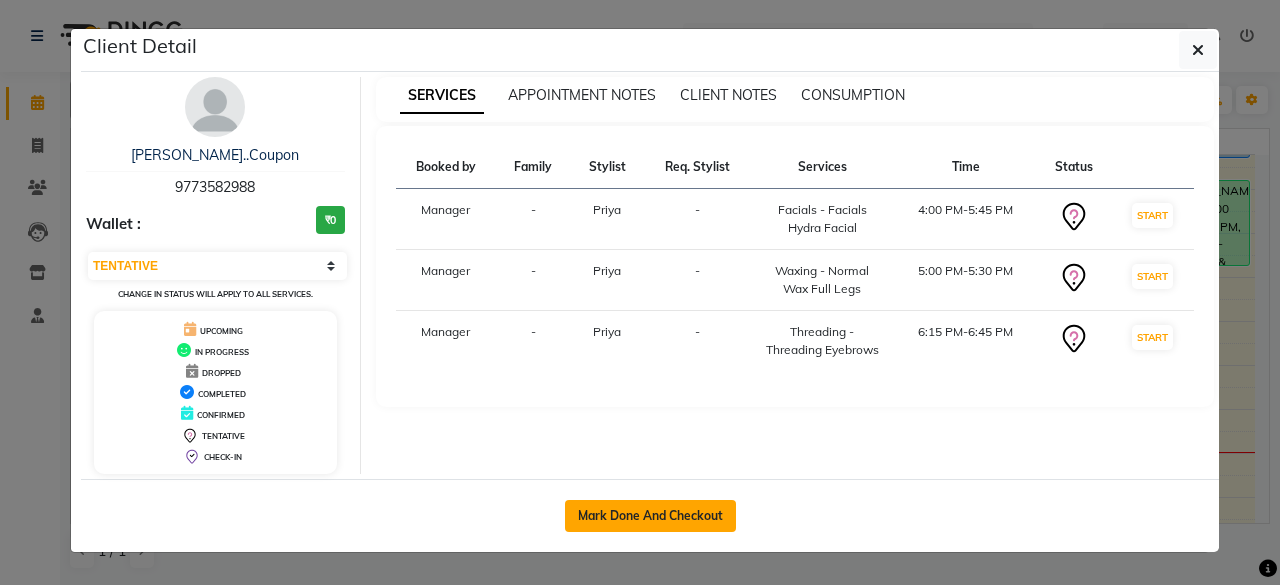 click on "Mark Done And Checkout" 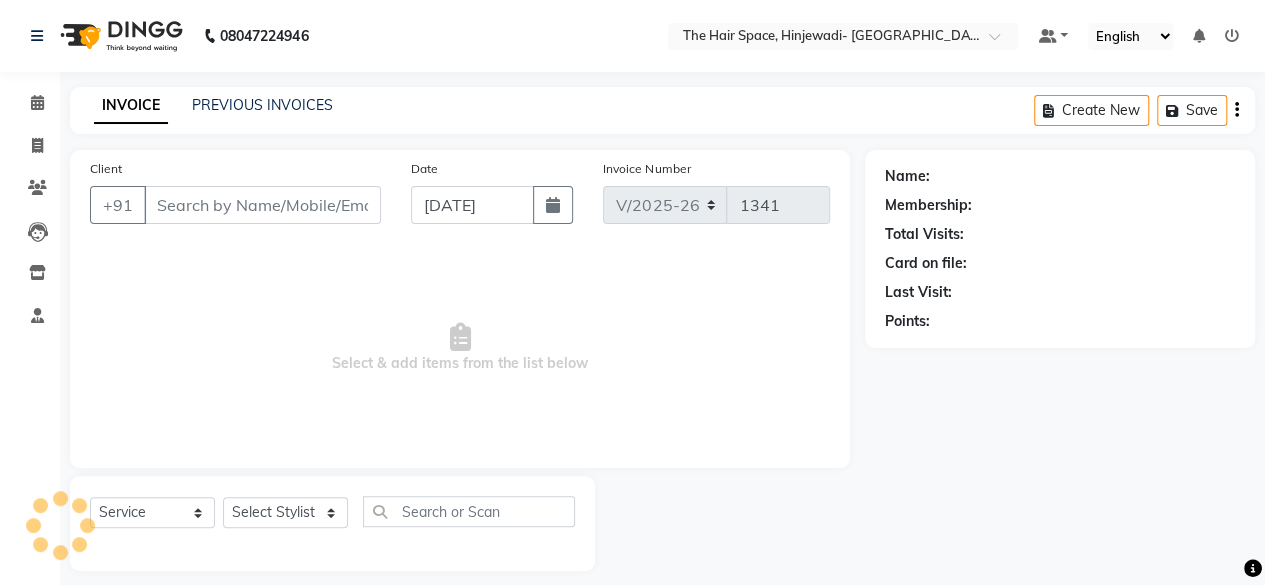 type on "9773582988" 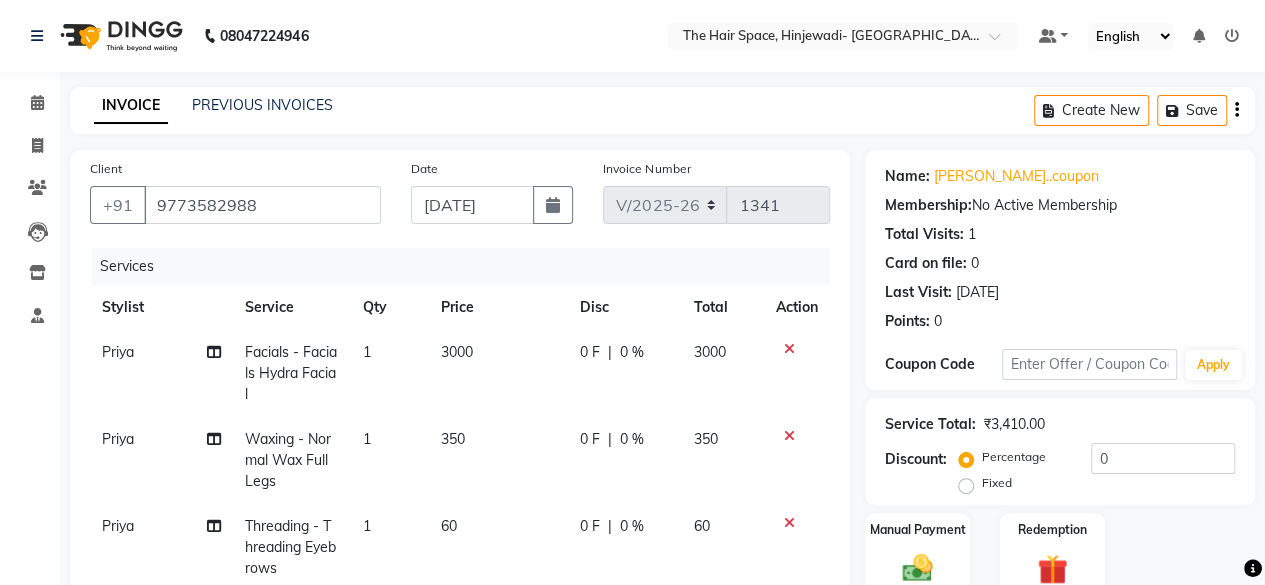 click on "3000" 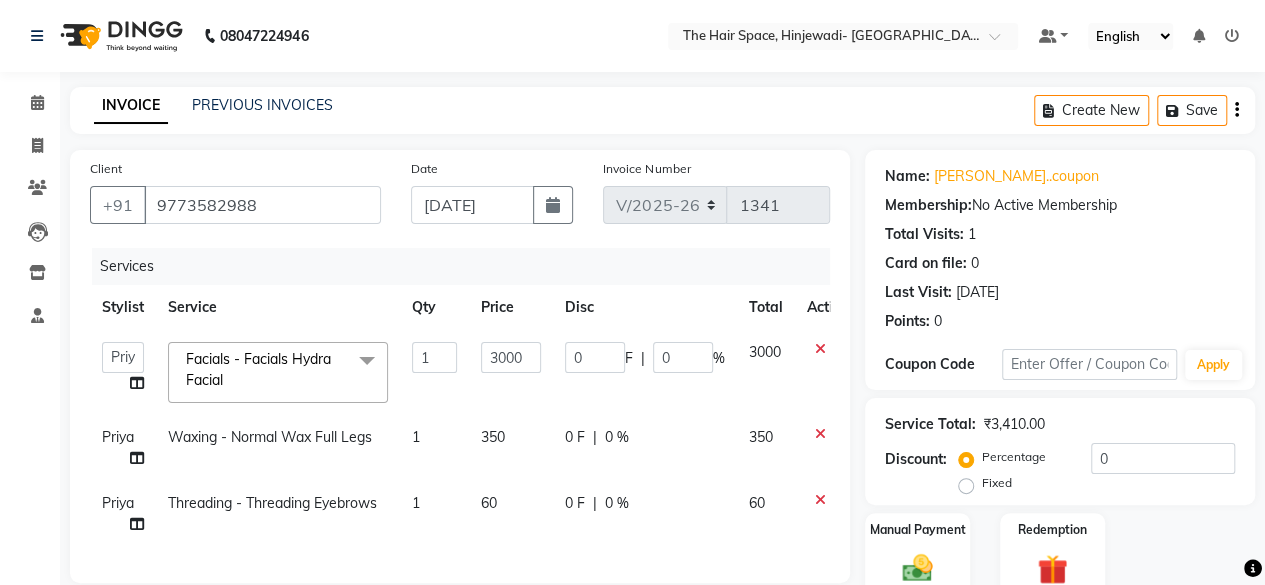 click on "0 F | 0 %" 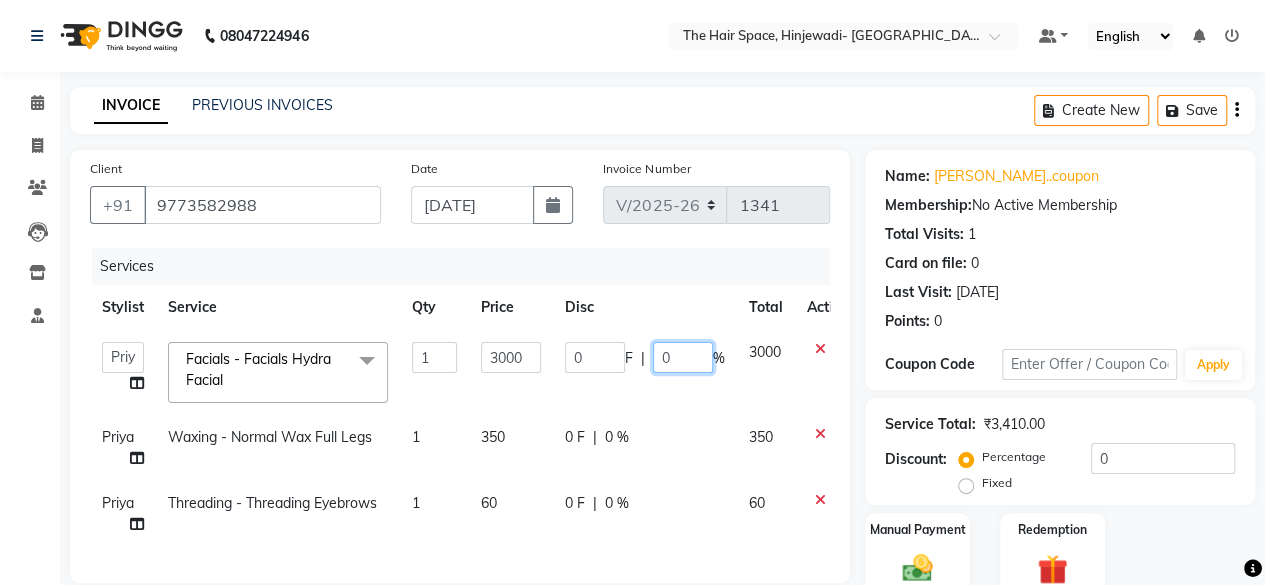 click on "0" 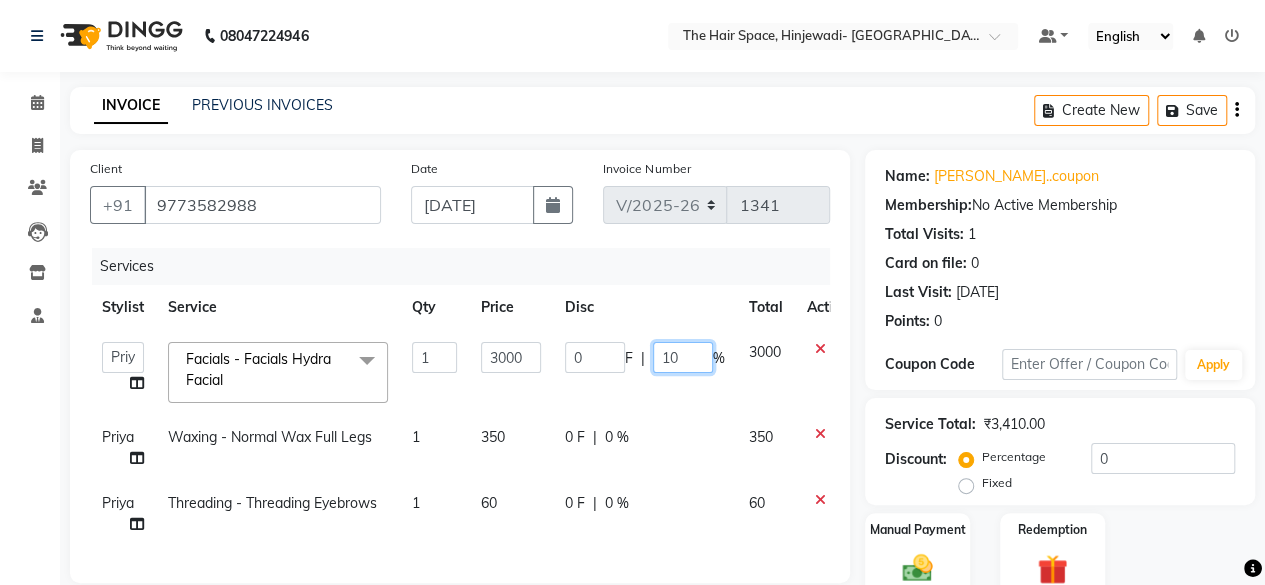 type 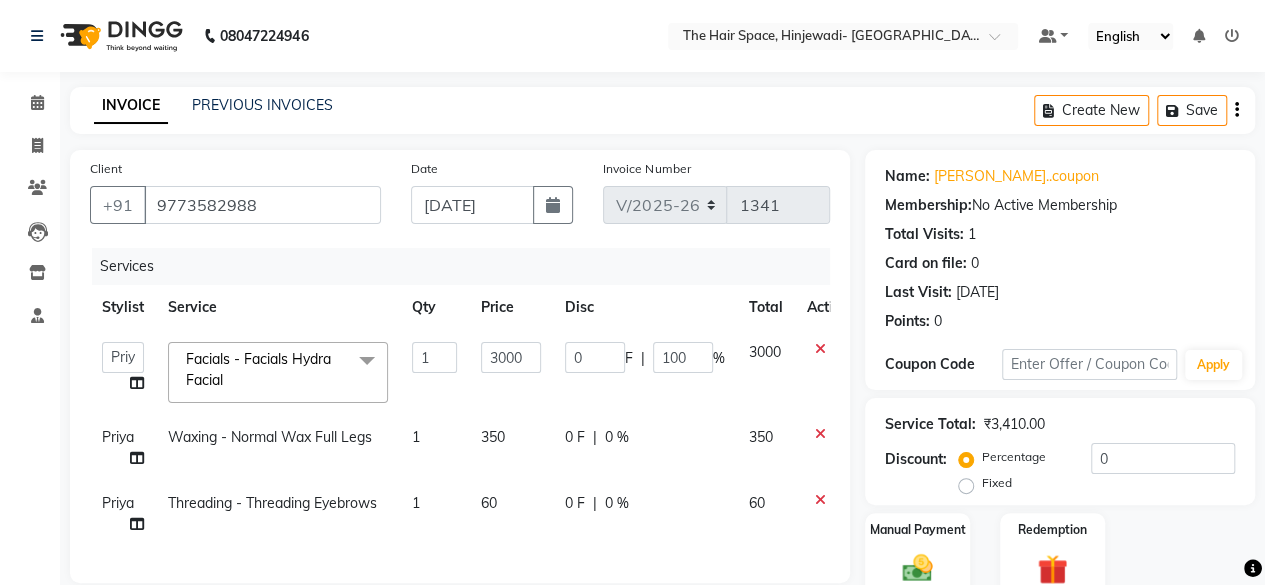 click on "0 F | 0 %" 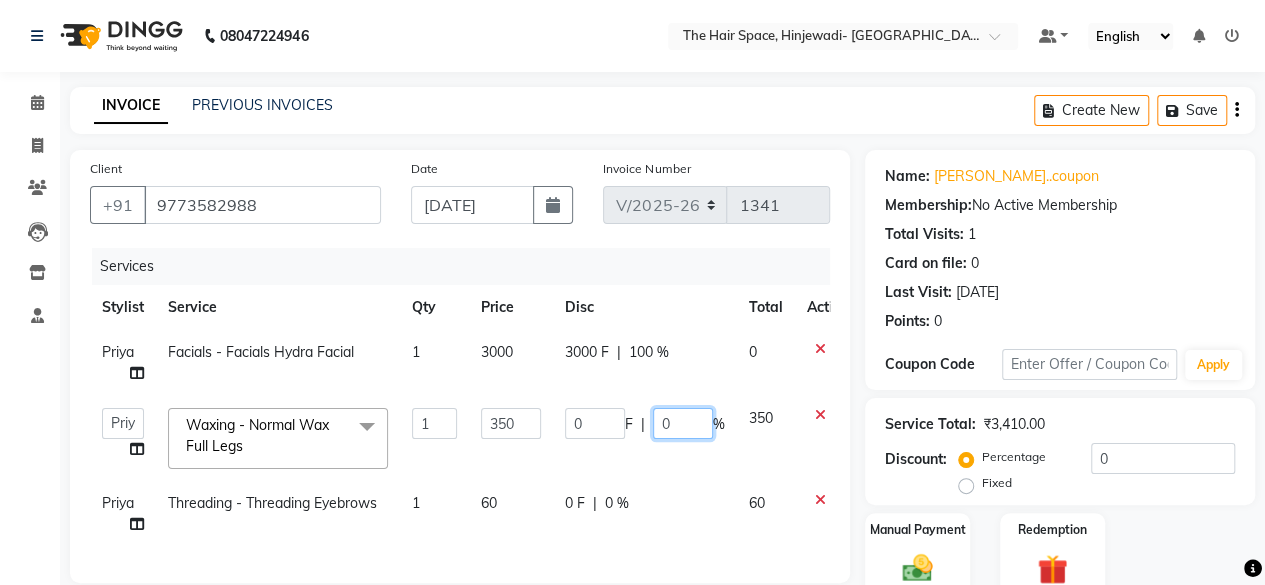 click on "0" 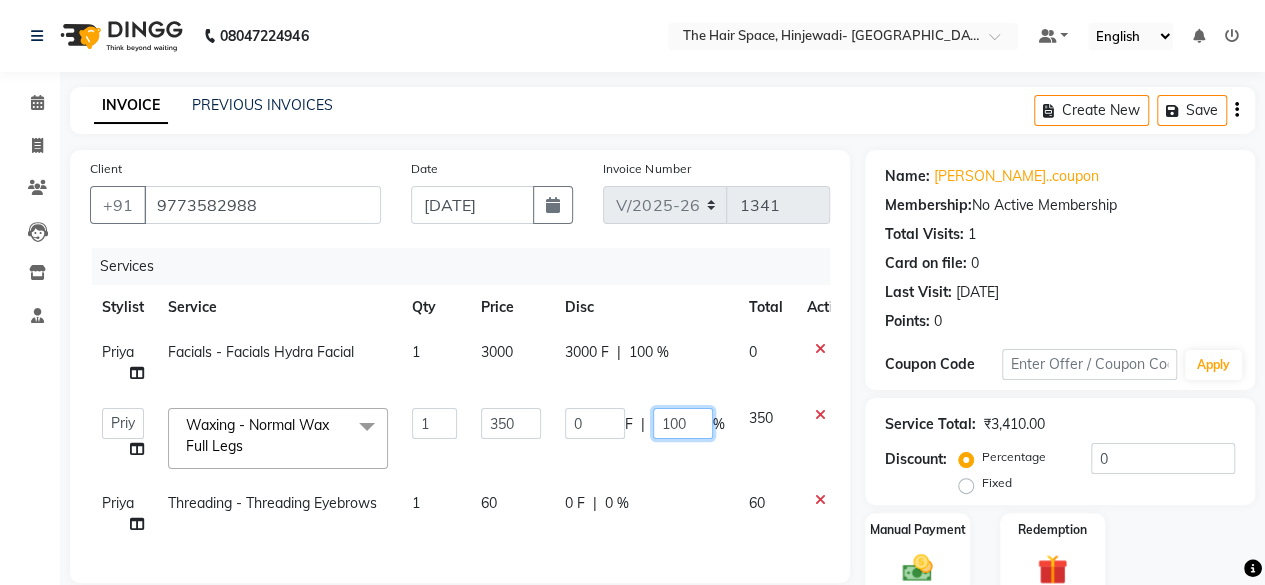 scroll, scrollTop: 100, scrollLeft: 0, axis: vertical 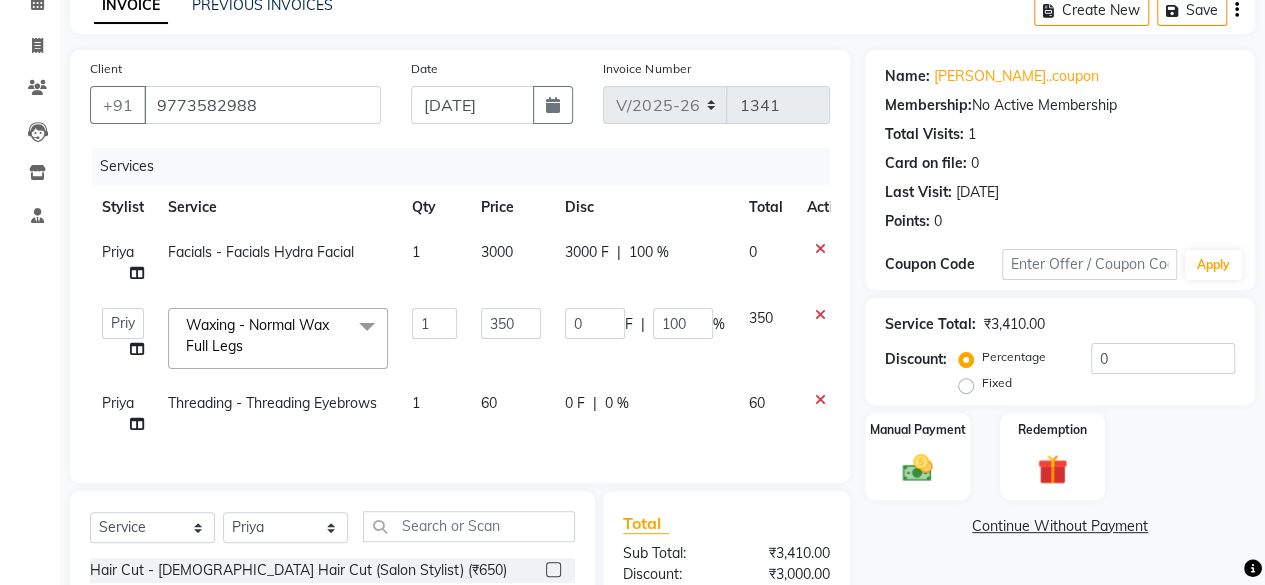 click on "60" 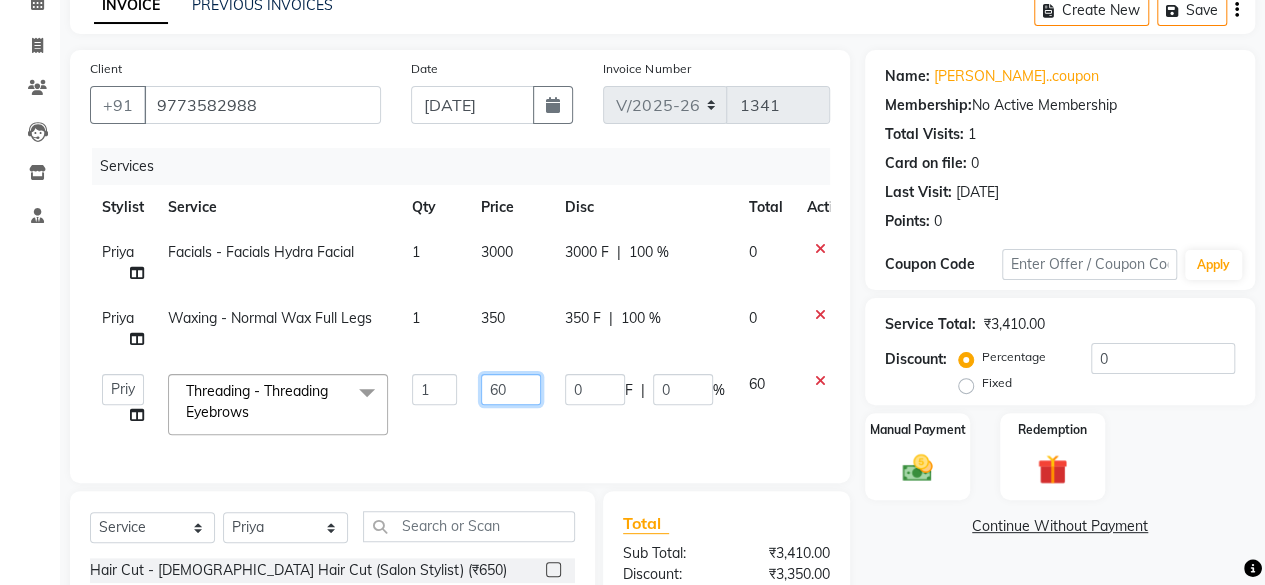 click on "60" 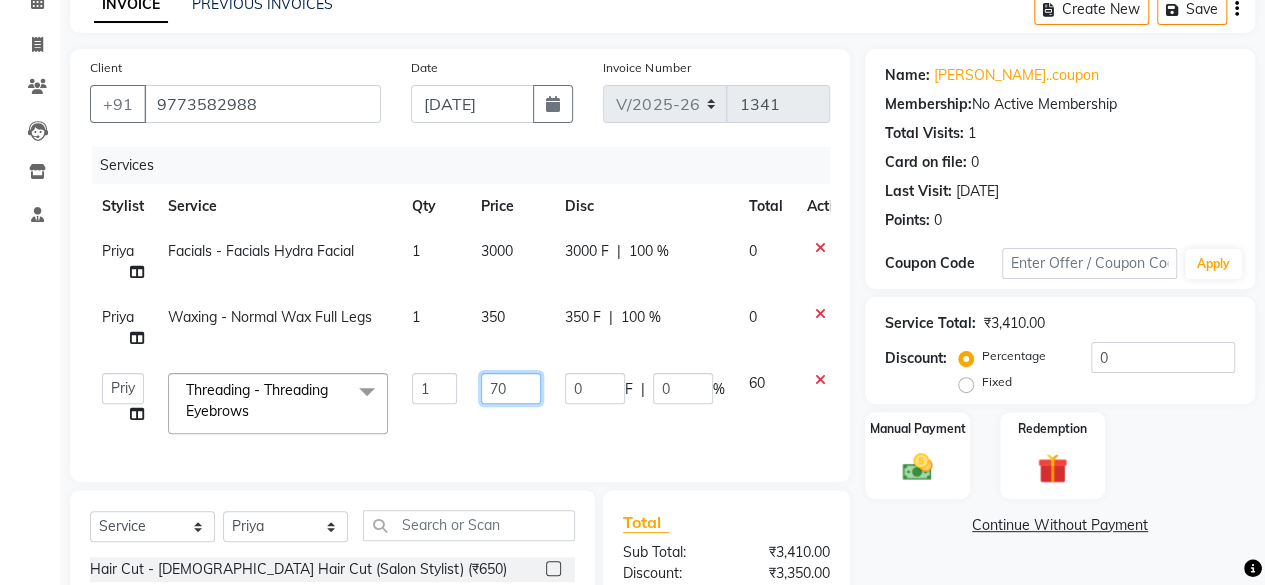 scroll, scrollTop: 300, scrollLeft: 0, axis: vertical 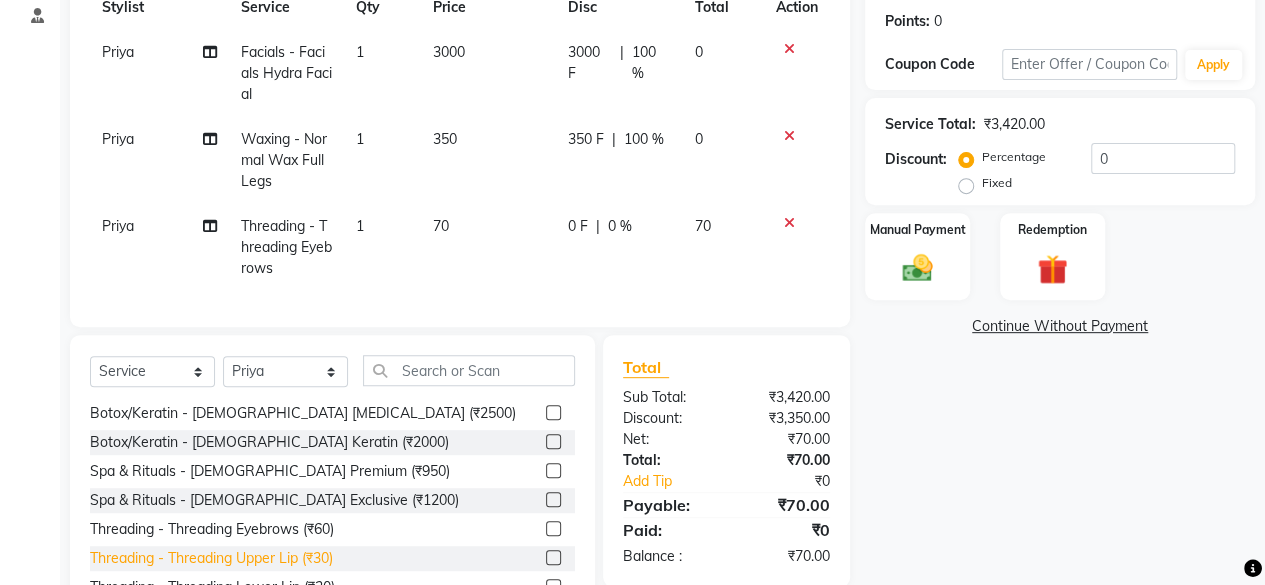 click on "Hair Cut - [DEMOGRAPHIC_DATA] Hair Cut (Salon Stylist) (₹650)  Hair Cut - [DEMOGRAPHIC_DATA] Hair Cut (Senior Stylist) (₹750)  Hair Cut - [DEMOGRAPHIC_DATA] Hair Cut (Creative Stylist) (₹850)  Hair Cut - [DEMOGRAPHIC_DATA] Kids (Below 10 Years) (₹450)  Hair Cut - [DEMOGRAPHIC_DATA] Hair Cut (Salon Stylist) (₹350)  Hair Cut - [DEMOGRAPHIC_DATA] Hair Cut (Senior Stylist) (₹450)  Hair Cut - [DEMOGRAPHIC_DATA] Hair Cut (Creative Stylist) (₹550)  Hair Cut - [DEMOGRAPHIC_DATA] Kids (Below 10 Years) (₹250)  Gel extension  (₹2000)  Shampoo - Shampoo Blast Dry (₹350)  Shampoo - Shampoo & Blow Dry (₹550)  Styling - Shampoo & Iron (₹1000)  Styling - Shampoo & Tong (₹1000)  Color - Root Touch Up (₹1200)  Color - Global (₹3500)  Color - Highlights (₹4500)  Color - Balayage (₹4000)  Color - Ombre (₹4000)  Treatment - Keratin (₹5000)  Treatment - [MEDICAL_DATA] (₹5500)  Hair Spa & Rituals - Premium (₹1500)  Hair Spa & Rituals - Exclusive (₹1800)  Hair Spa & Rituals - Head Massage (₹500)  morocanoil Hair spa (₹2500)  Shampoo & Massage - Shampoo & Styling (₹500)  [PERSON_NAME] (₹250)" 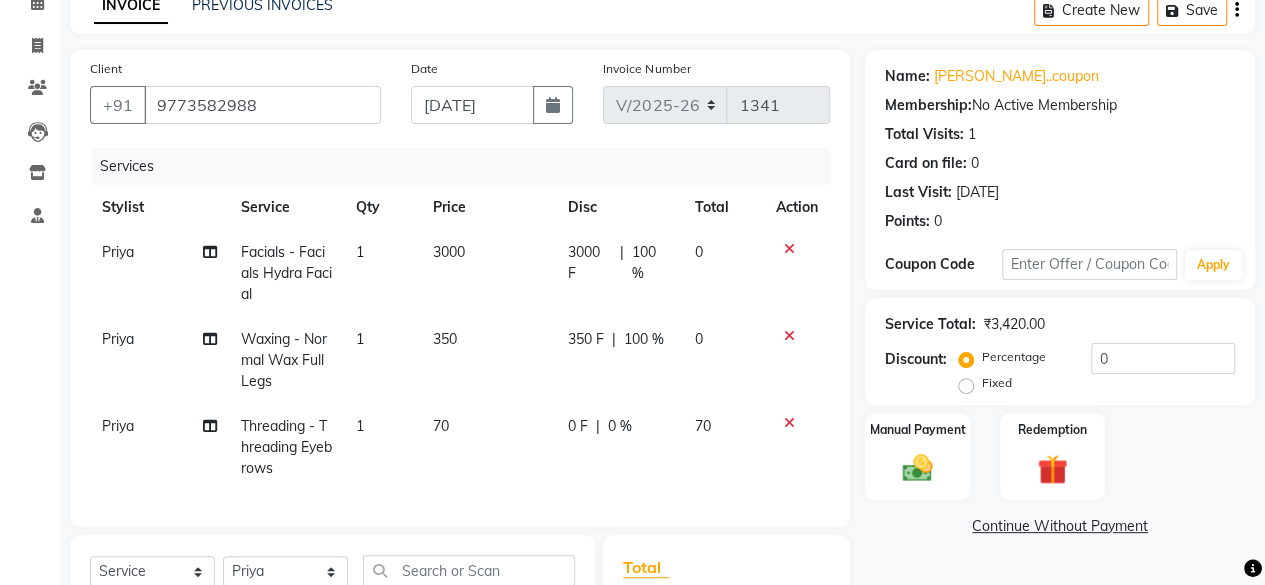 scroll, scrollTop: 300, scrollLeft: 0, axis: vertical 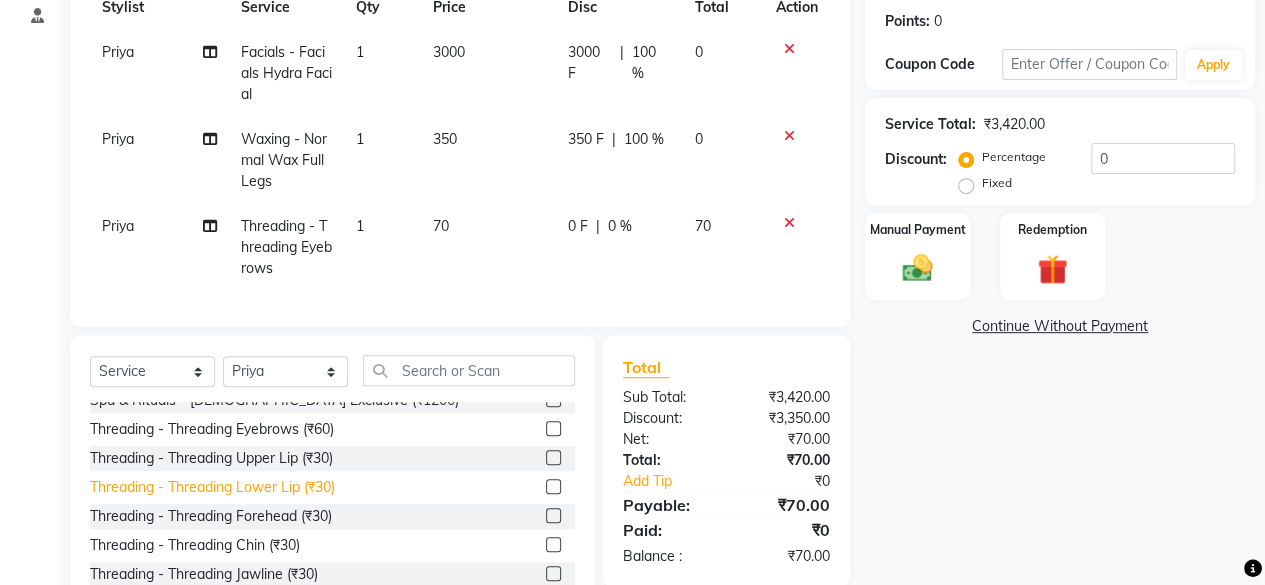 click on "Threading - Threading Lower Lip (₹30)" 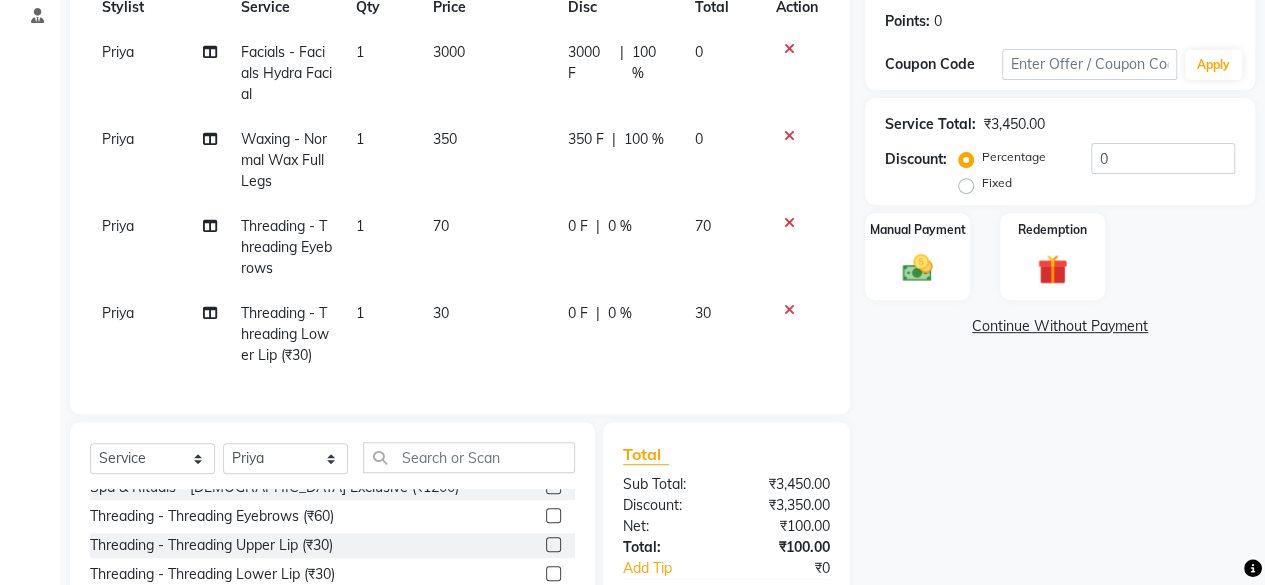 click on "Name: [PERSON_NAME]..coupon Membership:  No Active Membership  Total Visits:  1 Card on file:  0 Last Visit:   [DATE] Points:   0  Coupon Code Apply Service Total:  ₹3,450.00  Discount:  Percentage   Fixed  0 Manual Payment Redemption  Continue Without Payment" 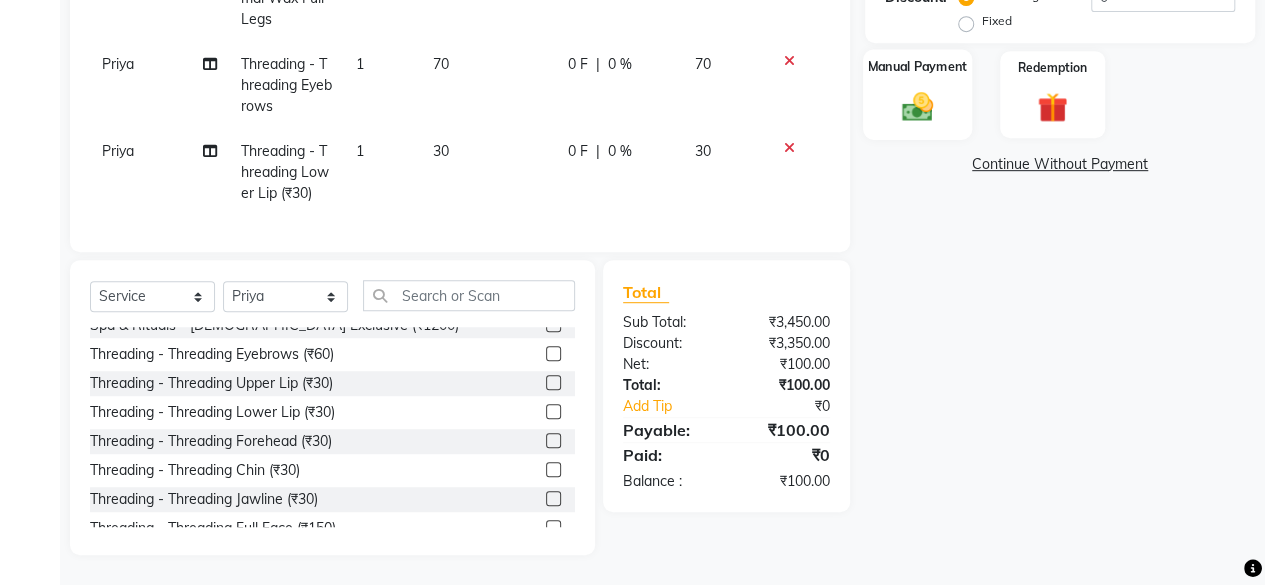 click on "Manual Payment" 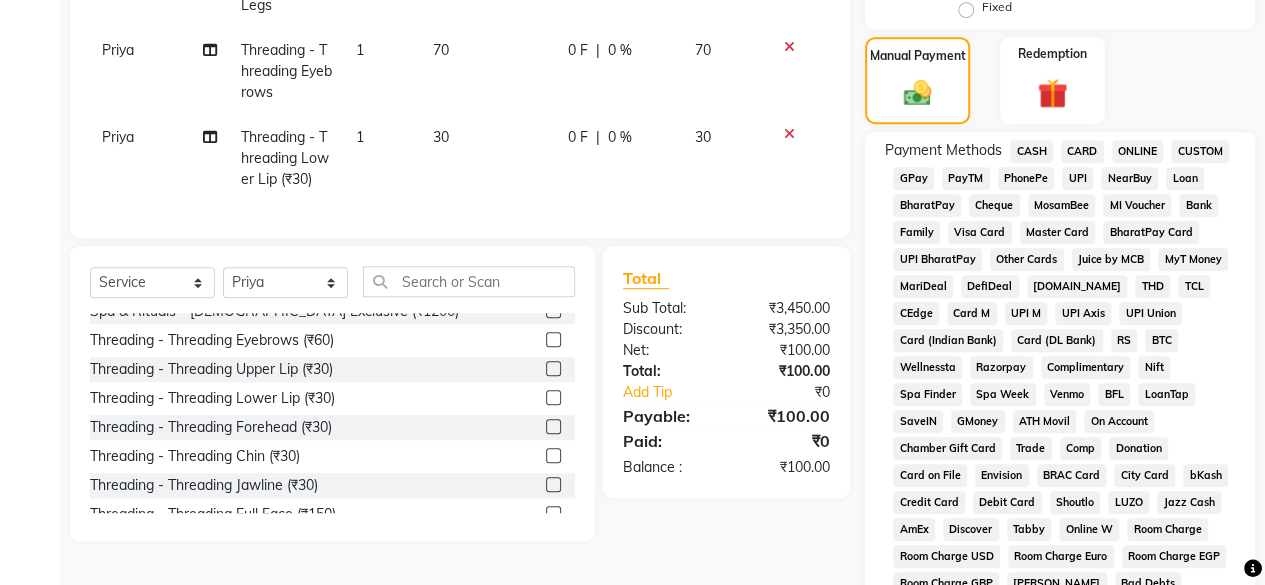 drag, startPoint x: 905, startPoint y: 178, endPoint x: 918, endPoint y: 177, distance: 13.038404 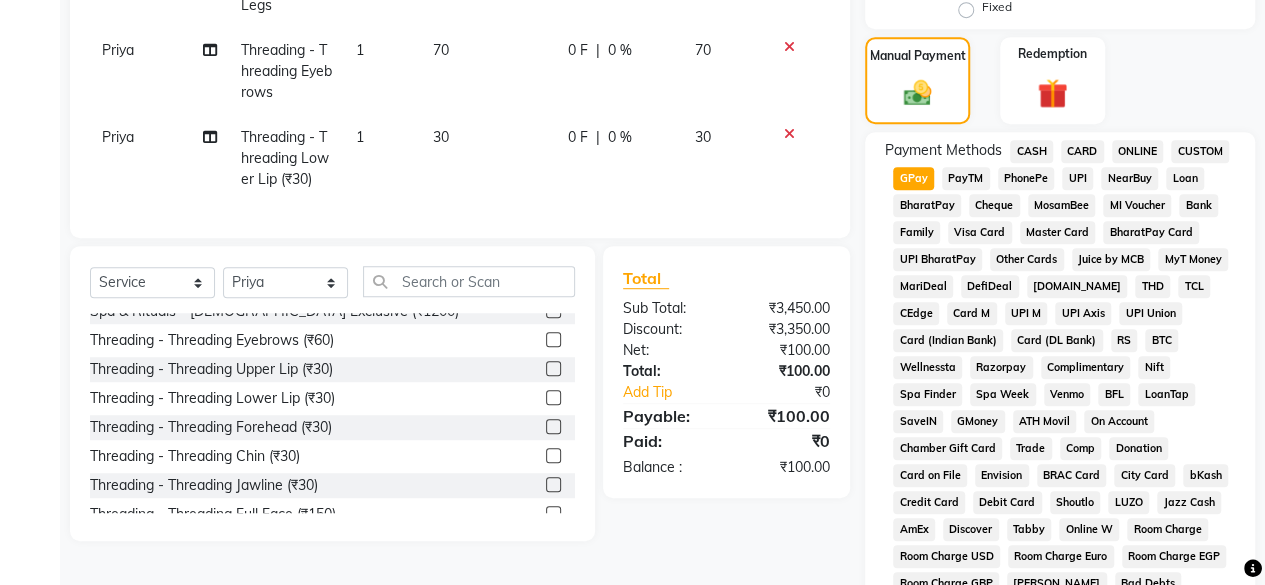scroll, scrollTop: 972, scrollLeft: 0, axis: vertical 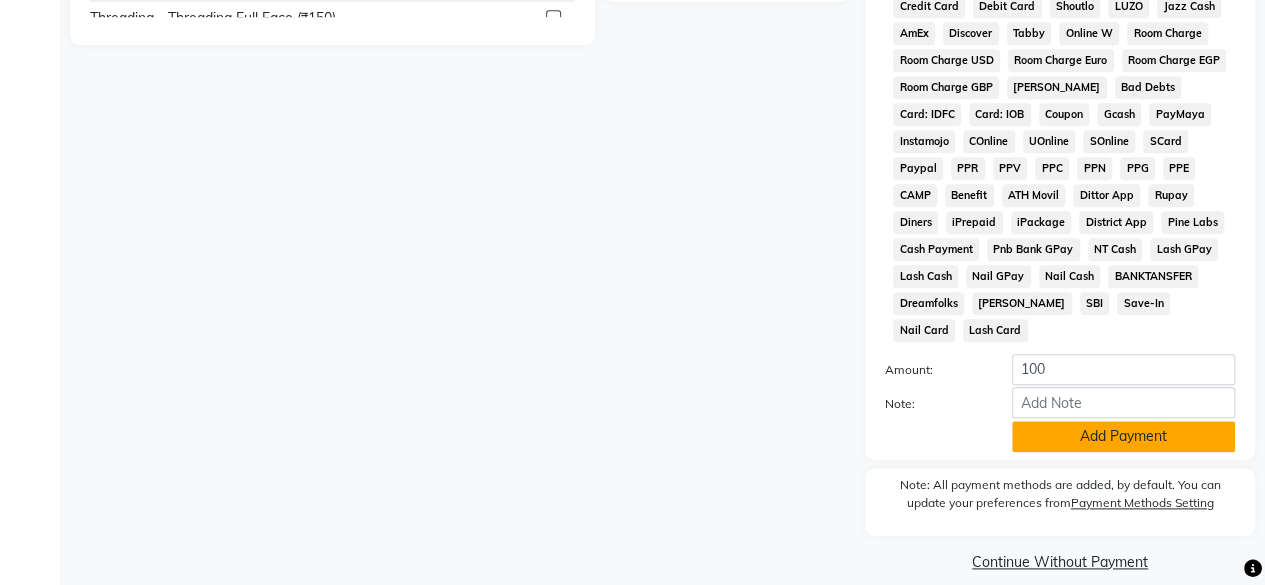 click on "Add Payment" 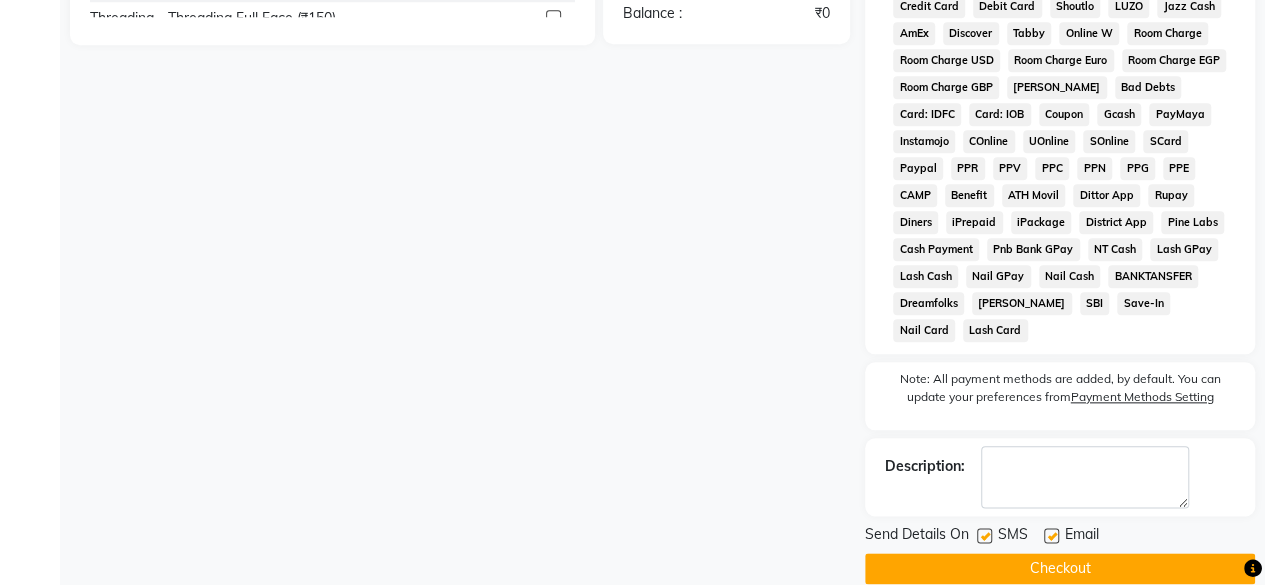 scroll, scrollTop: 978, scrollLeft: 0, axis: vertical 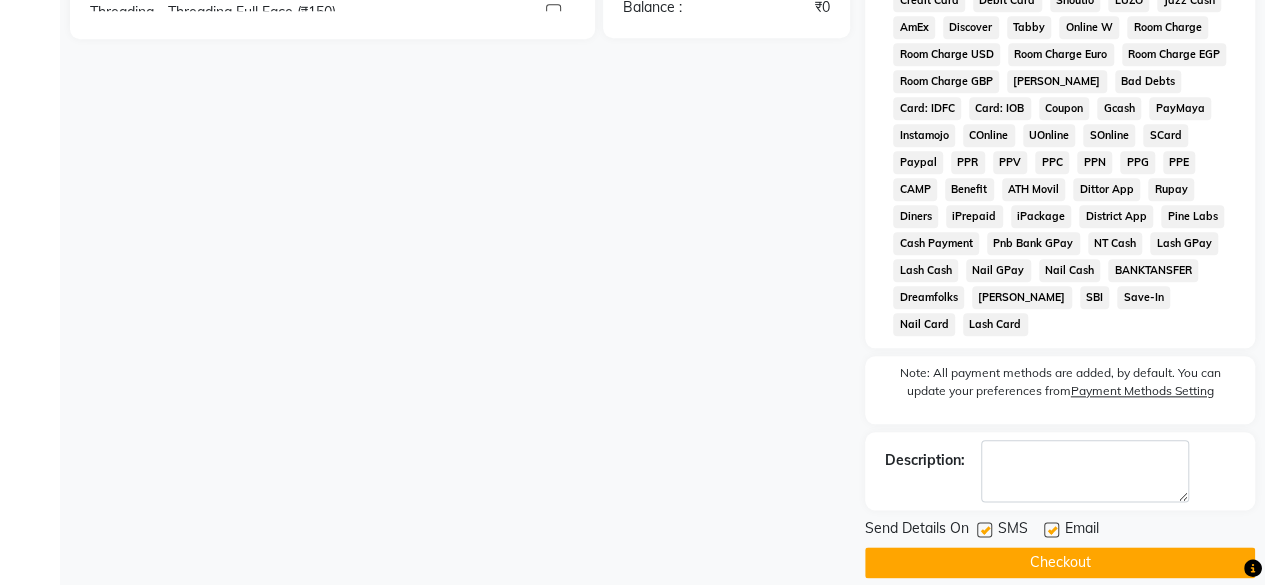 drag, startPoint x: 988, startPoint y: 507, endPoint x: 999, endPoint y: 520, distance: 17.029387 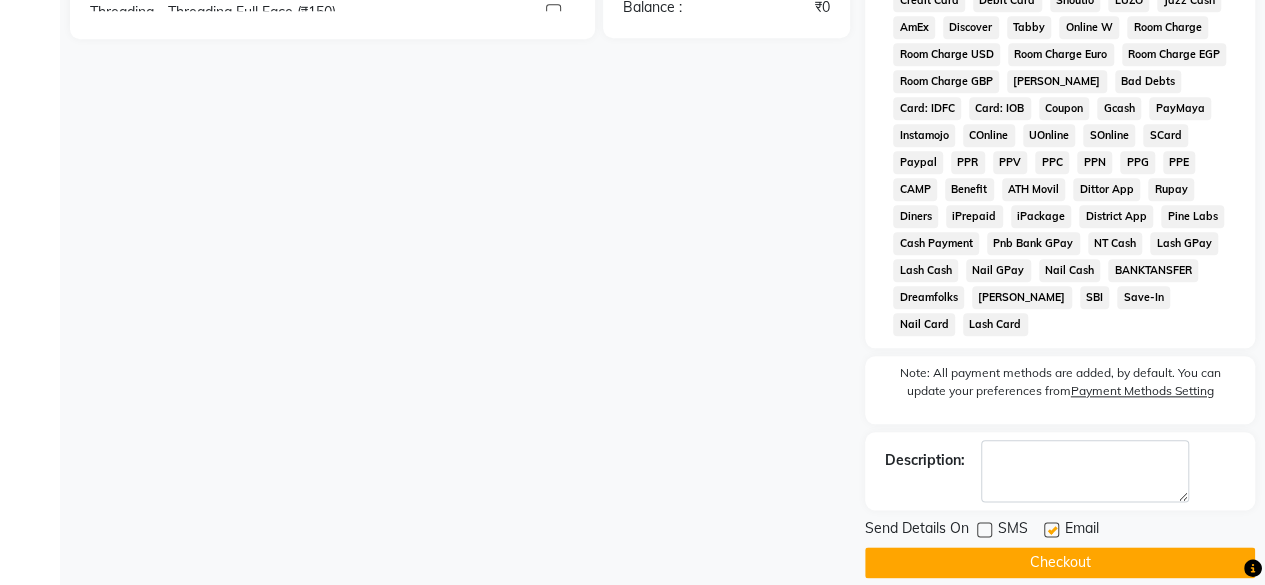 click on "Checkout" 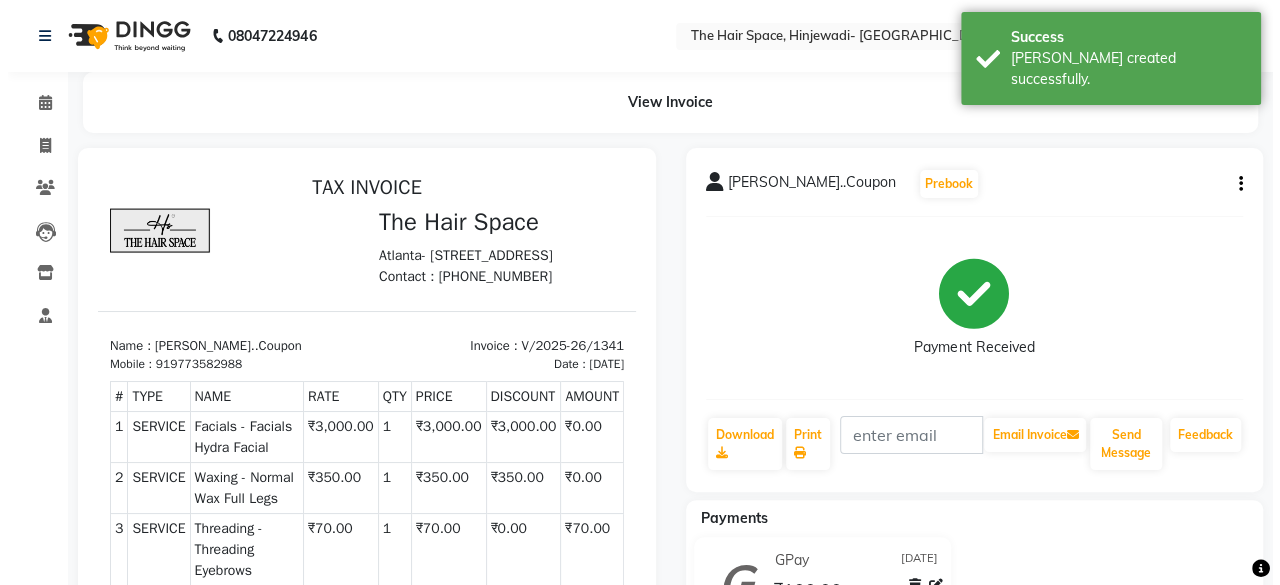 scroll, scrollTop: 0, scrollLeft: 0, axis: both 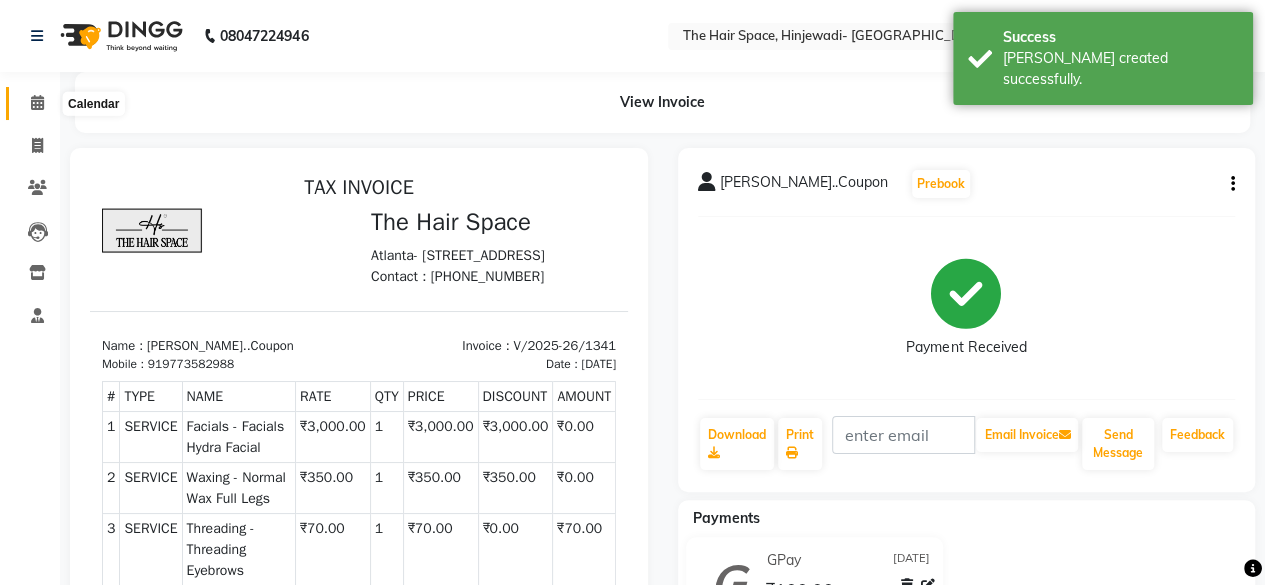 click 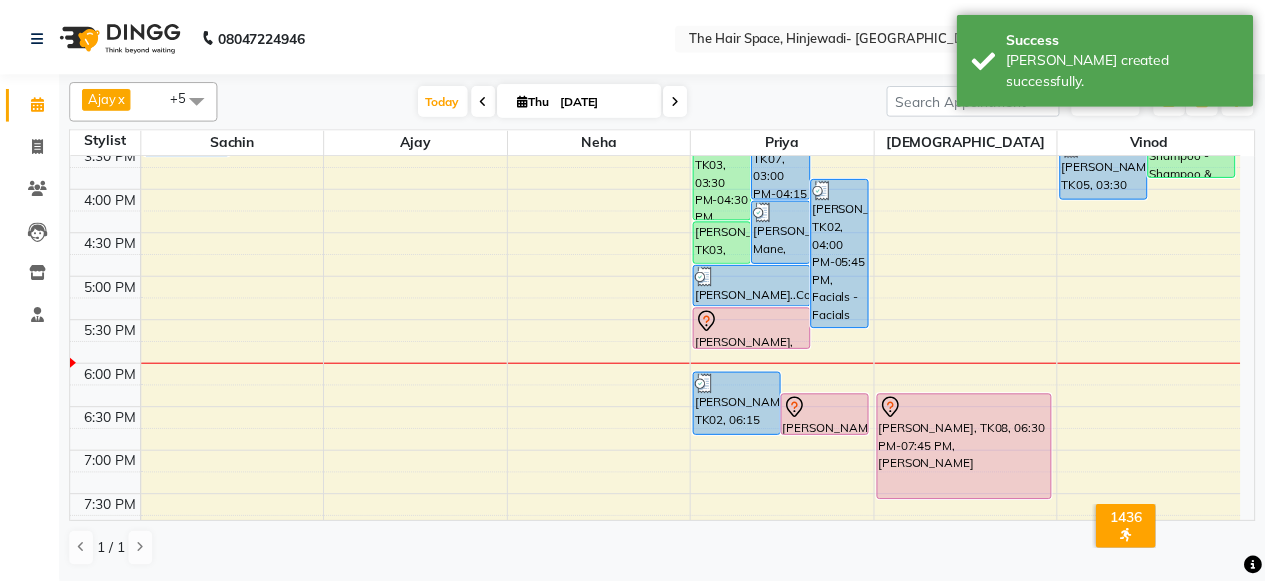 scroll, scrollTop: 700, scrollLeft: 0, axis: vertical 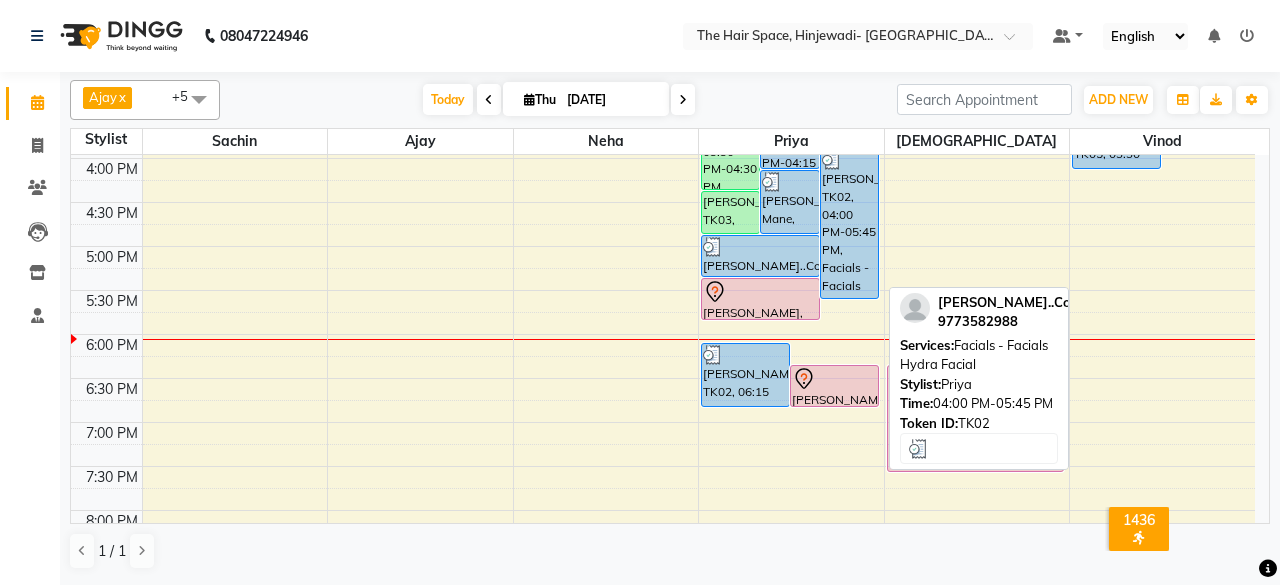 click on "[PERSON_NAME]..Coupon, TK02, 04:00 PM-05:45 PM, Facials - Facials Hydra Facial" at bounding box center (849, 223) 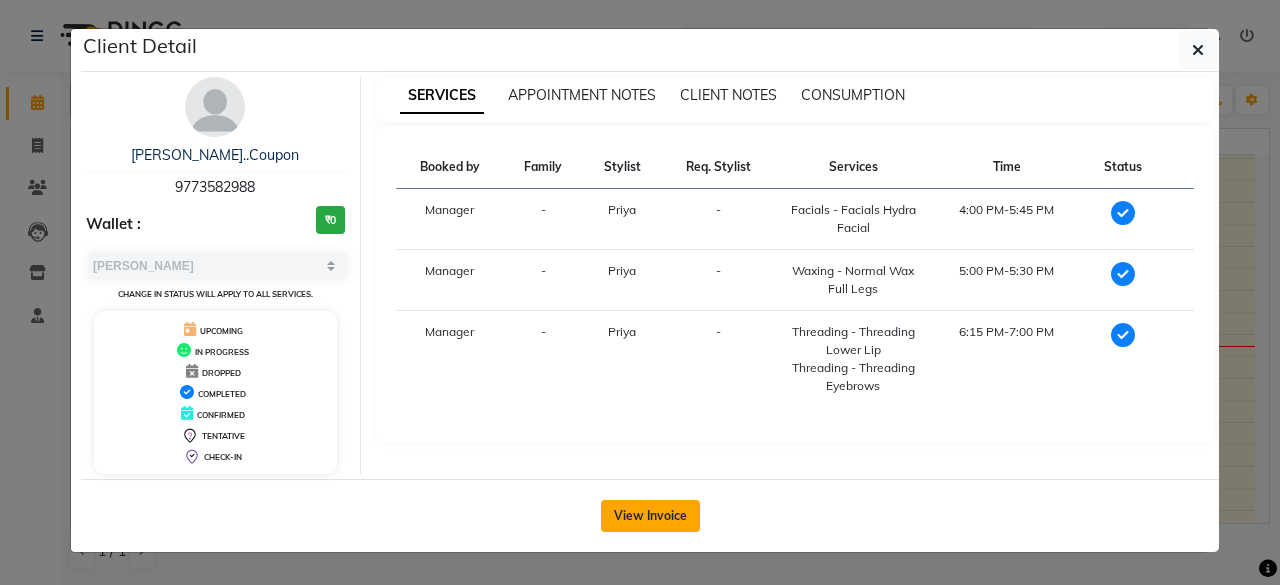 click on "View Invoice" 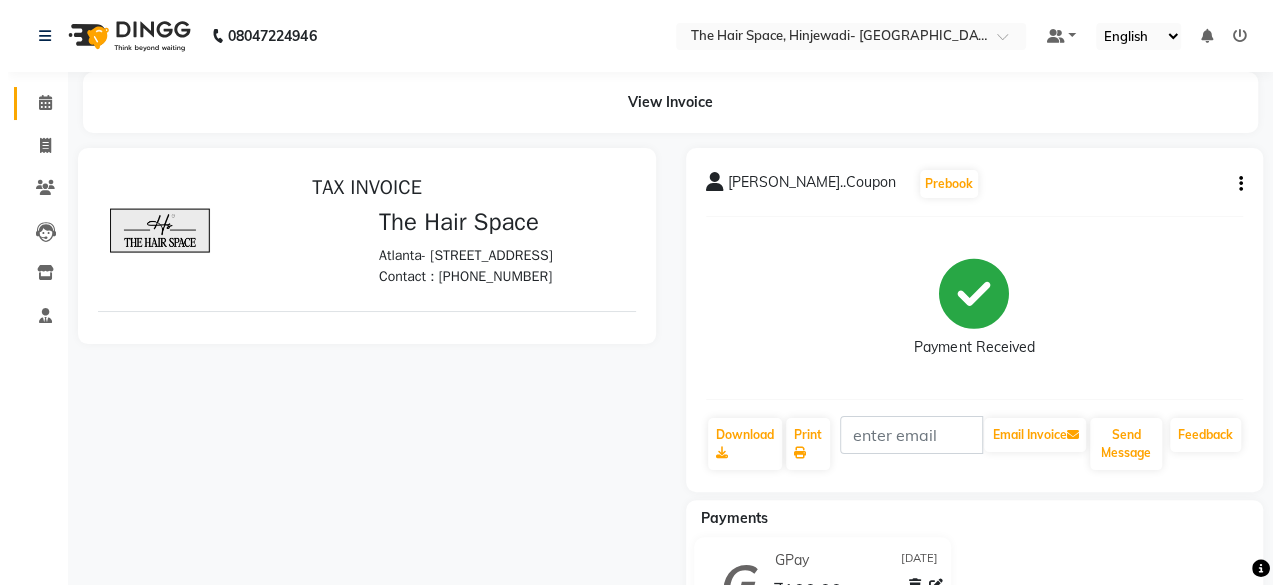 scroll, scrollTop: 0, scrollLeft: 0, axis: both 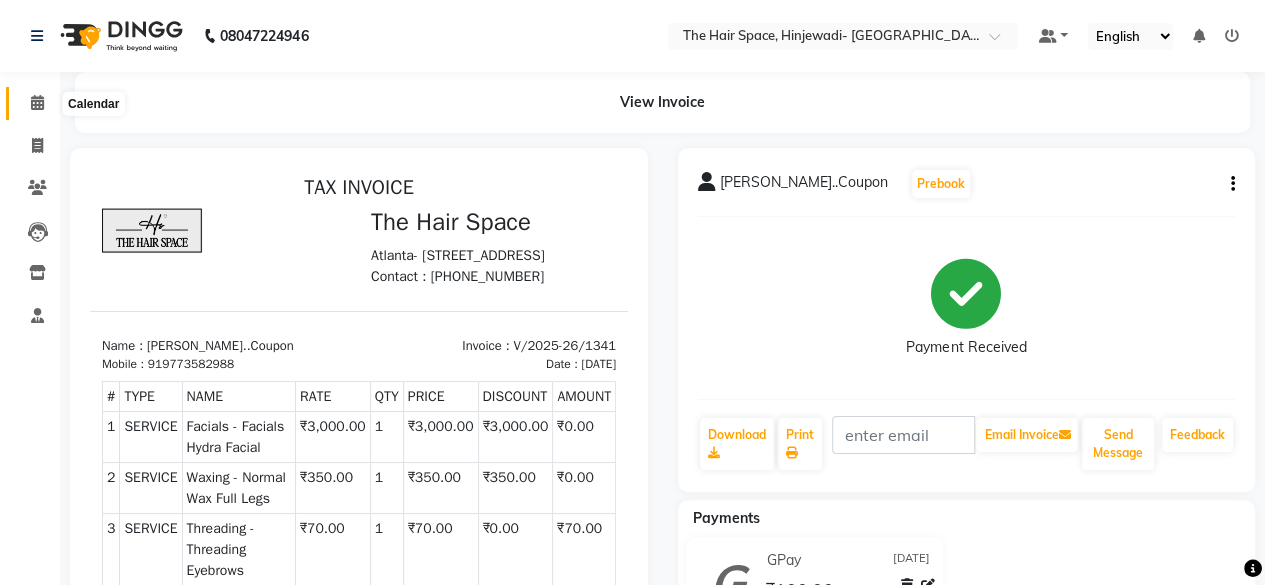 click 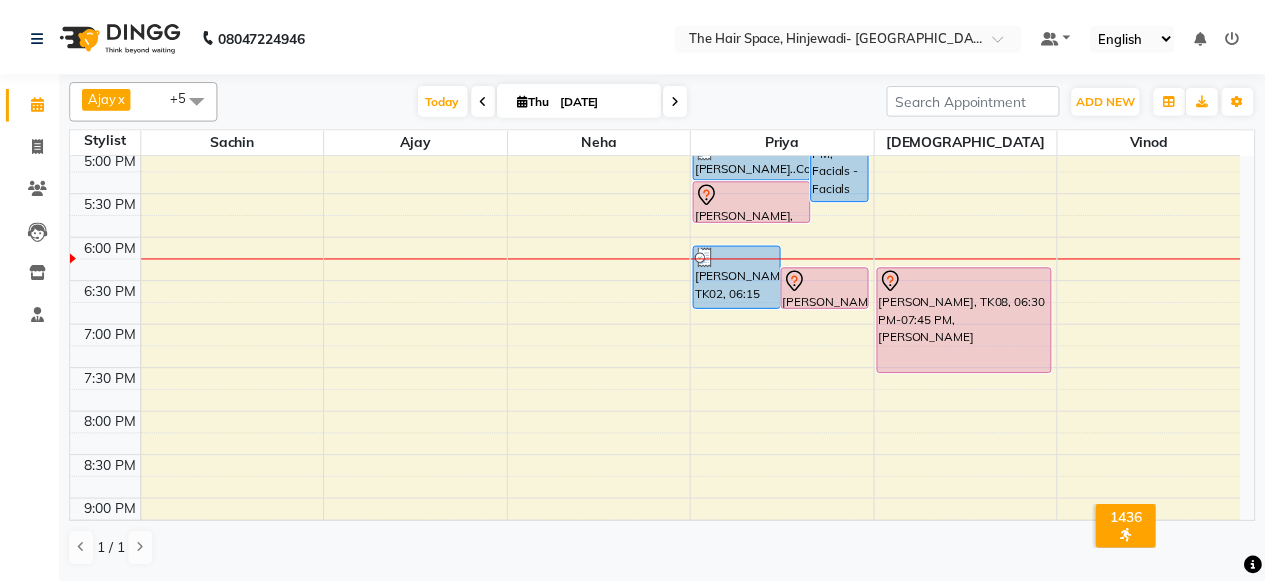 scroll, scrollTop: 800, scrollLeft: 0, axis: vertical 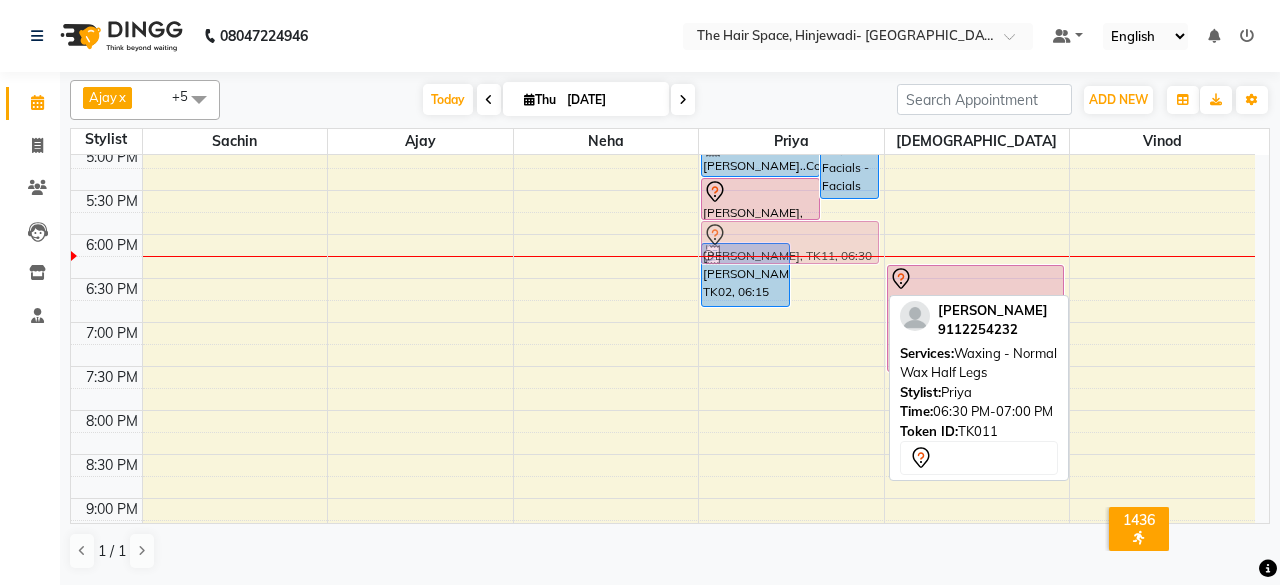 drag, startPoint x: 814, startPoint y: 276, endPoint x: 842, endPoint y: 234, distance: 50.47772 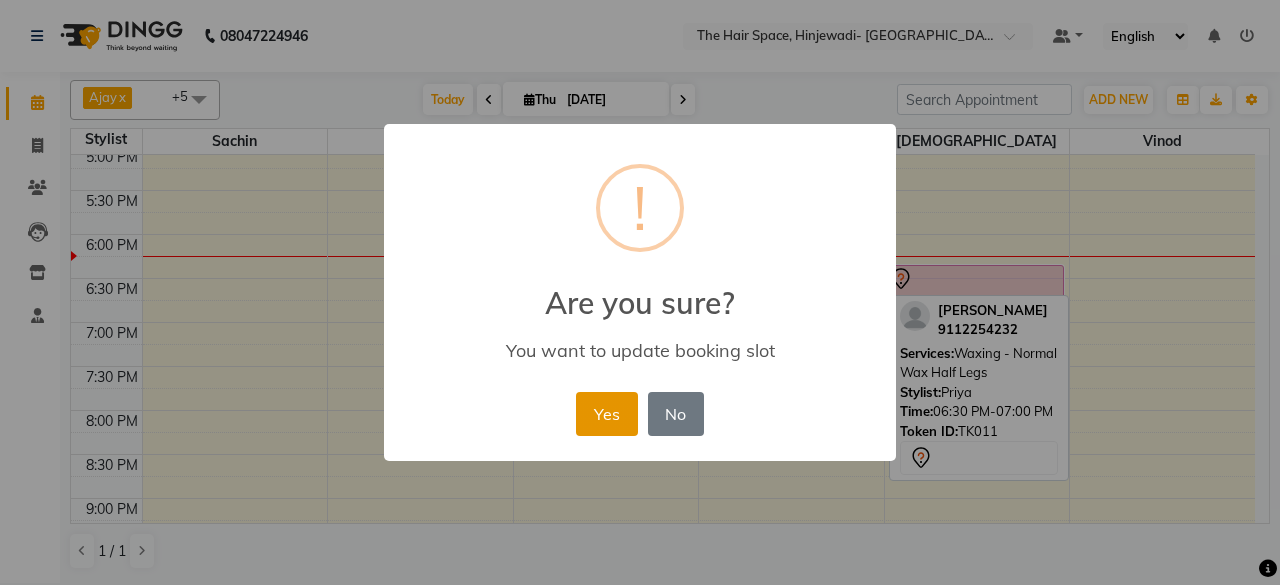 click on "Yes" at bounding box center (606, 414) 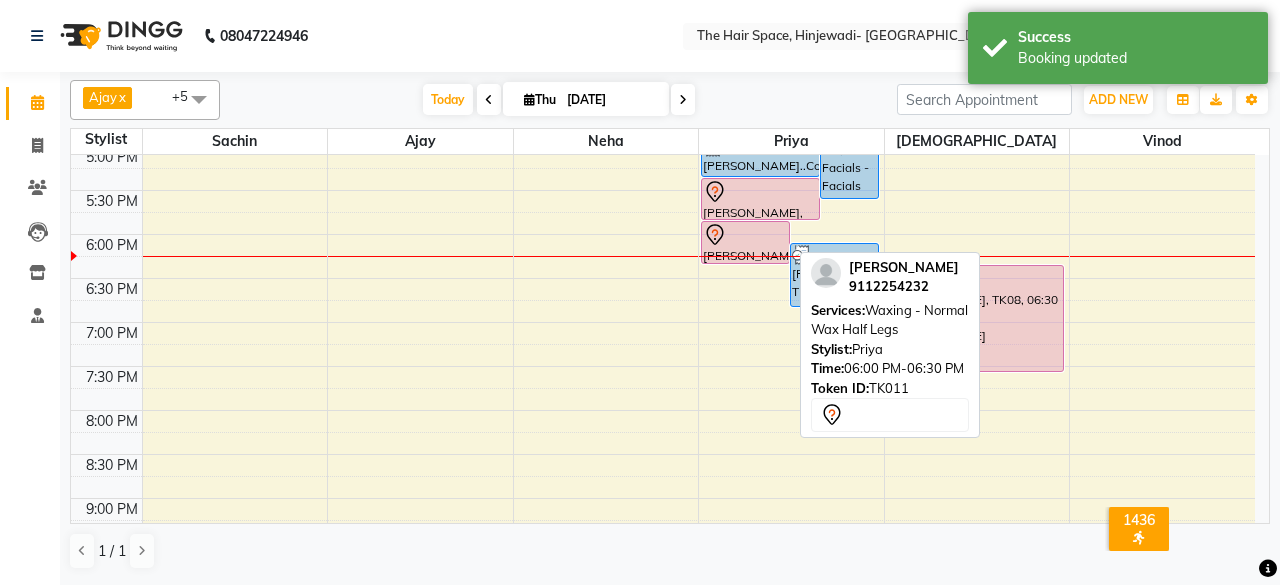 click on "[PERSON_NAME], TK11, 06:00 PM-06:30 PM, Waxing - Normal Wax Half Legs" at bounding box center (745, 242) 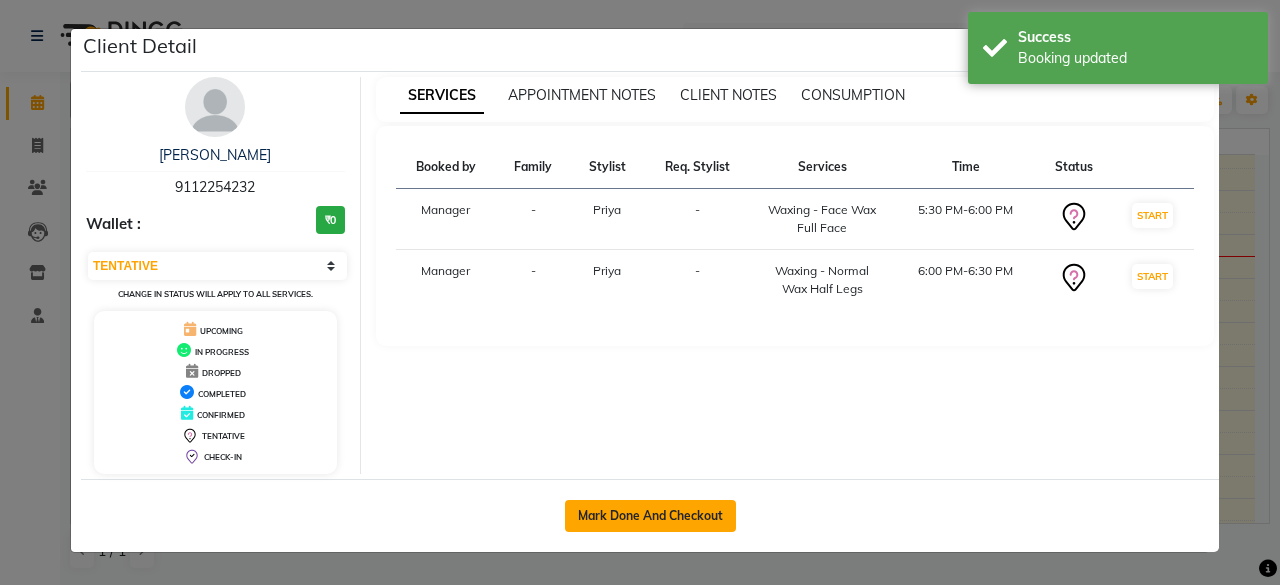 click on "Mark Done And Checkout" 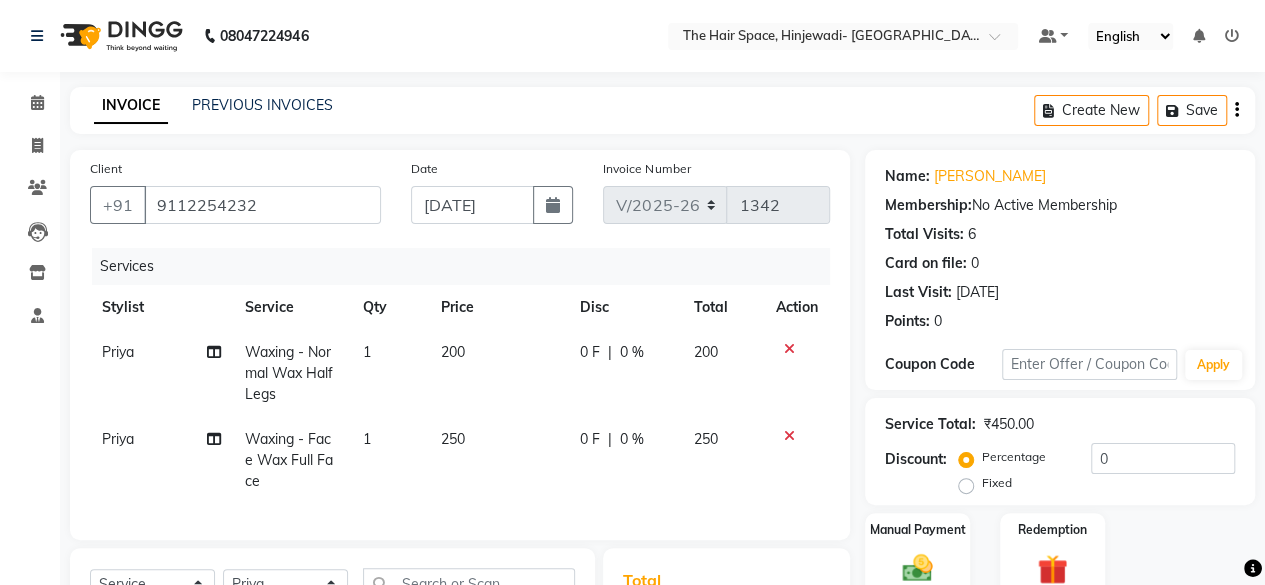 click on "200" 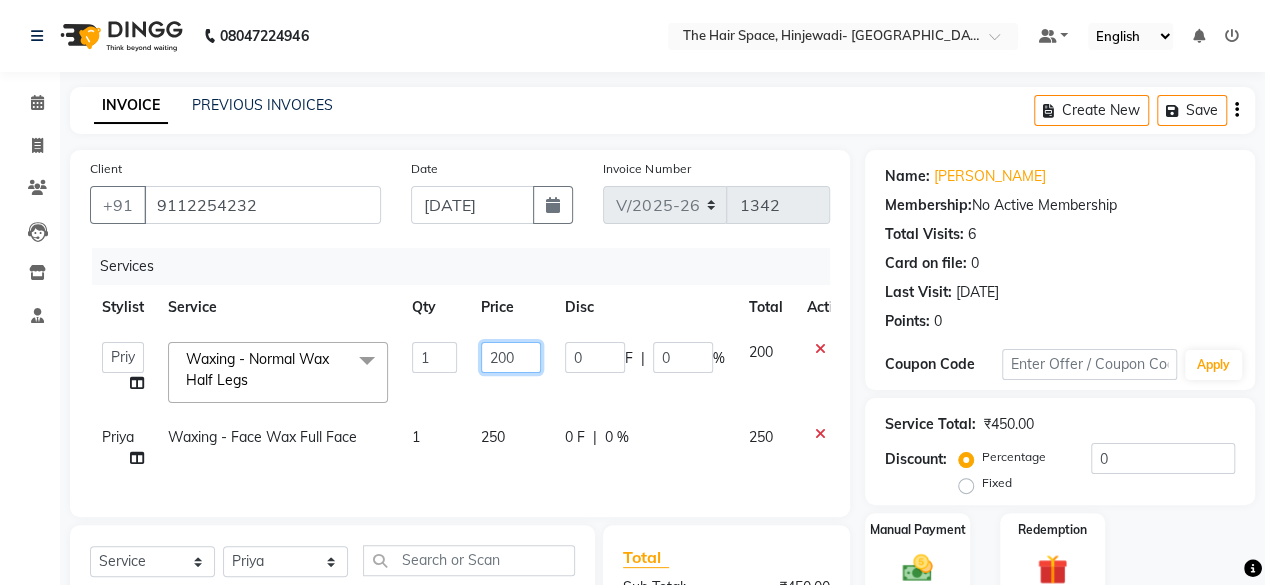 click on "200" 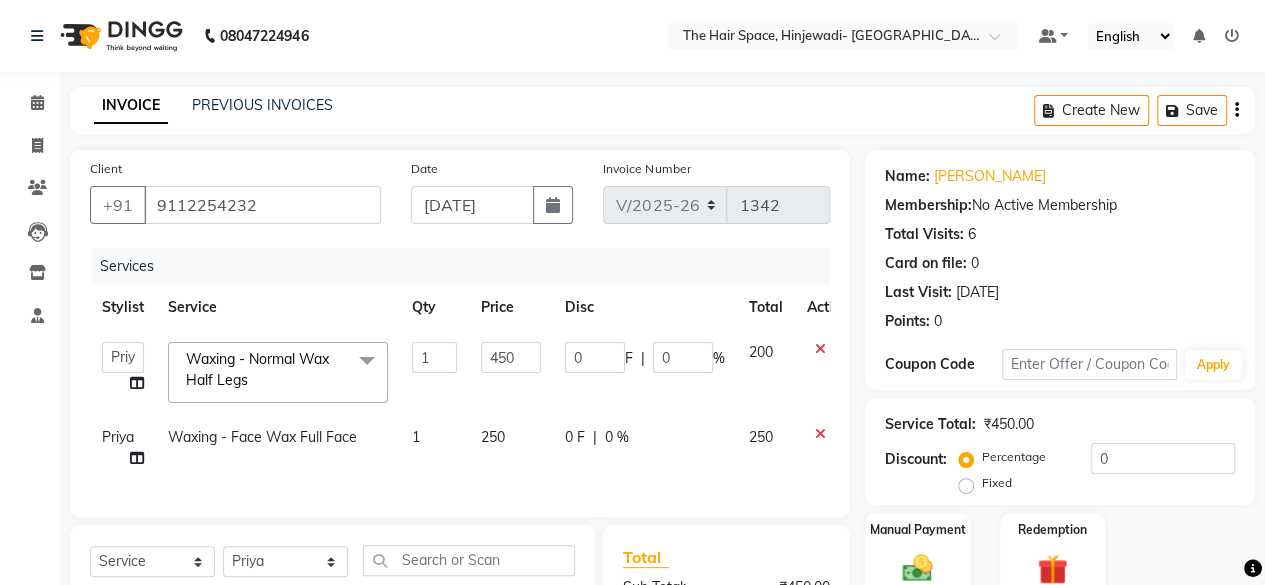 click on "Ajay   Bhakti   Jyoti   [PERSON_NAME]   Manager   [PERSON_NAME]   Priya   Sachin    [PERSON_NAME]    [PERSON_NAME]   Vishnu  Waxing - Normal Wax Half Legs  x Hair Cut - [DEMOGRAPHIC_DATA] Hair Cut (Salon Stylist) (₹650) Hair Cut - [DEMOGRAPHIC_DATA] Hair Cut (Senior Stylist) (₹750) Hair Cut - [DEMOGRAPHIC_DATA] Hair Cut (Creative Stylist) (₹850) Hair Cut - [DEMOGRAPHIC_DATA] Kids (Below 10 Years) (₹450) Hair Cut - [DEMOGRAPHIC_DATA] Hair Cut (Salon Stylist) (₹350) Hair Cut - [DEMOGRAPHIC_DATA] Hair Cut (Senior Stylist) (₹450) Hair Cut - [DEMOGRAPHIC_DATA] Hair Cut (Creative Stylist) (₹550) Hair Cut - [DEMOGRAPHIC_DATA] Kids (Below 10 Years) (₹250) Gel extension  (₹2000) Shampoo - Shampoo Blast Dry (₹350) Shampoo - Shampoo & Blow Dry (₹550) Styling - Shampoo & Iron (₹1000) Styling - Shampoo & Tong (₹1000) Color - Root Touch Up (₹1200) Color - Global (₹3500) Color - Highlights (₹4500) Color - Balayage (₹4000) Color - Ombre (₹4000) Treatment - Keratin (₹5000) Treatment - [MEDICAL_DATA] (₹5500) Hair Spa & Rituals - Premium (₹1500) Hair Spa & Rituals - Exclusive (₹1800) morocanoil Hair spa (₹2500) 1 0" 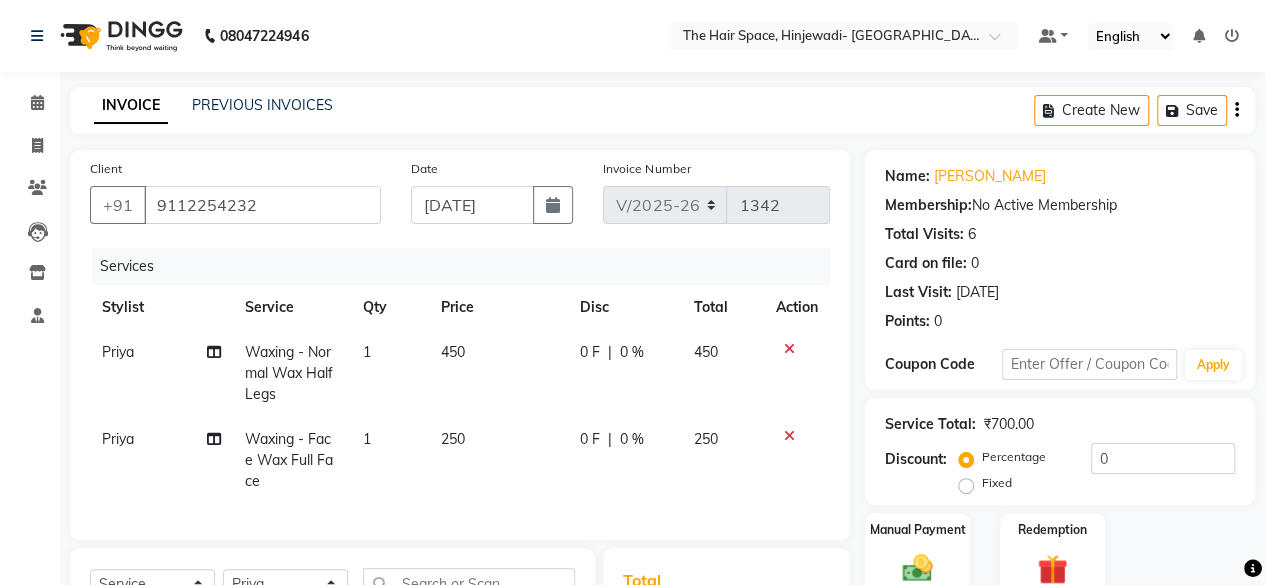 scroll, scrollTop: 302, scrollLeft: 0, axis: vertical 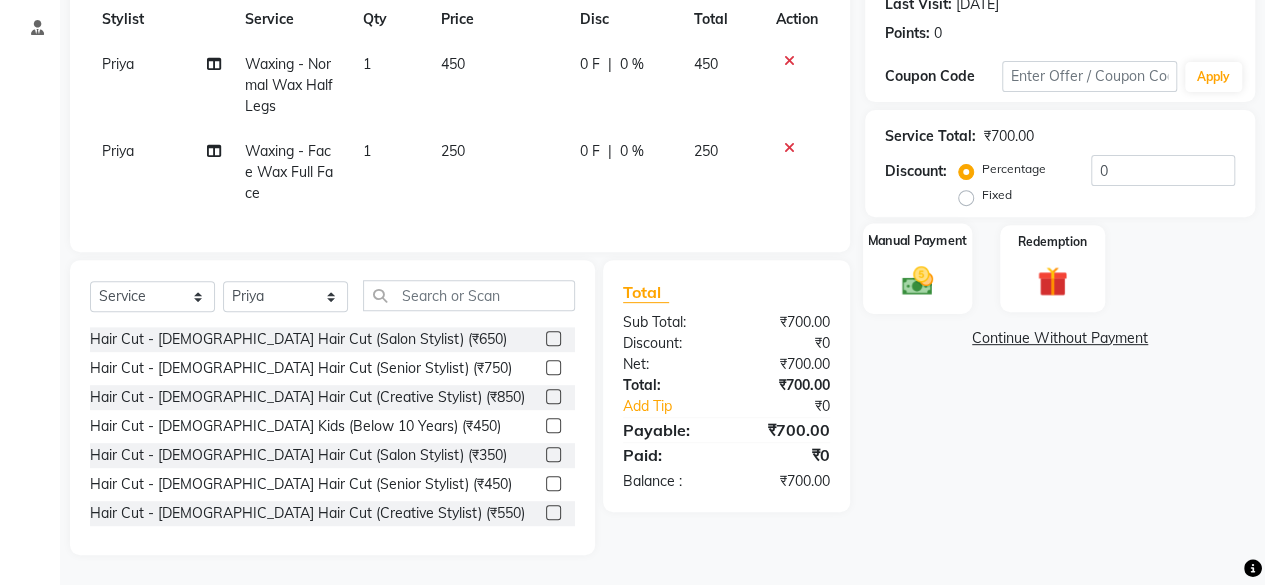 click 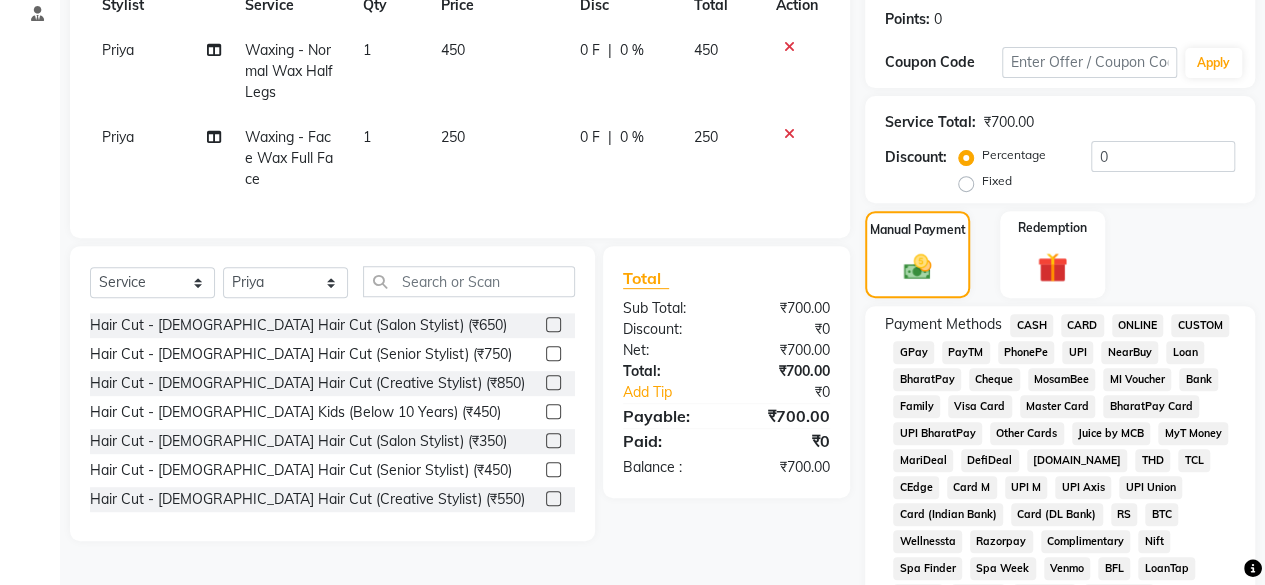 click on "CARD" 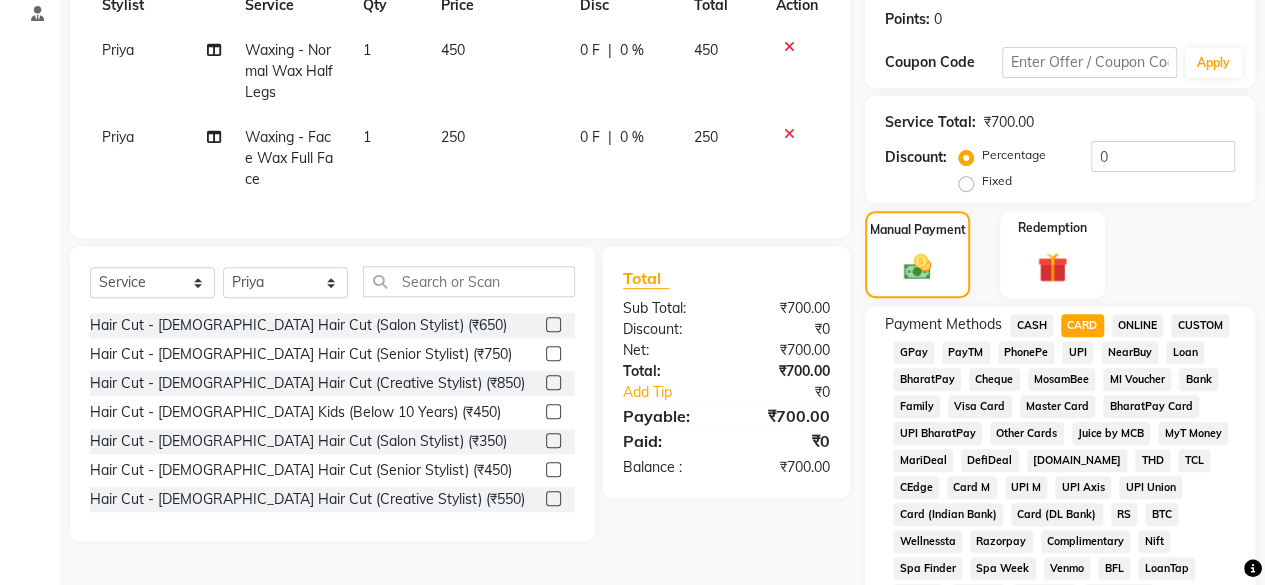 scroll, scrollTop: 602, scrollLeft: 0, axis: vertical 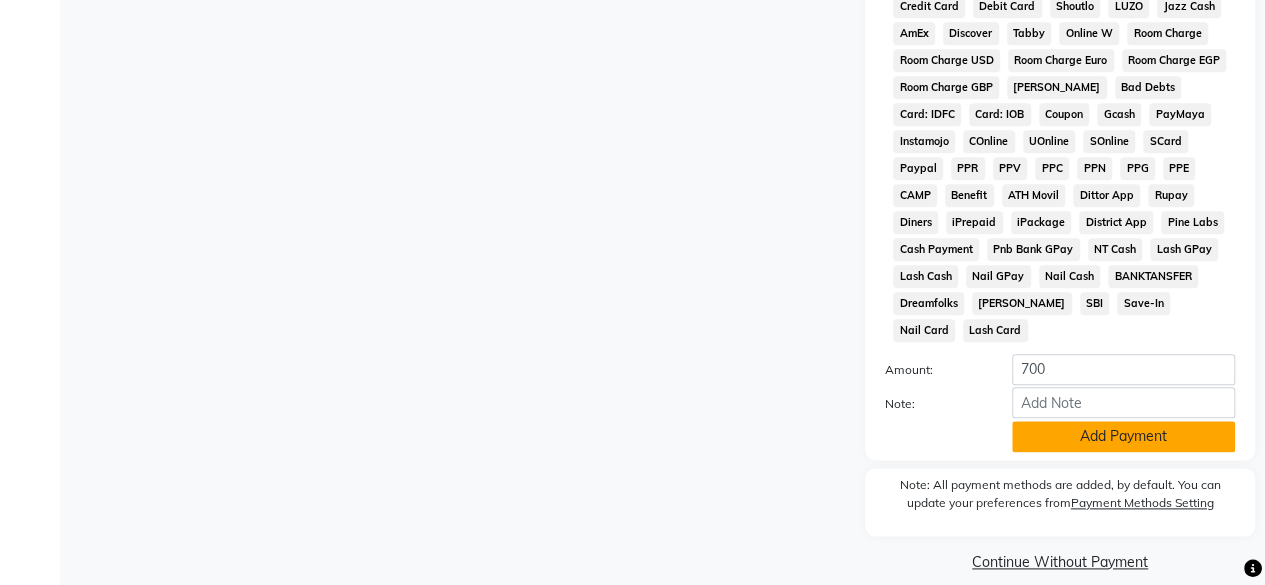 click on "Add Payment" 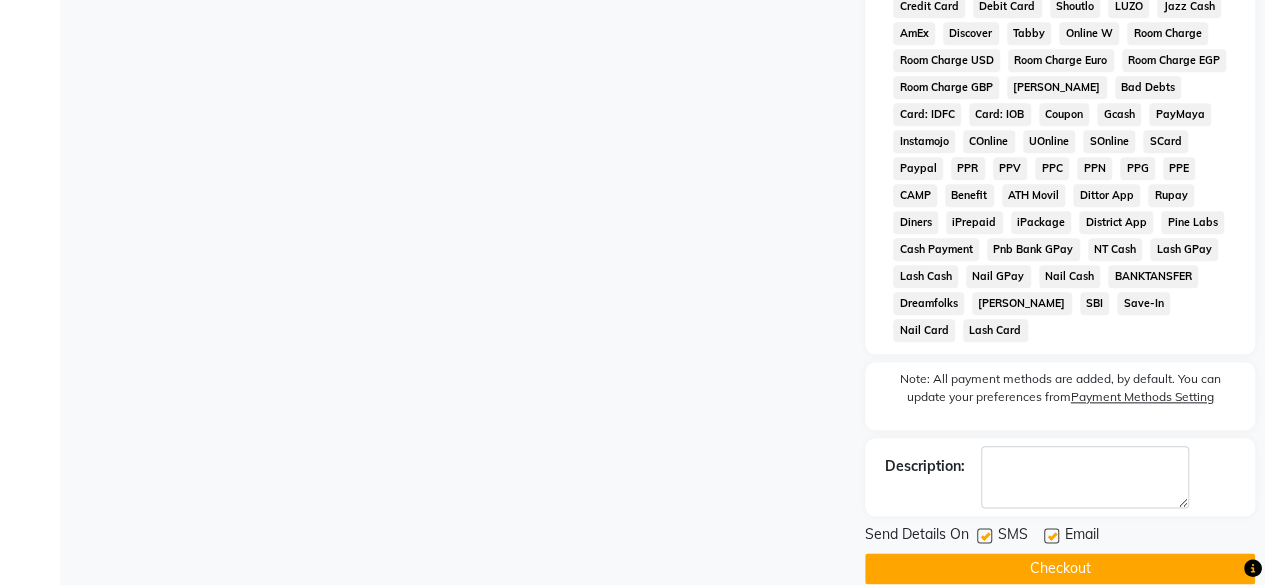 scroll, scrollTop: 978, scrollLeft: 0, axis: vertical 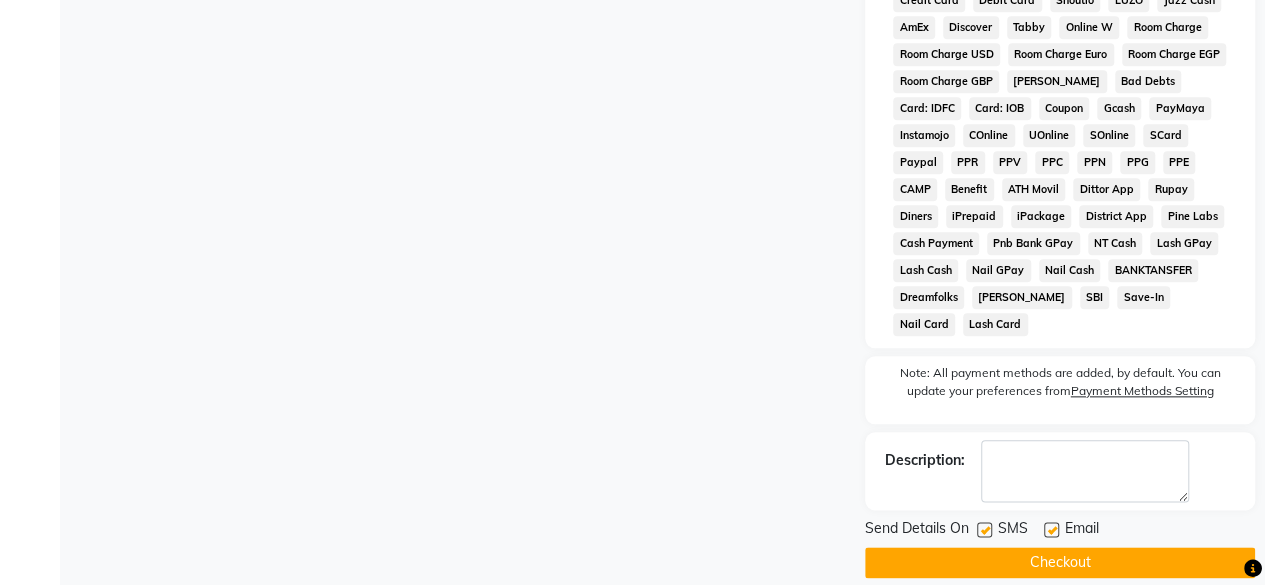 click 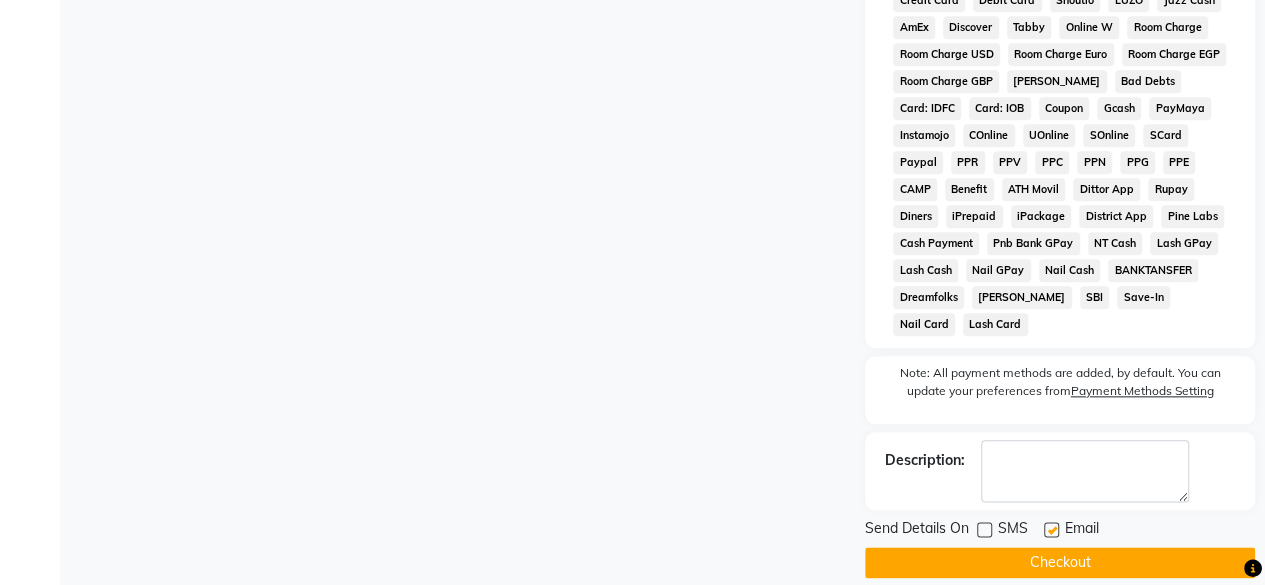 click on "INVOICE PREVIOUS INVOICES Create New   Save  Client [PHONE_NUMBER] Date [DATE] Invoice Number V/2025 V/[PHONE_NUMBER] Services Stylist Service Qty Price Disc Total Action Priya Waxing - Normal Wax Half Legs 1 450 0 F | 0 % 450 Priya Waxing - Face Wax Full Face 1 250 0 F | 0 % 250 Select  Service  Product  Membership  Package Voucher Prepaid Gift Card  Select Stylist Ajay Bhakti Jyoti [PERSON_NAME] Manager Neha [PERSON_NAME] Priya Sachin  [PERSON_NAME]  [PERSON_NAME] Vishnu Hair Cut - [DEMOGRAPHIC_DATA] Hair Cut (Salon Stylist) (₹650)  Hair Cut - [DEMOGRAPHIC_DATA] Hair Cut (Senior Stylist) (₹750)  Hair Cut - [DEMOGRAPHIC_DATA] Hair Cut (Creative Stylist) (₹850)  Hair Cut - [DEMOGRAPHIC_DATA] Kids (Below 10 Years) (₹450)  Hair Cut - [DEMOGRAPHIC_DATA] Hair Cut (Salon Stylist) (₹350)  Hair Cut - [DEMOGRAPHIC_DATA] Hair Cut (Senior Stylist) (₹450)  Hair Cut - [DEMOGRAPHIC_DATA] Hair Cut (Creative Stylist) (₹550)  Hair Cut - [DEMOGRAPHIC_DATA] Kids (Below 10 Years) (₹250)  Gel extension  (₹2000)  Shampoo - Shampoo Blast Dry (₹350)  Shampoo - Shampoo & Blow Dry (₹550)  Styling - Shampoo & Iron (₹1000)  Total Sub Total: 0" 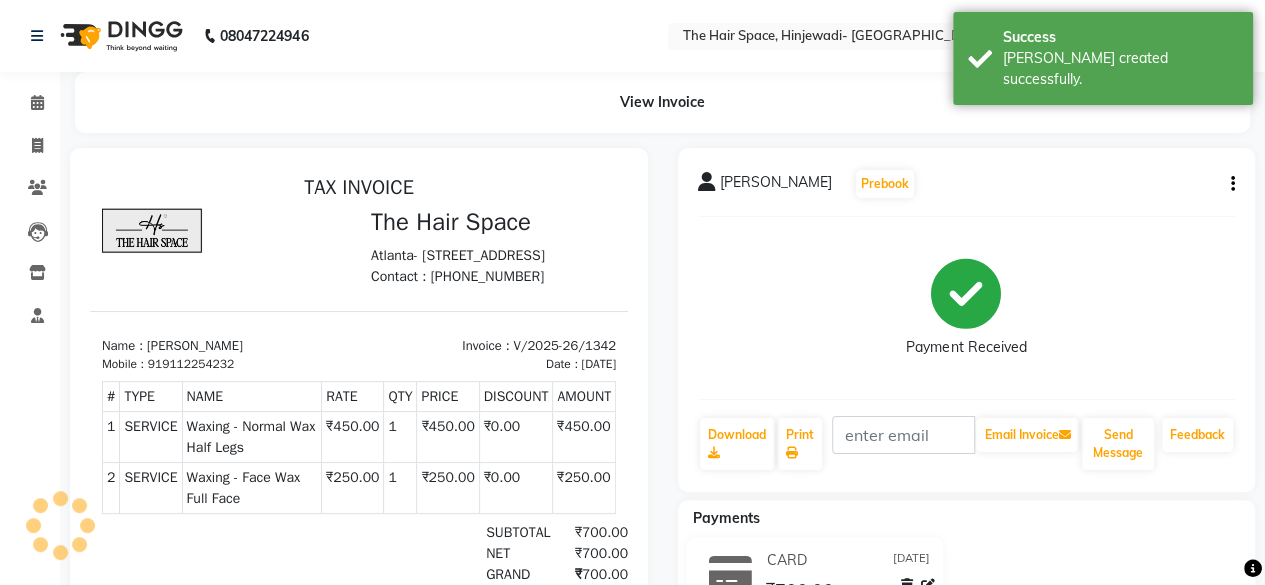 scroll, scrollTop: 0, scrollLeft: 0, axis: both 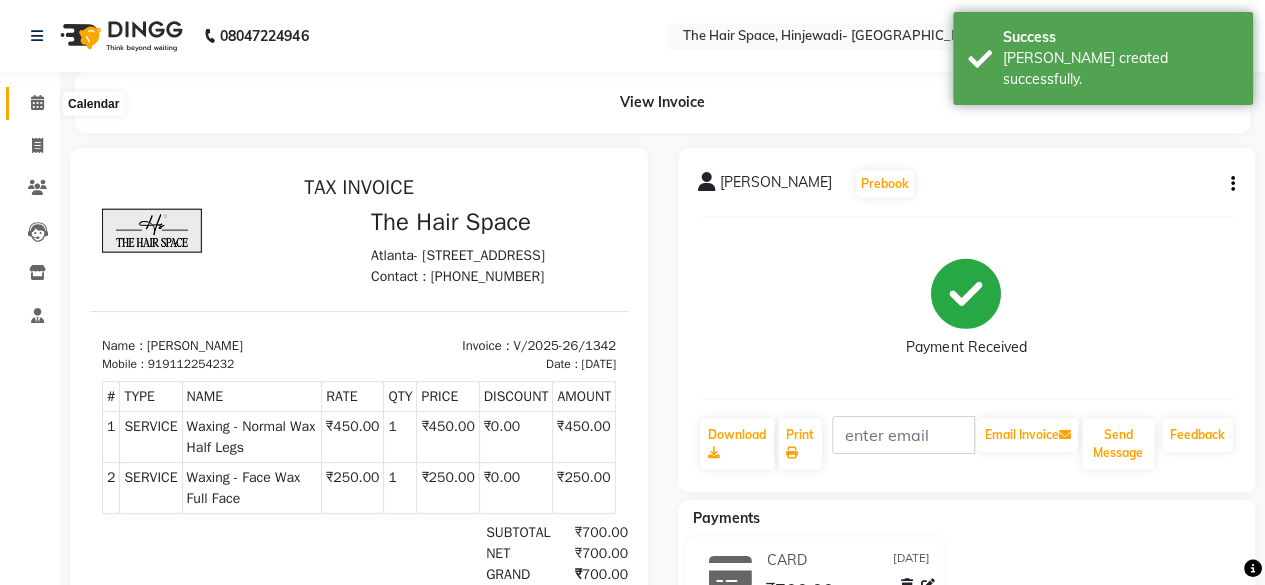 click 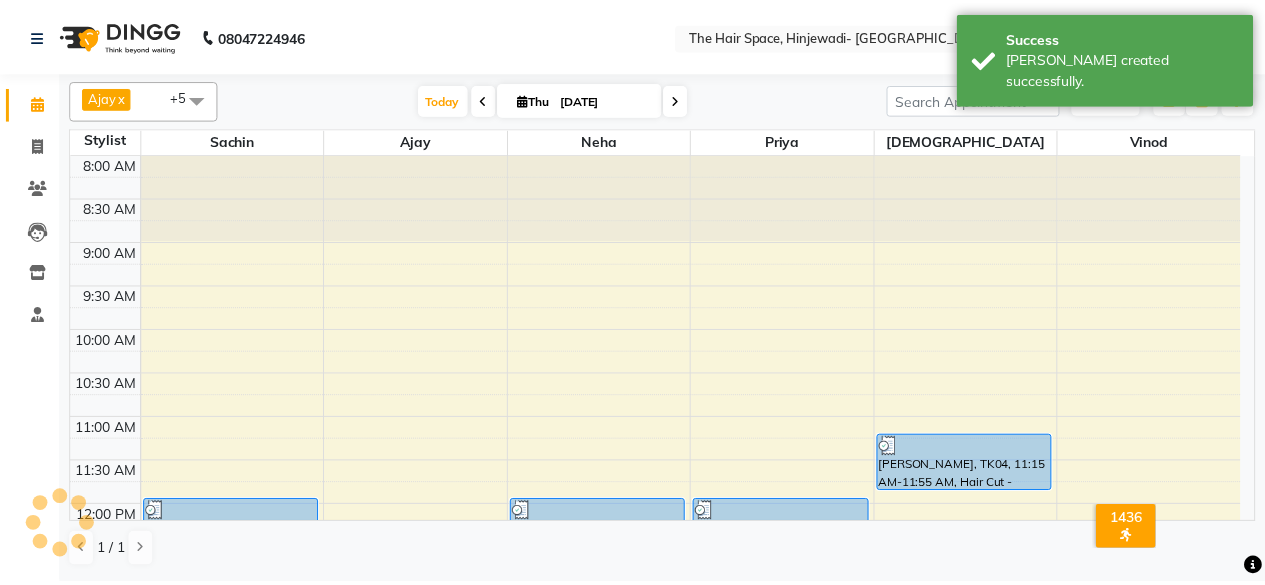 scroll, scrollTop: 868, scrollLeft: 0, axis: vertical 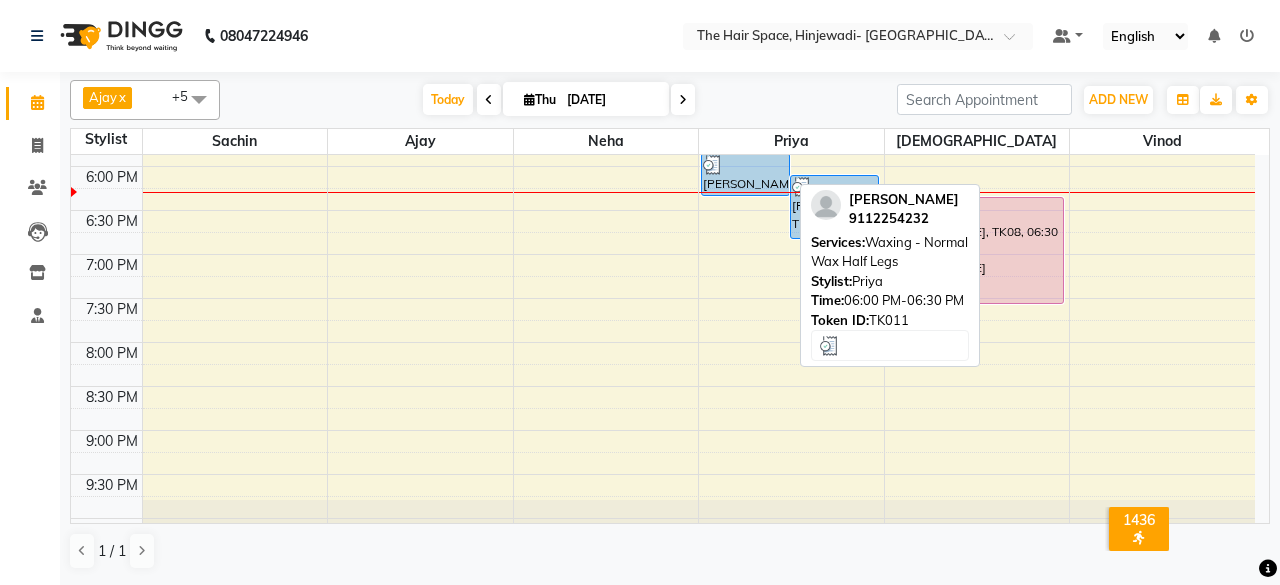 click on "[PERSON_NAME], TK11, 06:00 PM-06:30 PM, Waxing - Normal Wax Half Legs" at bounding box center [745, 174] 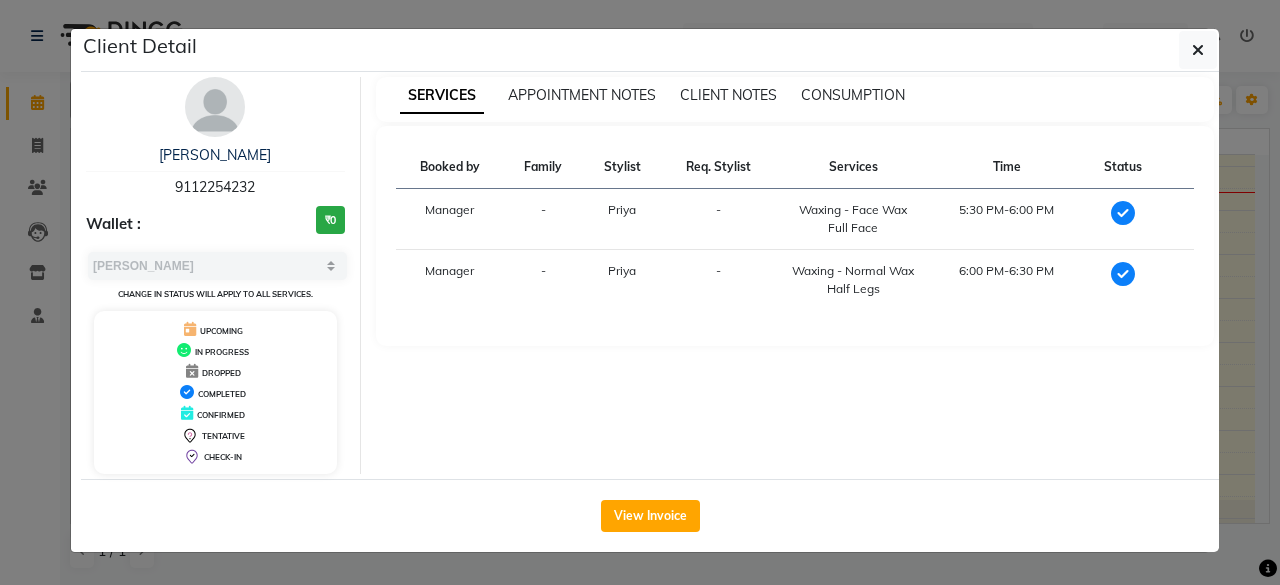 click on "-" at bounding box center (719, 219) 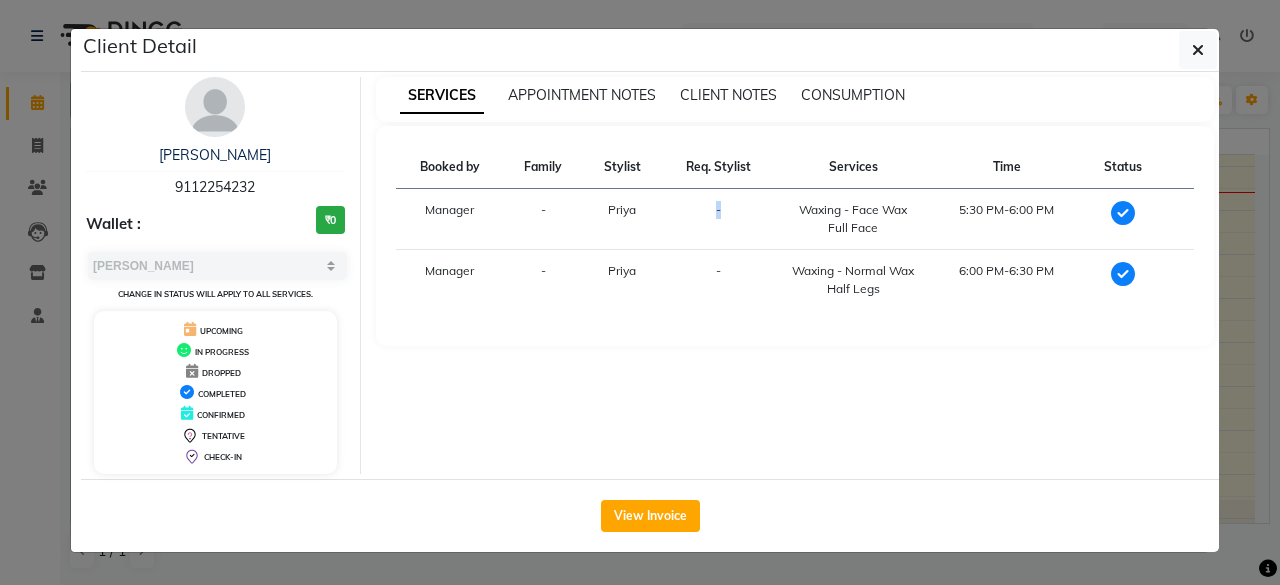 click on "-" at bounding box center (719, 219) 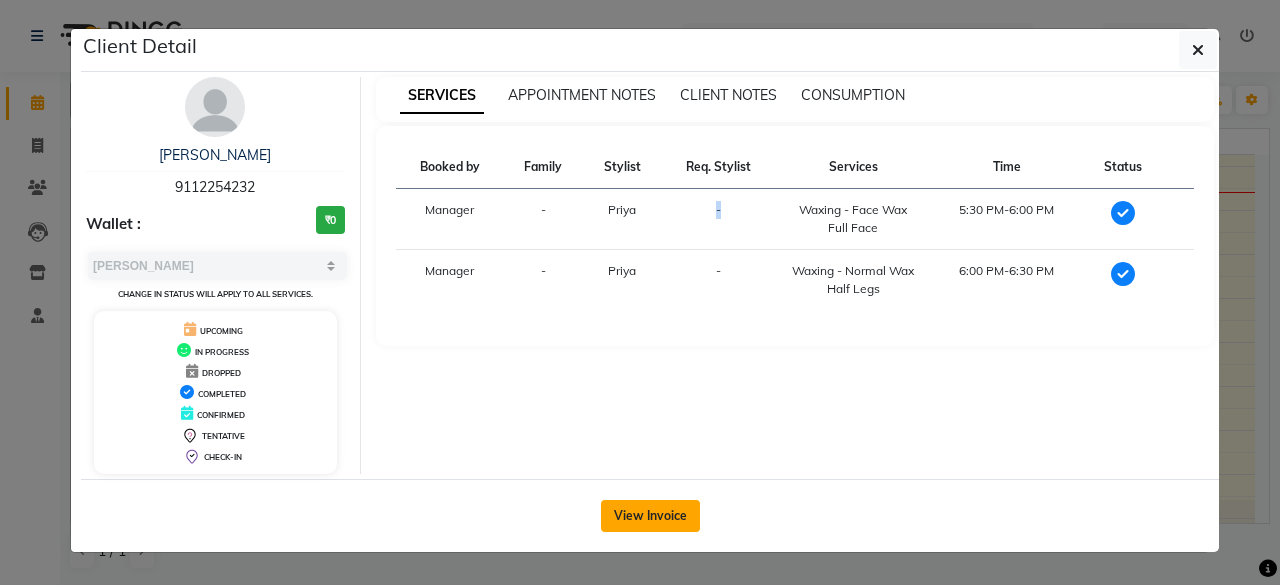 click on "View Invoice" 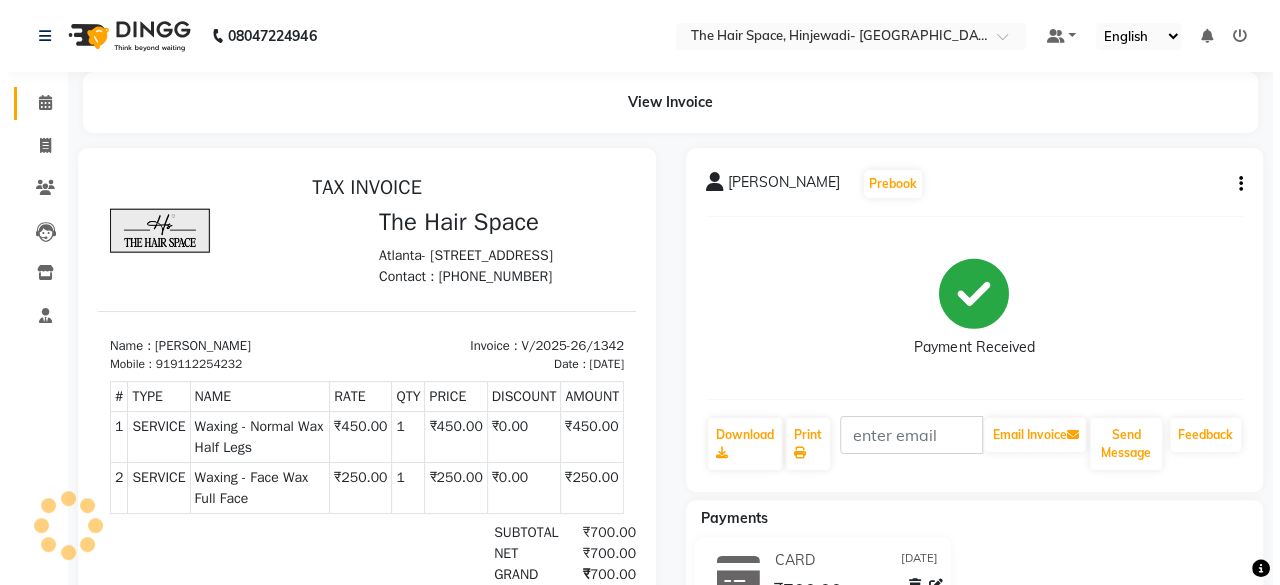 scroll, scrollTop: 0, scrollLeft: 0, axis: both 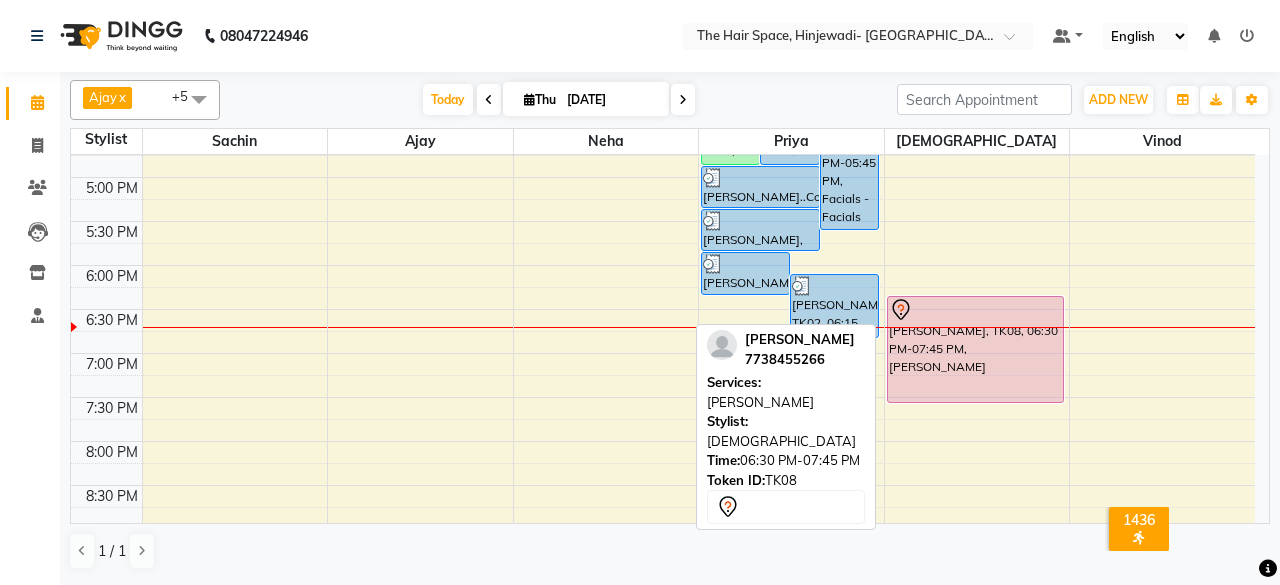 click on "[PERSON_NAME], TK08, 06:30 PM-07:45 PM, [PERSON_NAME]" at bounding box center (976, 349) 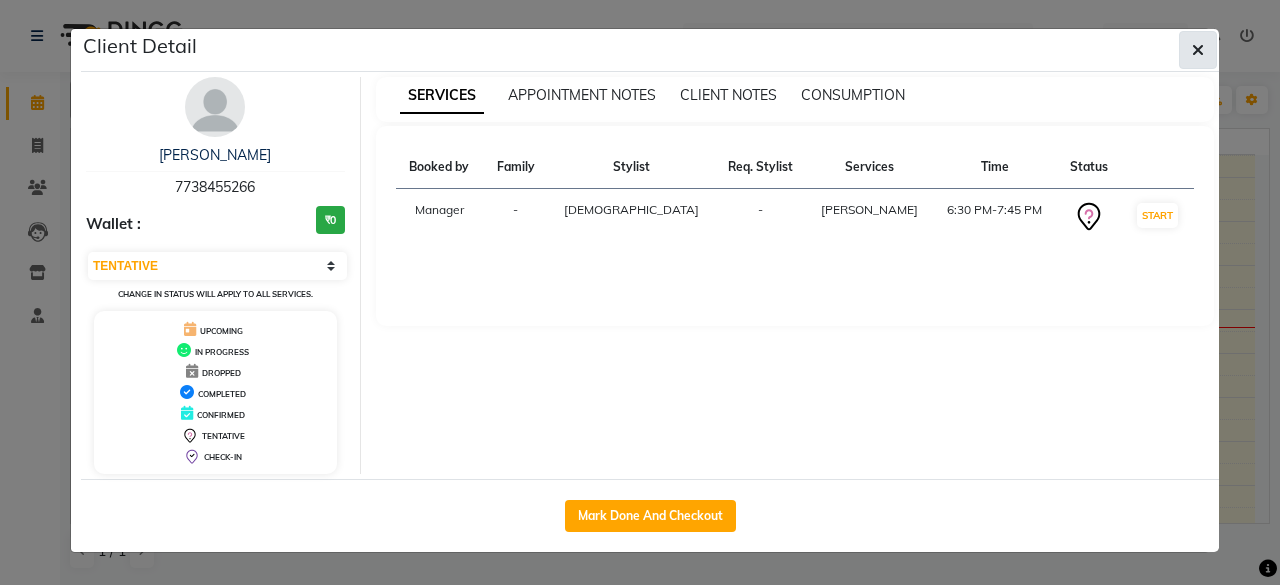 click 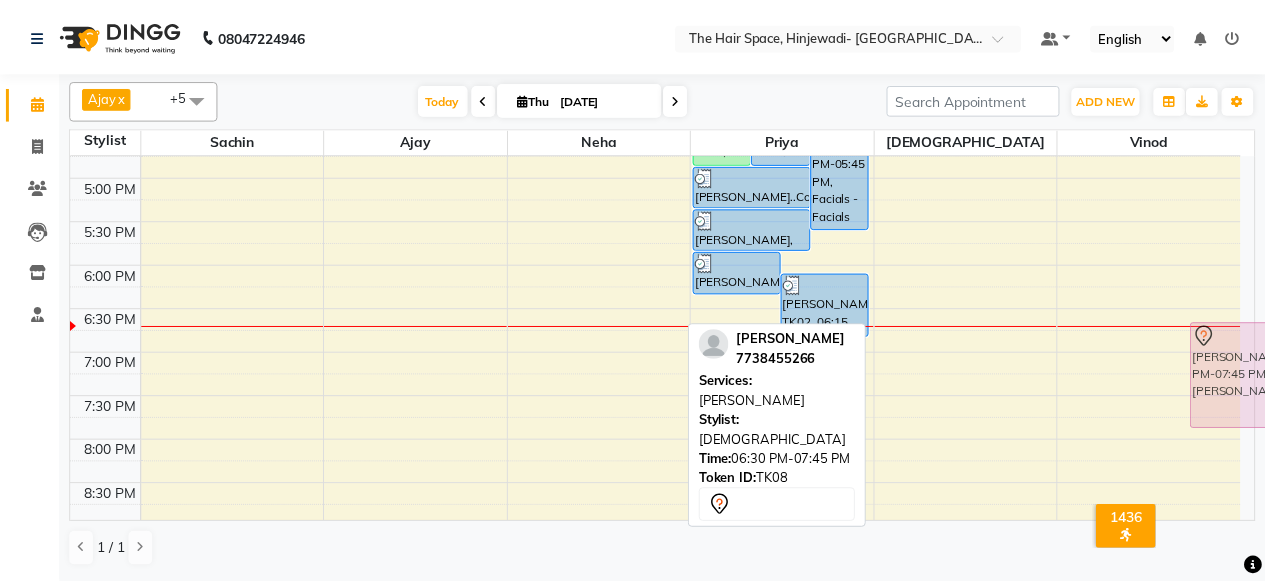 scroll, scrollTop: 769, scrollLeft: 0, axis: vertical 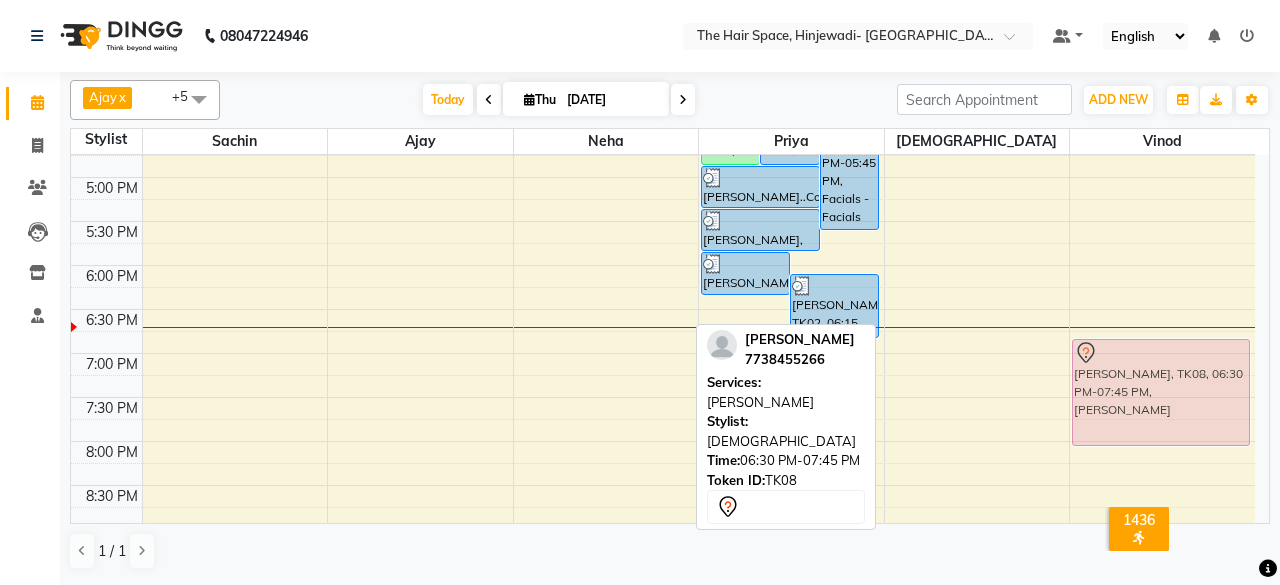 drag, startPoint x: 961, startPoint y: 368, endPoint x: 1144, endPoint y: 403, distance: 186.31694 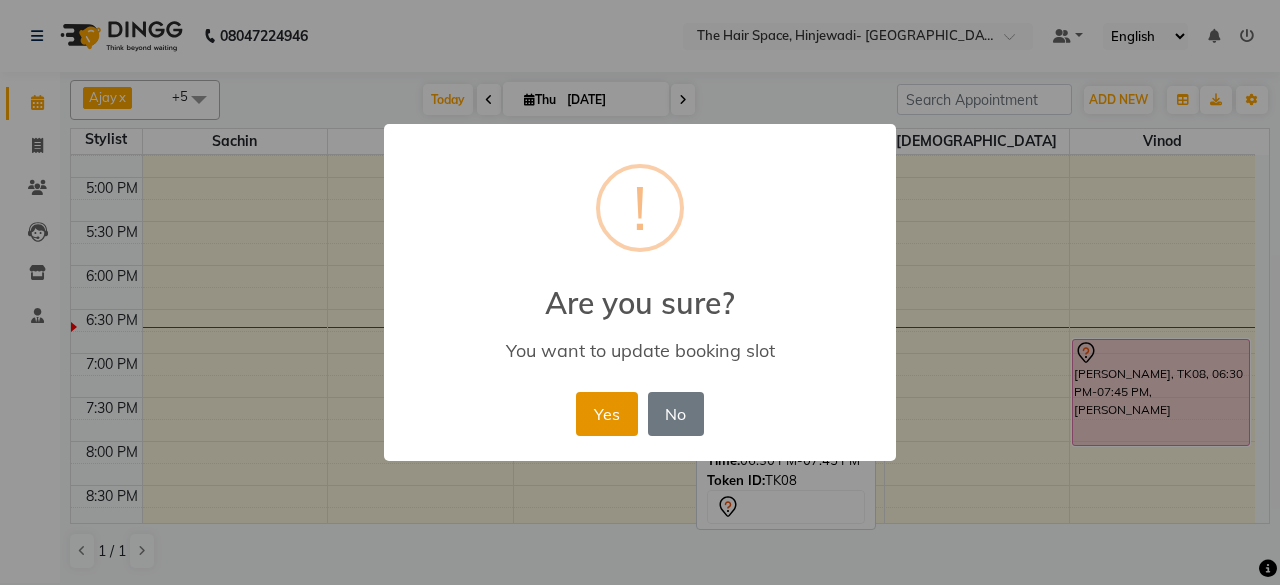 click on "Yes" at bounding box center (606, 414) 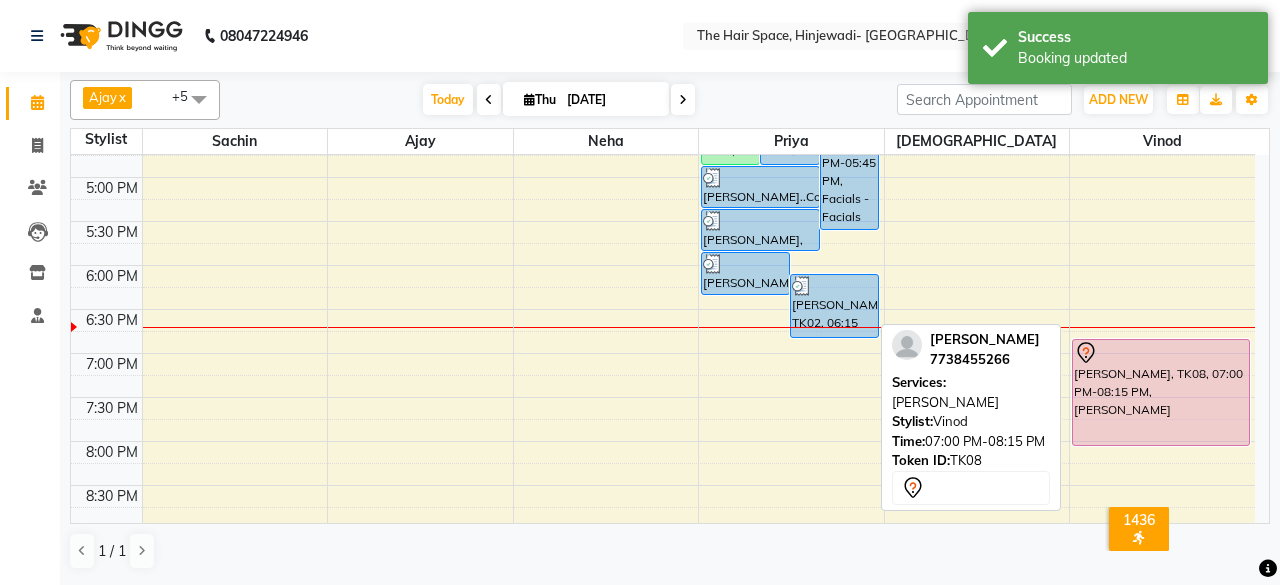 click on "[PERSON_NAME], TK08, 07:00 PM-08:15 PM, [PERSON_NAME]" at bounding box center [1161, 392] 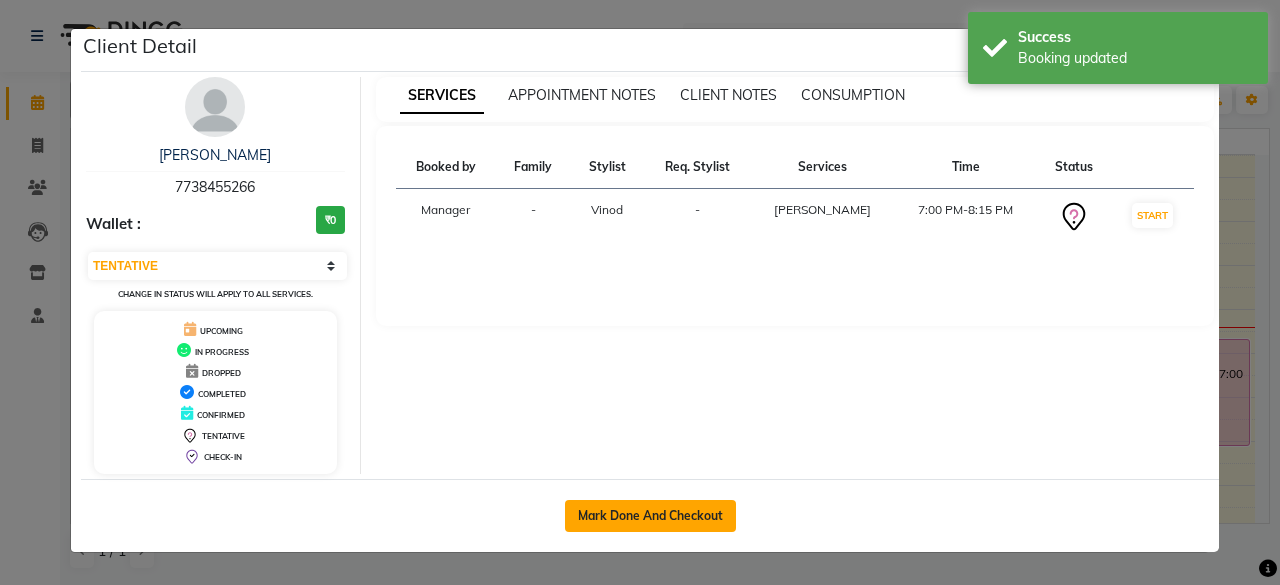 click on "Mark Done And Checkout" 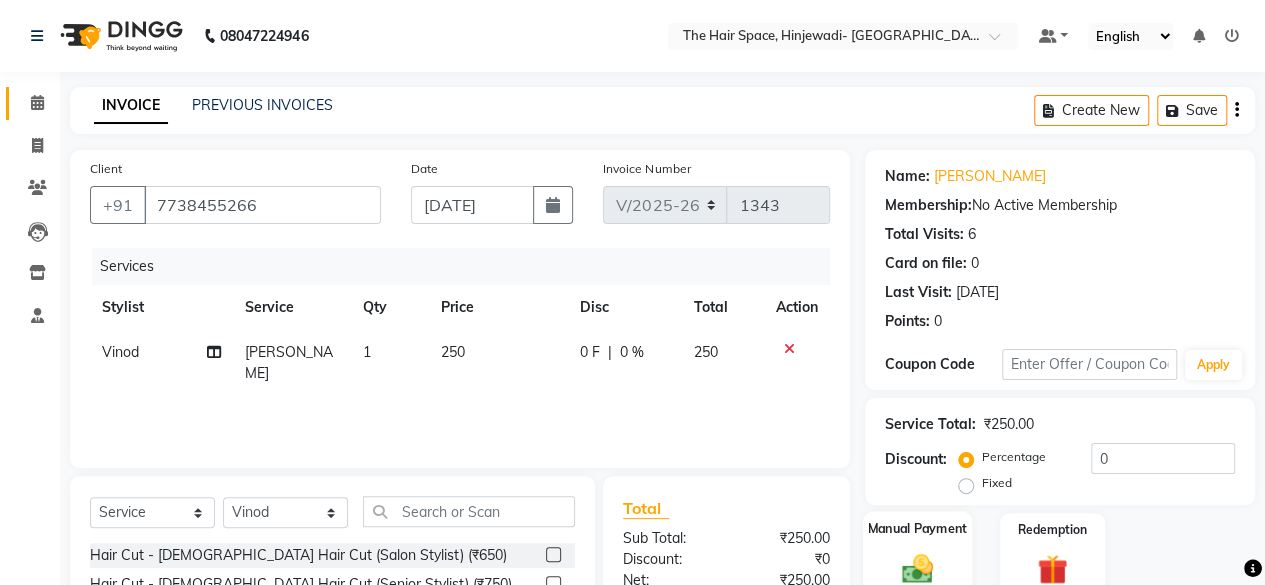 scroll, scrollTop: 200, scrollLeft: 0, axis: vertical 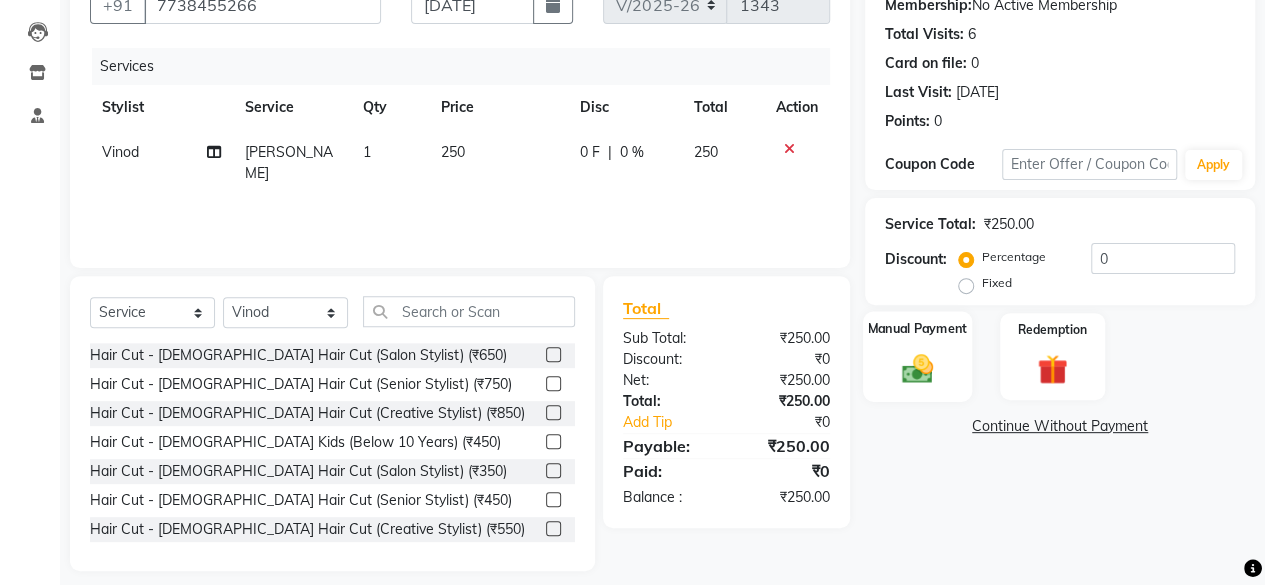 click on "Manual Payment" 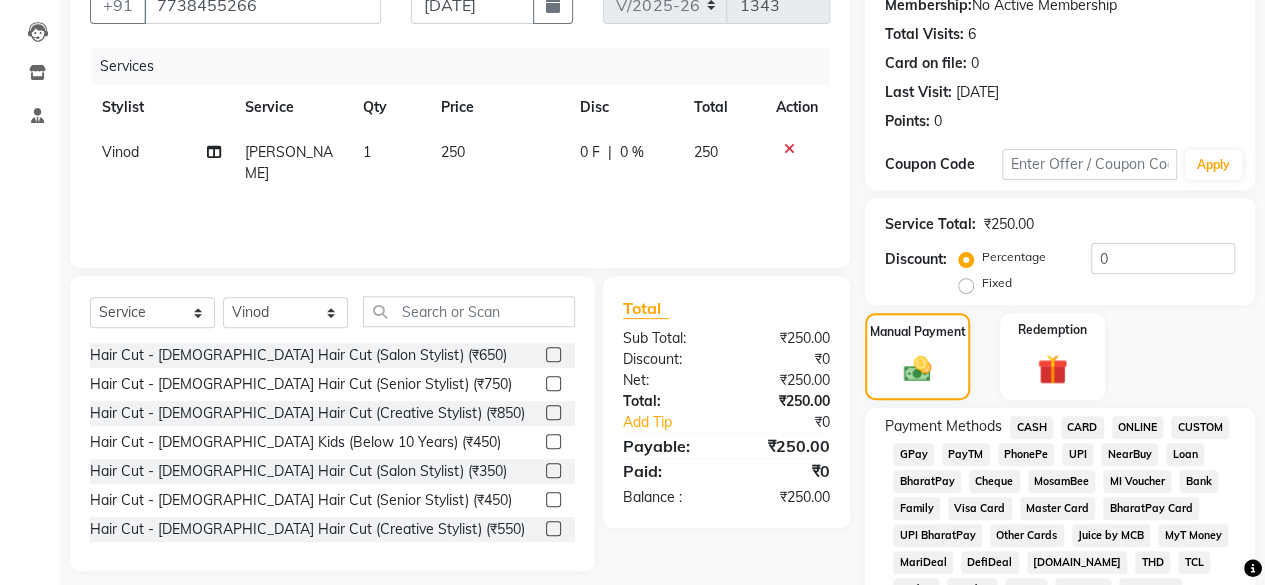 click on "GPay" 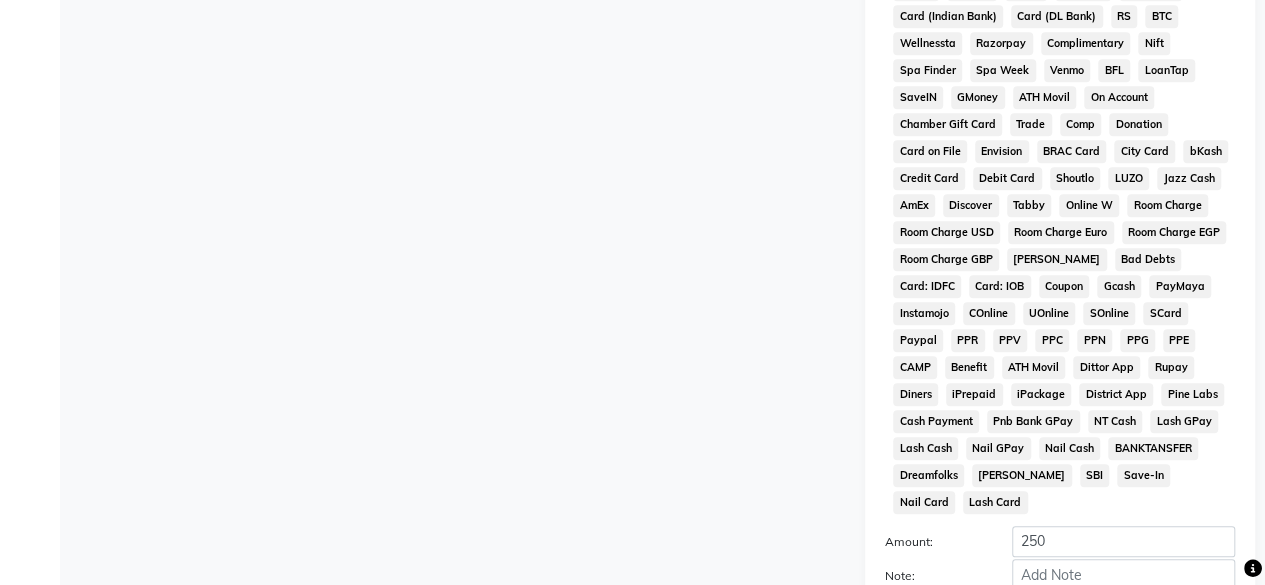 scroll, scrollTop: 972, scrollLeft: 0, axis: vertical 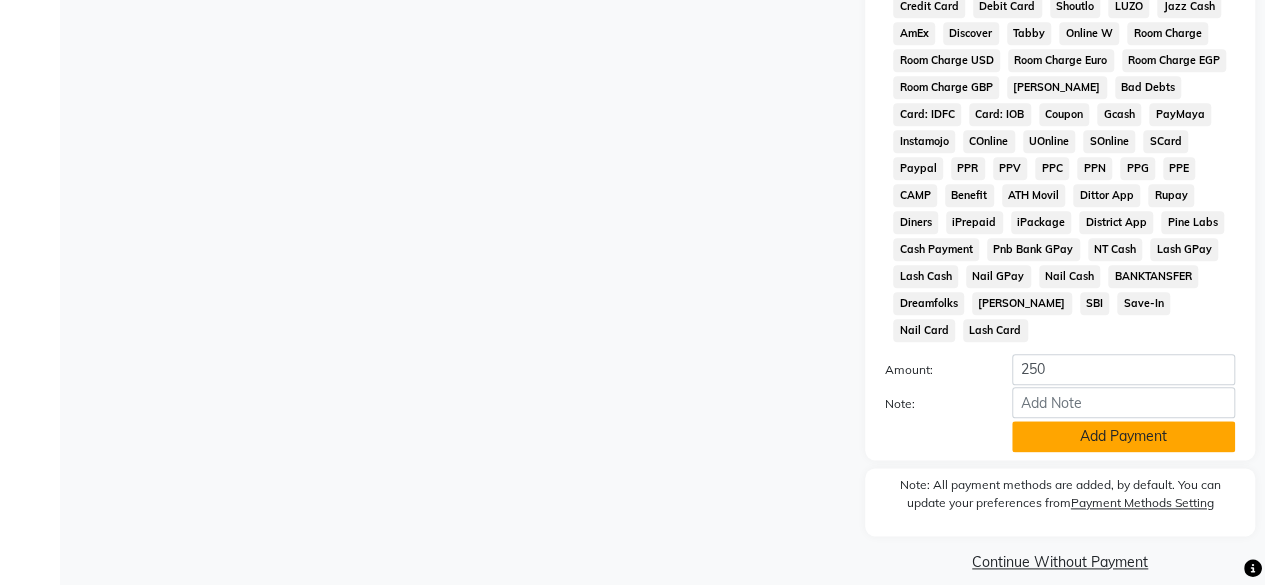 click on "Add Payment" 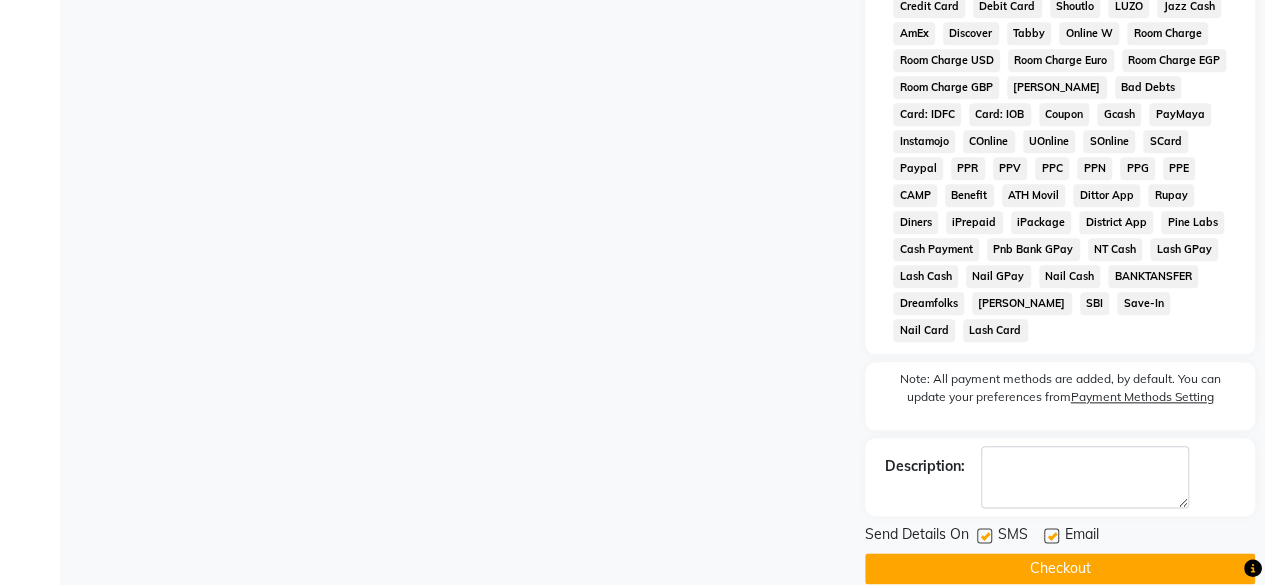 scroll, scrollTop: 978, scrollLeft: 0, axis: vertical 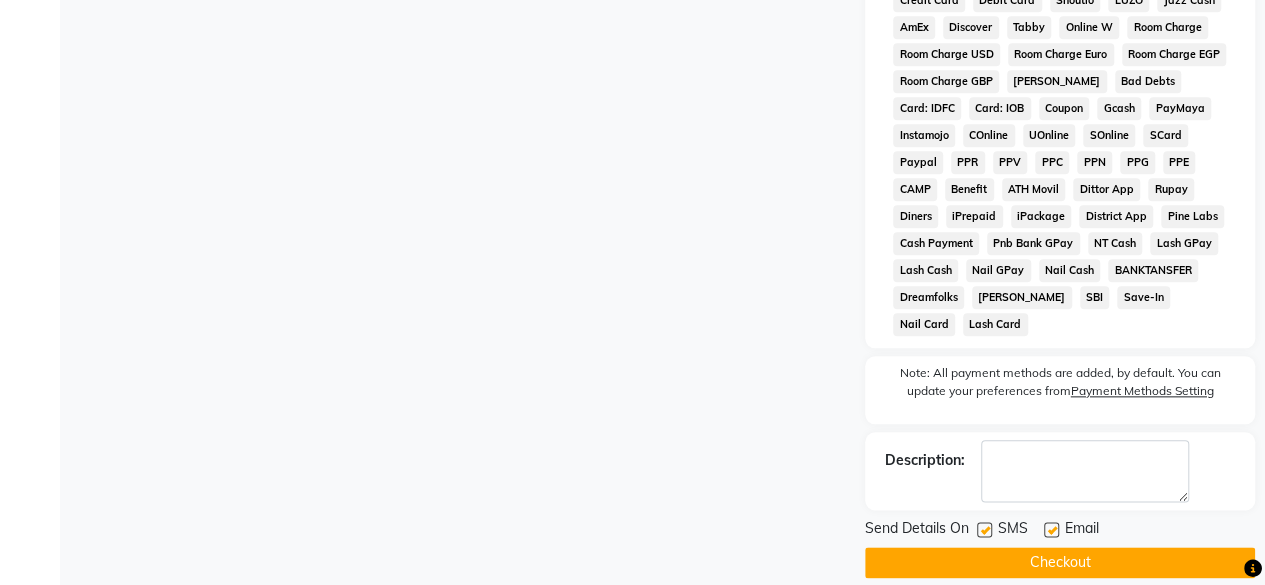 click 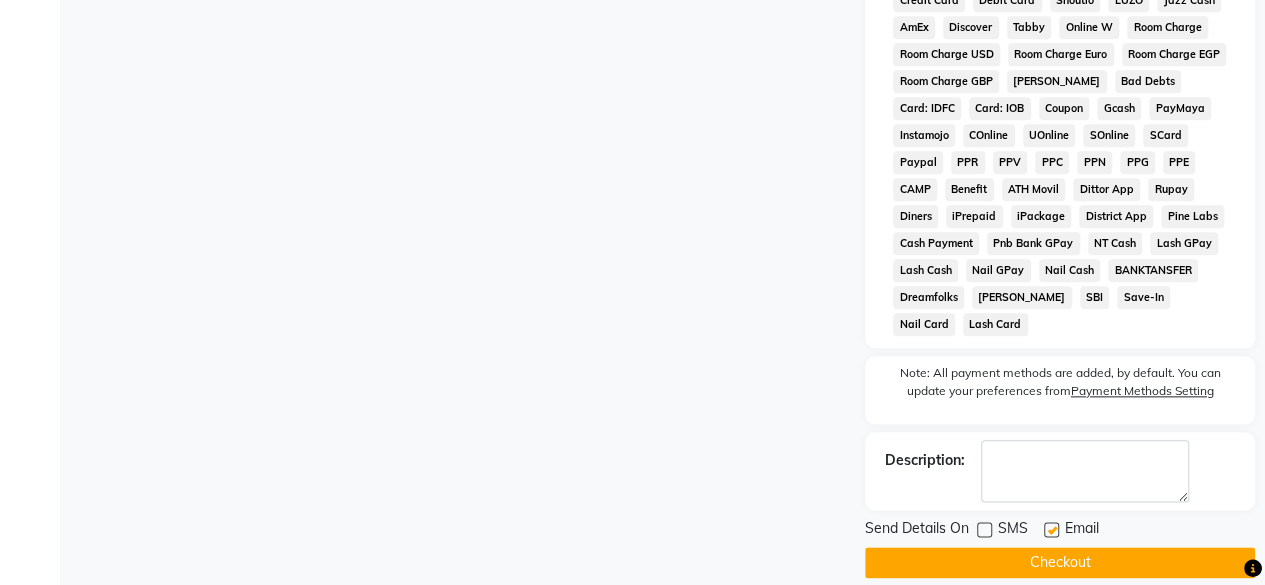 click on "Checkout" 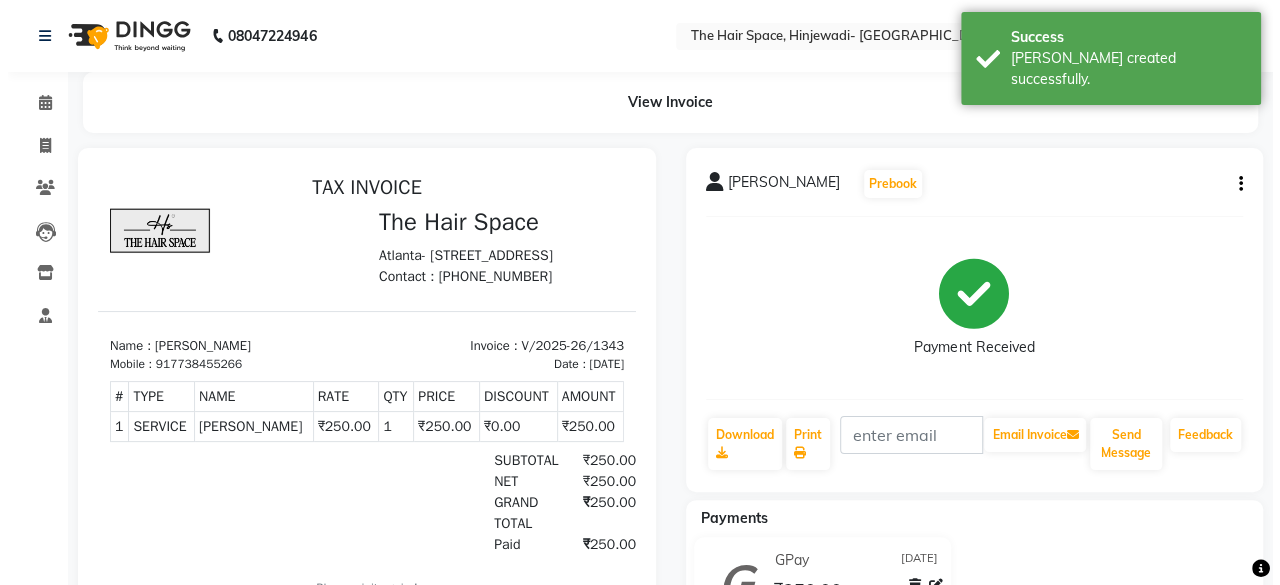 scroll, scrollTop: 0, scrollLeft: 0, axis: both 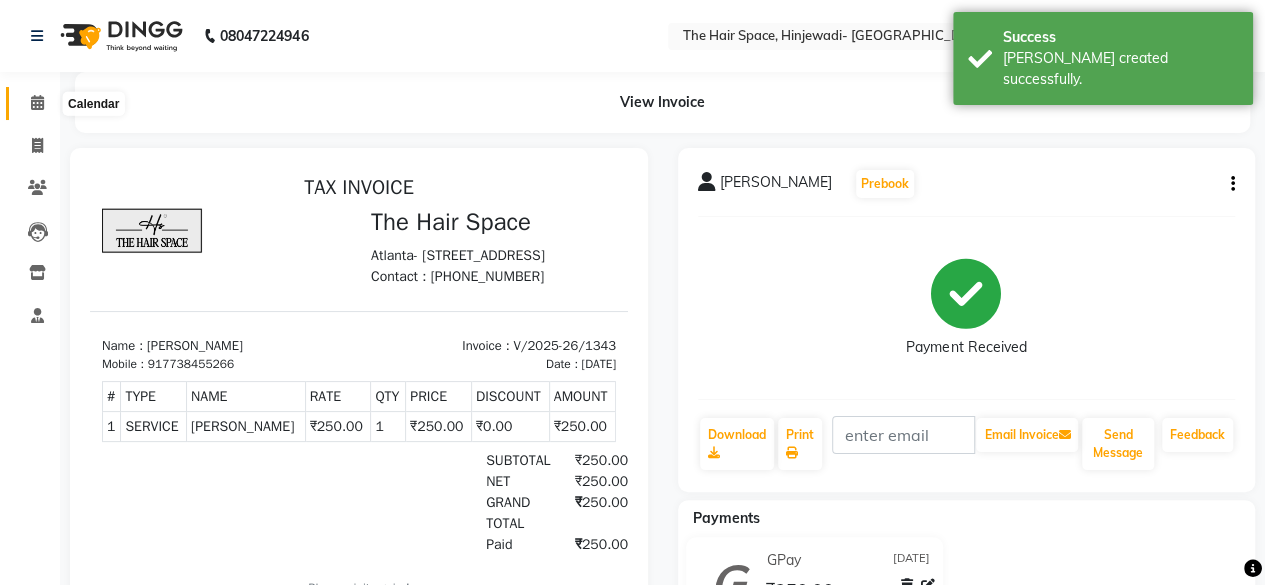 click 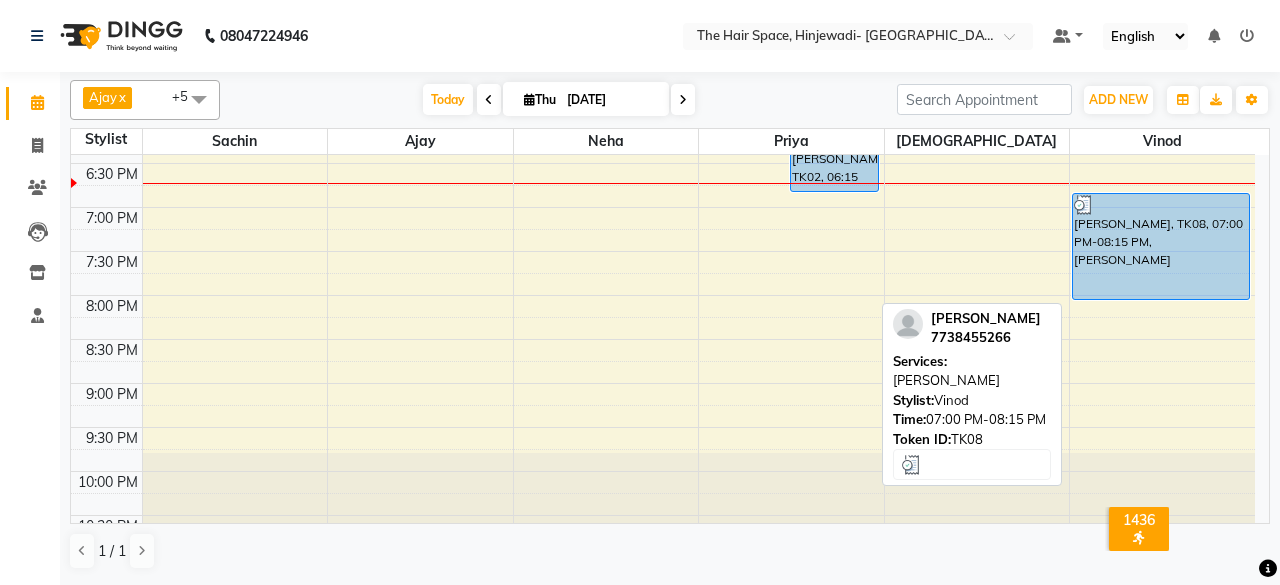 scroll, scrollTop: 929, scrollLeft: 0, axis: vertical 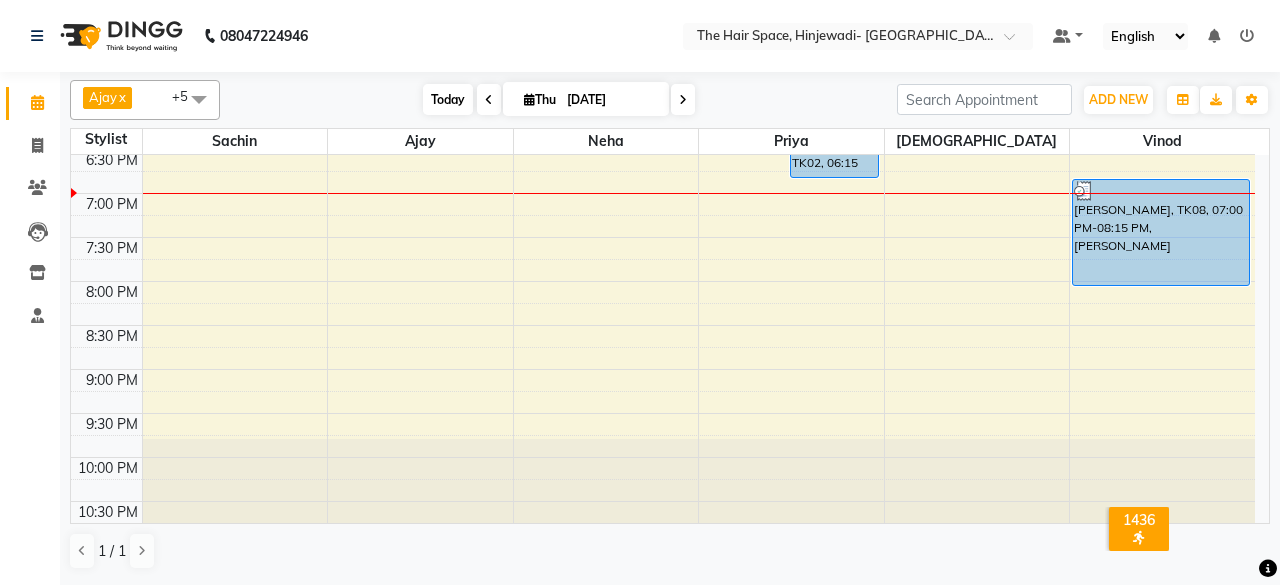 click on "Today" at bounding box center [448, 99] 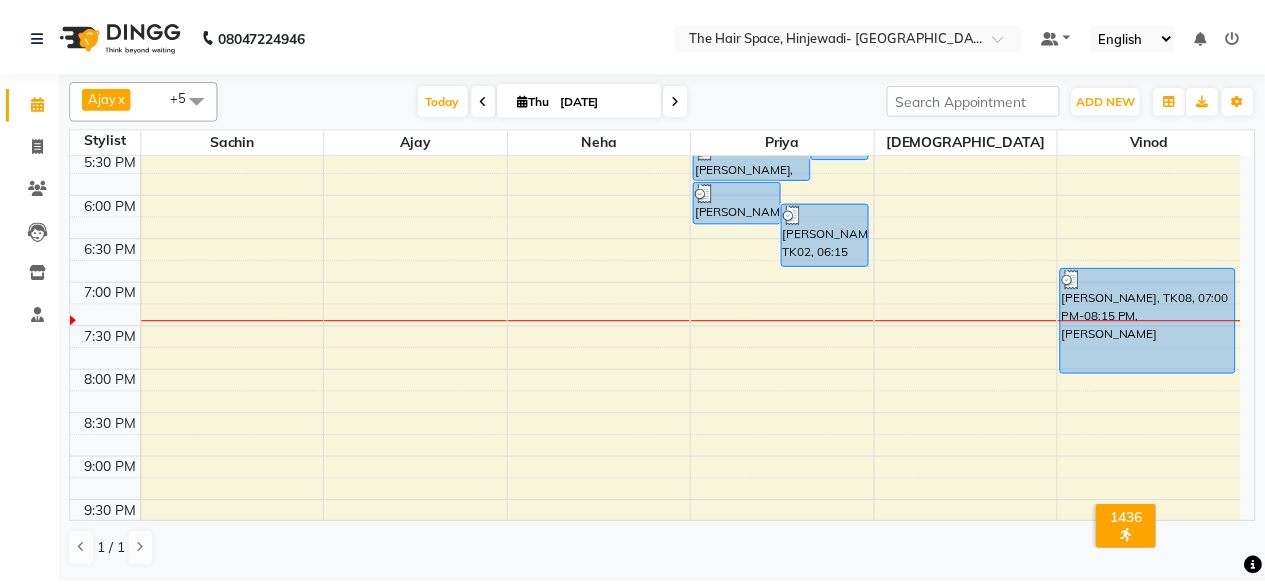 scroll, scrollTop: 929, scrollLeft: 0, axis: vertical 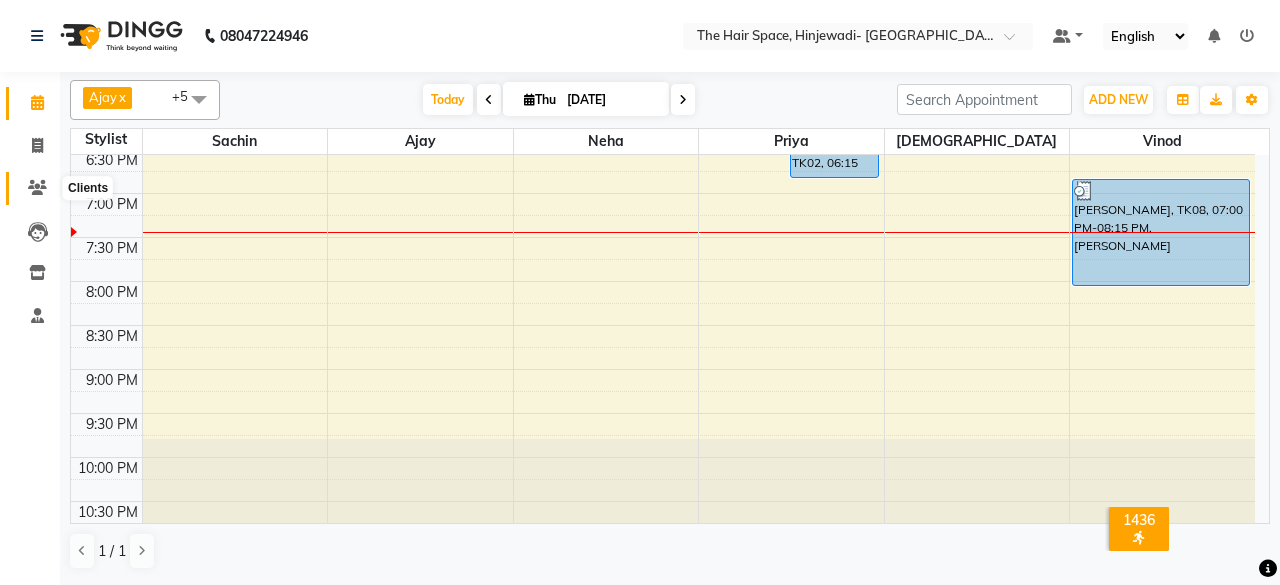 click 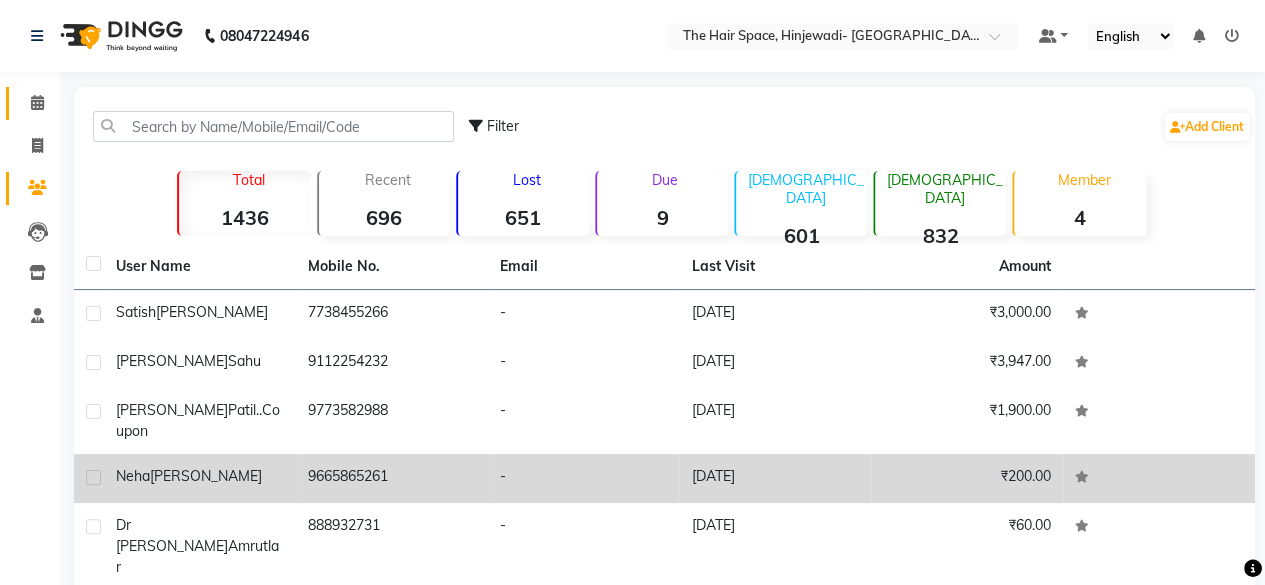 scroll, scrollTop: 297, scrollLeft: 0, axis: vertical 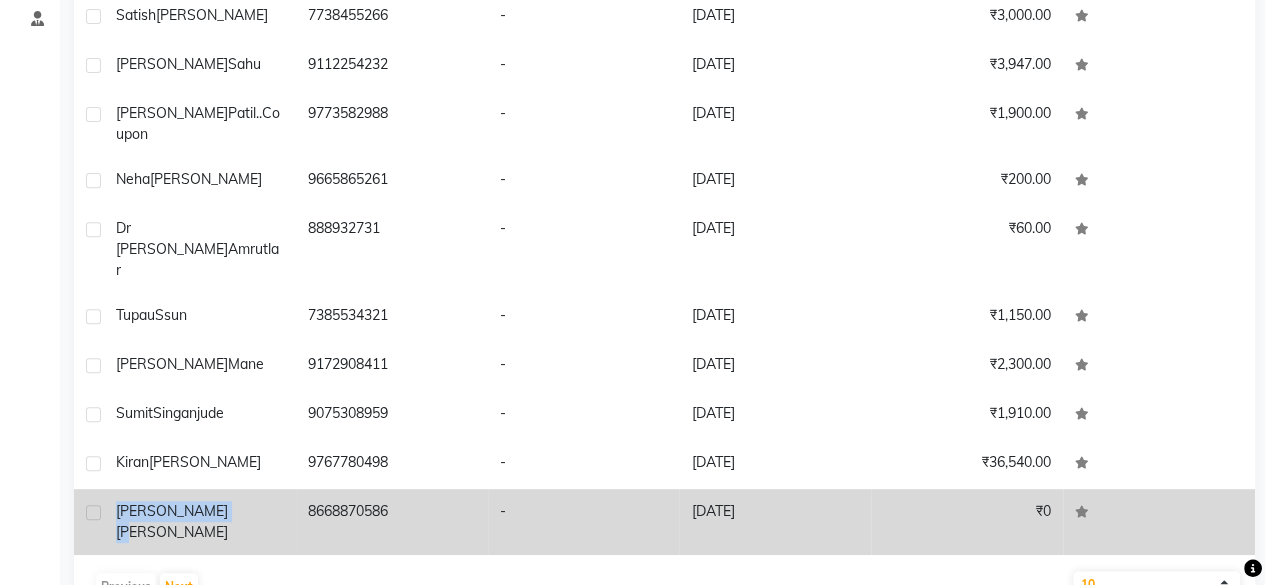 drag, startPoint x: 86, startPoint y: 451, endPoint x: 115, endPoint y: 469, distance: 34.132095 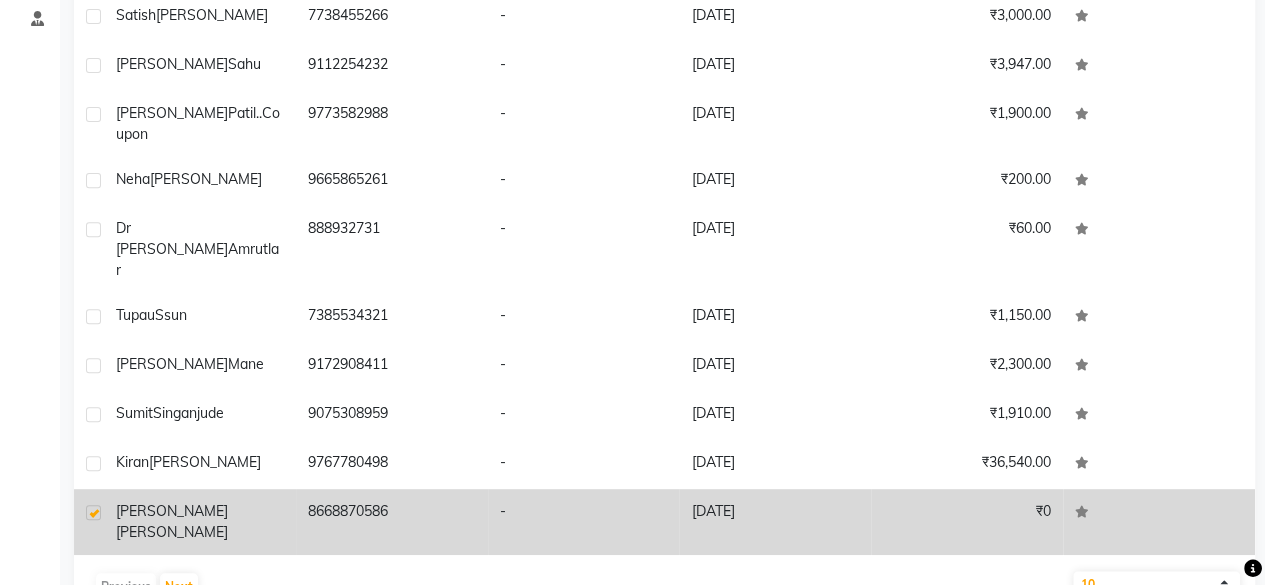 click 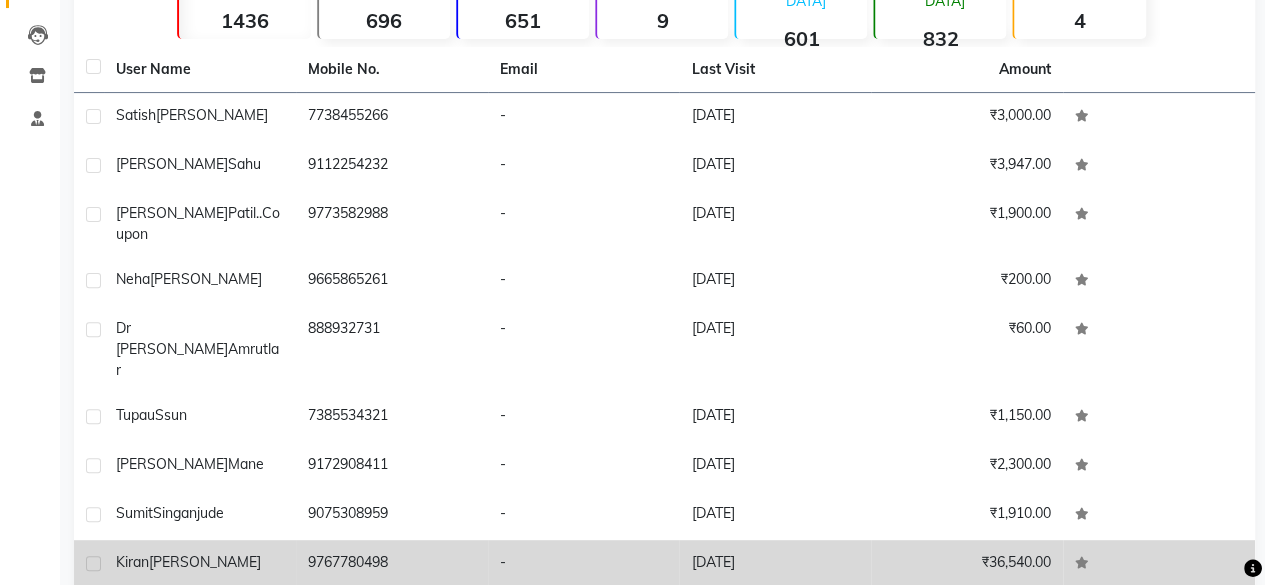 scroll, scrollTop: 297, scrollLeft: 0, axis: vertical 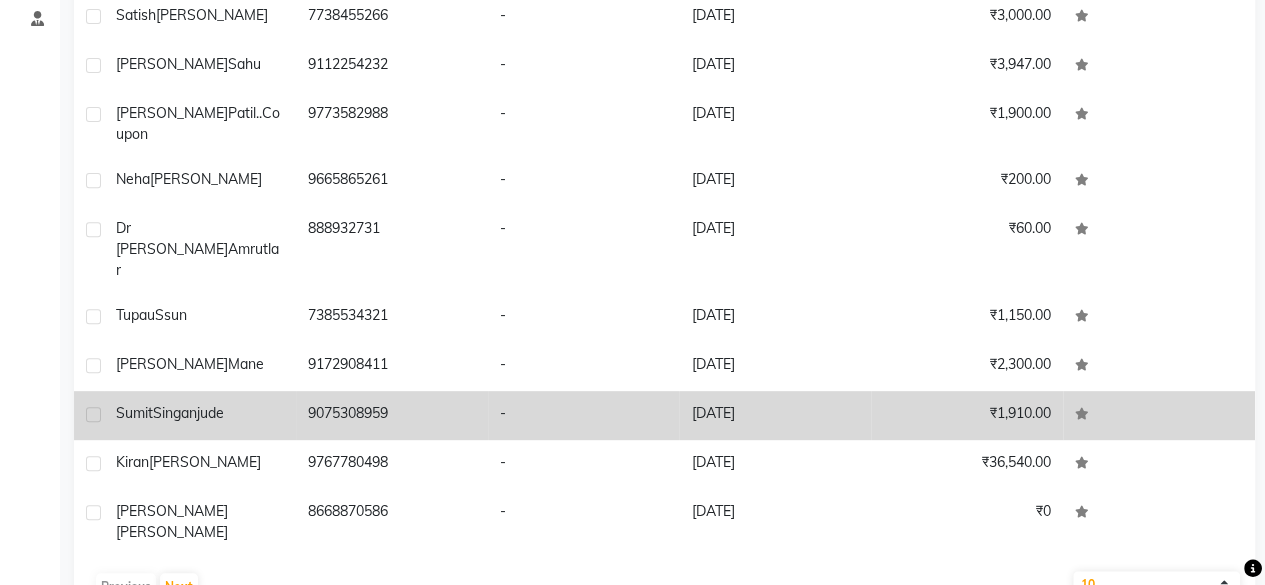 click on "9075308959" 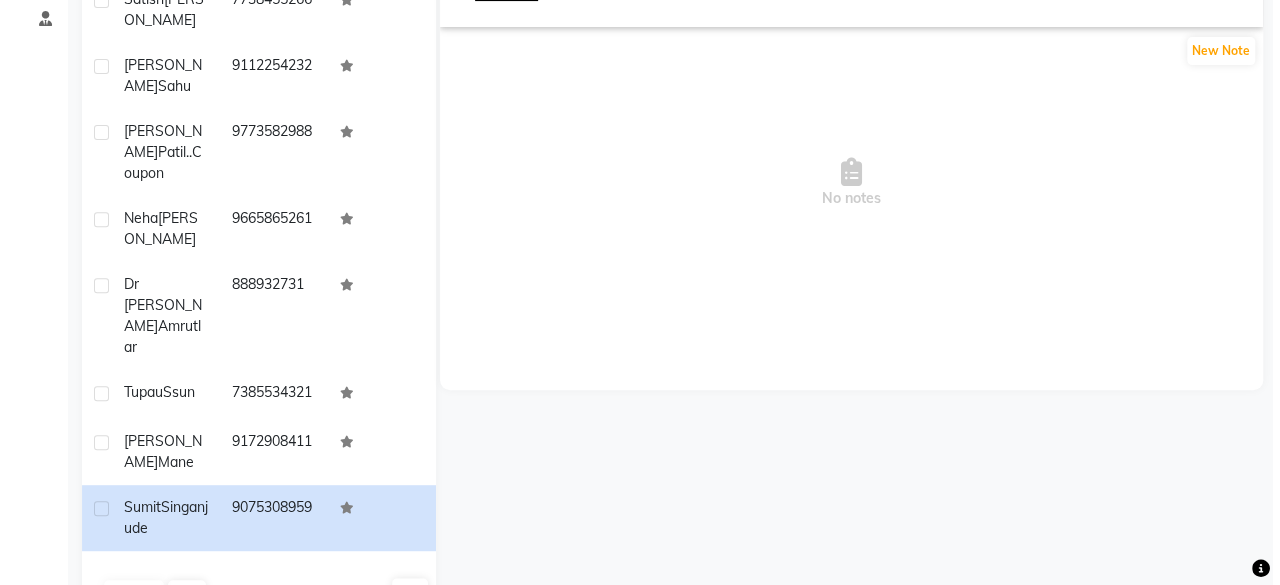 scroll, scrollTop: 97, scrollLeft: 0, axis: vertical 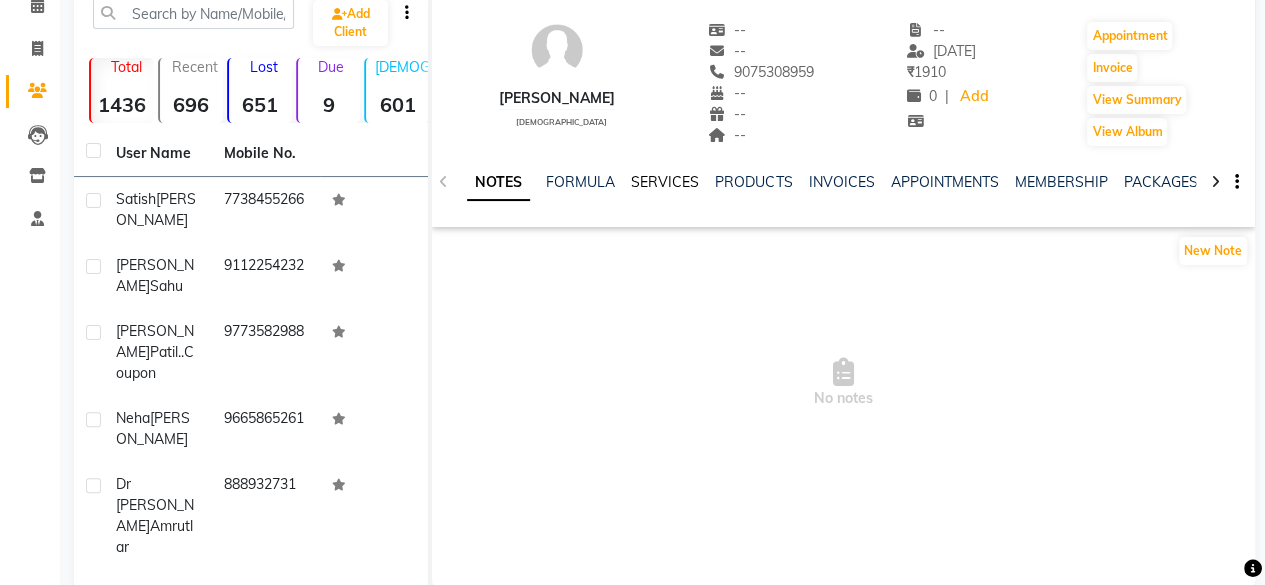 click on "SERVICES" 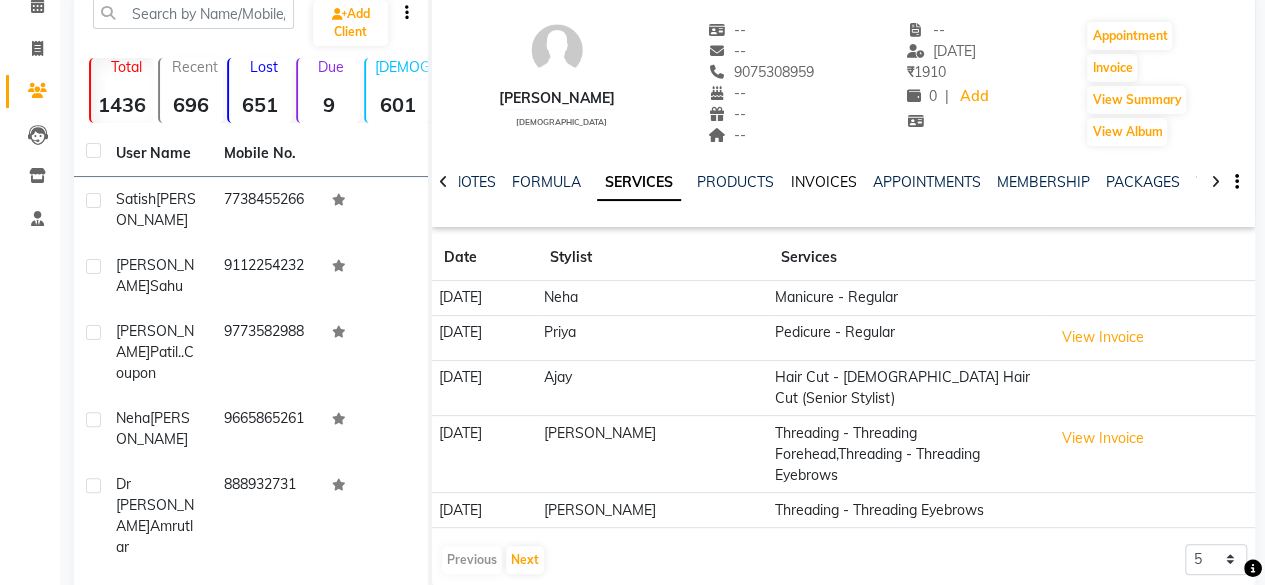 click on "INVOICES" 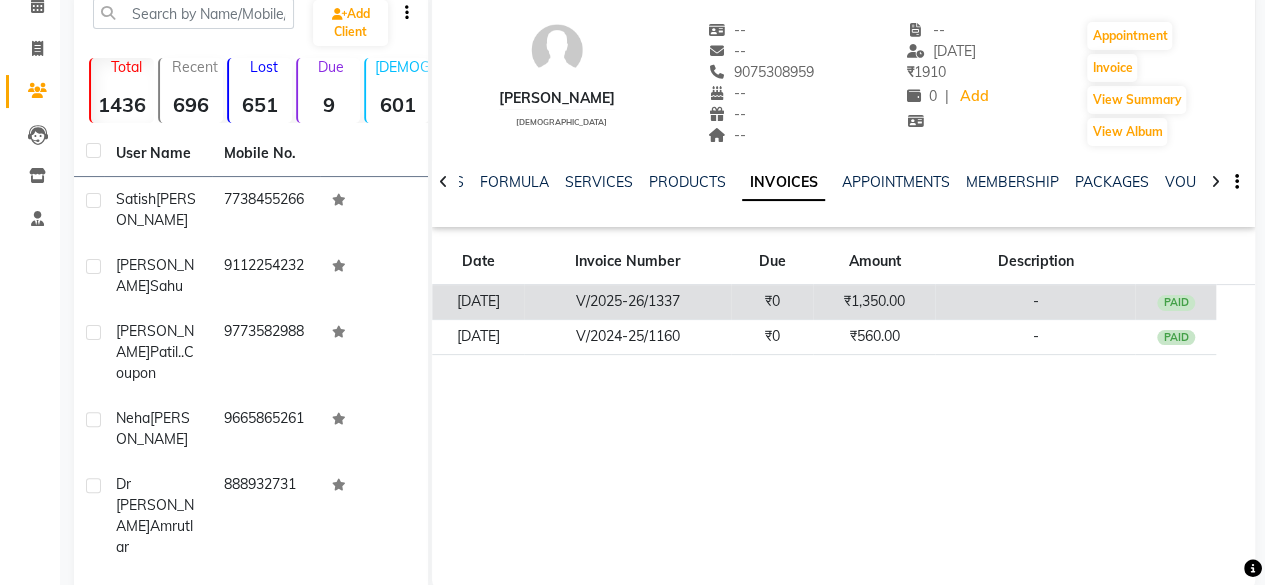 click on "₹0" 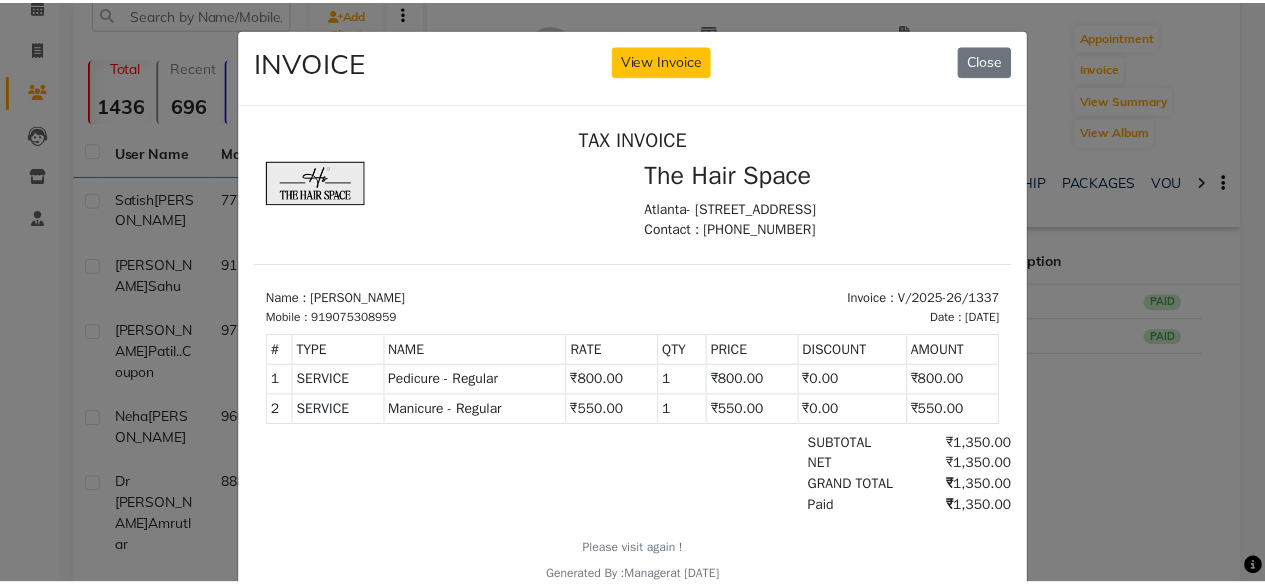 scroll, scrollTop: 15, scrollLeft: 0, axis: vertical 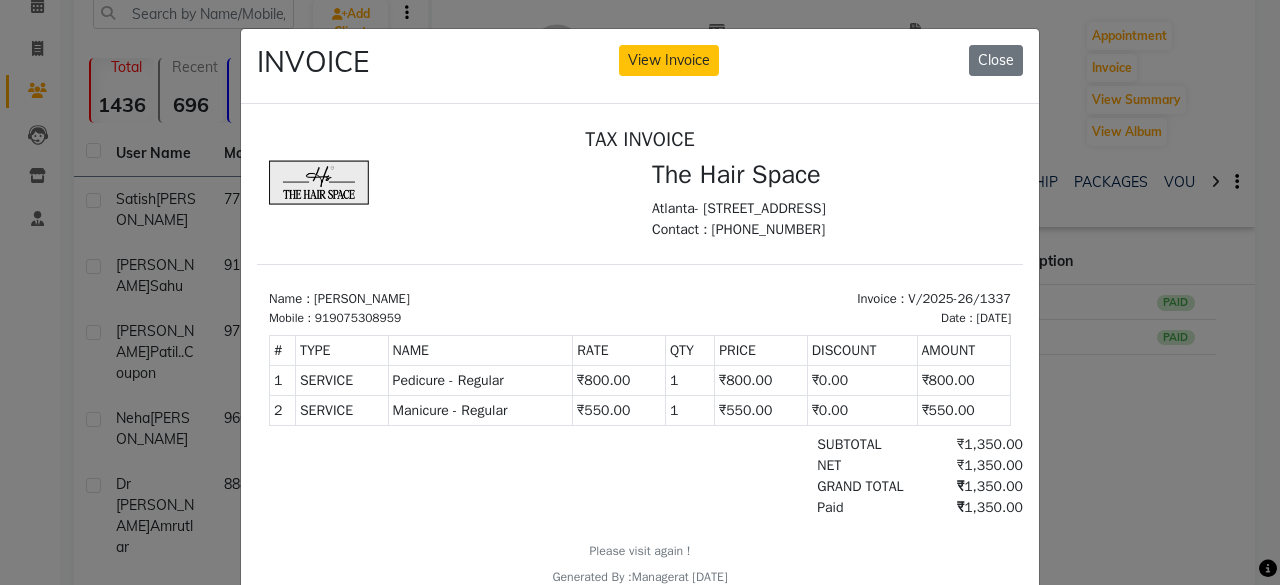 click on "INVOICE View Invoice Close" 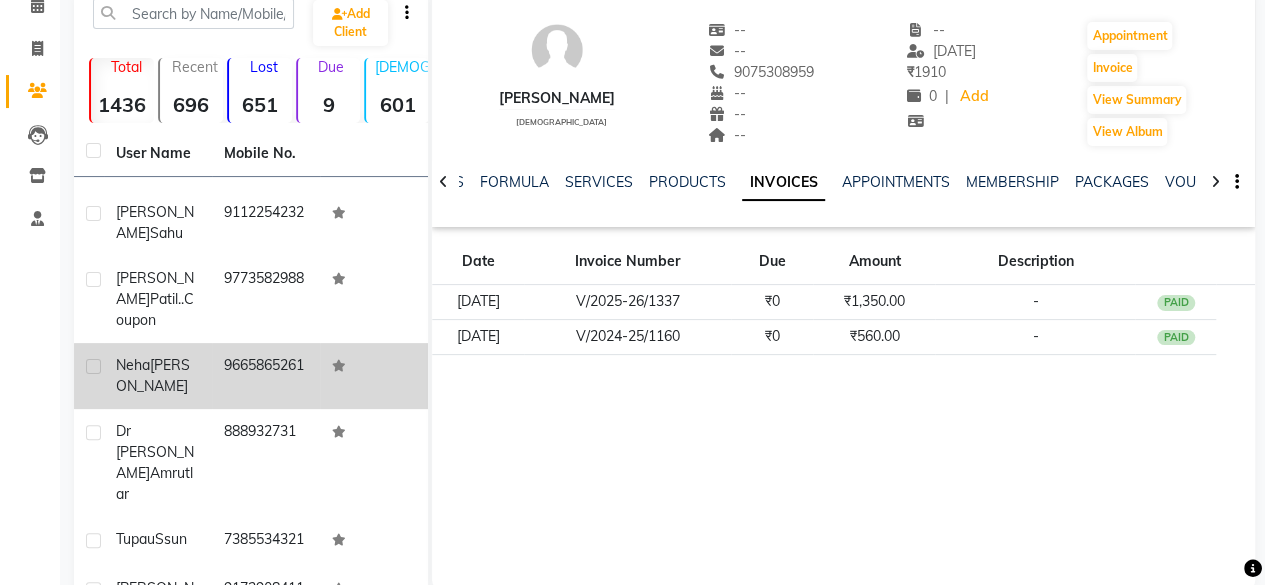 scroll, scrollTop: 0, scrollLeft: 0, axis: both 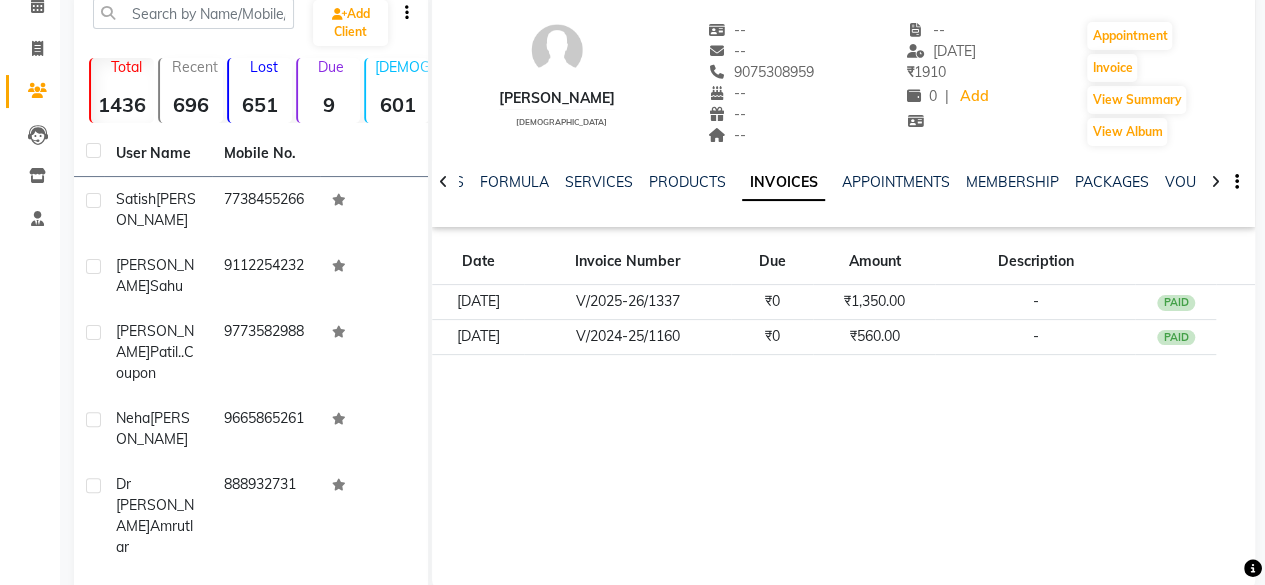click 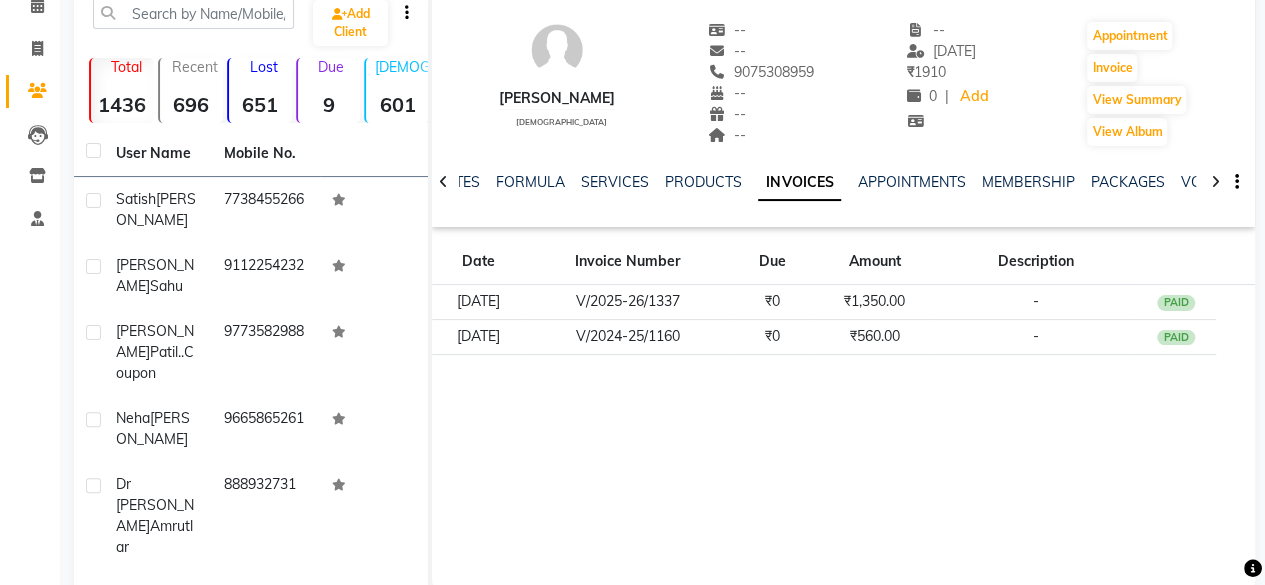 click 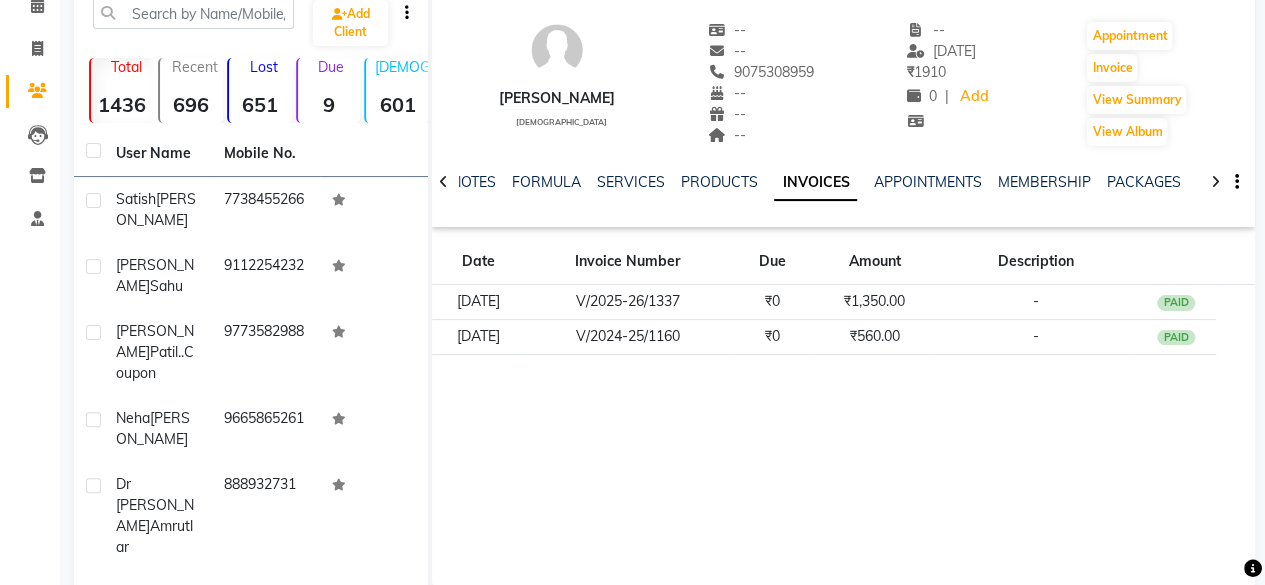 click 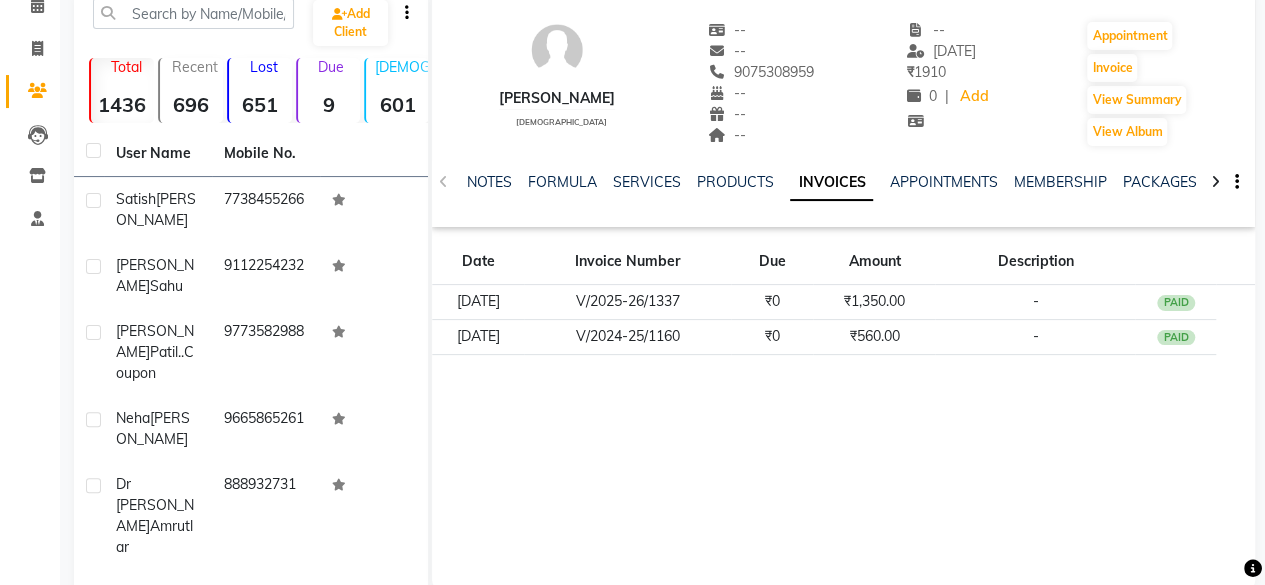 click on "NOTES FORMULA SERVICES PRODUCTS INVOICES APPOINTMENTS MEMBERSHIP PACKAGES VOUCHERS GIFTCARDS POINTS FORMS FAMILY CARDS WALLET" 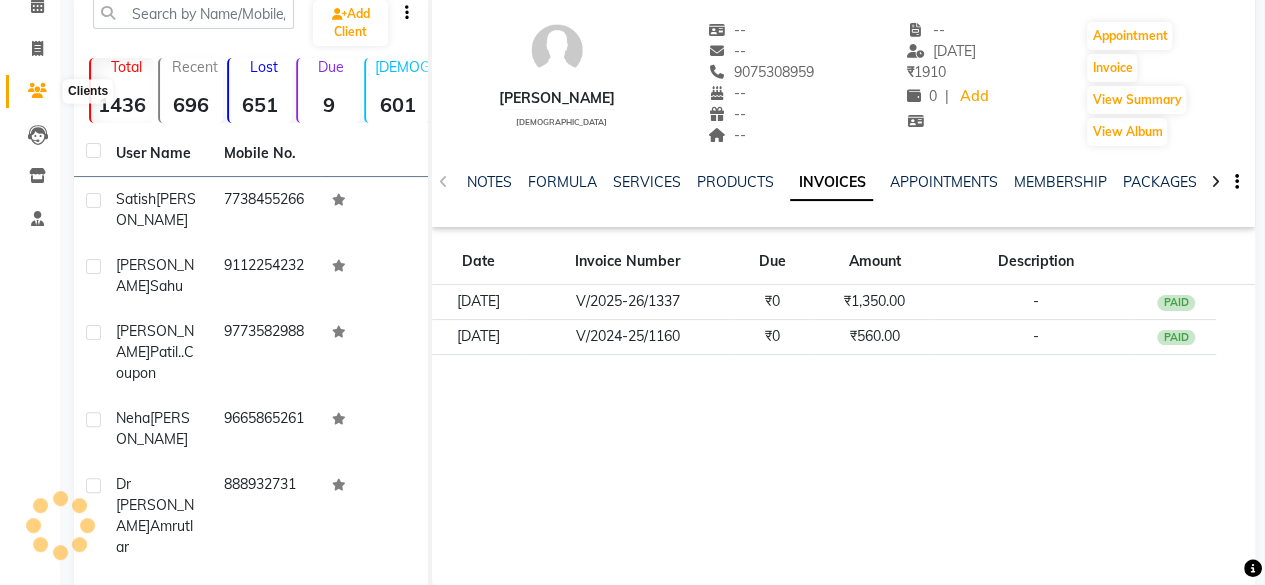 click 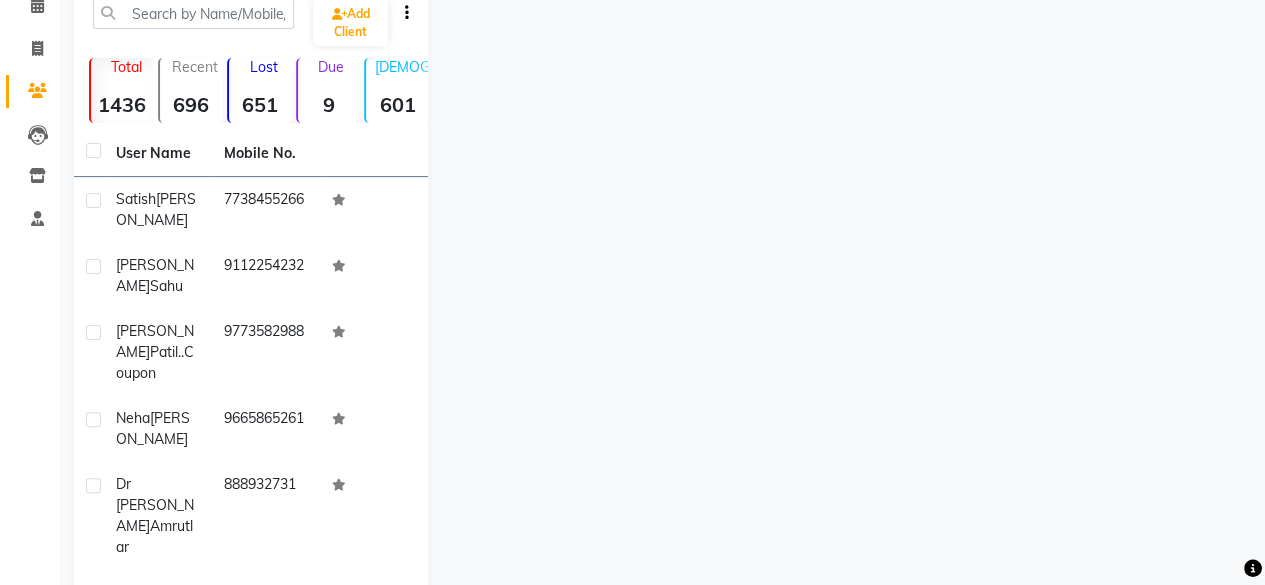 click 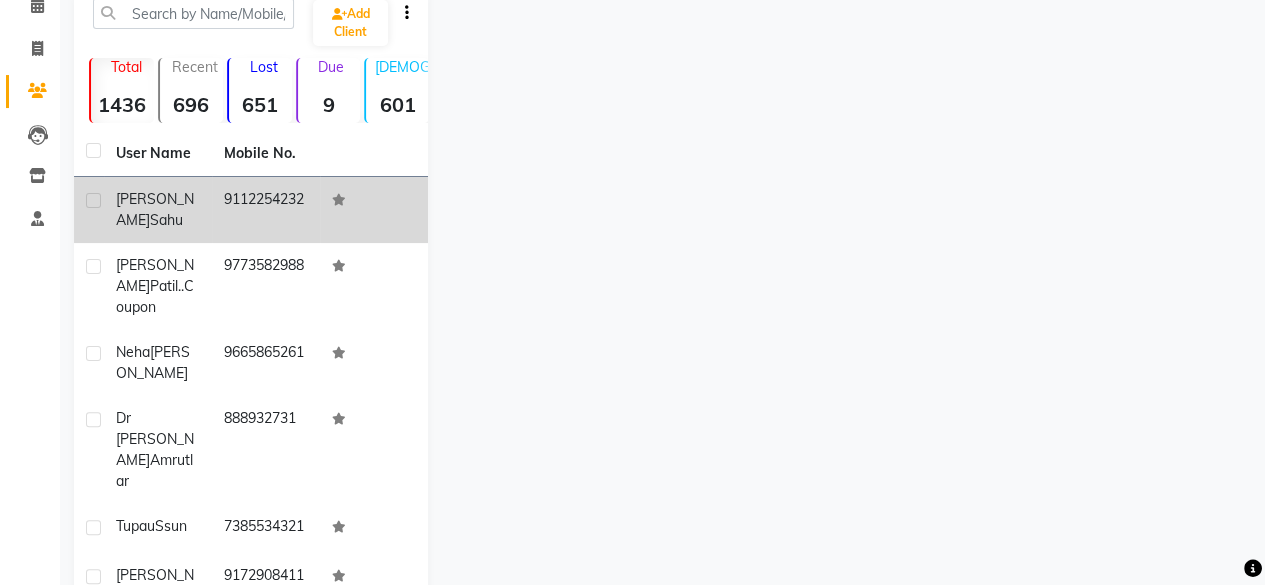 scroll, scrollTop: 0, scrollLeft: 0, axis: both 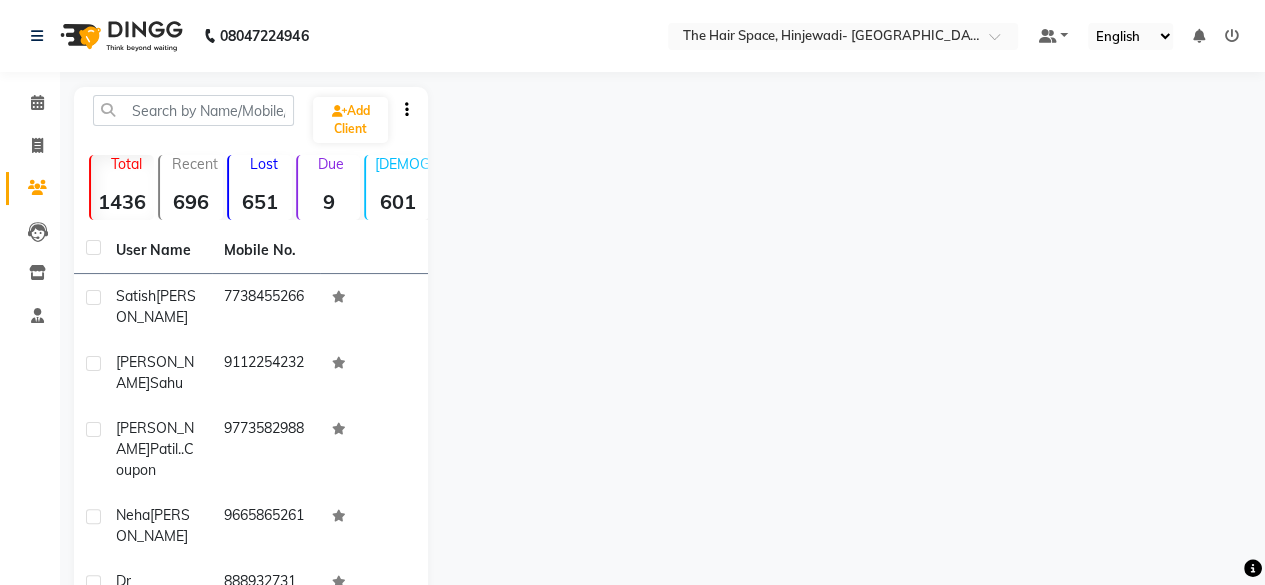 click on "601" 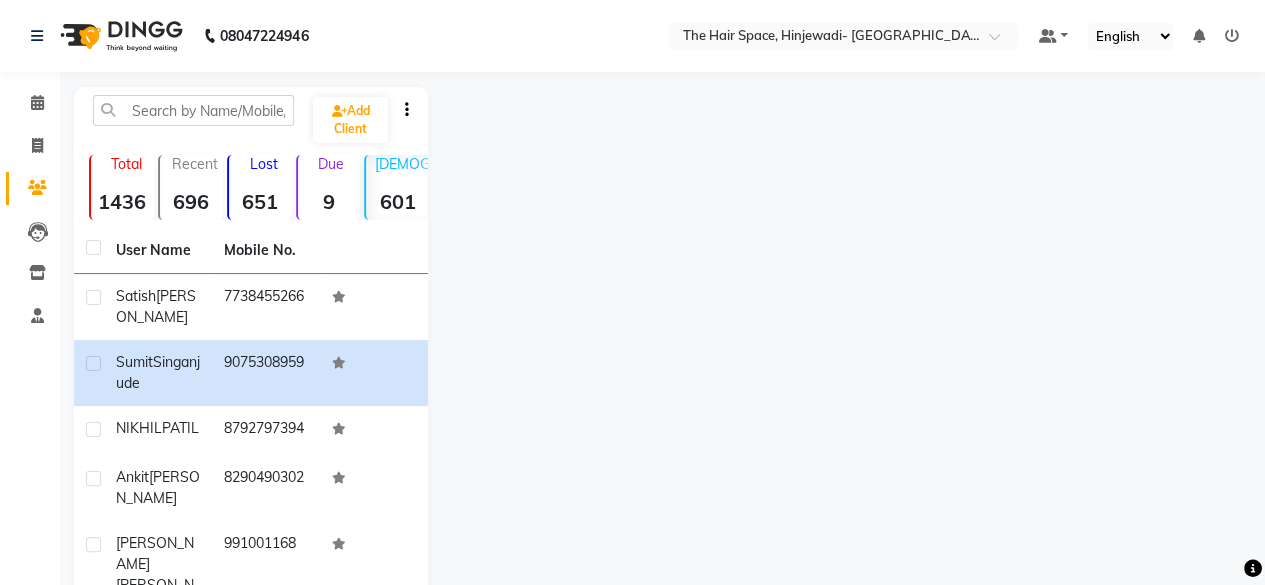 click on "696" 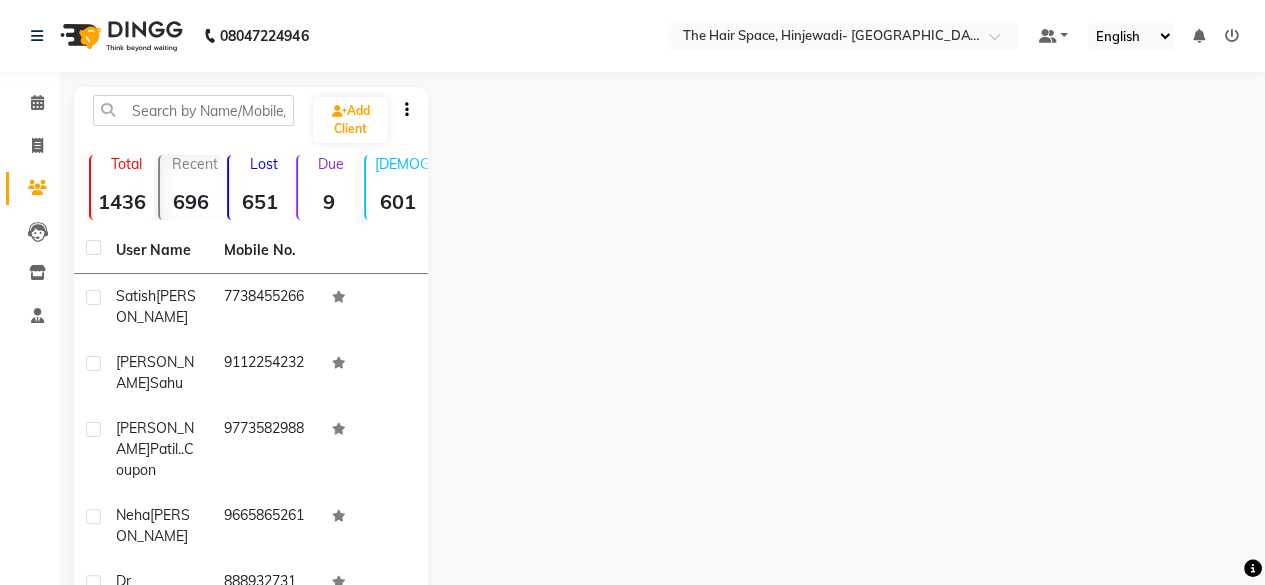 click on "1436" 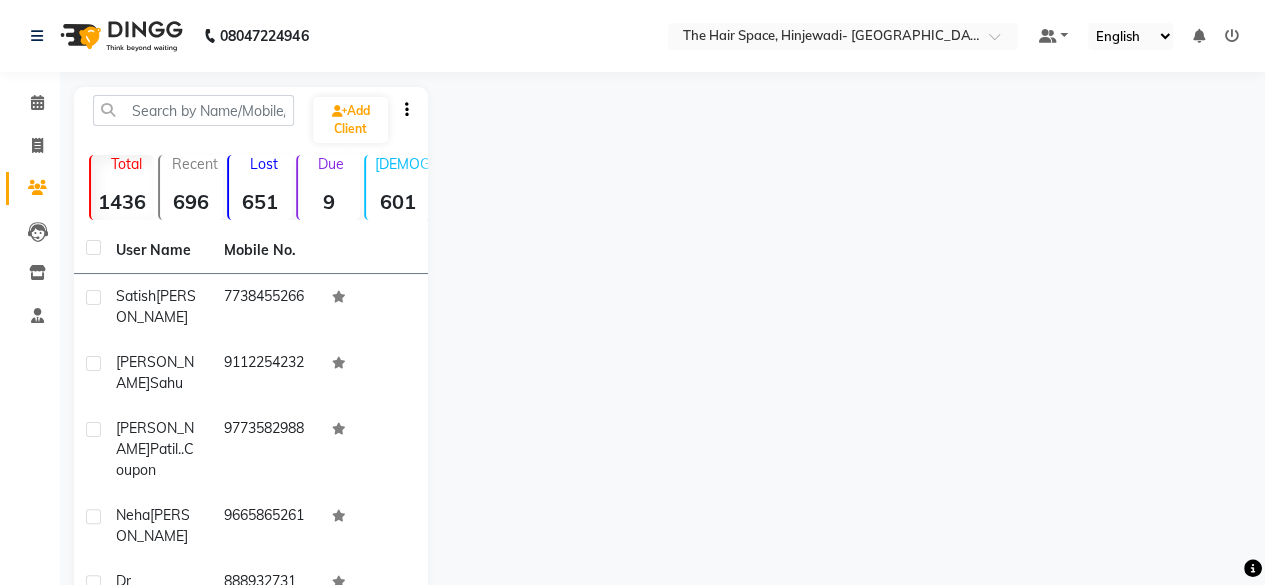 click on "9" 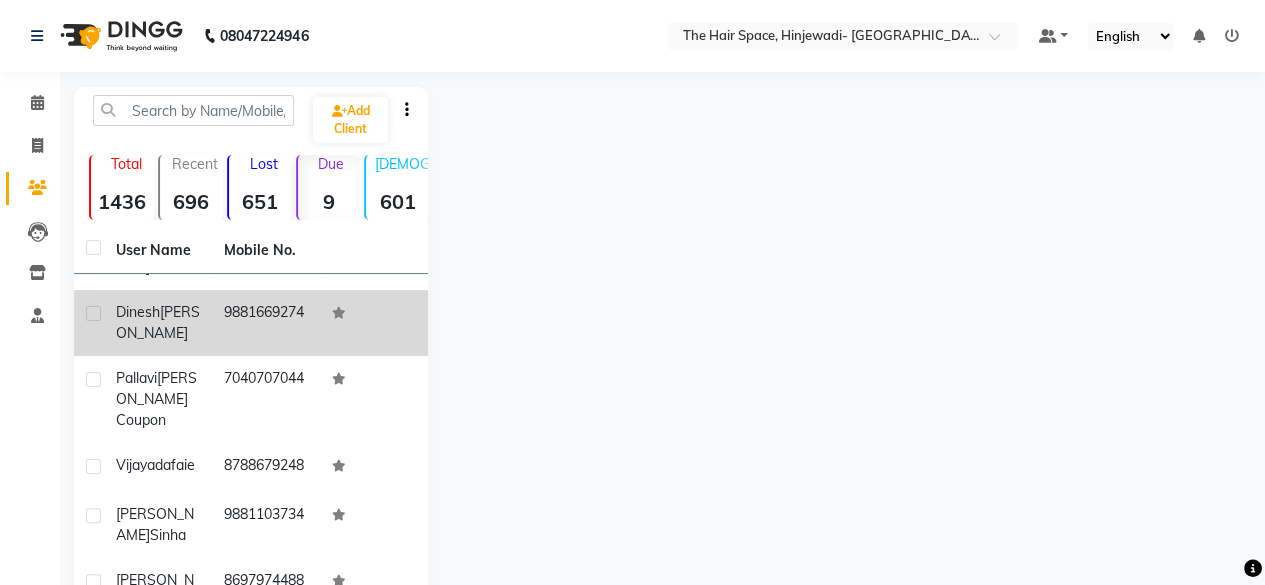scroll, scrollTop: 0, scrollLeft: 0, axis: both 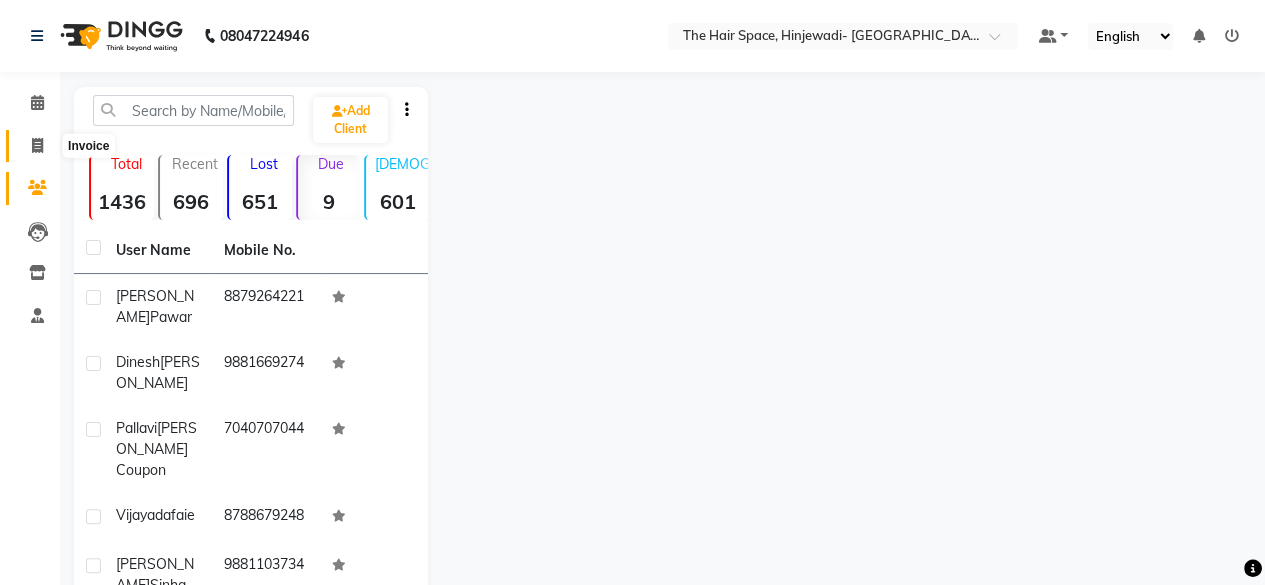 click 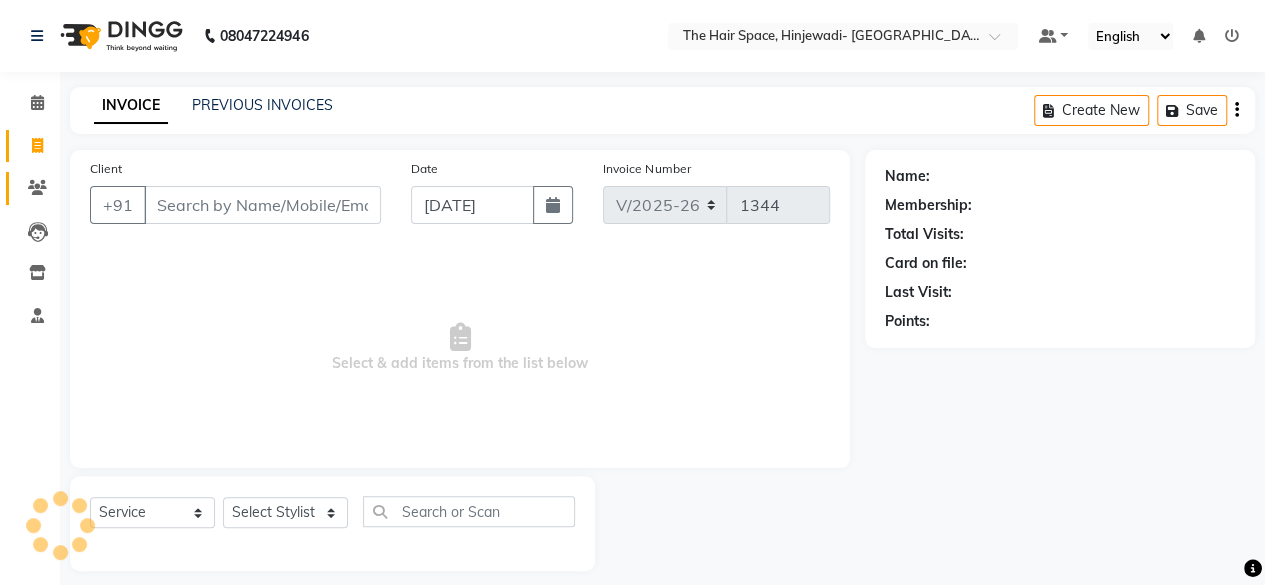 scroll, scrollTop: 15, scrollLeft: 0, axis: vertical 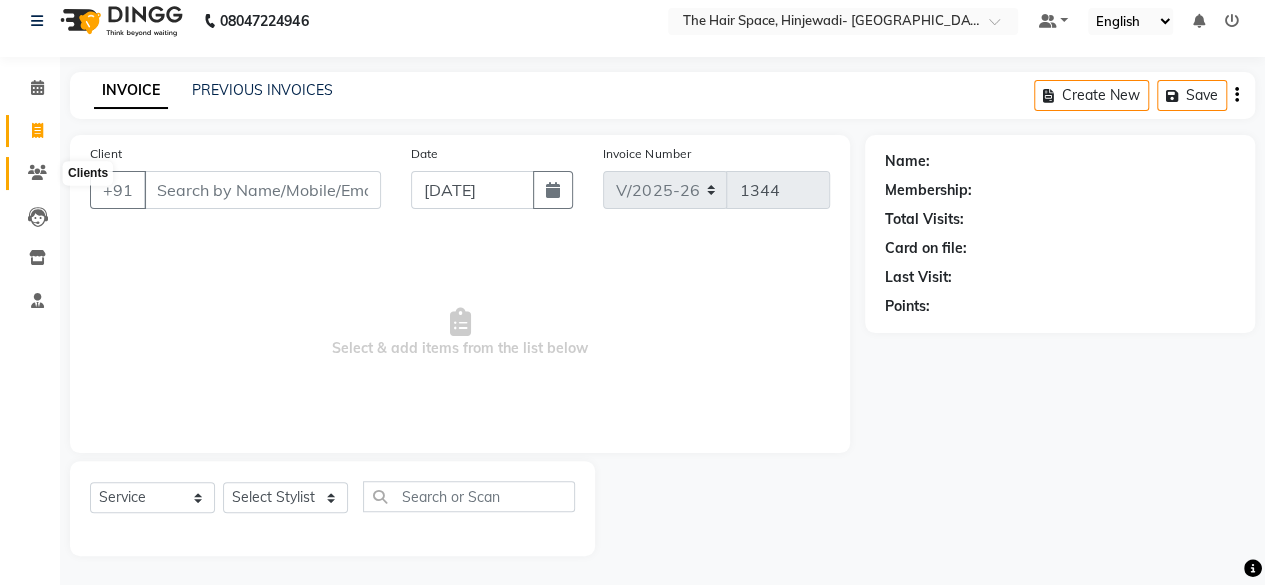 click 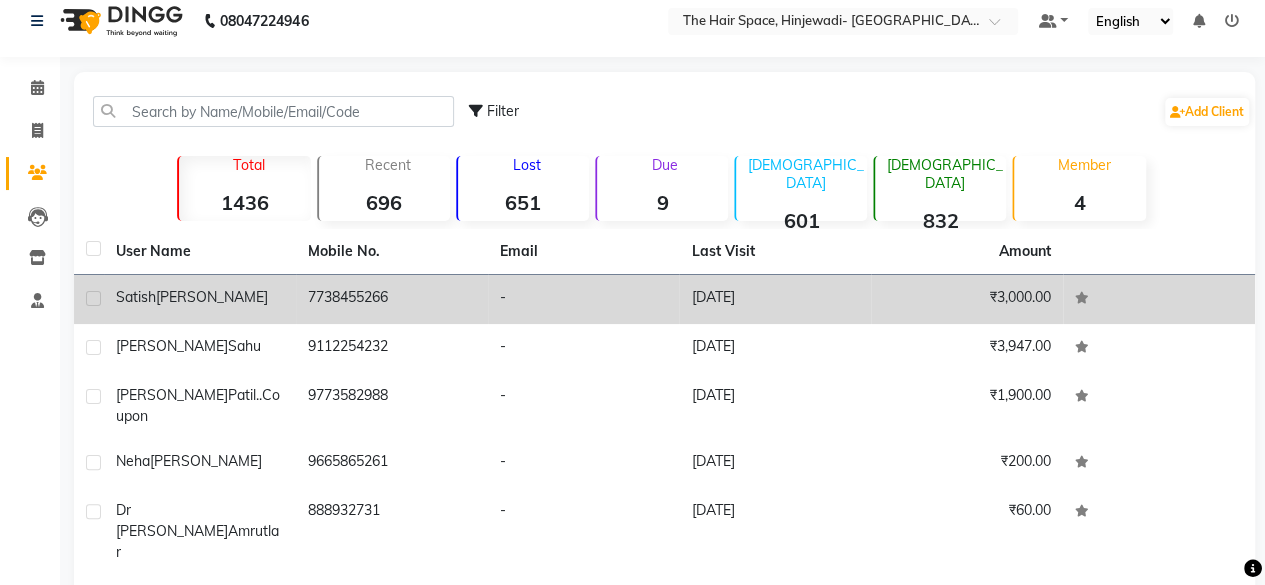 scroll, scrollTop: 297, scrollLeft: 0, axis: vertical 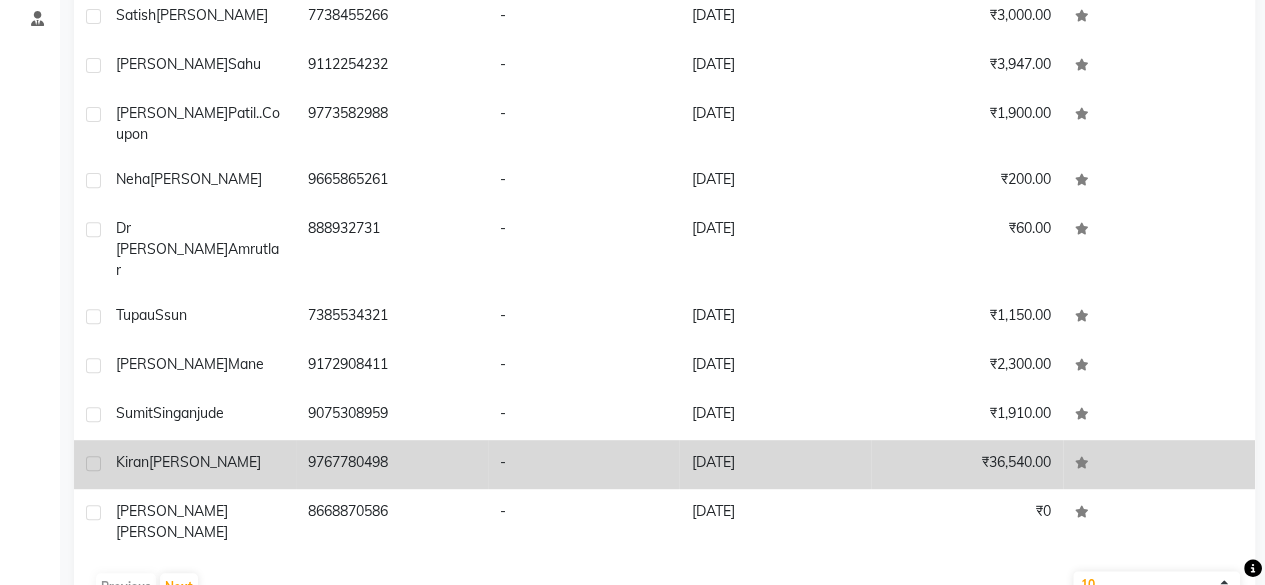 click on "₹36,540.00" 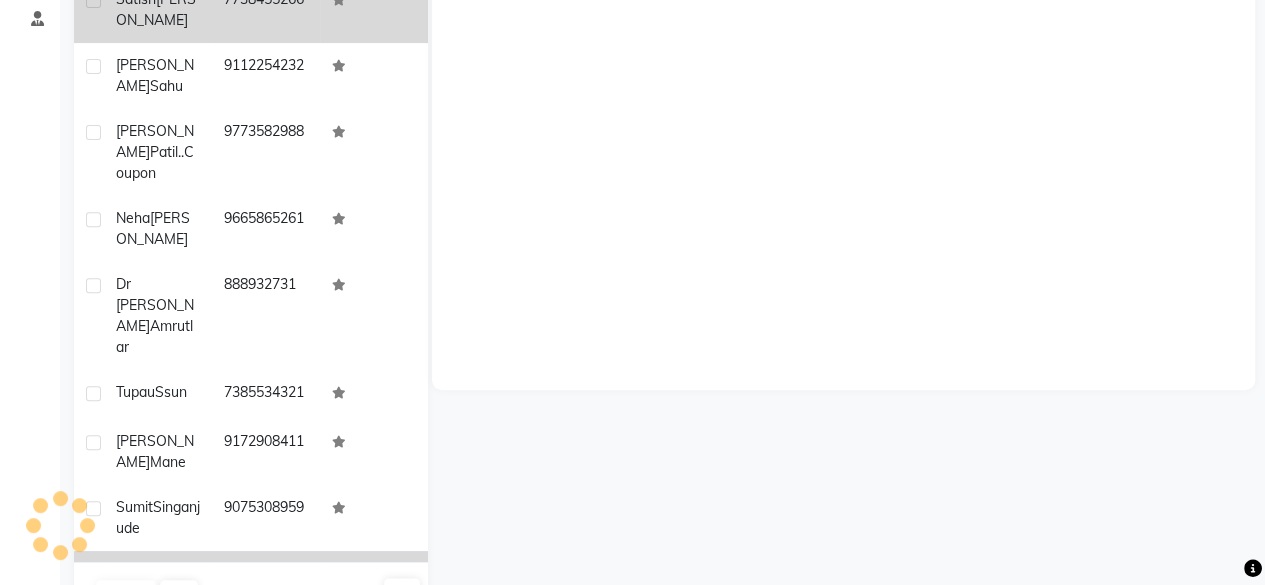 scroll, scrollTop: 0, scrollLeft: 0, axis: both 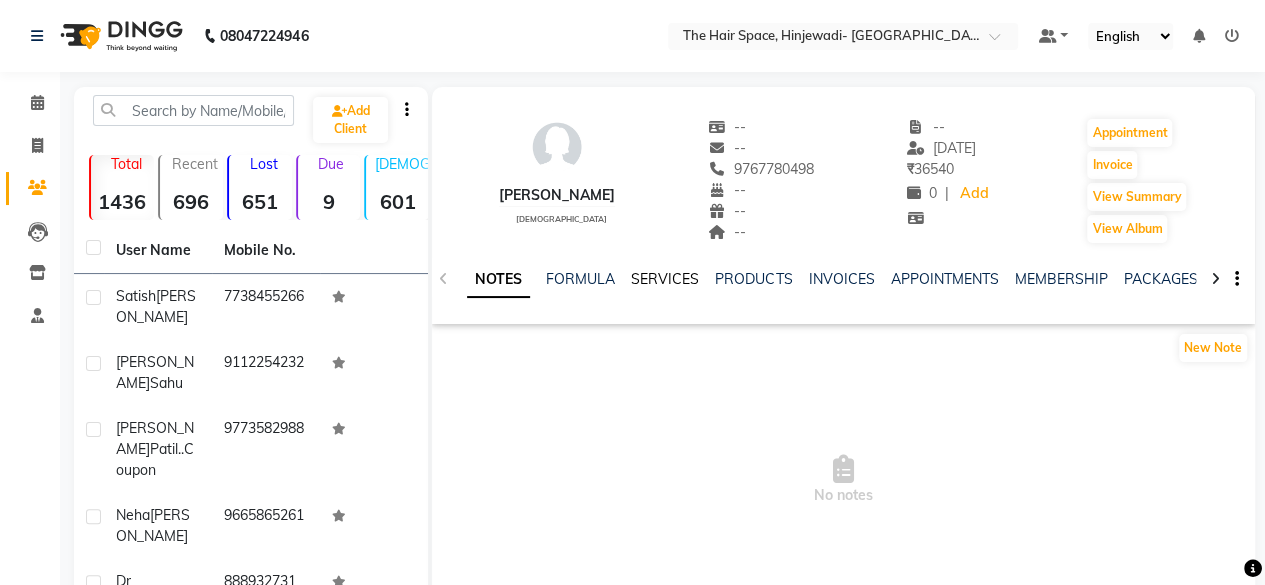 click on "SERVICES" 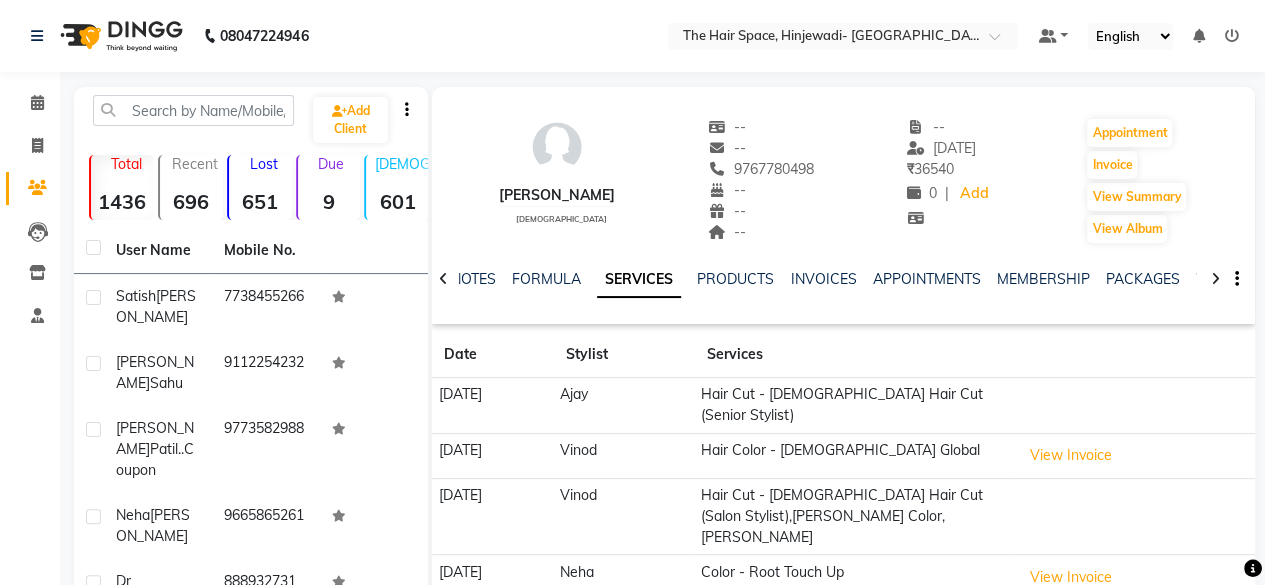 scroll, scrollTop: 100, scrollLeft: 0, axis: vertical 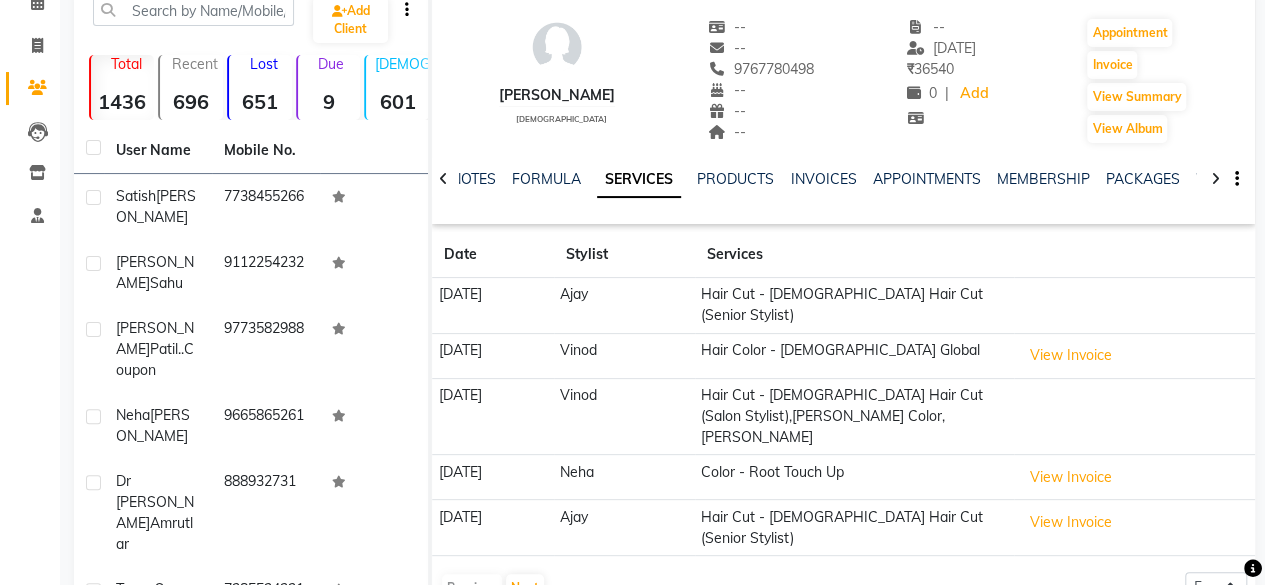 click on "Vinod" 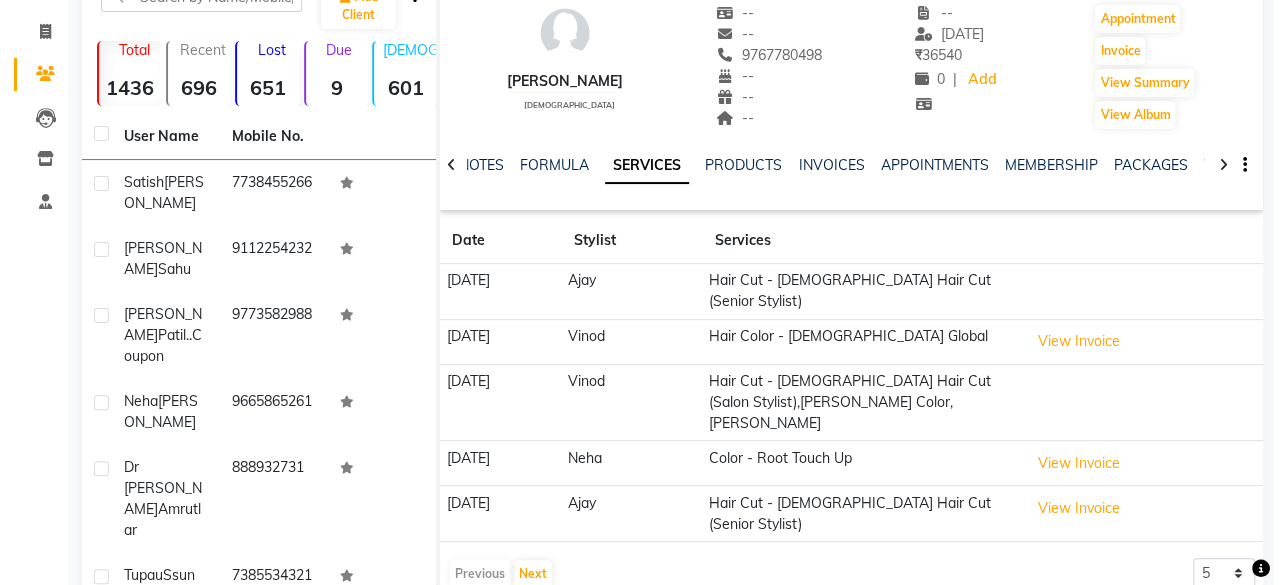 scroll, scrollTop: 0, scrollLeft: 0, axis: both 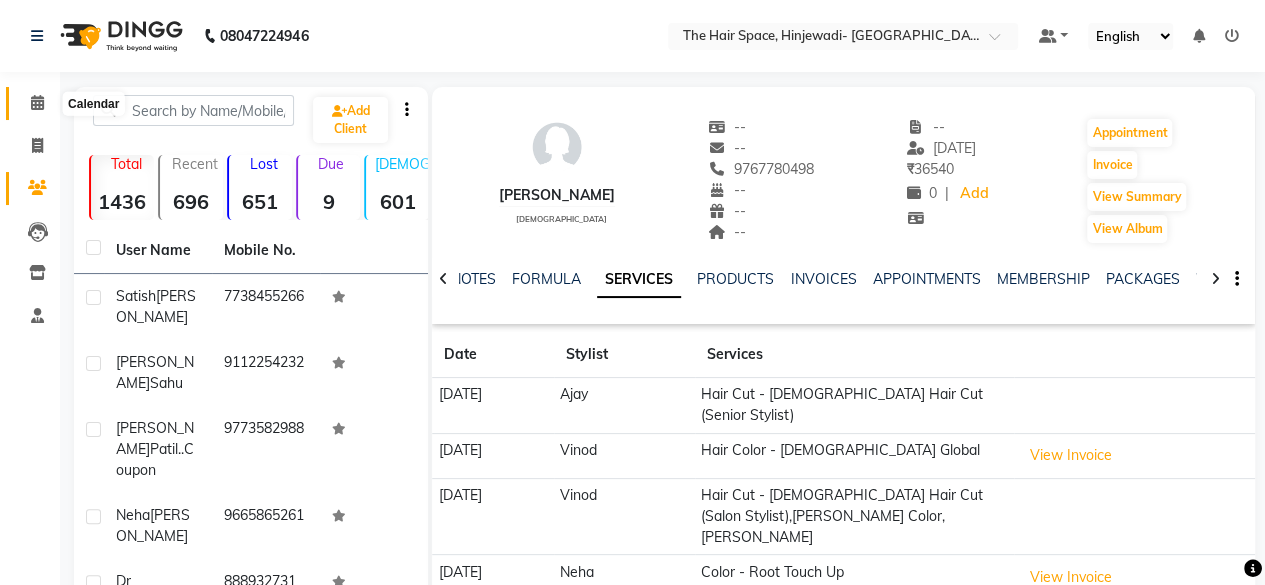 click 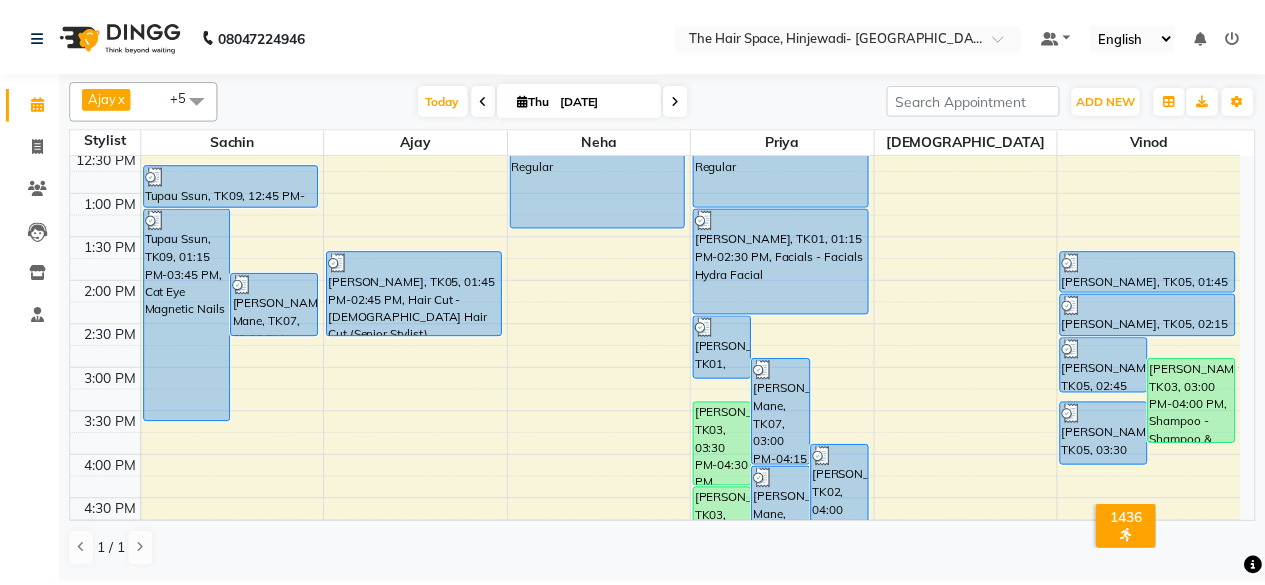 scroll, scrollTop: 400, scrollLeft: 0, axis: vertical 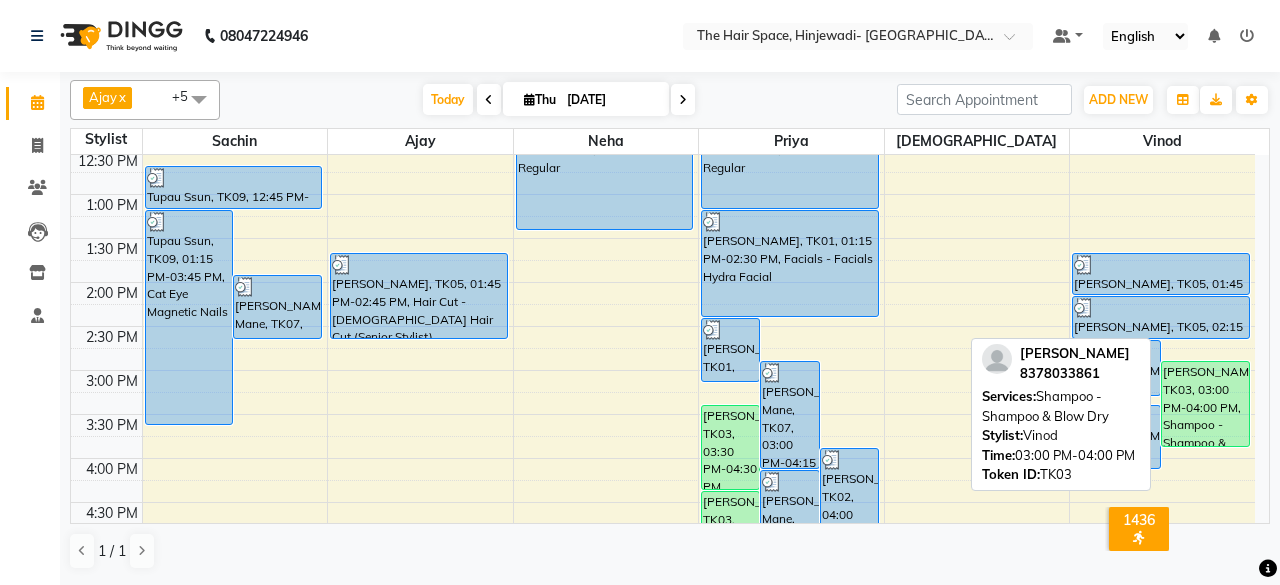 click on "[PERSON_NAME], TK03, 03:00 PM-04:00 PM, Shampoo - Shampoo & Blow Dry" at bounding box center (1205, 404) 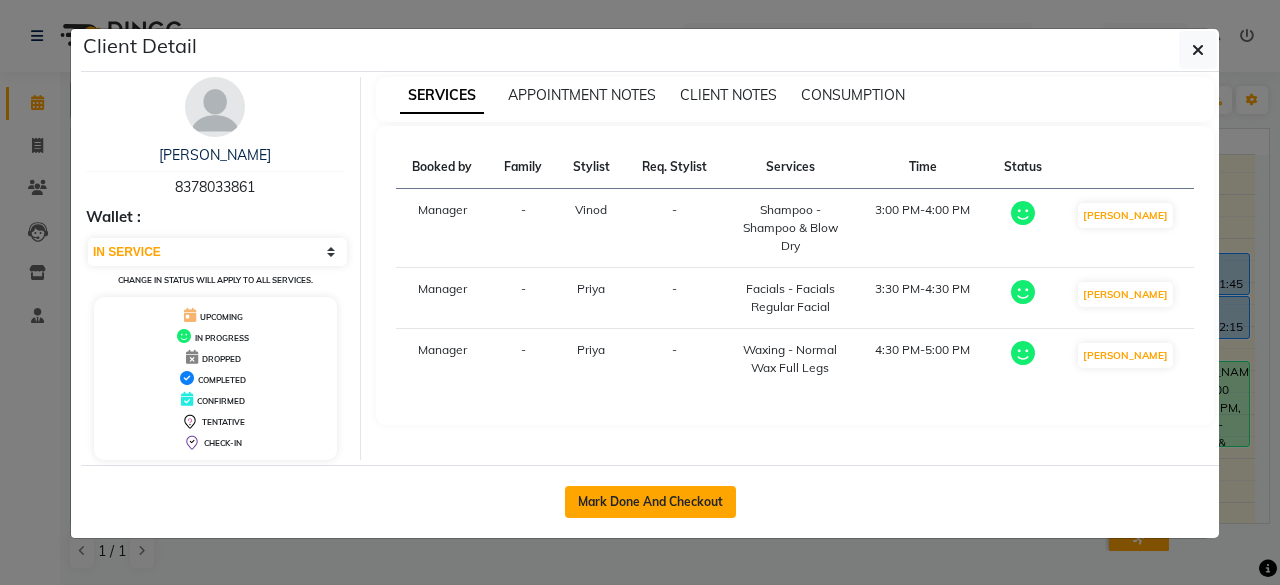click on "Mark Done And Checkout" 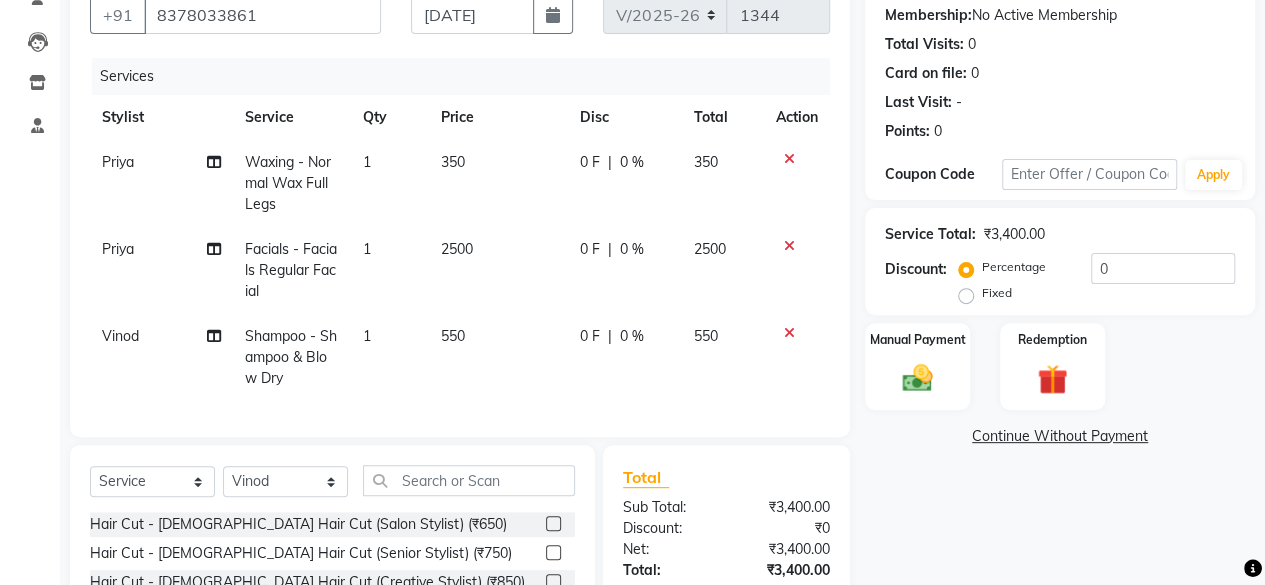 scroll, scrollTop: 389, scrollLeft: 0, axis: vertical 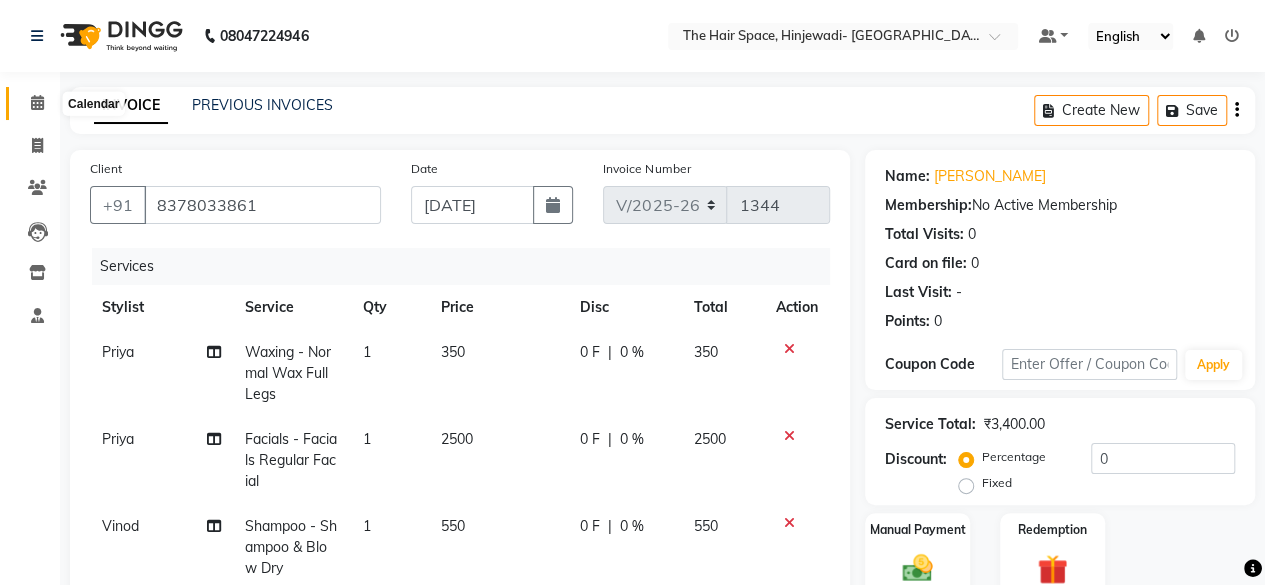 click 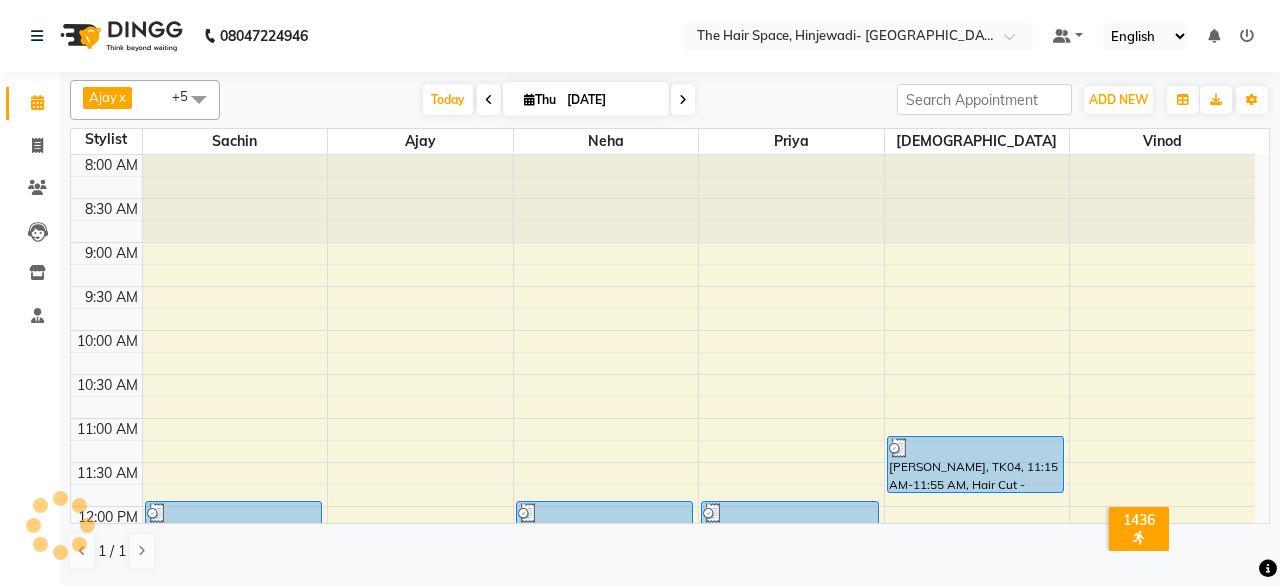 scroll, scrollTop: 0, scrollLeft: 0, axis: both 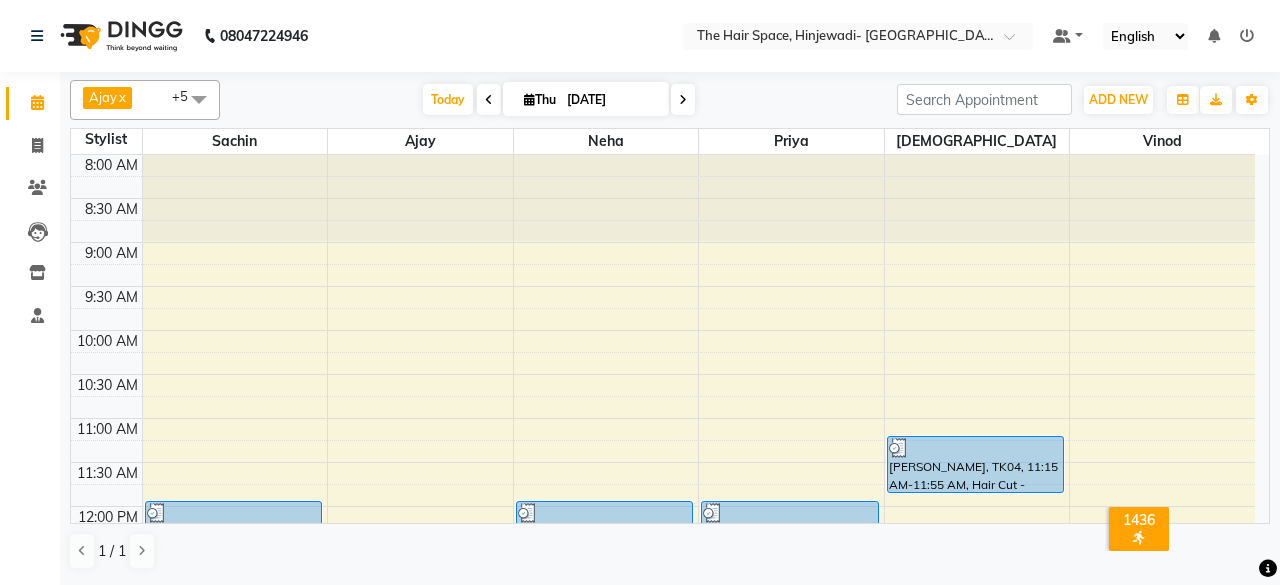 click at bounding box center (683, 99) 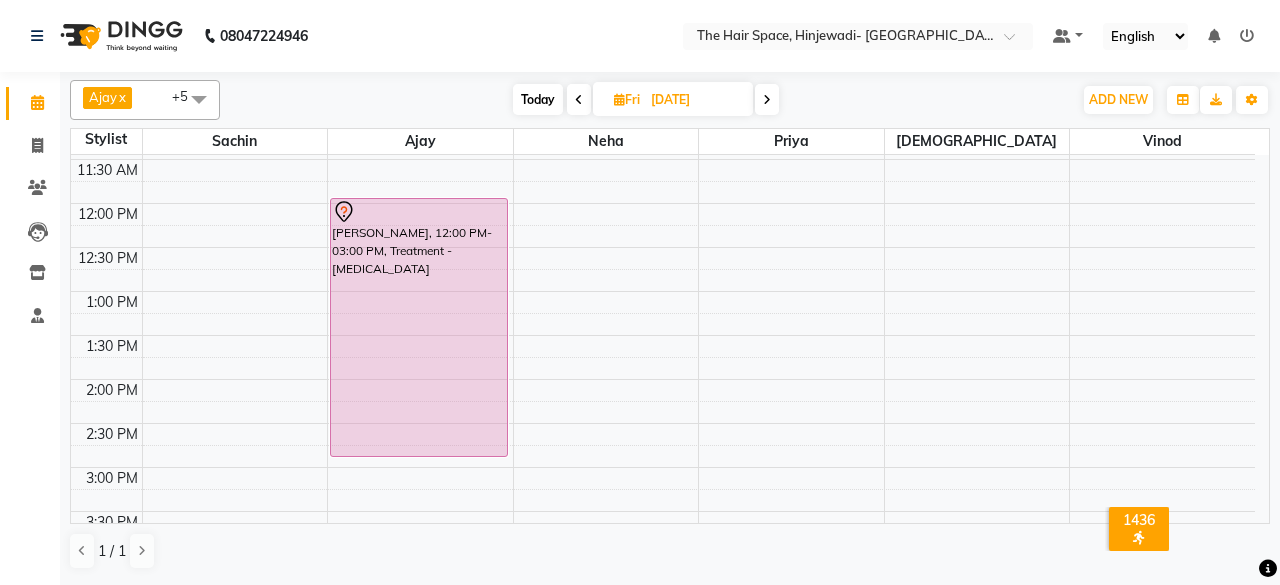 scroll, scrollTop: 229, scrollLeft: 0, axis: vertical 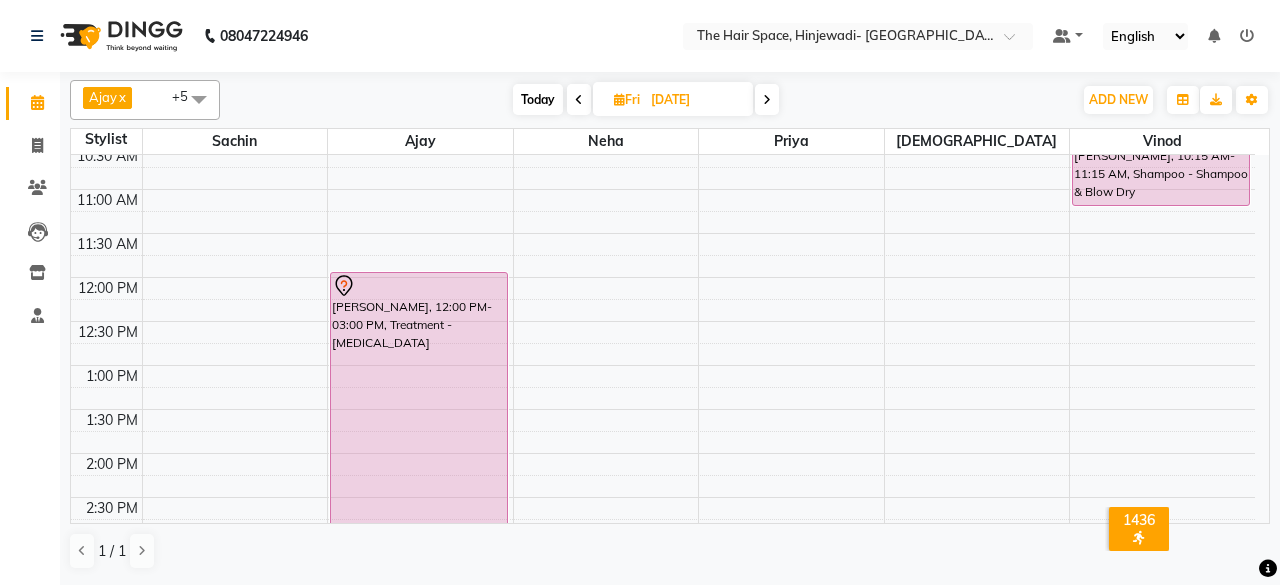 click on "8:00 AM 8:30 AM 9:00 AM 9:30 AM 10:00 AM 10:30 AM 11:00 AM 11:30 AM 12:00 PM 12:30 PM 1:00 PM 1:30 PM 2:00 PM 2:30 PM 3:00 PM 3:30 PM 4:00 PM 4:30 PM 5:00 PM 5:30 PM 6:00 PM 6:30 PM 7:00 PM 7:30 PM 8:00 PM 8:30 PM 9:00 PM 9:30 PM 10:00 PM 10:30 PM             [PERSON_NAME], 12:00 PM-03:00 PM, Treatment - [MEDICAL_DATA]             [PERSON_NAME], 10:15 AM-11:15 AM, Shampoo - Shampoo & Blow Dry" at bounding box center (663, 585) 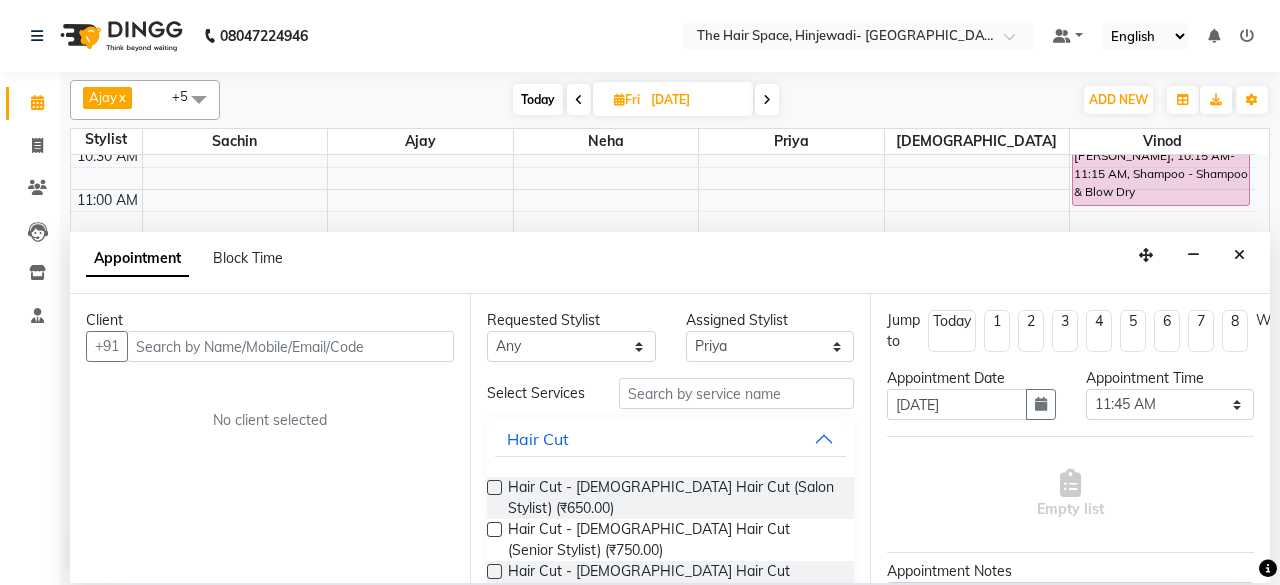 click at bounding box center [290, 346] 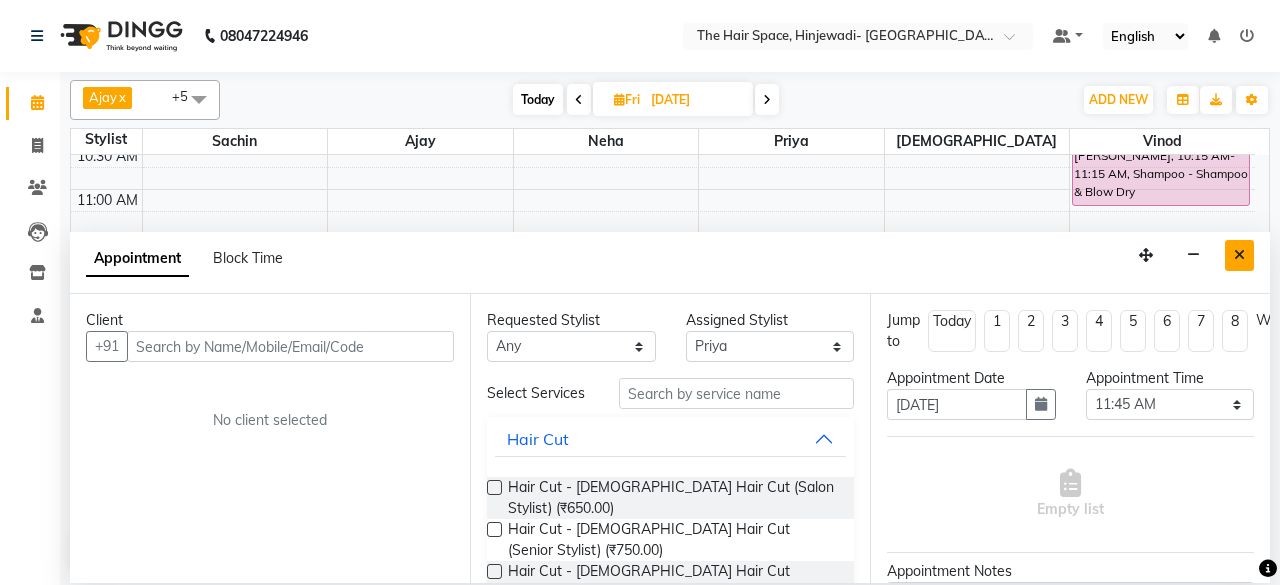 click at bounding box center [1239, 255] 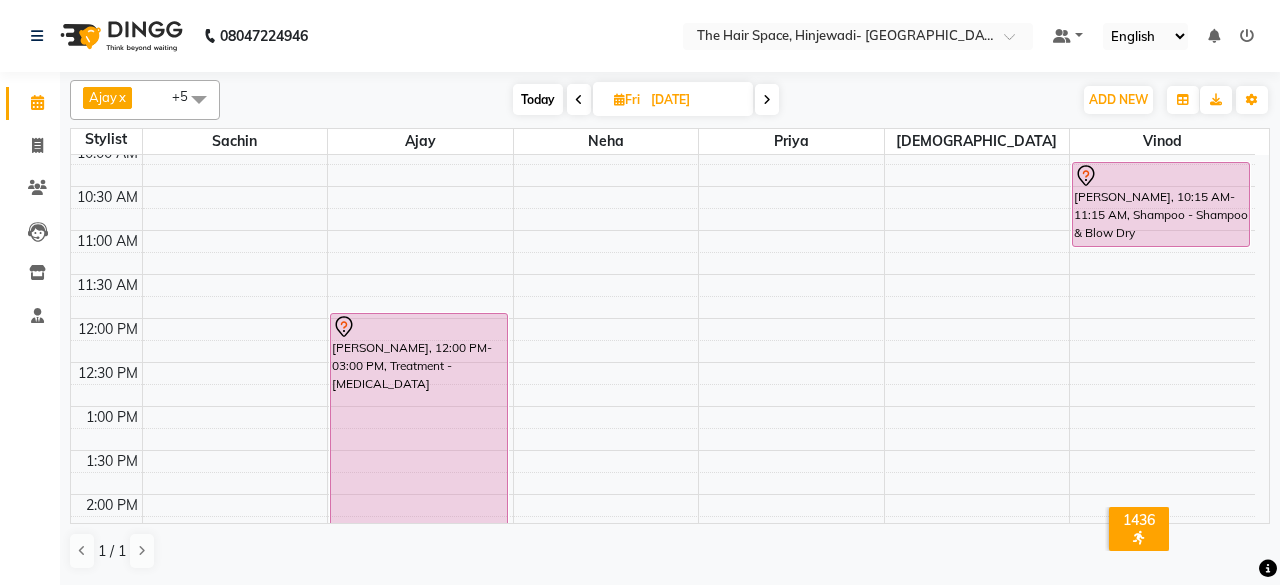 scroll, scrollTop: 300, scrollLeft: 0, axis: vertical 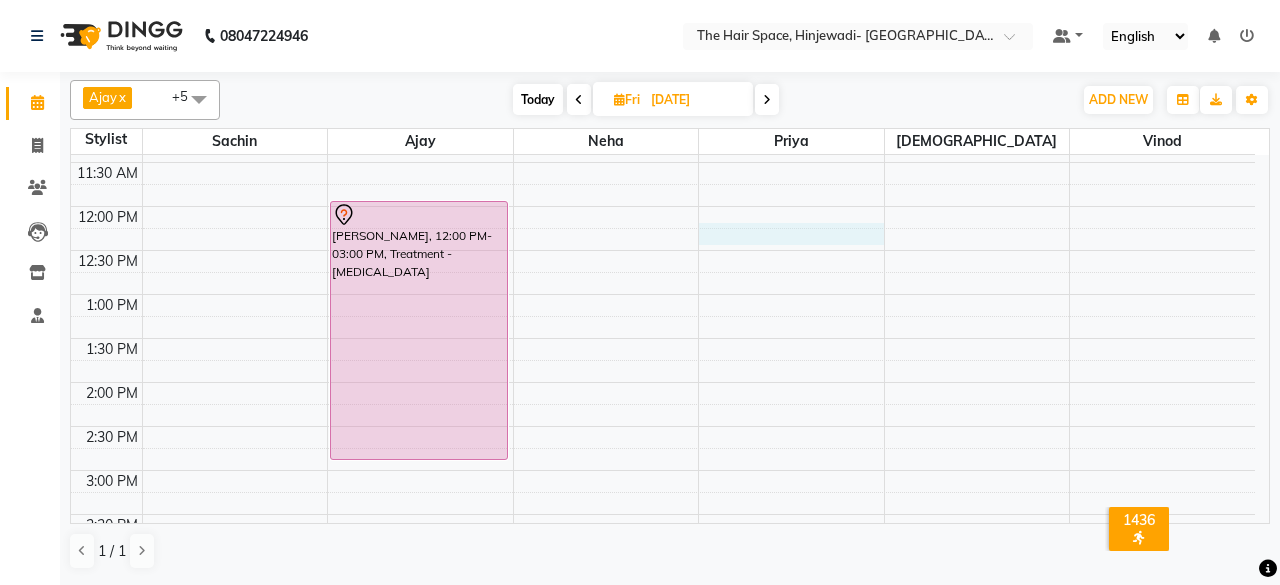 click on "8:00 AM 8:30 AM 9:00 AM 9:30 AM 10:00 AM 10:30 AM 11:00 AM 11:30 AM 12:00 PM 12:30 PM 1:00 PM 1:30 PM 2:00 PM 2:30 PM 3:00 PM 3:30 PM 4:00 PM 4:30 PM 5:00 PM 5:30 PM 6:00 PM 6:30 PM 7:00 PM 7:30 PM 8:00 PM 8:30 PM 9:00 PM 9:30 PM 10:00 PM 10:30 PM             [PERSON_NAME], 12:00 PM-03:00 PM, Treatment - [MEDICAL_DATA]             [PERSON_NAME], 10:15 AM-11:15 AM, Shampoo - Shampoo & Blow Dry" at bounding box center [663, 514] 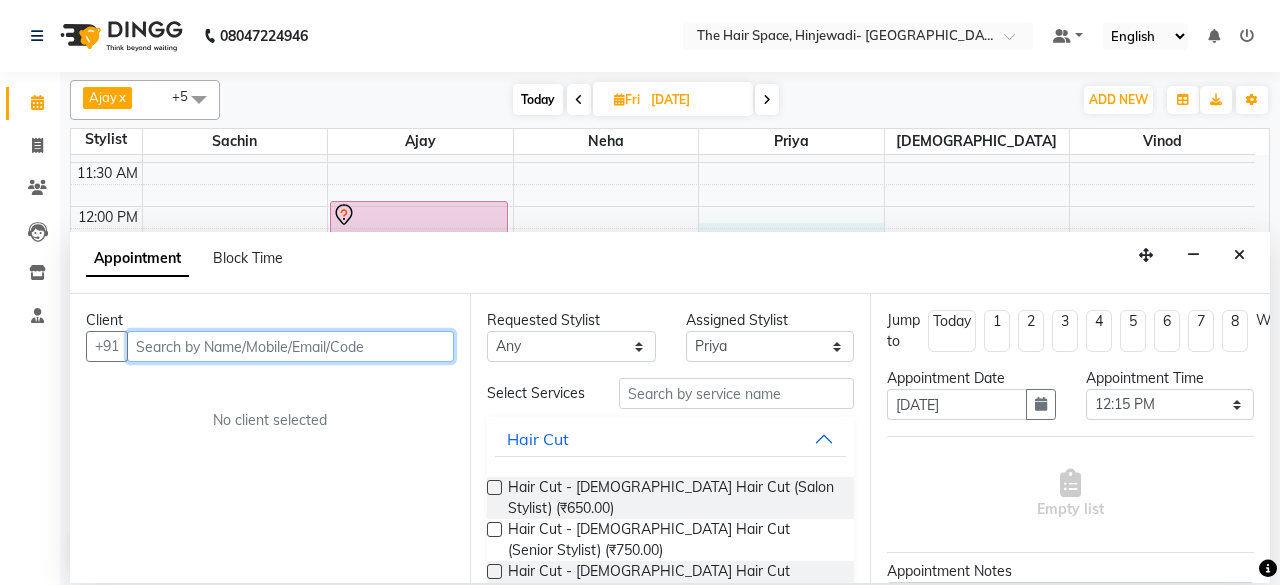 click at bounding box center (290, 346) 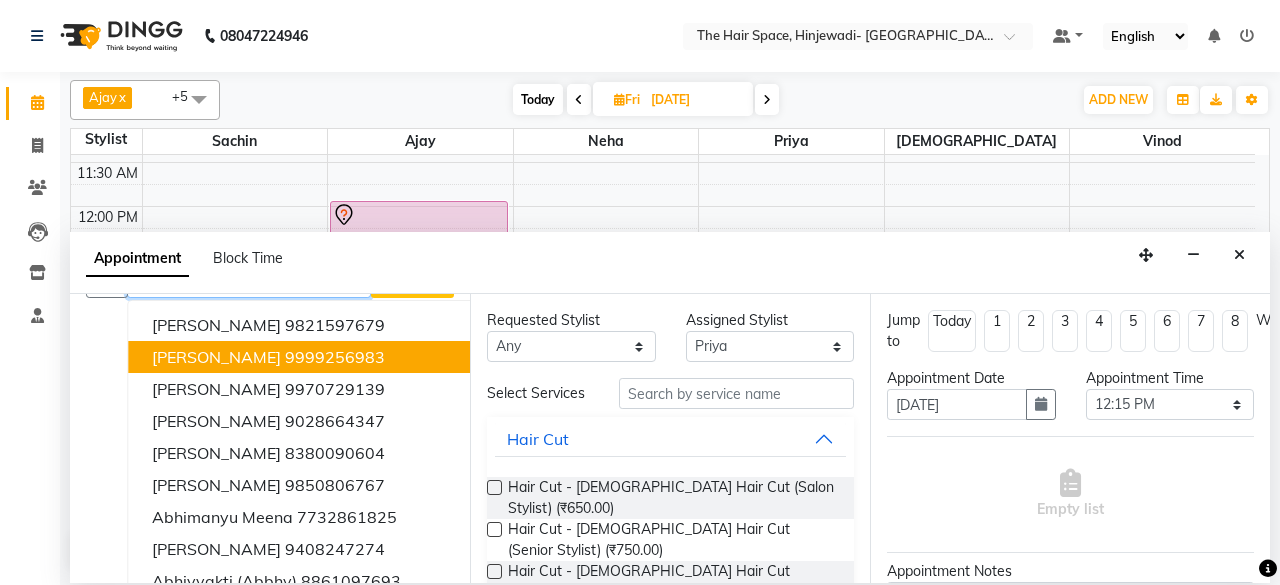 scroll, scrollTop: 118, scrollLeft: 0, axis: vertical 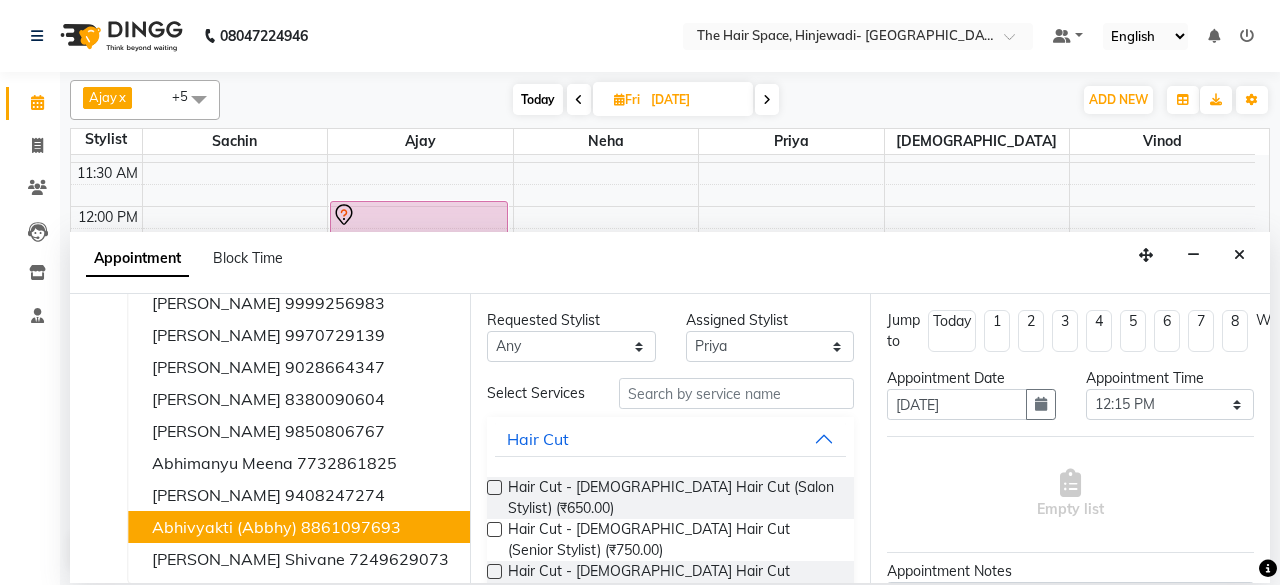 click on "Abhivyakti (Abbhy)" at bounding box center [224, 527] 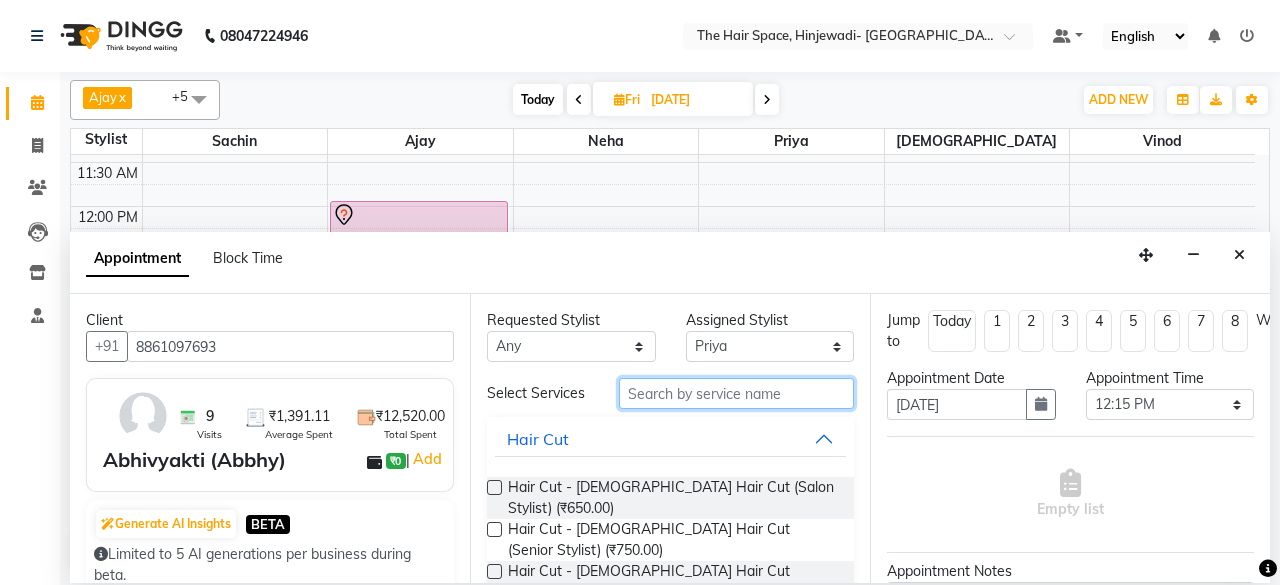 click at bounding box center [736, 393] 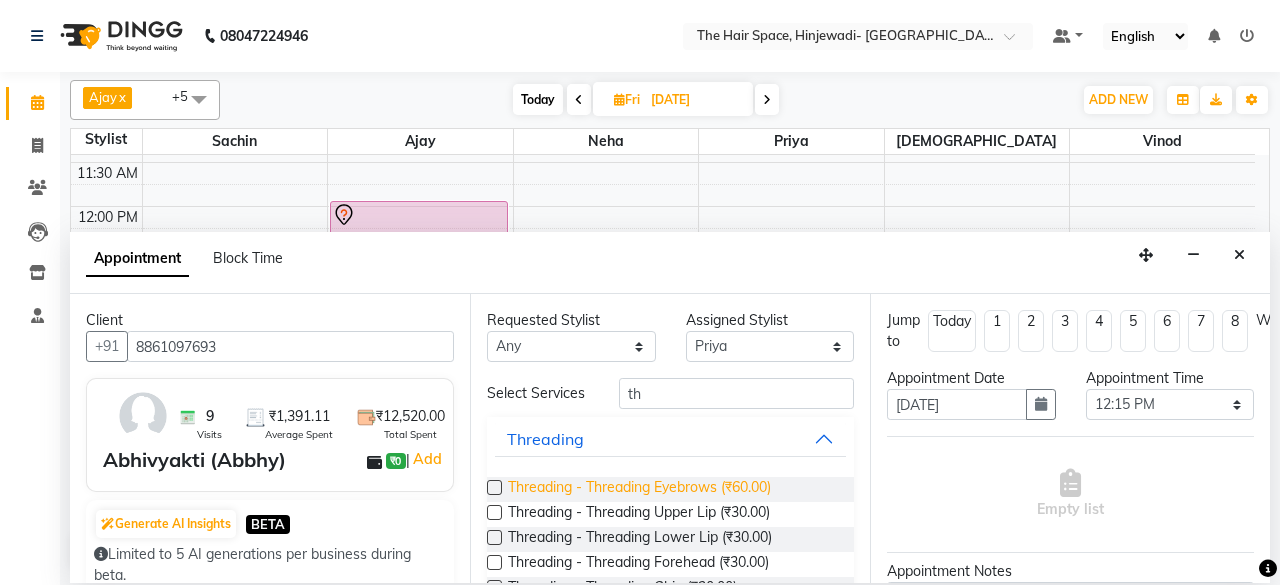 click on "Threading - Threading Eyebrows (₹60.00)" at bounding box center [639, 489] 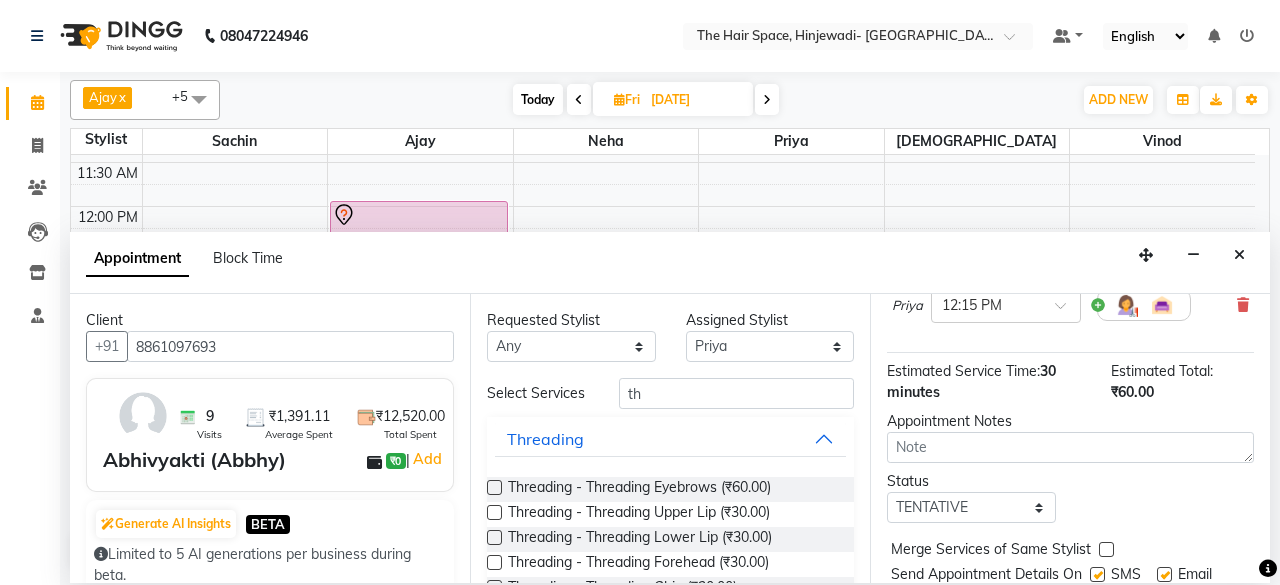 scroll, scrollTop: 72, scrollLeft: 0, axis: vertical 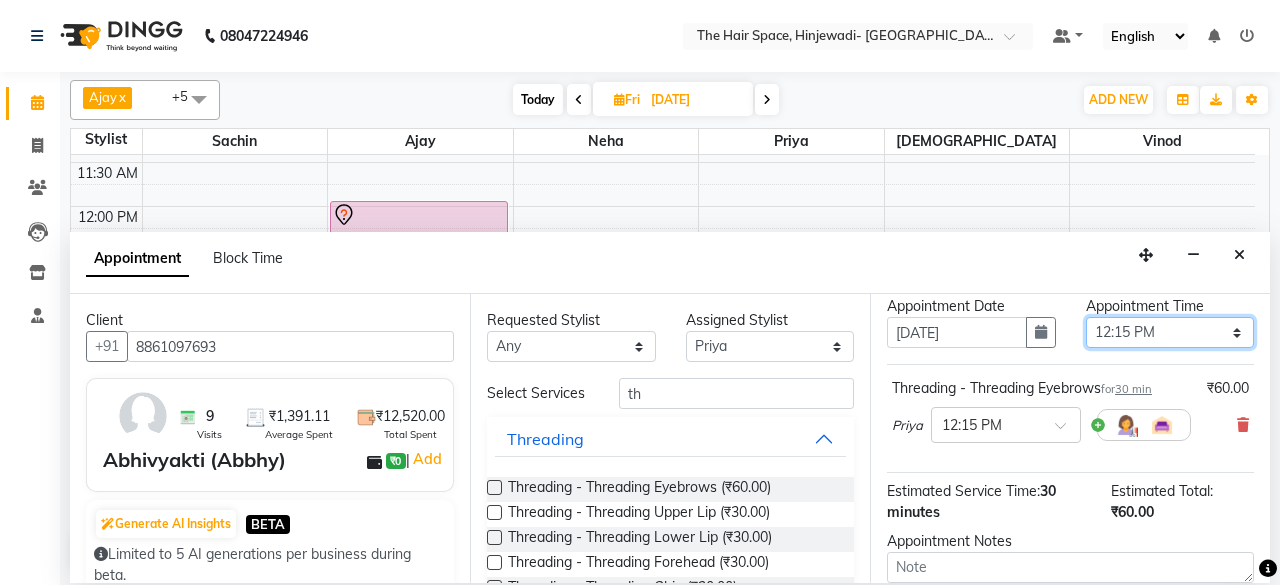 click on "Select 09:00 AM 09:15 AM 09:30 AM 09:45 AM 10:00 AM 10:15 AM 10:30 AM 10:45 AM 11:00 AM 11:15 AM 11:30 AM 11:45 AM 12:00 PM 12:15 PM 12:30 PM 12:45 PM 01:00 PM 01:15 PM 01:30 PM 01:45 PM 02:00 PM 02:15 PM 02:30 PM 02:45 PM 03:00 PM 03:15 PM 03:30 PM 03:45 PM 04:00 PM 04:15 PM 04:30 PM 04:45 PM 05:00 PM 05:15 PM 05:30 PM 05:45 PM 06:00 PM 06:15 PM 06:30 PM 06:45 PM 07:00 PM 07:15 PM 07:30 PM 07:45 PM 08:00 PM 08:15 PM 08:30 PM 08:45 PM 09:00 PM 09:15 PM 09:30 PM 09:45 PM 10:00 PM" at bounding box center [1170, 332] 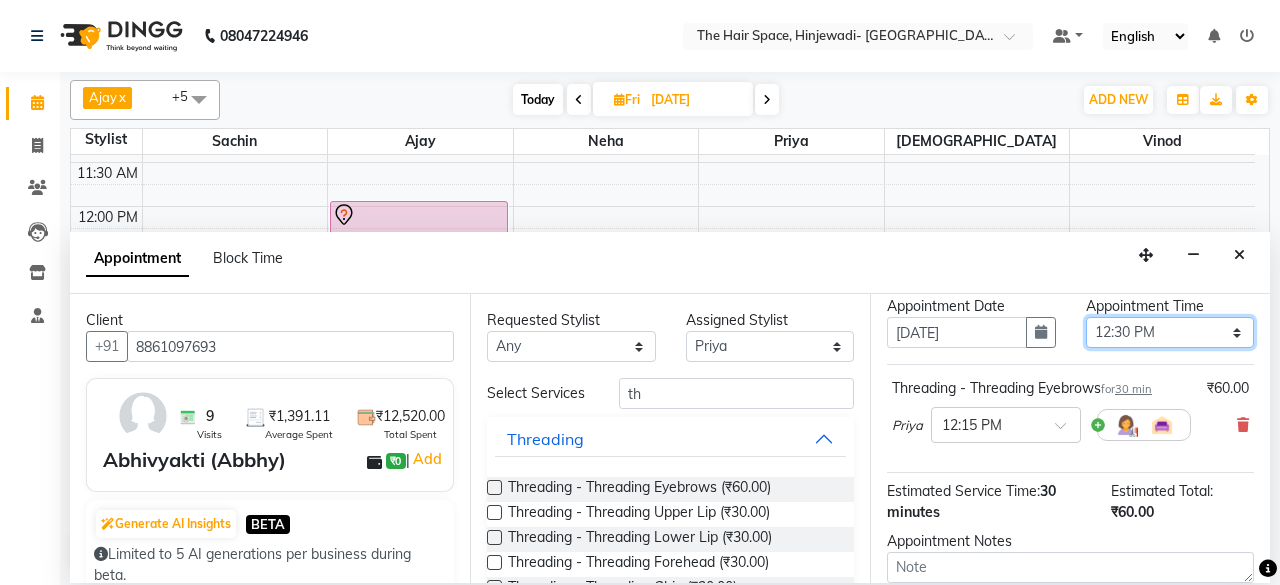 click on "Select 09:00 AM 09:15 AM 09:30 AM 09:45 AM 10:00 AM 10:15 AM 10:30 AM 10:45 AM 11:00 AM 11:15 AM 11:30 AM 11:45 AM 12:00 PM 12:15 PM 12:30 PM 12:45 PM 01:00 PM 01:15 PM 01:30 PM 01:45 PM 02:00 PM 02:15 PM 02:30 PM 02:45 PM 03:00 PM 03:15 PM 03:30 PM 03:45 PM 04:00 PM 04:15 PM 04:30 PM 04:45 PM 05:00 PM 05:15 PM 05:30 PM 05:45 PM 06:00 PM 06:15 PM 06:30 PM 06:45 PM 07:00 PM 07:15 PM 07:30 PM 07:45 PM 08:00 PM 08:15 PM 08:30 PM 08:45 PM 09:00 PM 09:15 PM 09:30 PM 09:45 PM 10:00 PM" at bounding box center [1170, 332] 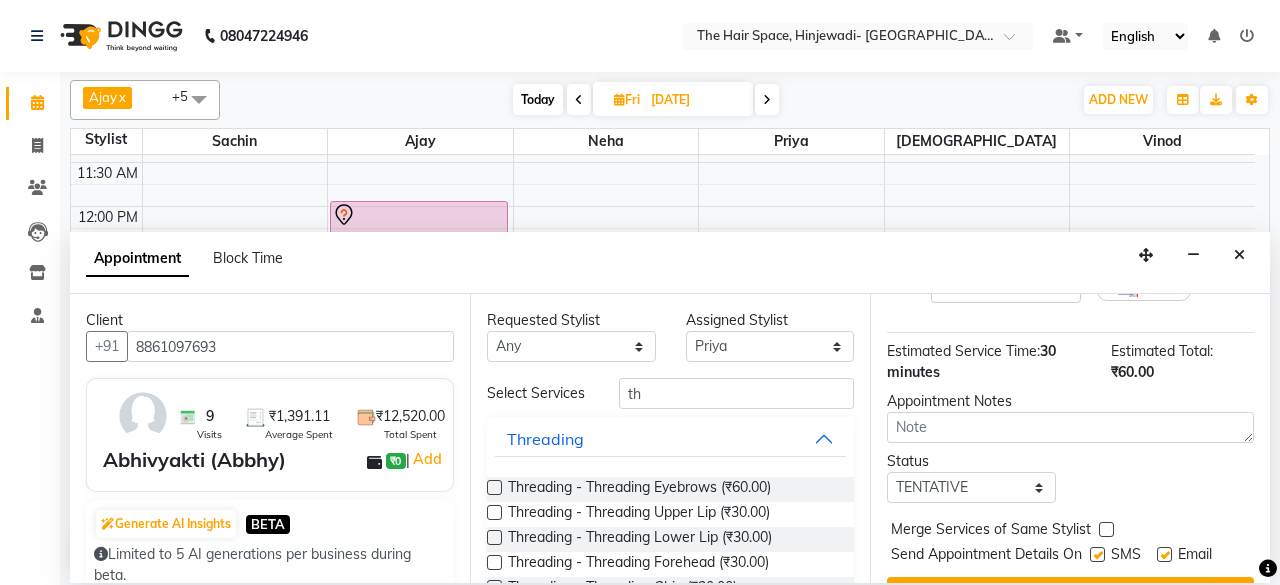 scroll, scrollTop: 272, scrollLeft: 0, axis: vertical 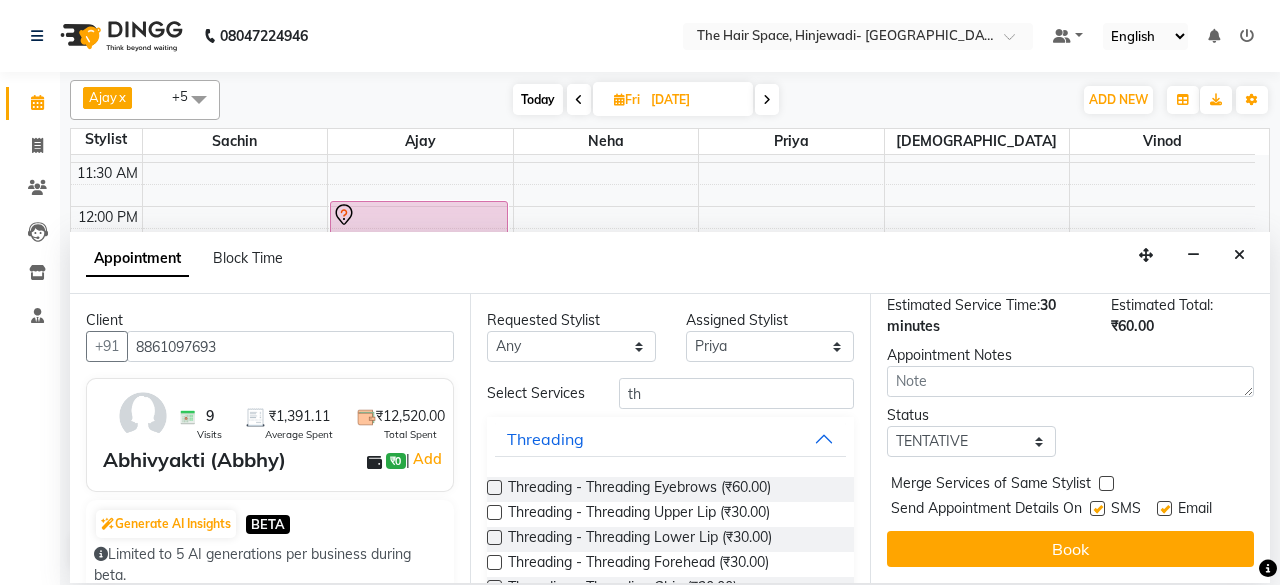 drag, startPoint x: 1100, startPoint y: 491, endPoint x: 1088, endPoint y: 493, distance: 12.165525 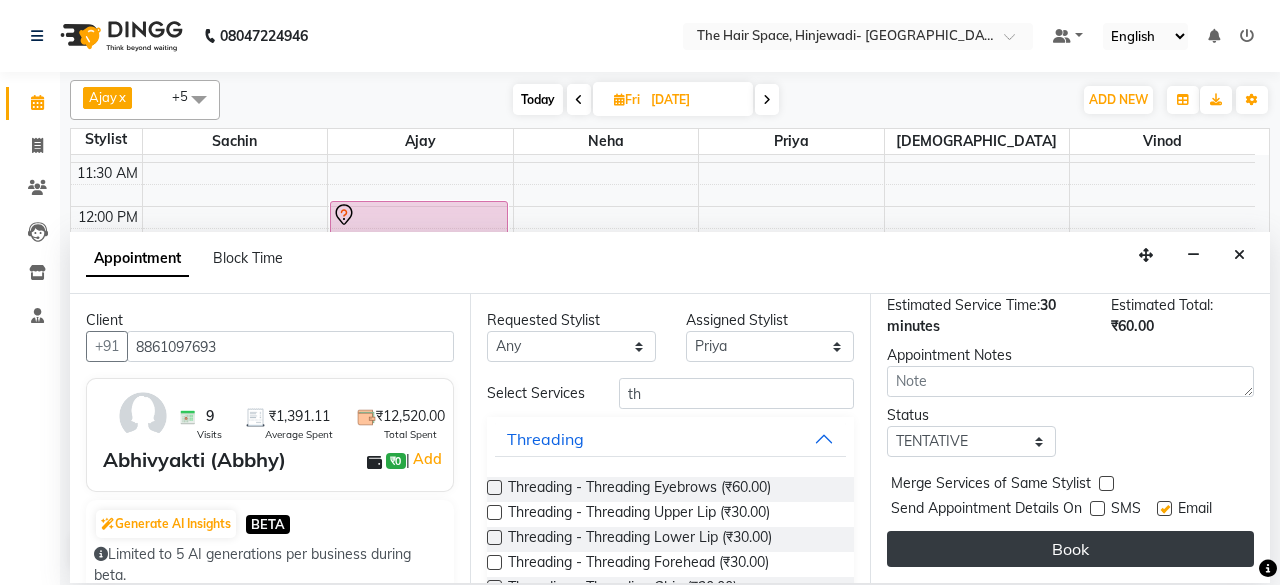 click on "Book" at bounding box center (1070, 549) 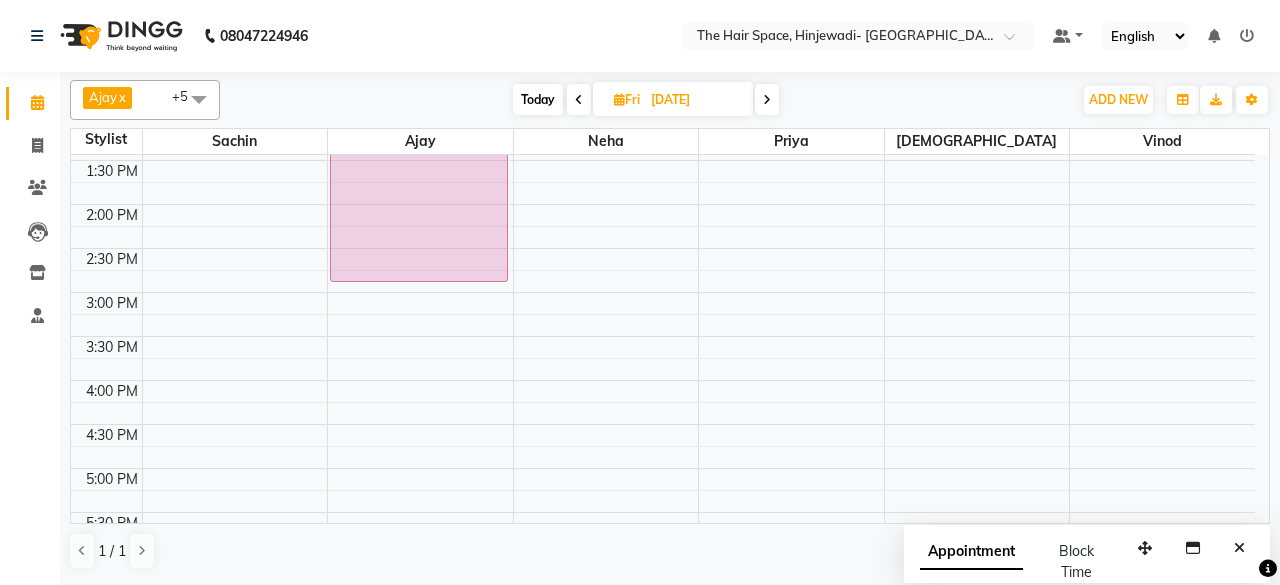 scroll, scrollTop: 300, scrollLeft: 0, axis: vertical 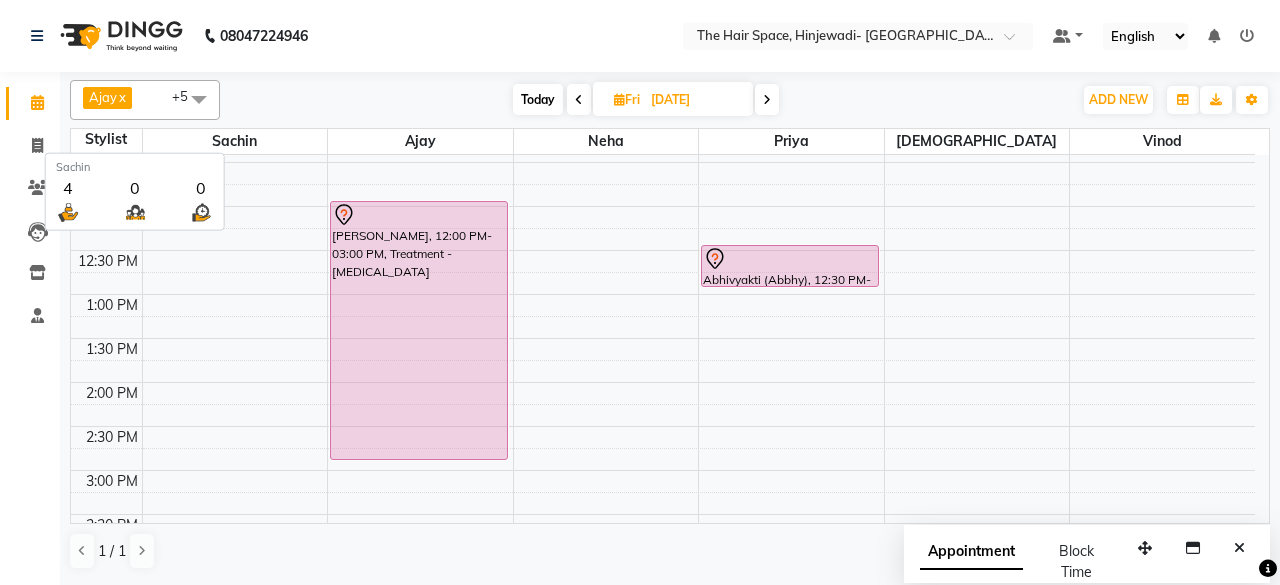 click on "Sachin" at bounding box center [235, 141] 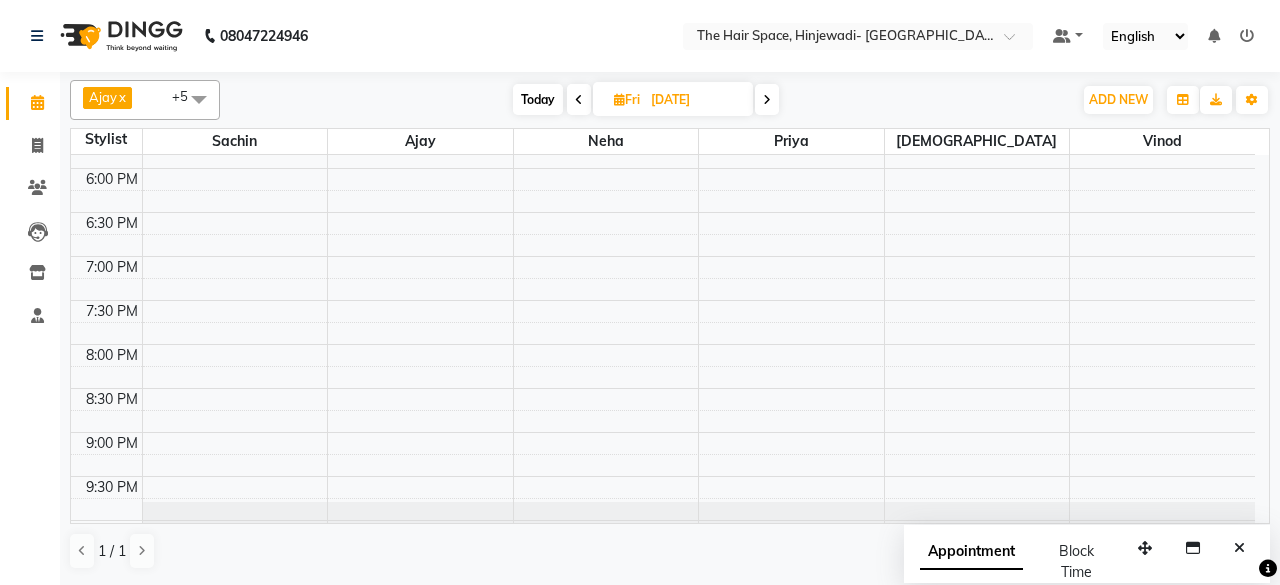 scroll, scrollTop: 929, scrollLeft: 0, axis: vertical 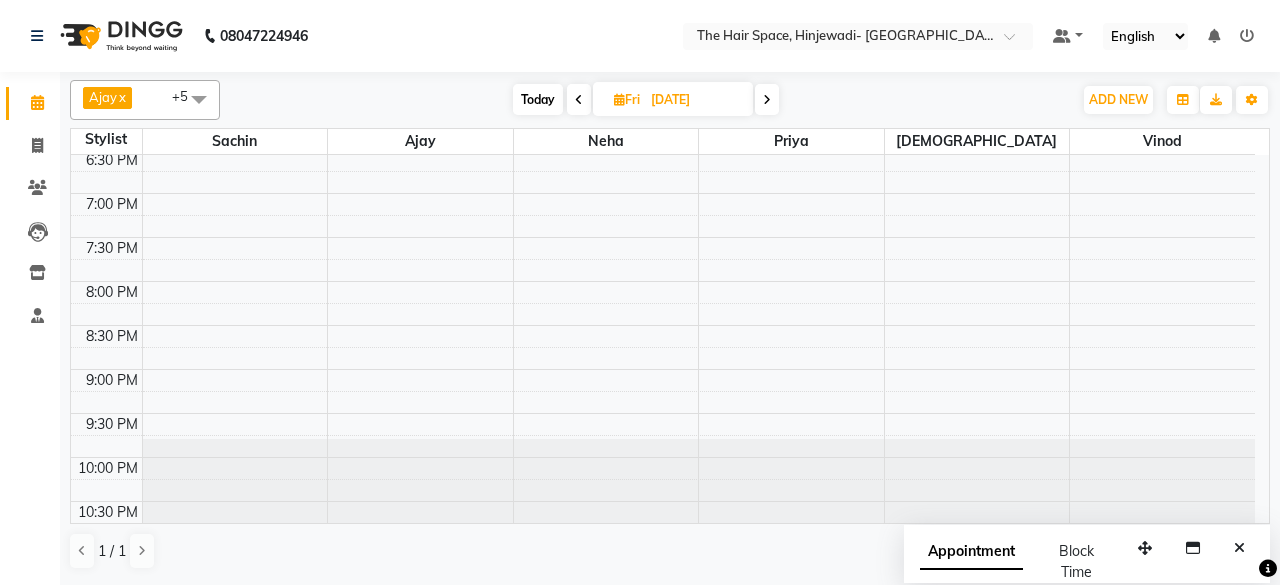 click on "Today" at bounding box center [538, 99] 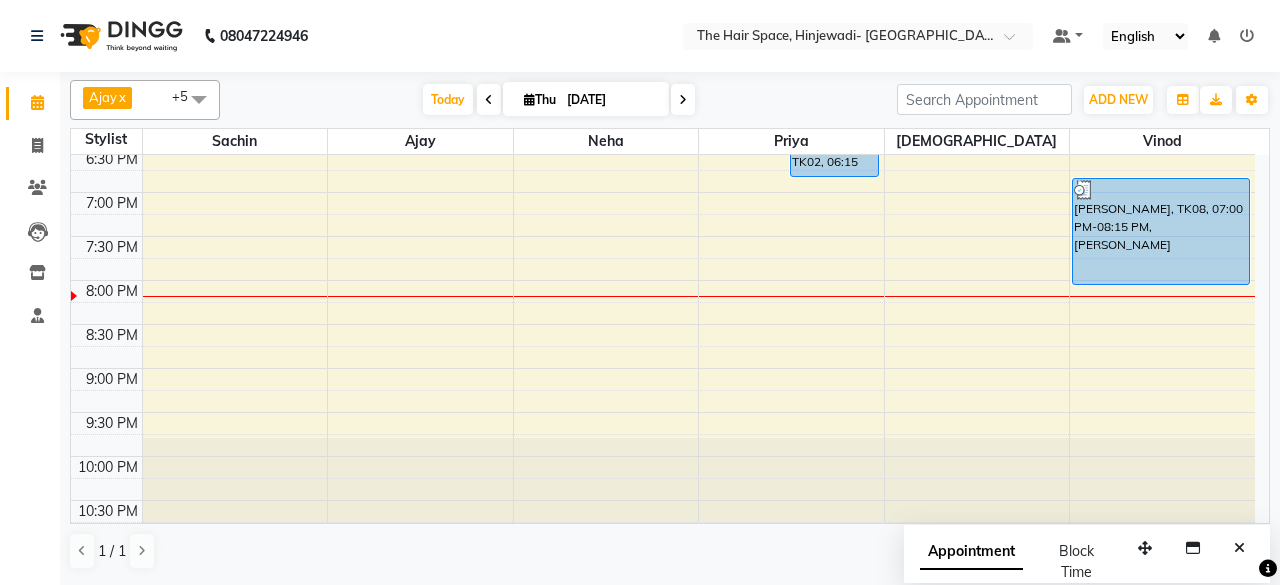 scroll, scrollTop: 730, scrollLeft: 0, axis: vertical 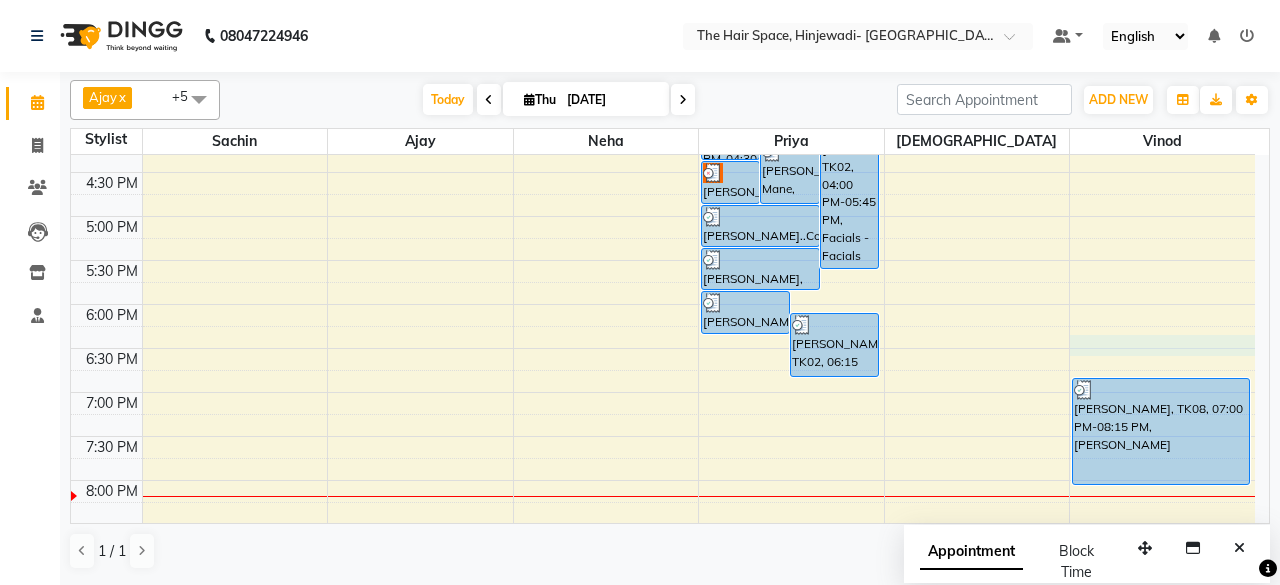 click on "8:00 AM 8:30 AM 9:00 AM 9:30 AM 10:00 AM 10:30 AM 11:00 AM 11:30 AM 12:00 PM 12:30 PM 1:00 PM 1:30 PM 2:00 PM 2:30 PM 3:00 PM 3:30 PM 4:00 PM 4:30 PM 5:00 PM 5:30 PM 6:00 PM 6:30 PM 7:00 PM 7:30 PM 8:00 PM 8:30 PM 9:00 PM 9:30 PM 10:00 PM 10:30 PM     Tupau Ssun, TK09, 01:15 PM-03:45 PM, Cat Eye Magnetic Nails     [PERSON_NAME] Mane, TK07, 02:00 PM-02:45 PM, gel polish Removel     Dr pallaui Amrutlar, TK10, 12:00 PM-12:30 PM, Threading - Threading Eyebrows     Tupau Ssun, TK09, 12:45 PM-01:15 PM, 1 tip Repalcement     [PERSON_NAME], TK05, 01:45 PM-02:45 PM, Hair Cut - [DEMOGRAPHIC_DATA] Hair Cut (Senior Stylist)     [PERSON_NAME], TK06, 12:00 PM-01:30 PM, Manicure - Regular     [PERSON_NAME], TK01, 02:30 PM-03:15 PM, [PERSON_NAME] Face-Neck     [PERSON_NAME] Mane, TK07, 03:00 PM-04:15 PM, Pedicure - Advance     [PERSON_NAME]..Coupon, TK02, 04:00 PM-05:45 PM, Facials - Facials Hydra Facial     Shweta K, TK03, 03:30 PM-04:30 PM, Facials - Facials Regular Facial     [PERSON_NAME] Mane, TK07, 04:15 PM-05:00 PM, Pedicure - Advance" at bounding box center [663, 84] 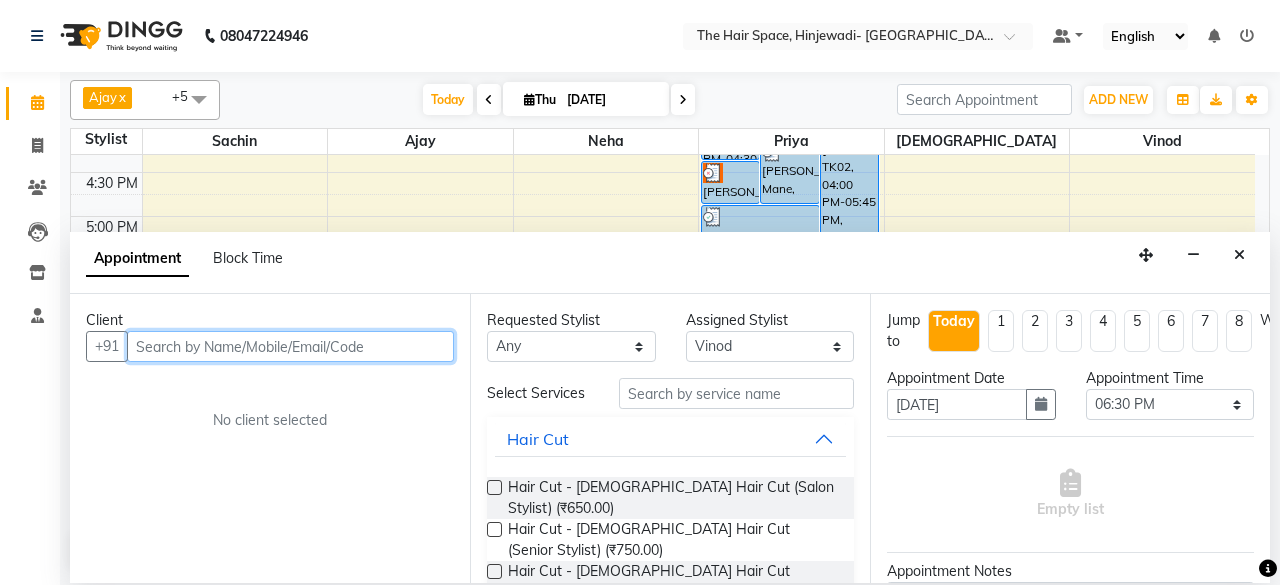click at bounding box center [290, 346] 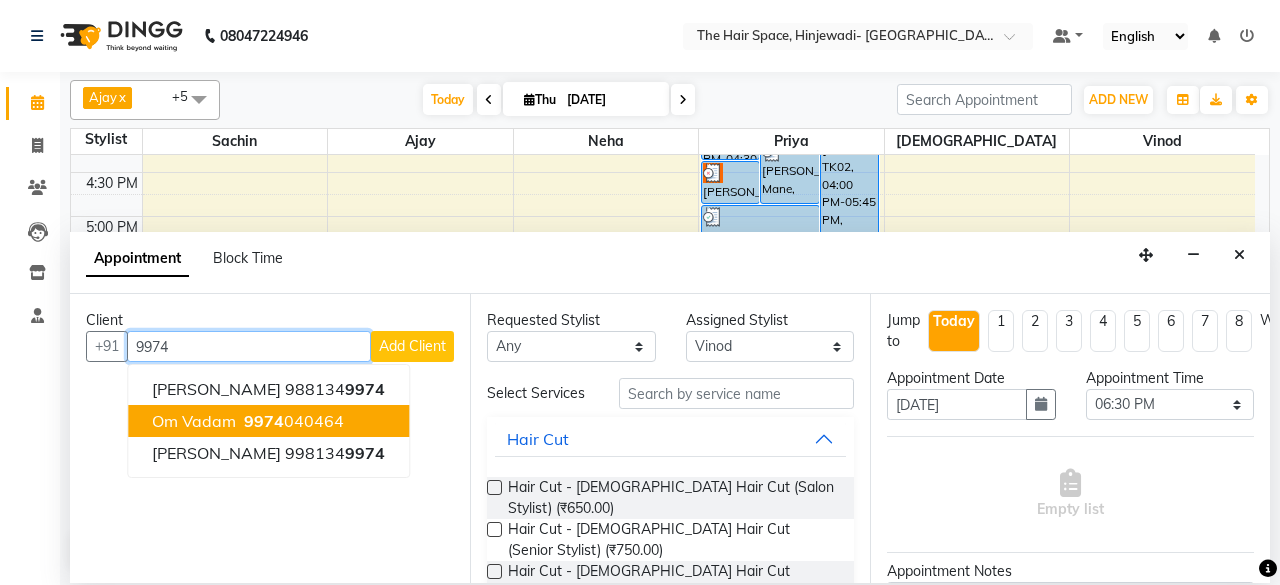 click on "Om Vadam   9974 040464" at bounding box center (268, 421) 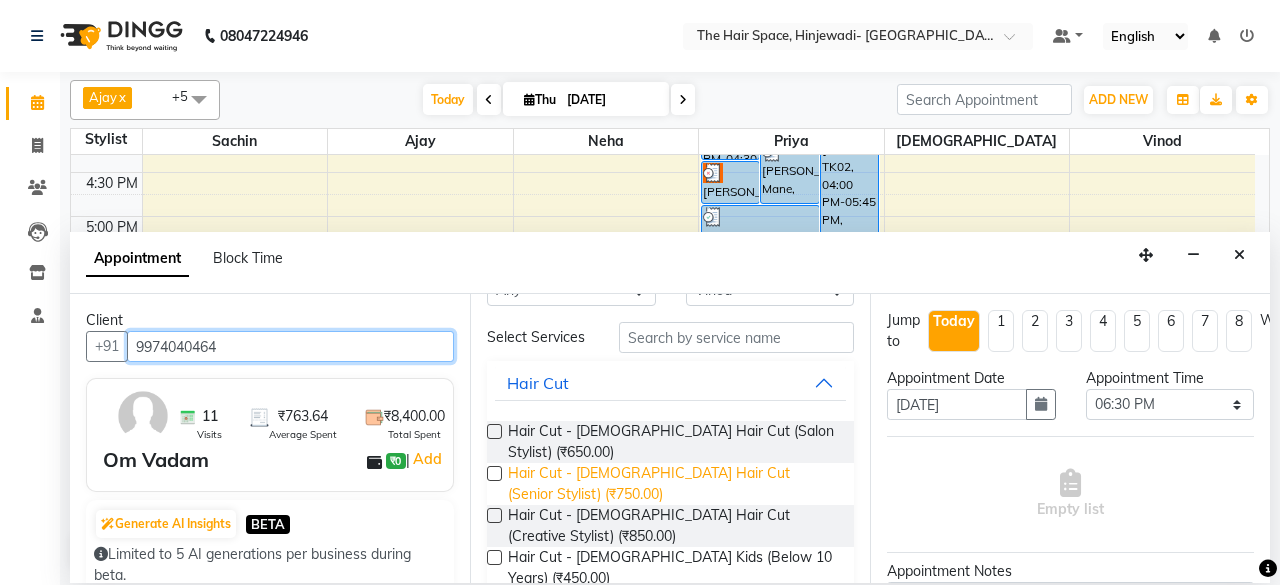 scroll, scrollTop: 100, scrollLeft: 0, axis: vertical 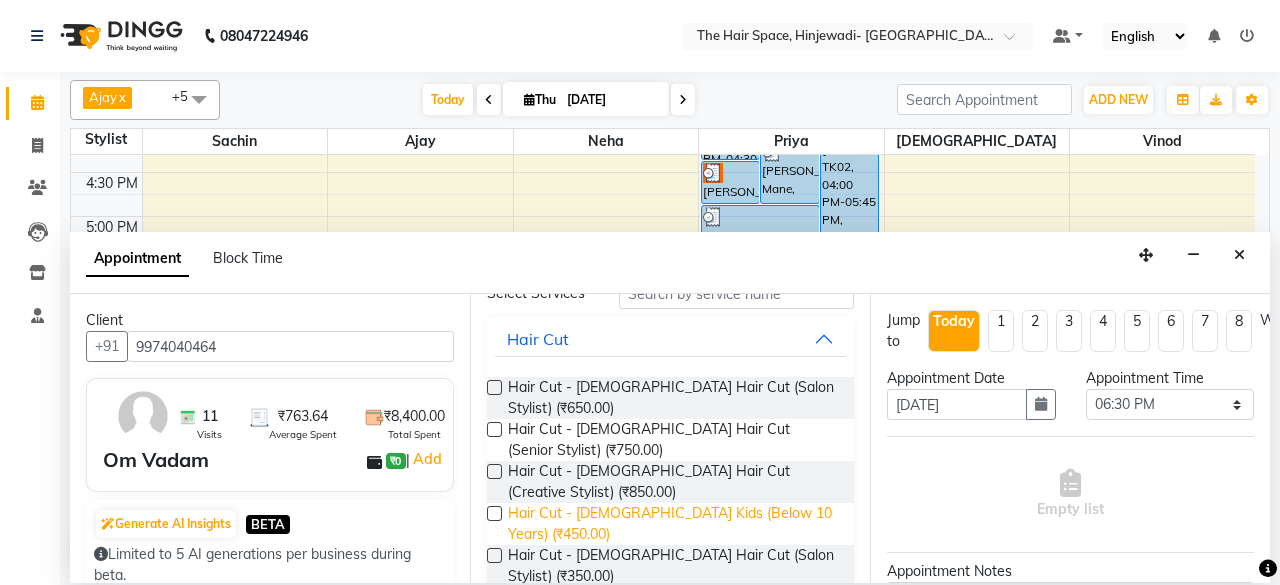 click on "Hair Cut - [DEMOGRAPHIC_DATA] Kids (Below 10 Years) (₹450.00)" at bounding box center [673, 524] 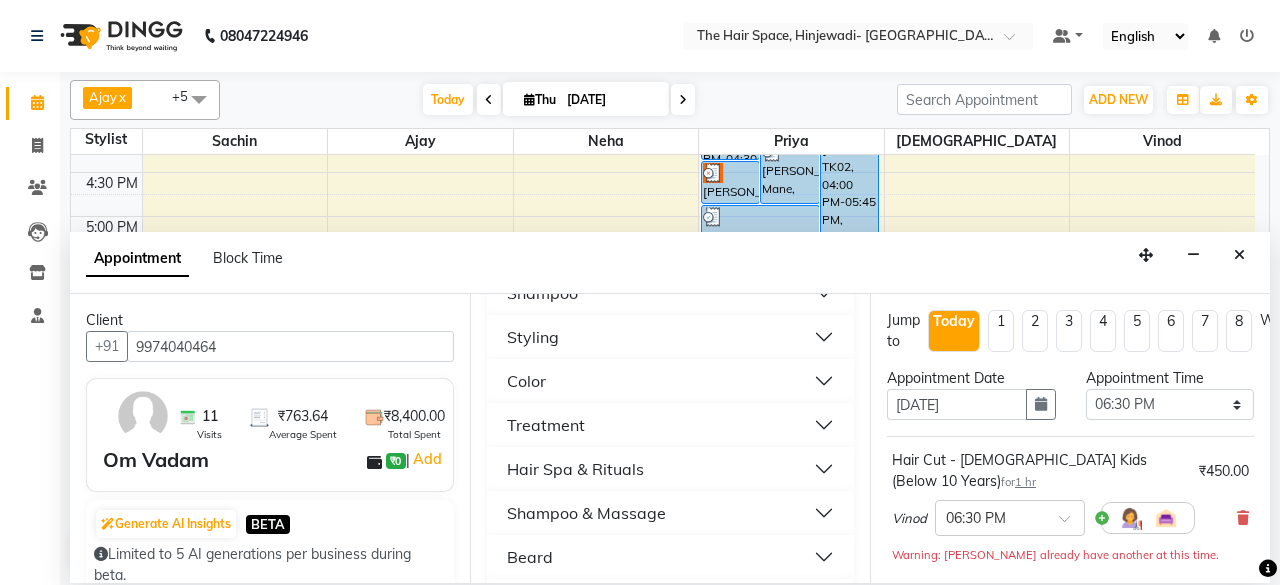 scroll, scrollTop: 700, scrollLeft: 0, axis: vertical 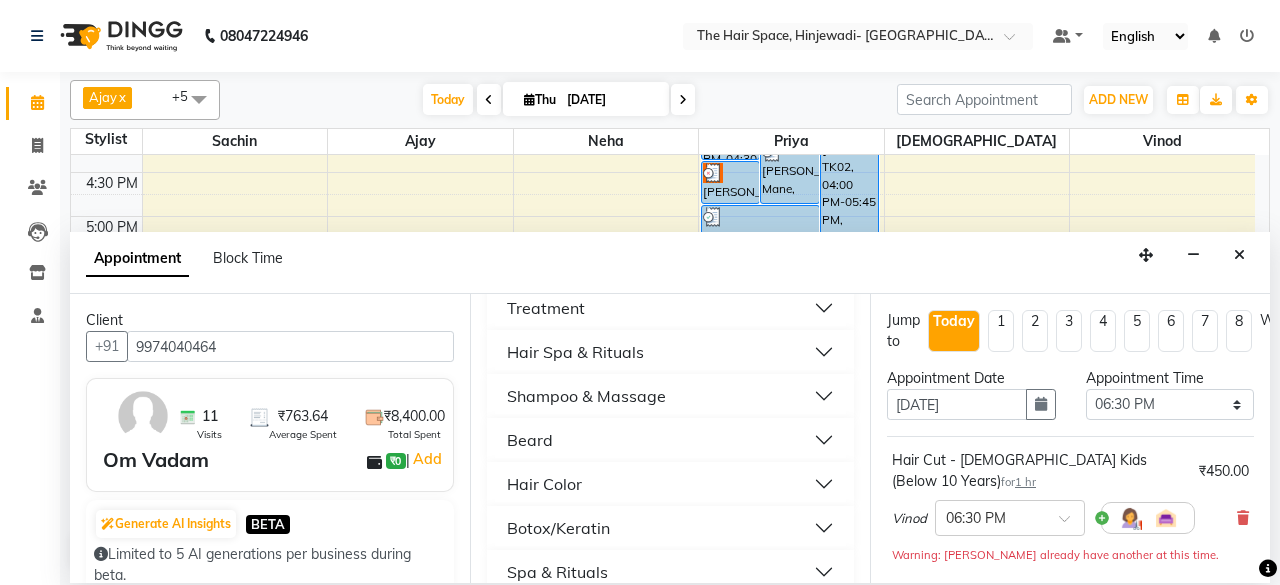click on "Beard" at bounding box center [670, 440] 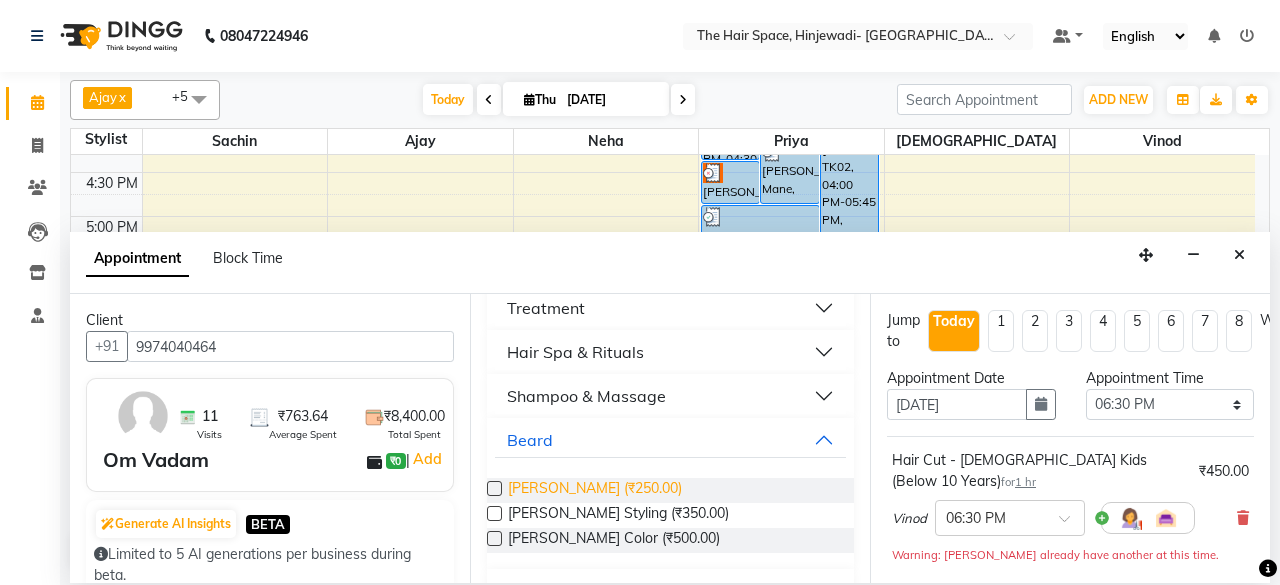 click on "[PERSON_NAME] (₹250.00)" at bounding box center [595, 490] 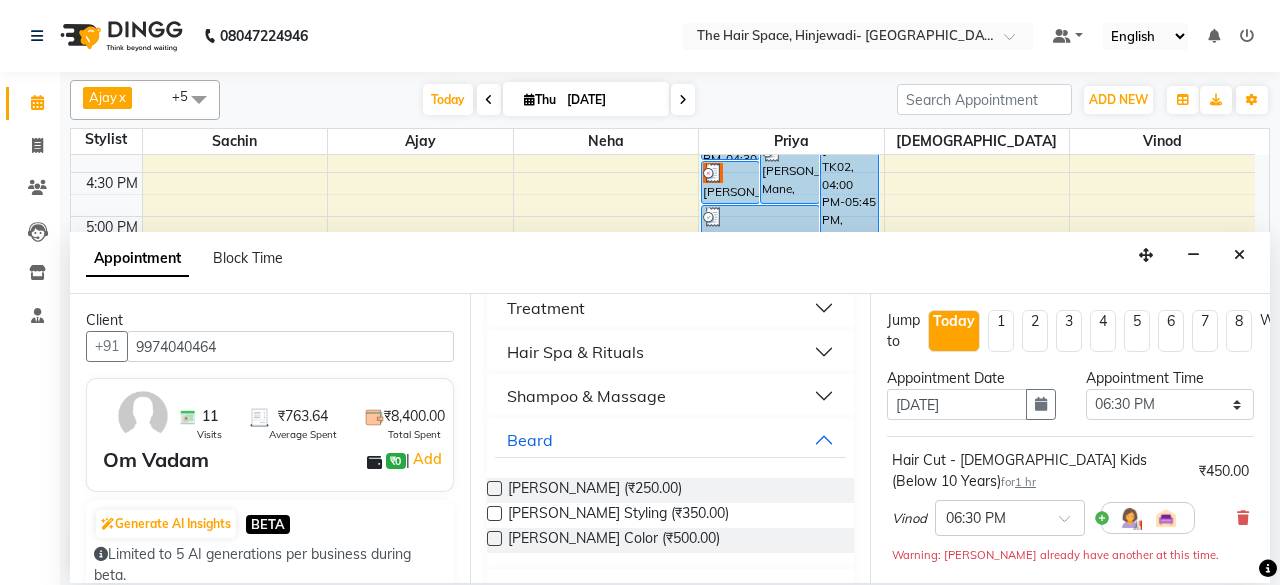 click on "Shampoo & Massage" at bounding box center [586, 396] 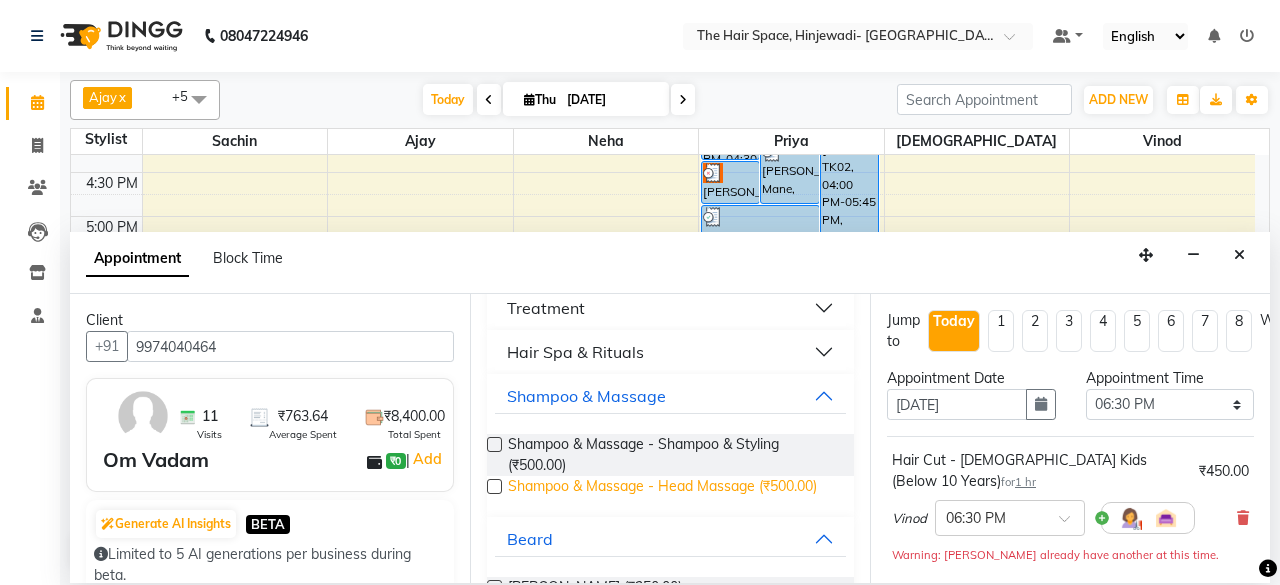 click on "Shampoo & Massage - Head Massage (₹500.00)" at bounding box center (662, 488) 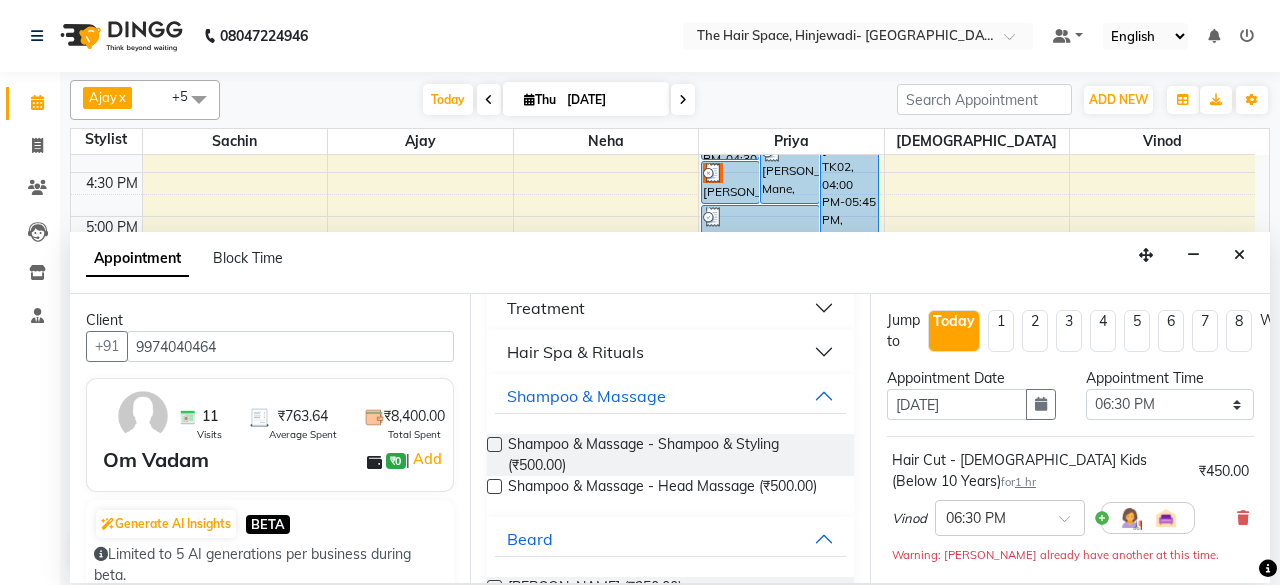 scroll, scrollTop: 400, scrollLeft: 0, axis: vertical 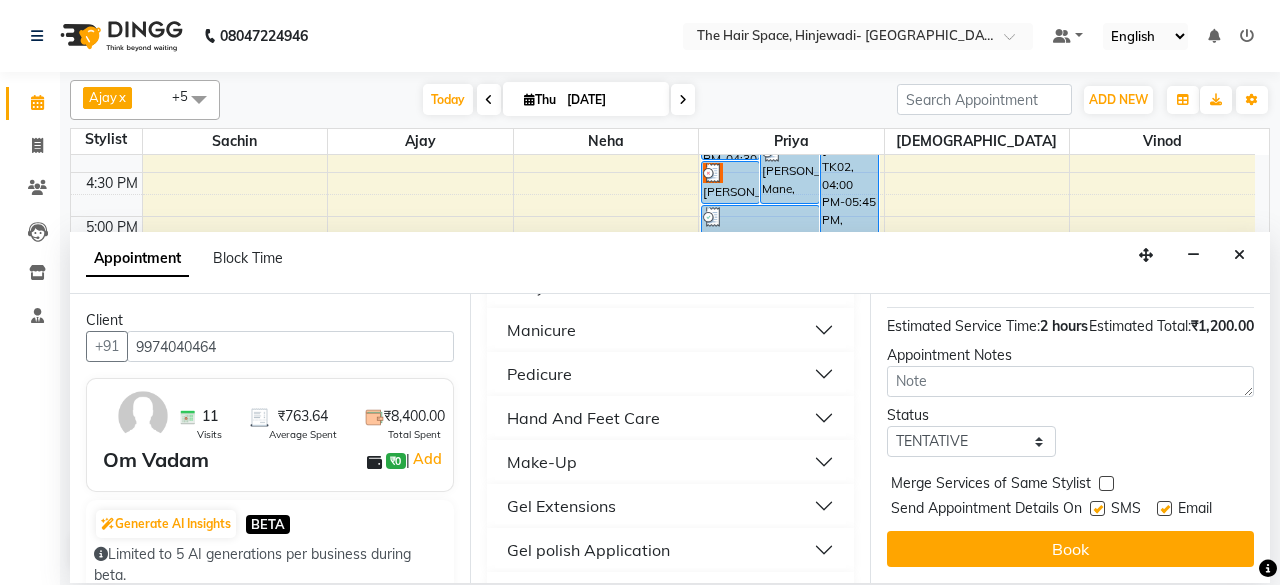 click at bounding box center [1097, 508] 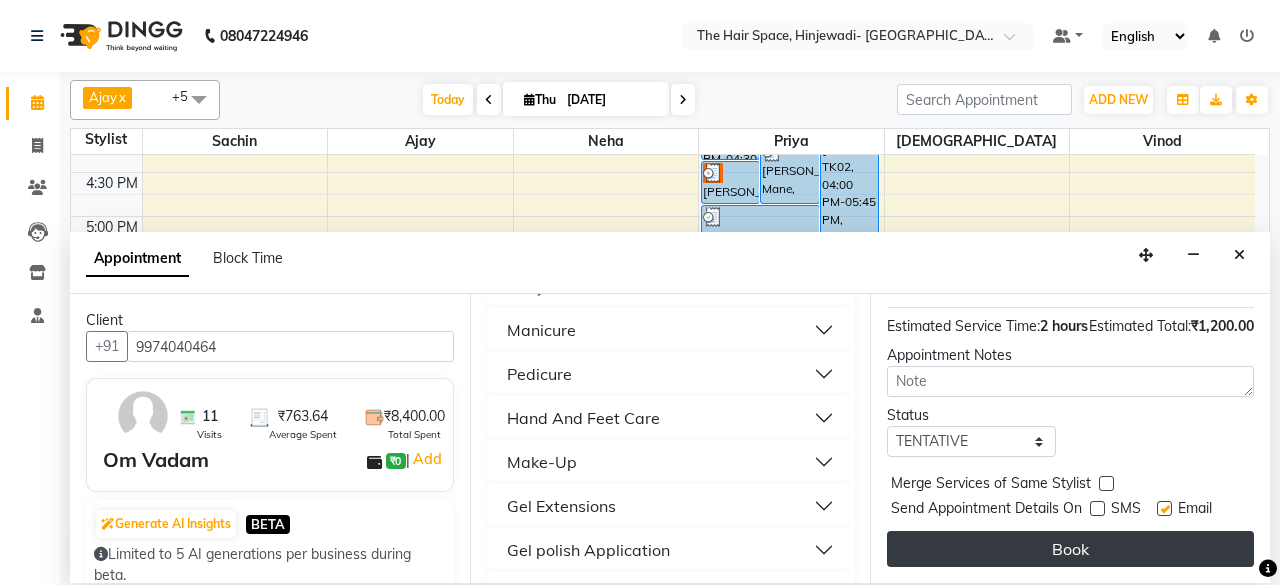 click on "Book" at bounding box center (1070, 549) 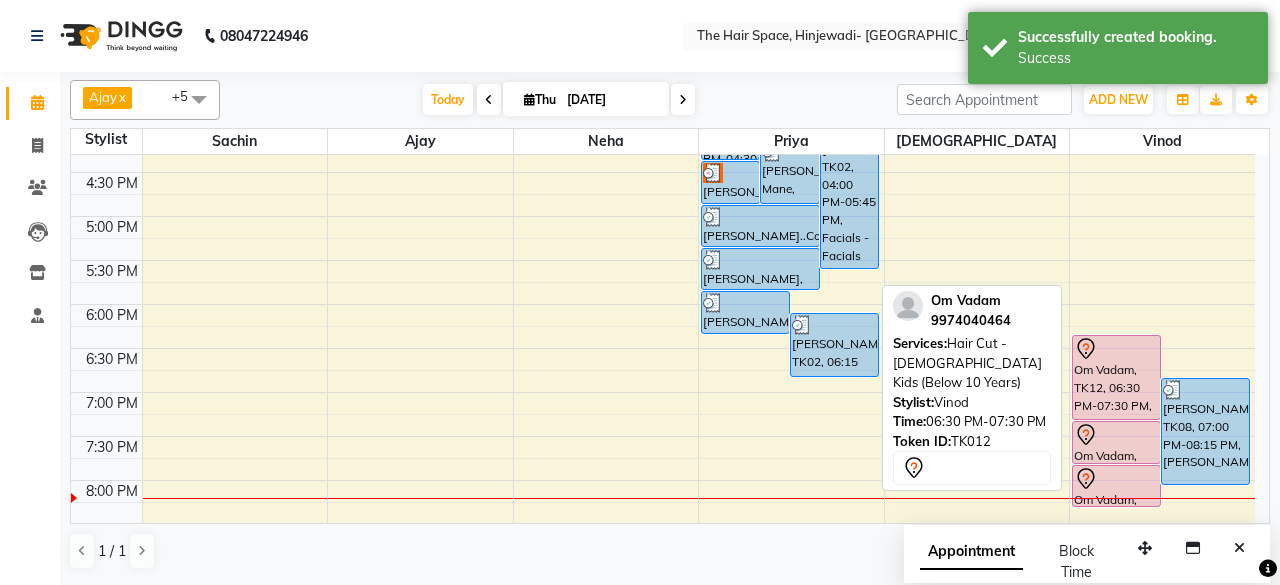 click on "Om Vadam, TK12, 06:30 PM-07:30 PM, Hair Cut - [DEMOGRAPHIC_DATA] Kids (Below 10 Years)" at bounding box center (1116, 377) 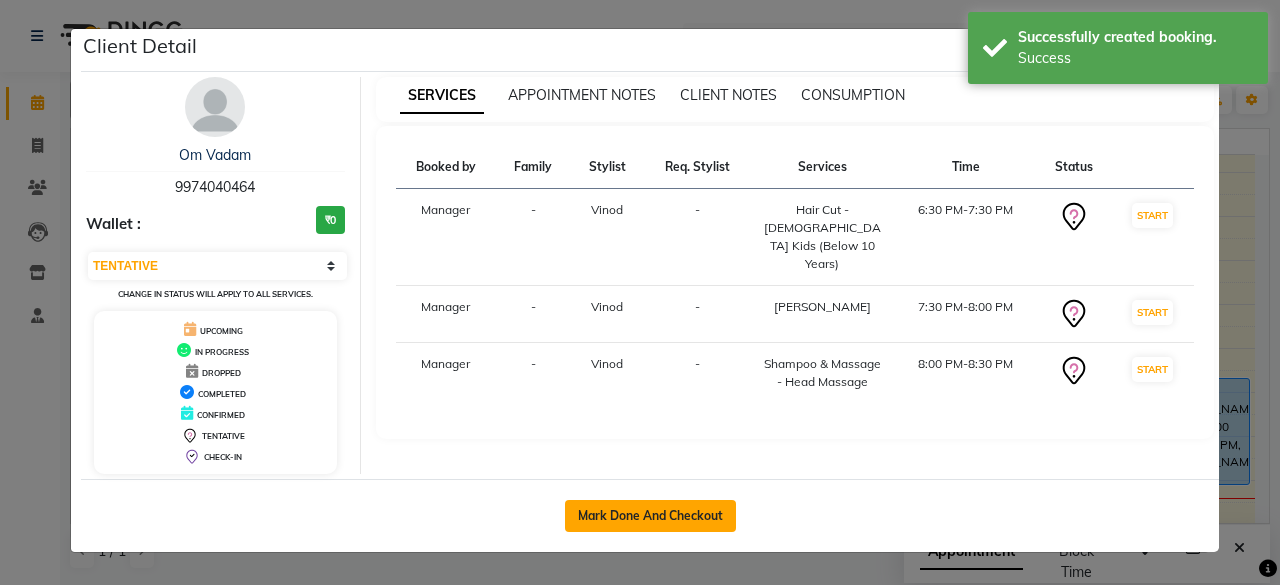 click on "Mark Done And Checkout" 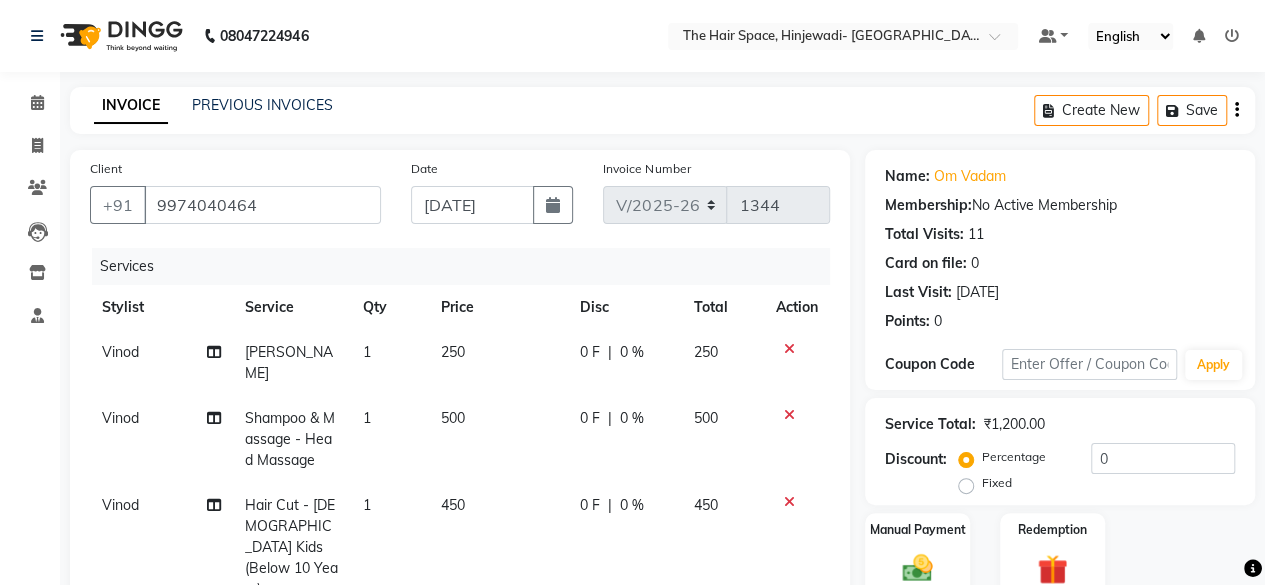click 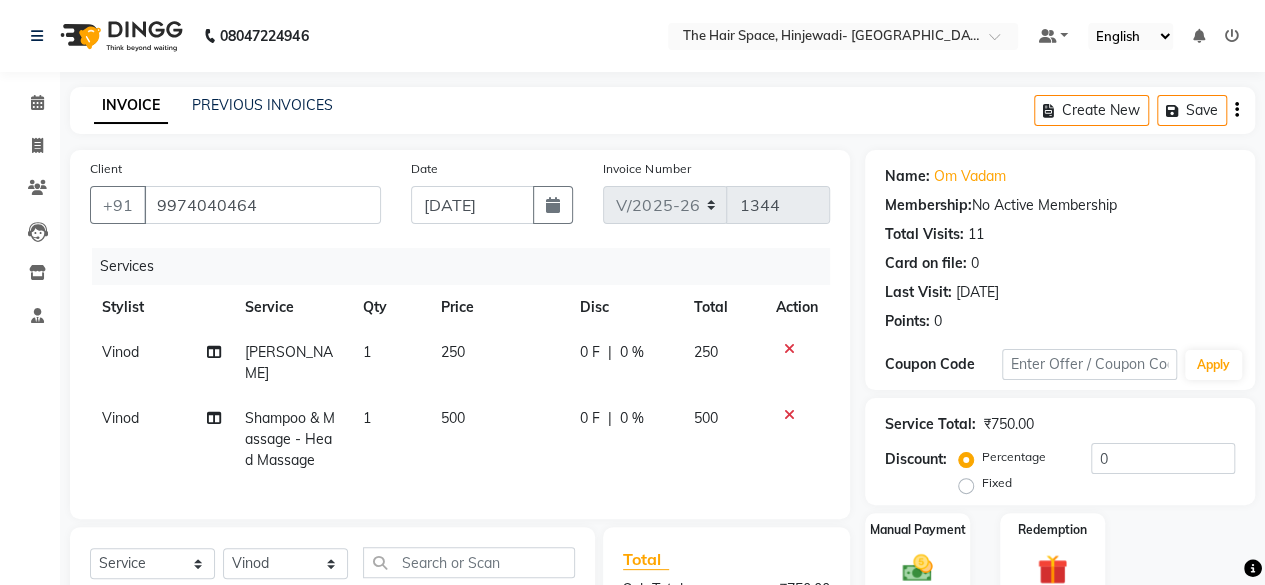 click on "500" 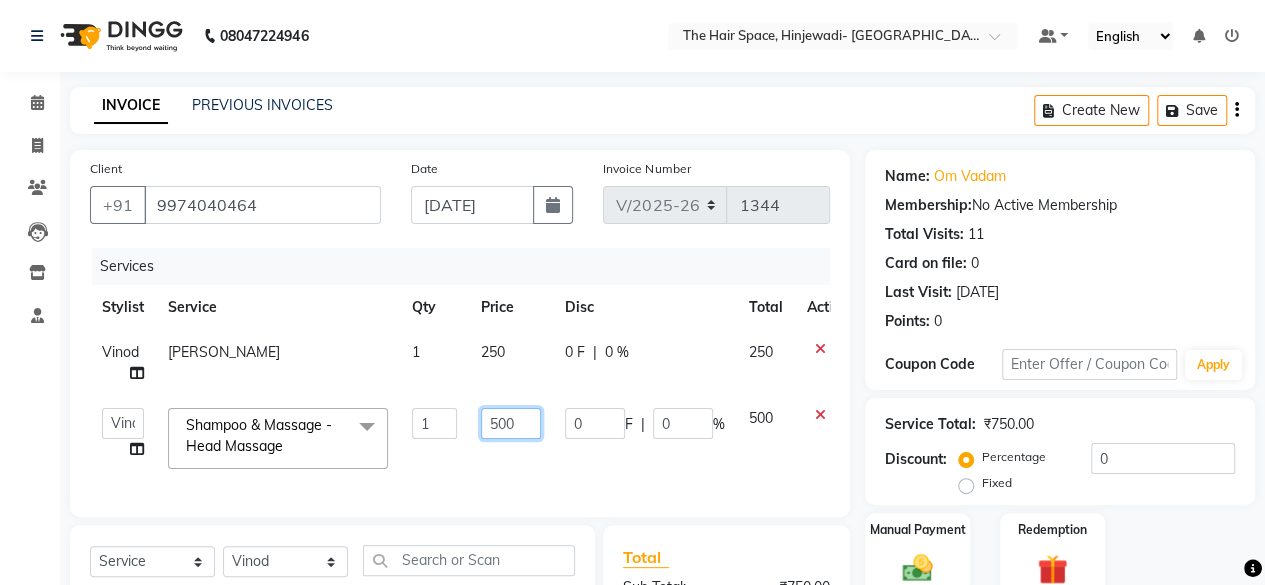 click on "500" 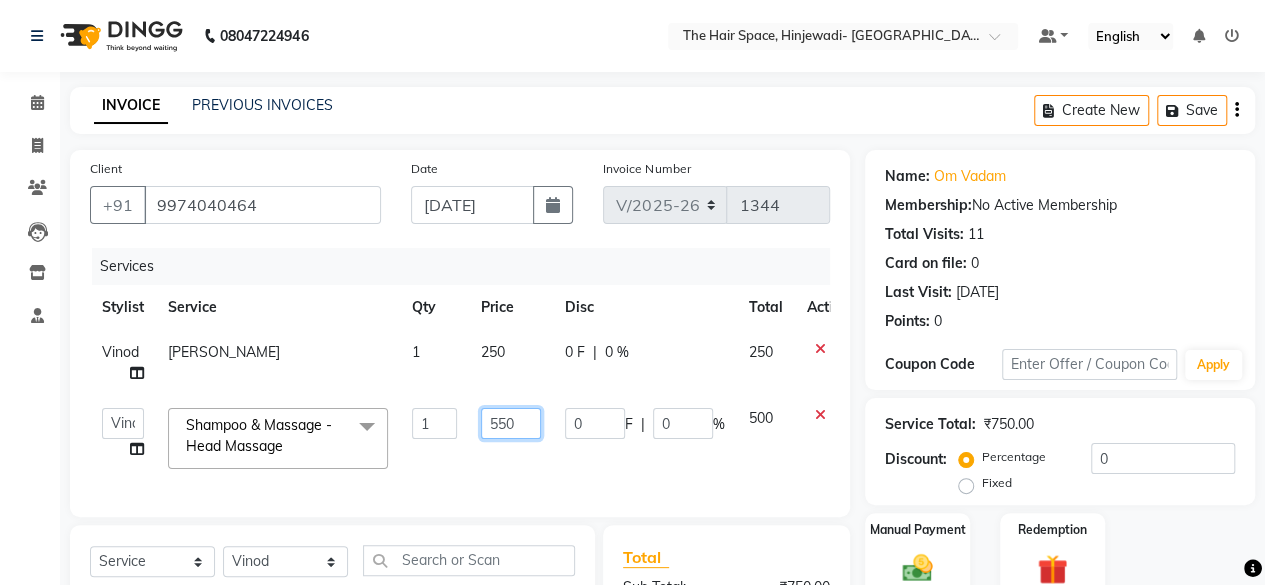 scroll, scrollTop: 278, scrollLeft: 0, axis: vertical 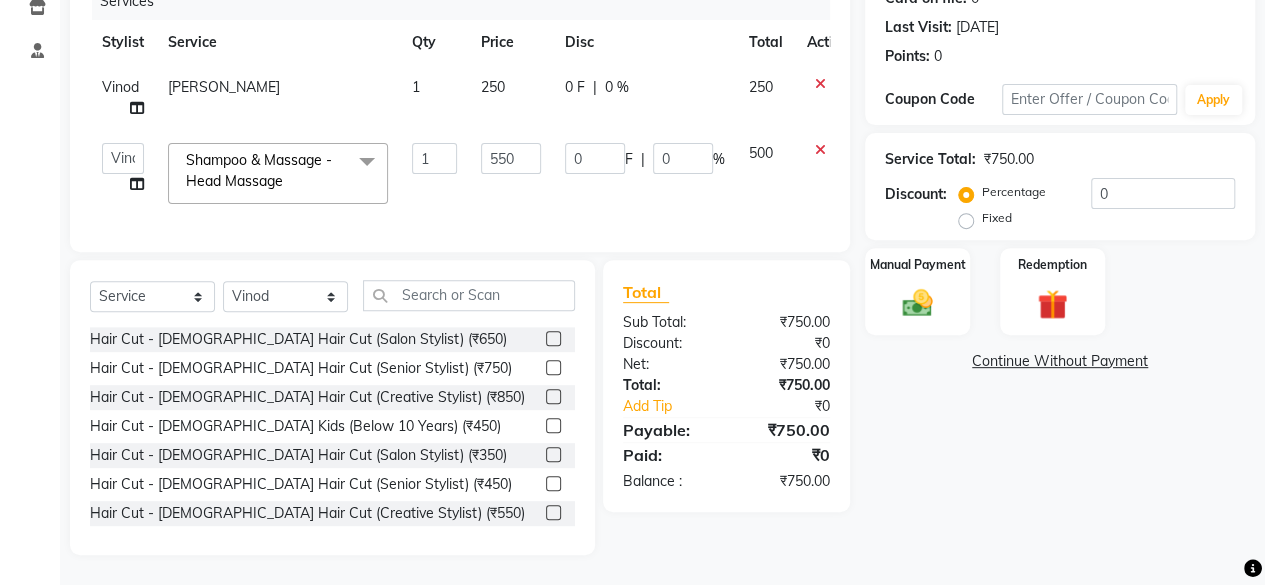 click on "550" 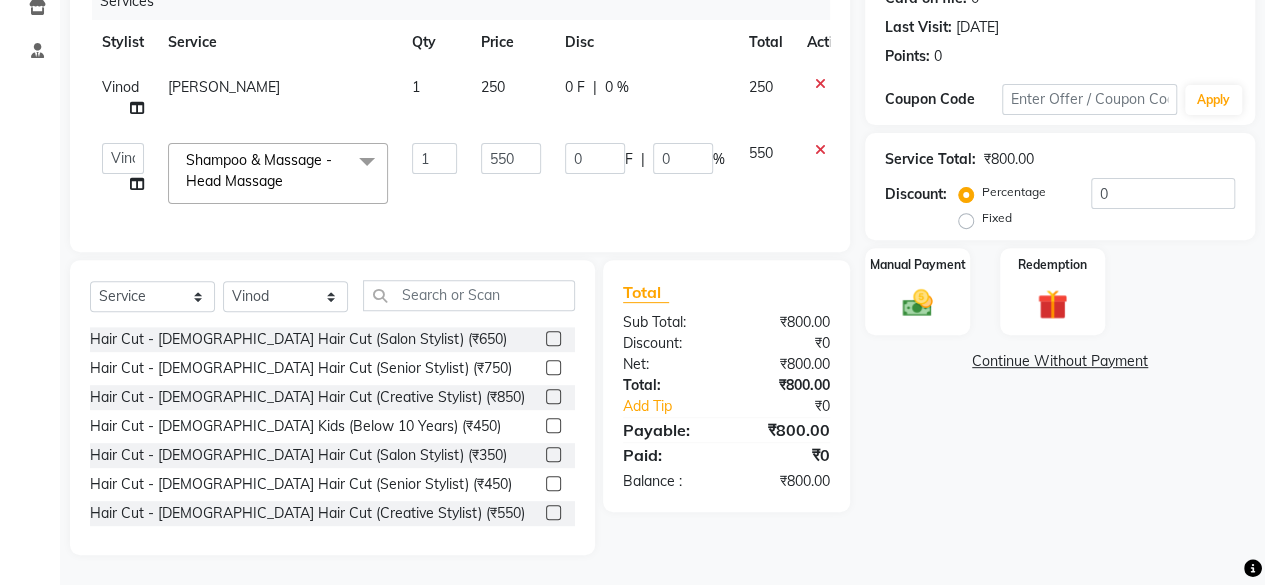 scroll, scrollTop: 100, scrollLeft: 0, axis: vertical 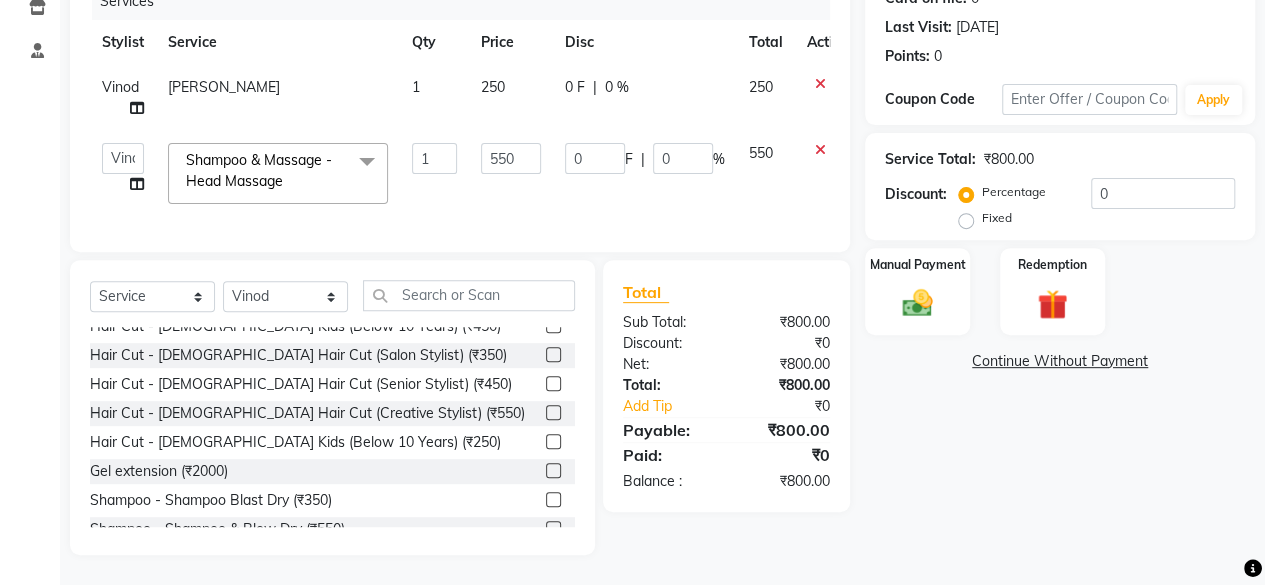click 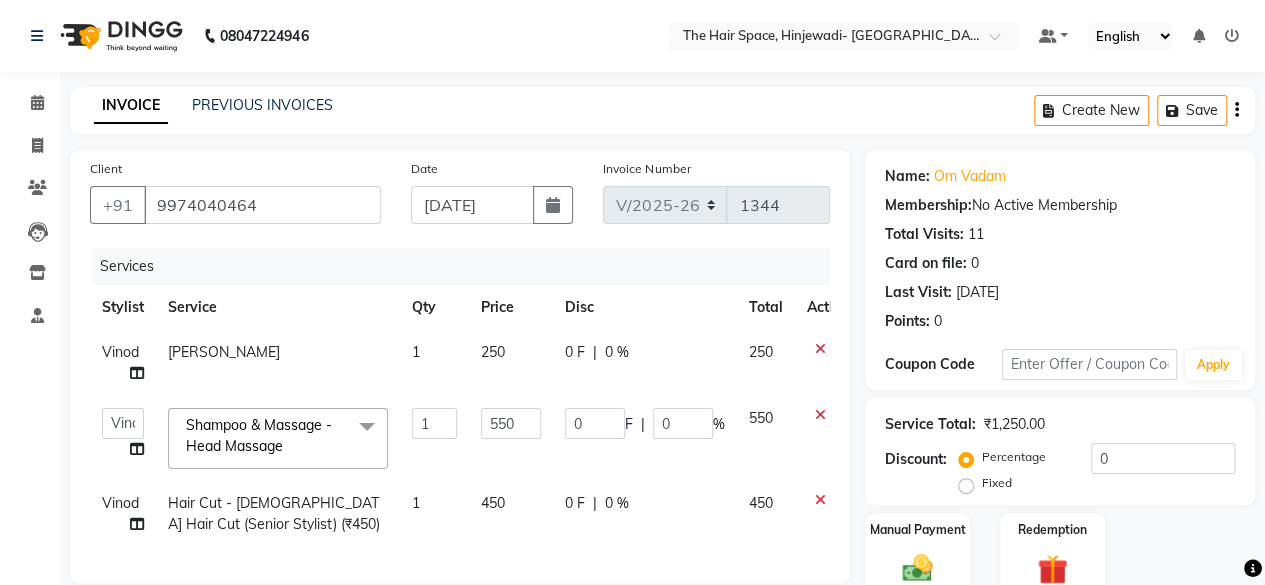 scroll, scrollTop: 344, scrollLeft: 0, axis: vertical 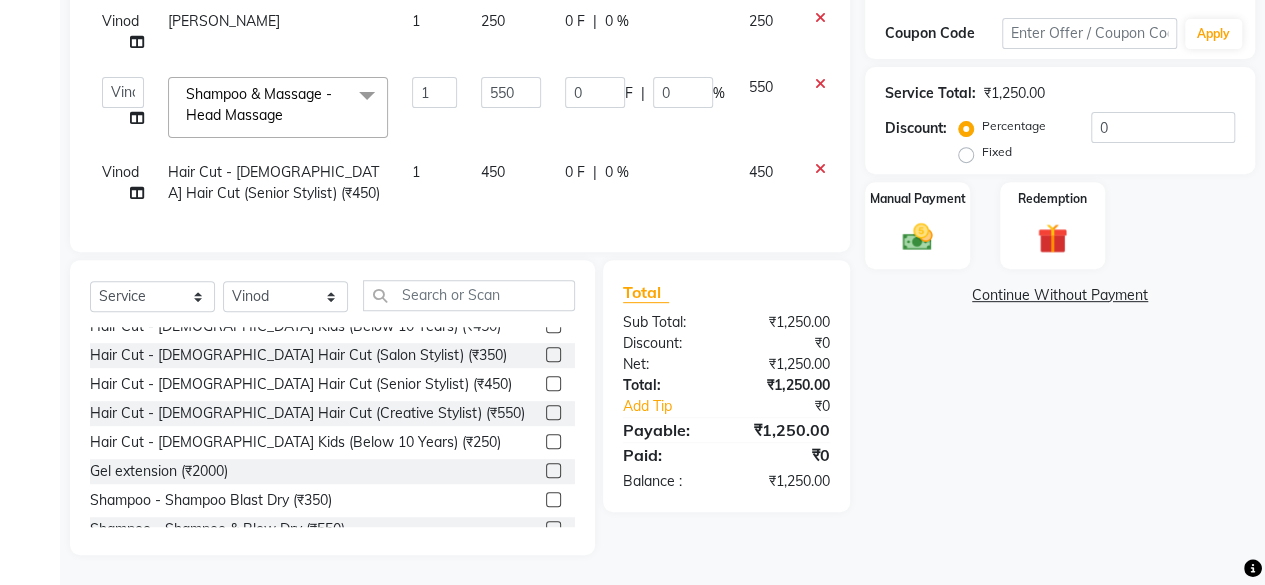 click on "Name: Om Vadam Membership:  No Active Membership  Total Visits:  11 Card on file:  0 Last Visit:   [DATE] Points:   0  Coupon Code Apply Service Total:  ₹1,250.00  Discount:  Percentage   Fixed  0 Manual Payment Redemption  Continue Without Payment" 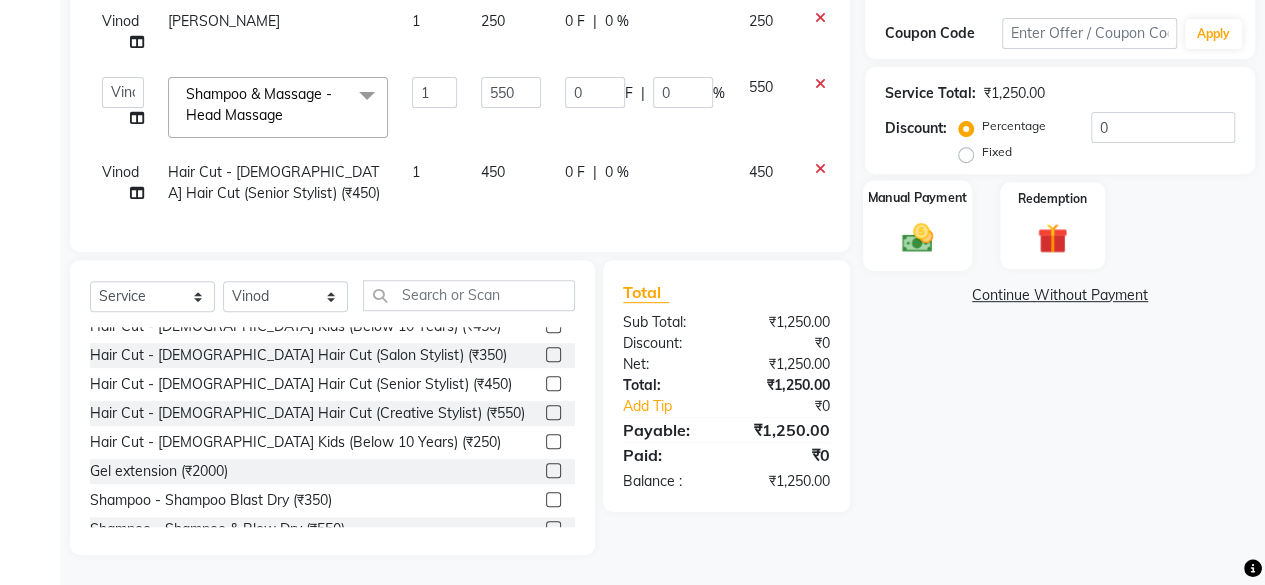 click 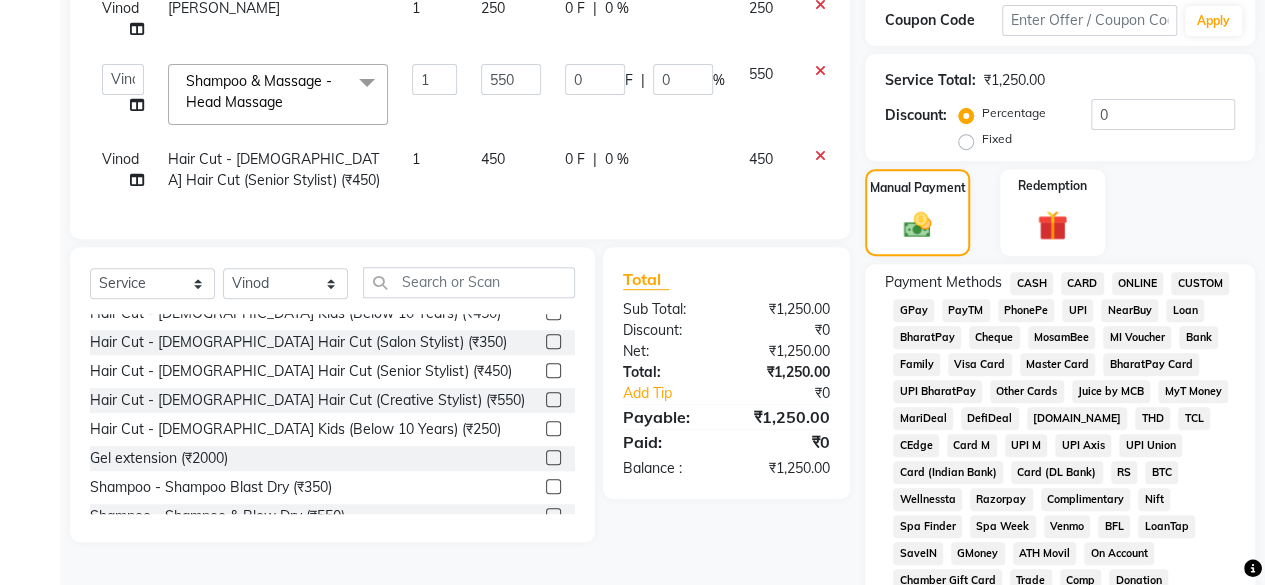 click on "CARD" 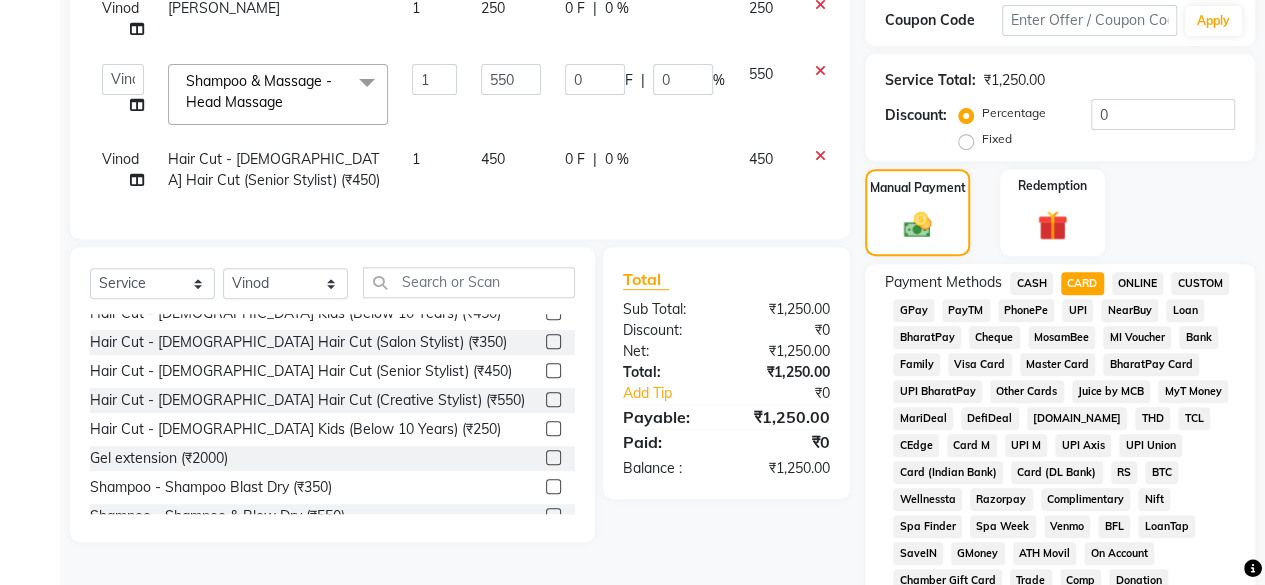 scroll, scrollTop: 972, scrollLeft: 0, axis: vertical 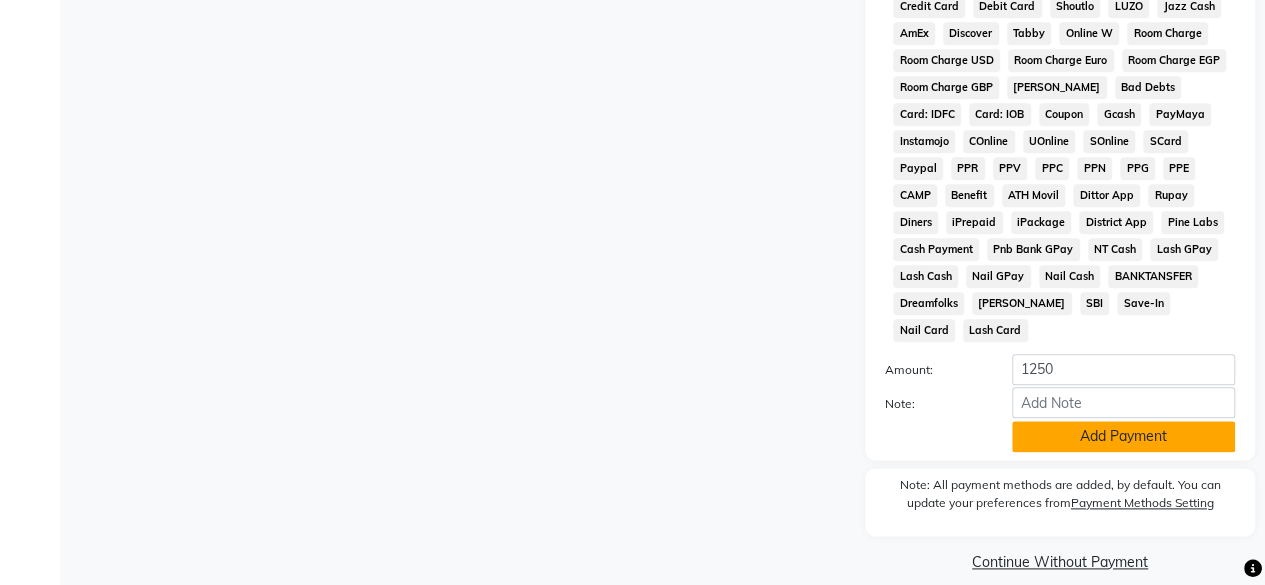click on "Add Payment" 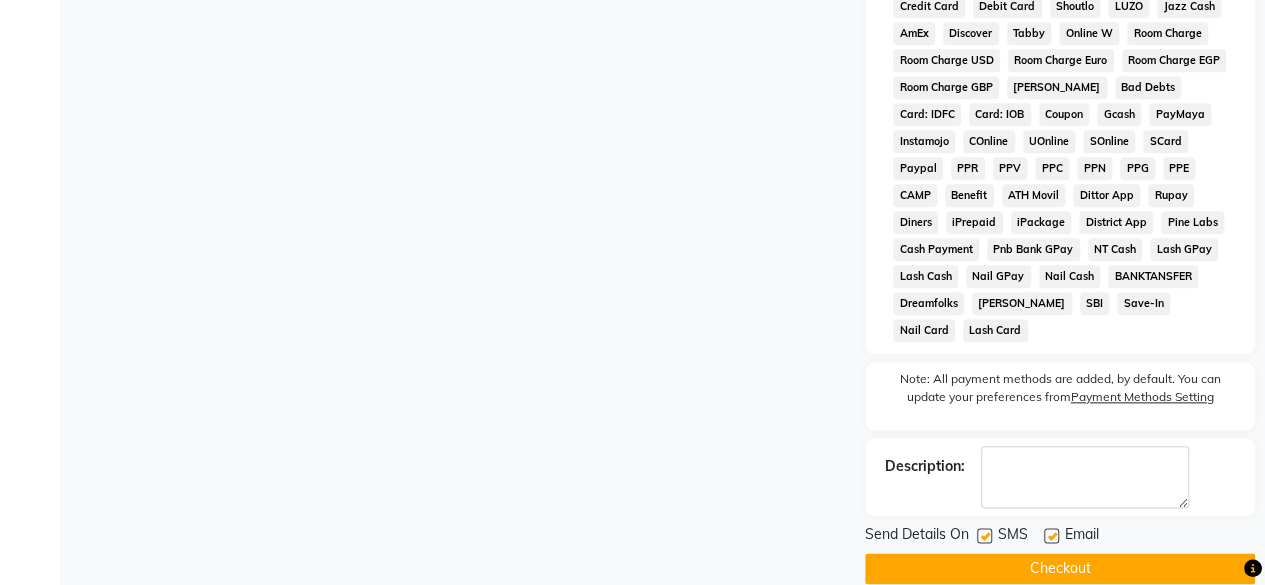 scroll, scrollTop: 978, scrollLeft: 0, axis: vertical 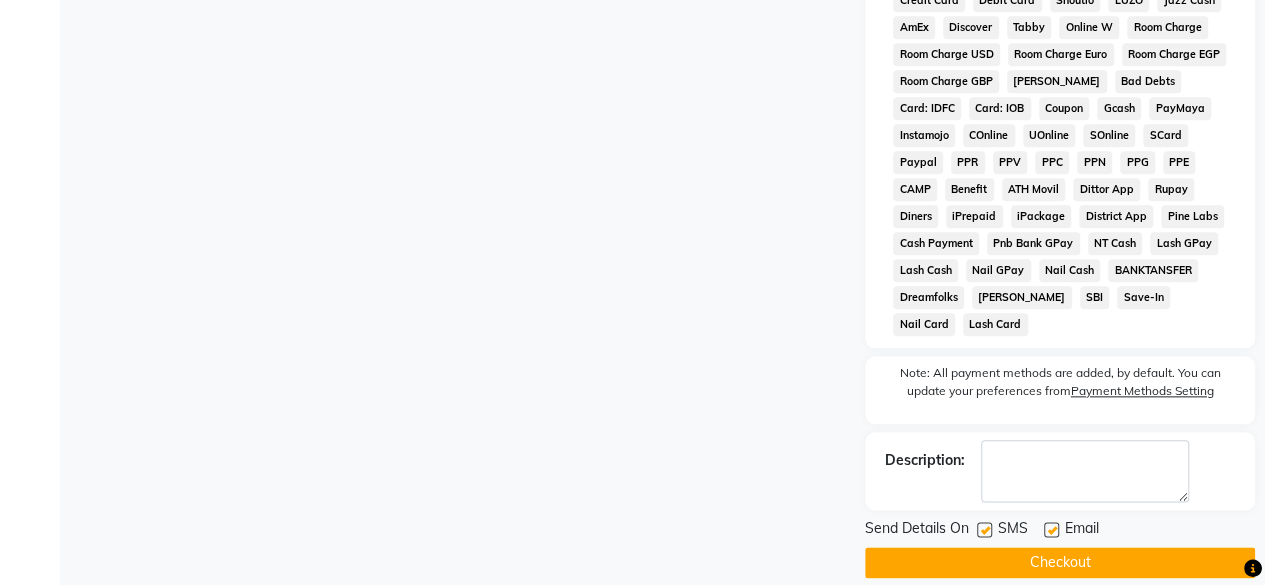 click 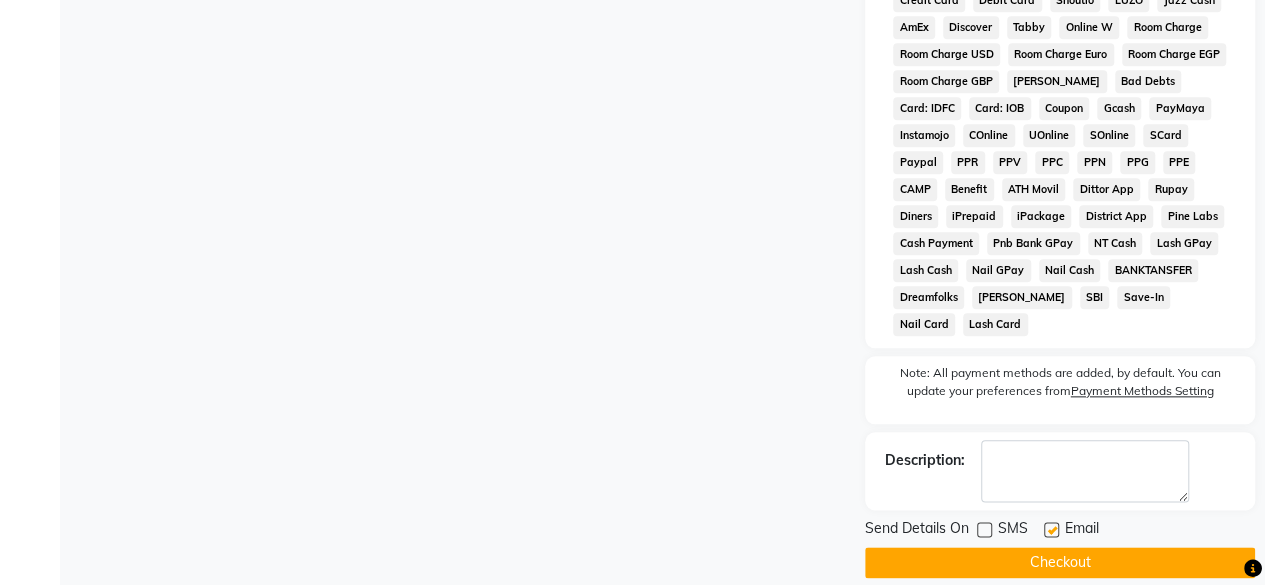 click on "Checkout" 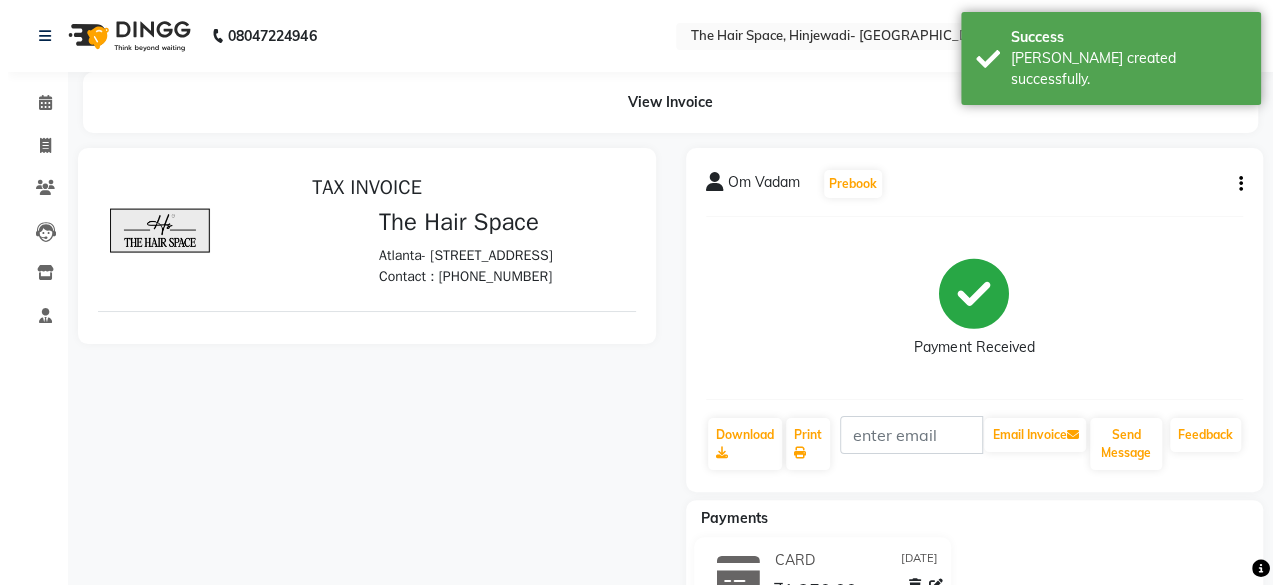 scroll, scrollTop: 0, scrollLeft: 0, axis: both 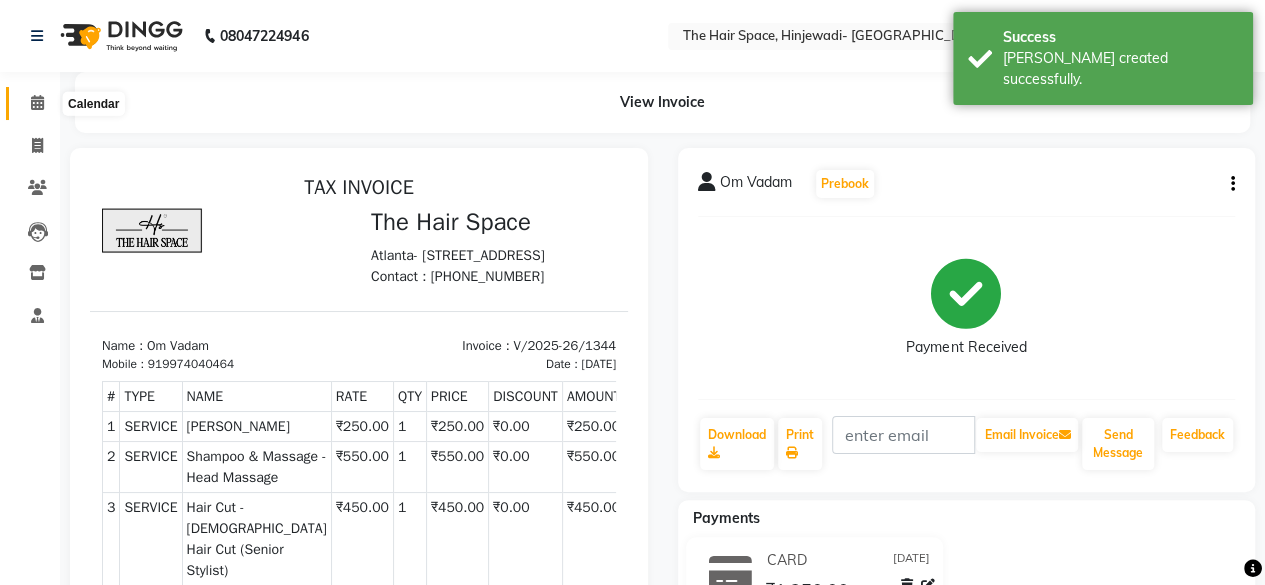 click 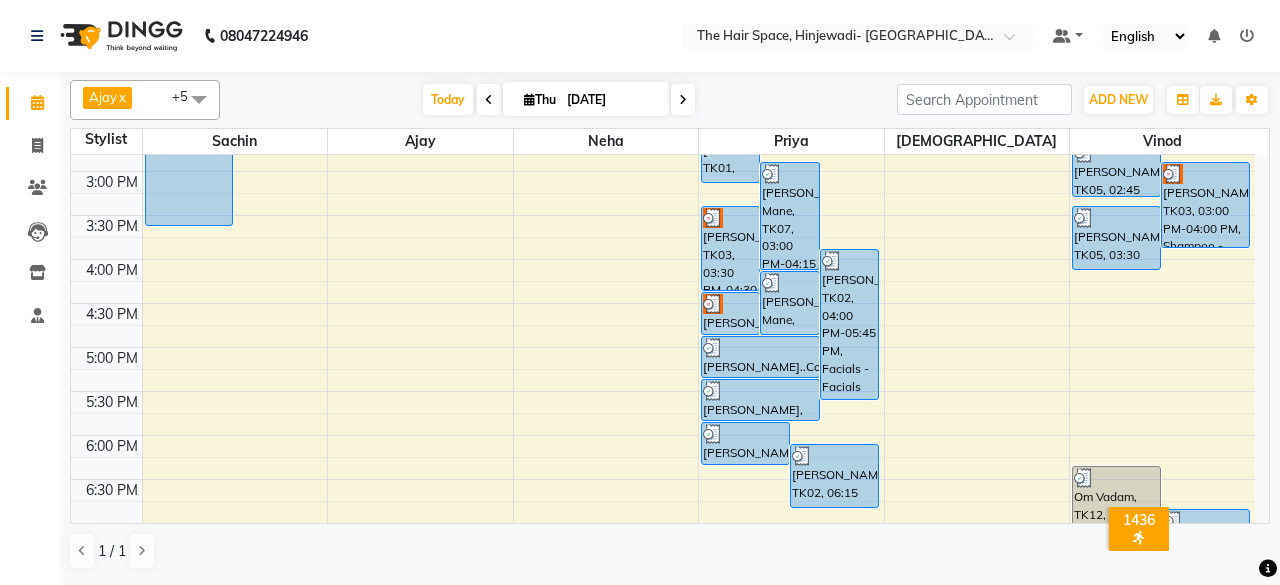 scroll, scrollTop: 600, scrollLeft: 0, axis: vertical 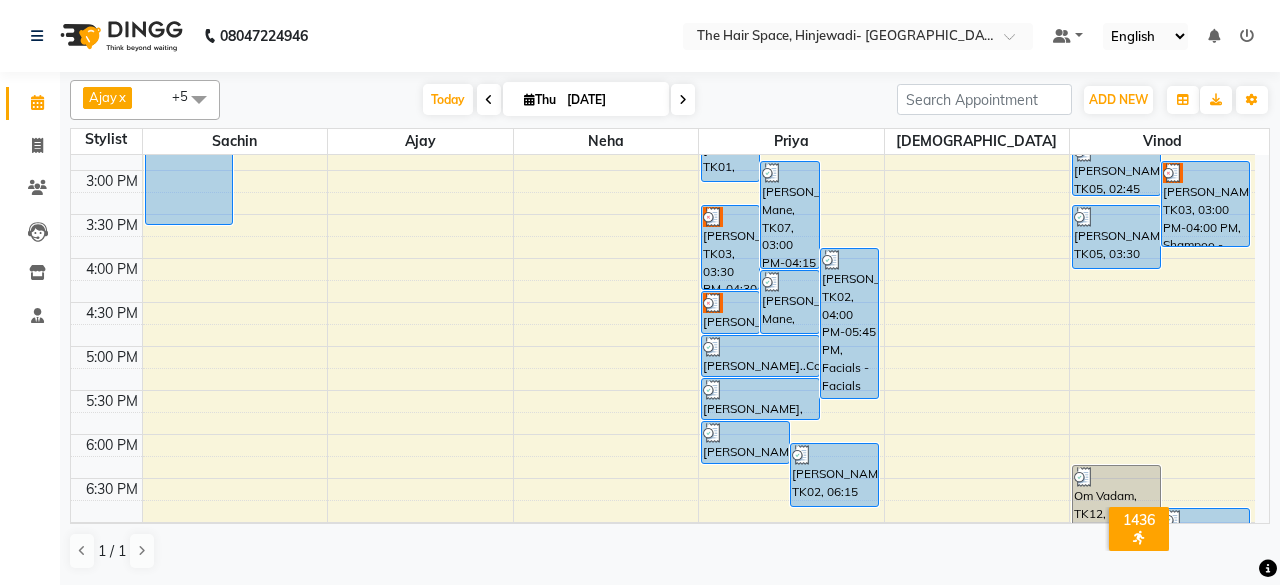 click on "8:00 AM 8:30 AM 9:00 AM 9:30 AM 10:00 AM 10:30 AM 11:00 AM 11:30 AM 12:00 PM 12:30 PM 1:00 PM 1:30 PM 2:00 PM 2:30 PM 3:00 PM 3:30 PM 4:00 PM 4:30 PM 5:00 PM 5:30 PM 6:00 PM 6:30 PM 7:00 PM 7:30 PM 8:00 PM 8:30 PM 9:00 PM 9:30 PM 10:00 PM 10:30 PM     Tupau Ssun, TK09, 01:15 PM-03:45 PM, Cat Eye Magnetic Nails     [PERSON_NAME] Mane, TK07, 02:00 PM-02:45 PM, gel polish Removel     Dr pallaui Amrutlar, TK10, 12:00 PM-12:30 PM, Threading - Threading Eyebrows     Tupau Ssun, TK09, 12:45 PM-01:15 PM, 1 tip Repalcement     [PERSON_NAME], TK05, 01:45 PM-02:45 PM, Hair Cut - [DEMOGRAPHIC_DATA] Hair Cut (Senior Stylist)     [PERSON_NAME], TK06, 12:00 PM-01:30 PM, Manicure - Regular     [PERSON_NAME], TK01, 02:30 PM-03:15 PM, [PERSON_NAME] Face-Neck     [PERSON_NAME] Mane, TK07, 03:00 PM-04:15 PM, Pedicure - Advance     [PERSON_NAME]..Coupon, TK02, 04:00 PM-05:45 PM, Facials - Facials Hydra Facial     Shweta K, TK03, 03:30 PM-04:30 PM, Facials - Facials Regular Facial     [PERSON_NAME] Mane, TK07, 04:15 PM-05:00 PM, Pedicure - Advance" at bounding box center [663, 214] 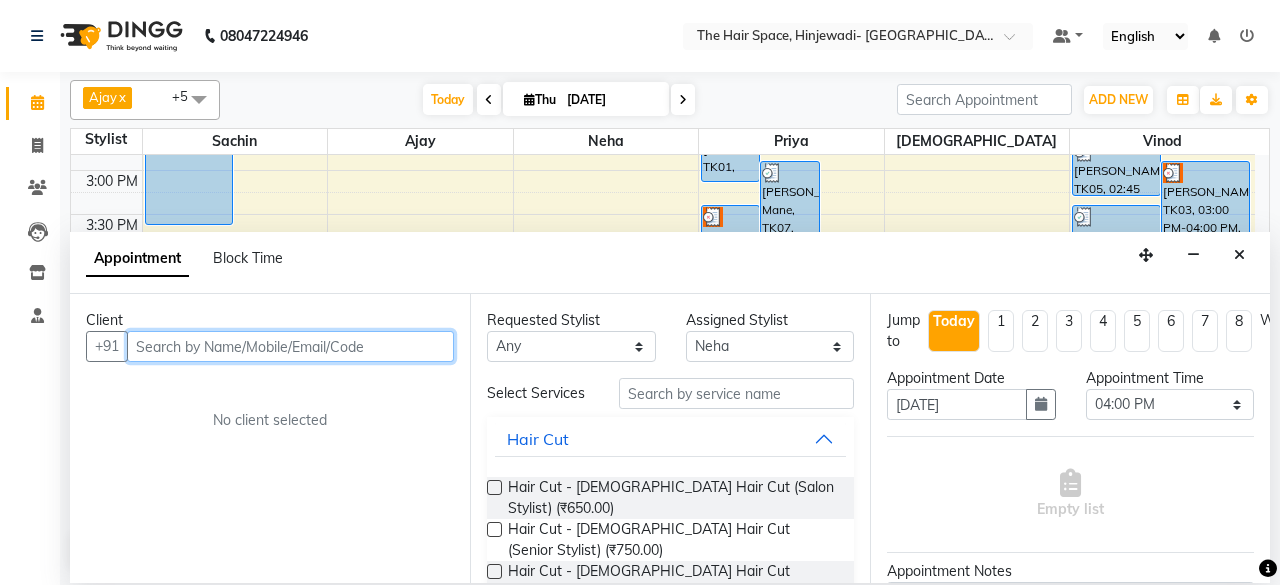 click at bounding box center (290, 346) 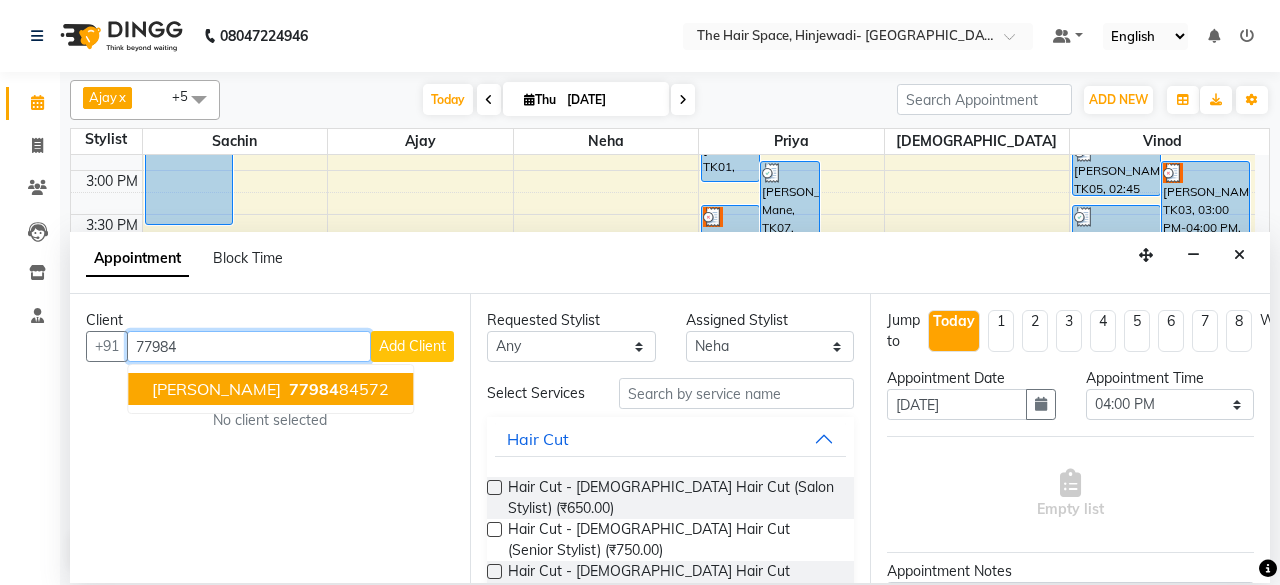 click on "77984 84572" at bounding box center (337, 389) 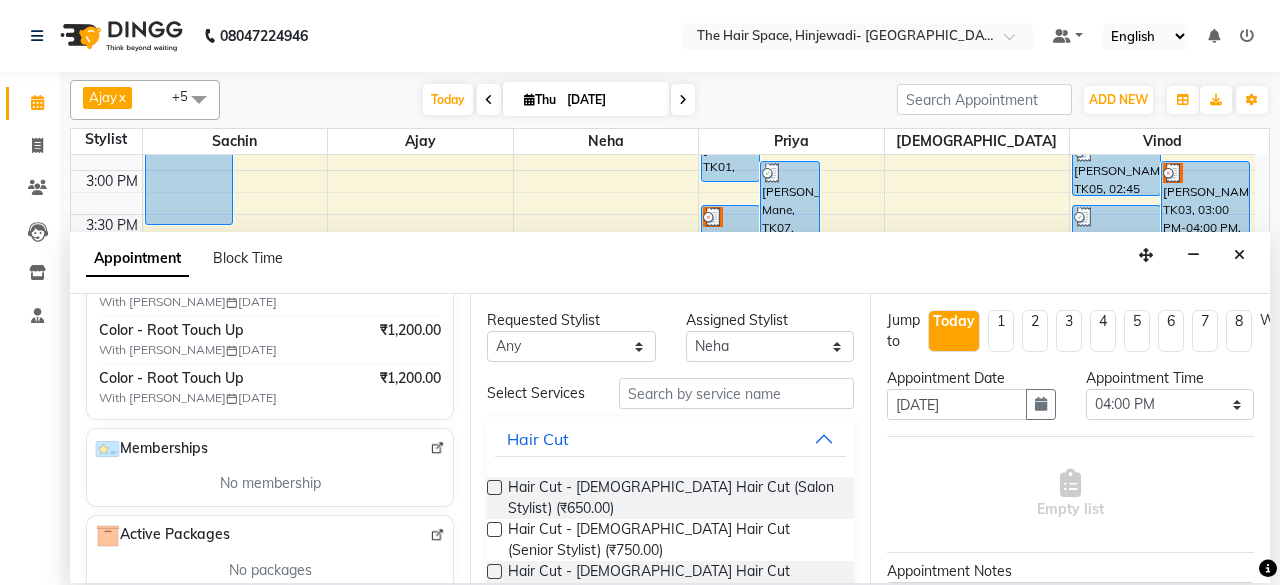 scroll, scrollTop: 564, scrollLeft: 0, axis: vertical 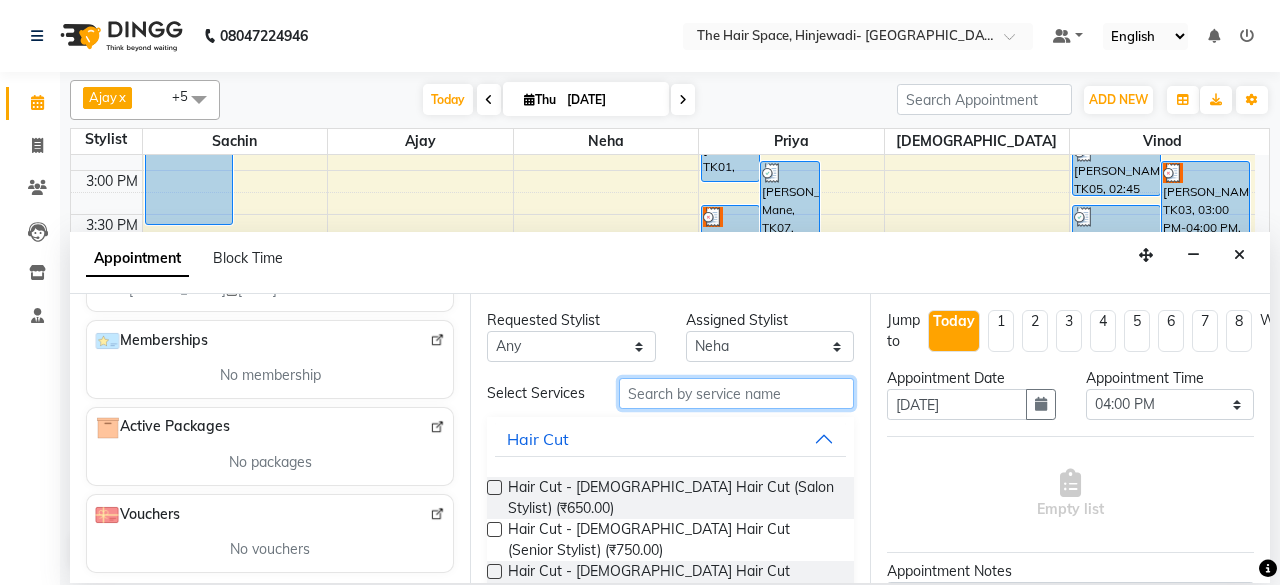 click at bounding box center [736, 393] 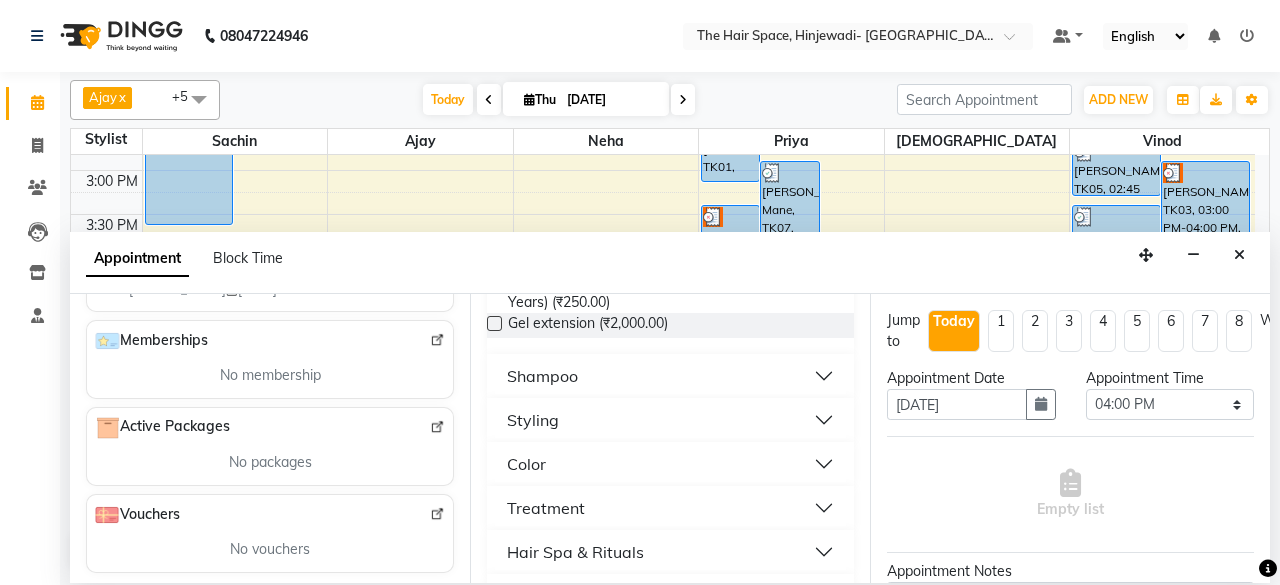 scroll, scrollTop: 0, scrollLeft: 0, axis: both 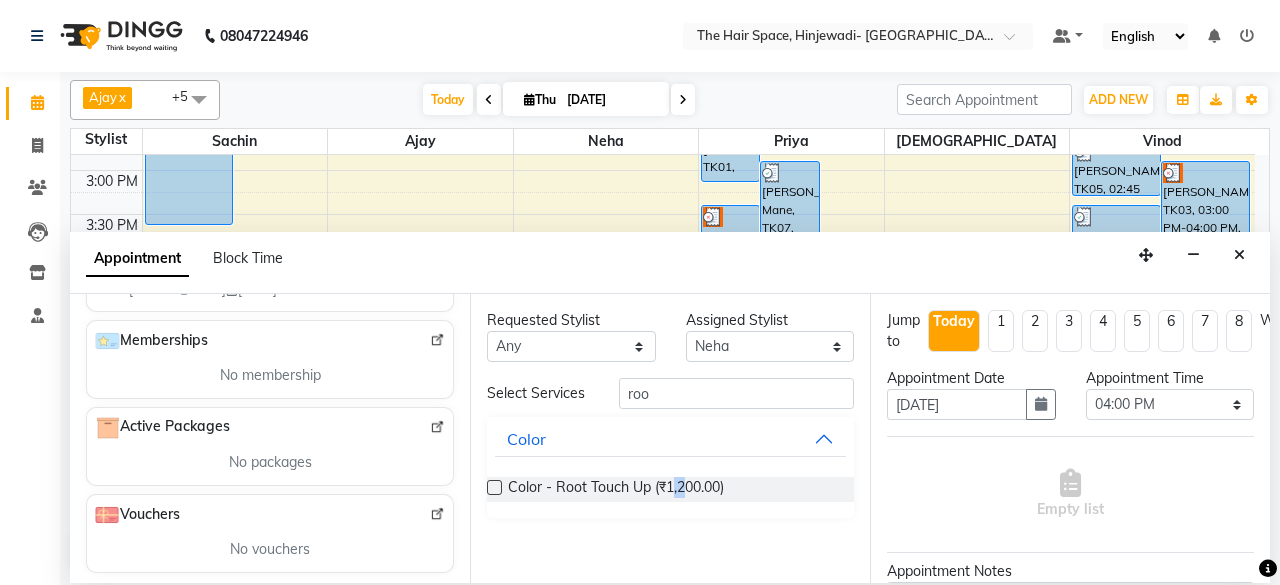 click on "Color - Root Touch Up (₹1,200.00)" at bounding box center (670, 489) 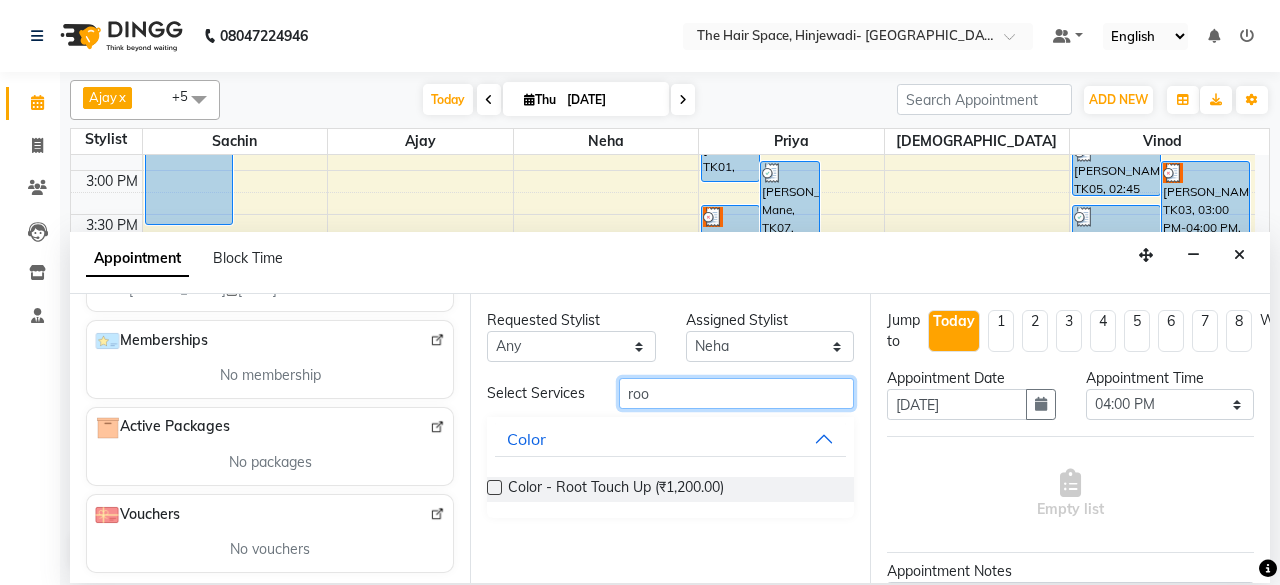 click on "roo" at bounding box center [736, 393] 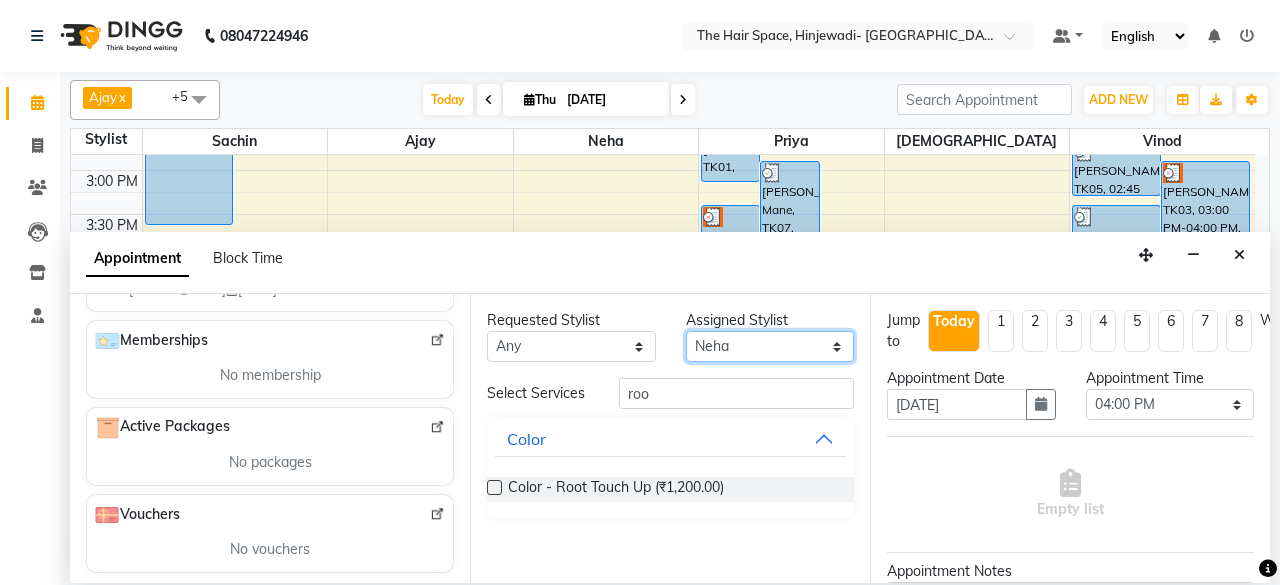 click on "Select [PERSON_NAME] Jyoti [PERSON_NAME] Neha [PERSON_NAME] Priya Sachin  [PERSON_NAME]  [PERSON_NAME] Vishnu" at bounding box center (770, 346) 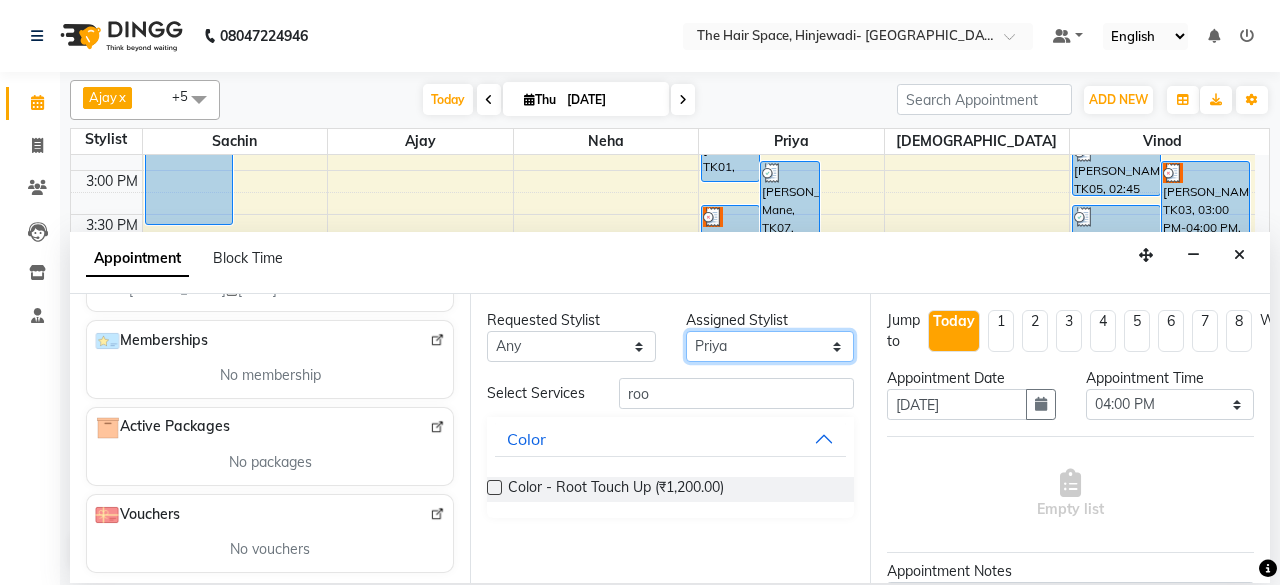 click on "Select [PERSON_NAME] Jyoti [PERSON_NAME] Neha [PERSON_NAME] Priya Sachin  [PERSON_NAME]  [PERSON_NAME] Vishnu" at bounding box center [770, 346] 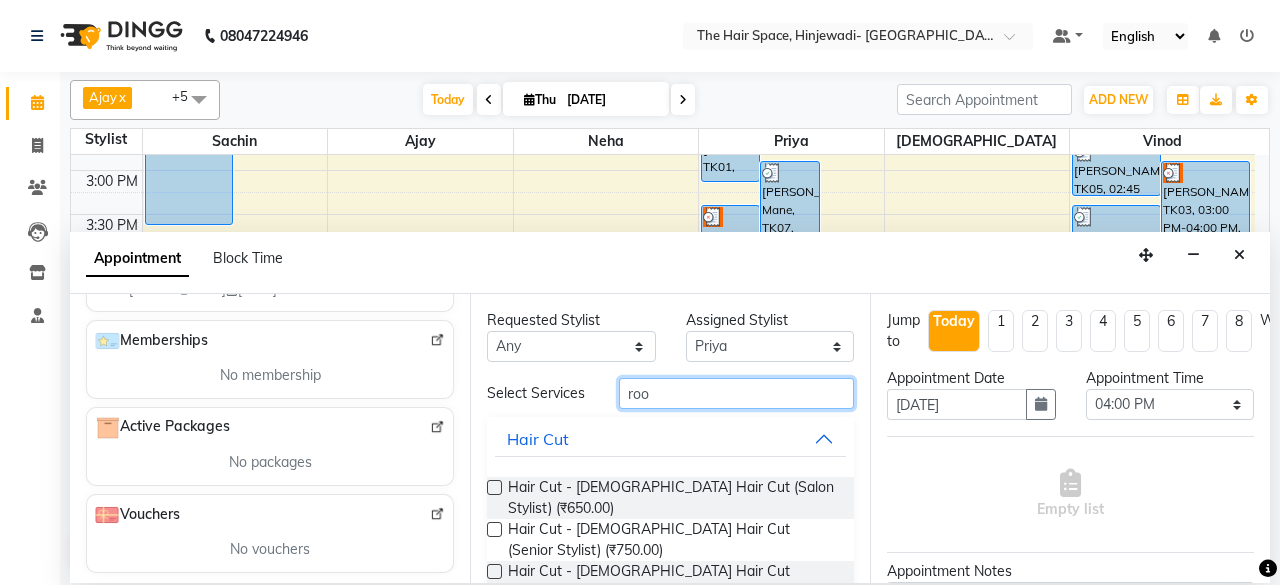 click on "roo" at bounding box center [736, 393] 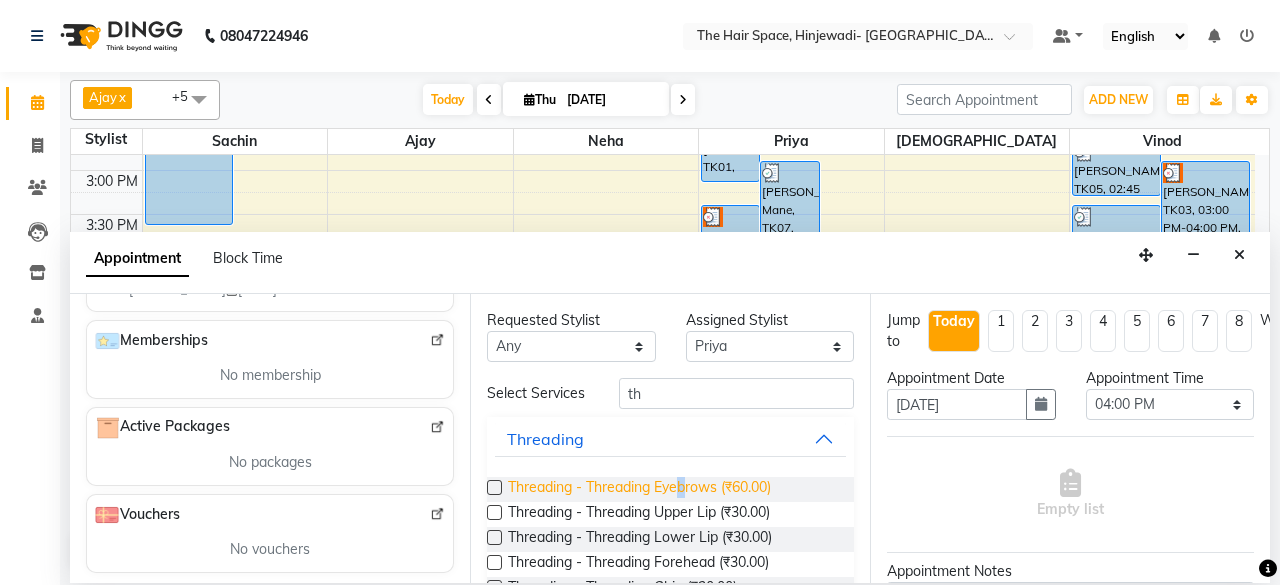 click on "Threading - Threading Eyebrows (₹60.00)" at bounding box center (639, 489) 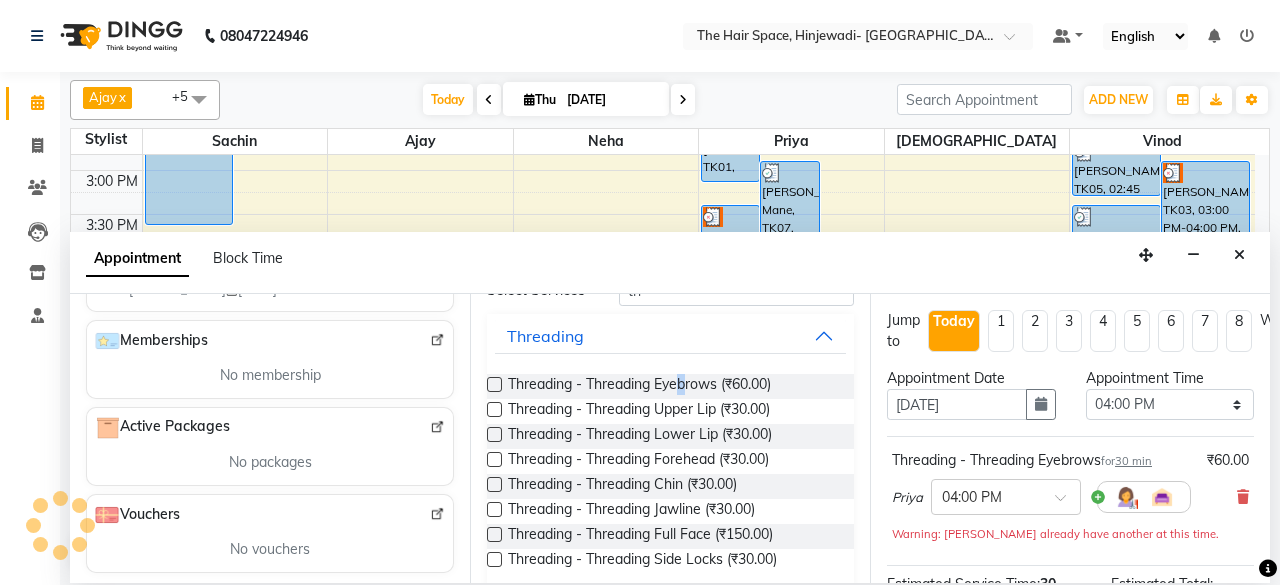 scroll, scrollTop: 169, scrollLeft: 0, axis: vertical 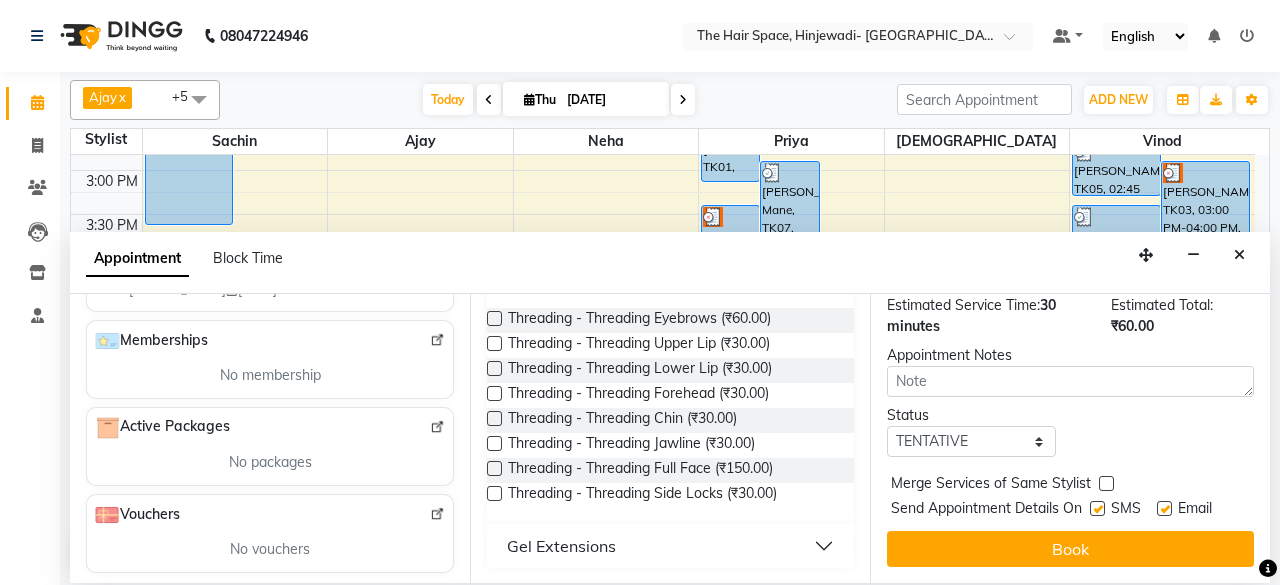 click at bounding box center (1097, 508) 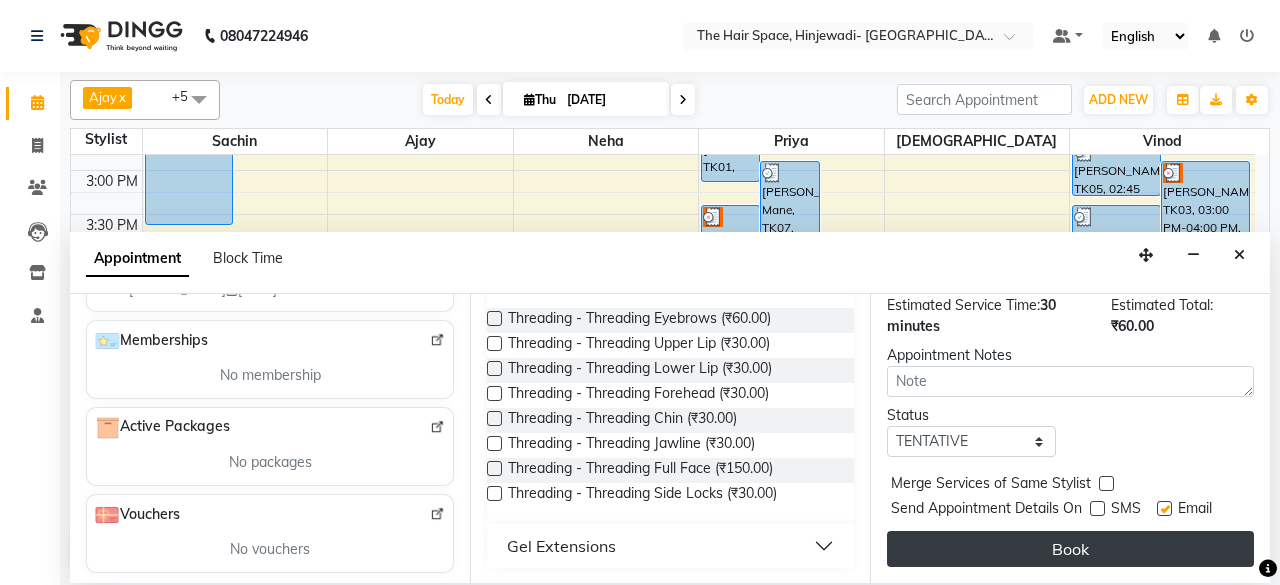 click on "Book" at bounding box center (1070, 549) 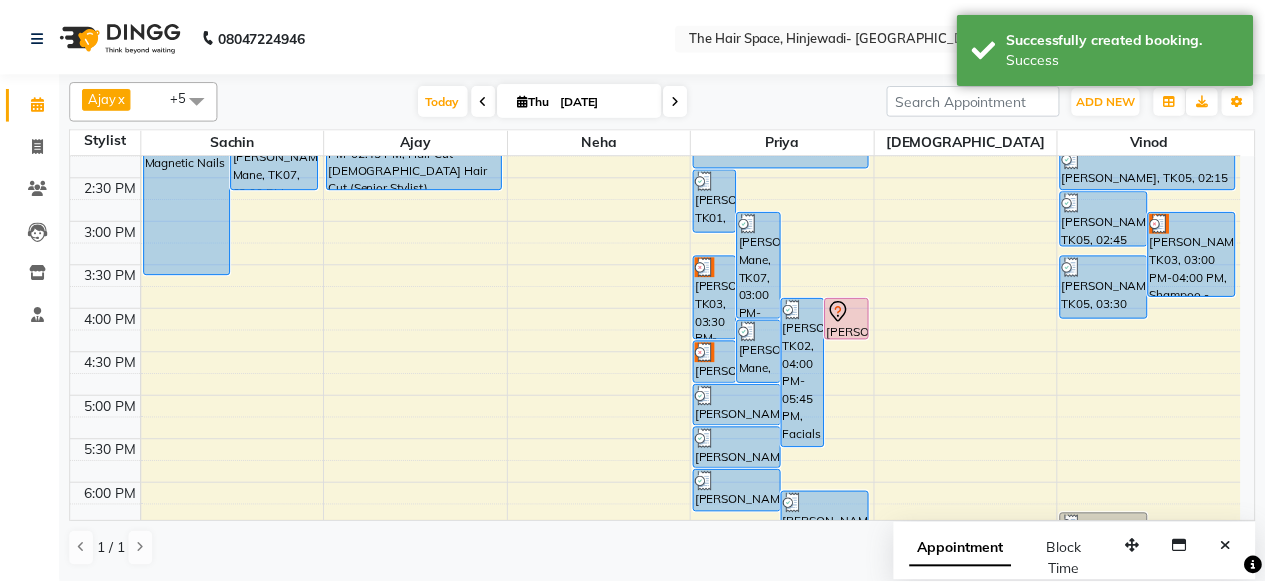 scroll, scrollTop: 429, scrollLeft: 0, axis: vertical 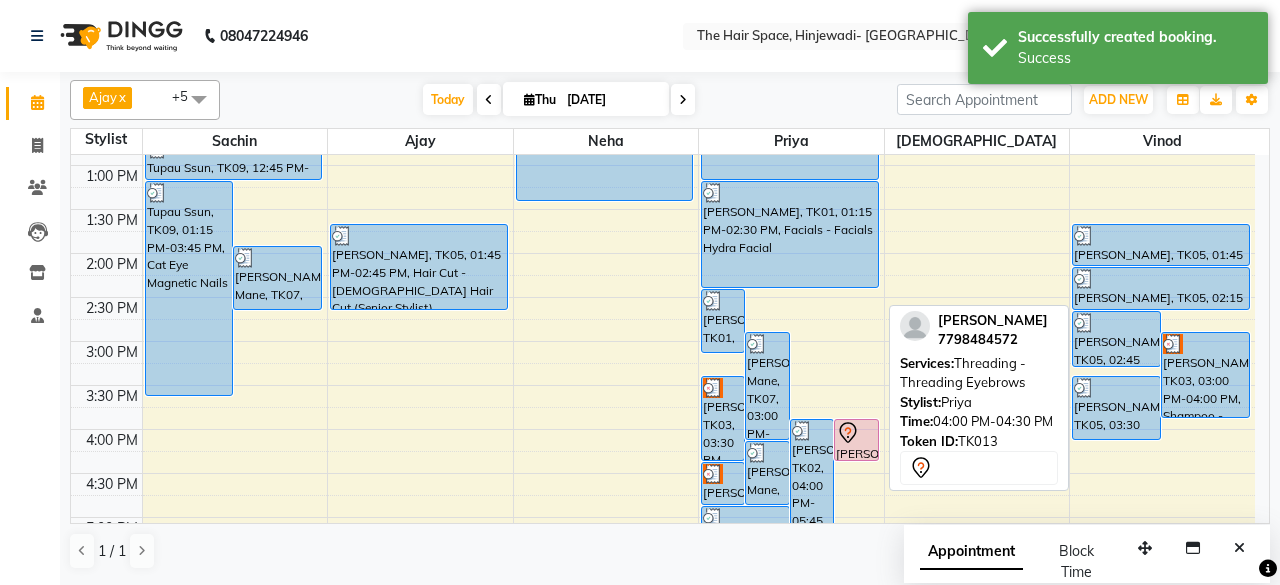 click at bounding box center [856, 433] 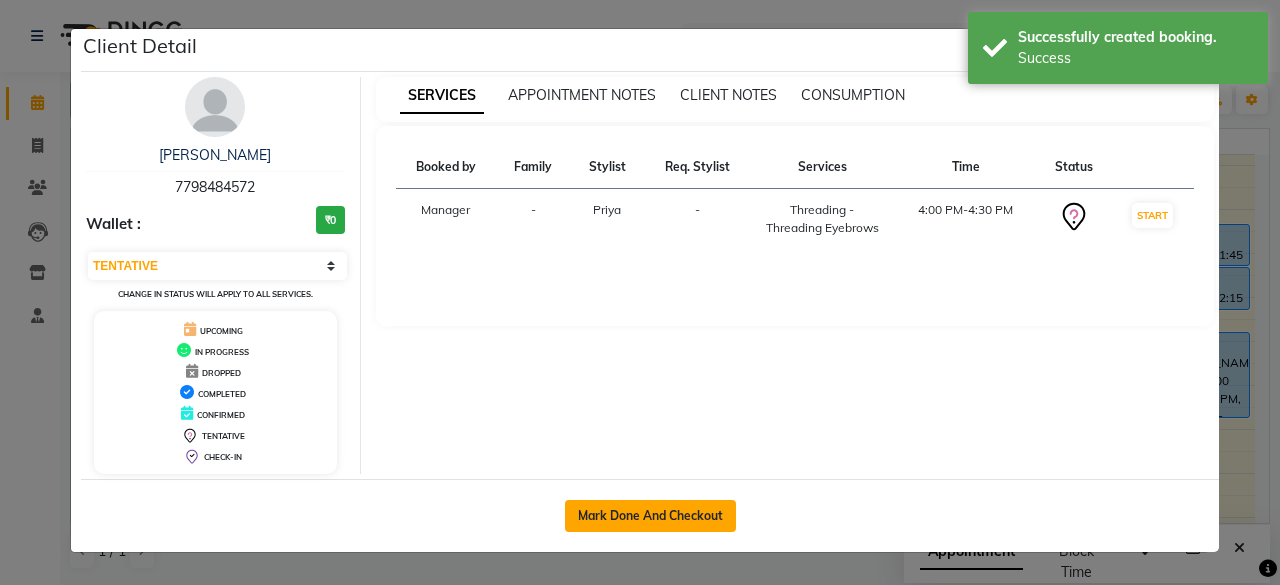 click on "Mark Done And Checkout" 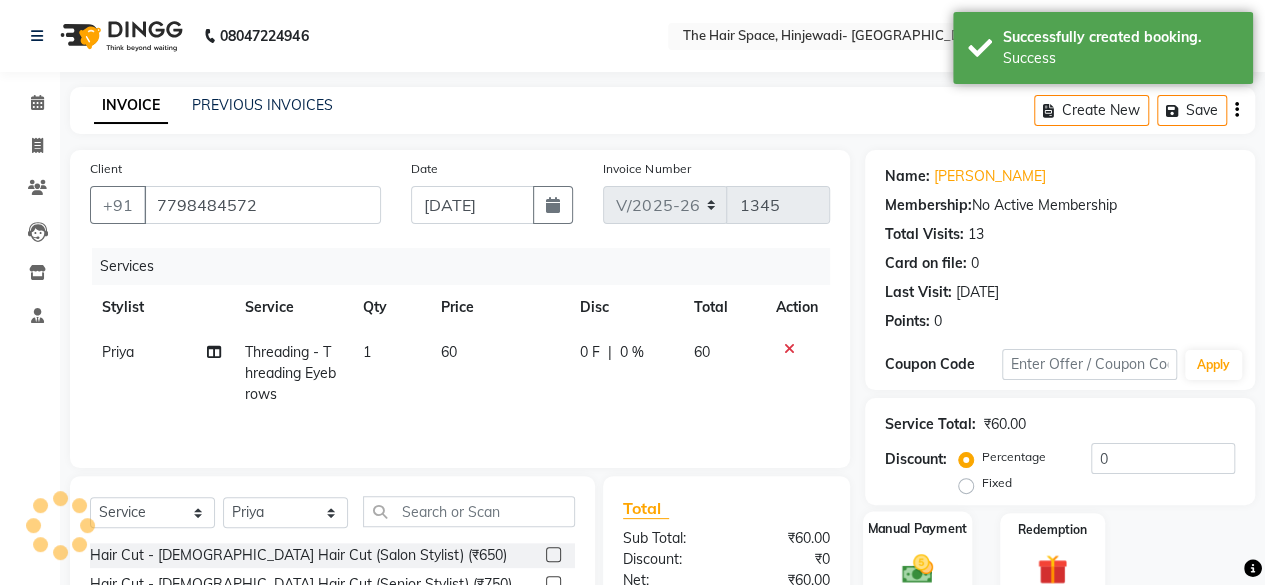 scroll, scrollTop: 215, scrollLeft: 0, axis: vertical 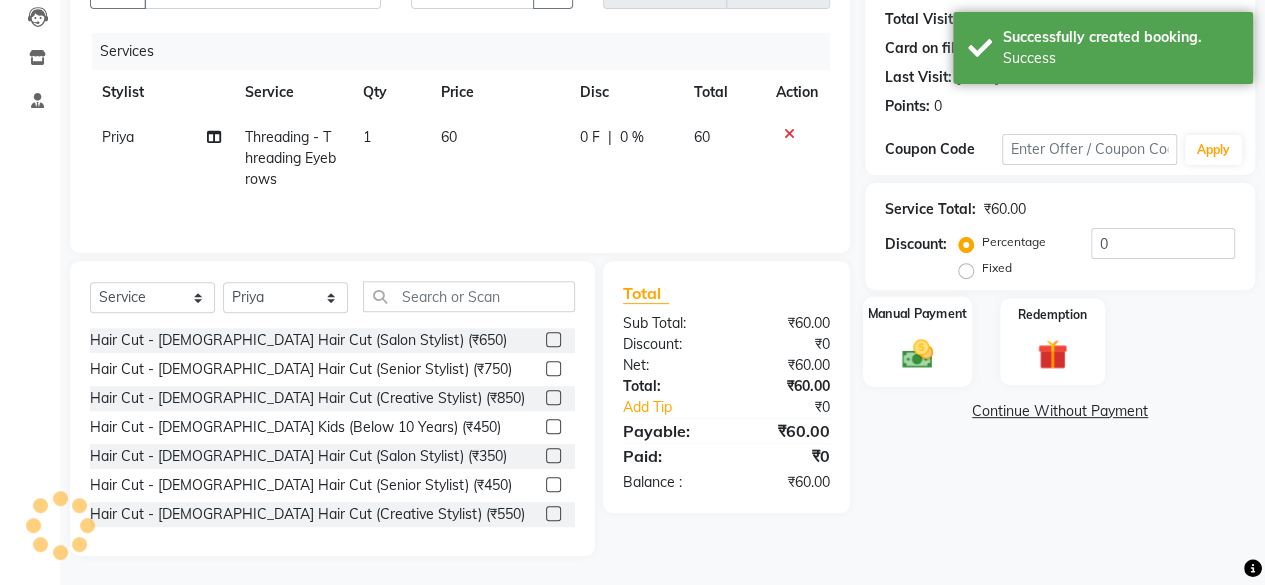 click 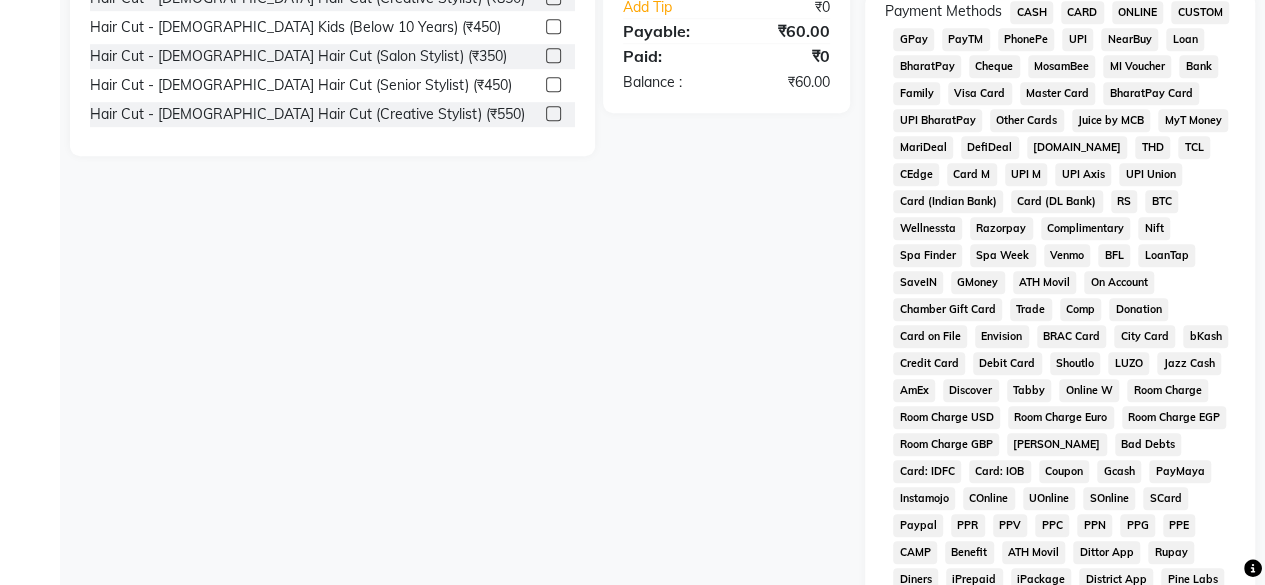 scroll, scrollTop: 115, scrollLeft: 0, axis: vertical 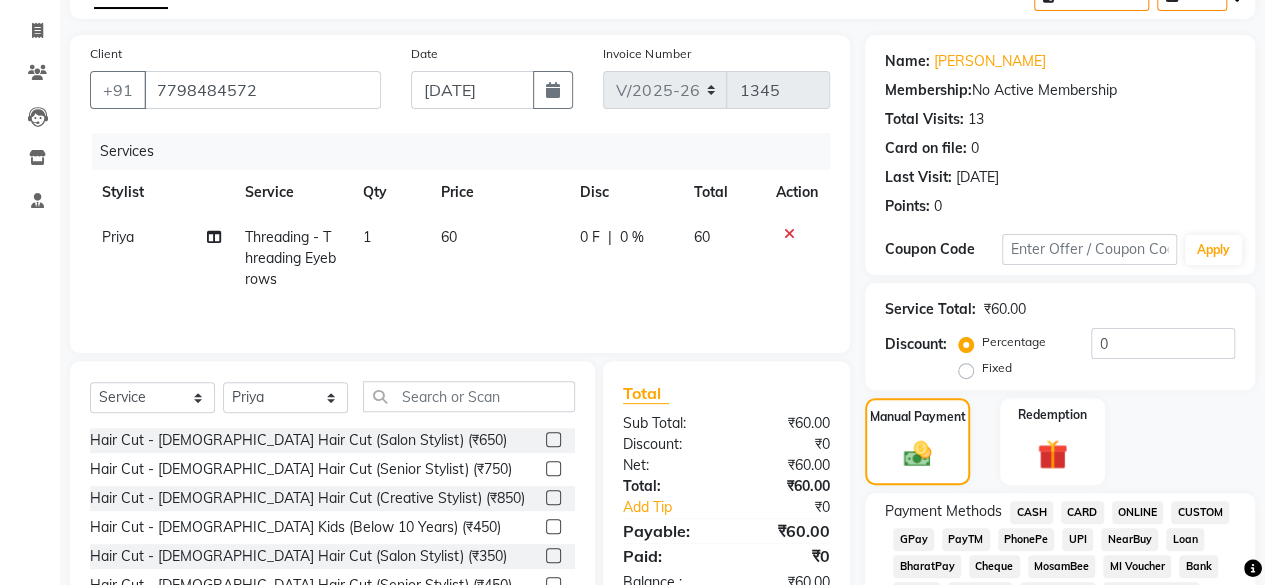 drag, startPoint x: 916, startPoint y: 532, endPoint x: 955, endPoint y: 509, distance: 45.276924 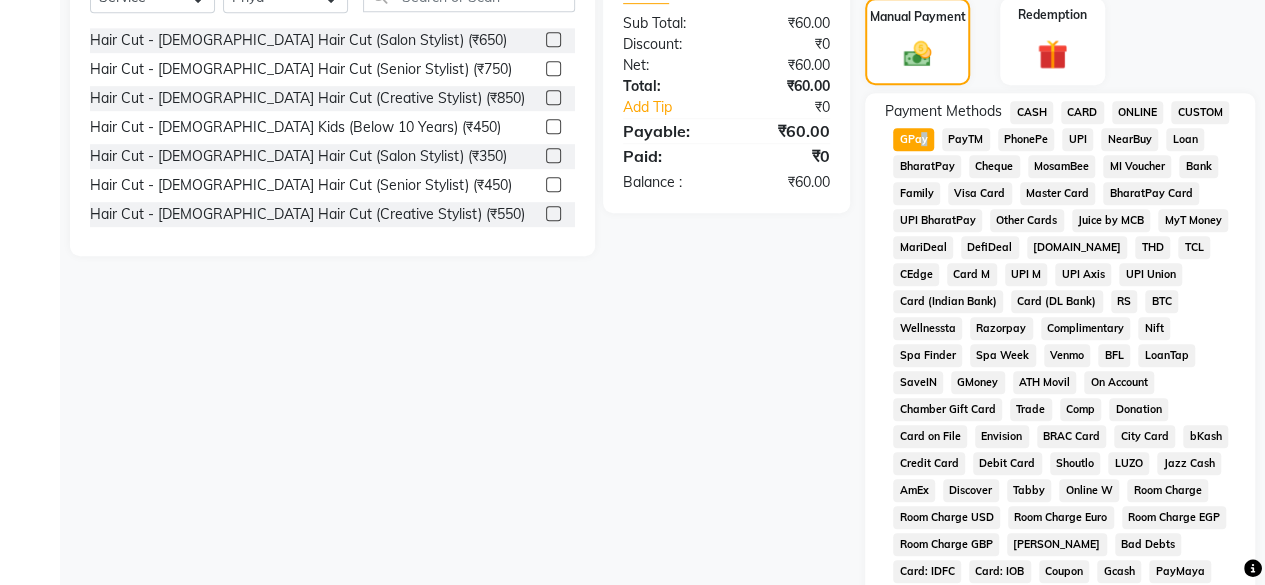 scroll, scrollTop: 972, scrollLeft: 0, axis: vertical 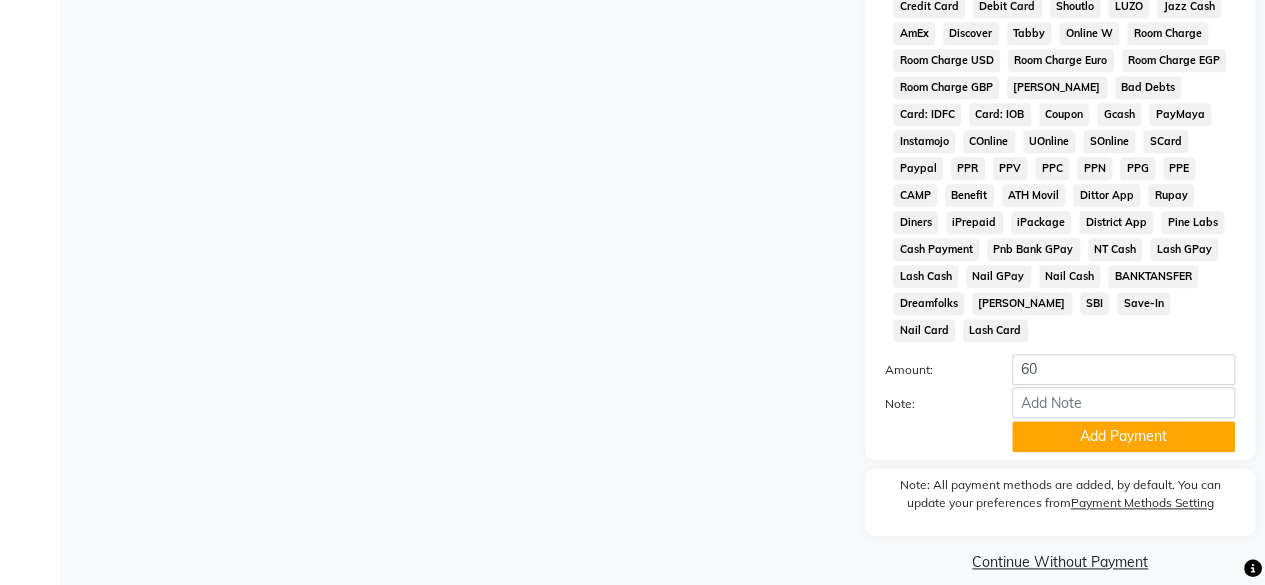 click on "Add Payment" 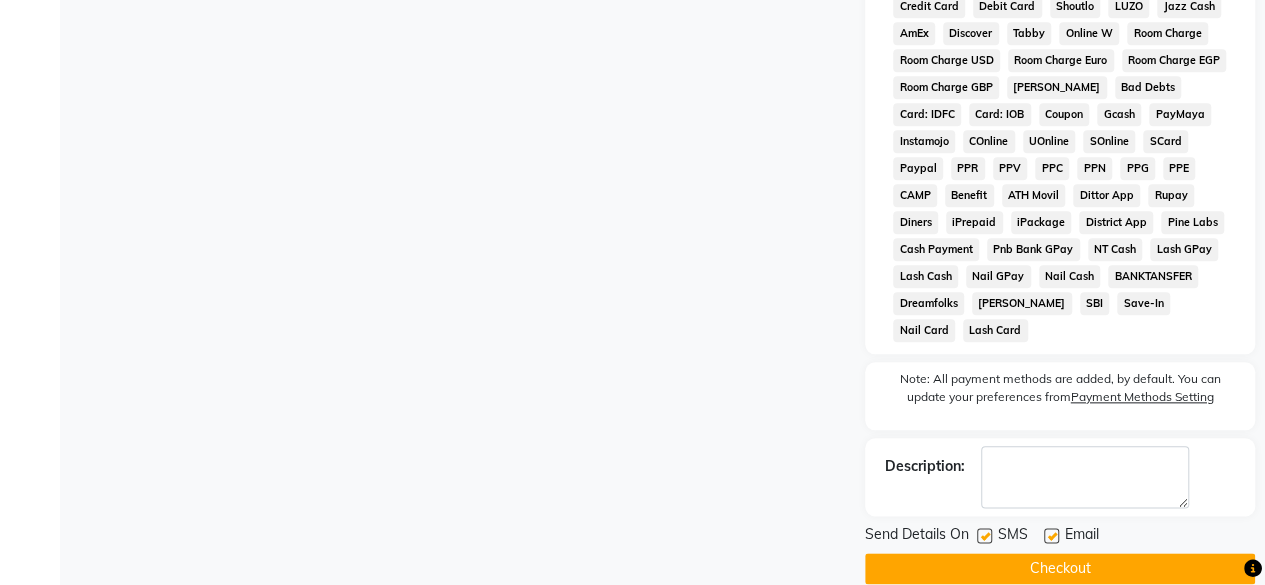 scroll, scrollTop: 978, scrollLeft: 0, axis: vertical 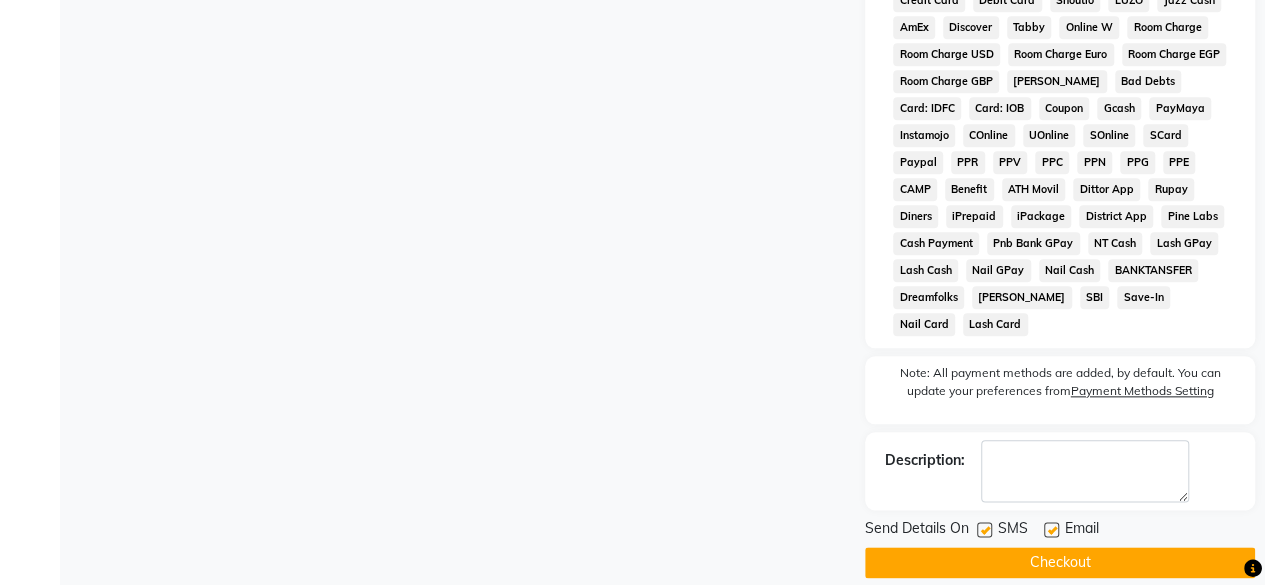 click 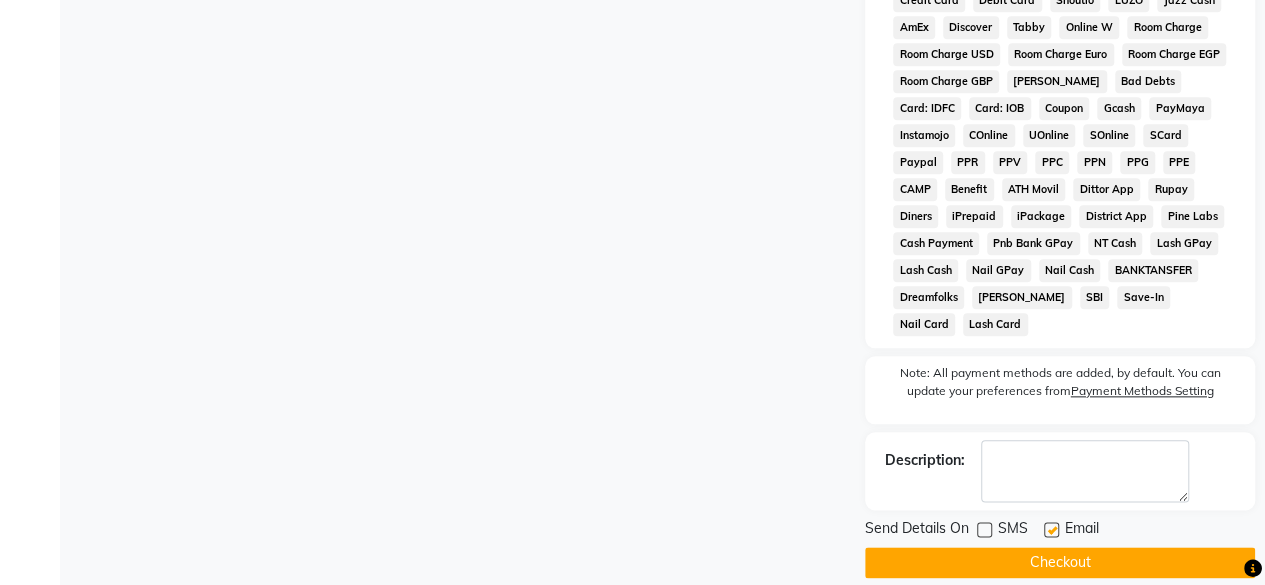 click on "Checkout" 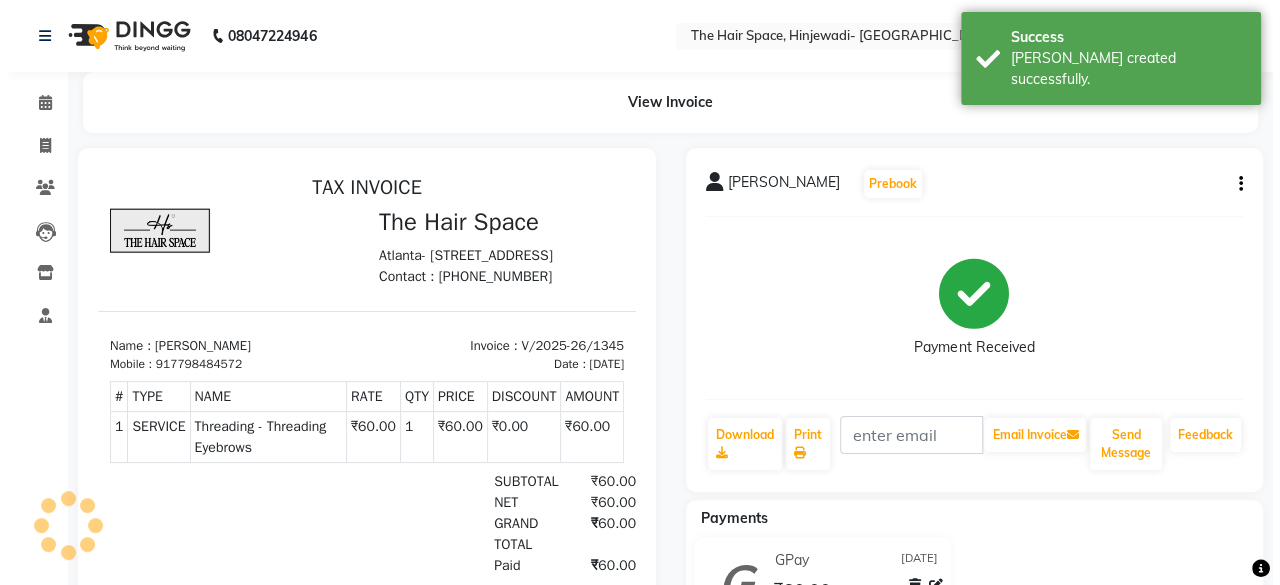 scroll, scrollTop: 0, scrollLeft: 0, axis: both 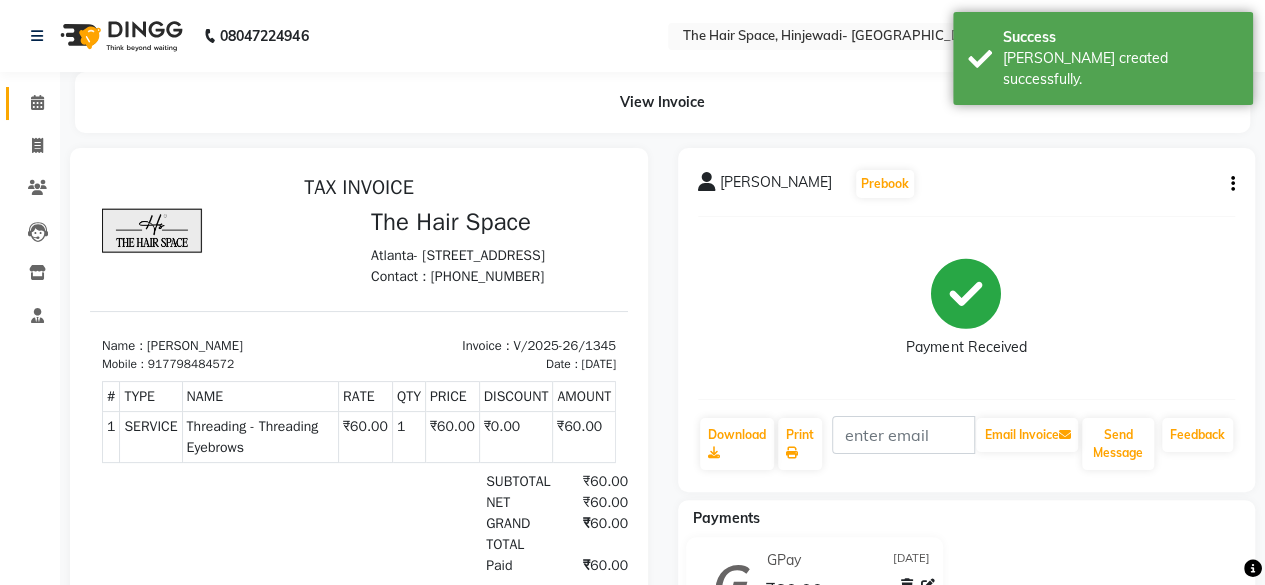 click on "Calendar" 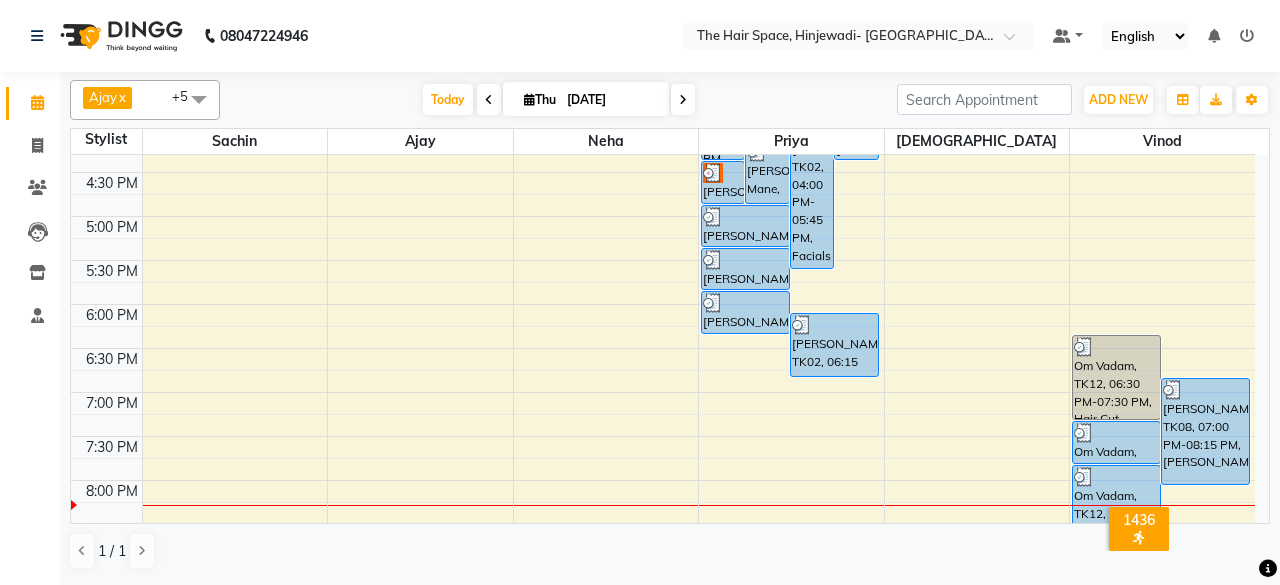 scroll, scrollTop: 729, scrollLeft: 0, axis: vertical 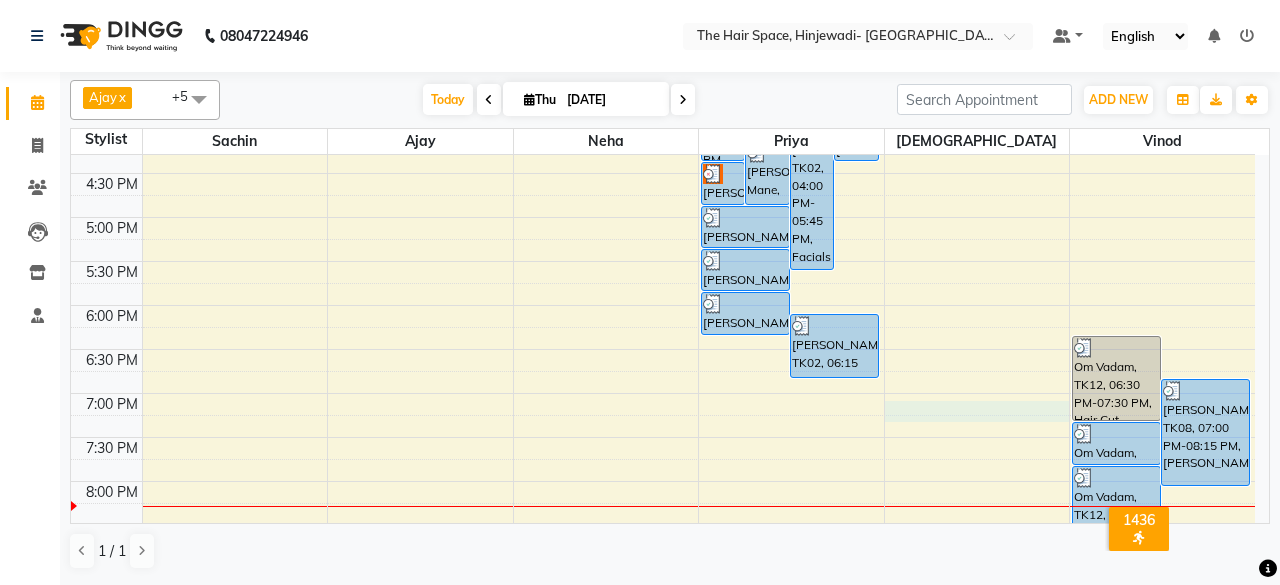 click on "8:00 AM 8:30 AM 9:00 AM 9:30 AM 10:00 AM 10:30 AM 11:00 AM 11:30 AM 12:00 PM 12:30 PM 1:00 PM 1:30 PM 2:00 PM 2:30 PM 3:00 PM 3:30 PM 4:00 PM 4:30 PM 5:00 PM 5:30 PM 6:00 PM 6:30 PM 7:00 PM 7:30 PM 8:00 PM 8:30 PM 9:00 PM 9:30 PM 10:00 PM 10:30 PM     Tupau Ssun, TK09, 01:15 PM-03:45 PM, Cat Eye Magnetic Nails     [PERSON_NAME] Mane, TK07, 02:00 PM-02:45 PM, gel polish Removel     Dr pallaui Amrutlar, TK10, 12:00 PM-12:30 PM, Threading - Threading Eyebrows     Tupau Ssun, TK09, 12:45 PM-01:15 PM, 1 tip Repalcement     [PERSON_NAME], TK05, 01:45 PM-02:45 PM, Hair Cut - [DEMOGRAPHIC_DATA] Hair Cut (Senior Stylist)     [PERSON_NAME], TK06, 12:00 PM-01:30 PM, Manicure - Regular     [PERSON_NAME], TK01, 02:30 PM-03:15 PM, [PERSON_NAME] Face-Neck     [PERSON_NAME] Mane, TK07, 03:00 PM-04:15 PM, Pedicure - Advance     [PERSON_NAME]..Coupon, TK02, 04:00 PM-05:45 PM, Facials - Facials Hydra Facial     [PERSON_NAME], TK13, 04:00 PM-04:30 PM, Threading - Threading Eyebrows" at bounding box center (663, 85) 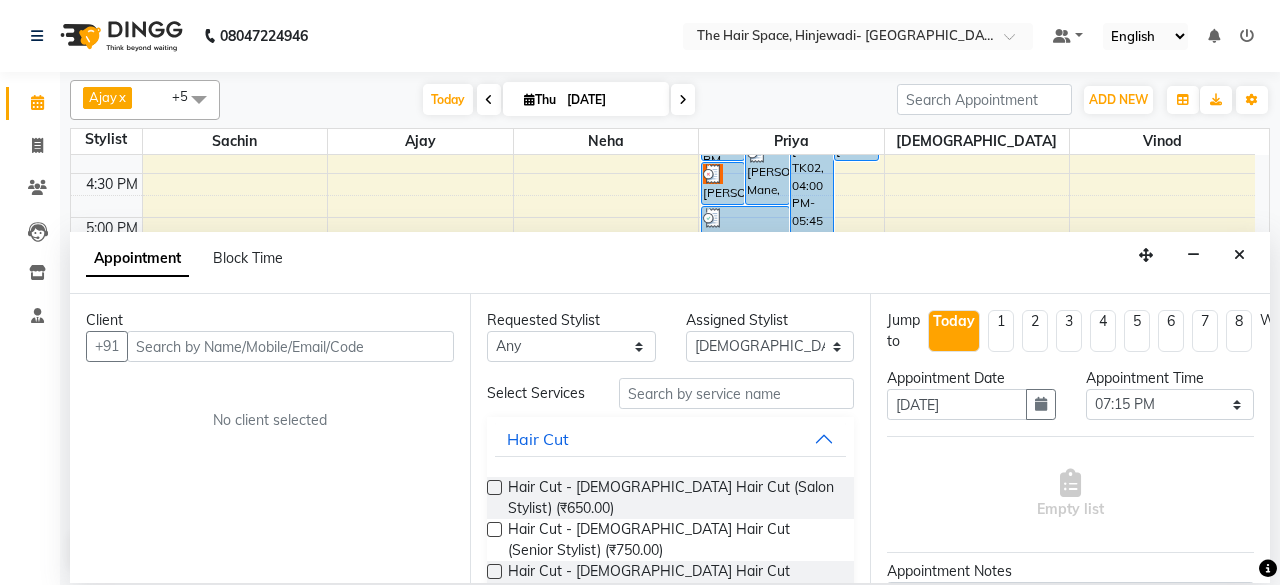 click at bounding box center (290, 346) 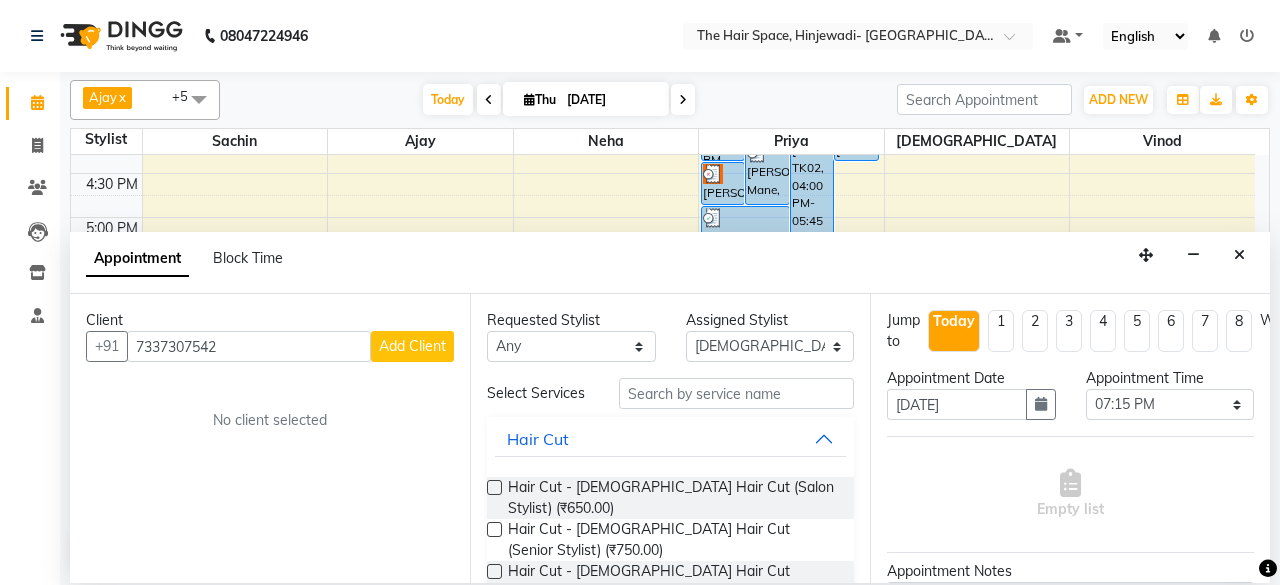 click on "Add Client" at bounding box center (412, 346) 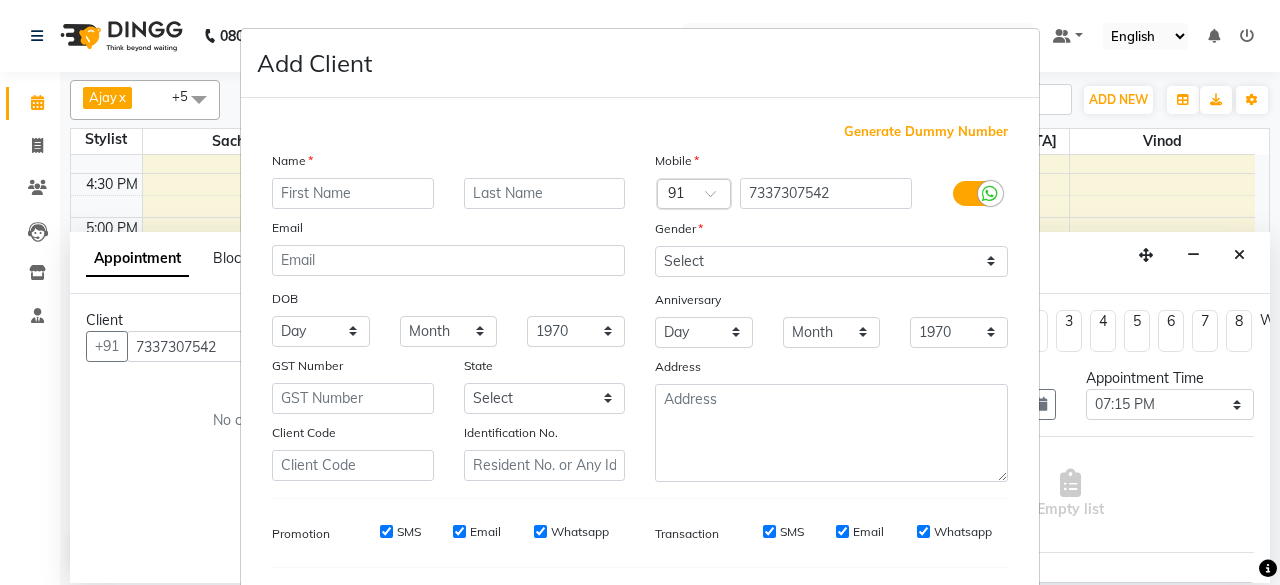 click at bounding box center (353, 193) 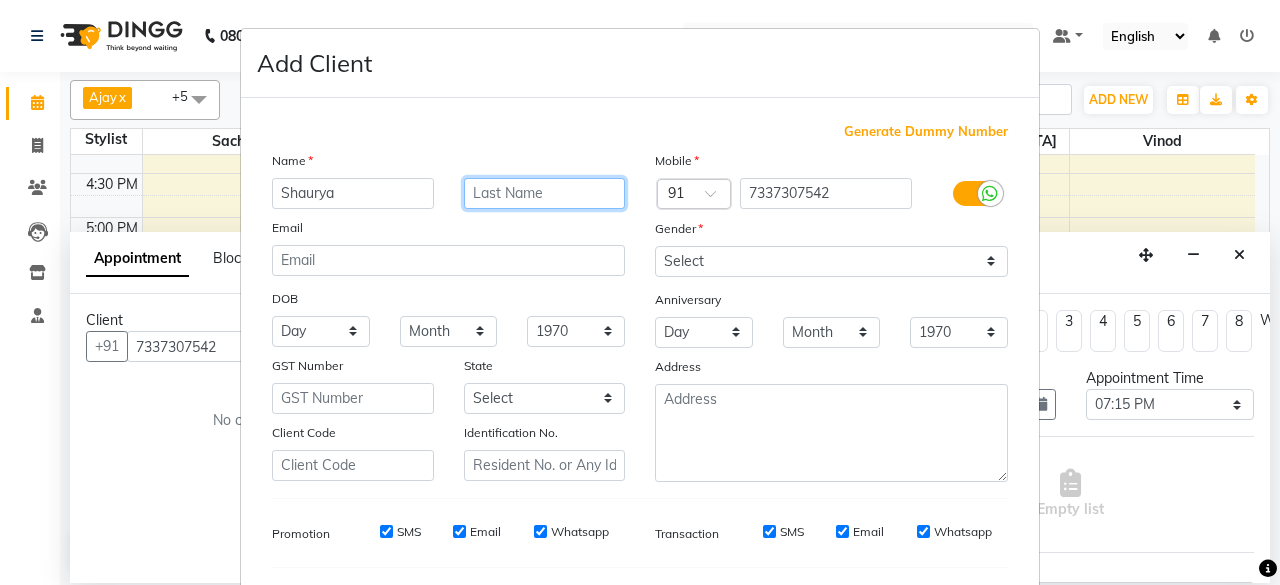 click at bounding box center [545, 193] 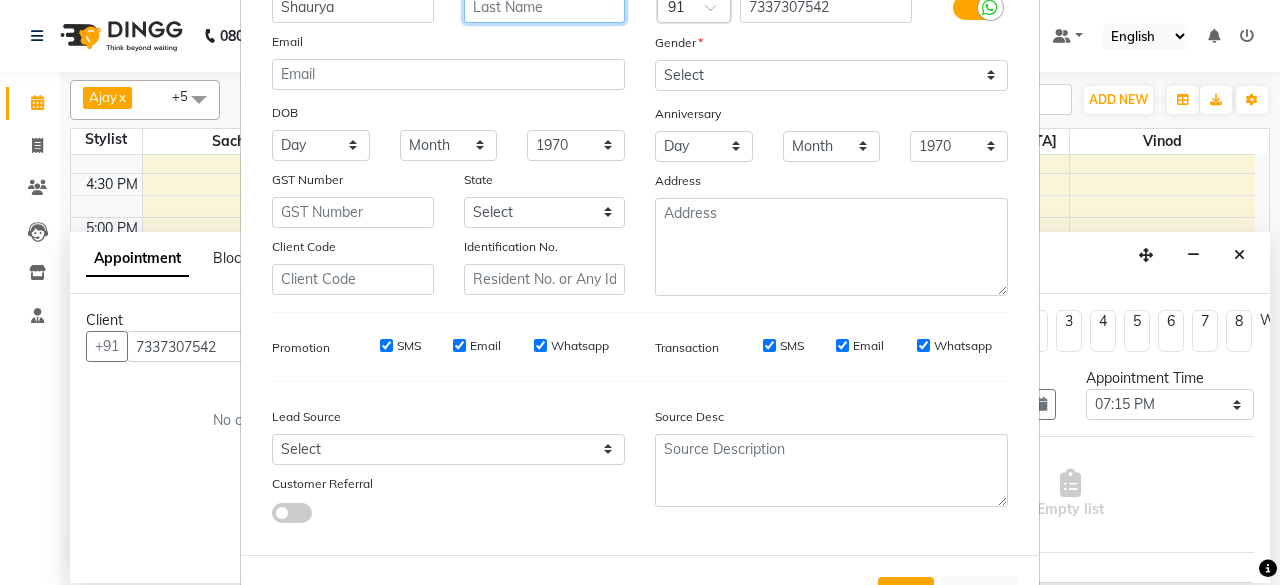 scroll, scrollTop: 260, scrollLeft: 0, axis: vertical 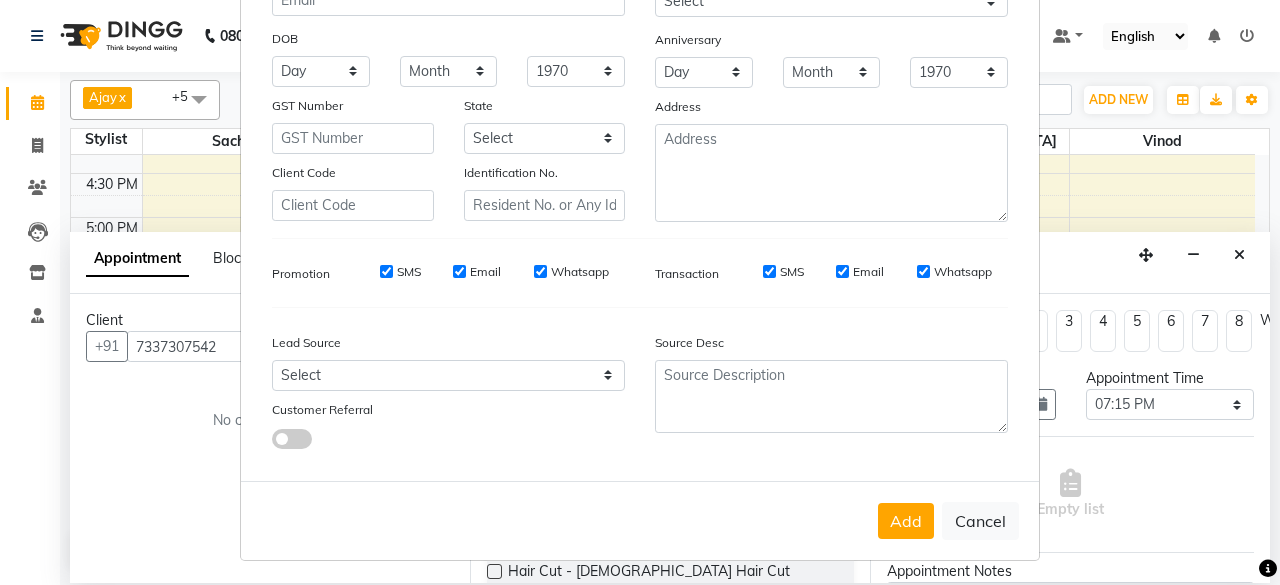 click on "Add" at bounding box center (906, 521) 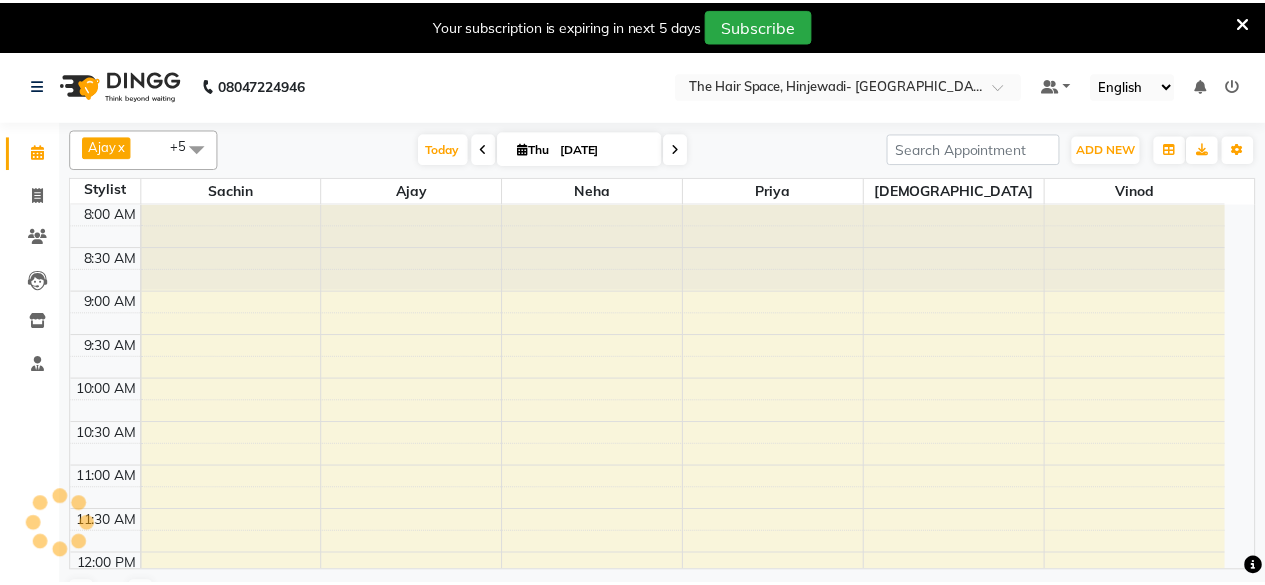 scroll, scrollTop: 0, scrollLeft: 0, axis: both 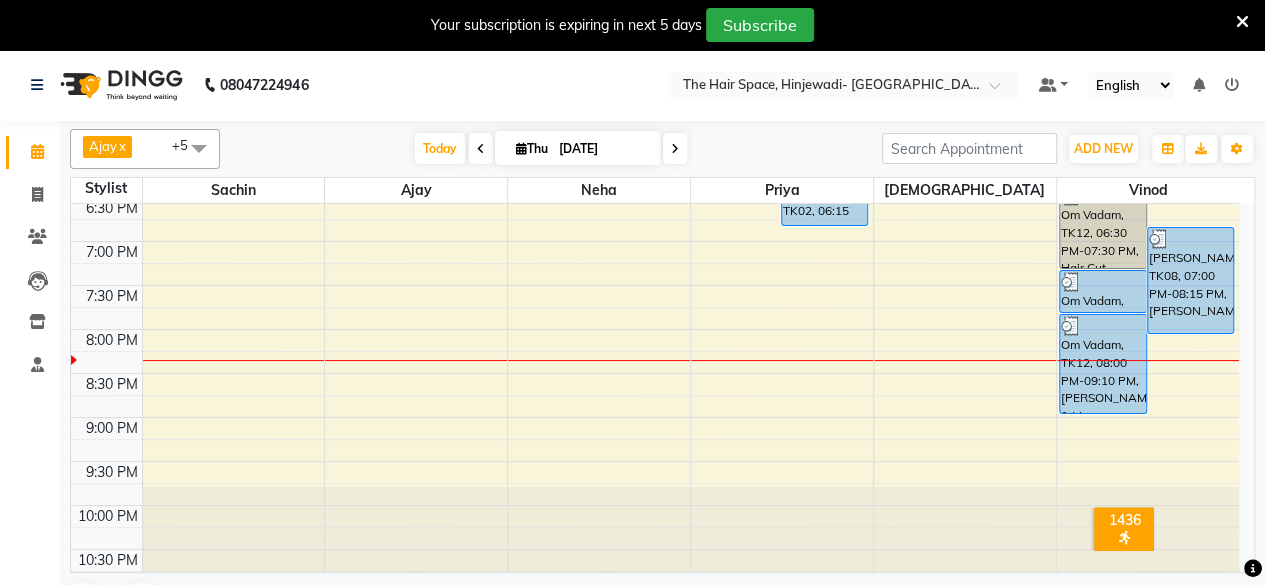 click on "8:00 AM 8:30 AM 9:00 AM 9:30 AM 10:00 AM 10:30 AM 11:00 AM 11:30 AM 12:00 PM 12:30 PM 1:00 PM 1:30 PM 2:00 PM 2:30 PM 3:00 PM 3:30 PM 4:00 PM 4:30 PM 5:00 PM 5:30 PM 6:00 PM 6:30 PM 7:00 PM 7:30 PM 8:00 PM 8:30 PM 9:00 PM 9:30 PM 10:00 PM 10:30 PM     Tupau Ssun, TK09, 01:15 PM-03:45 PM, Cat Eye Magnetic Nails     [PERSON_NAME] Mane, TK07, 02:00 PM-02:45 PM, gel polish Removel     Dr [PERSON_NAME] Amrutlar, TK10, 12:00 PM-12:30 PM, Threading - Threading Eyebrows     Tupau Ssun, TK09, 12:45 PM-01:15 PM, 1 tip Repalcement     [PERSON_NAME], TK05, 01:45 PM-02:45 PM, Hair Cut - [DEMOGRAPHIC_DATA] Hair Cut (Senior Stylist)     [PERSON_NAME], TK06, 12:00 PM-01:30 PM, Manicure - Regular     [PERSON_NAME], TK01, 02:30 PM-03:15 PM, [PERSON_NAME] Face-Neck     [PERSON_NAME] Mane, TK07, 03:00 PM-04:15 PM, Pedicure - Advance     [PERSON_NAME]..Coupon, TK02, 04:00 PM-05:45 PM, Facials - Facials Hydra Facial     [PERSON_NAME], TK13, 04:00 PM-04:30 PM, Threading - Threading Eyebrows" at bounding box center (655, -67) 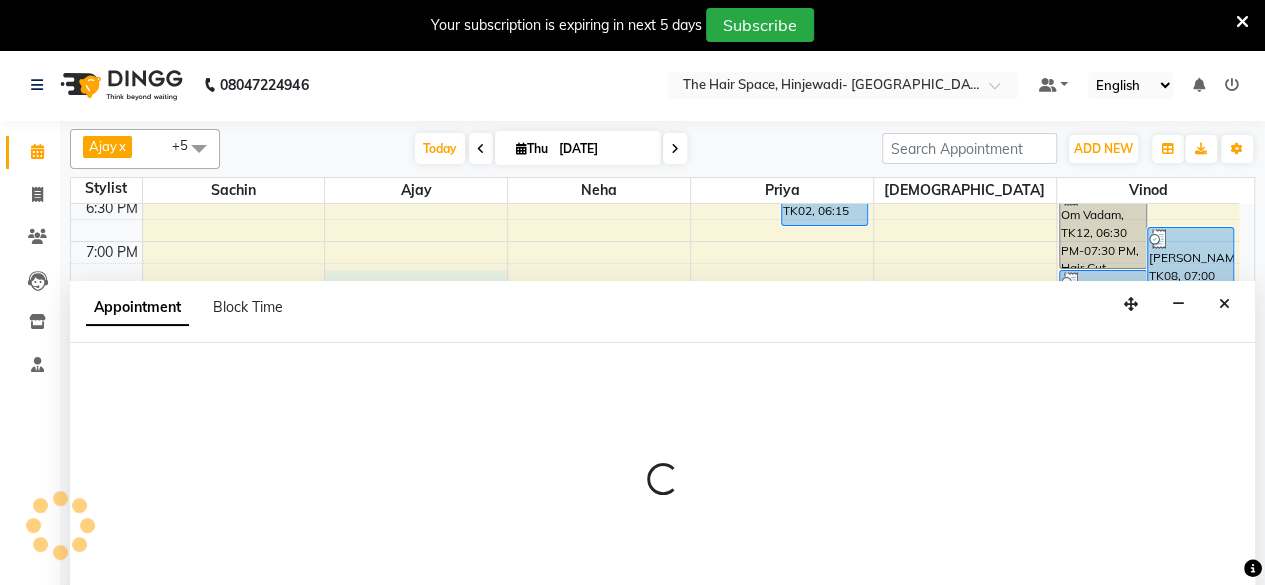 select on "52403" 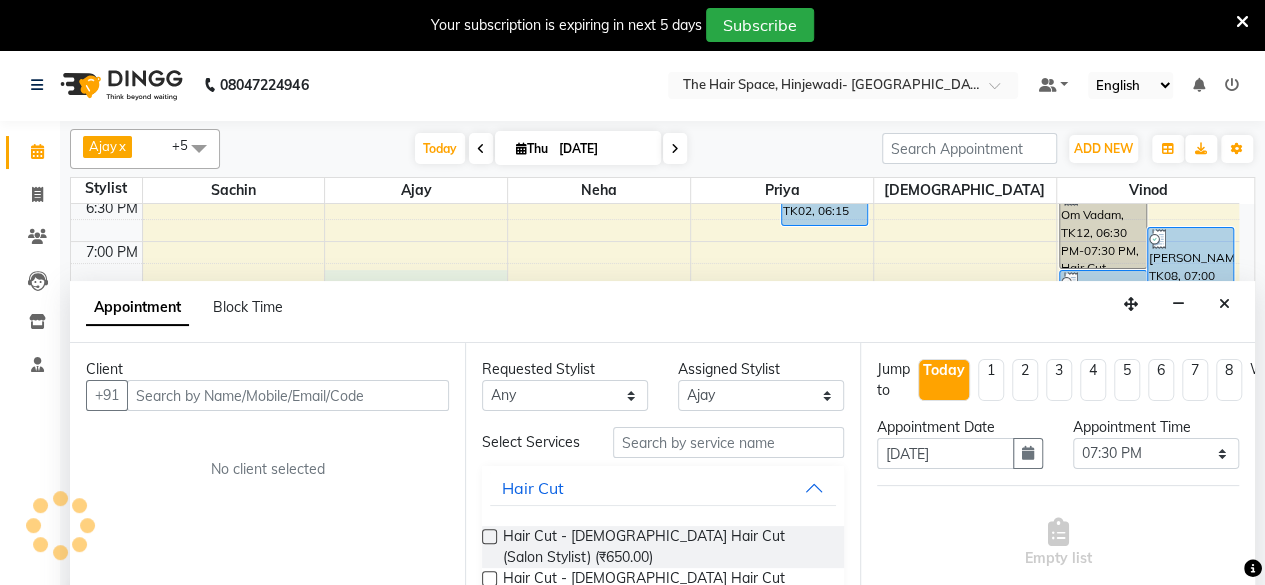 scroll, scrollTop: 5, scrollLeft: 0, axis: vertical 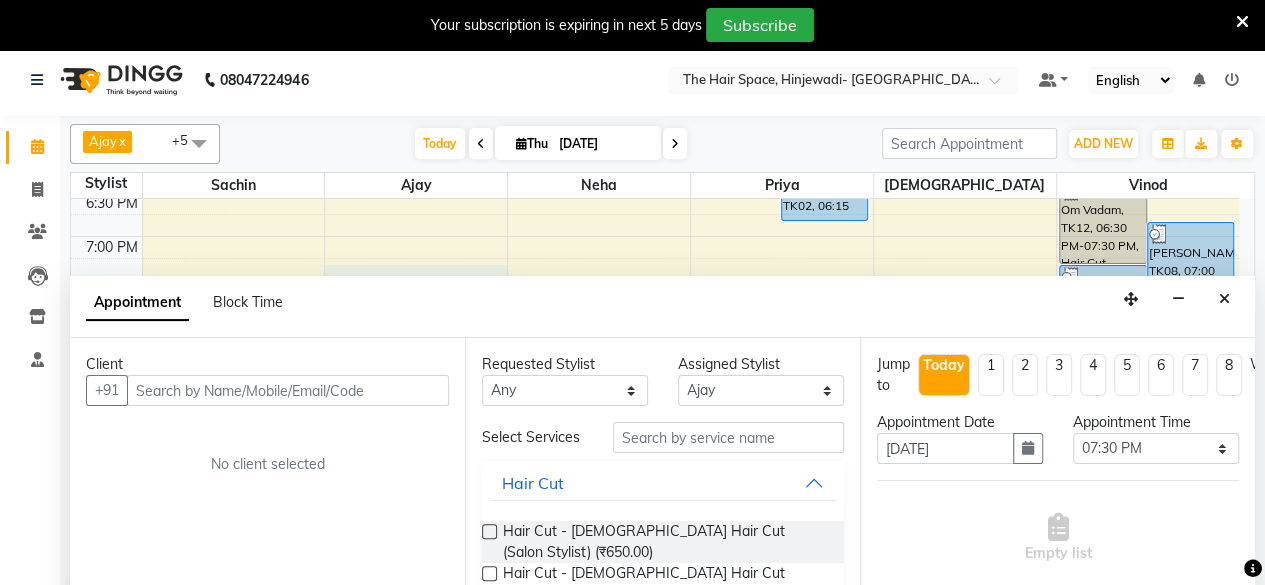 click at bounding box center [288, 390] 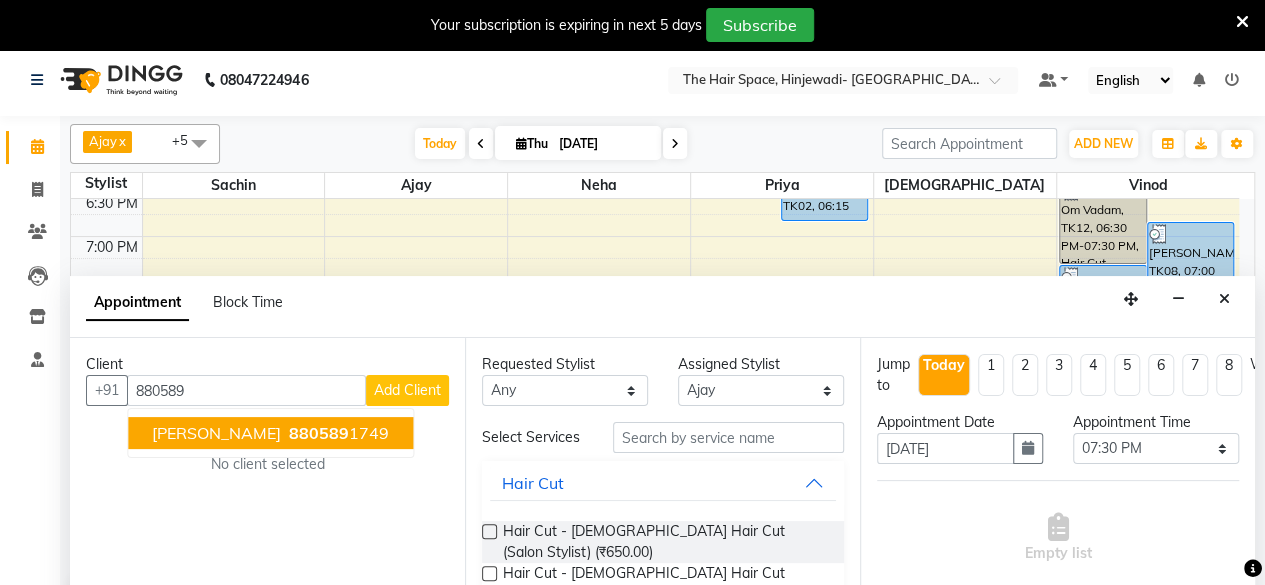 click on "880589 1749" at bounding box center [337, 433] 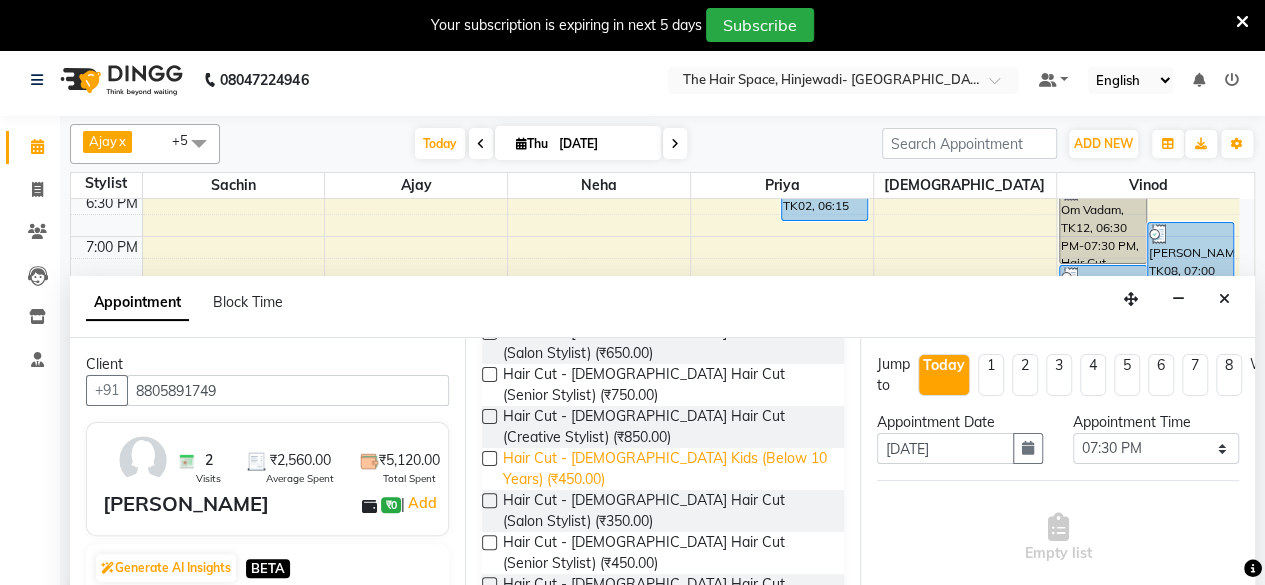 scroll, scrollTop: 200, scrollLeft: 0, axis: vertical 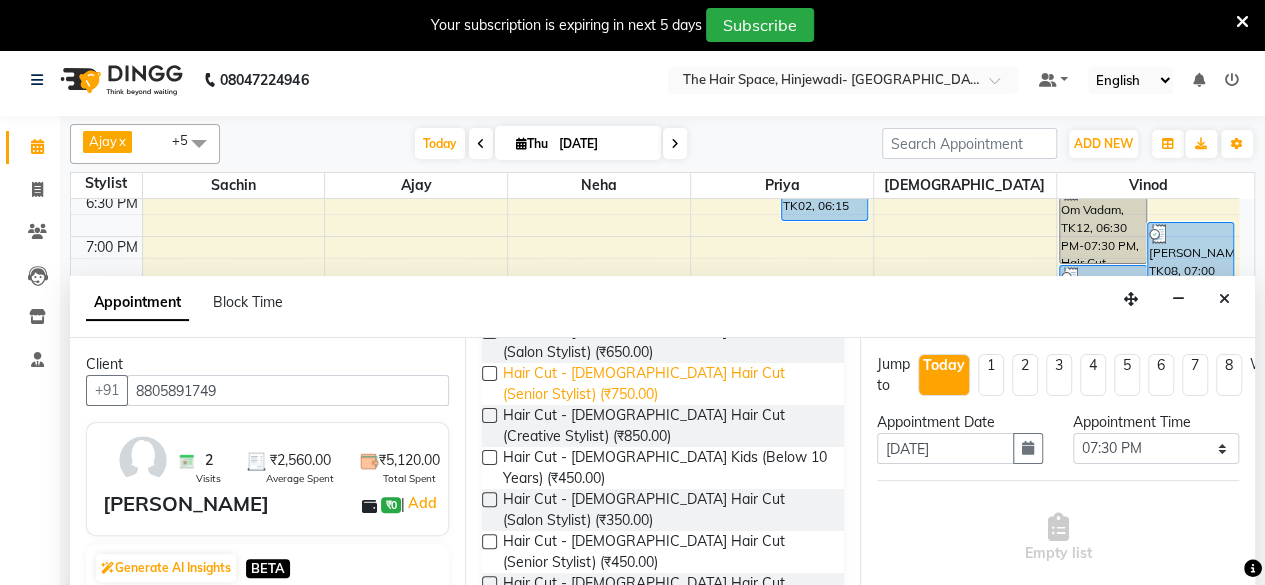 type on "8805891749" 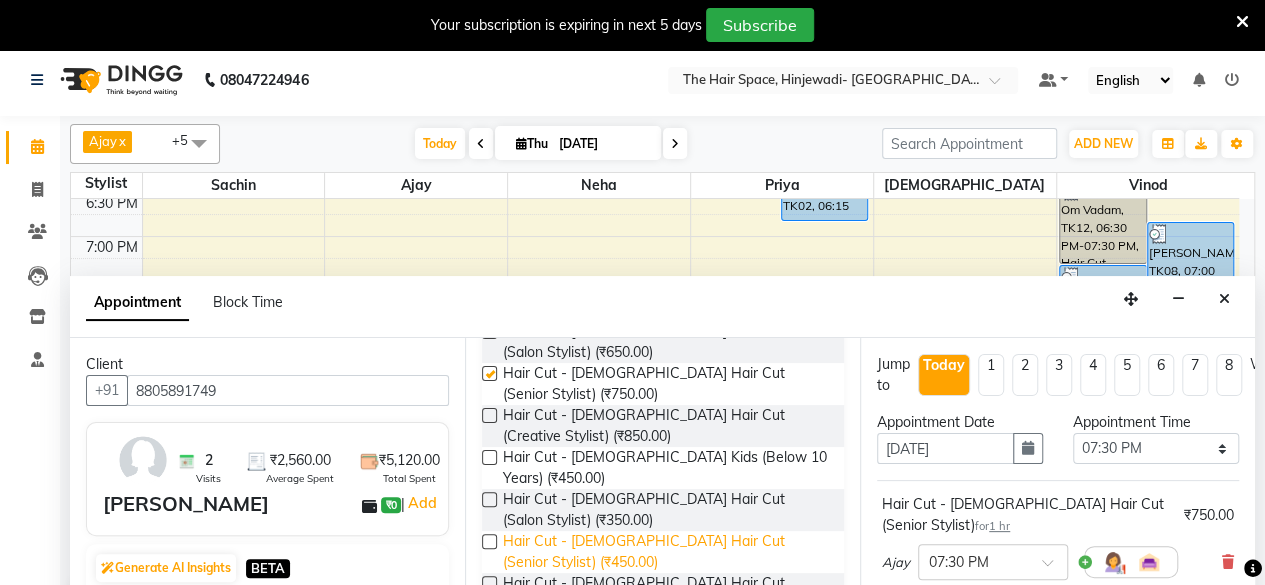 checkbox on "false" 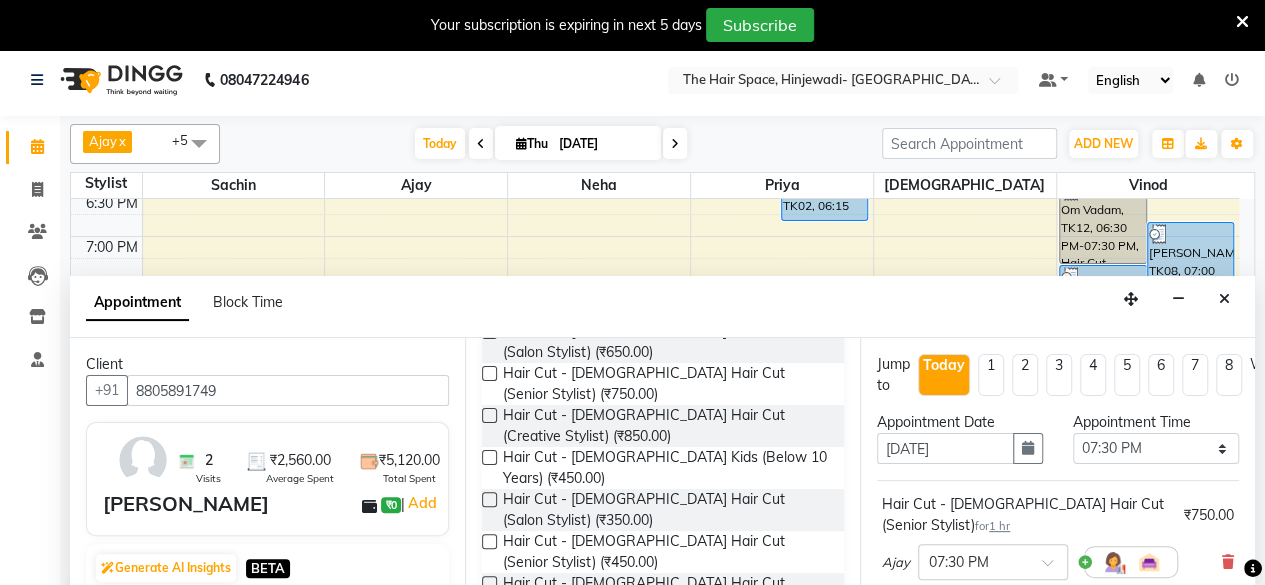 scroll, scrollTop: 292, scrollLeft: 0, axis: vertical 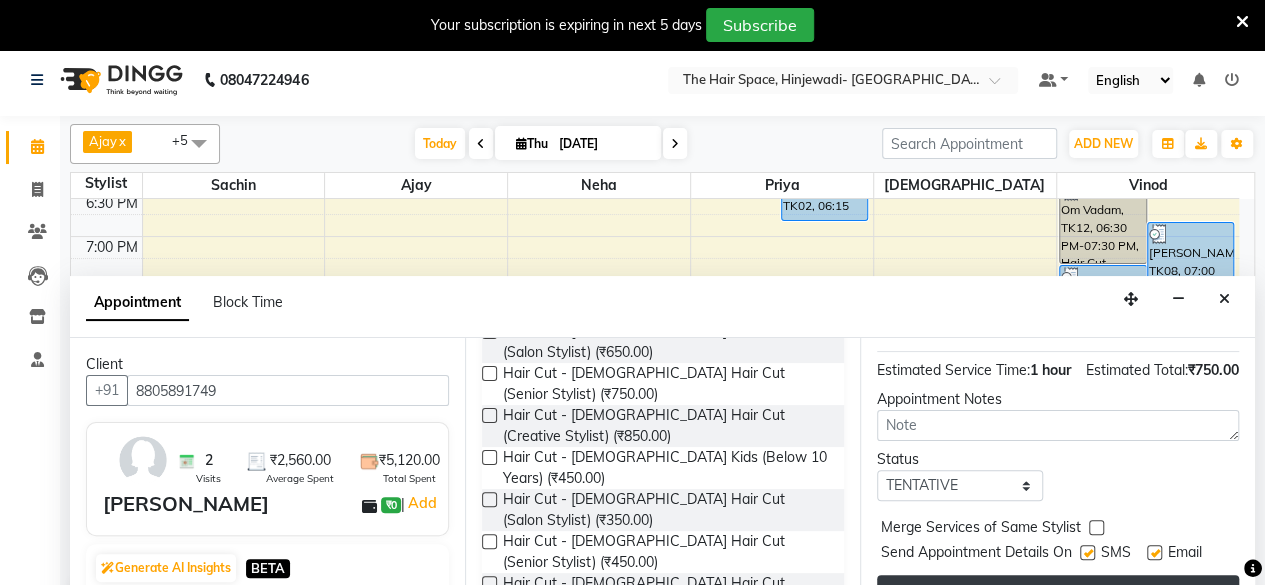 drag, startPoint x: 1088, startPoint y: 535, endPoint x: 1082, endPoint y: 562, distance: 27.658634 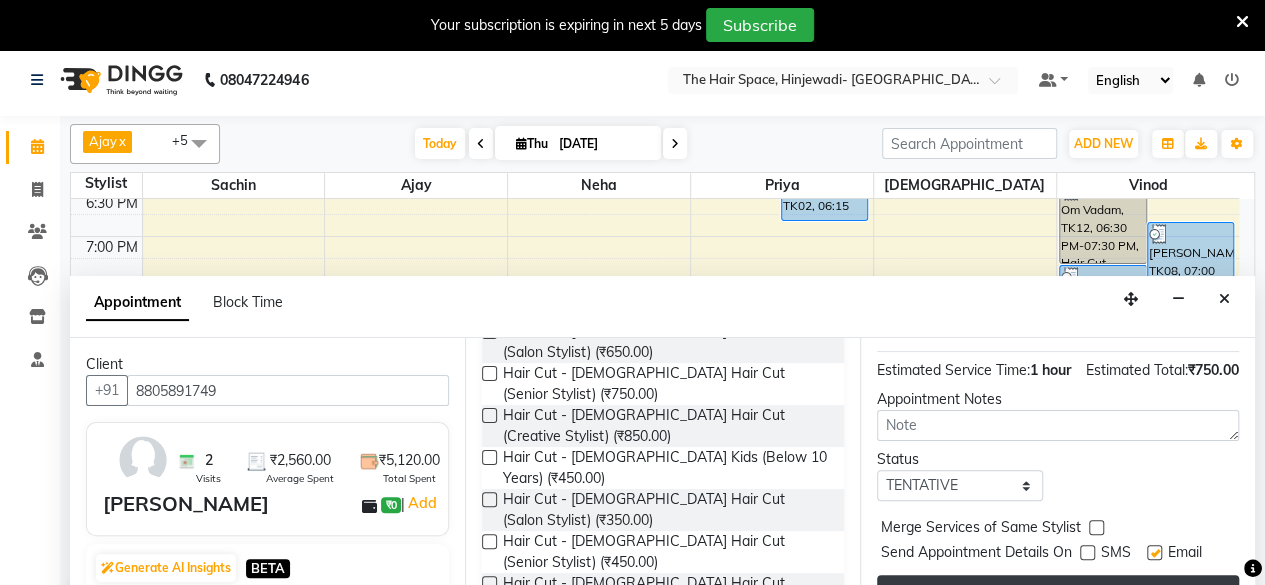 click on "Book" at bounding box center (1058, 593) 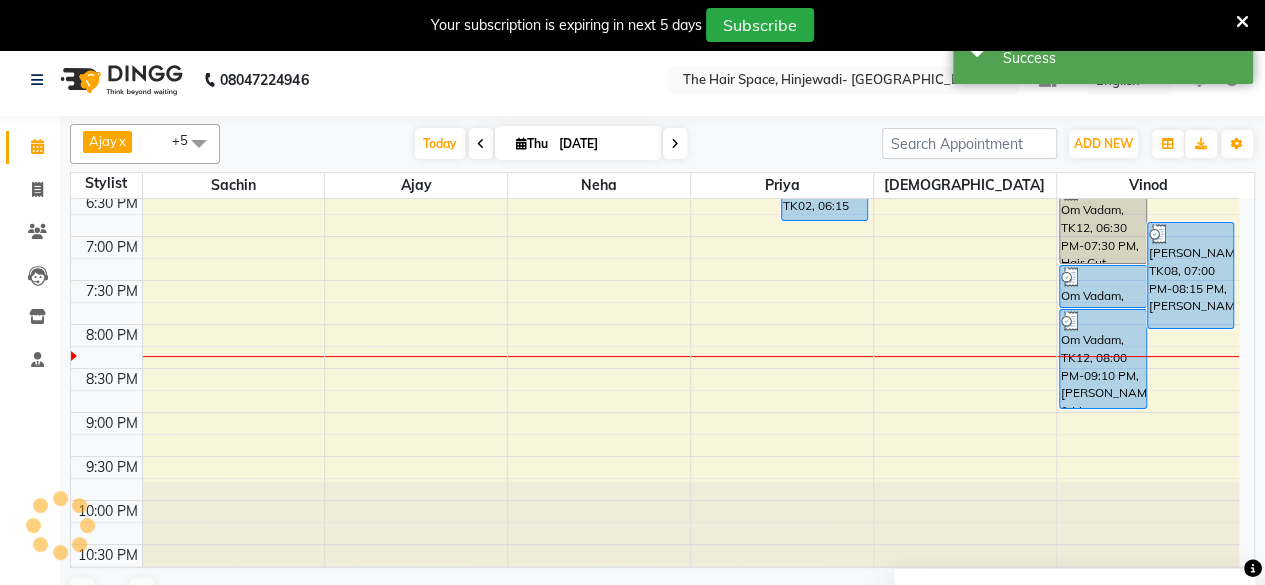 scroll, scrollTop: 0, scrollLeft: 0, axis: both 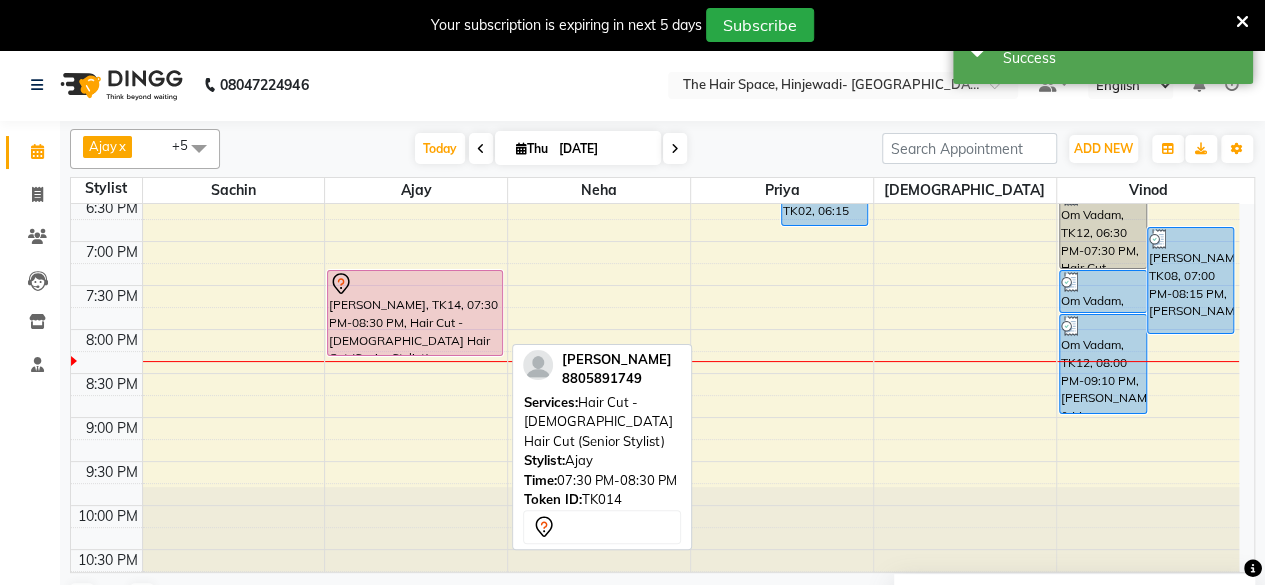 click on "Kiran Gadekar, TK05, 01:45 PM-02:45 PM, Hair Cut - Female Hair Cut (Senior Stylist)             Malika Sen, TK14, 07:30 PM-08:30 PM, Hair Cut - Female Hair Cut (Senior Stylist)" at bounding box center (416, -67) 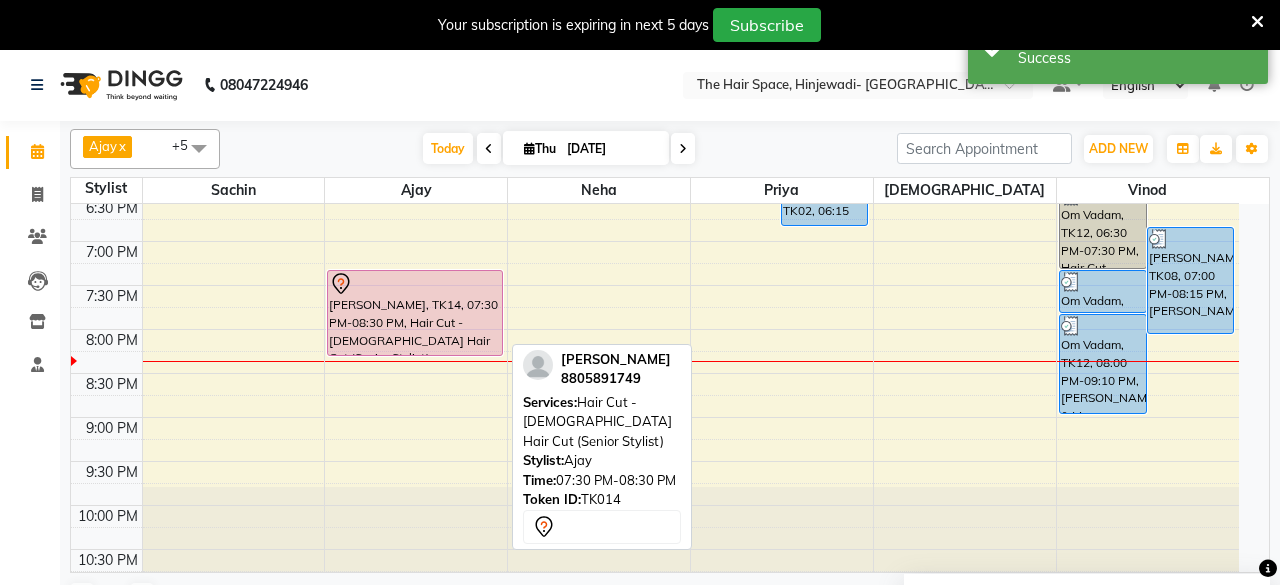 select on "7" 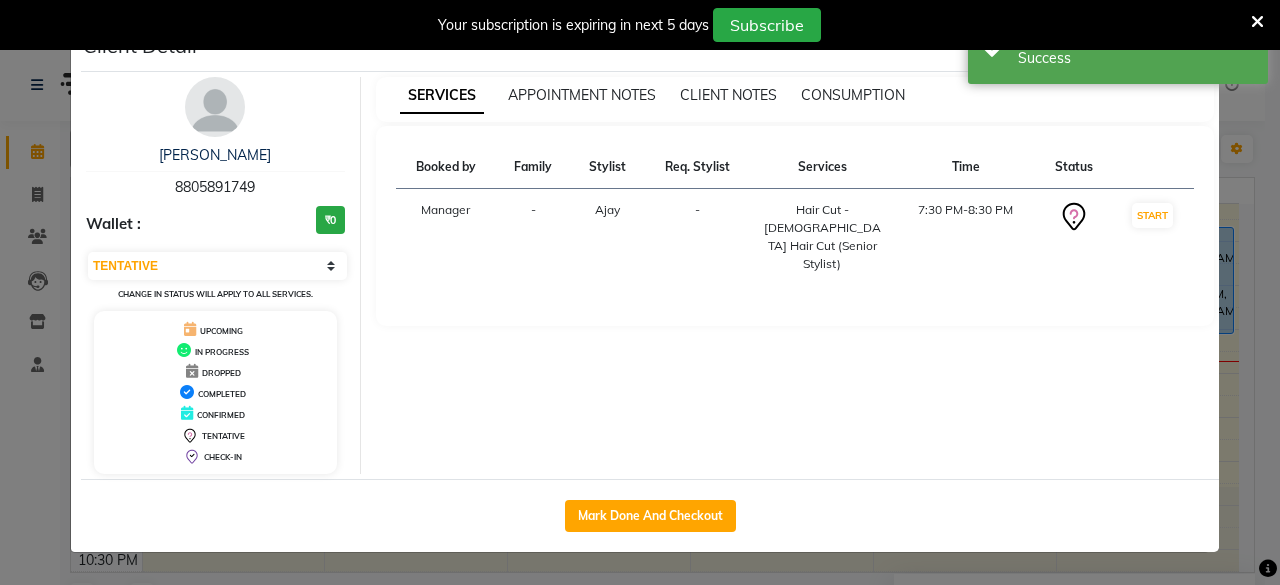 click at bounding box center (215, 107) 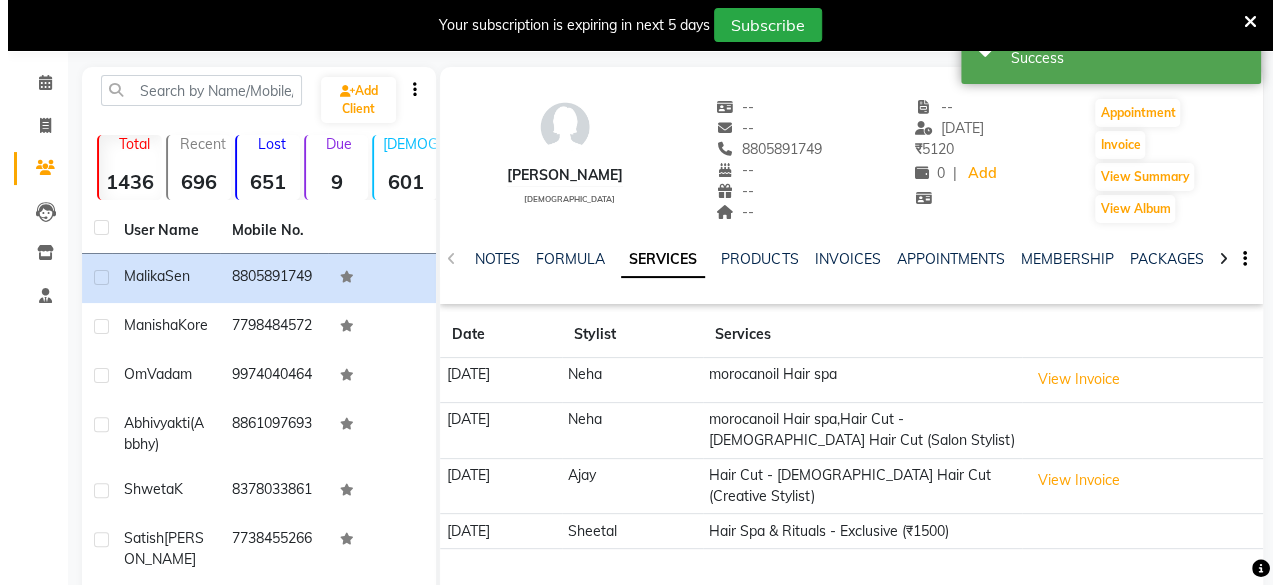 scroll, scrollTop: 100, scrollLeft: 0, axis: vertical 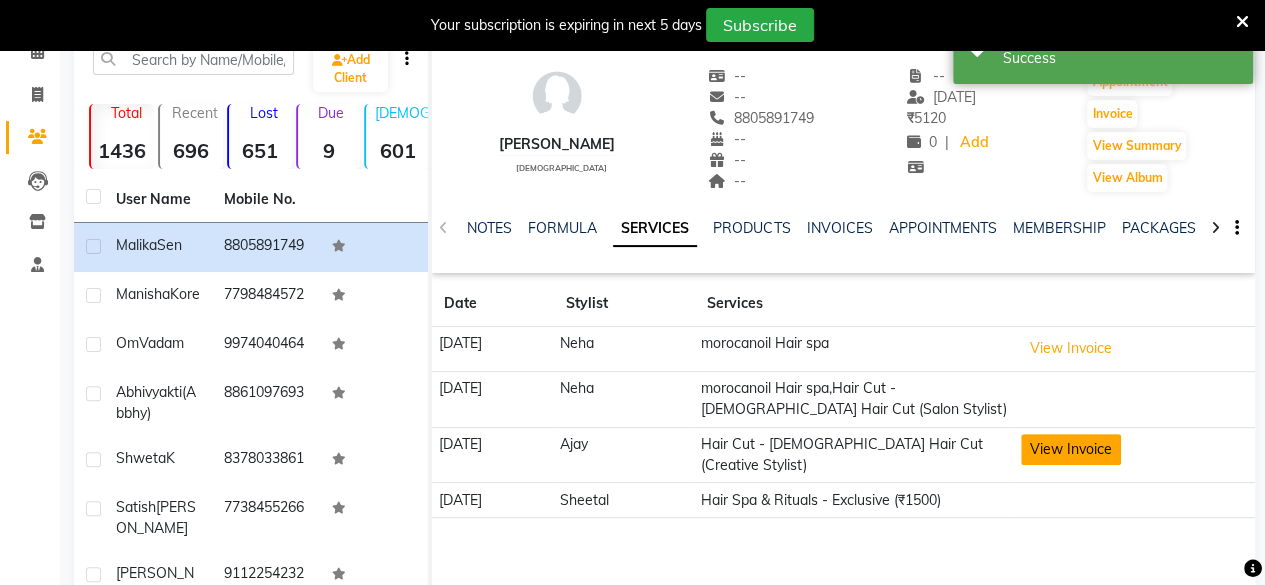 click on "View Invoice" 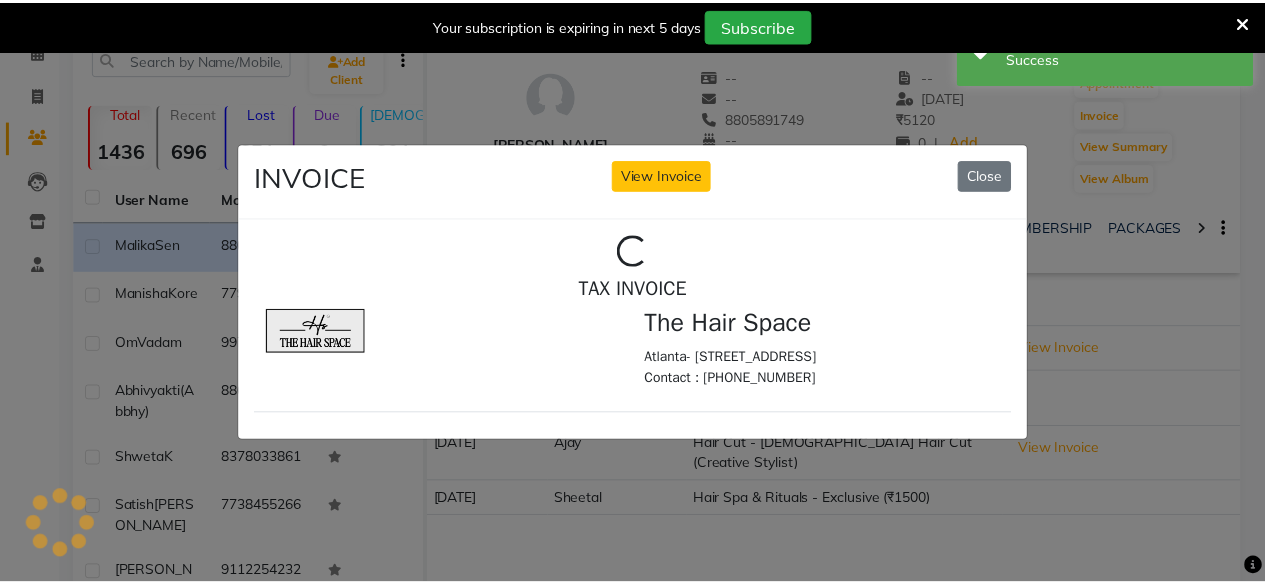scroll, scrollTop: 0, scrollLeft: 0, axis: both 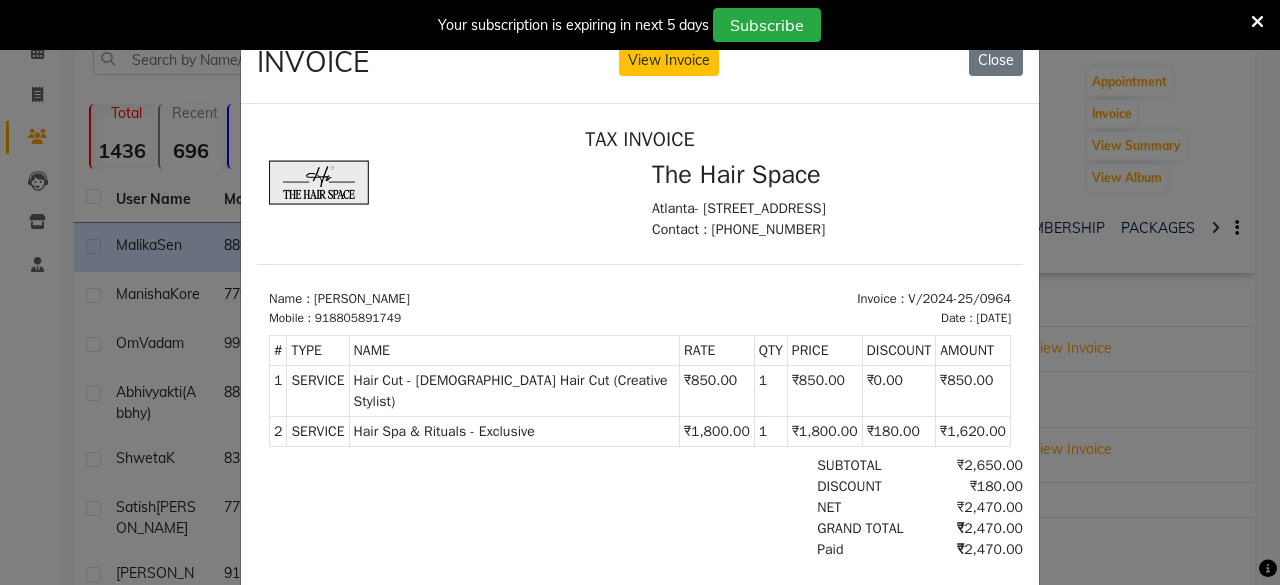 click at bounding box center (1257, 22) 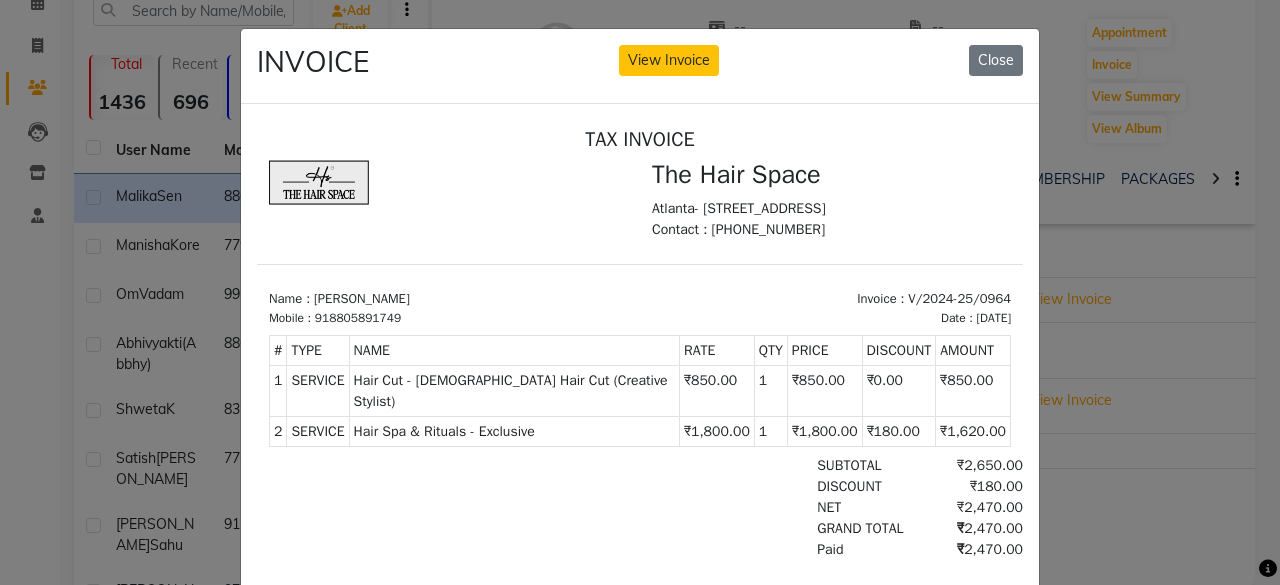 click on "INVOICE View Invoice Close" 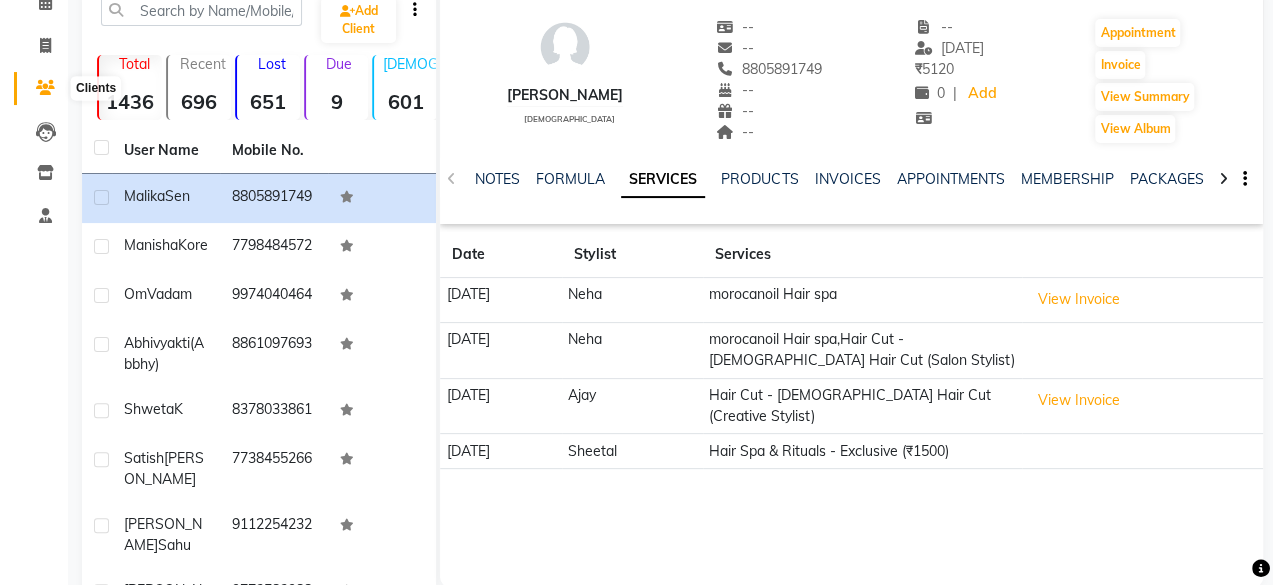 scroll, scrollTop: 0, scrollLeft: 0, axis: both 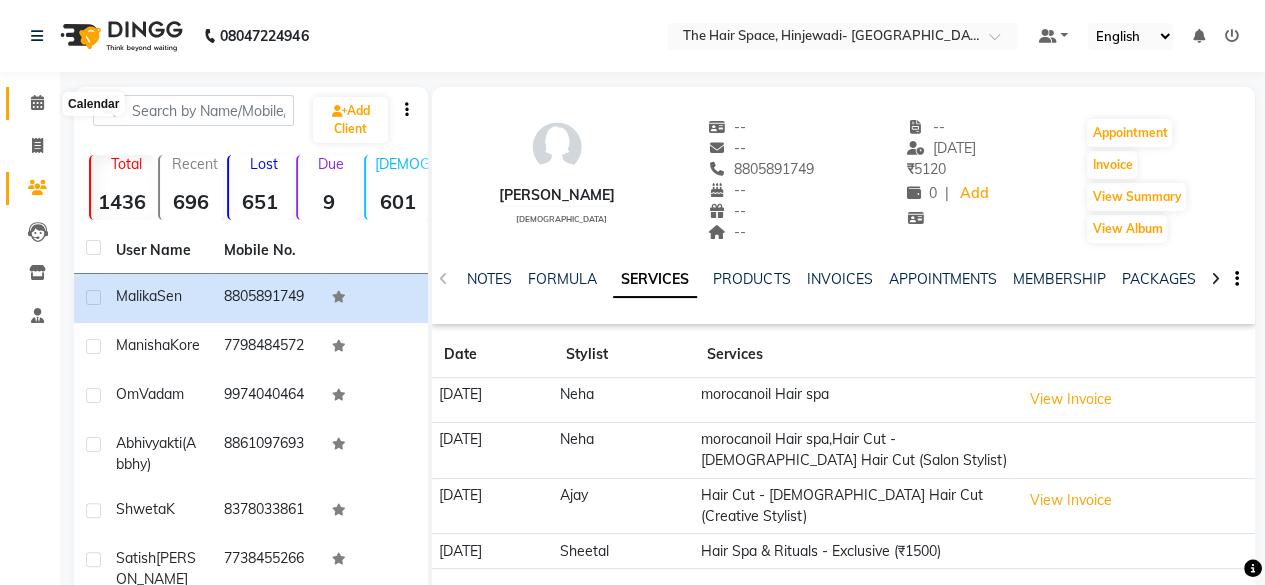 click 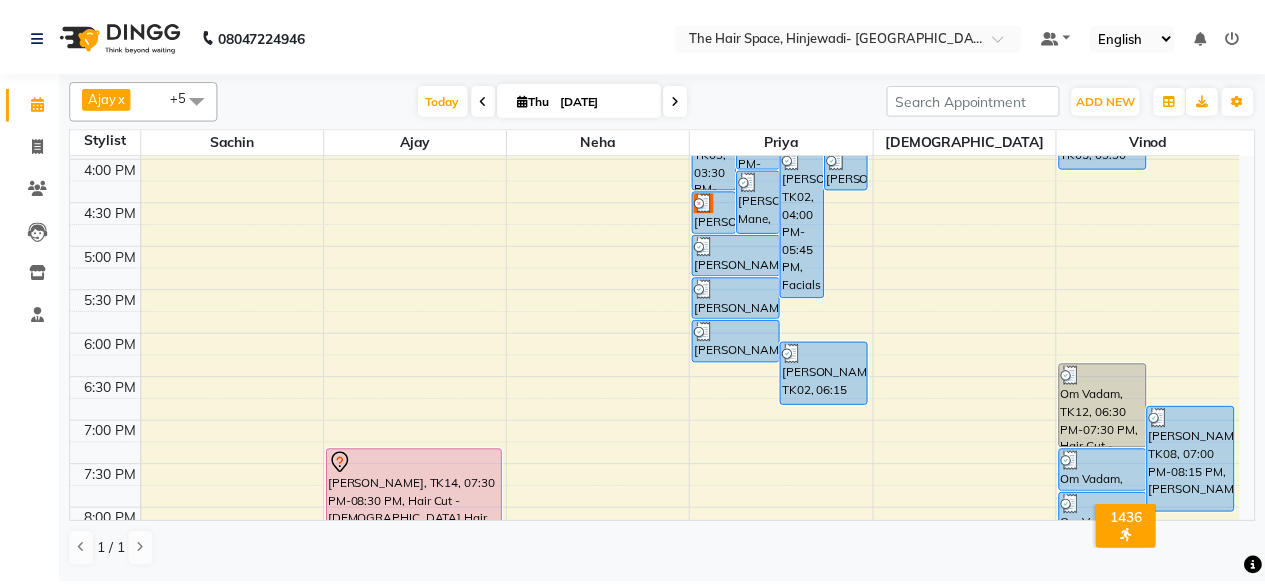 scroll, scrollTop: 900, scrollLeft: 0, axis: vertical 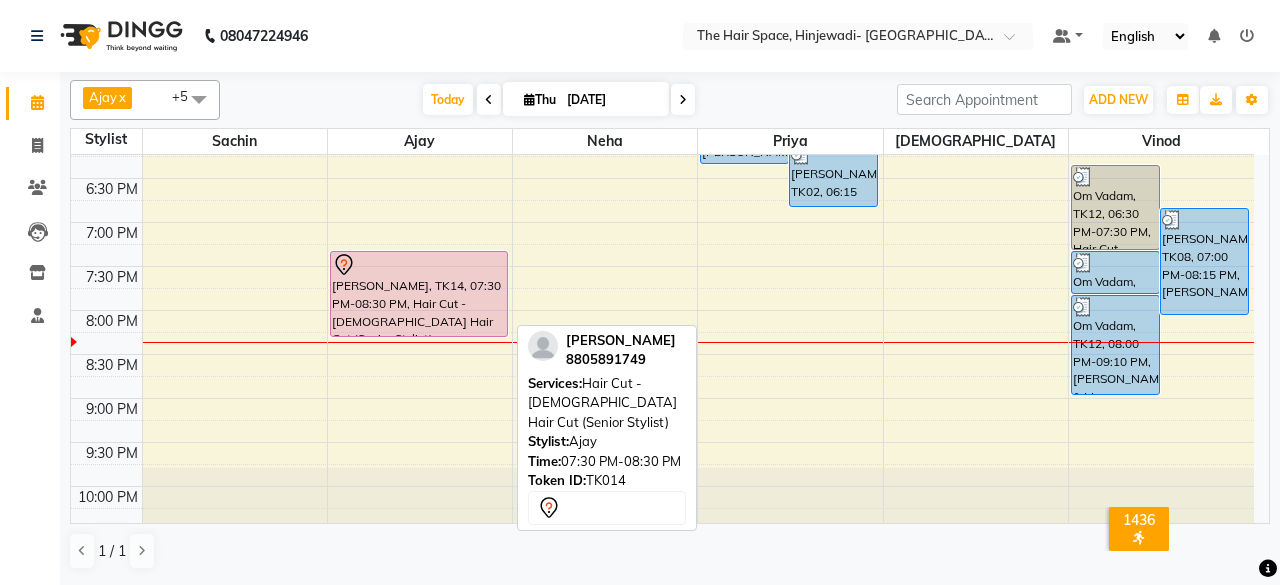 click on "Malika Sen, TK14, 07:30 PM-08:30 PM, Hair Cut - Female Hair Cut (Senior Stylist)" at bounding box center [419, 294] 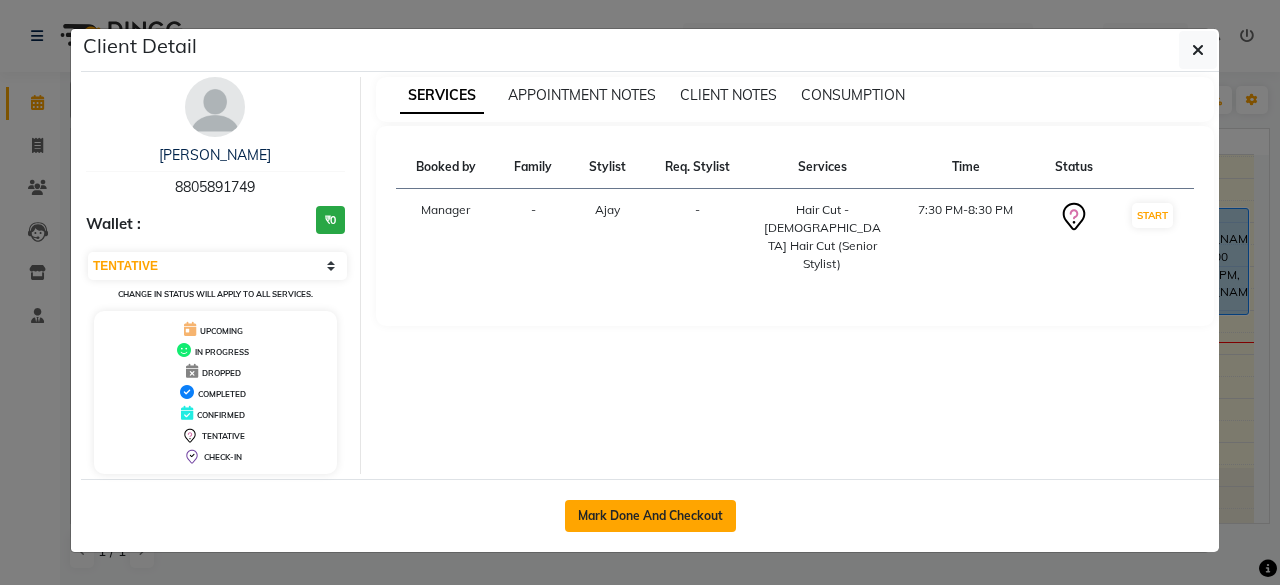 click on "Mark Done And Checkout" 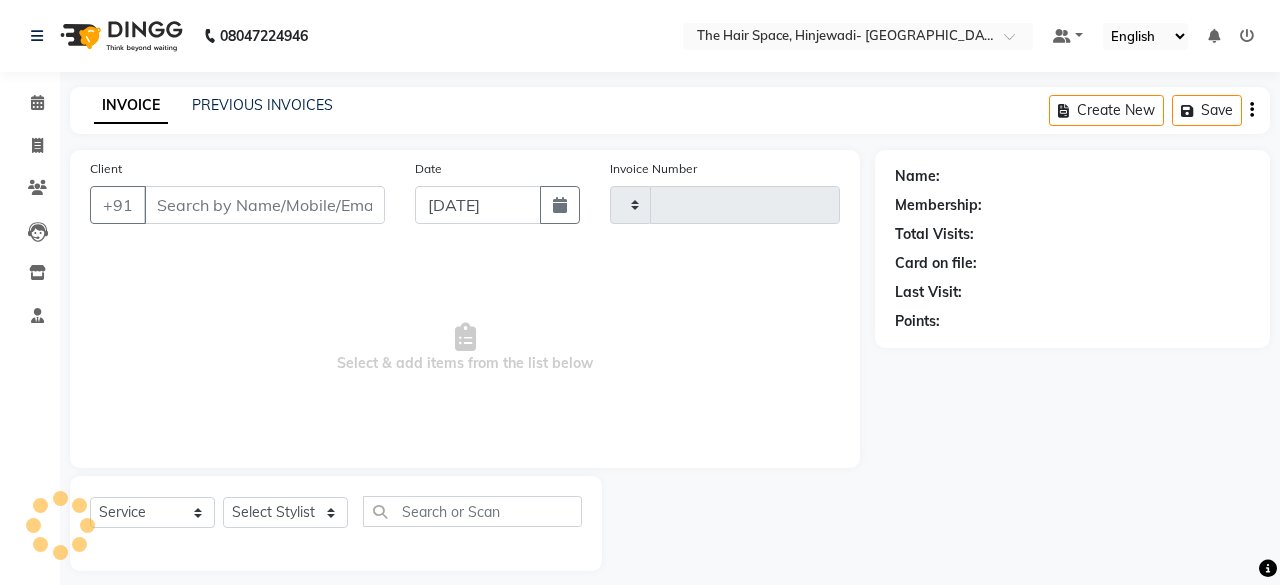 type on "1346" 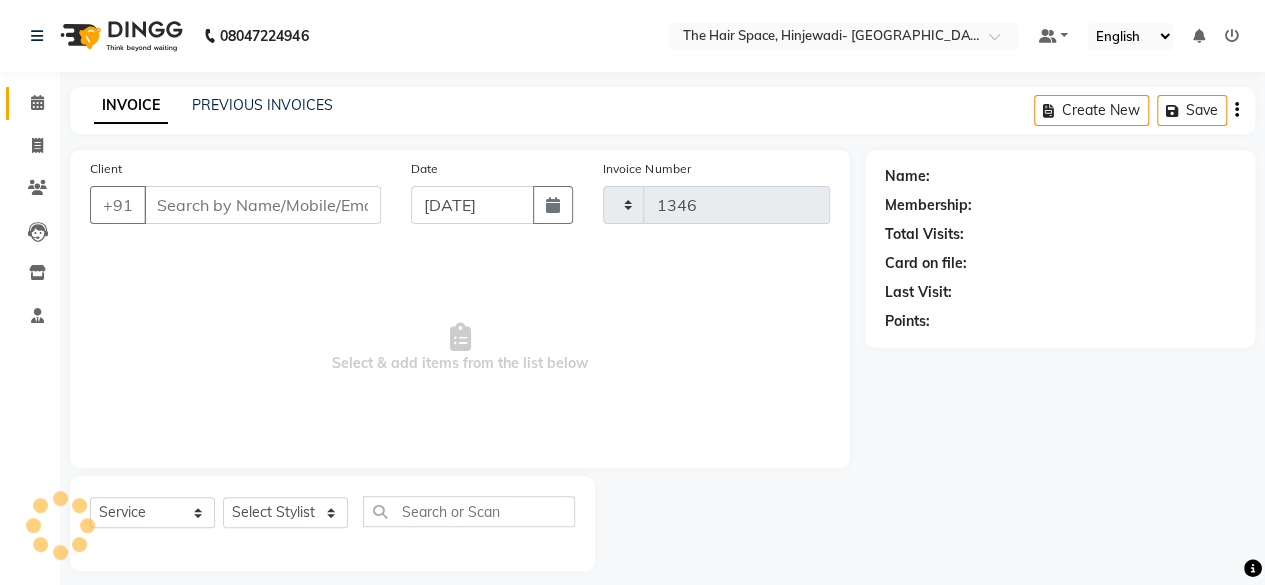 select on "6697" 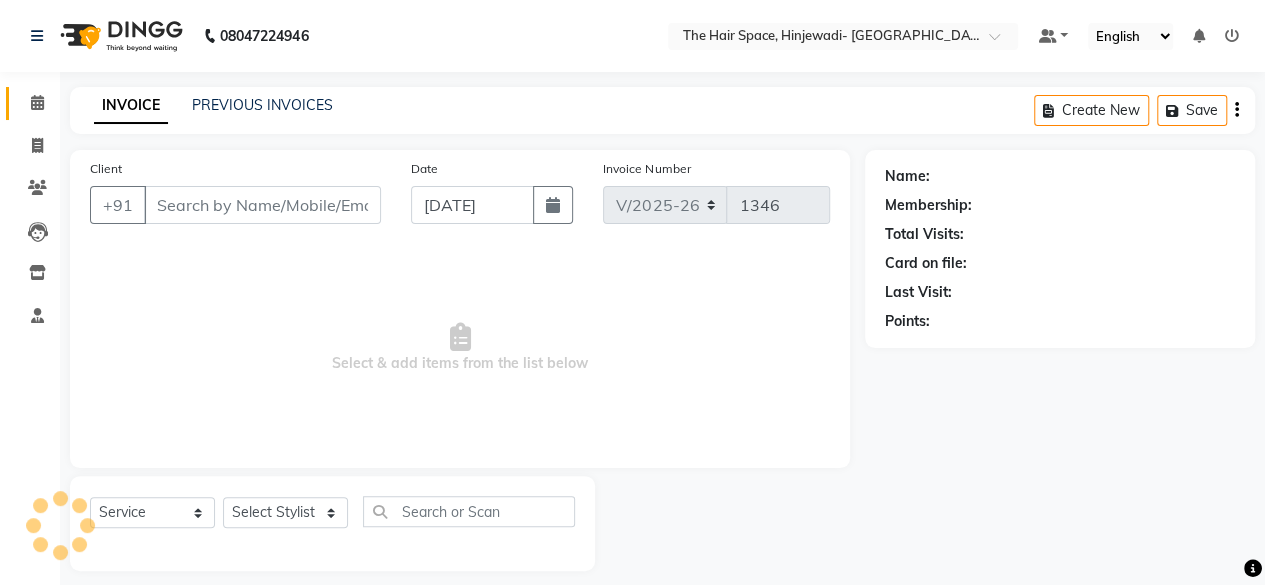 type on "8805891749" 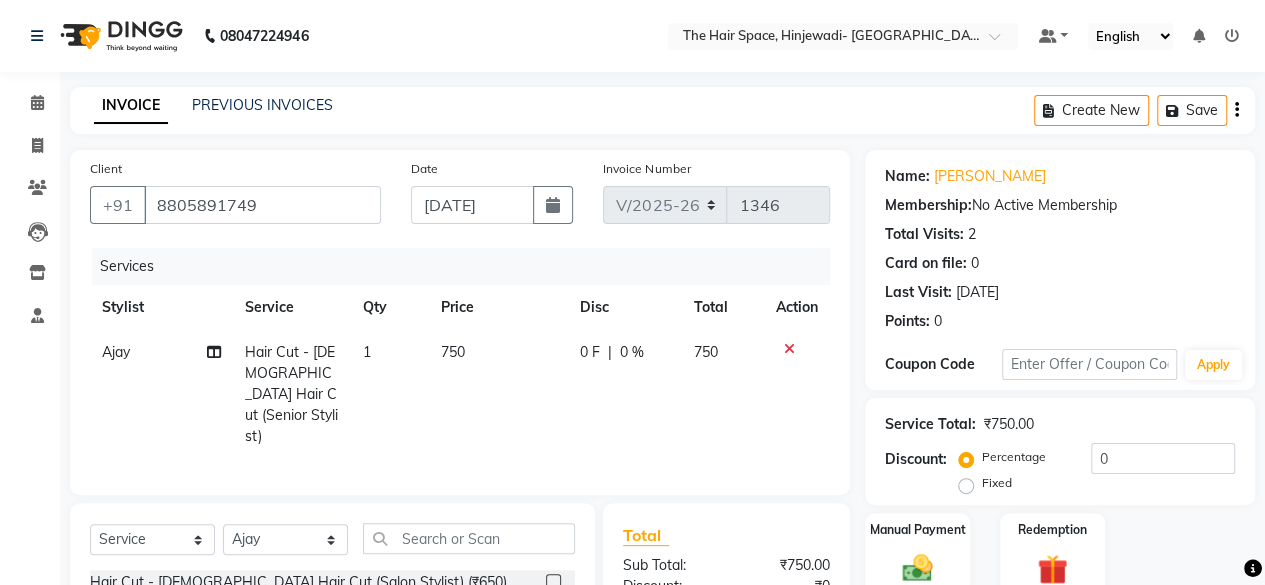 click on "Services Stylist Service Qty Price Disc Total Action Ajay Hair Cut - Female Hair Cut (Senior Stylist) 1 750 0 F | 0 % 750" 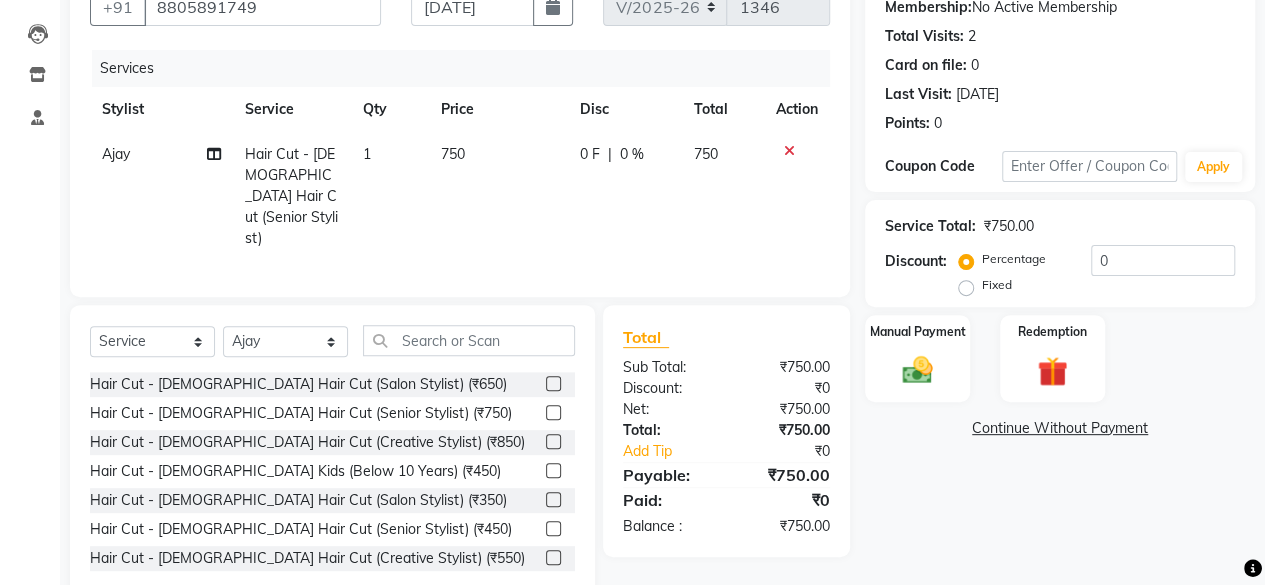 scroll, scrollTop: 200, scrollLeft: 0, axis: vertical 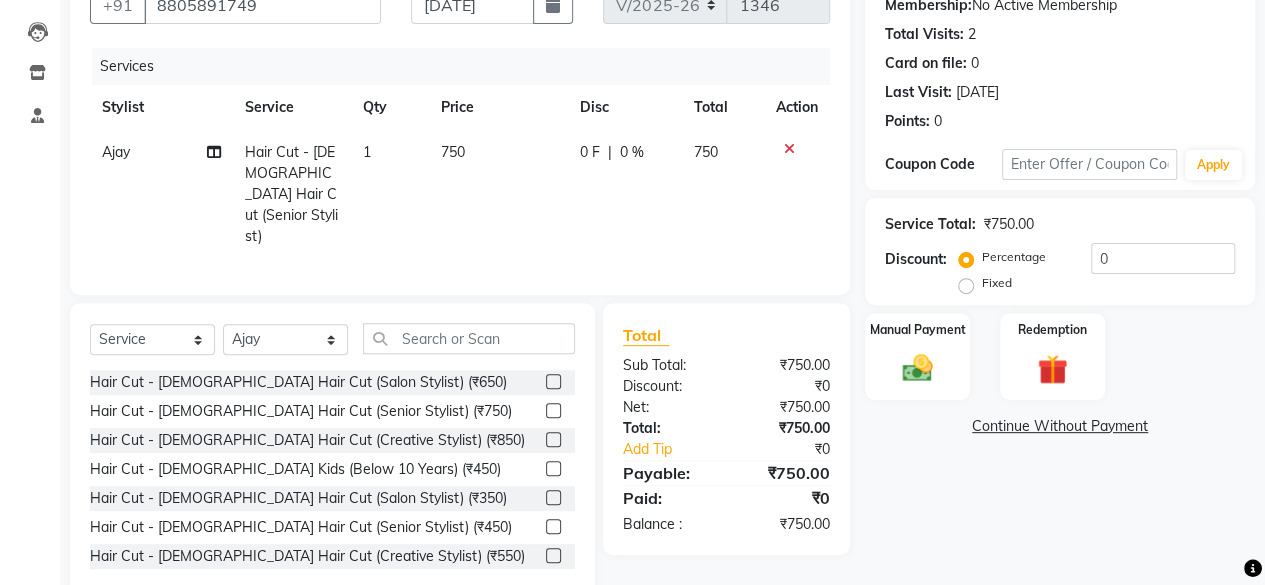 click on "750" 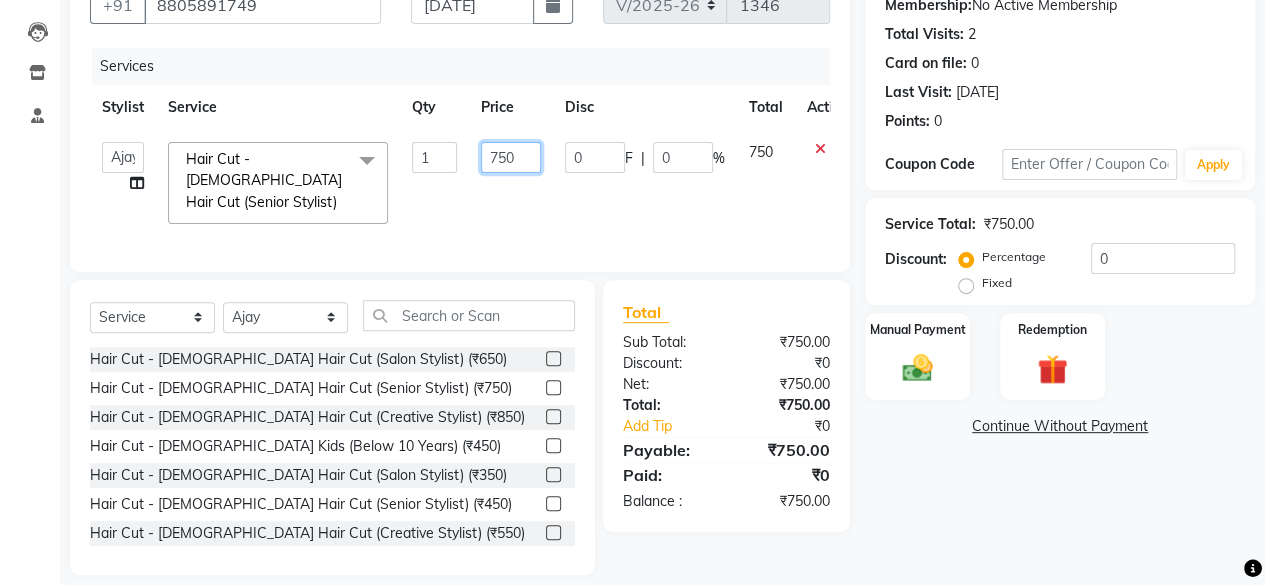 click on "750" 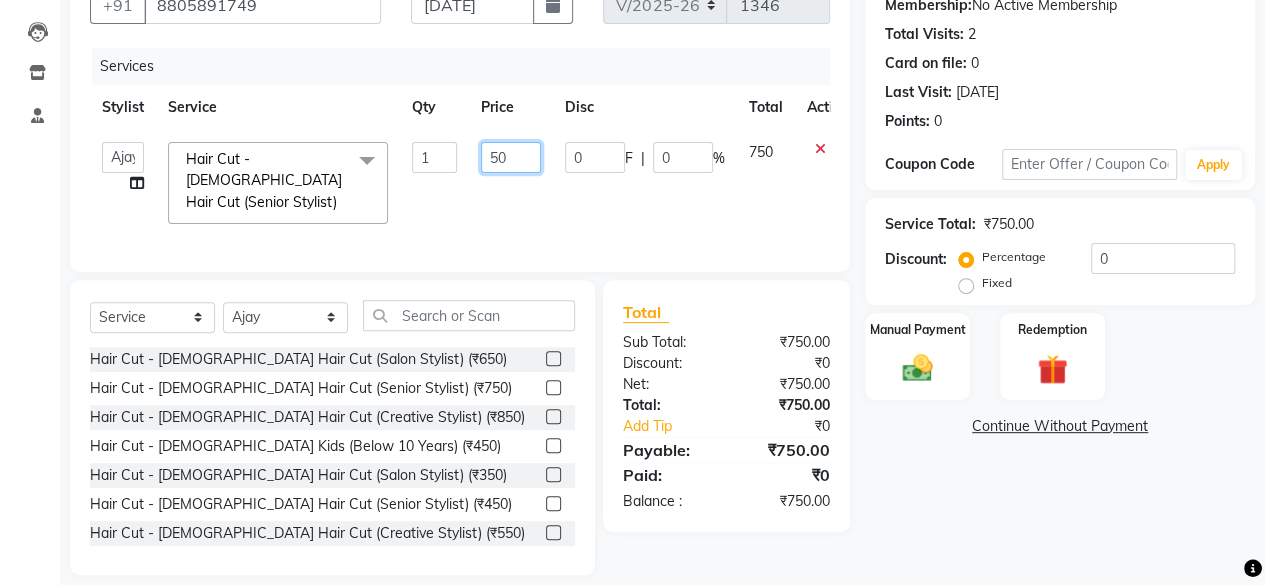 type on "850" 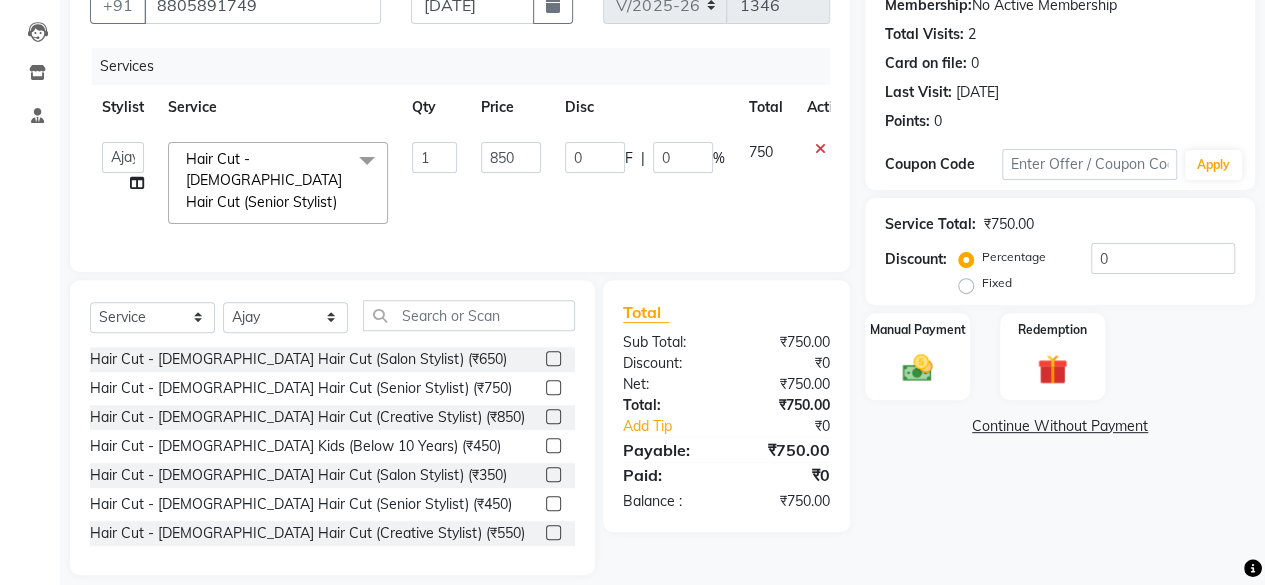 click on "850" 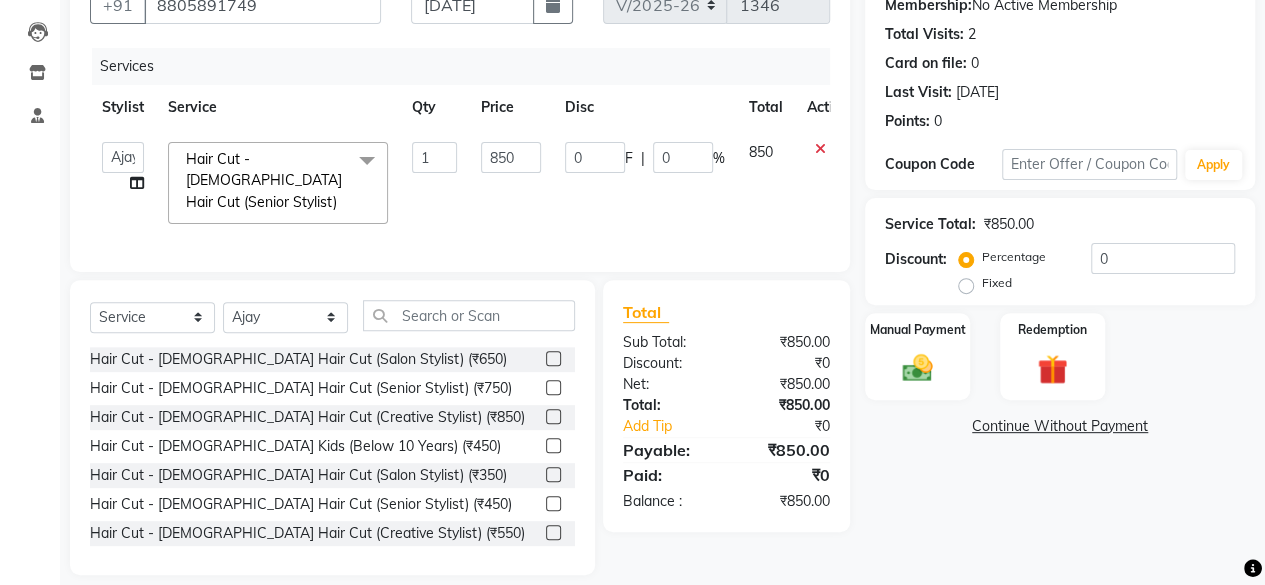 drag, startPoint x: 1052, startPoint y: 516, endPoint x: 1026, endPoint y: 490, distance: 36.769554 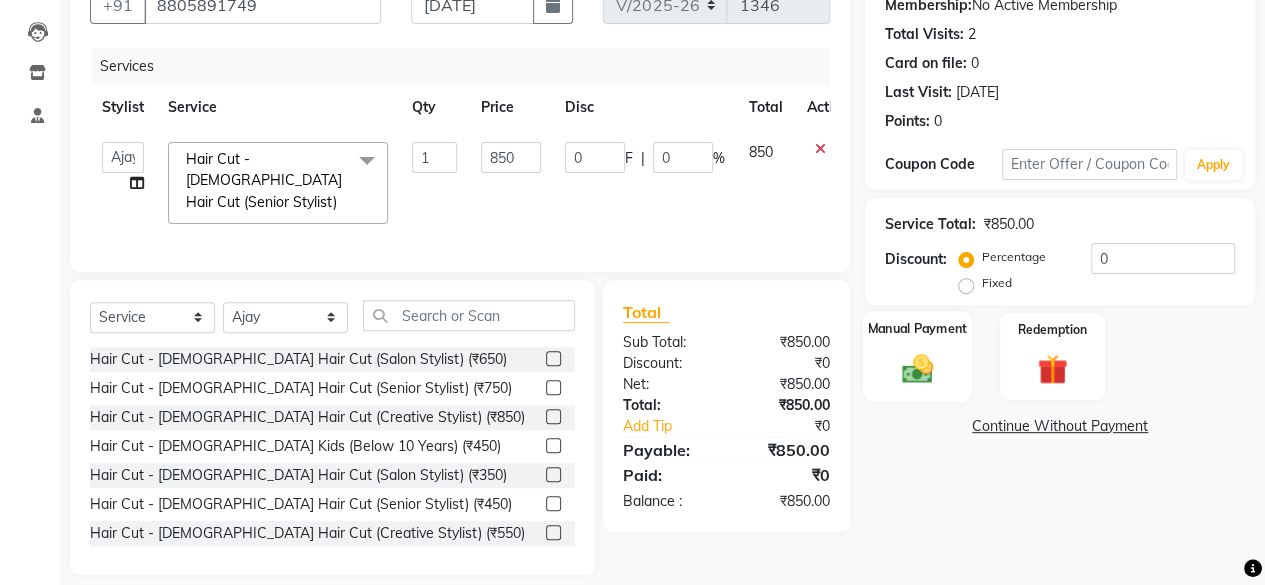click 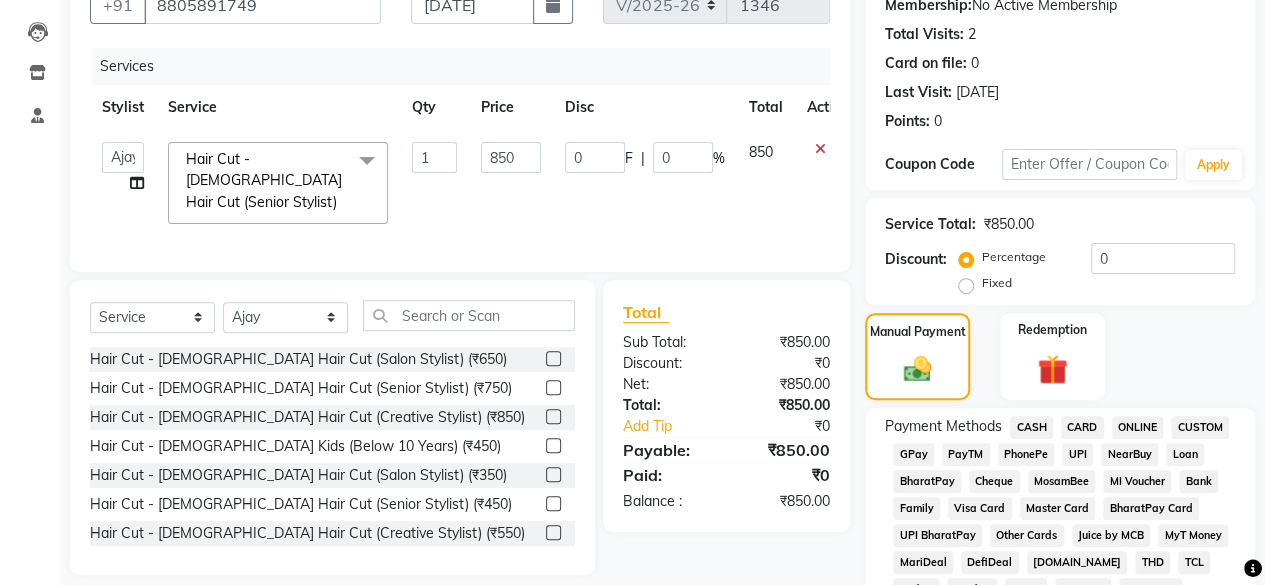 click on "GPay" 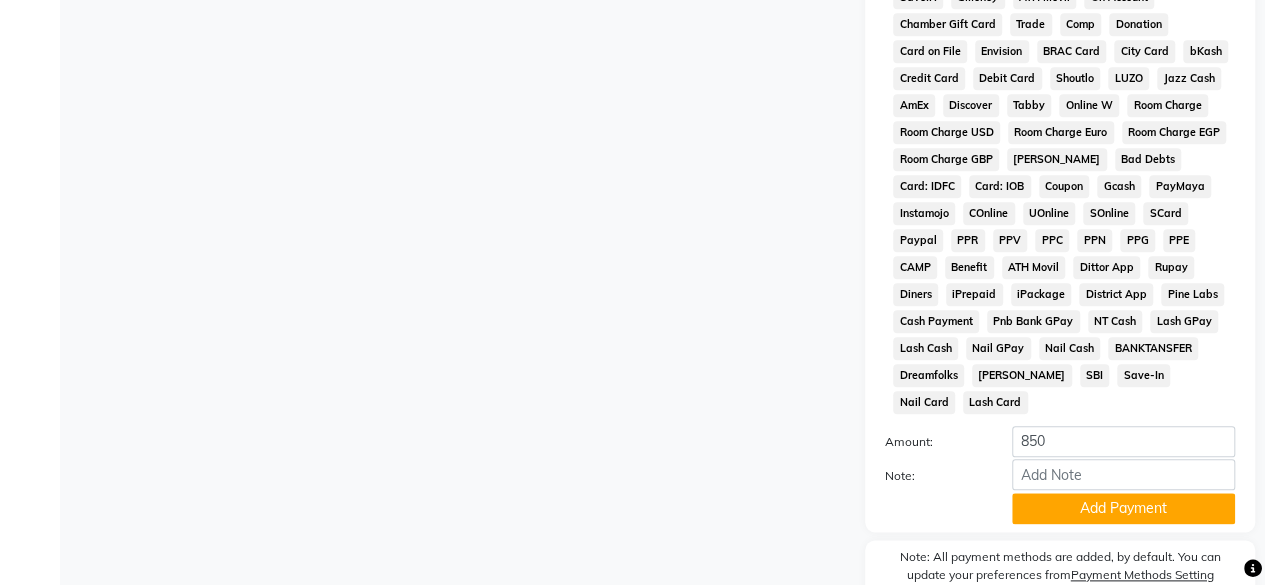 scroll, scrollTop: 972, scrollLeft: 0, axis: vertical 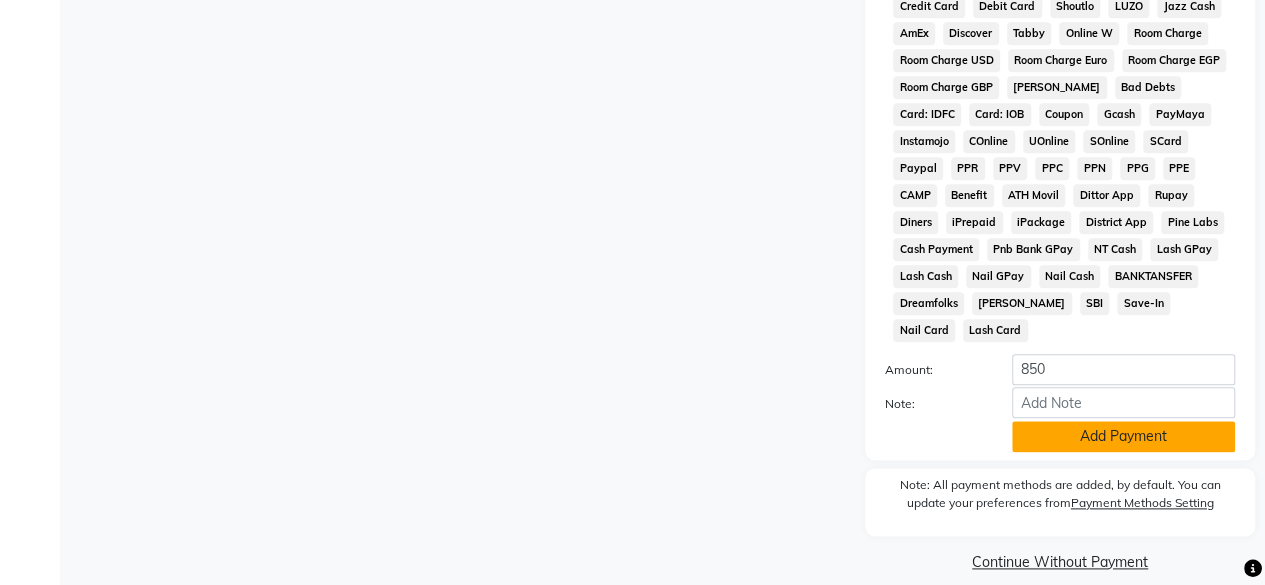 click on "Add Payment" 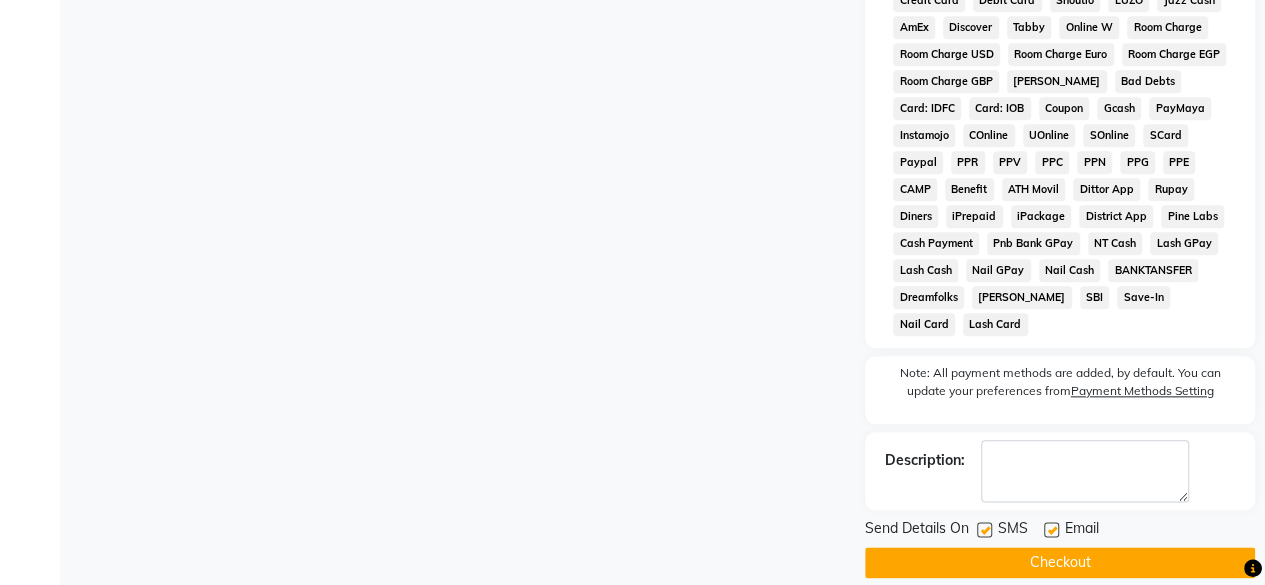 scroll, scrollTop: 978, scrollLeft: 0, axis: vertical 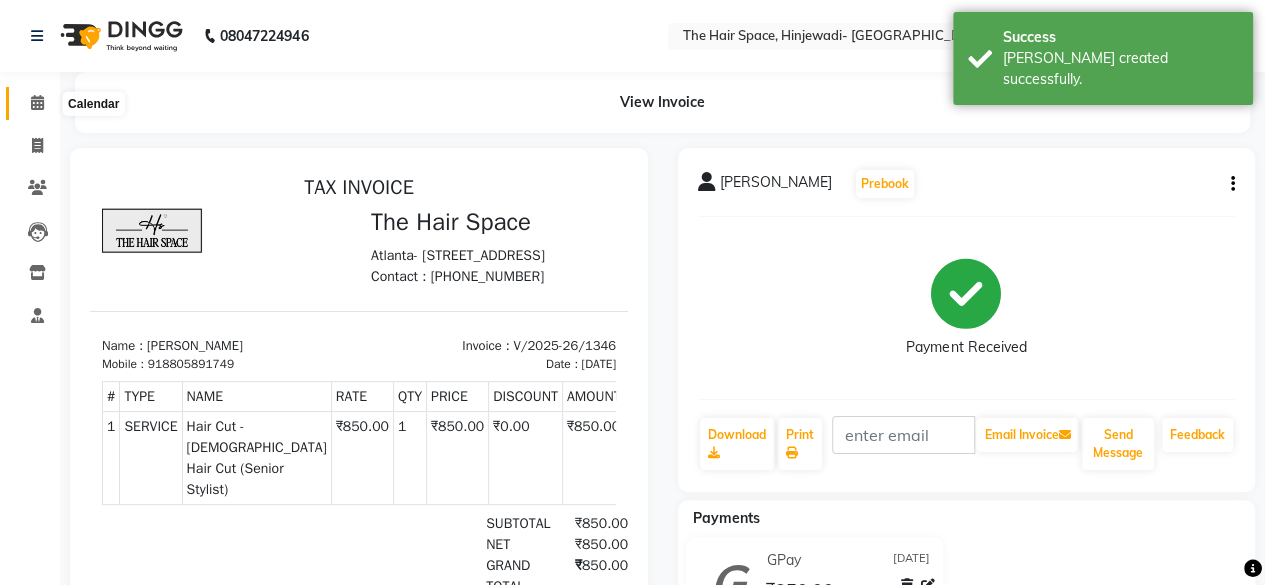 click 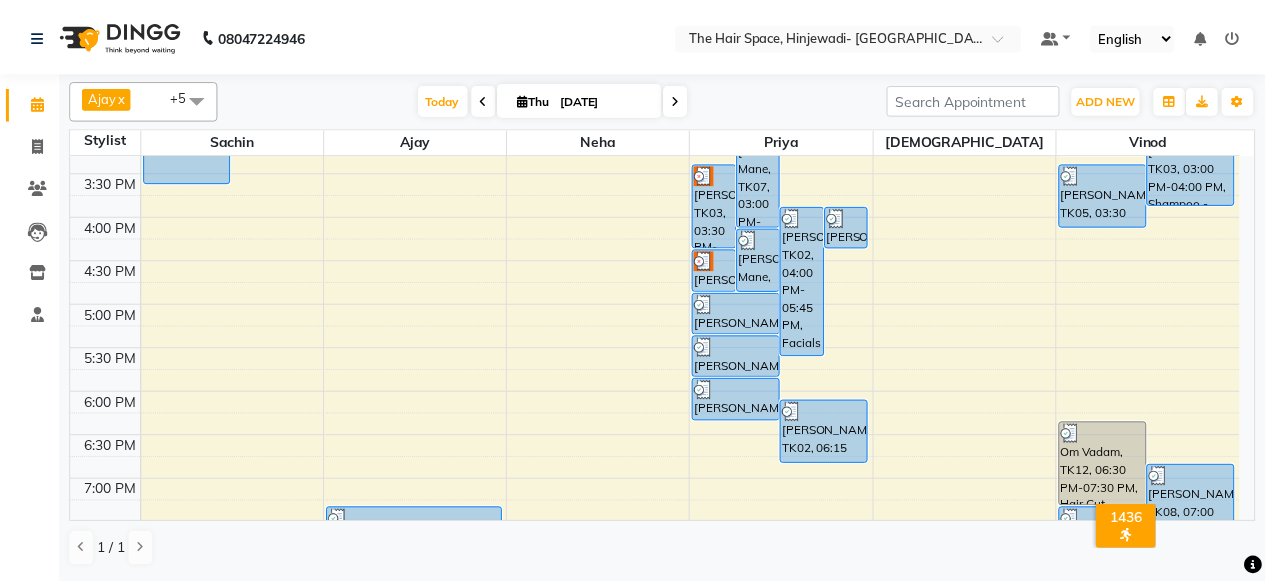 scroll, scrollTop: 600, scrollLeft: 0, axis: vertical 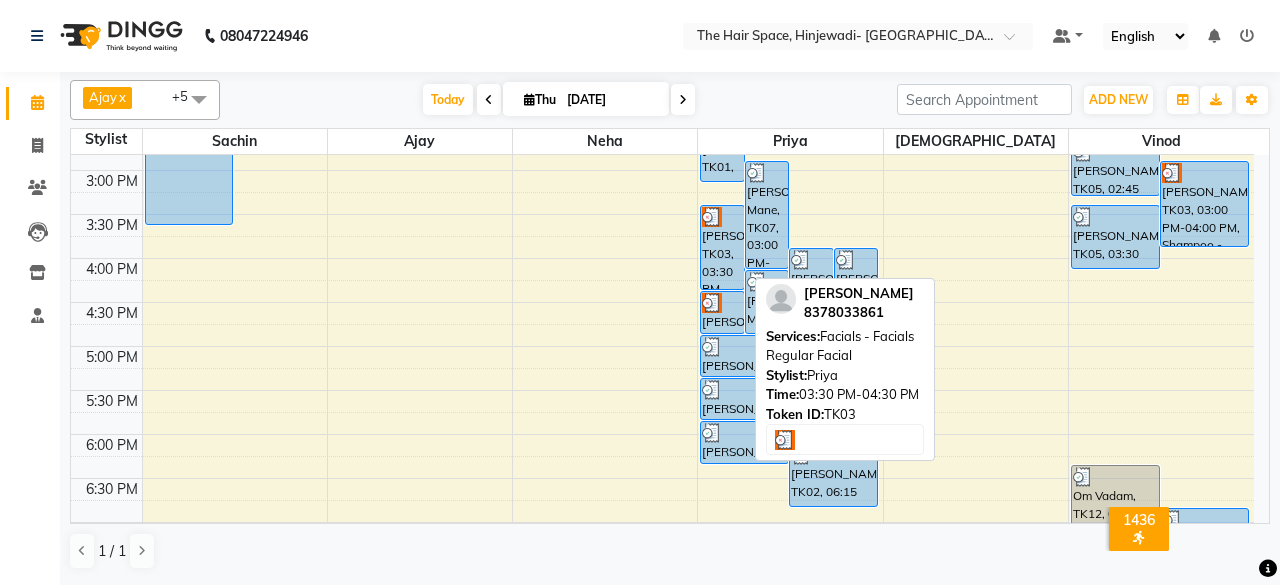 click on "[PERSON_NAME], TK03, 03:30 PM-04:30 PM, Facials - Facials Regular Facial" at bounding box center [722, 247] 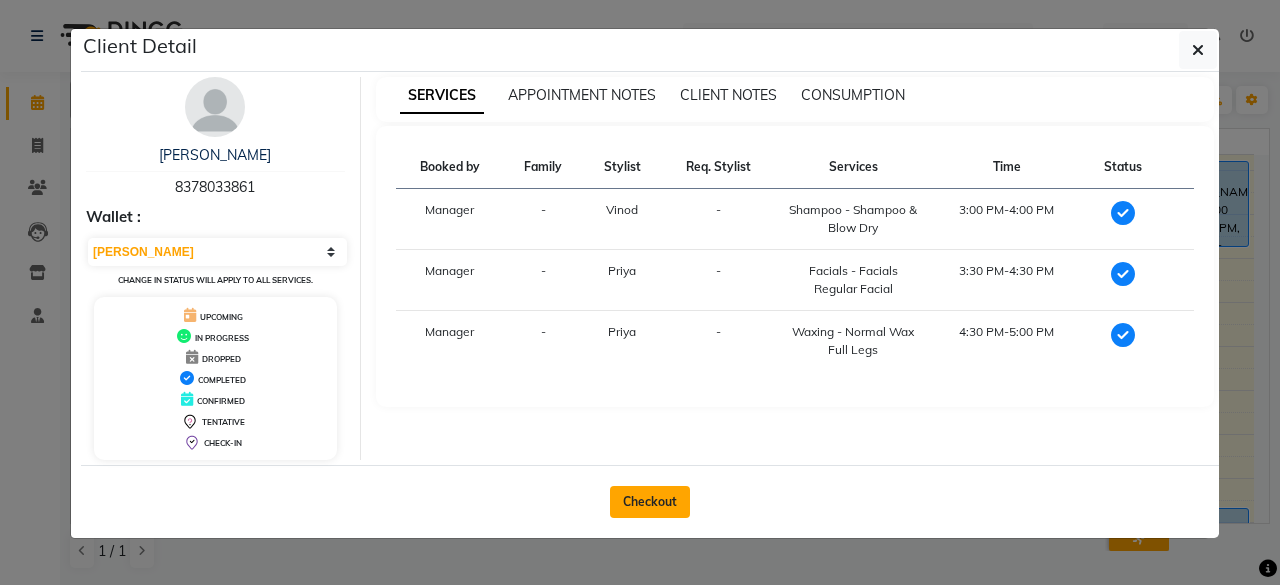 click on "Checkout" 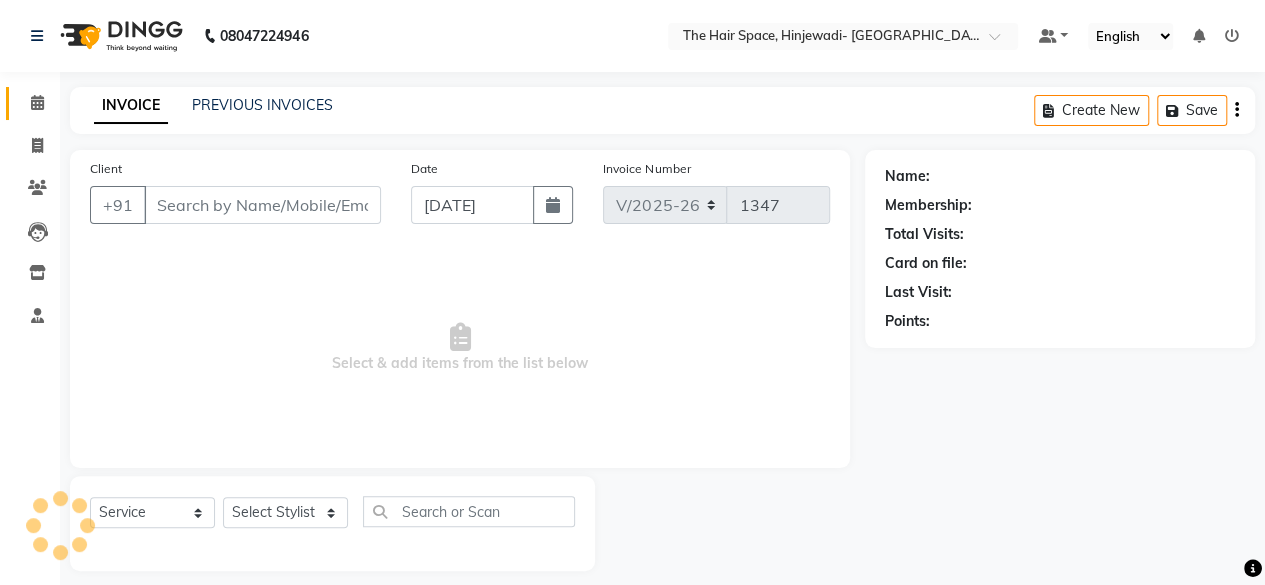 type on "8378033861" 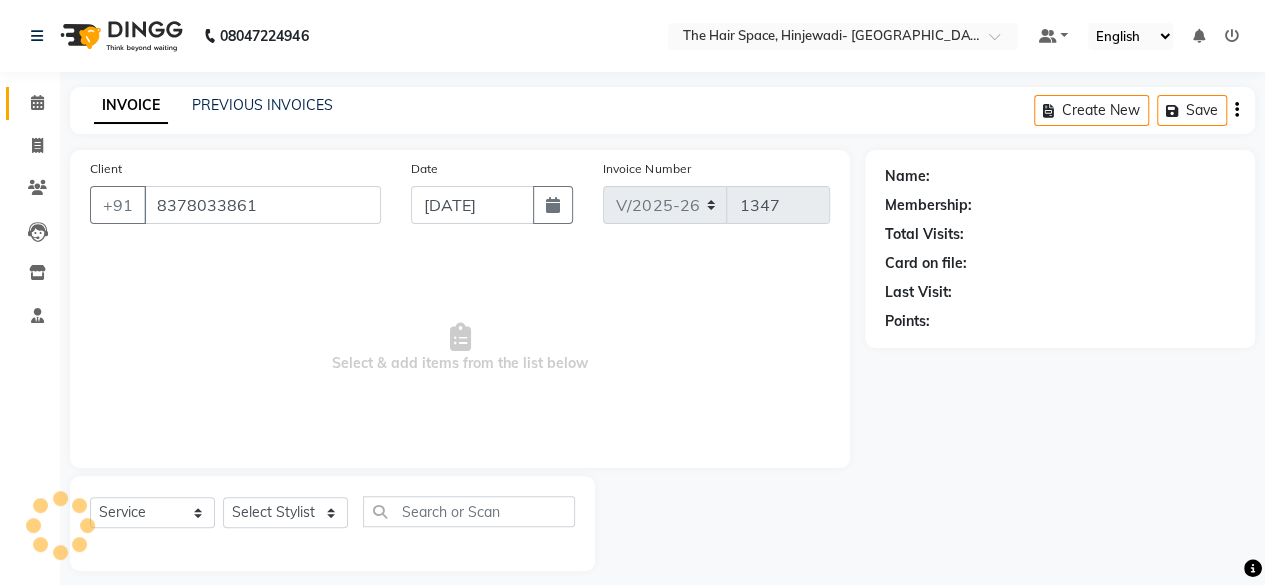select on "84667" 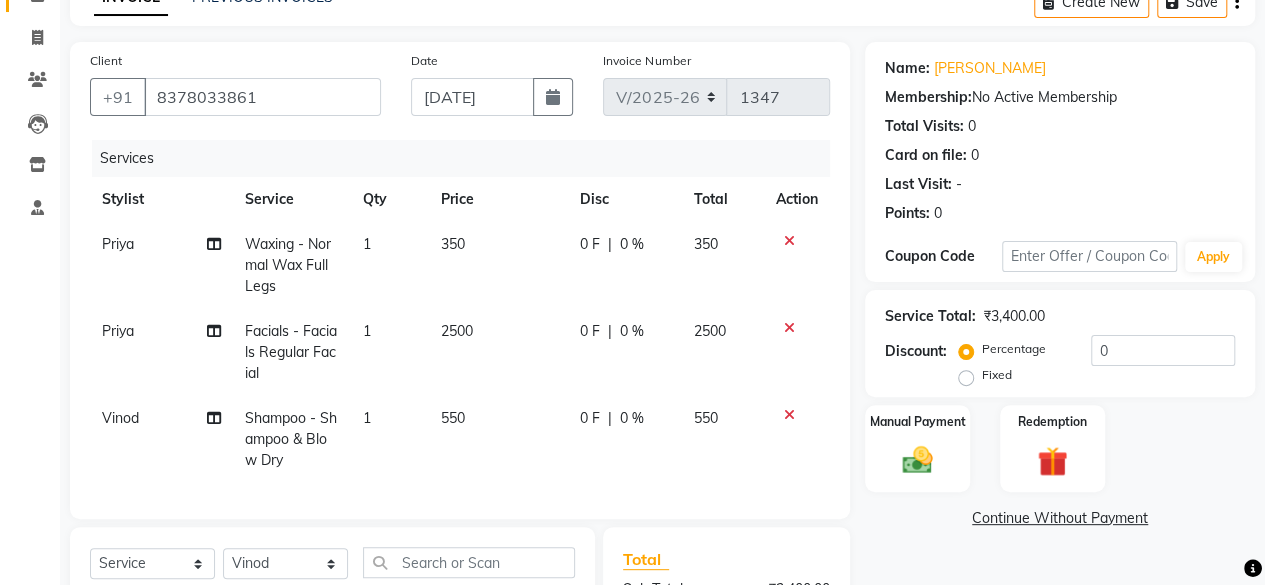 scroll, scrollTop: 100, scrollLeft: 0, axis: vertical 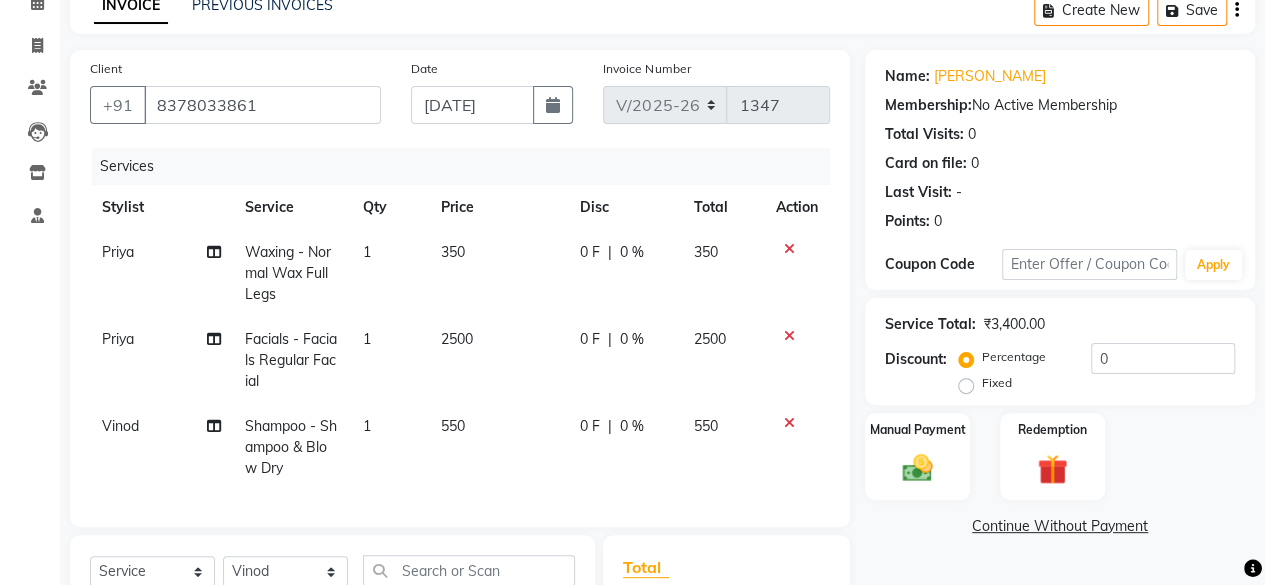 click on "2500" 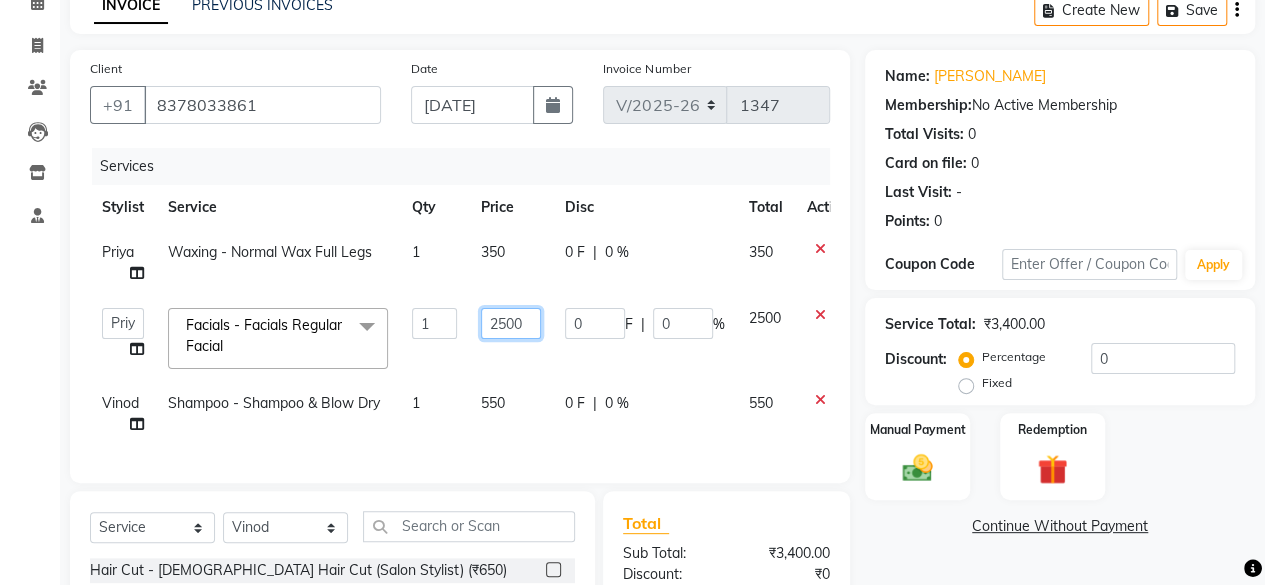 click on "2500" 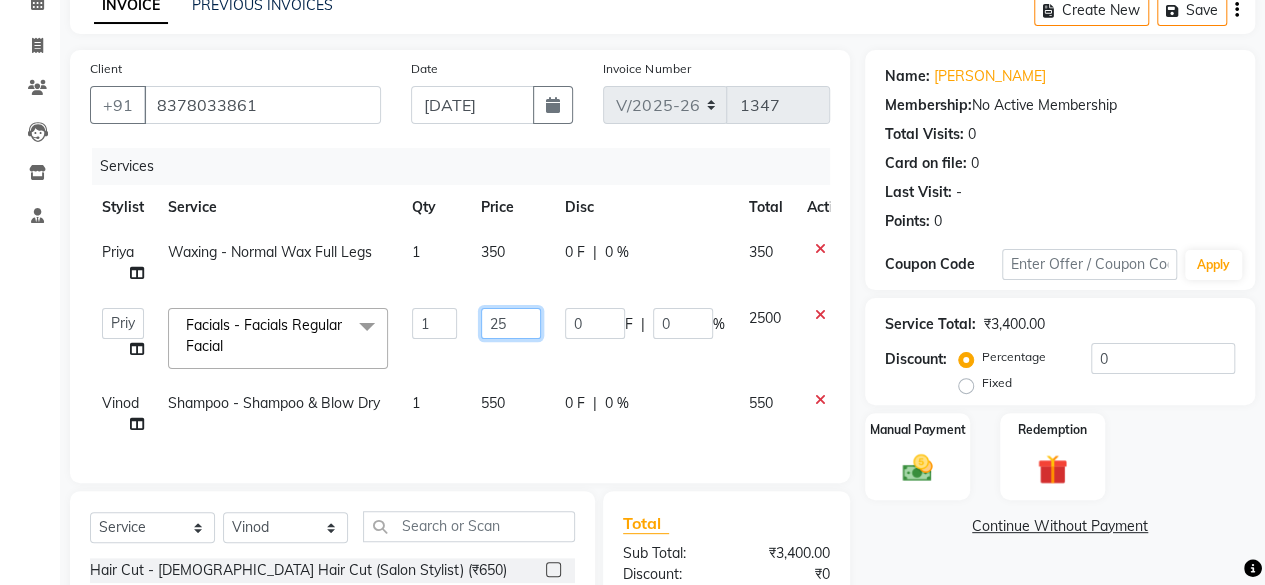 type on "2" 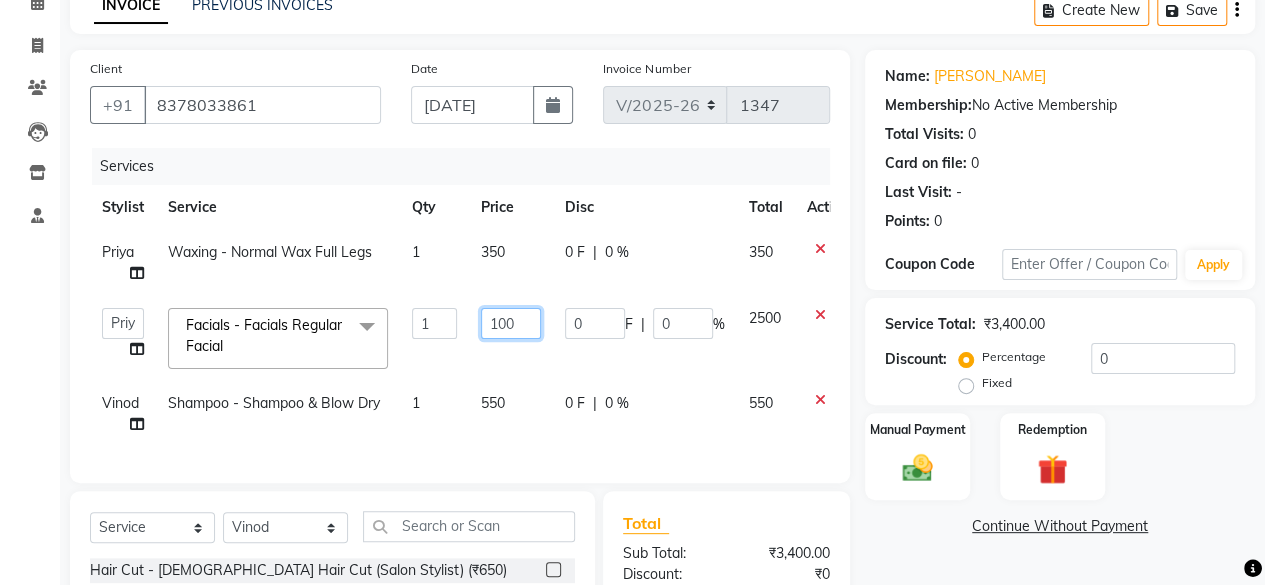 type on "1000" 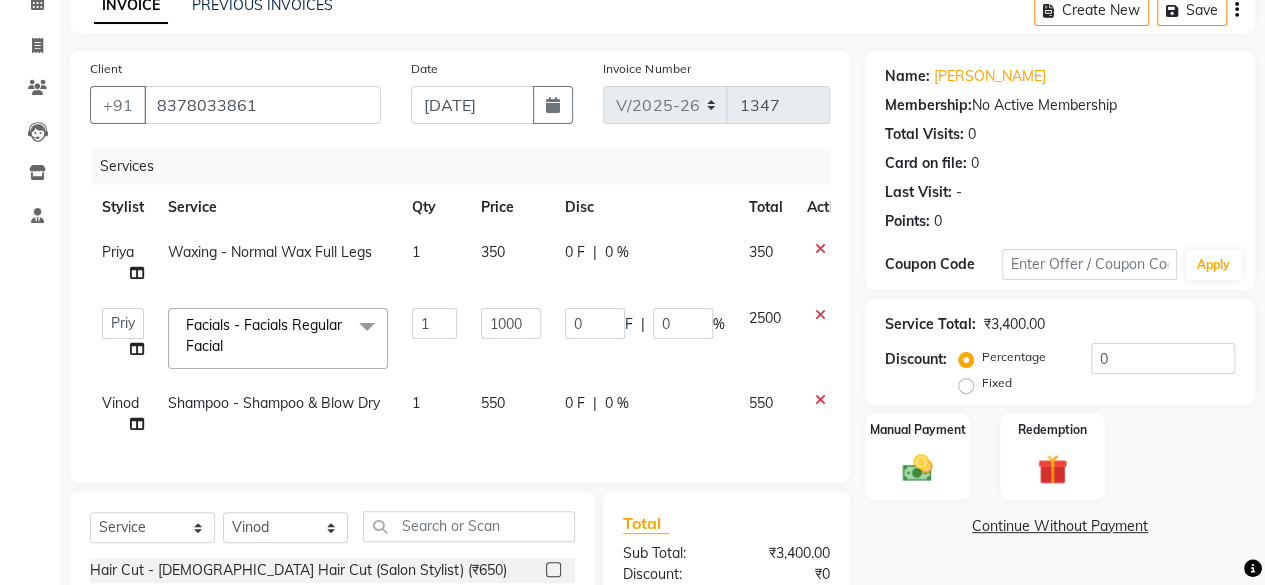 click on "350" 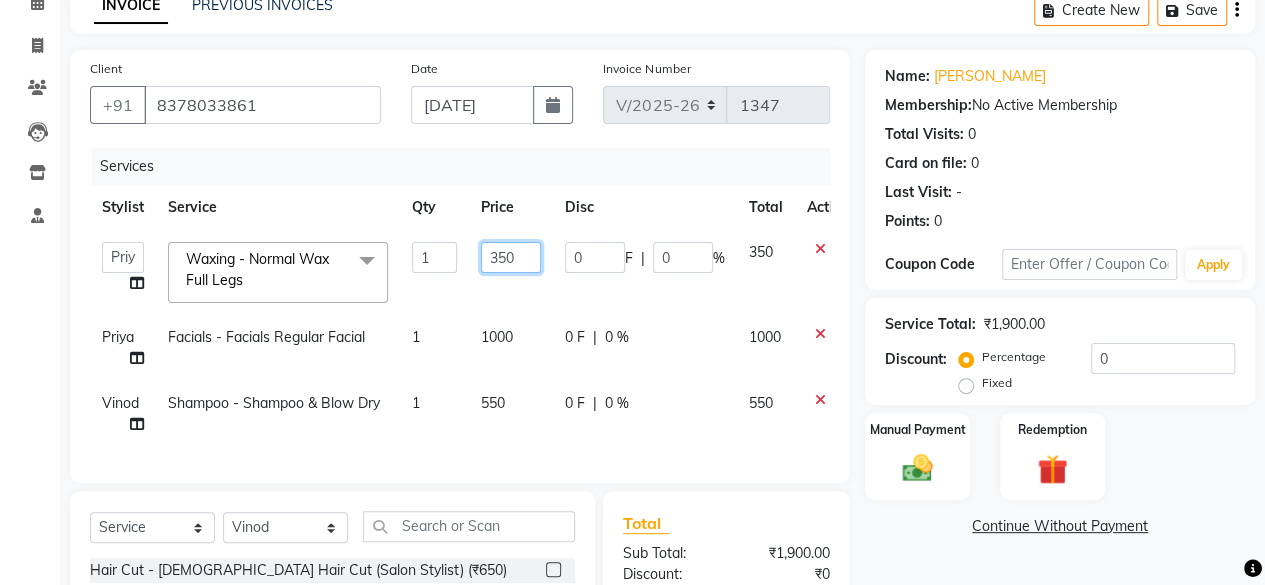 click on "350" 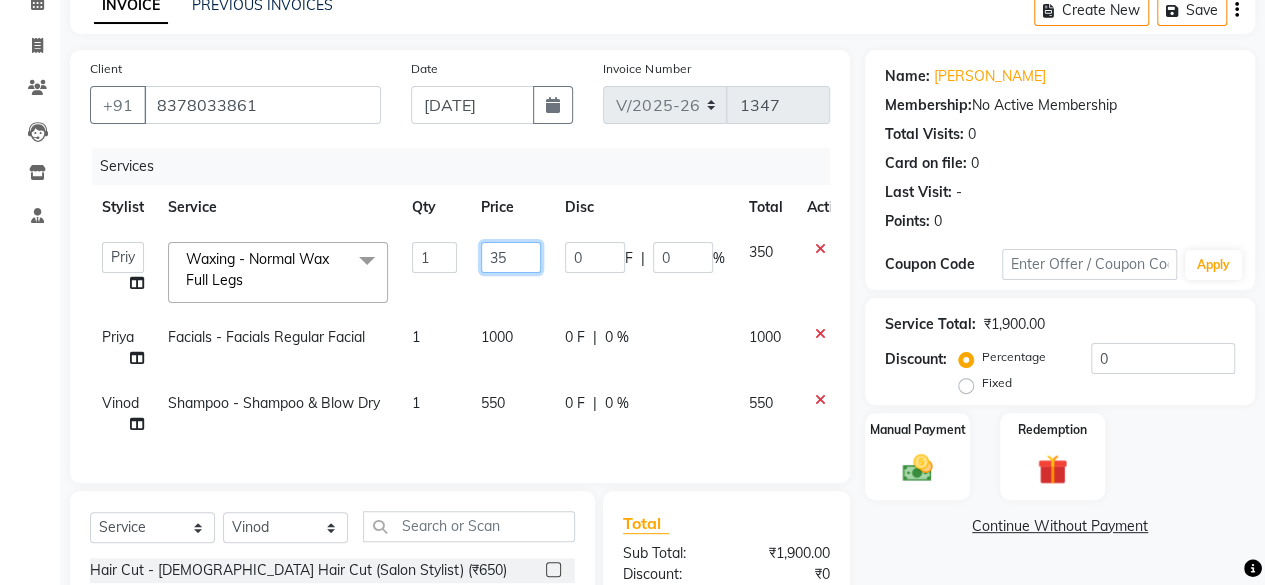 type on "3" 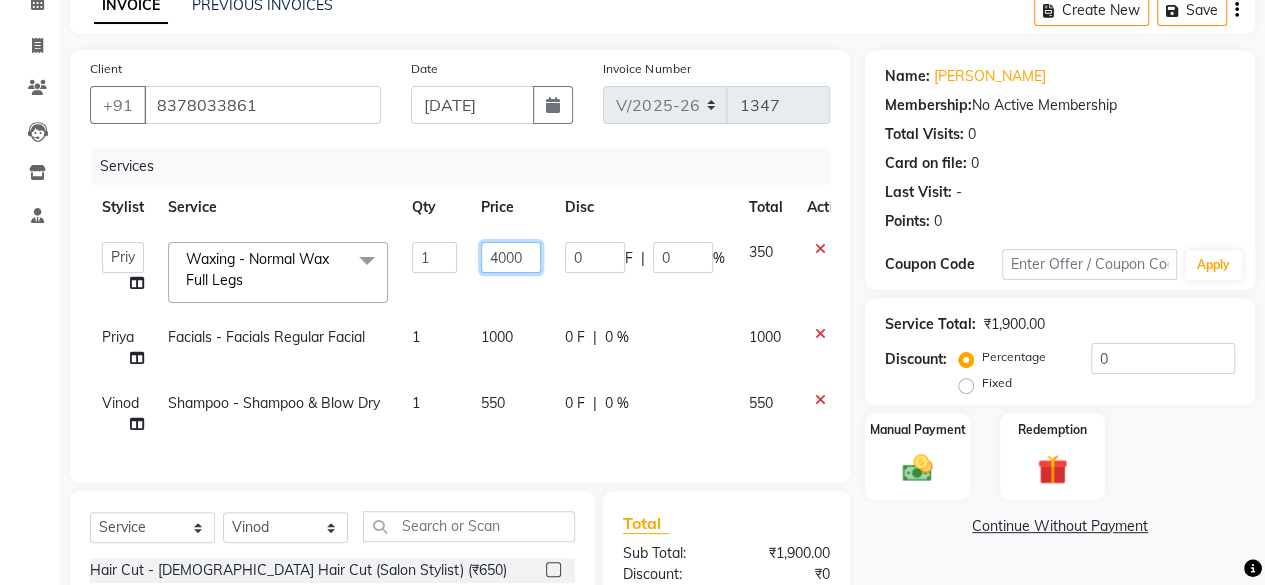 type on "400" 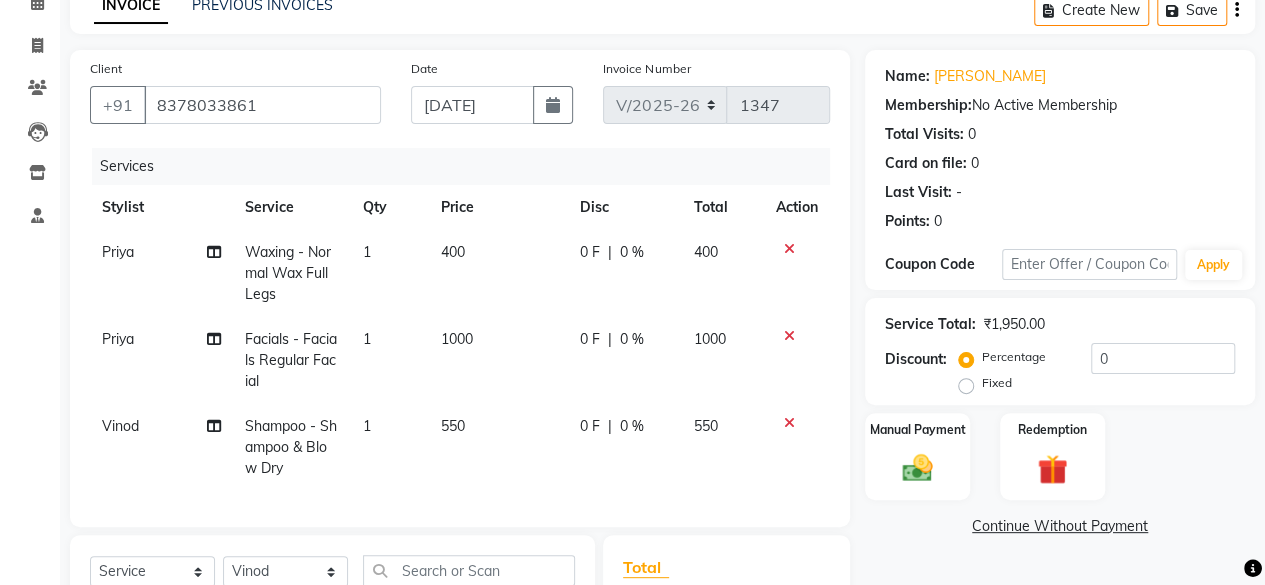 click on "550" 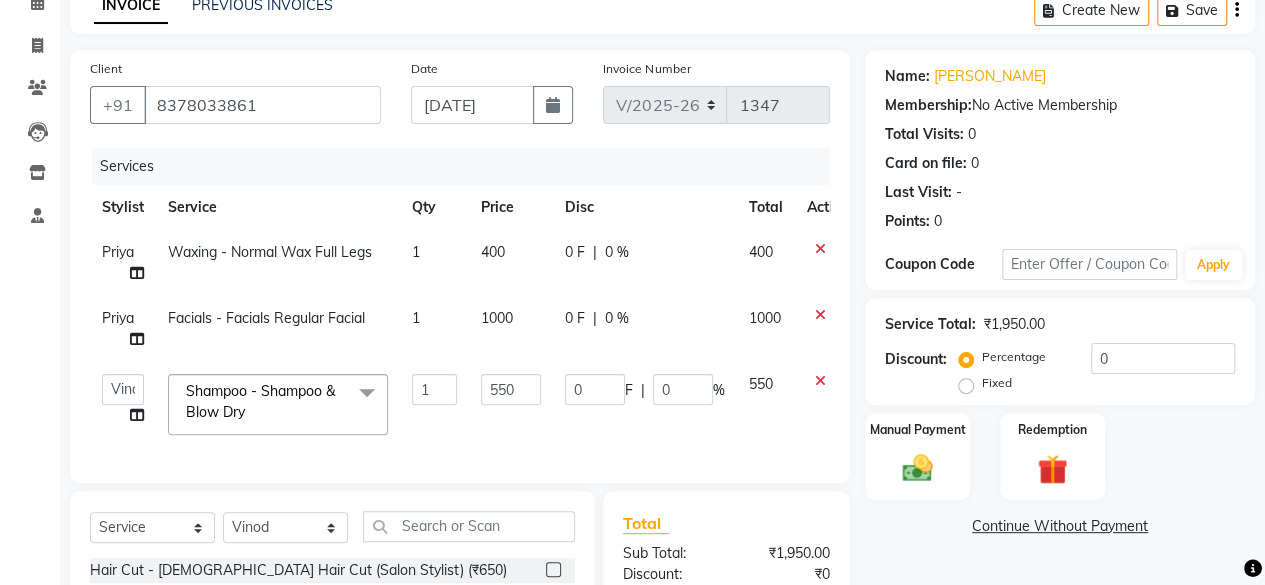 click 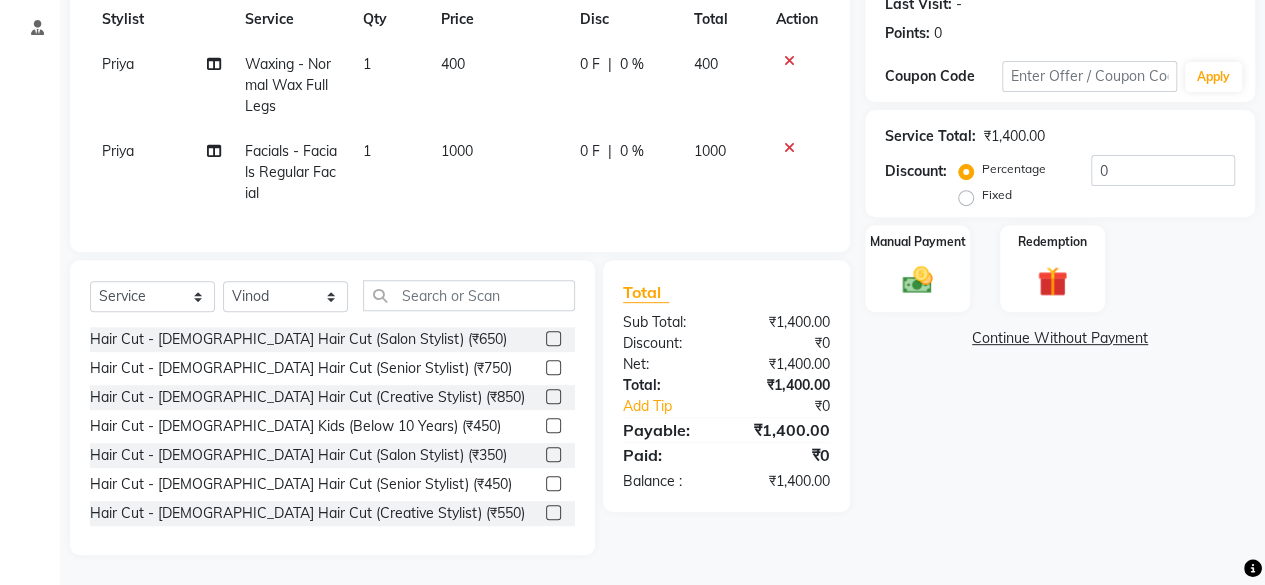 scroll, scrollTop: 300, scrollLeft: 0, axis: vertical 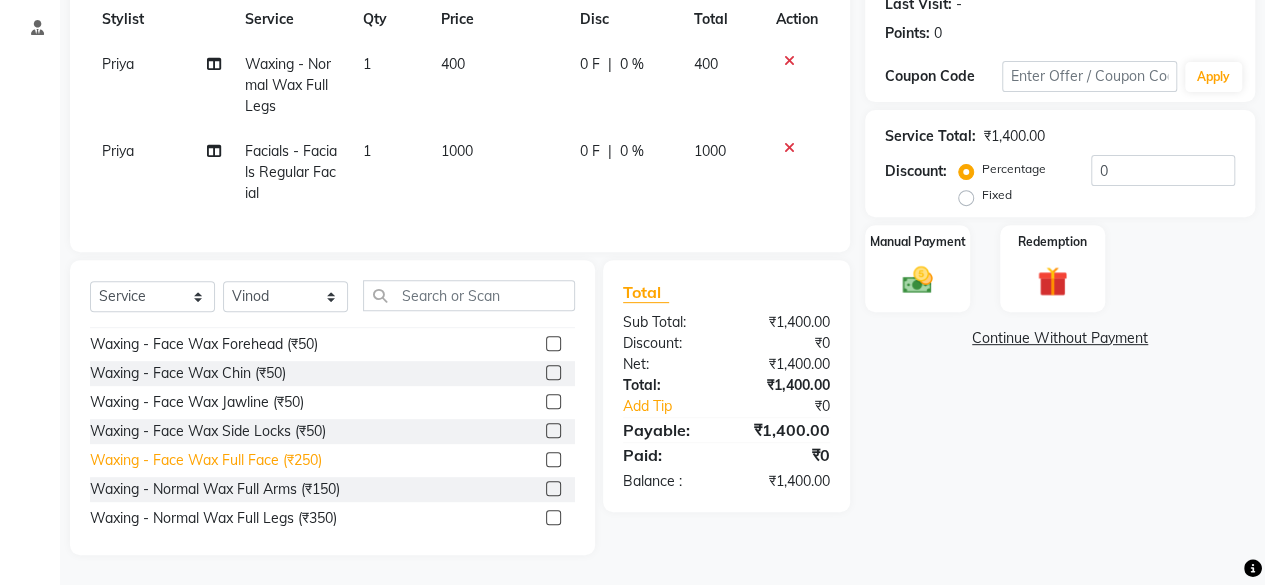 click on "Waxing - Face Wax Full Face (₹250)" 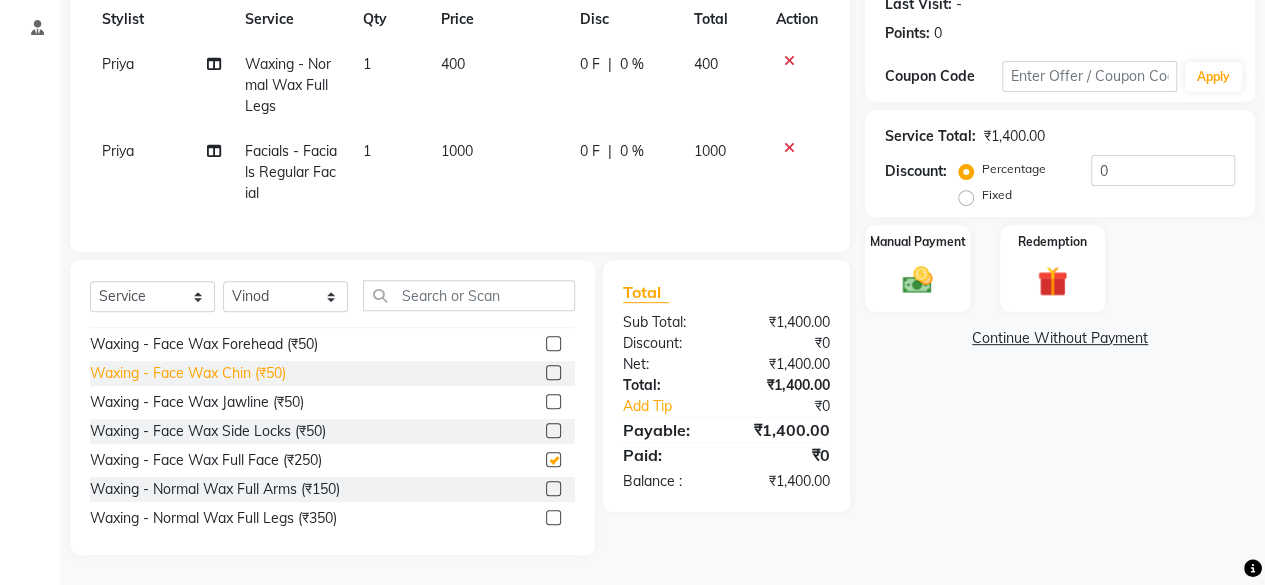 checkbox on "false" 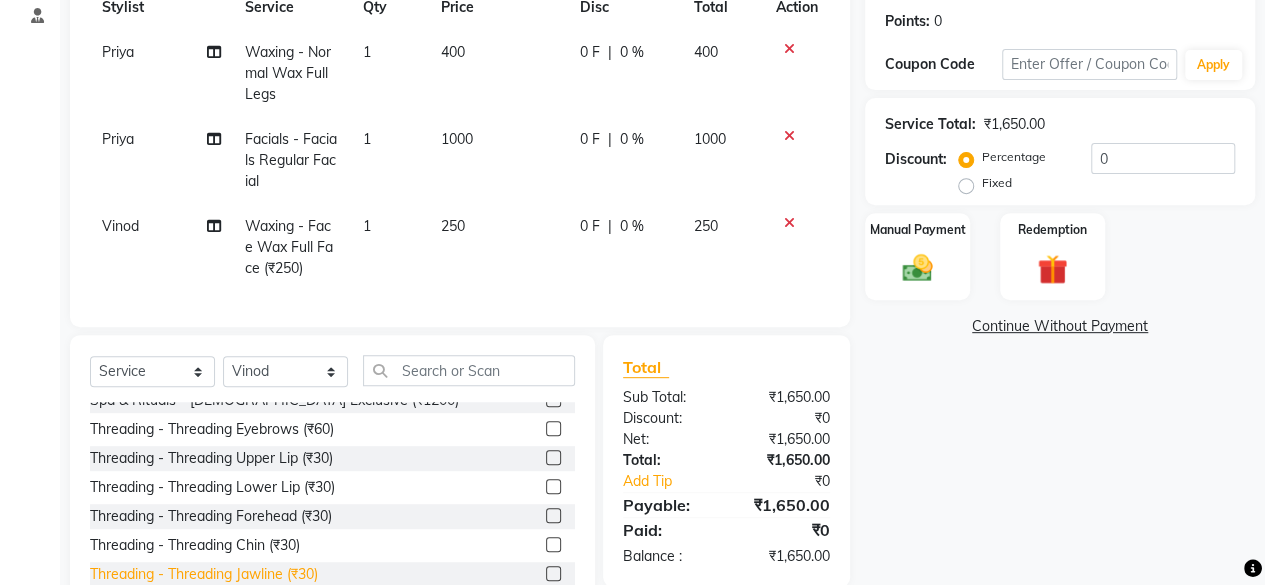 scroll, scrollTop: 900, scrollLeft: 0, axis: vertical 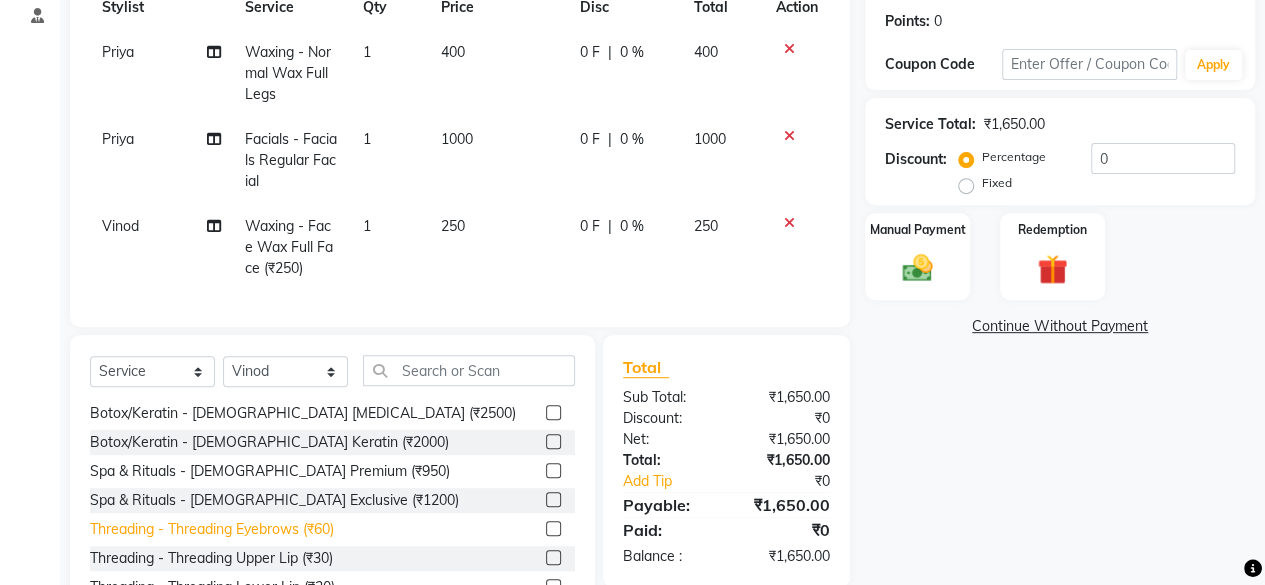 click on "Threading - Threading Eyebrows (₹60)" 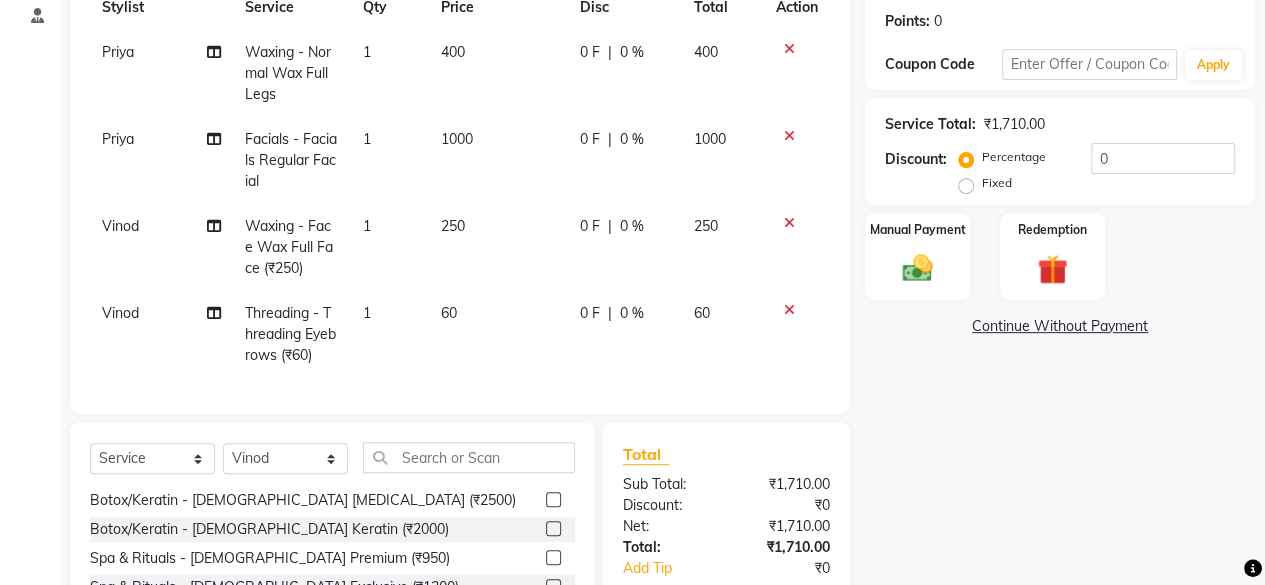 checkbox on "false" 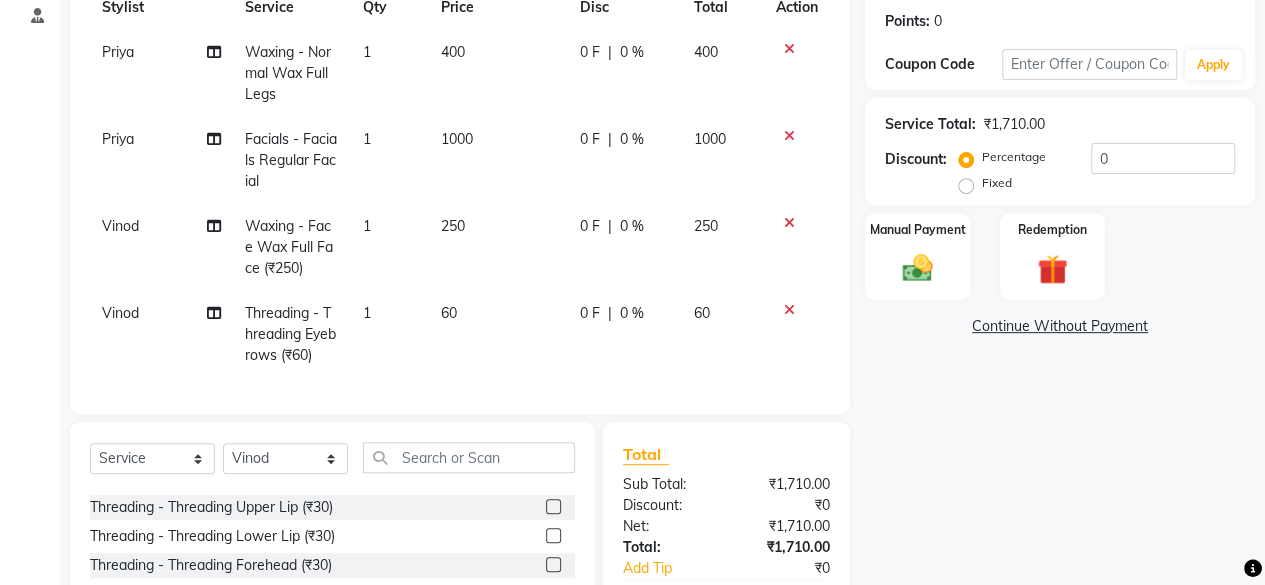 scroll, scrollTop: 1000, scrollLeft: 0, axis: vertical 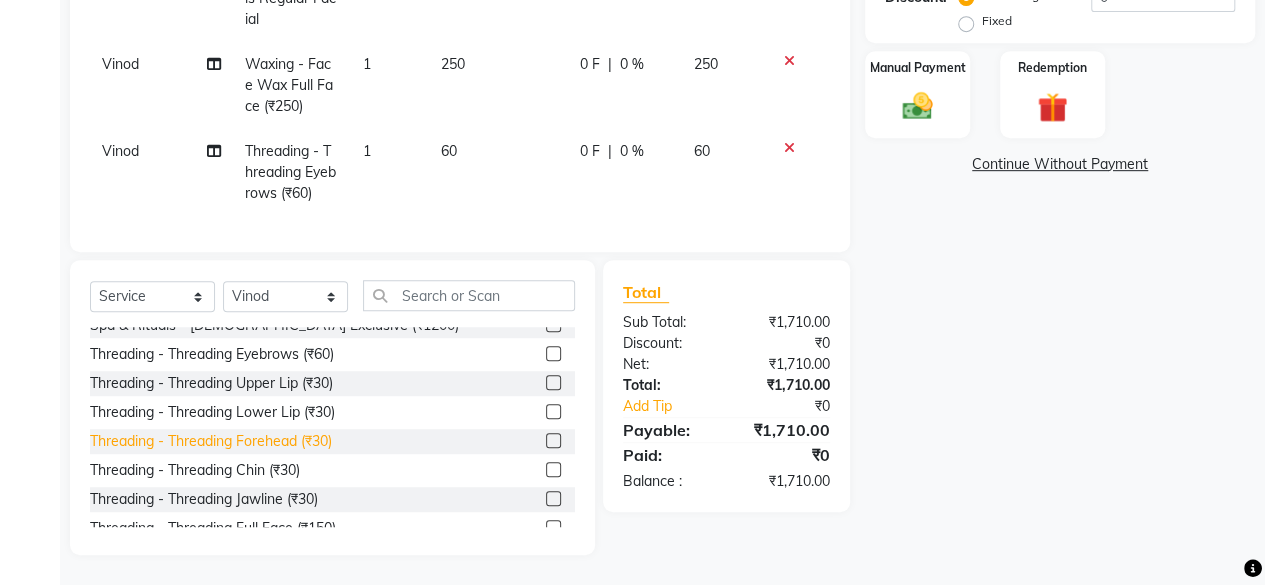 click on "Threading - Threading Forehead (₹30)" 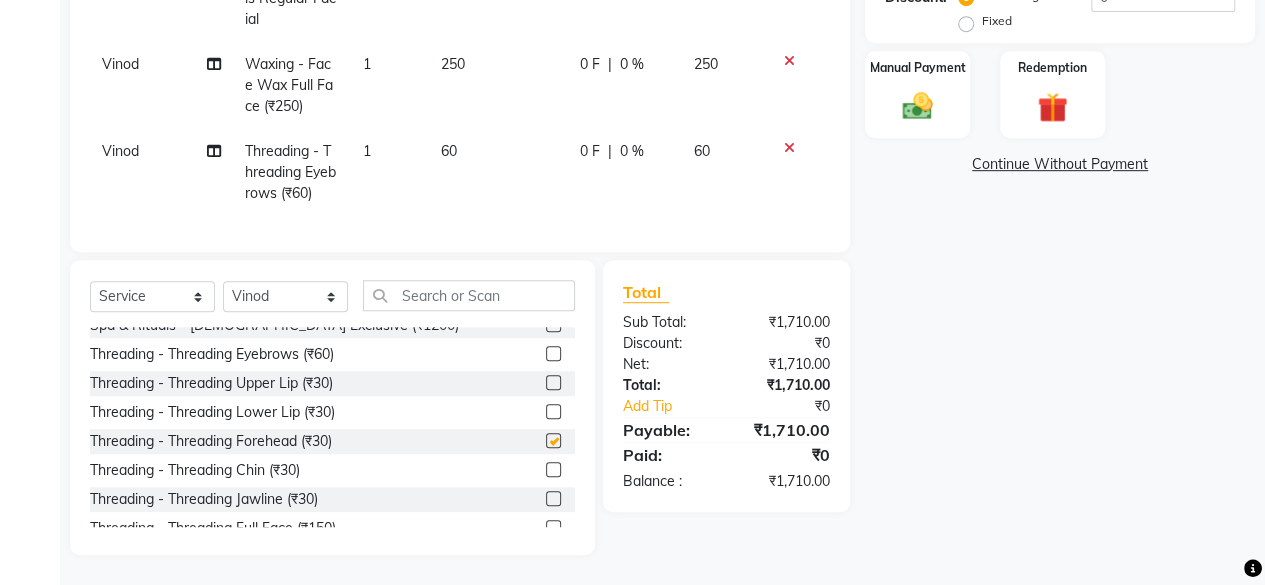 checkbox on "false" 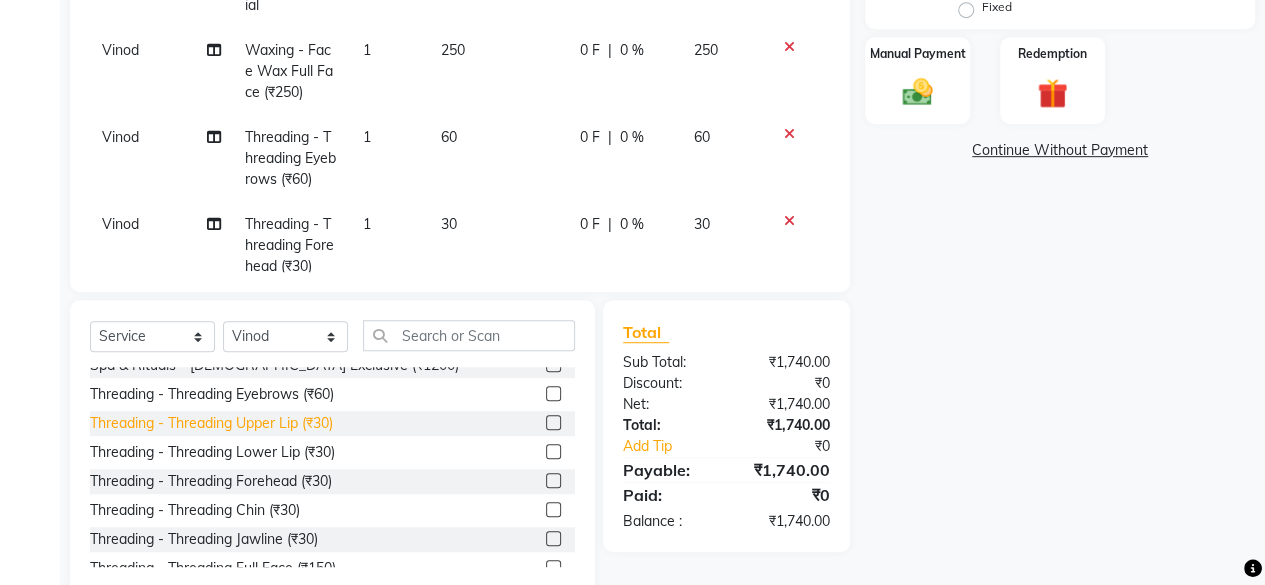 click on "Threading - Threading Upper Lip (₹30)" 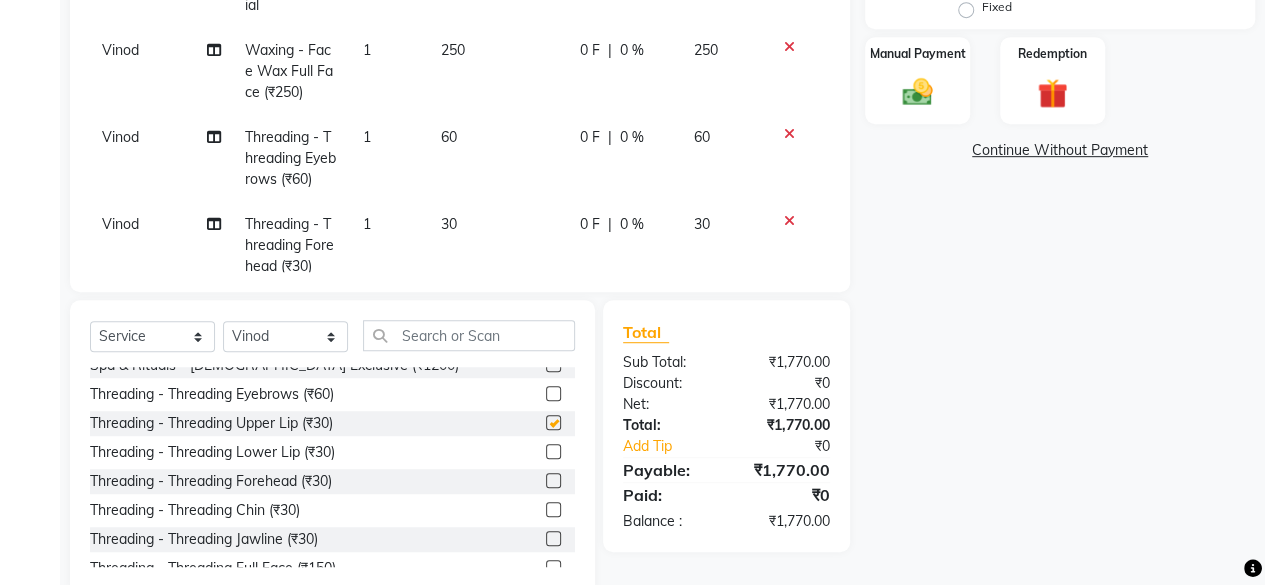 checkbox on "false" 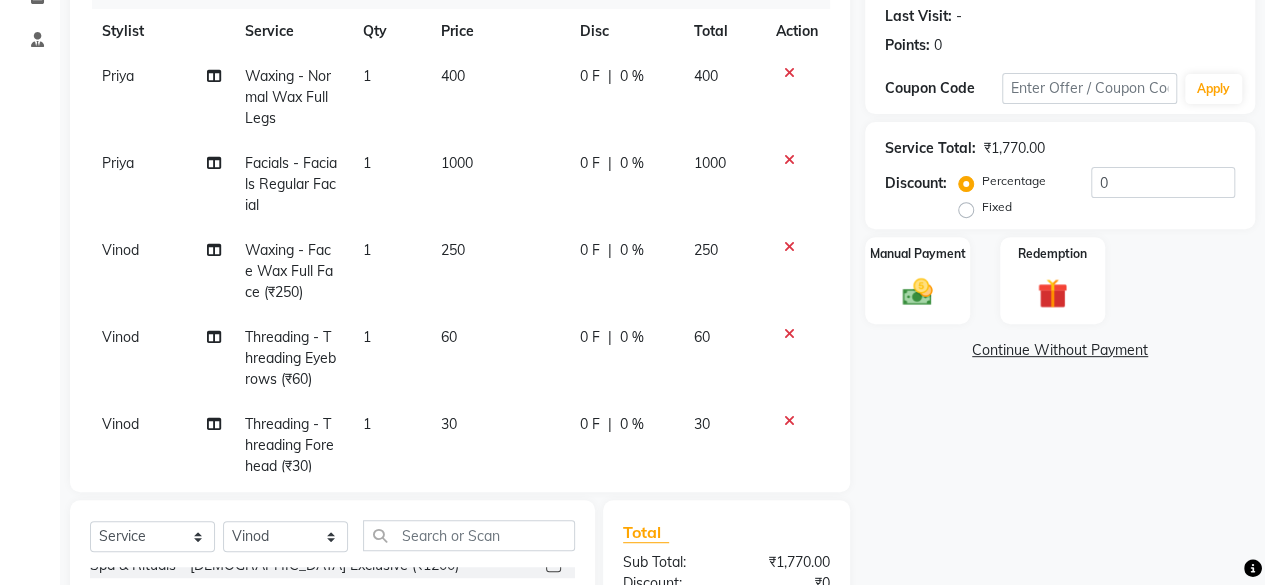 scroll, scrollTop: 476, scrollLeft: 0, axis: vertical 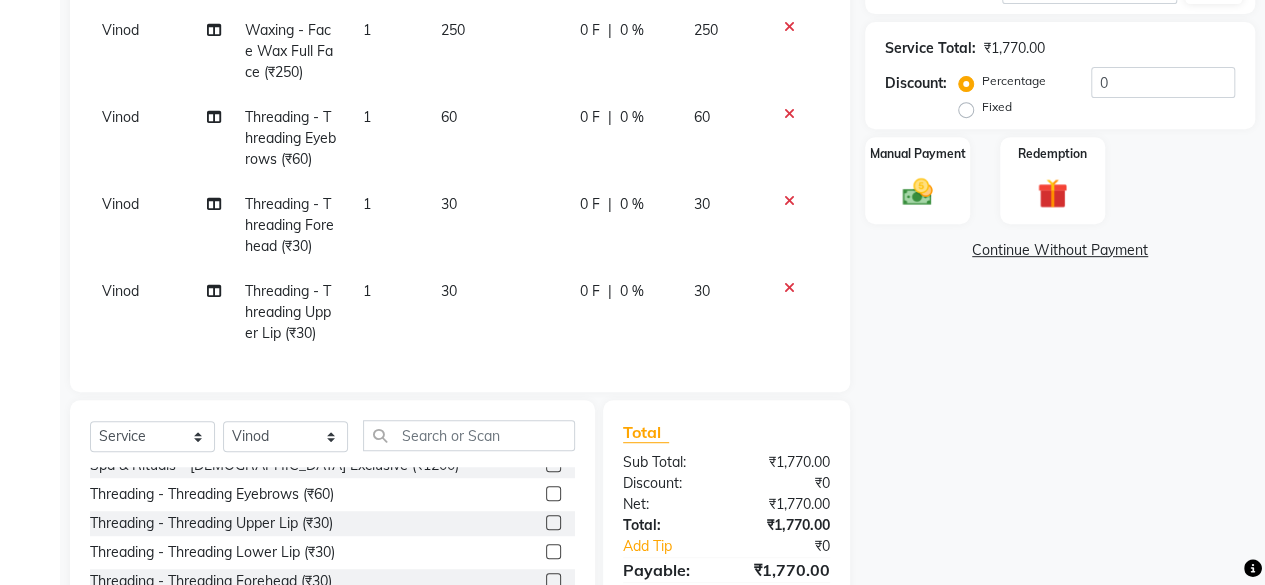 click on "Name: Shweta K Membership:  No Active Membership  Total Visits:  0 Card on file:  0 Last Visit:   - Points:   0  Coupon Code Apply Service Total:  ₹1,770.00  Discount:  Percentage   Fixed  0 Manual Payment Redemption  Continue Without Payment" 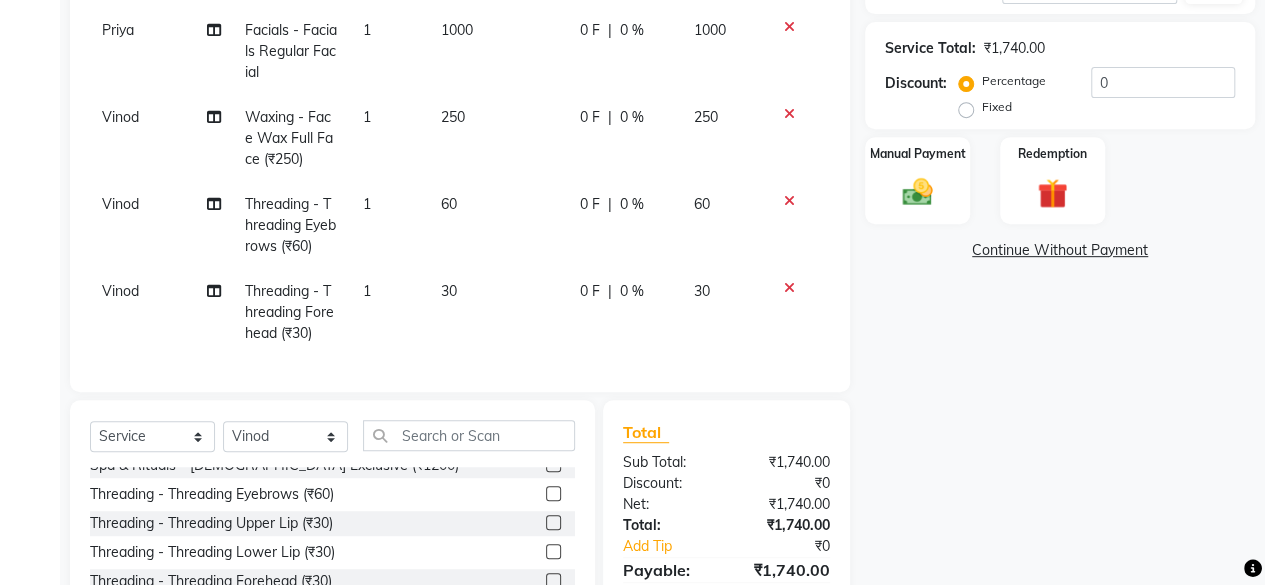 scroll, scrollTop: 48, scrollLeft: 0, axis: vertical 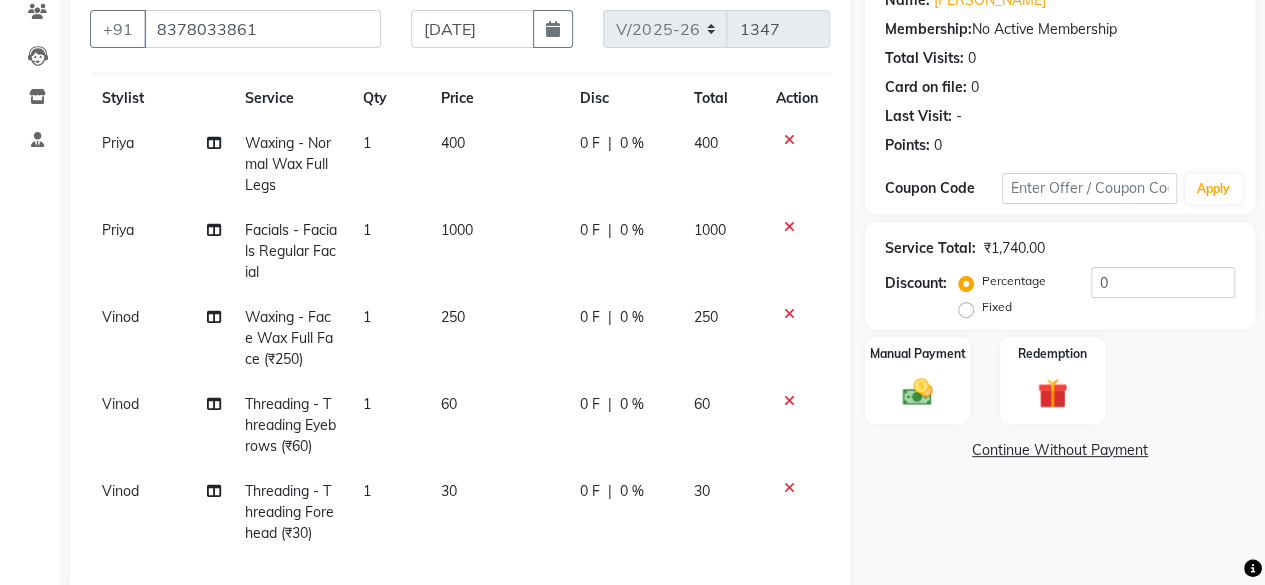 click 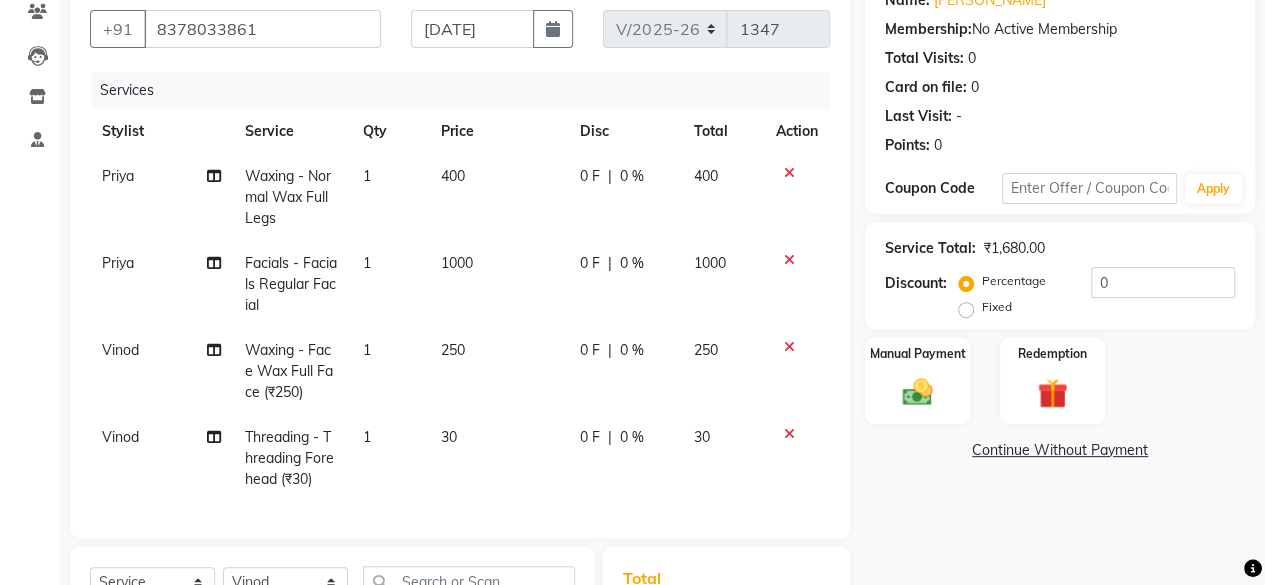 scroll, scrollTop: 0, scrollLeft: 0, axis: both 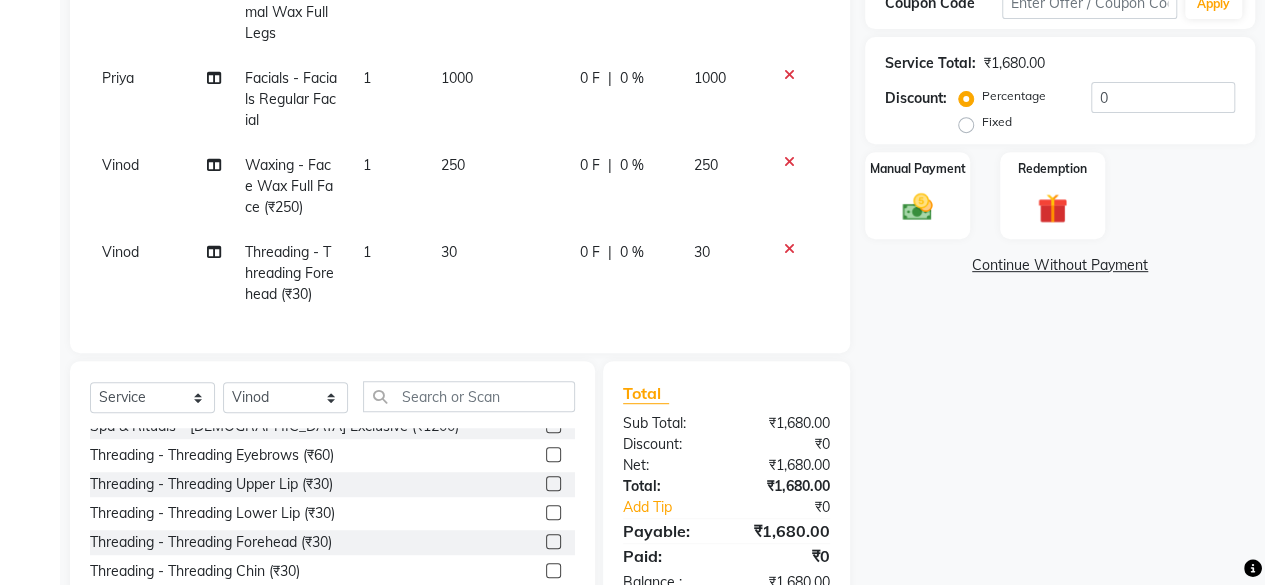 click on "30" 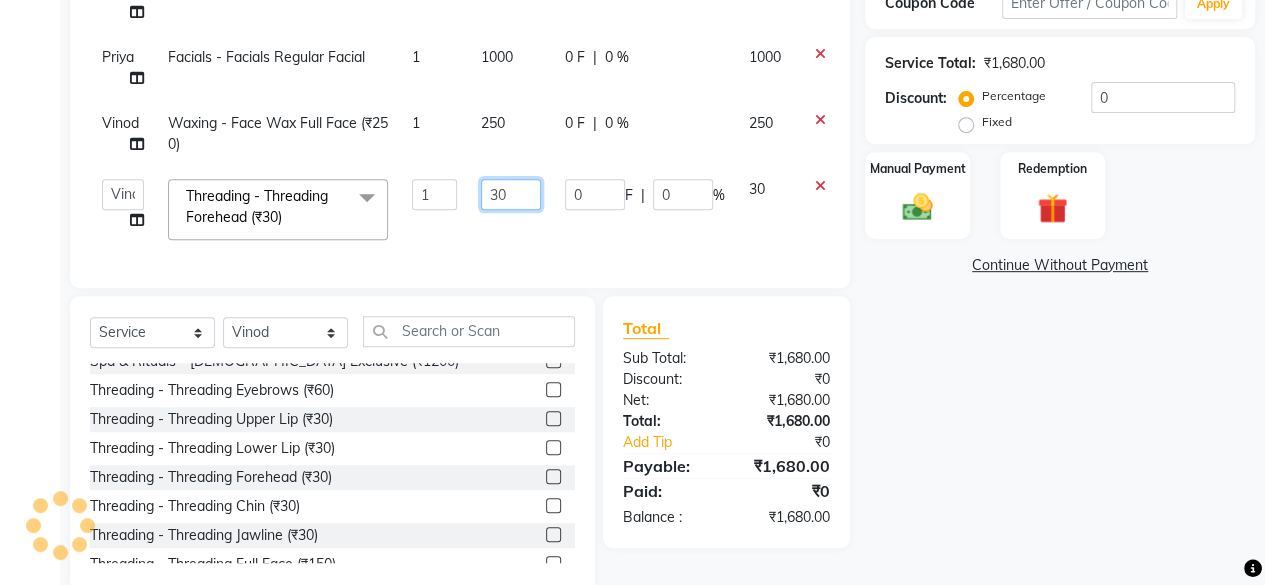 click on "30" 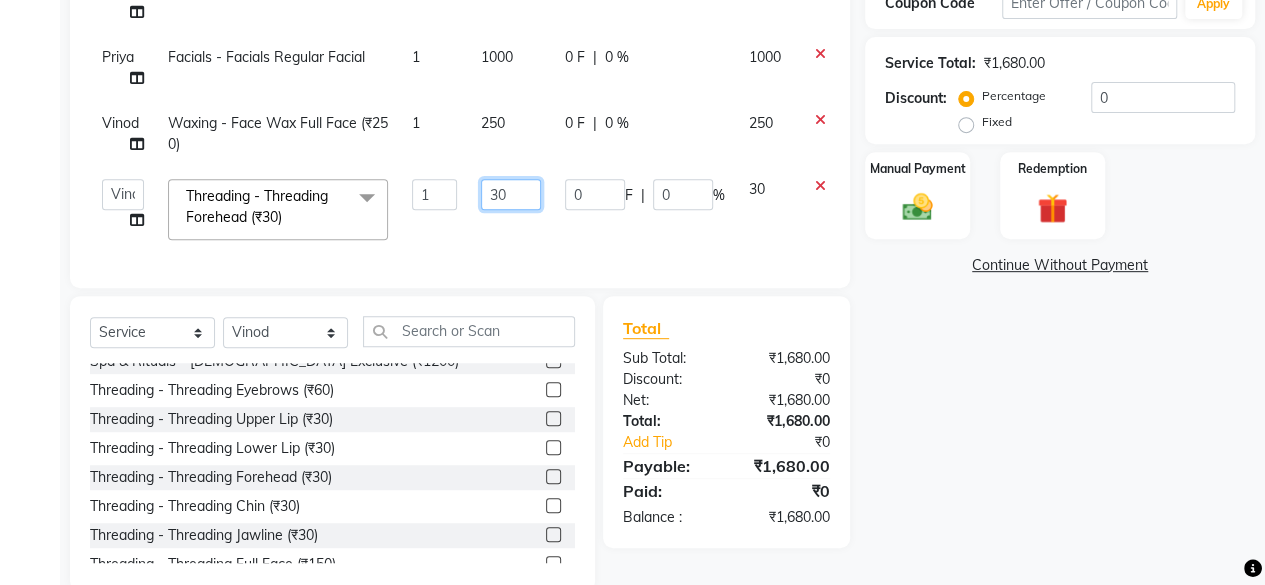 type on "3" 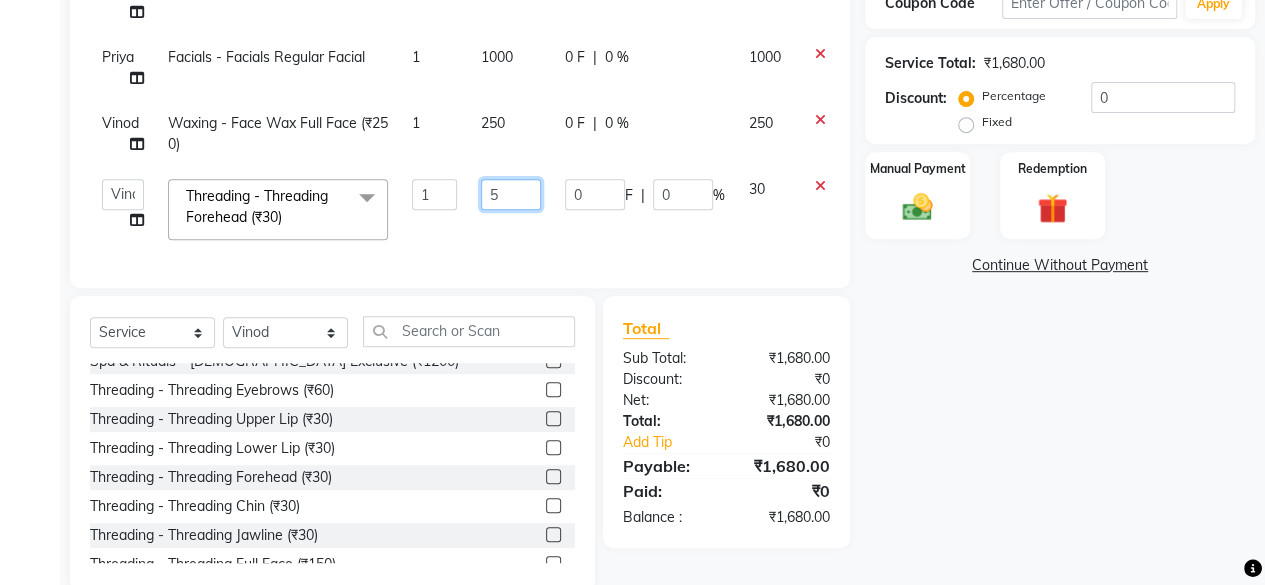 type on "50" 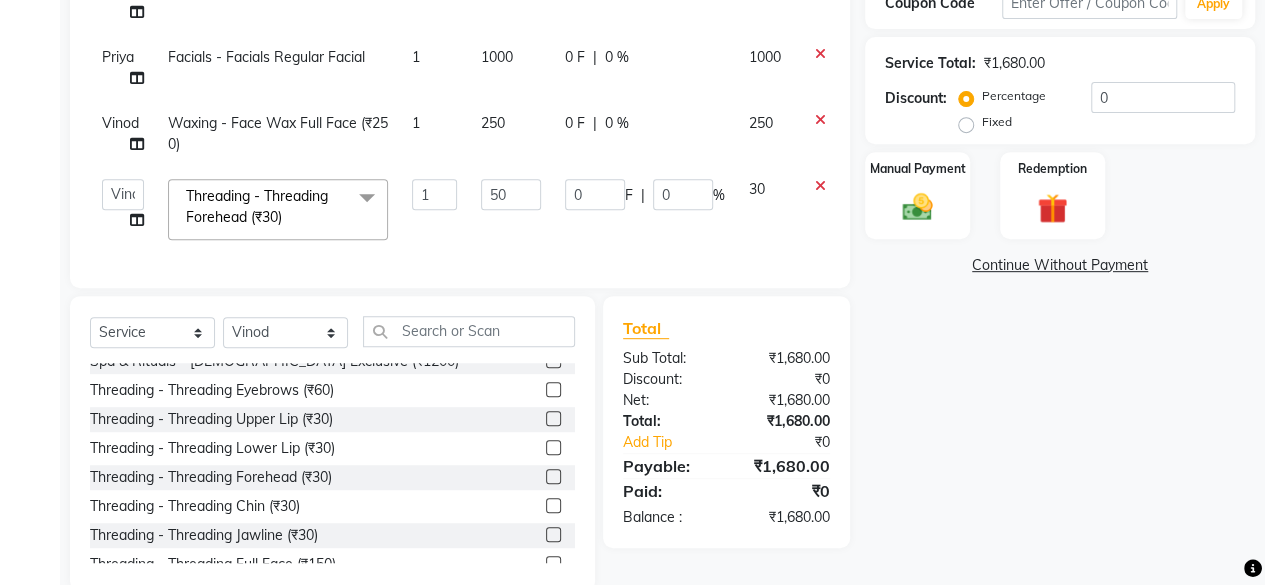 click on "Priya Waxing - Normal Wax Full Legs 1 400 0 F | 0 % 400 Priya Facials - Facials Regular Facial 1 1000 0 F | 0 % 1000 Vinod Waxing - Face Wax Full Face (₹250) 1 250 0 F | 0 % 250  Ajay   Bhakti   Jyoti   Lucy   Manager   Neha   Pankaj   Priya   Sachin    Sanika    Vinod   Vishnu  Threading - Threading Forehead (₹30)  x Hair Cut - Female Hair Cut (Salon Stylist) (₹650) Hair Cut - Female Hair Cut (Senior Stylist) (₹750) Hair Cut - Female Hair Cut (Creative Stylist) (₹850) Hair Cut - Female Kids (Below 10 Years) (₹450) Hair Cut - Male Hair Cut (Salon Stylist) (₹350) Hair Cut - Male Hair Cut (Senior Stylist) (₹450) Hair Cut - Male Hair Cut (Creative Stylist) (₹550) Hair Cut - Male Kids (Below 10 Years) (₹250) Gel extension  (₹2000) Shampoo - Shampoo Blast Dry (₹350) Shampoo - Shampoo & Blow Dry (₹550) Styling - Shampoo & Iron (₹1000) Styling - Shampoo & Tong (₹1000) Color - Root Touch Up (₹1200) Color - Global (₹3500) Color - Highlights (₹4500) Color - Balayage (₹4000) 1 50 0" 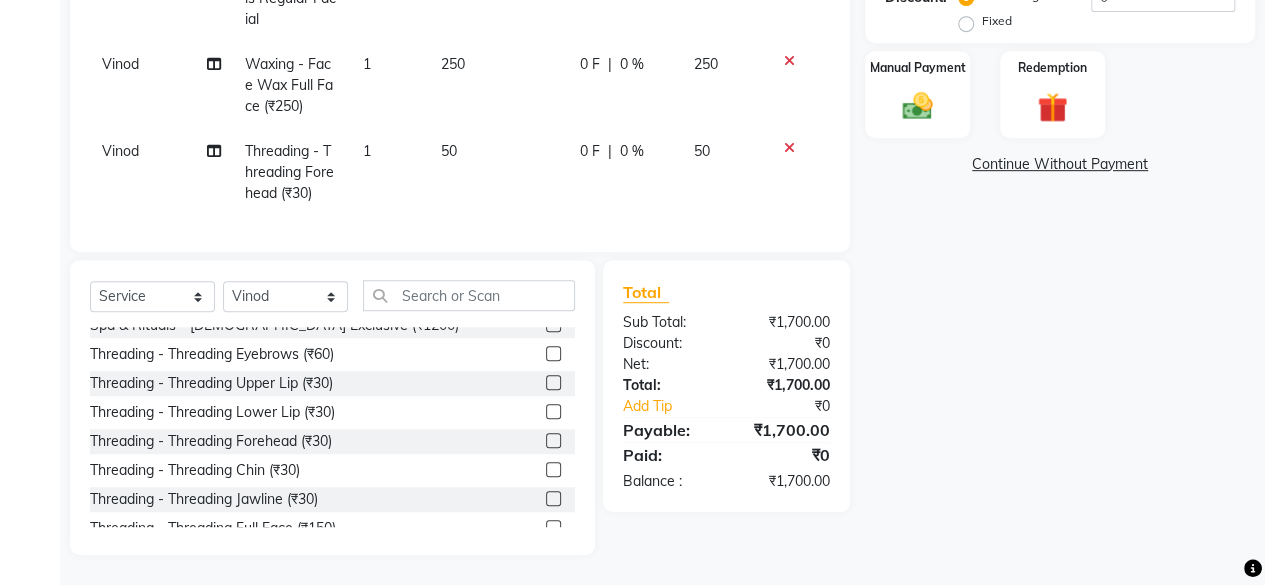 scroll, scrollTop: 476, scrollLeft: 0, axis: vertical 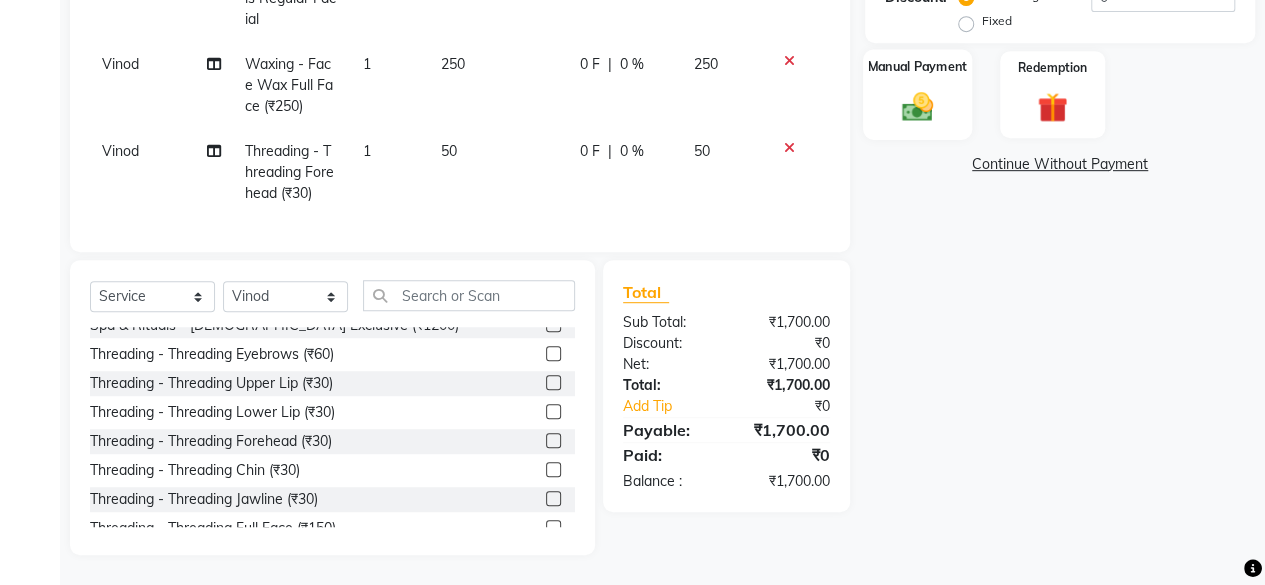 click on "Manual Payment" 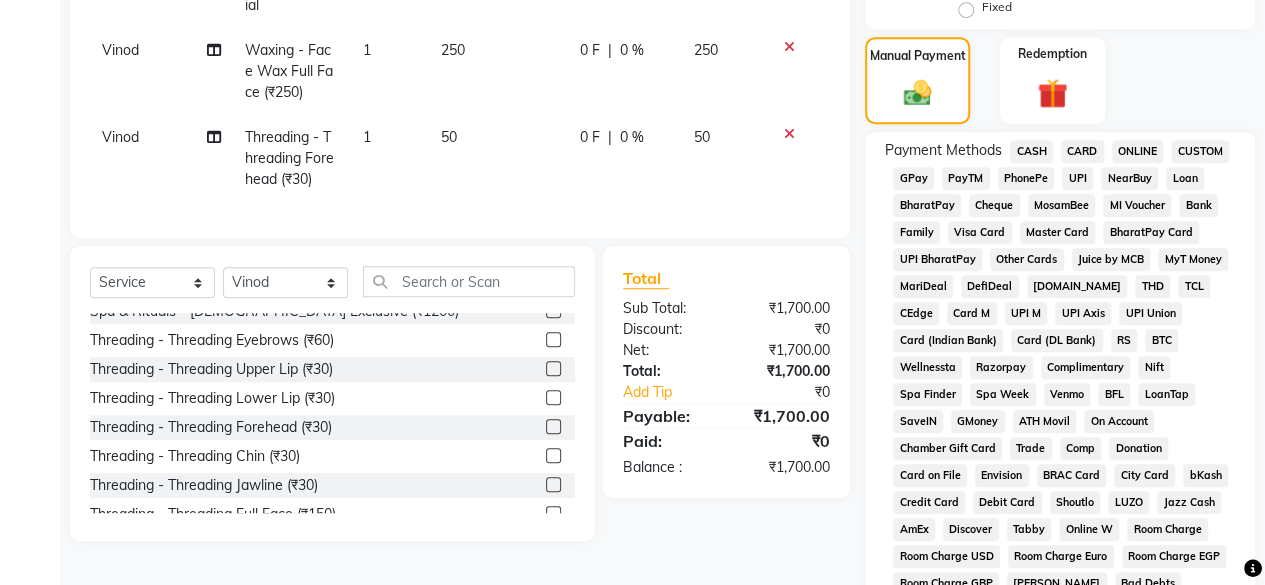 click on "GPay" 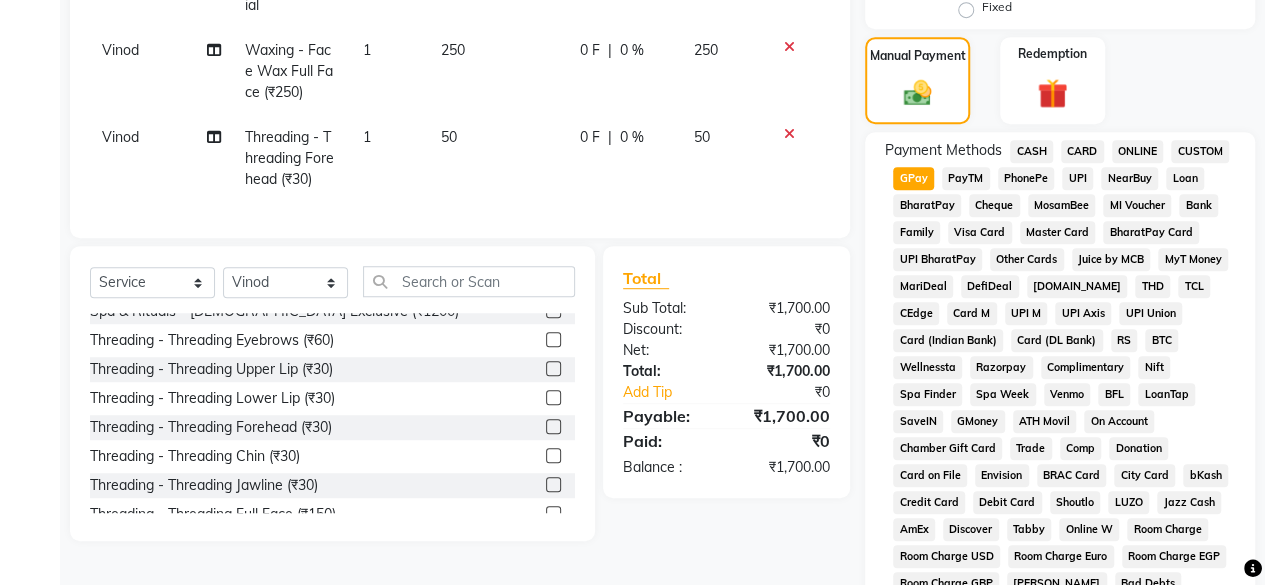 scroll, scrollTop: 972, scrollLeft: 0, axis: vertical 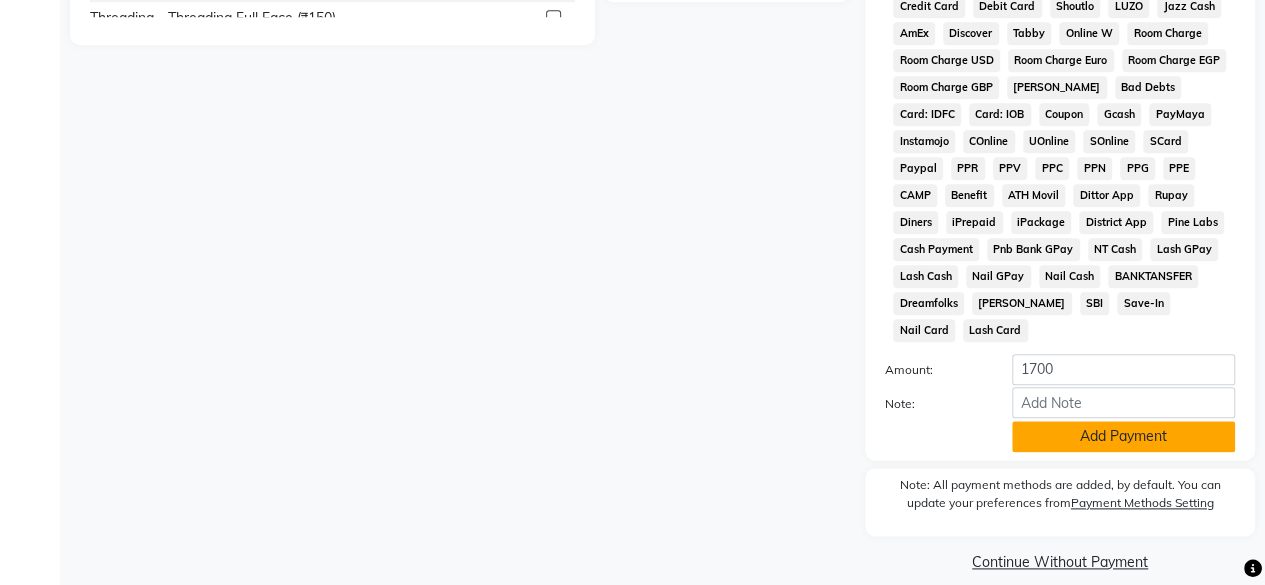 click on "Add Payment" 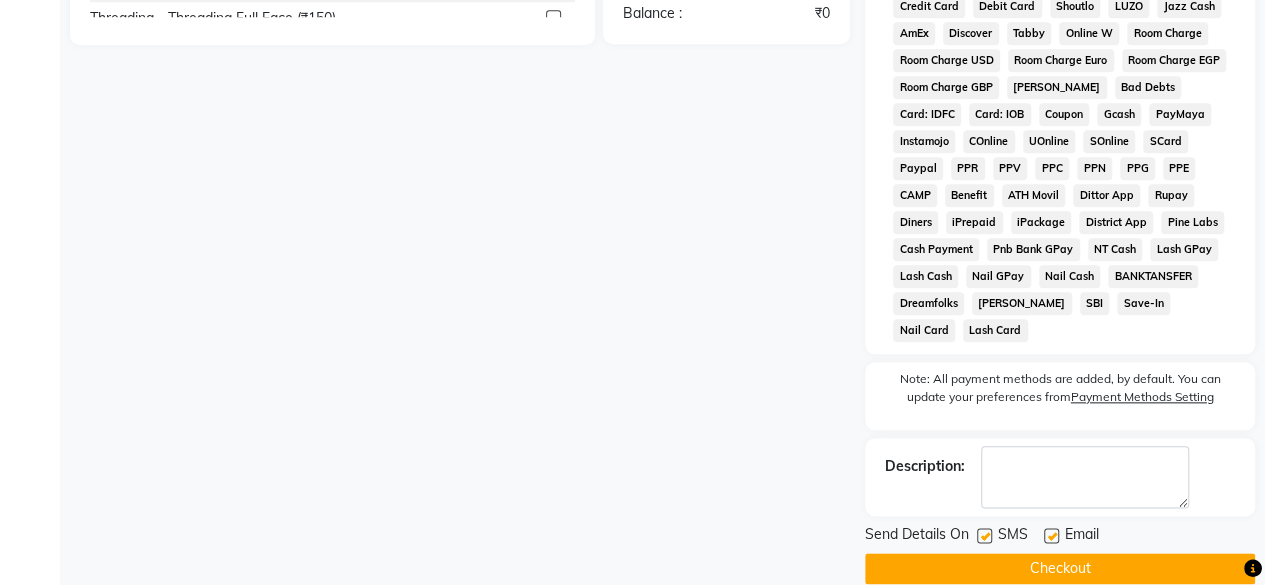 click 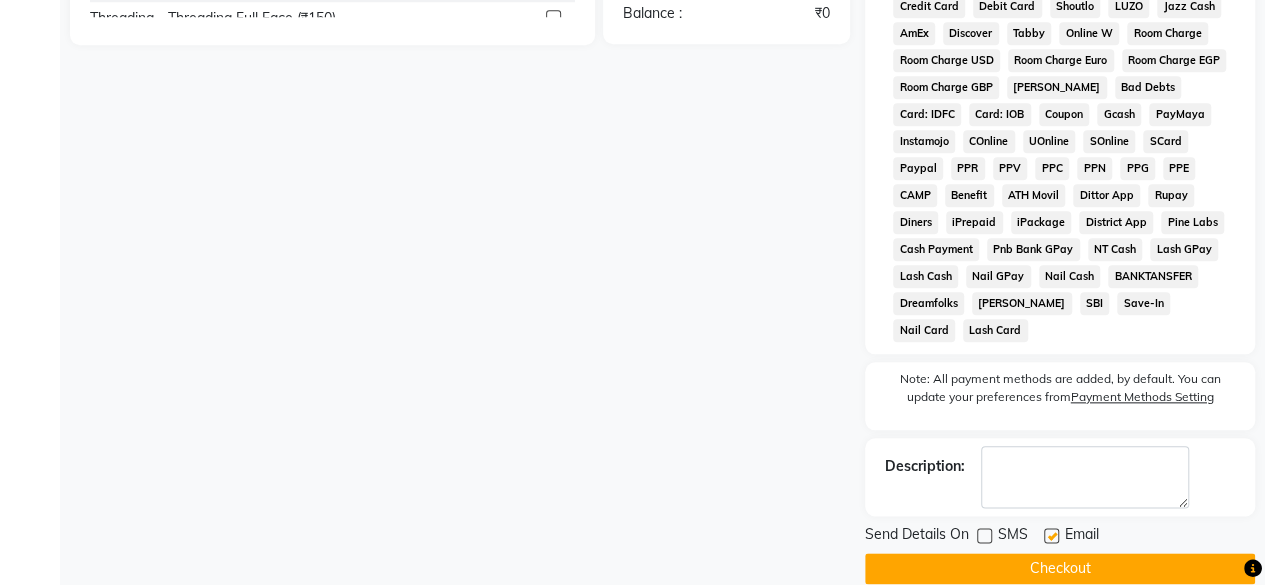 click on "Checkout" 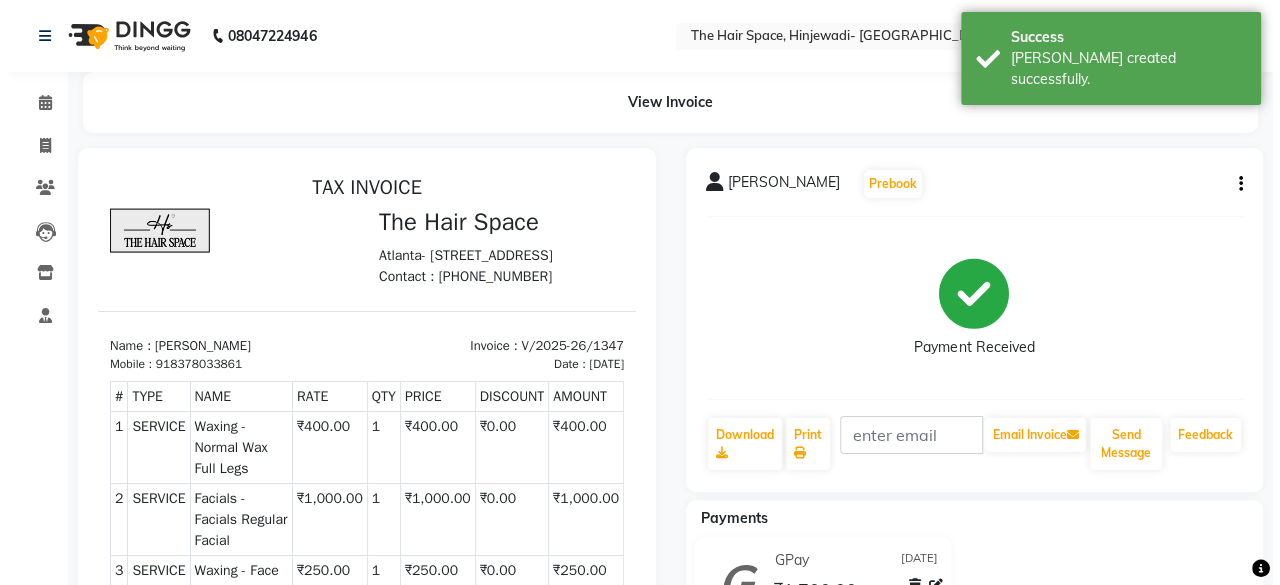 scroll, scrollTop: 0, scrollLeft: 0, axis: both 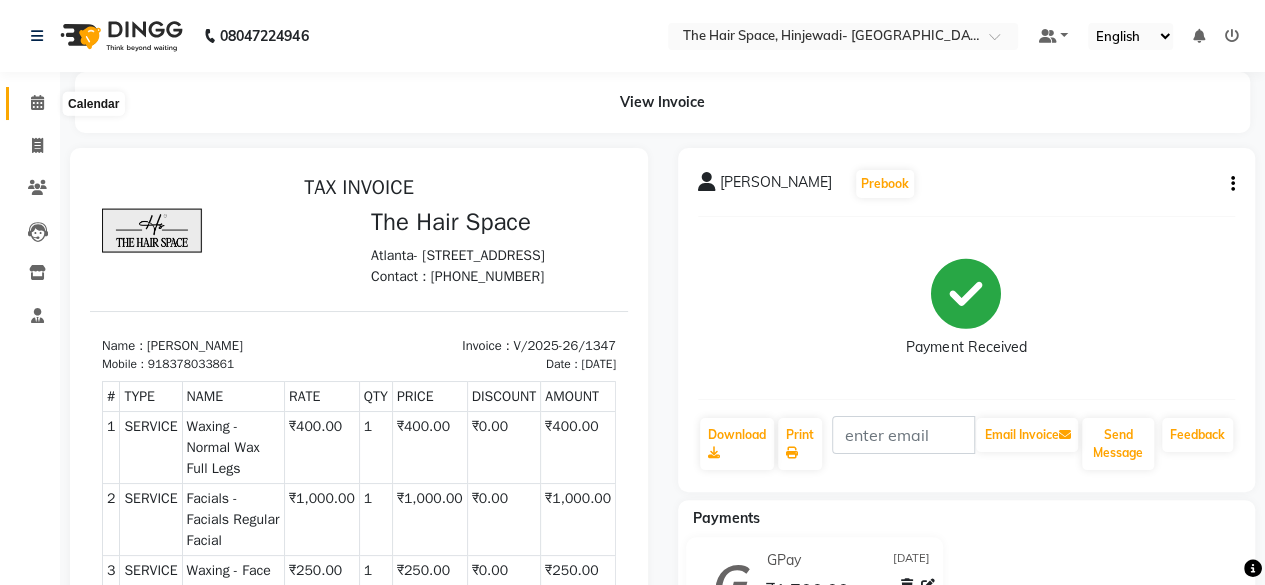 click 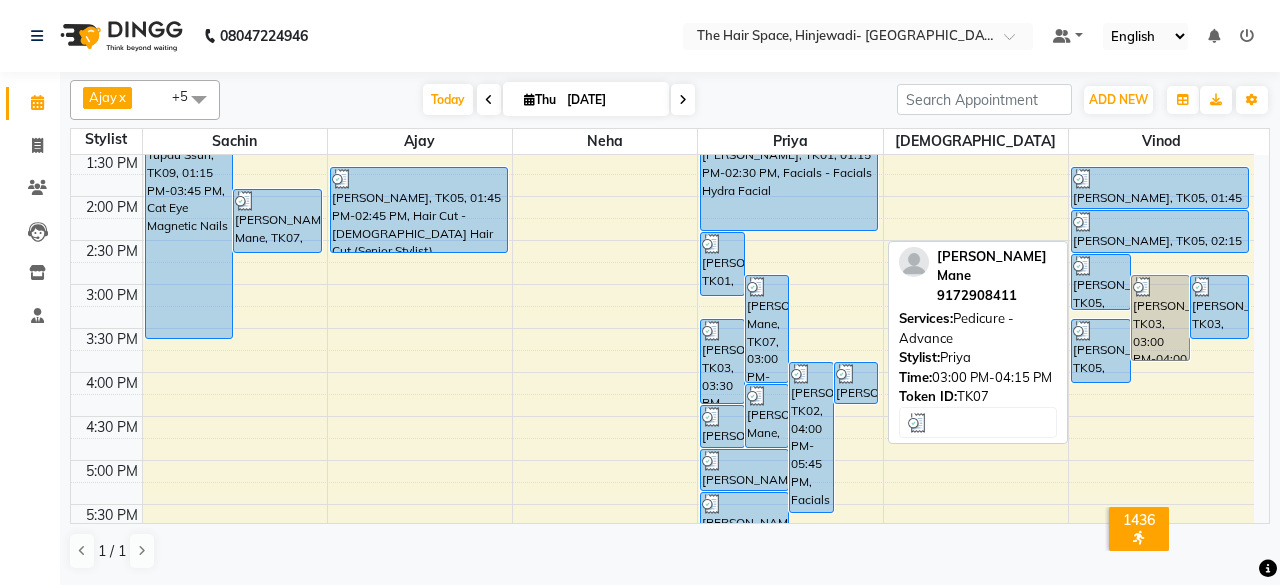 scroll, scrollTop: 500, scrollLeft: 0, axis: vertical 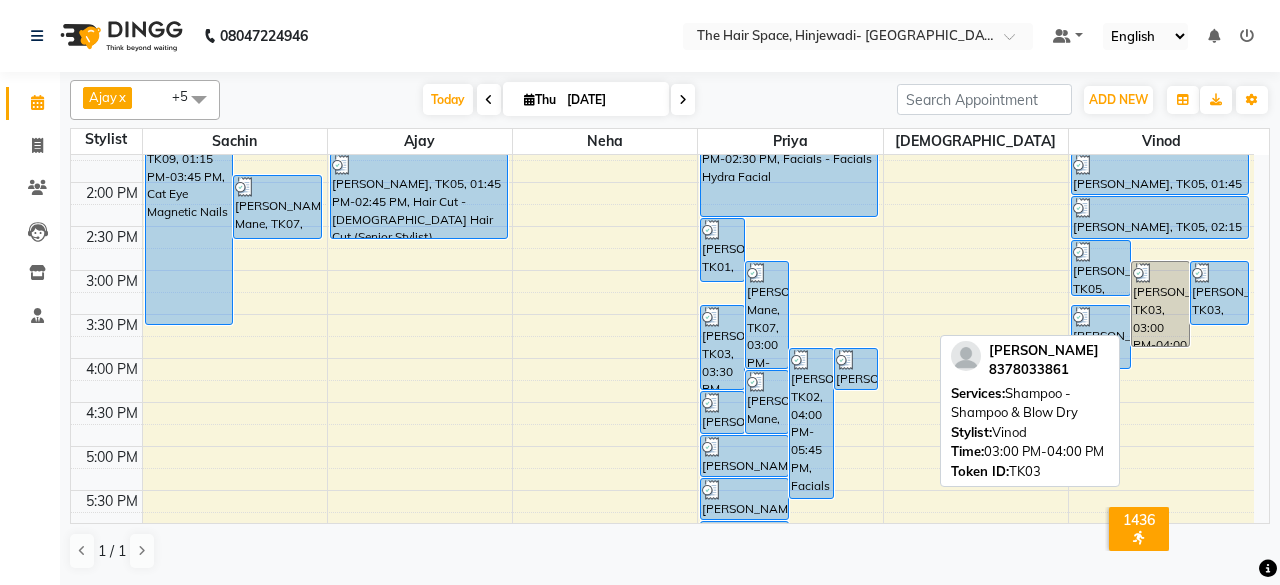 click on "[PERSON_NAME], TK03, 03:00 PM-04:00 PM, Shampoo - Shampoo & Blow Dry" at bounding box center [1160, 304] 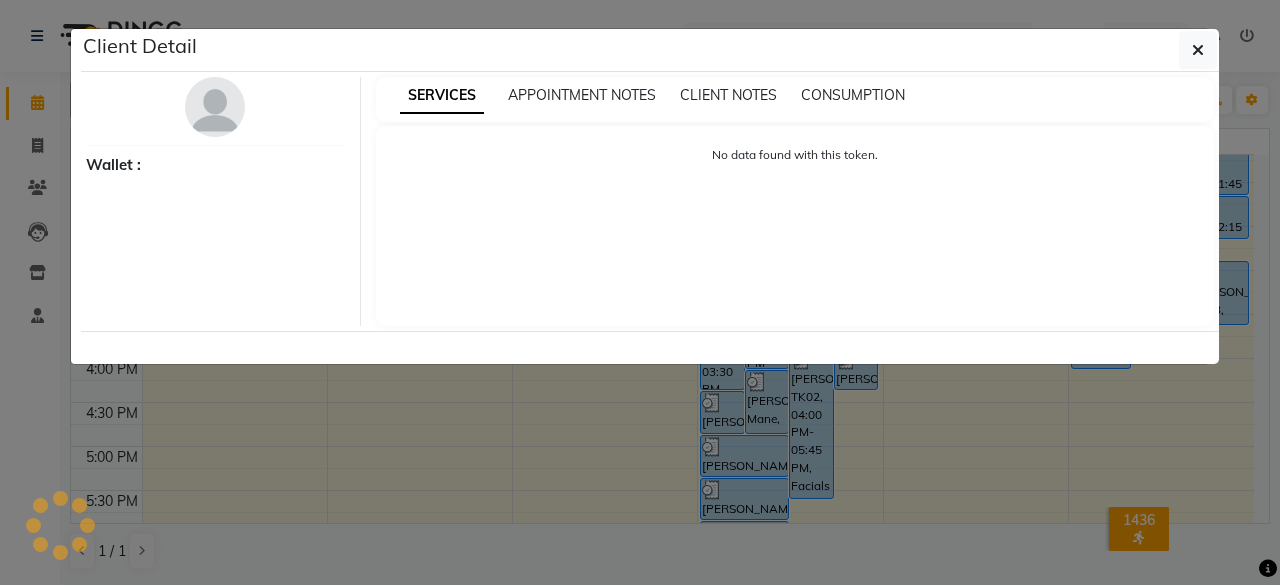 select on "3" 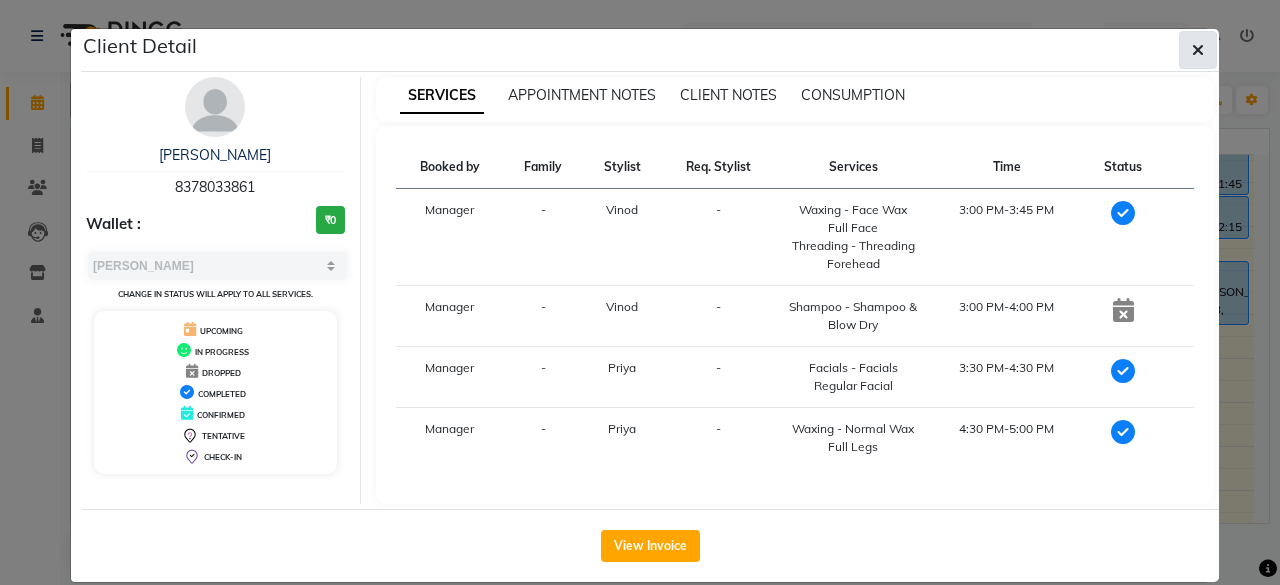 click 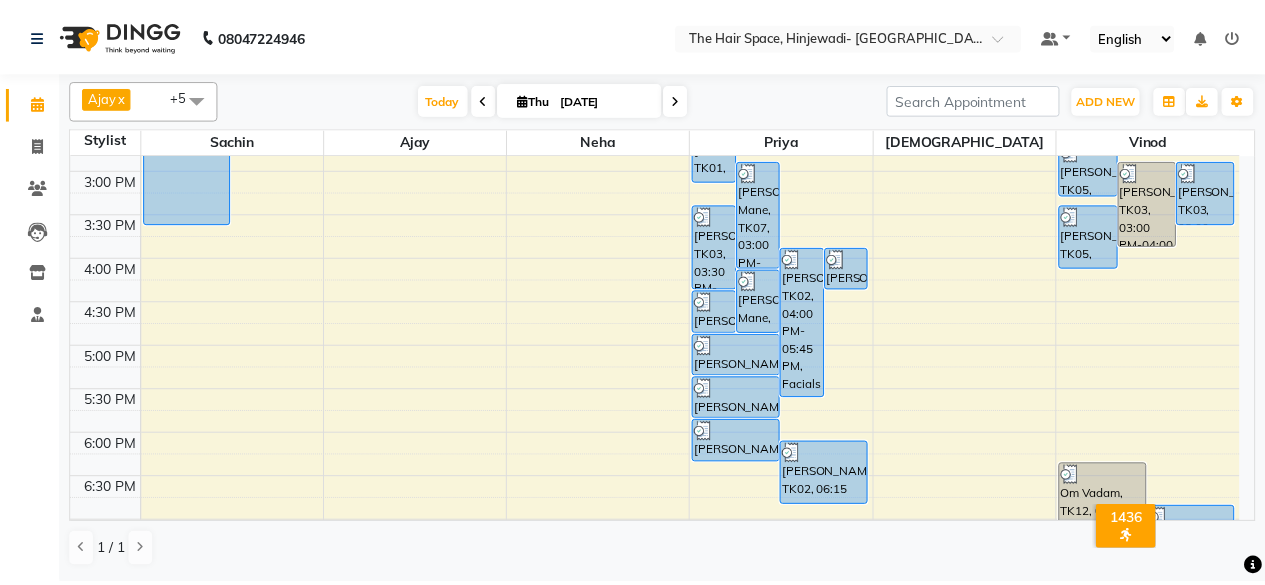 scroll, scrollTop: 800, scrollLeft: 0, axis: vertical 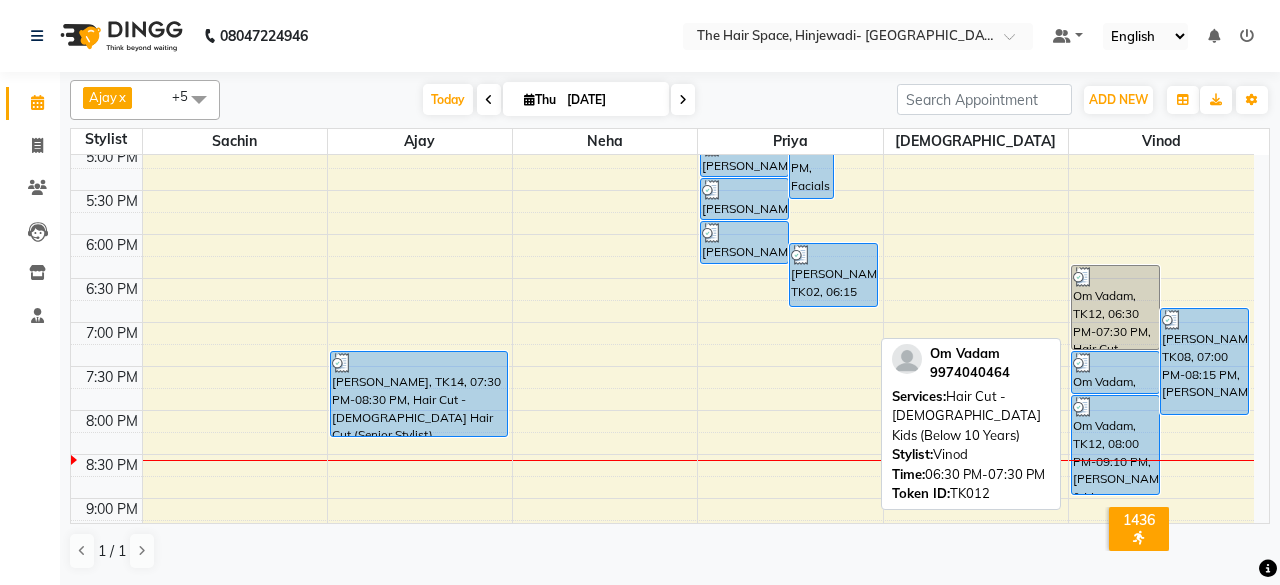 click on "Om Vadam, TK12, 06:30 PM-07:30 PM, Hair Cut - [DEMOGRAPHIC_DATA] Kids (Below 10 Years)" at bounding box center [1115, 307] 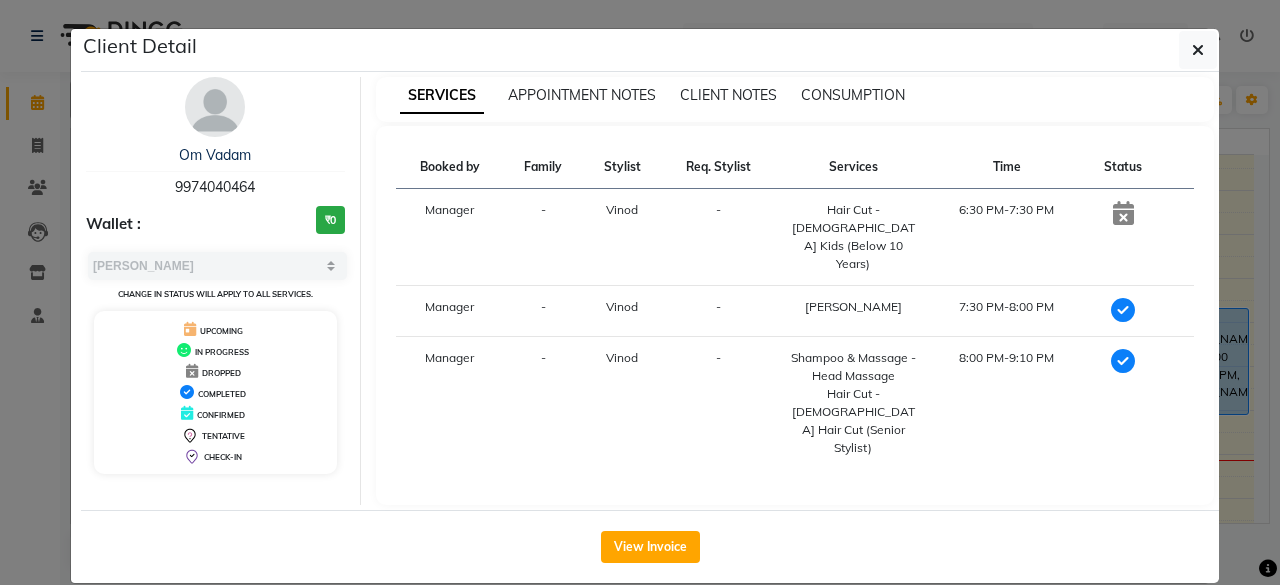 click at bounding box center [1123, 213] 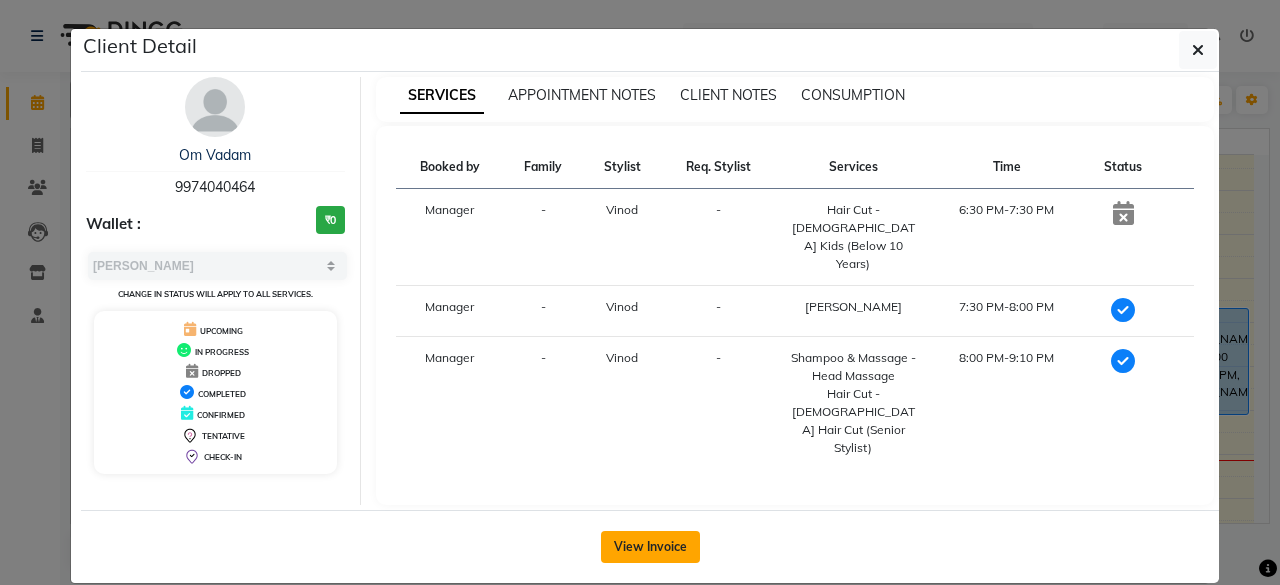 click on "View Invoice" 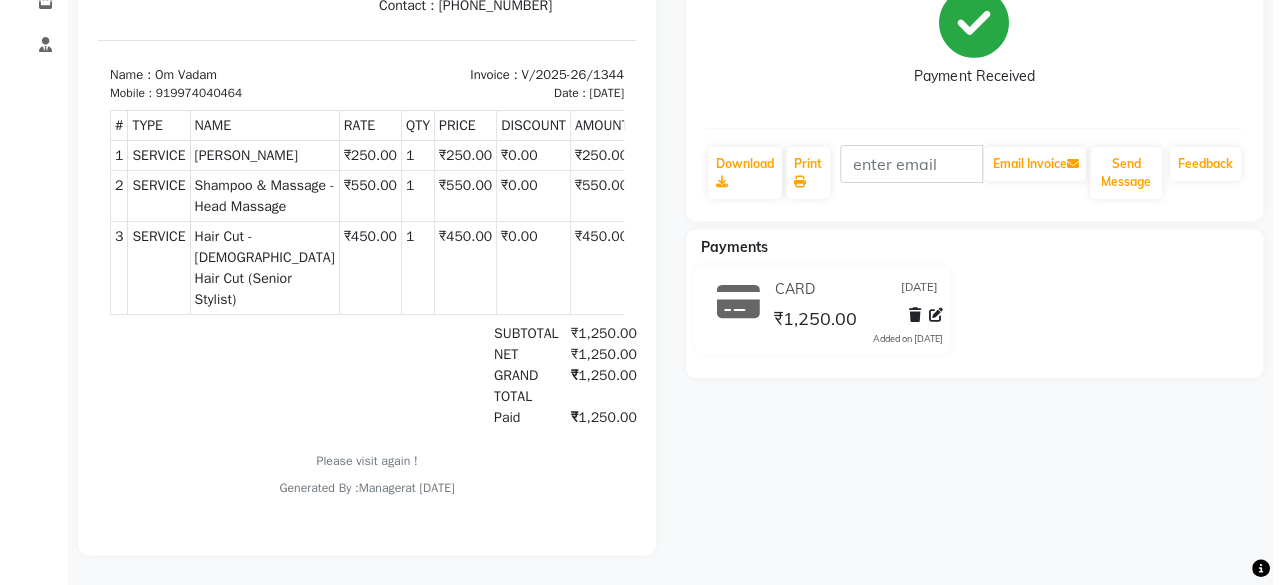 scroll, scrollTop: 0, scrollLeft: 0, axis: both 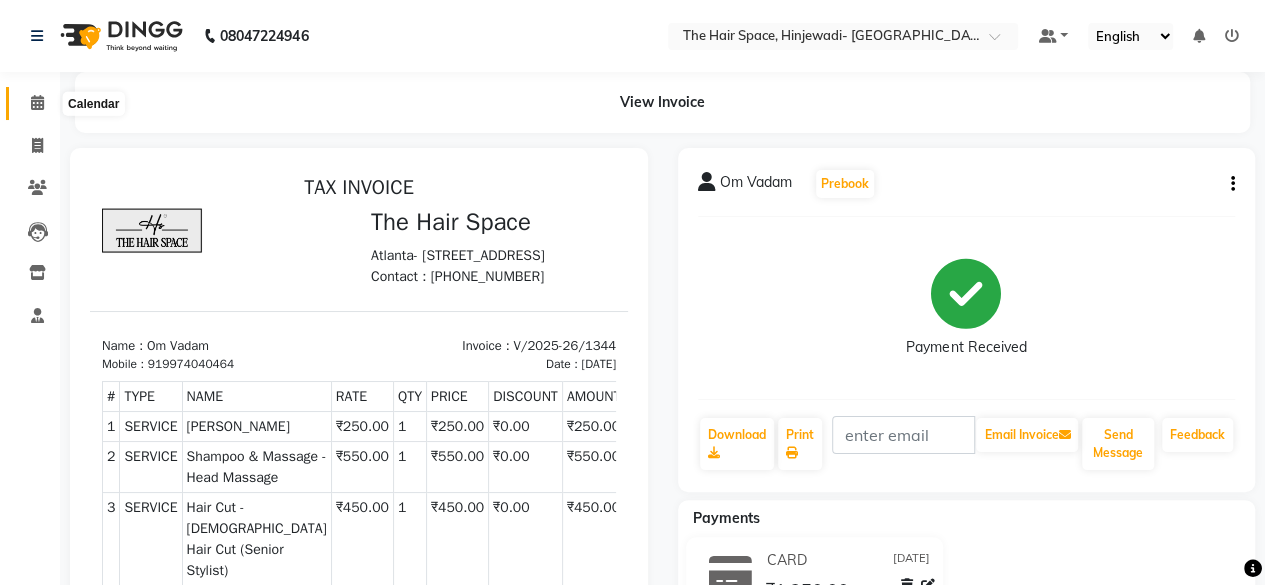 click 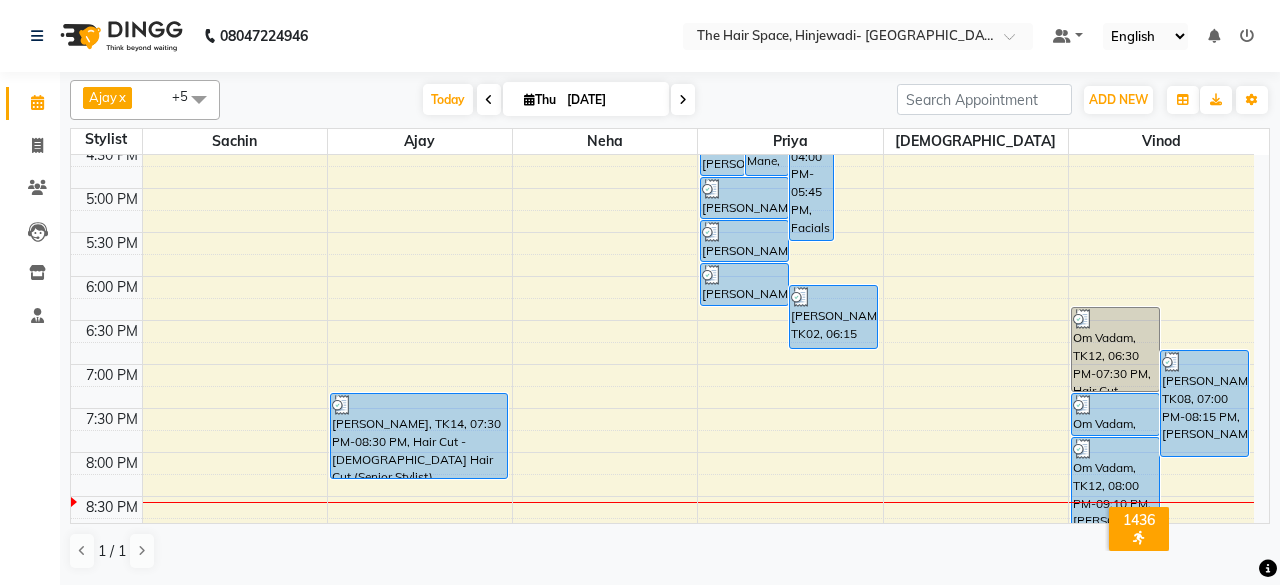 scroll, scrollTop: 800, scrollLeft: 0, axis: vertical 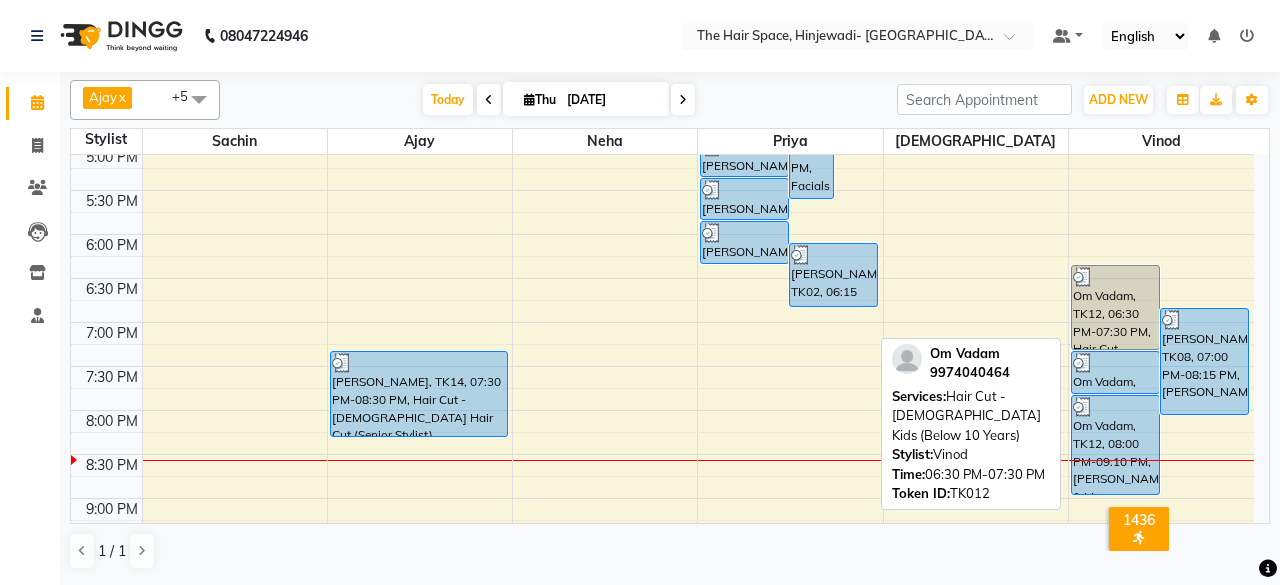 click on "Om Vadam, TK12, 06:30 PM-07:30 PM, Hair Cut - [DEMOGRAPHIC_DATA] Kids (Below 10 Years)" at bounding box center (1115, 307) 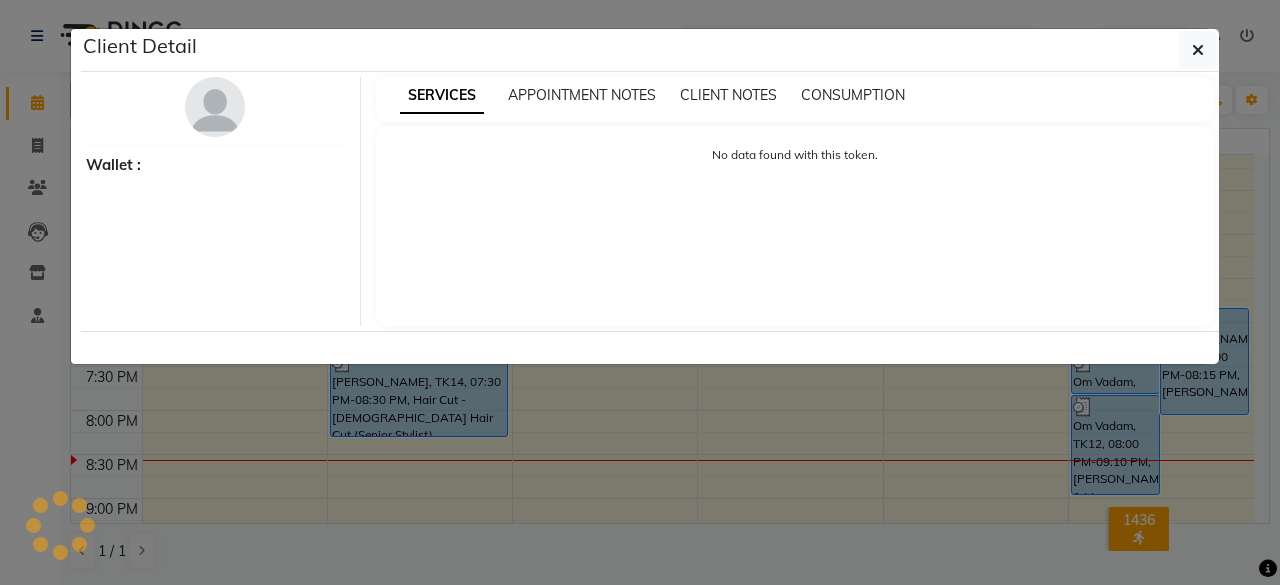 select on "3" 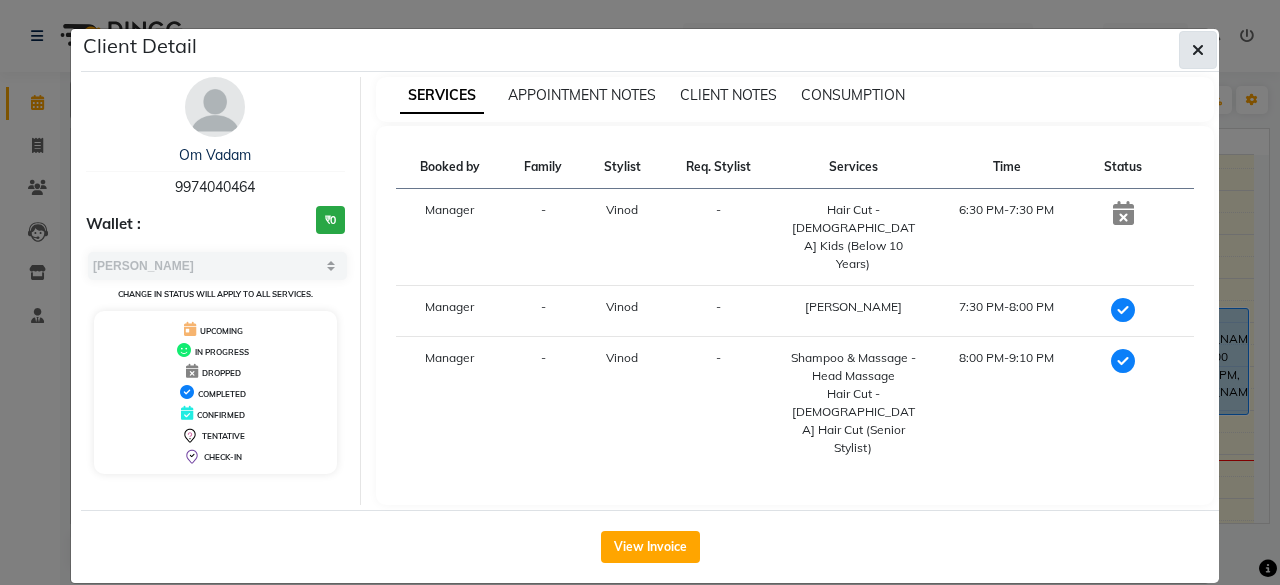 click 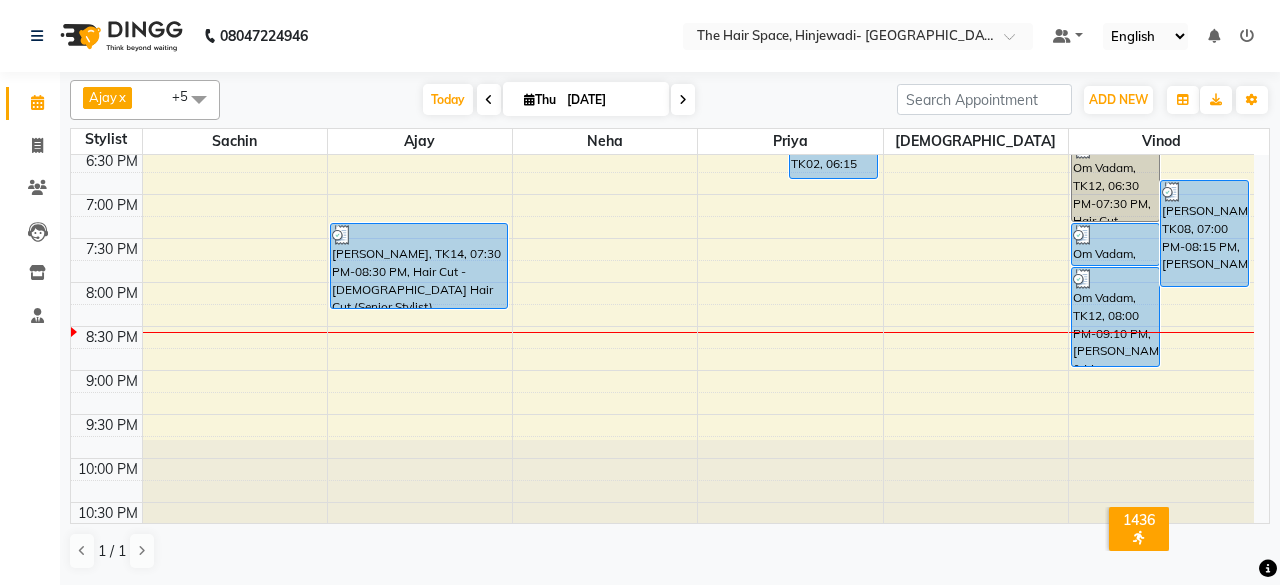 scroll, scrollTop: 929, scrollLeft: 0, axis: vertical 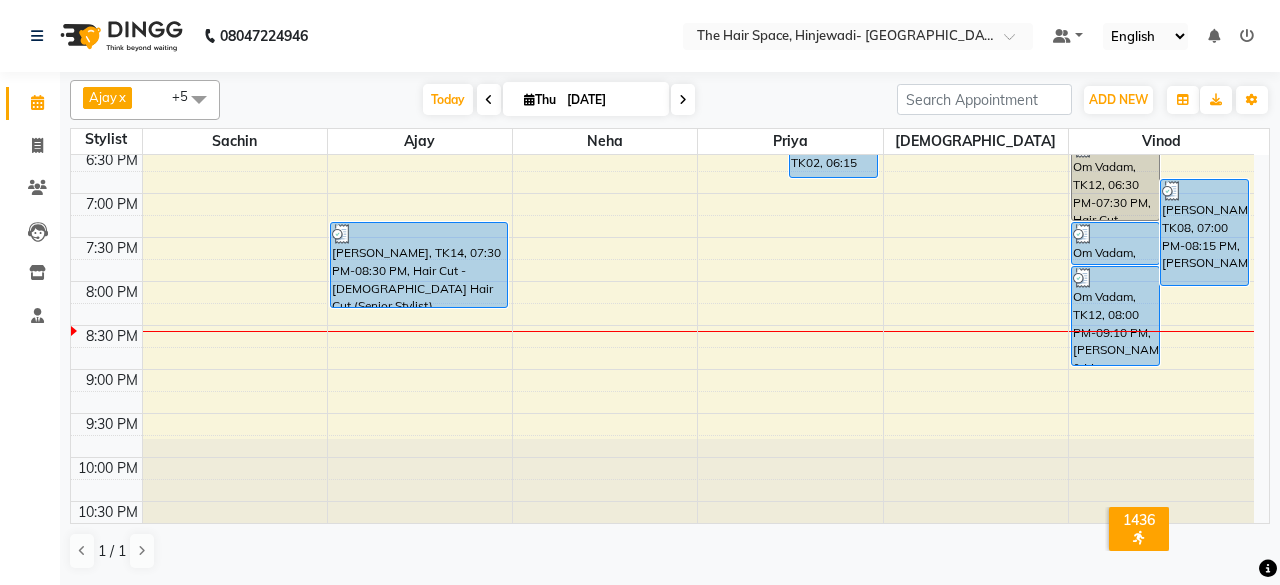 click on "8:00 AM 8:30 AM 9:00 AM 9:30 AM 10:00 AM 10:30 AM 11:00 AM 11:30 AM 12:00 PM 12:30 PM 1:00 PM 1:30 PM 2:00 PM 2:30 PM 3:00 PM 3:30 PM 4:00 PM 4:30 PM 5:00 PM 5:30 PM 6:00 PM 6:30 PM 7:00 PM 7:30 PM 8:00 PM 8:30 PM 9:00 PM 9:30 PM 10:00 PM 10:30 PM     Tupau Ssun, TK09, 01:15 PM-03:45 PM, Cat Eye Magnetic Nails     Prachi Mane, TK07, 02:00 PM-02:45 PM, gel polish Removel     Dr pallaui Amrutlar, TK10, 12:00 PM-12:30 PM, Threading - Threading Eyebrows     Tupau Ssun, TK09, 12:45 PM-01:15 PM, 1 tip Repalcement     Kiran Gadekar, TK05, 01:45 PM-02:45 PM, Hair Cut - Female Hair Cut (Senior Stylist)     Malika Sen, TK14, 07:30 PM-08:30 PM, Hair Cut - Female Hair Cut (Senior Stylist)     Sumit Singanjude, TK06, 12:00 PM-01:30 PM, Manicure - Regular     Dr Chandrakala Nandedkar, TK01, 02:30 PM-03:15 PM, D-Tan - D-Tan Face-Neck     Prachi Mane, TK07, 03:00 PM-04:15 PM, Pedicure - Advance     Snehal Patil..Coupon, TK02, 04:00 PM-05:45 PM, Facials - Facials Hydra Facial" at bounding box center (662, -115) 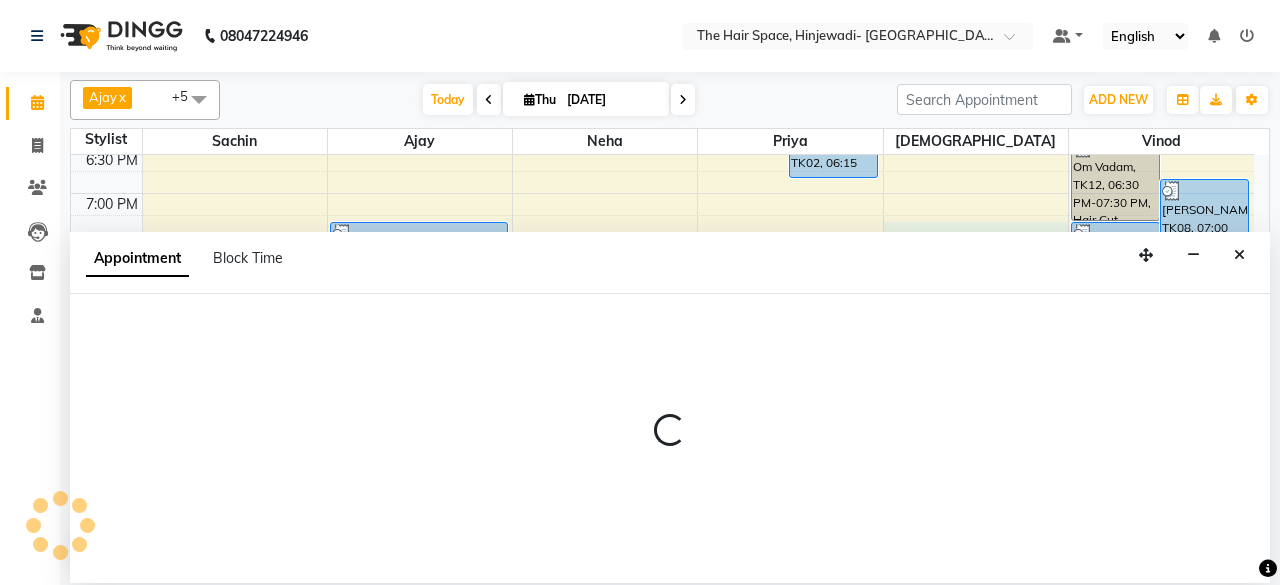 select on "84666" 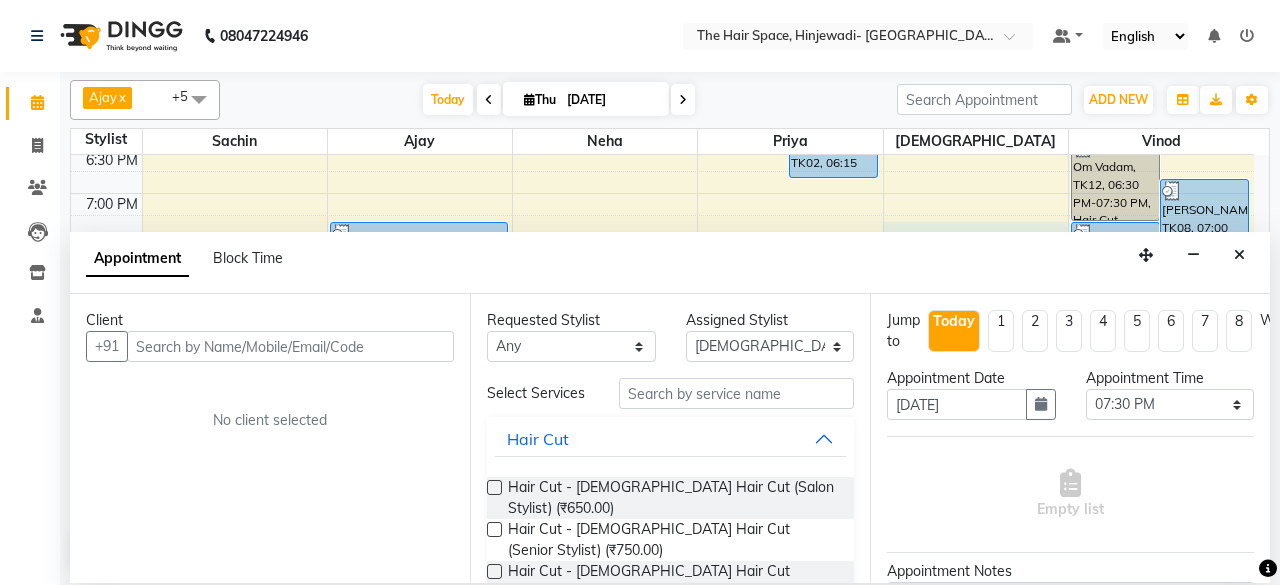 click at bounding box center [290, 346] 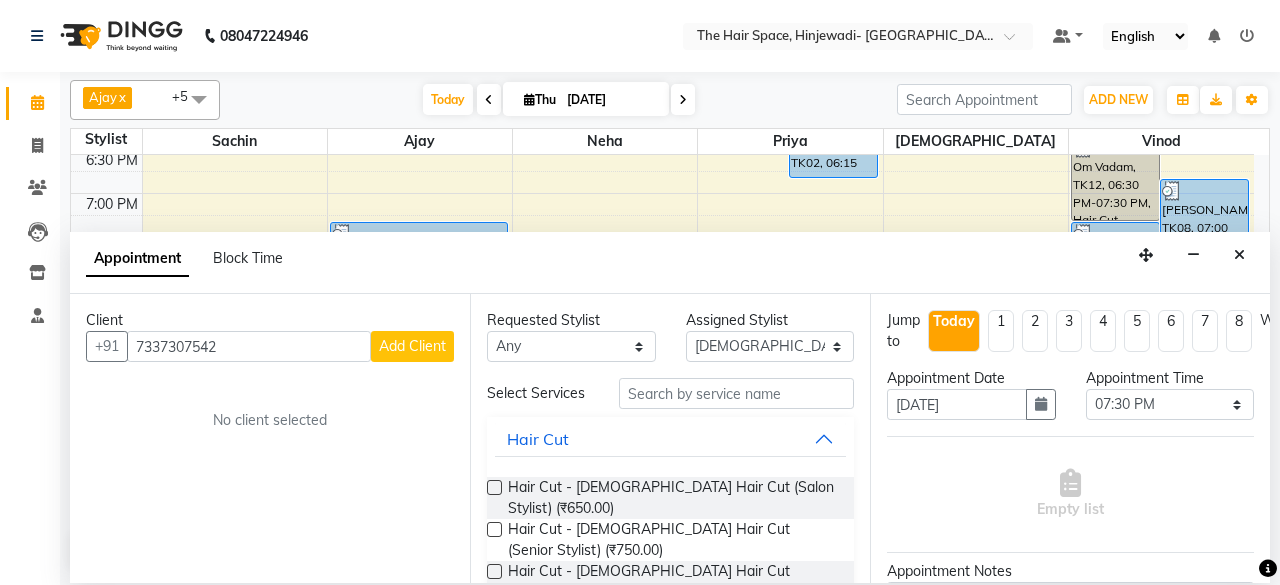 type on "7337307542" 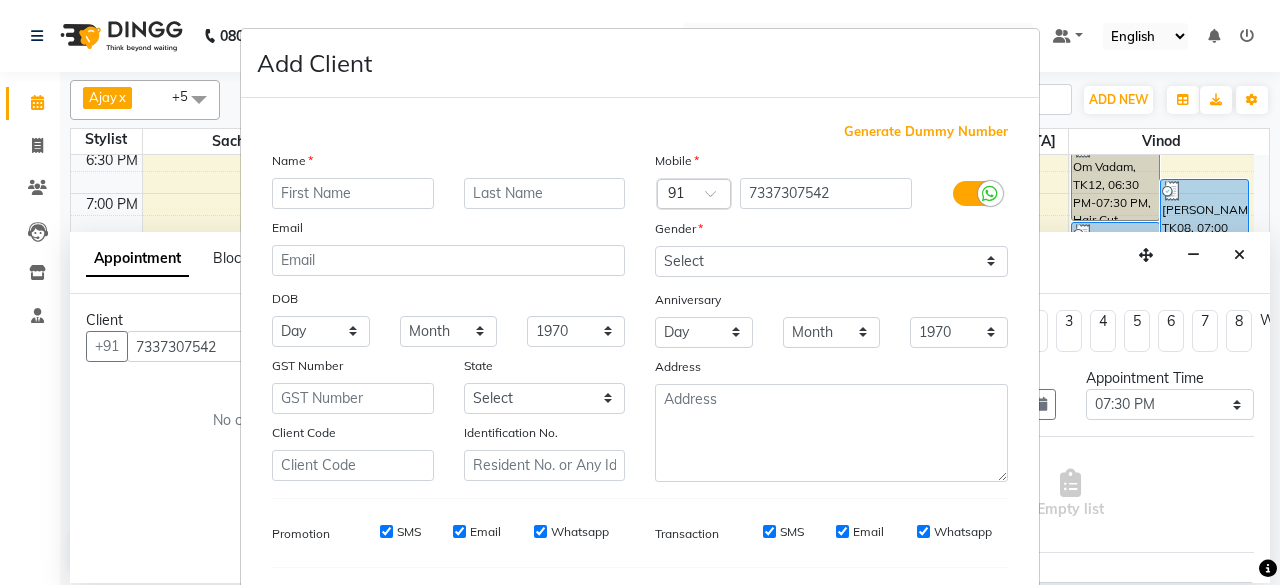 click at bounding box center [353, 193] 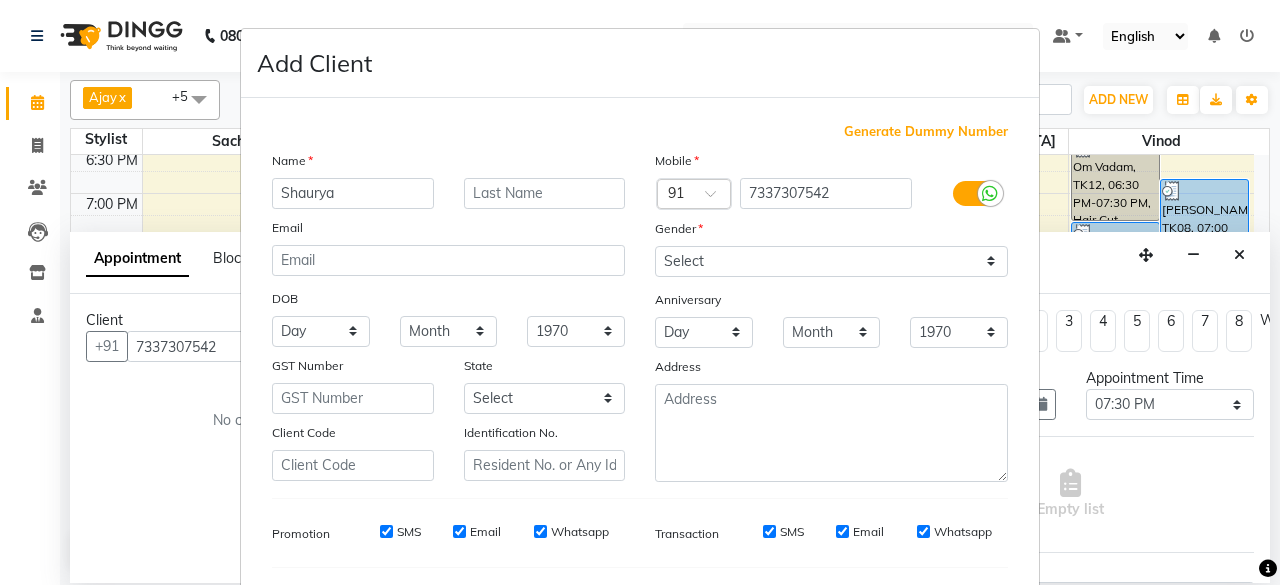 type on "Shaurya" 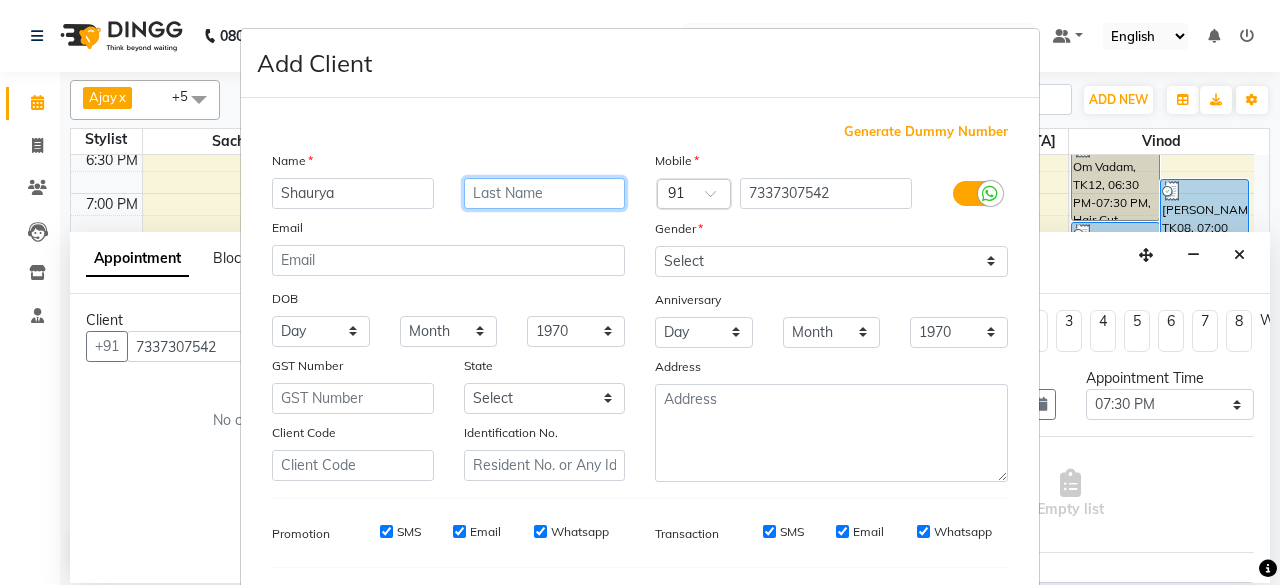 click at bounding box center (545, 193) 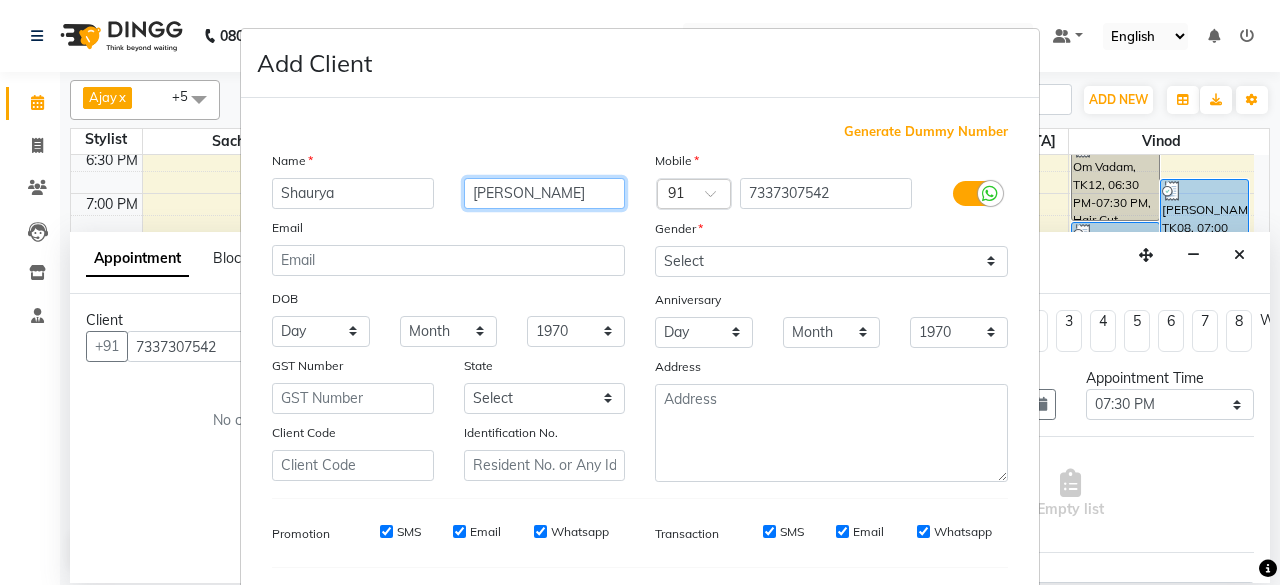 type on "Agnihotri" 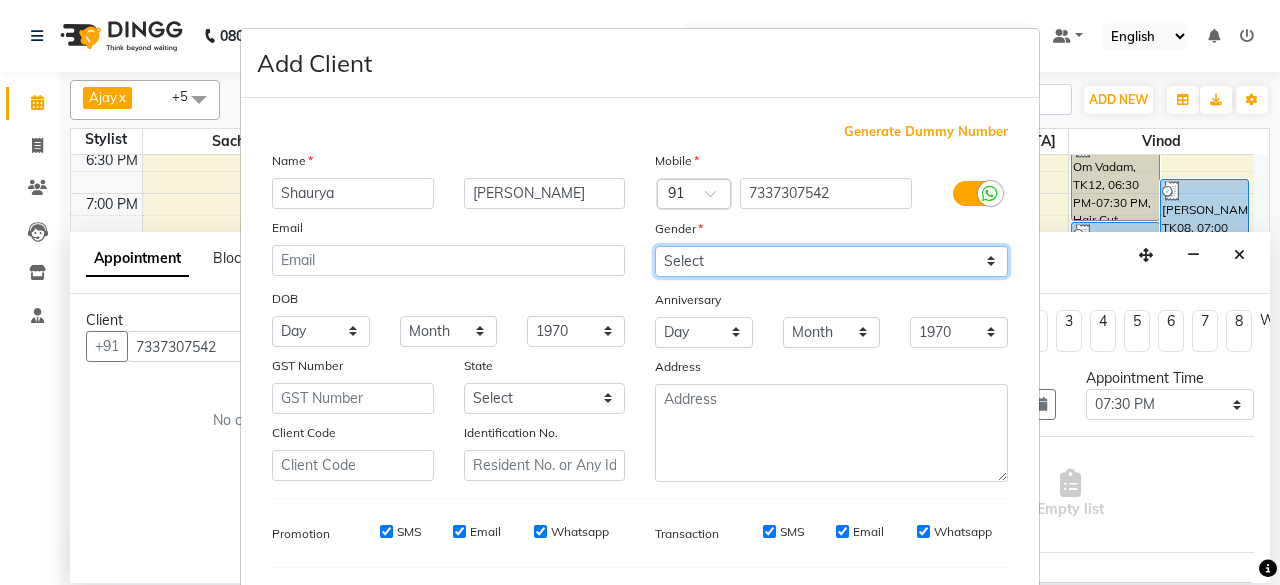 click on "Select [DEMOGRAPHIC_DATA] [DEMOGRAPHIC_DATA] Other Prefer Not To Say" at bounding box center [831, 261] 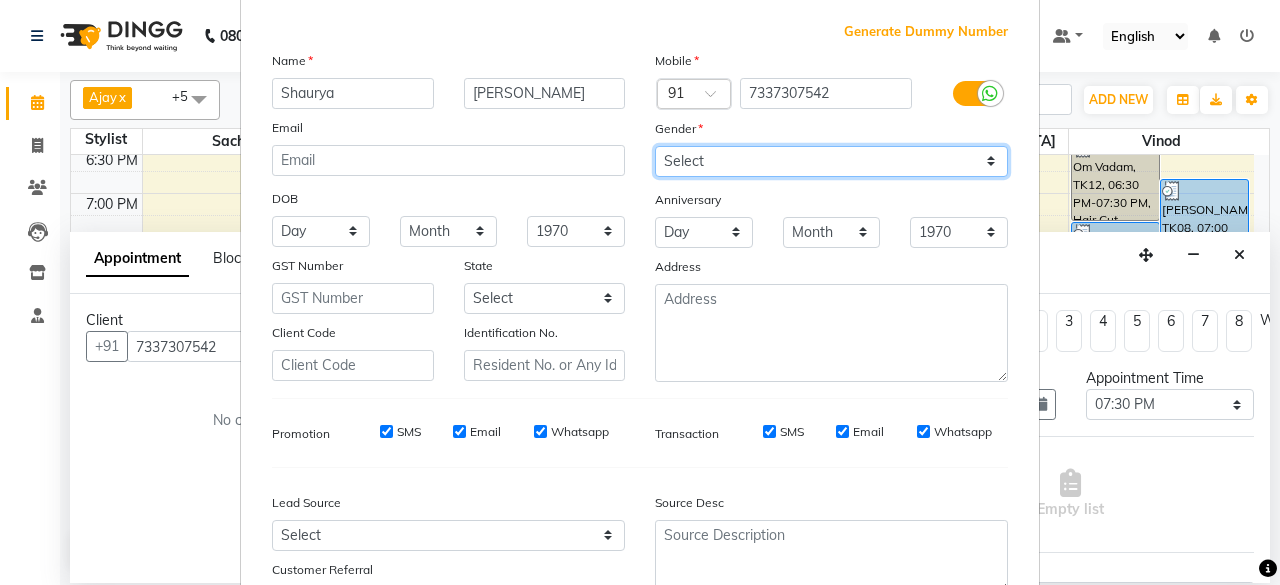 click on "Select [DEMOGRAPHIC_DATA] [DEMOGRAPHIC_DATA] Other Prefer Not To Say" at bounding box center (831, 161) 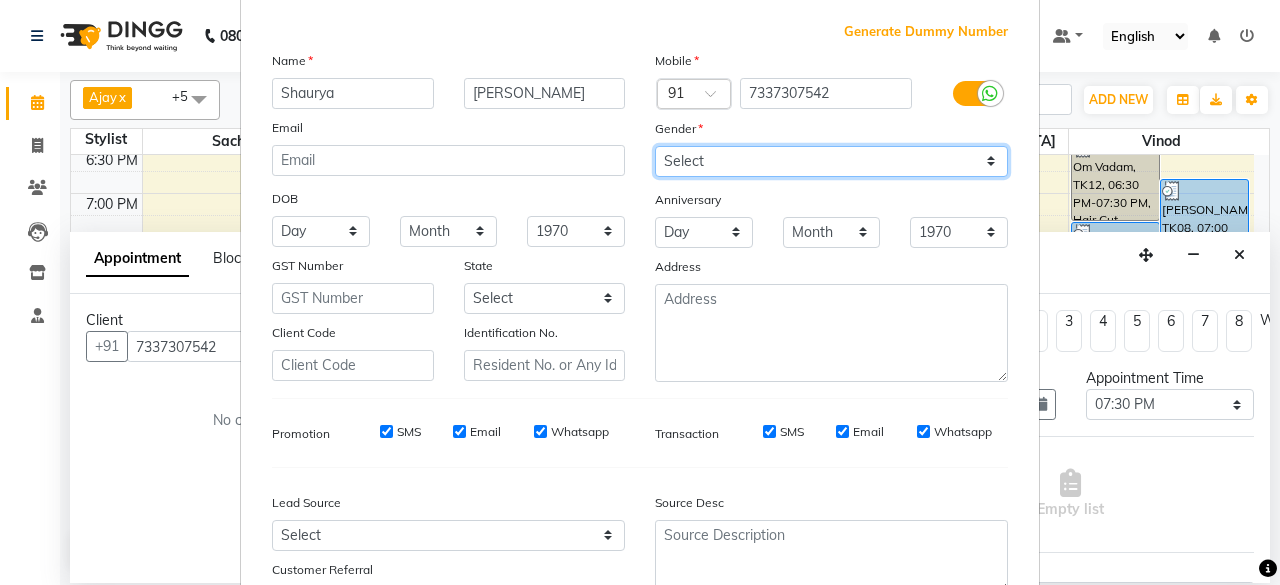 select on "[DEMOGRAPHIC_DATA]" 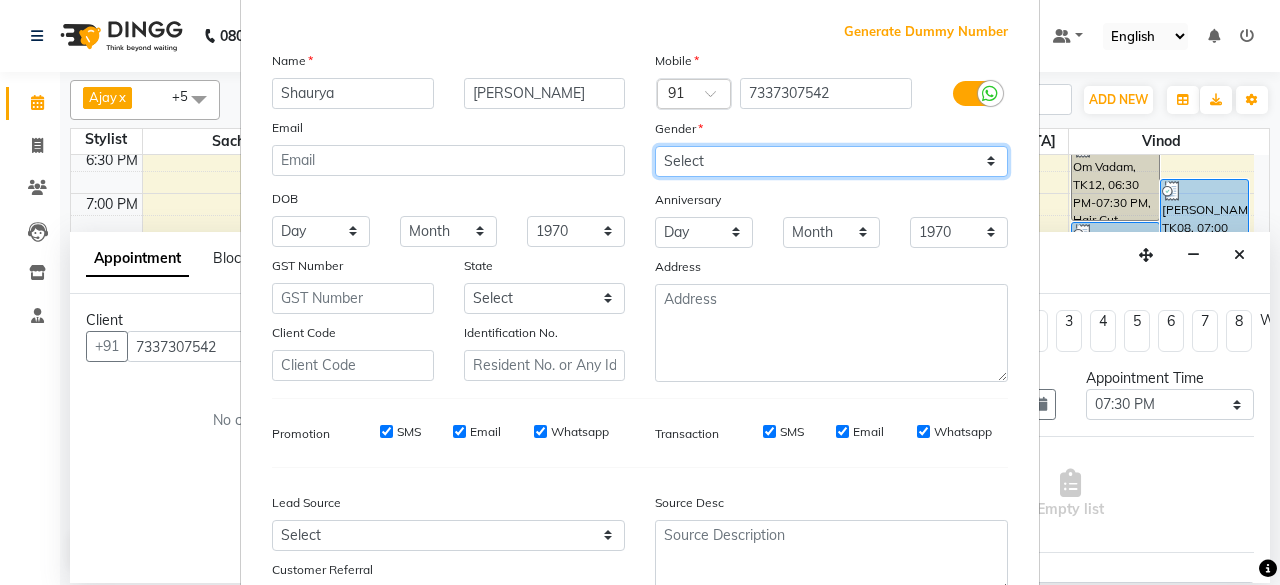 click on "Select [DEMOGRAPHIC_DATA] [DEMOGRAPHIC_DATA] Other Prefer Not To Say" at bounding box center [831, 161] 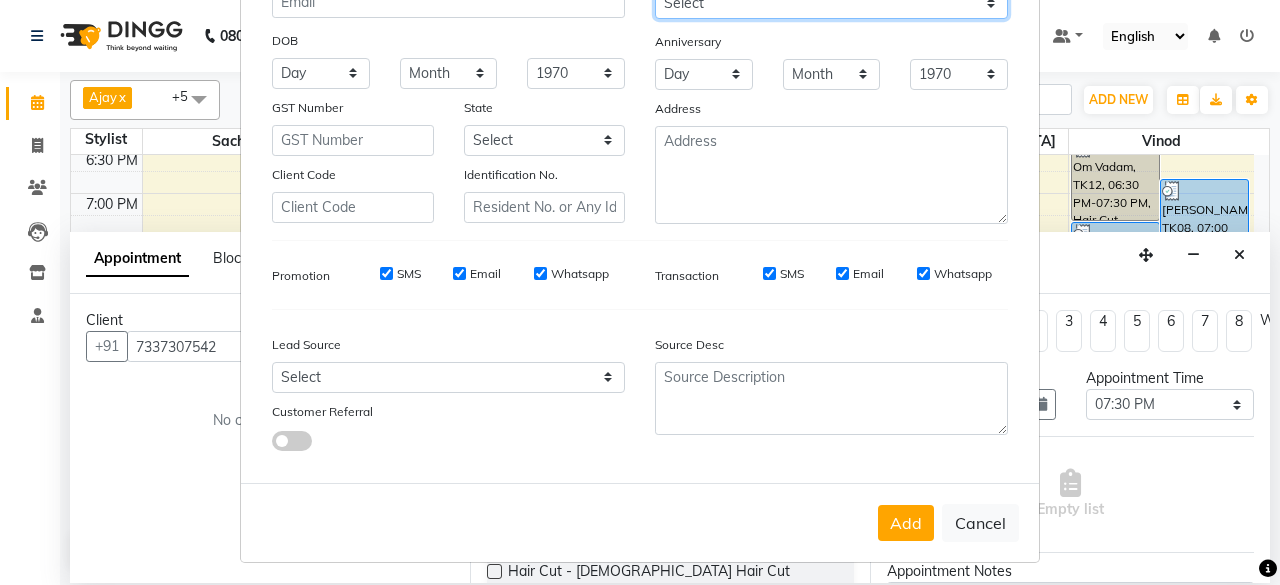 scroll, scrollTop: 260, scrollLeft: 0, axis: vertical 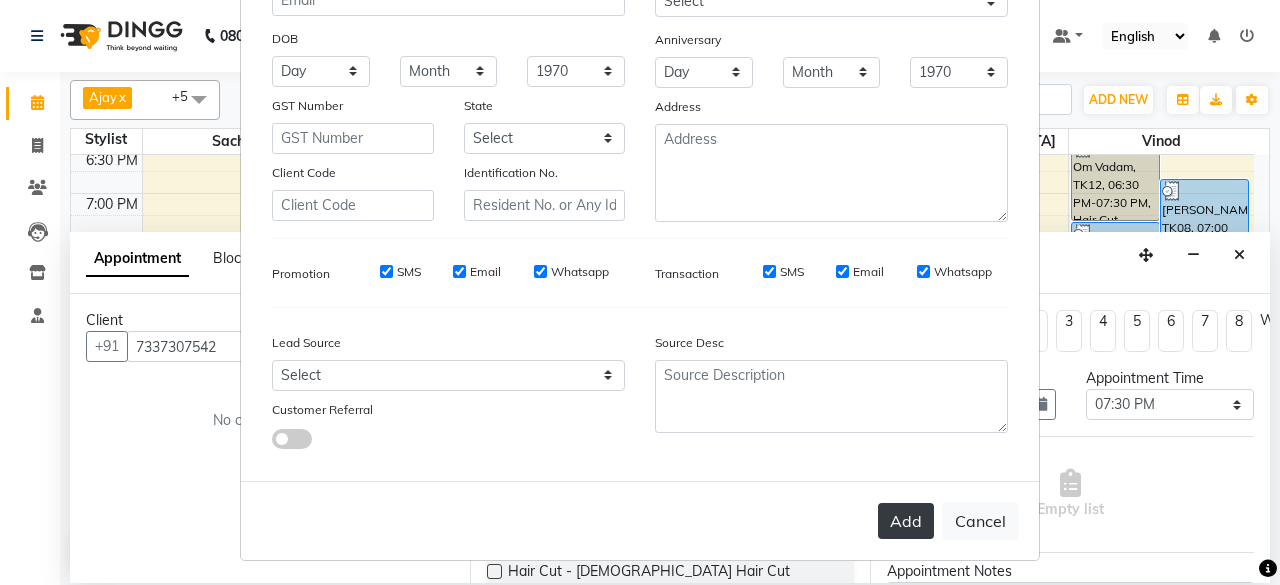 click on "Add" at bounding box center (906, 521) 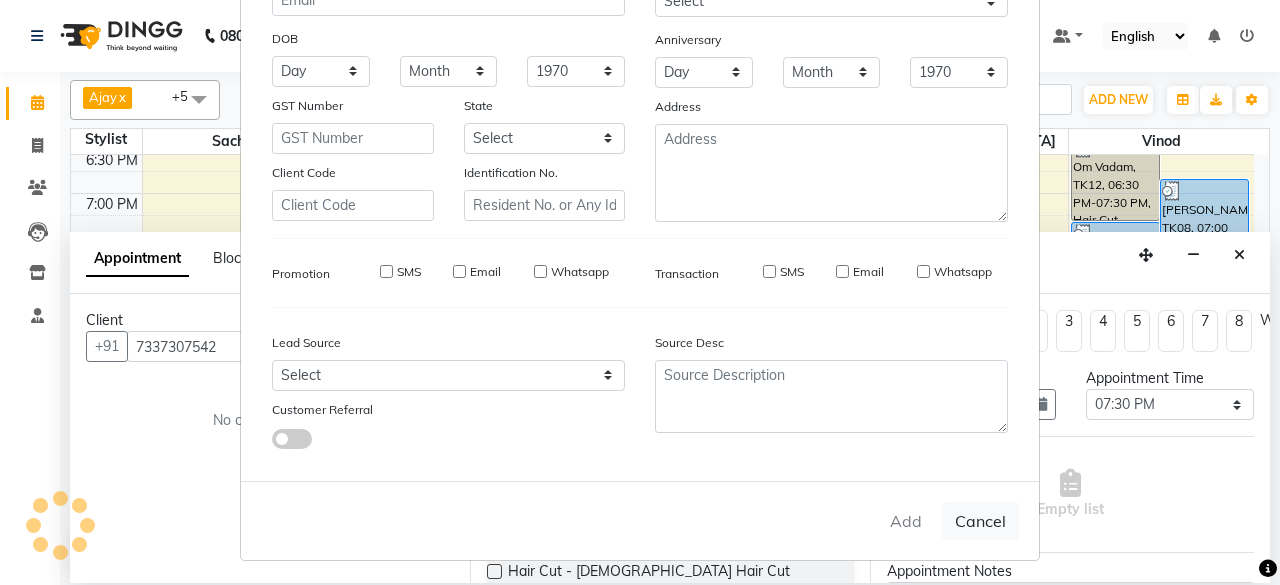 type 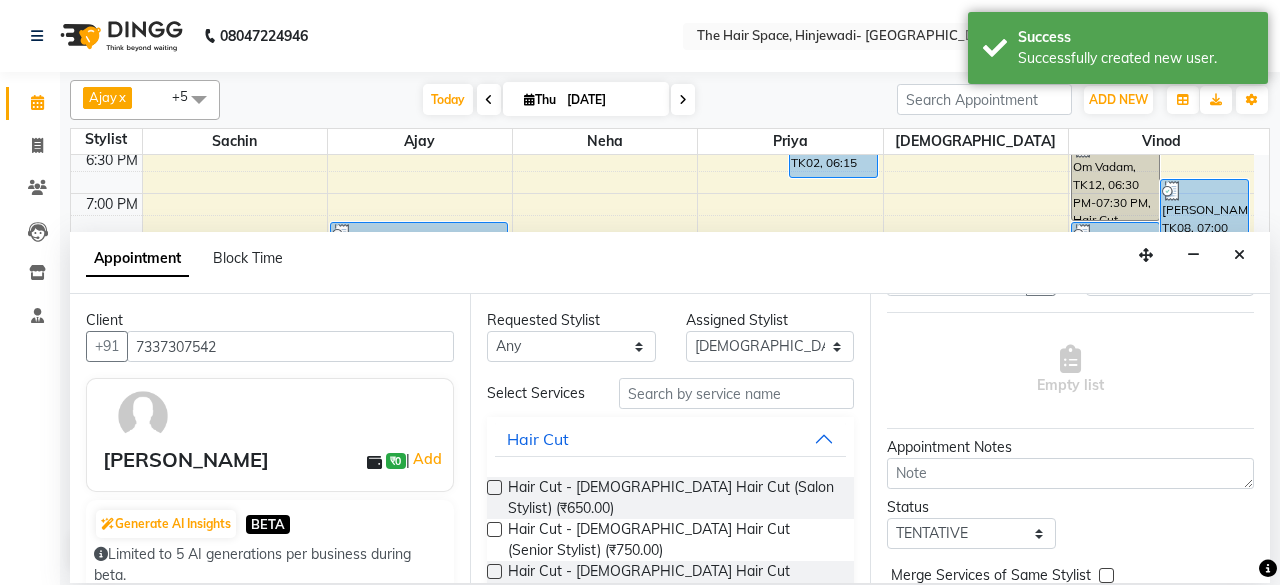 scroll, scrollTop: 232, scrollLeft: 0, axis: vertical 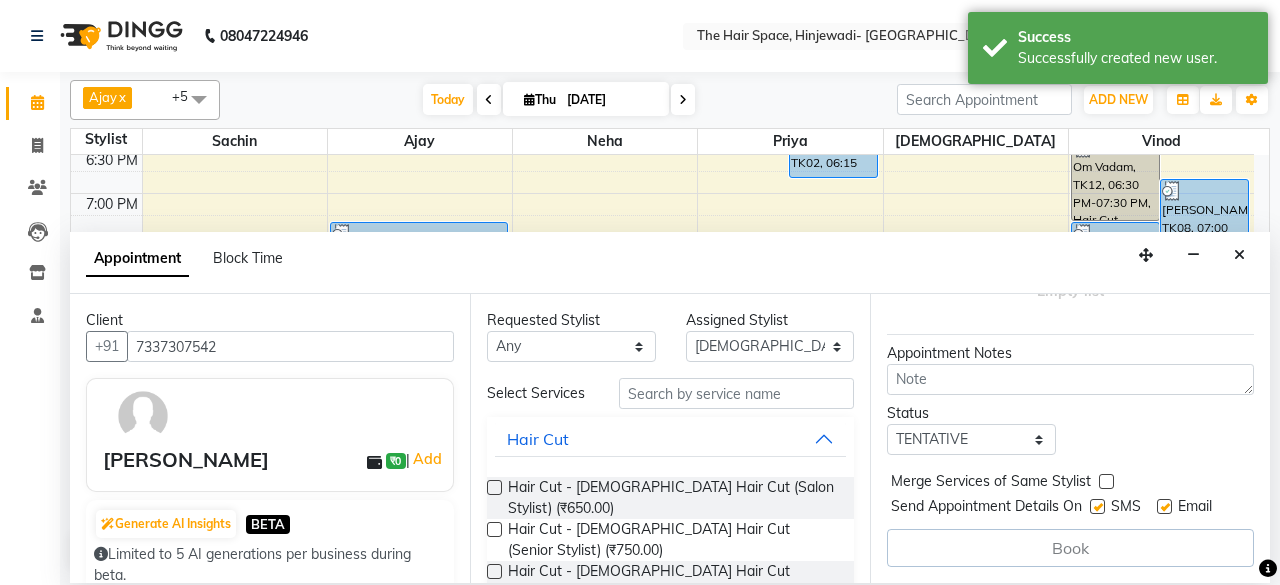 click on "SMS" at bounding box center [1123, 508] 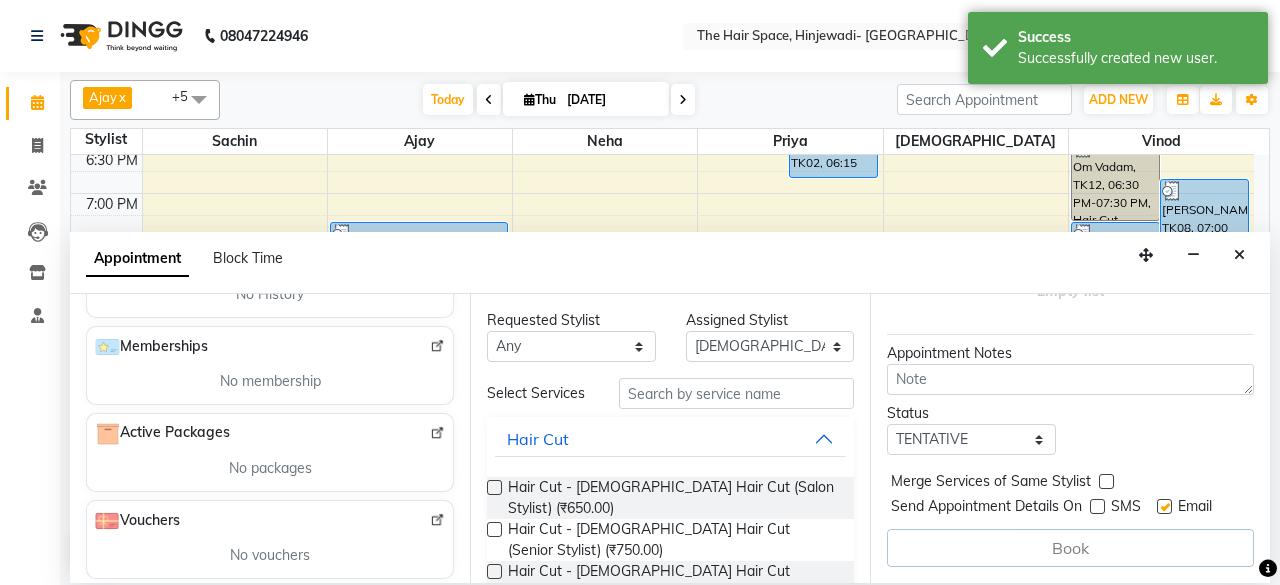 scroll, scrollTop: 451, scrollLeft: 0, axis: vertical 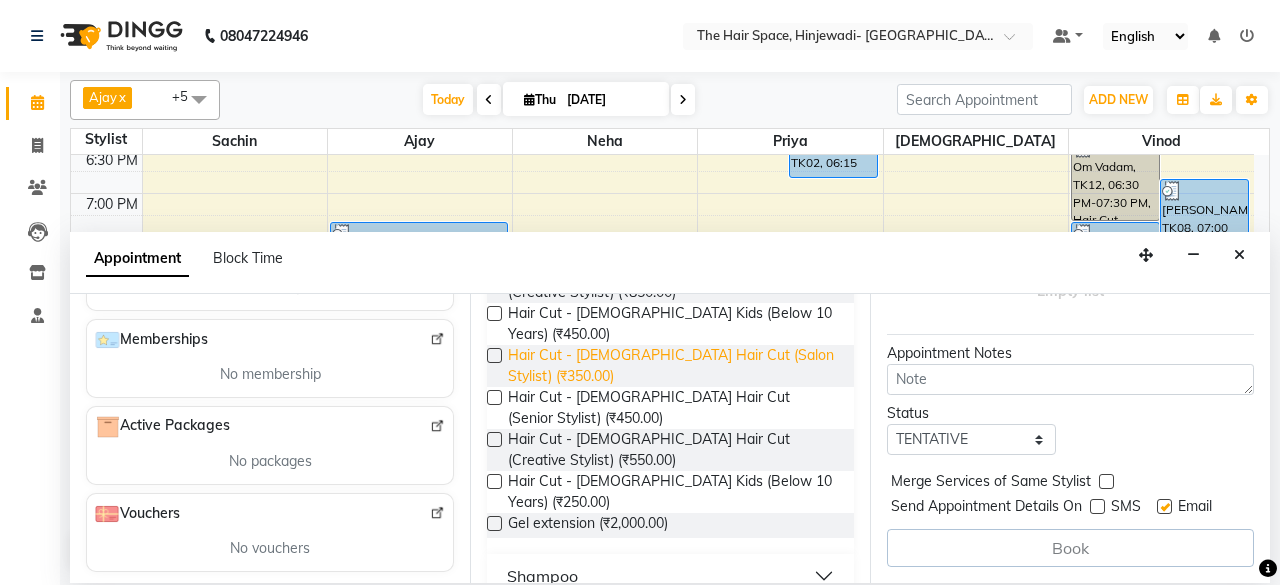 click on "Hair Cut - [DEMOGRAPHIC_DATA] Hair Cut (Salon Stylist) (₹350.00)" at bounding box center (673, 366) 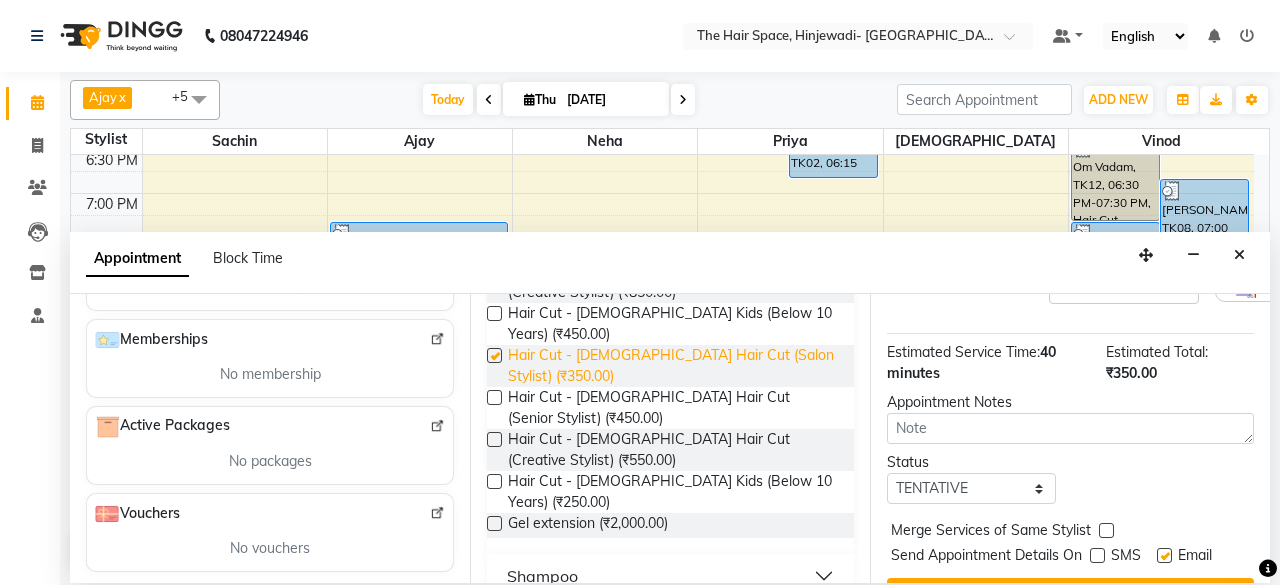checkbox on "false" 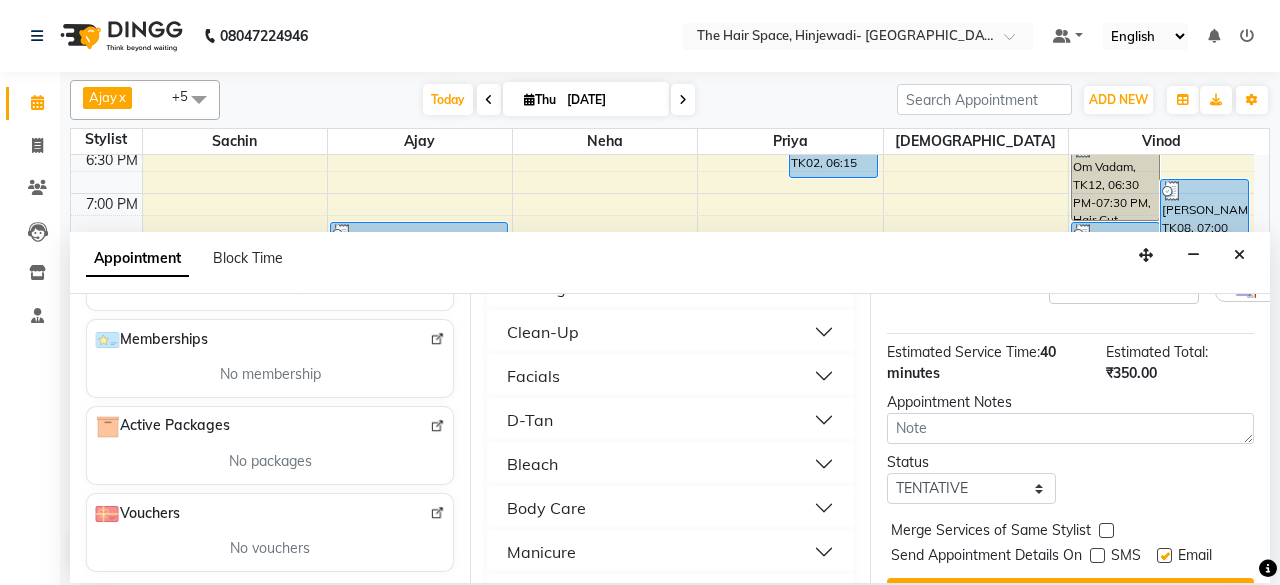 scroll, scrollTop: 1200, scrollLeft: 0, axis: vertical 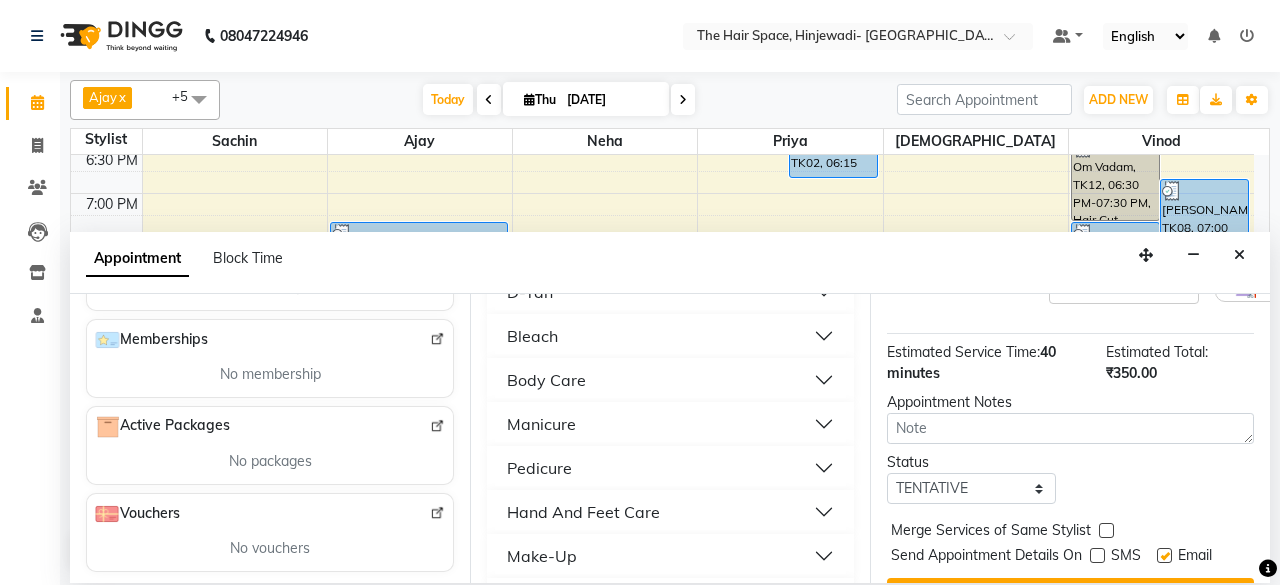click on "Bleach" at bounding box center (670, 336) 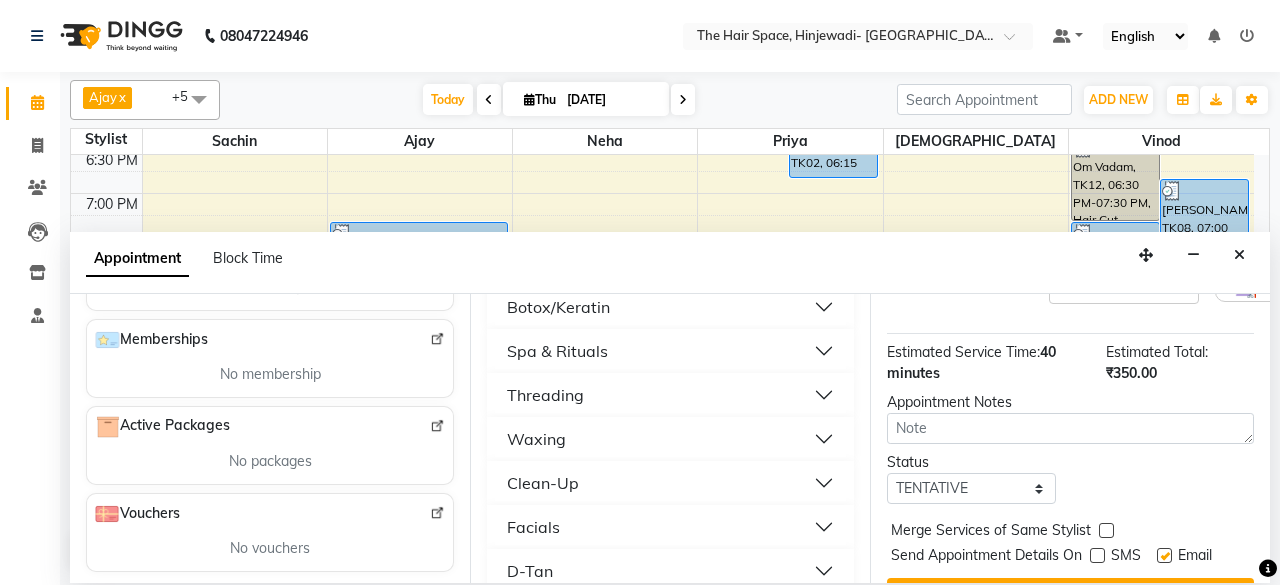 scroll, scrollTop: 800, scrollLeft: 0, axis: vertical 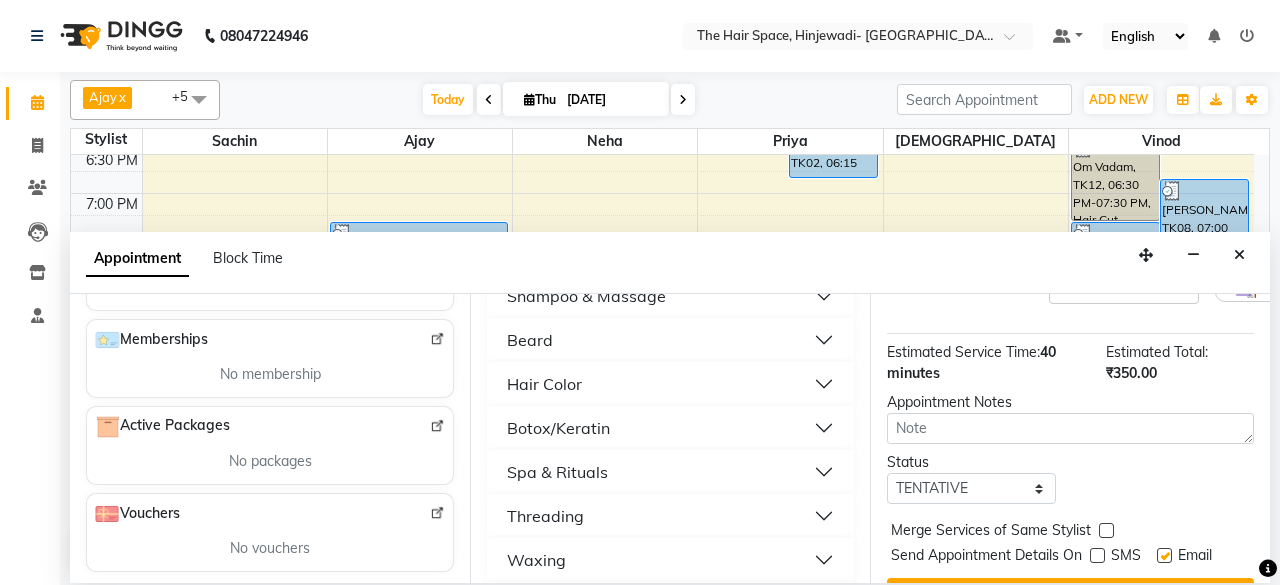 click on "Beard" at bounding box center (670, 340) 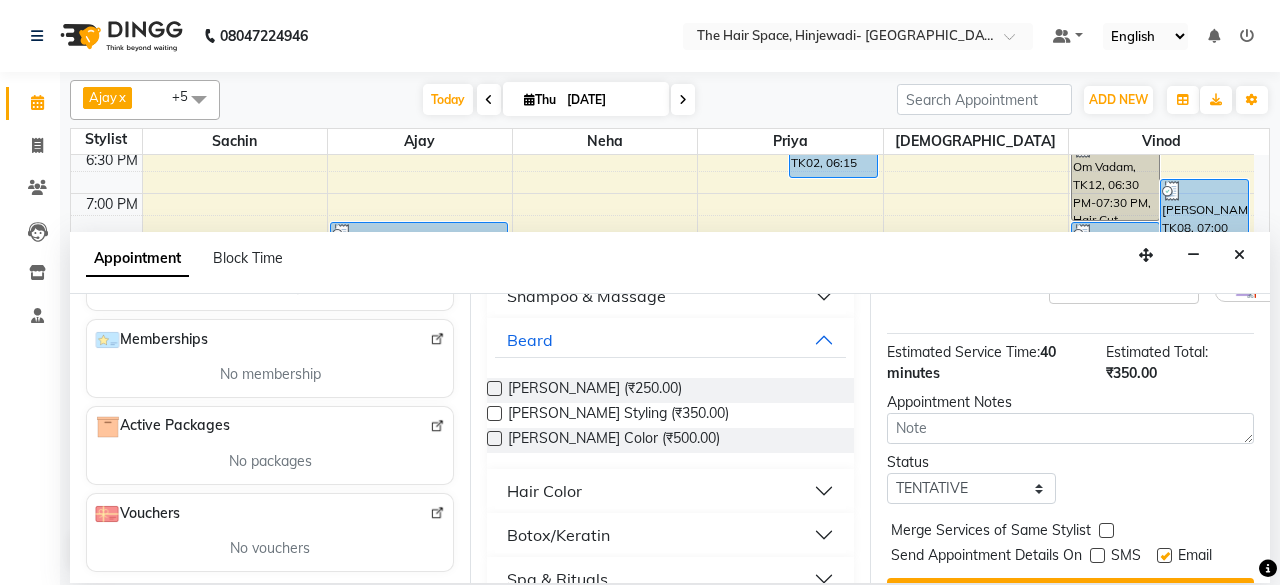 click on "[PERSON_NAME] (₹250.00)" at bounding box center [670, 390] 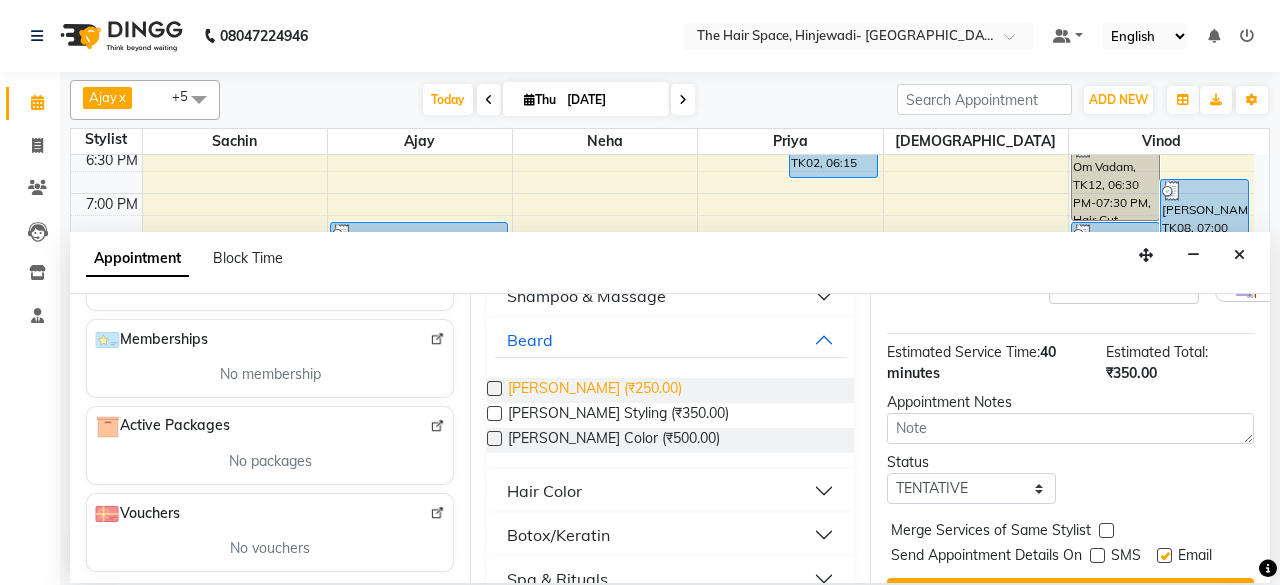 click on "[PERSON_NAME] (₹250.00)" at bounding box center (595, 390) 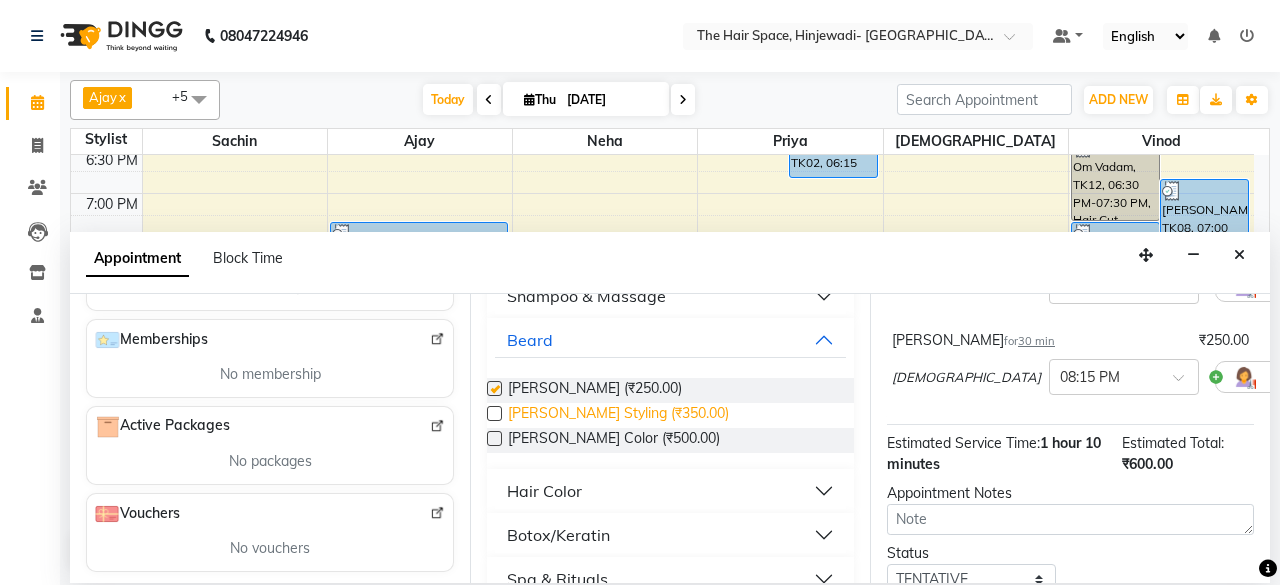 checkbox on "false" 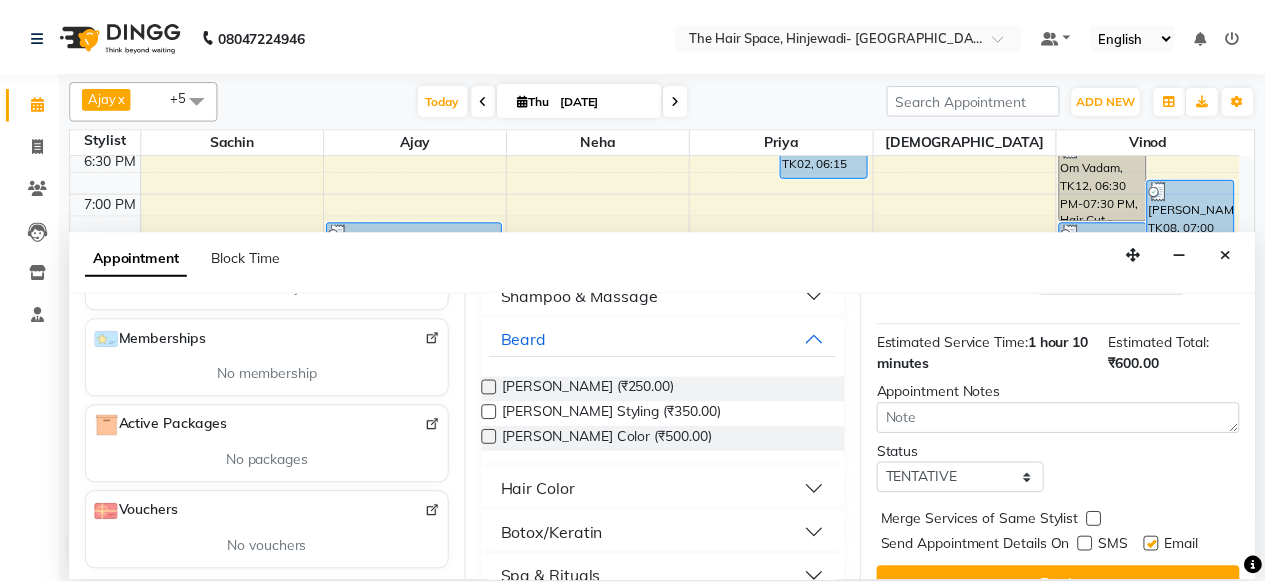scroll, scrollTop: 384, scrollLeft: 0, axis: vertical 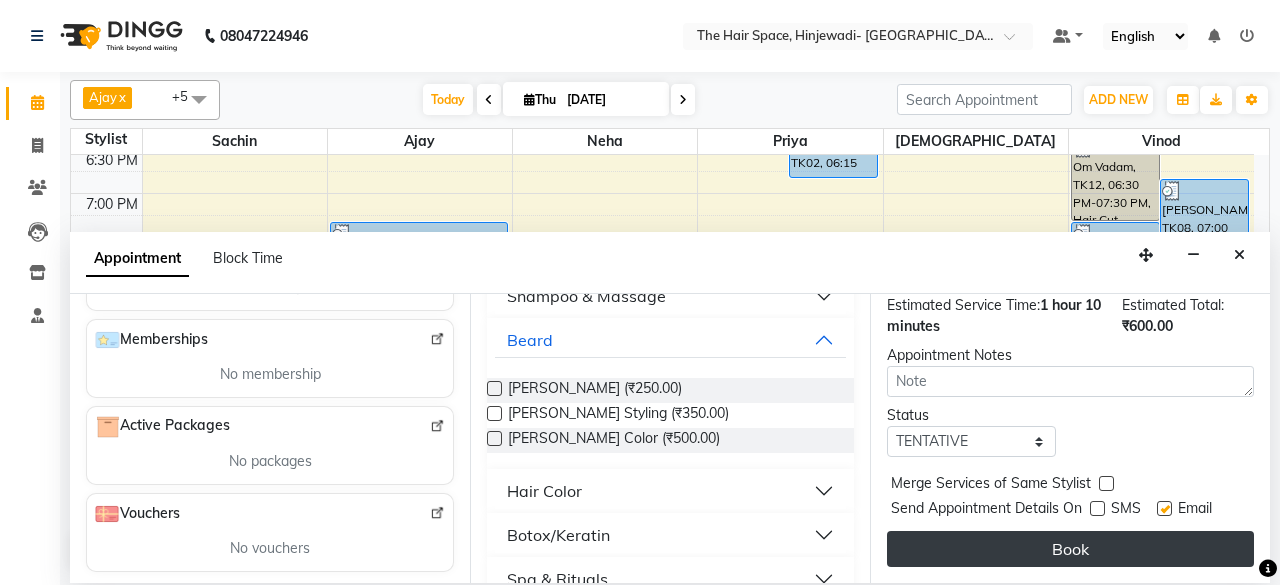 click on "Book" at bounding box center [1070, 549] 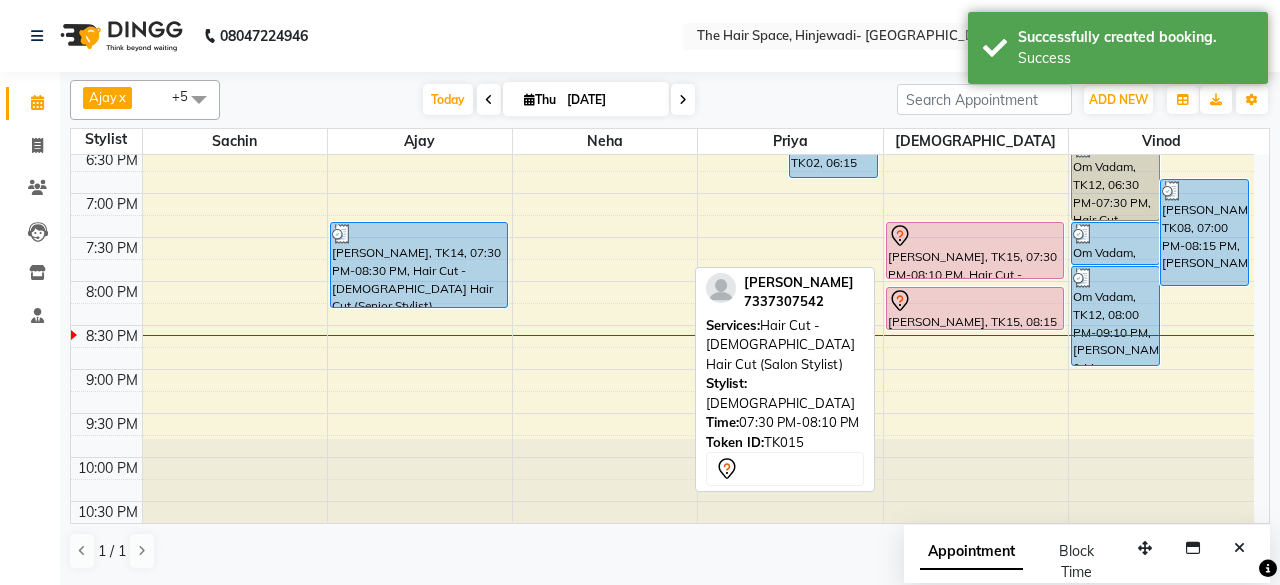 click on "Shaurya Agnihotri, TK15, 07:30 PM-08:10 PM, Hair Cut - Male Hair Cut (Salon Stylist)" at bounding box center [975, 250] 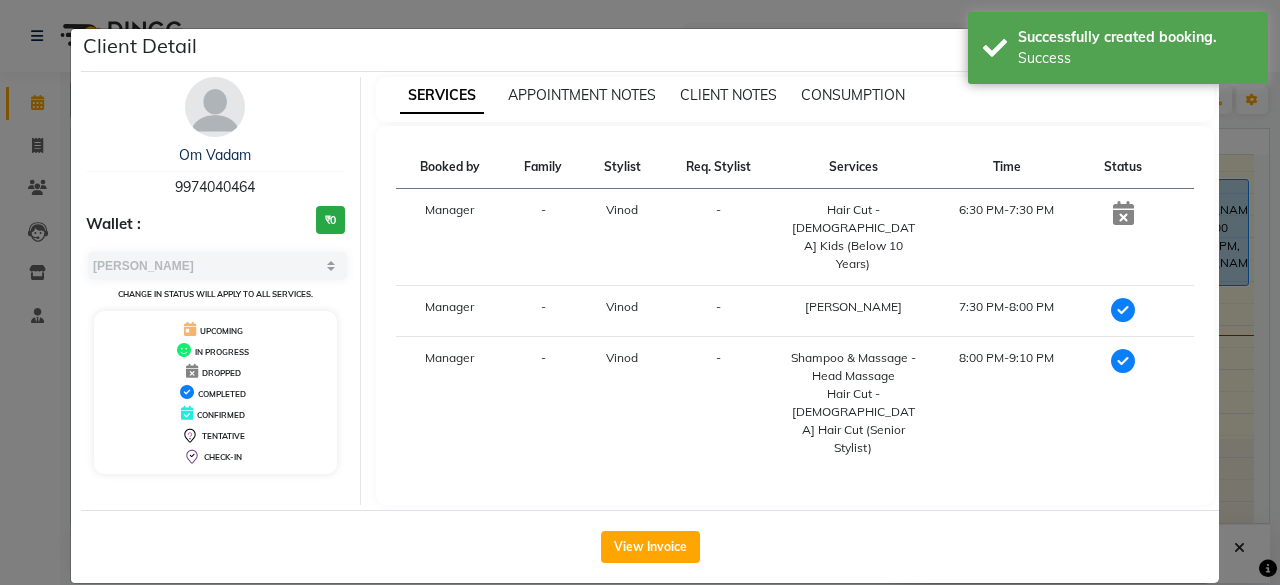 select on "7" 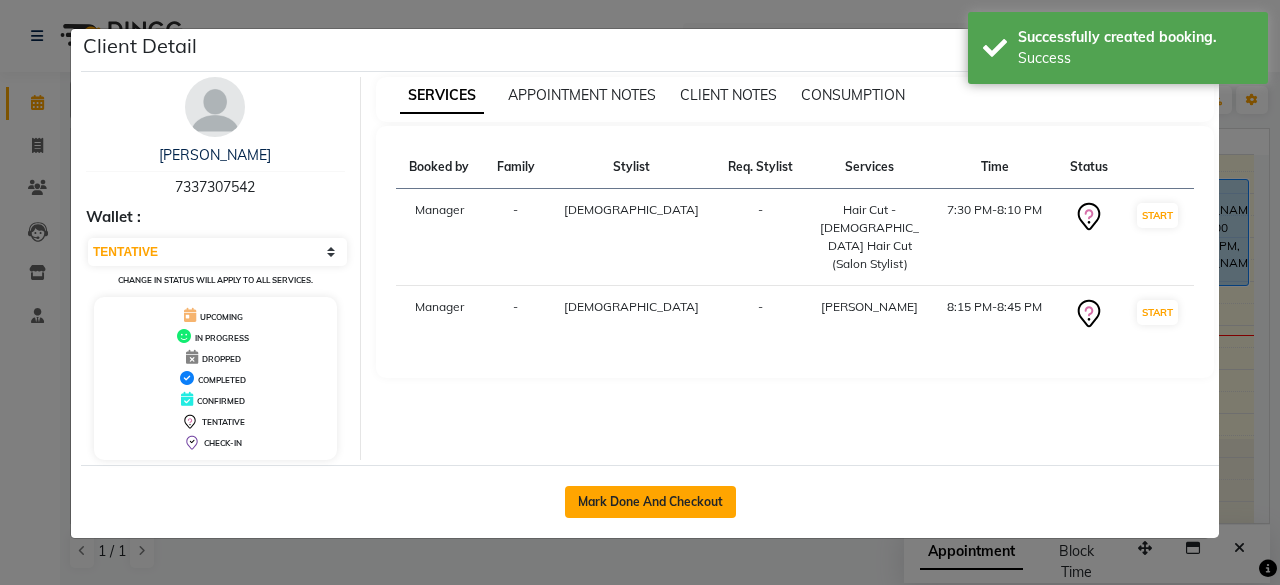 click on "Mark Done And Checkout" 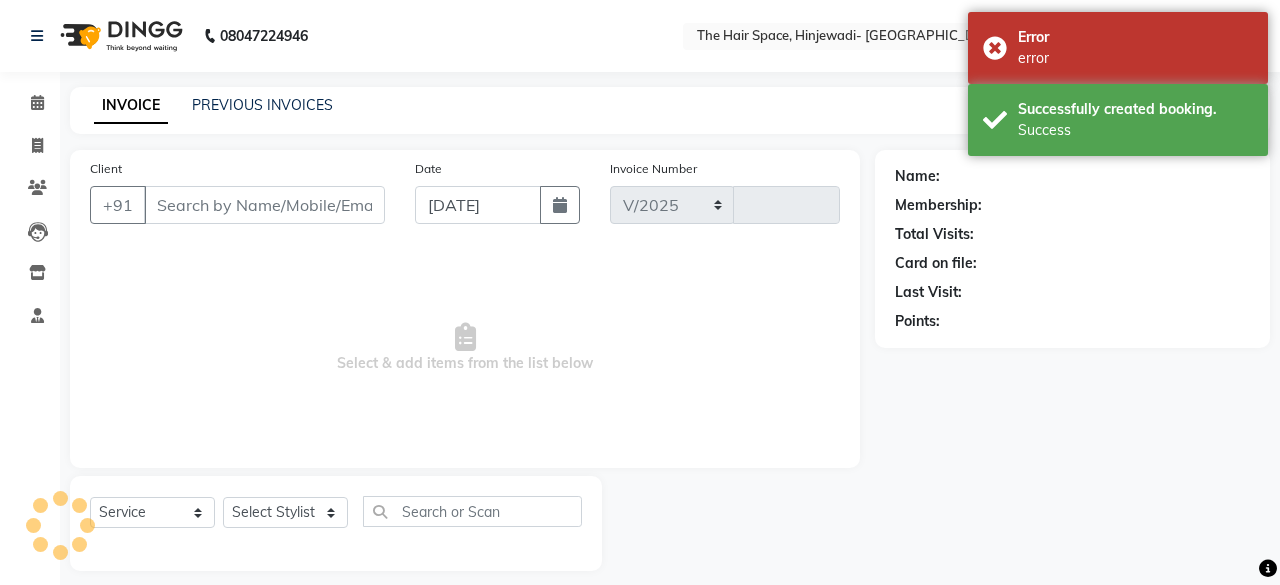 select on "6697" 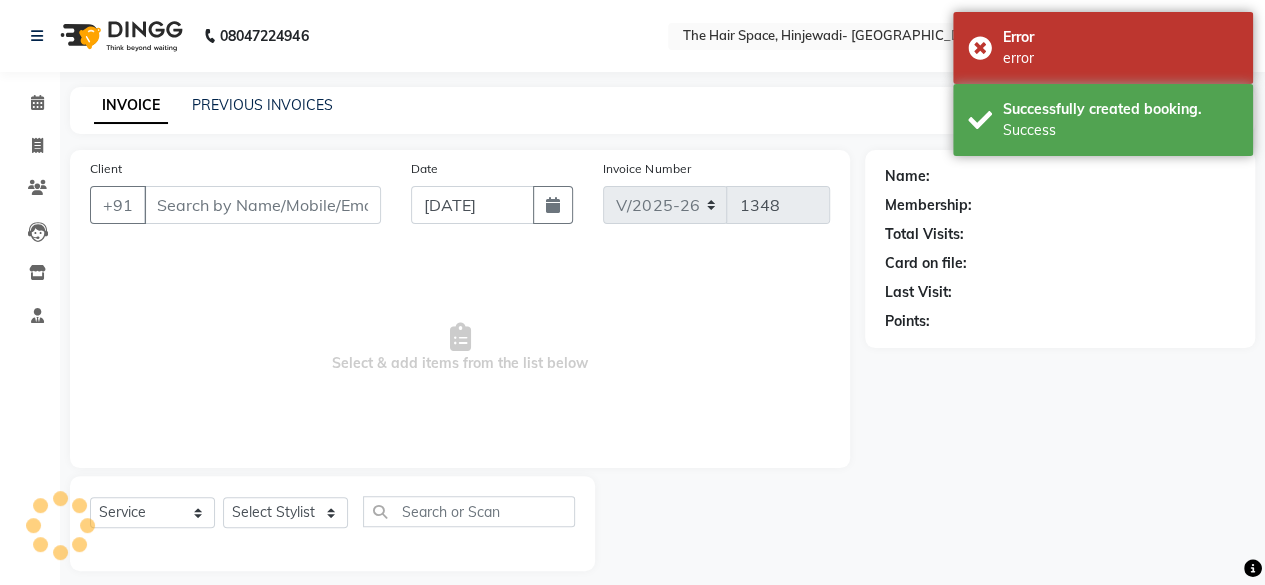 type on "7337307542" 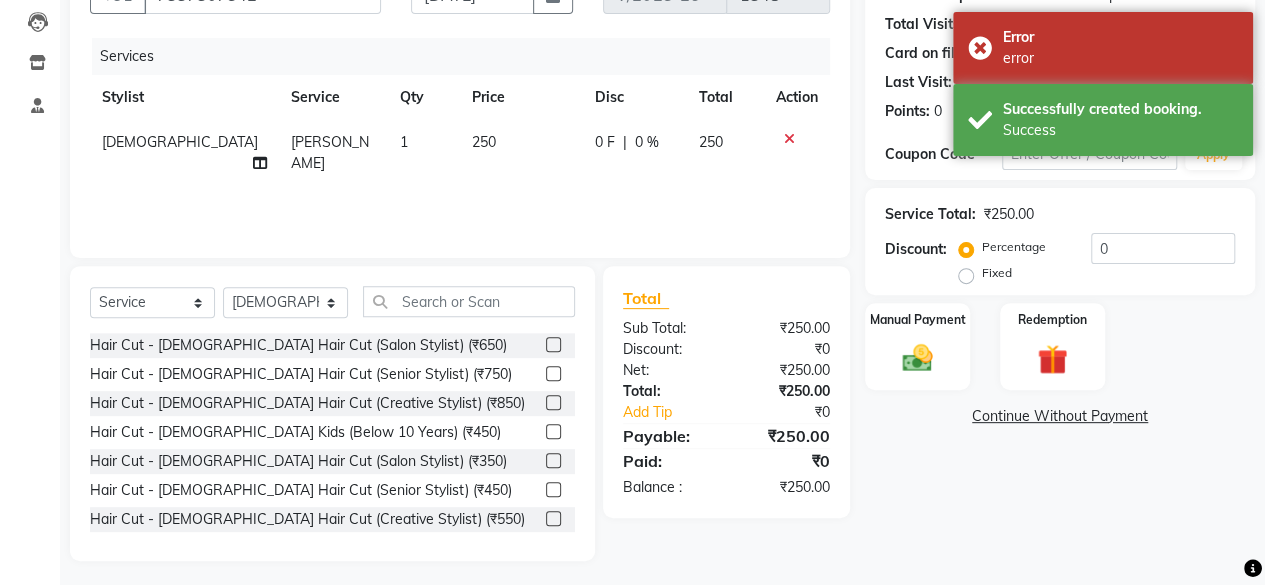 scroll, scrollTop: 215, scrollLeft: 0, axis: vertical 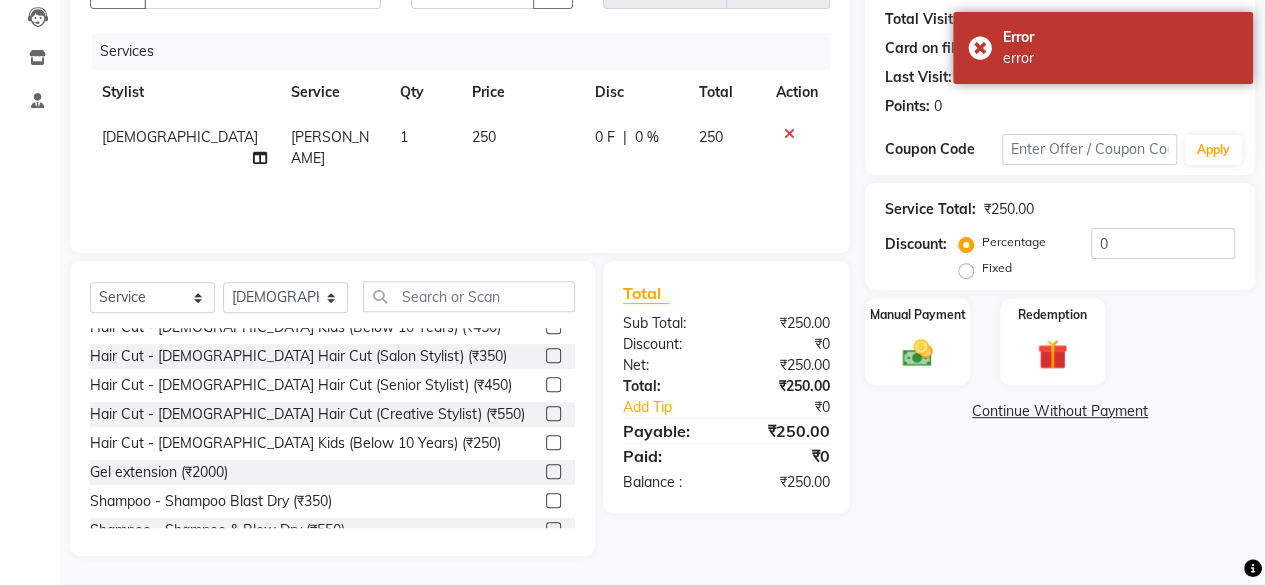 click 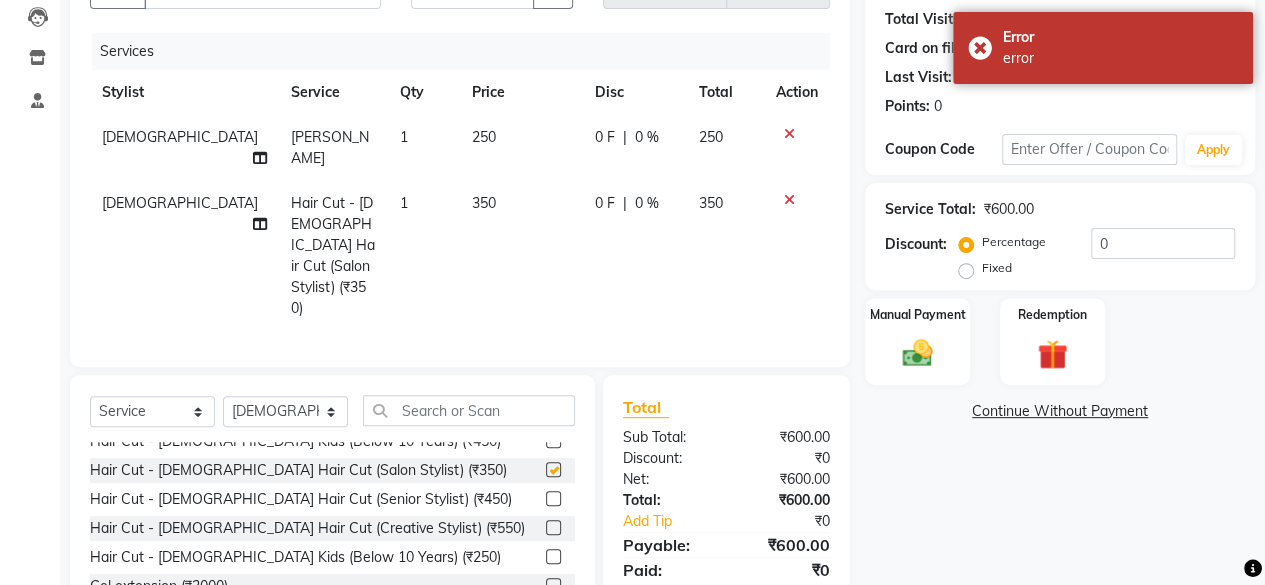 checkbox on "false" 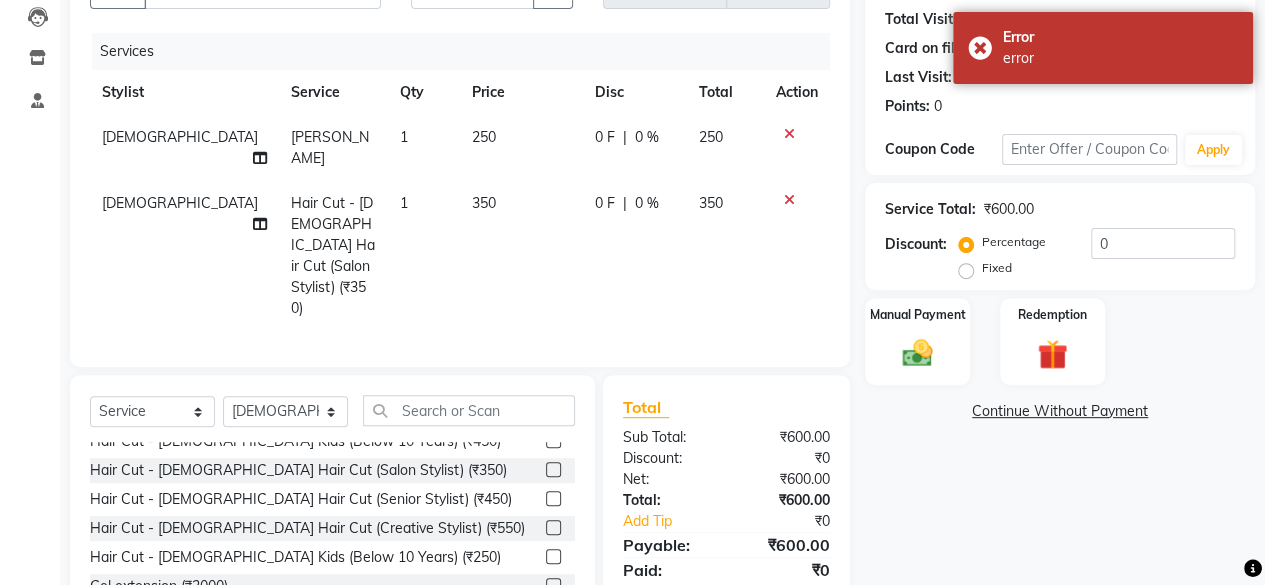 click on "350" 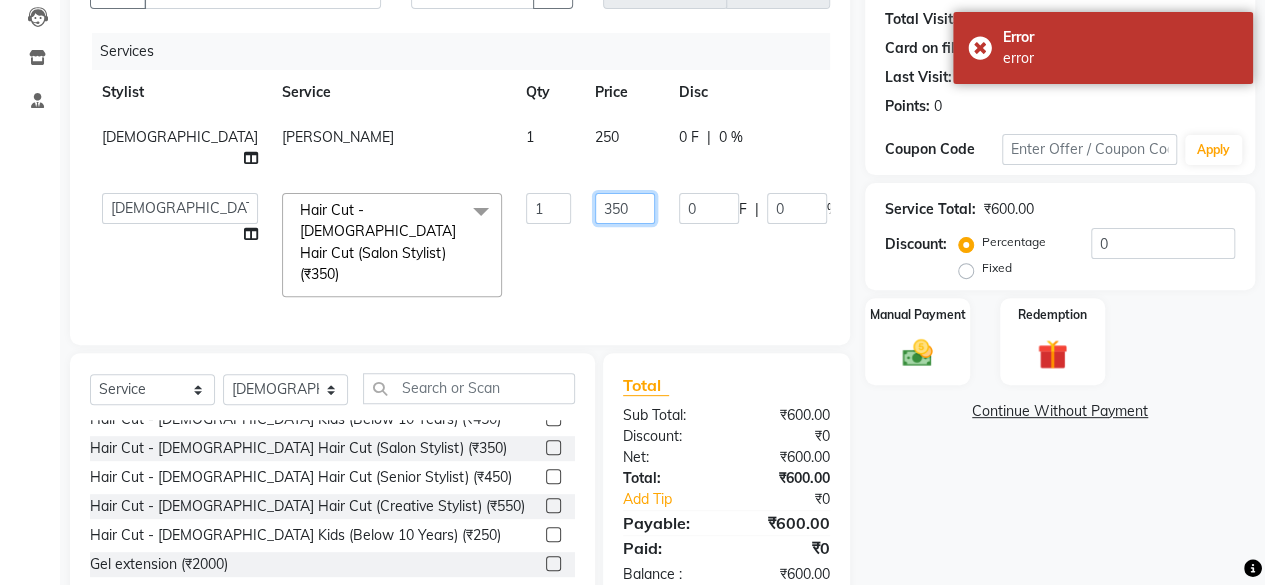 click on "350" 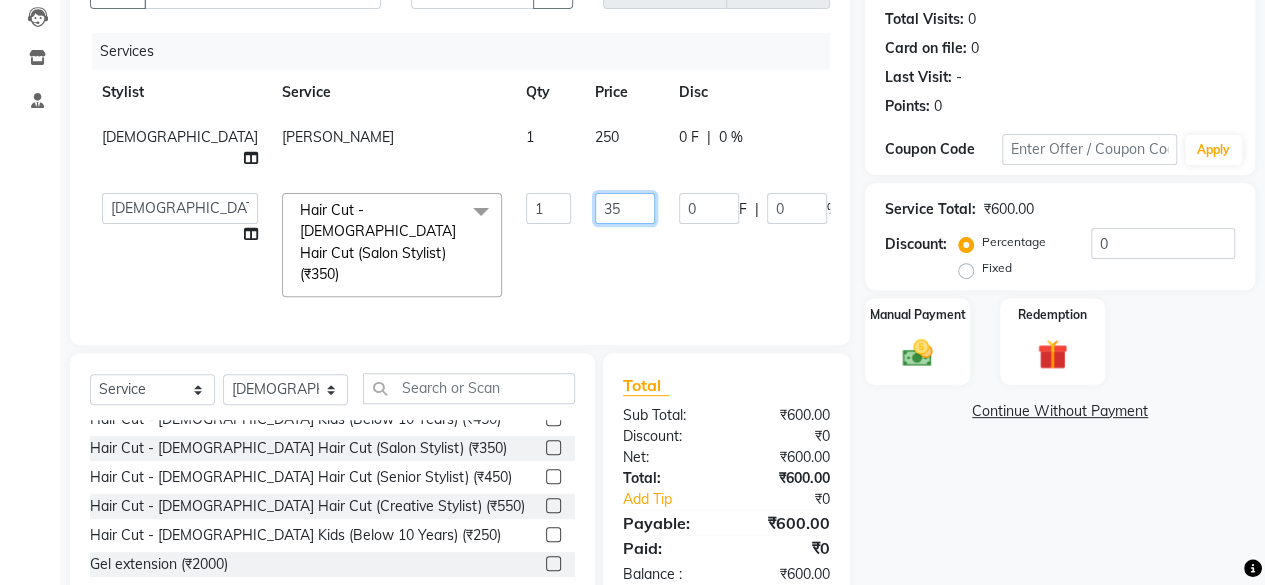 type on "3" 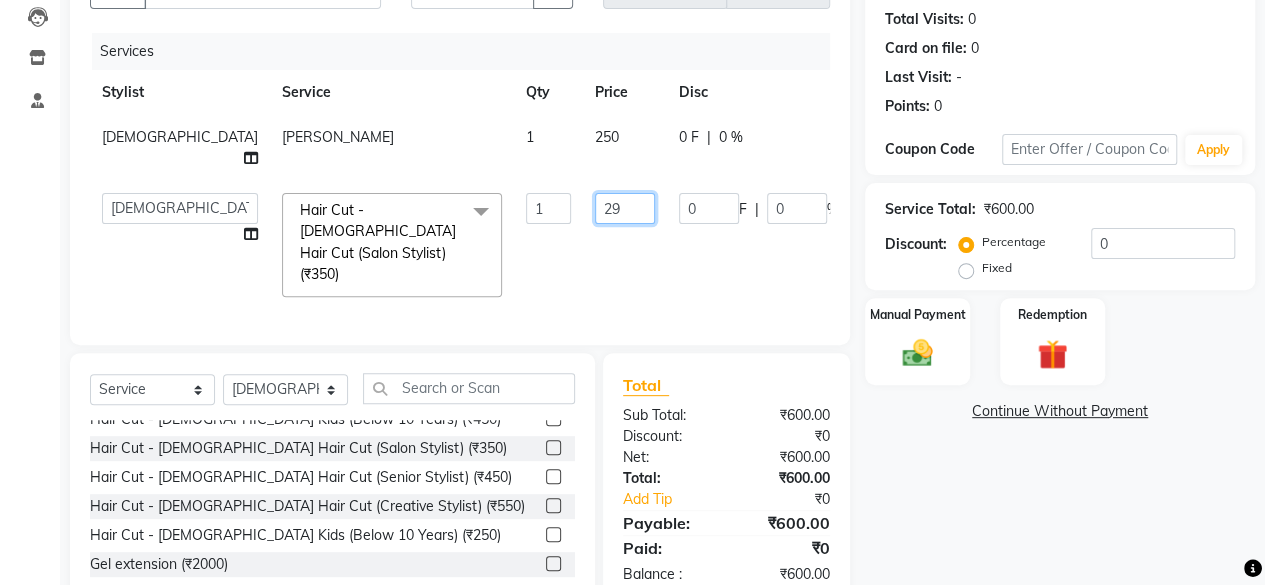 type on "299" 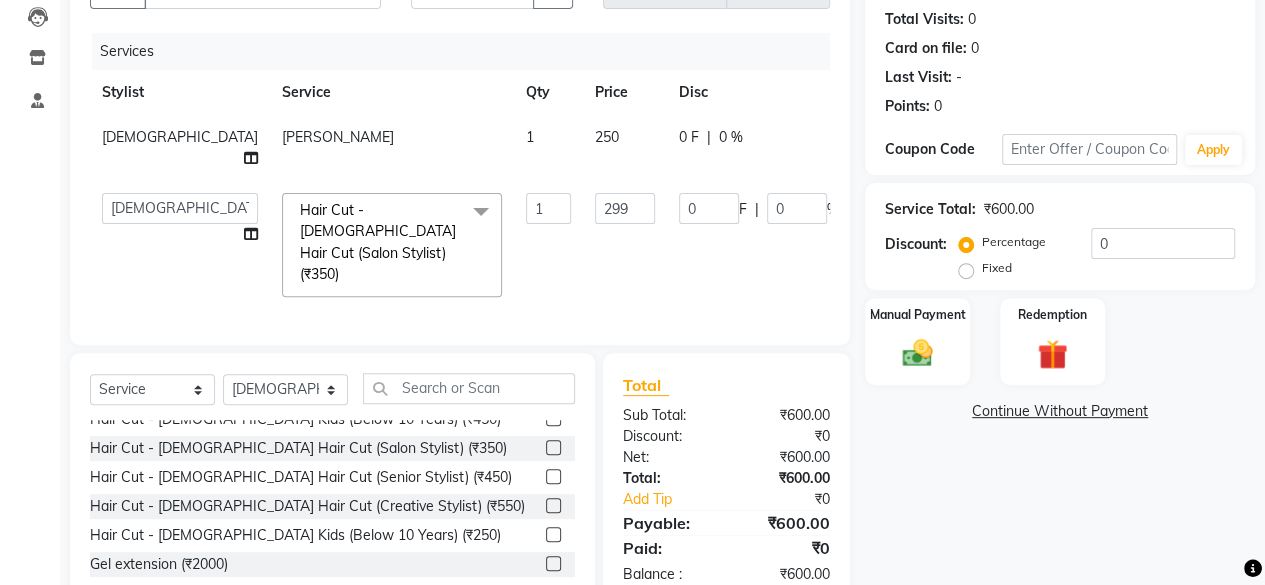 click on "299" 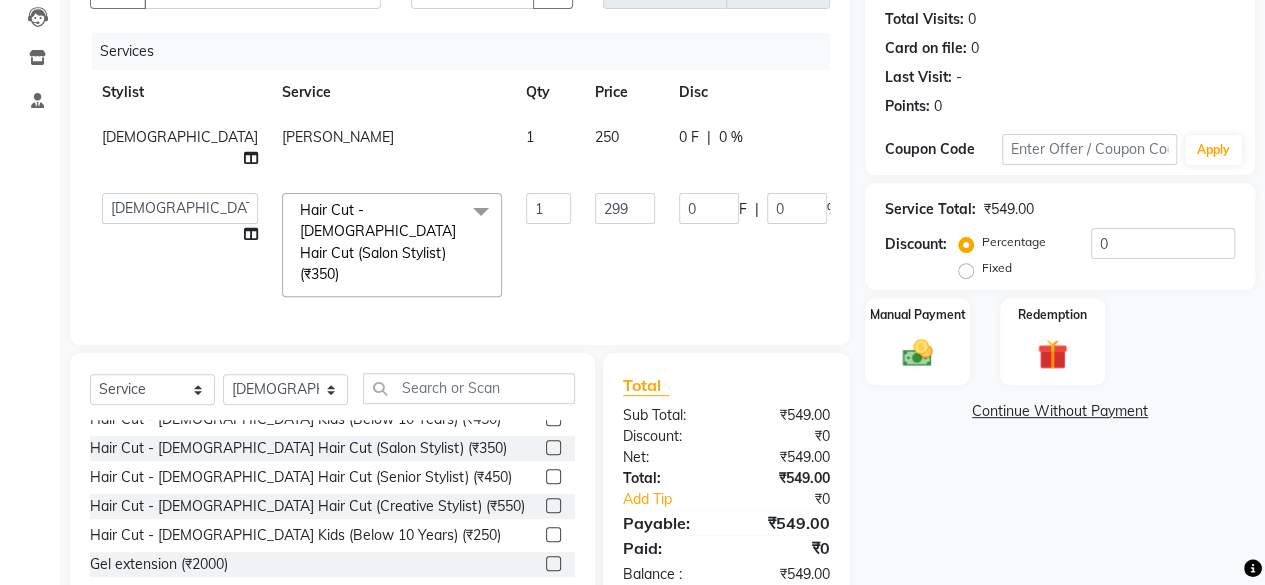 scroll, scrollTop: 278, scrollLeft: 0, axis: vertical 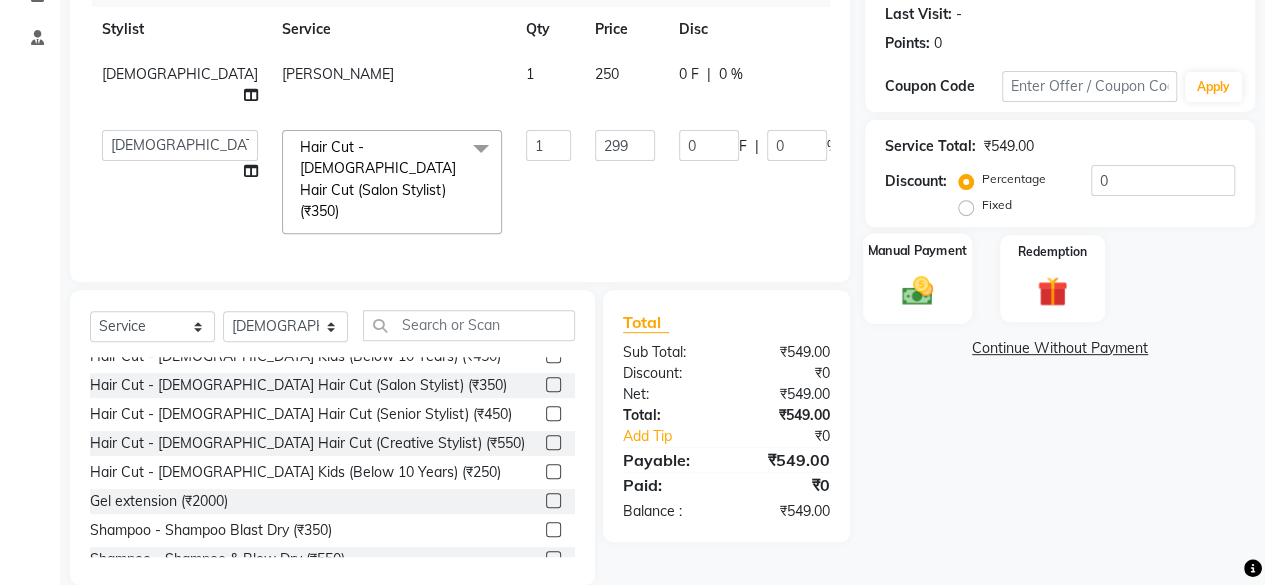 click 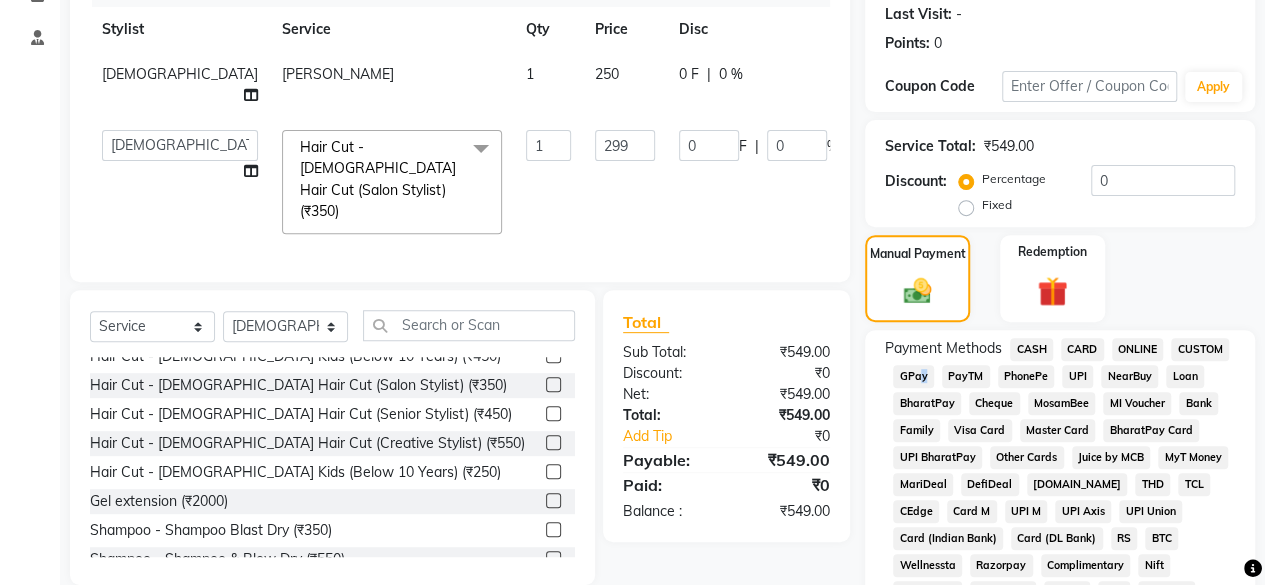 click on "GPay" 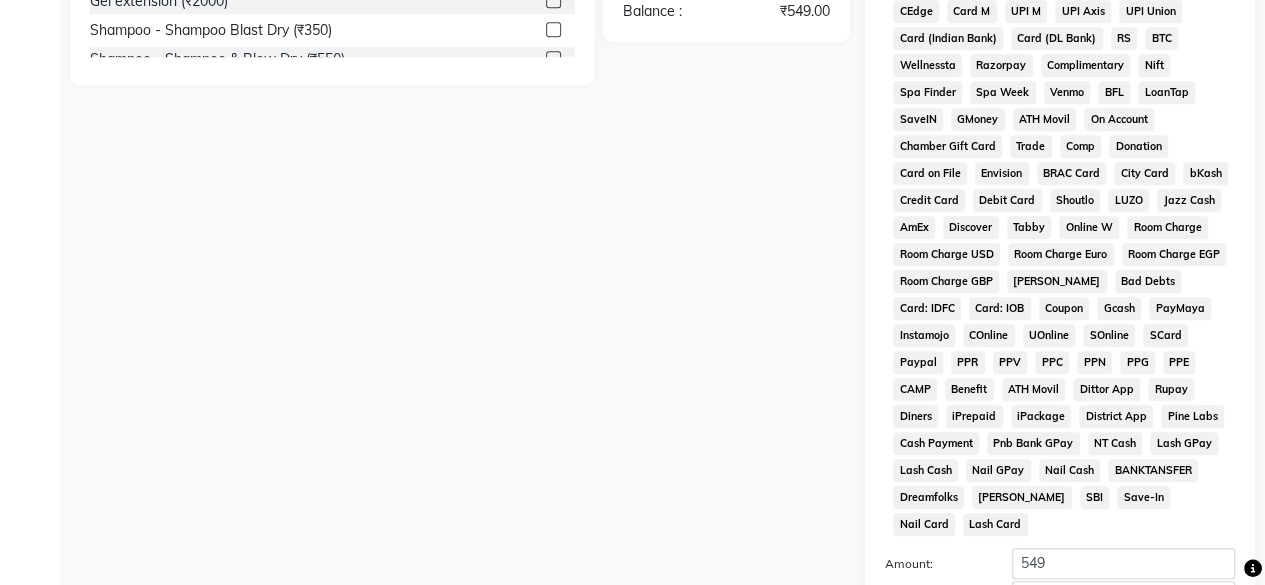 scroll, scrollTop: 972, scrollLeft: 0, axis: vertical 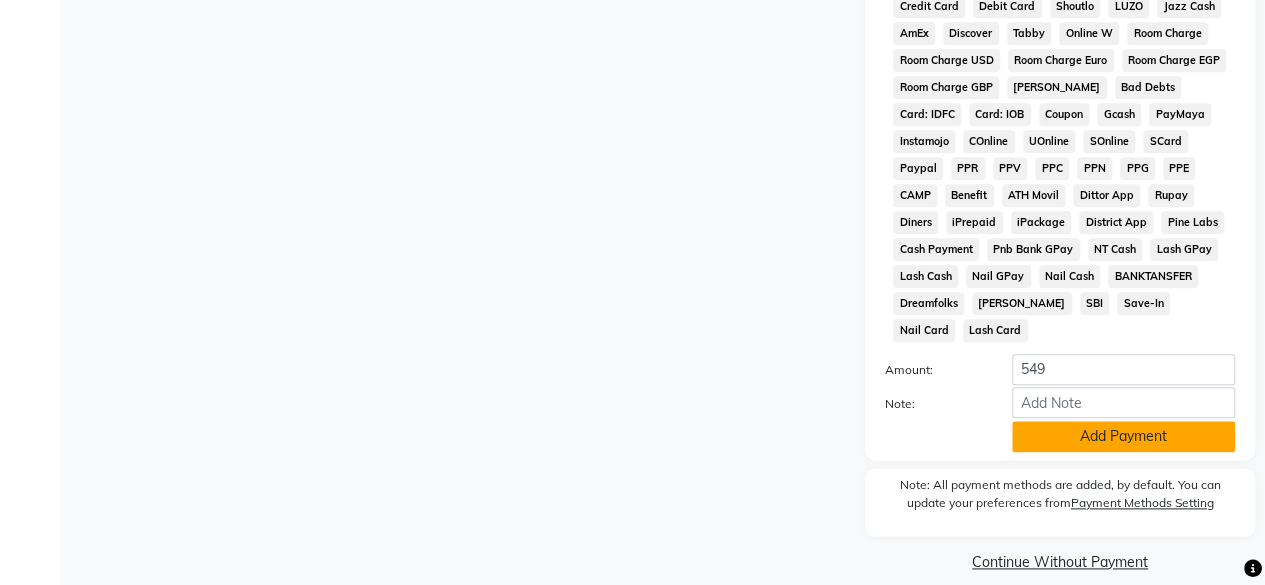 click on "Add Payment" 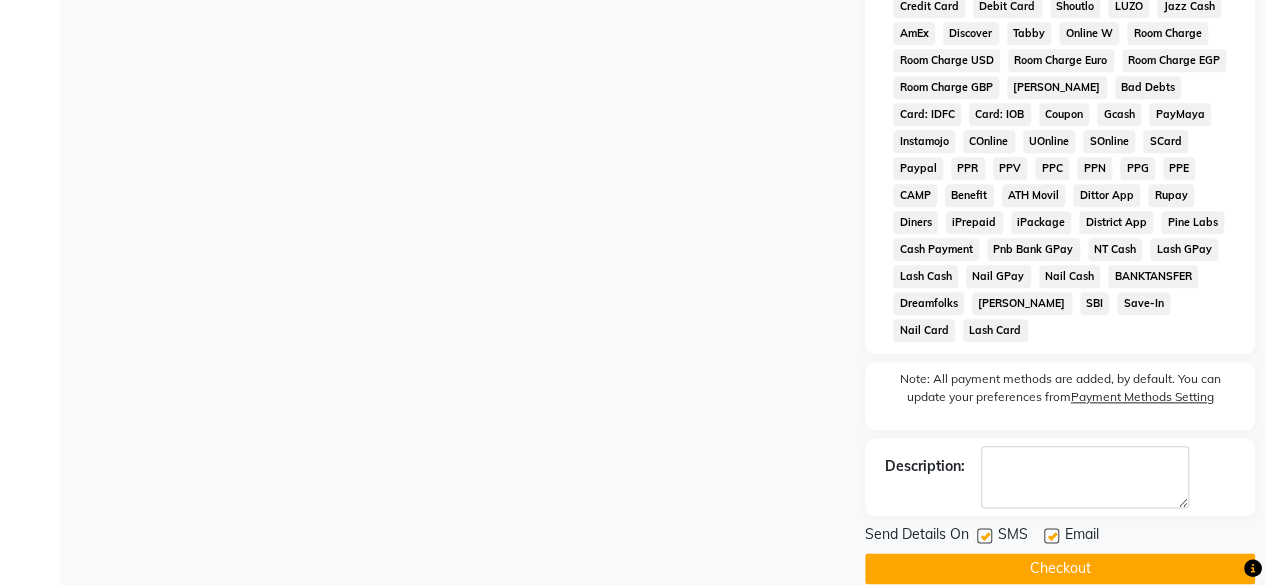 scroll, scrollTop: 978, scrollLeft: 0, axis: vertical 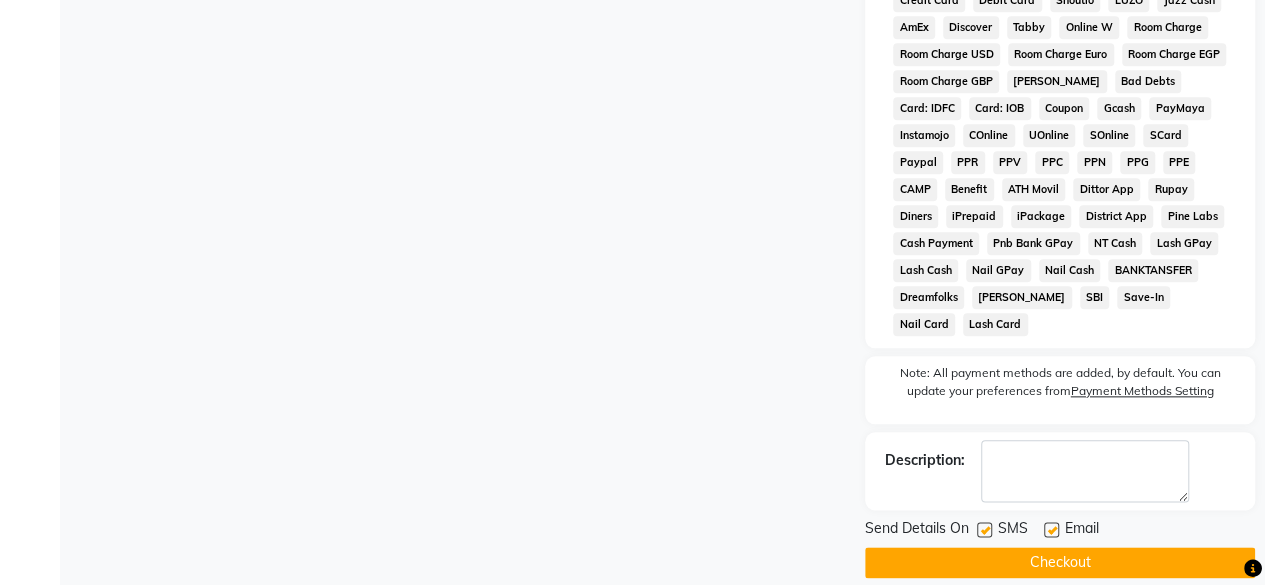 click on "SMS" 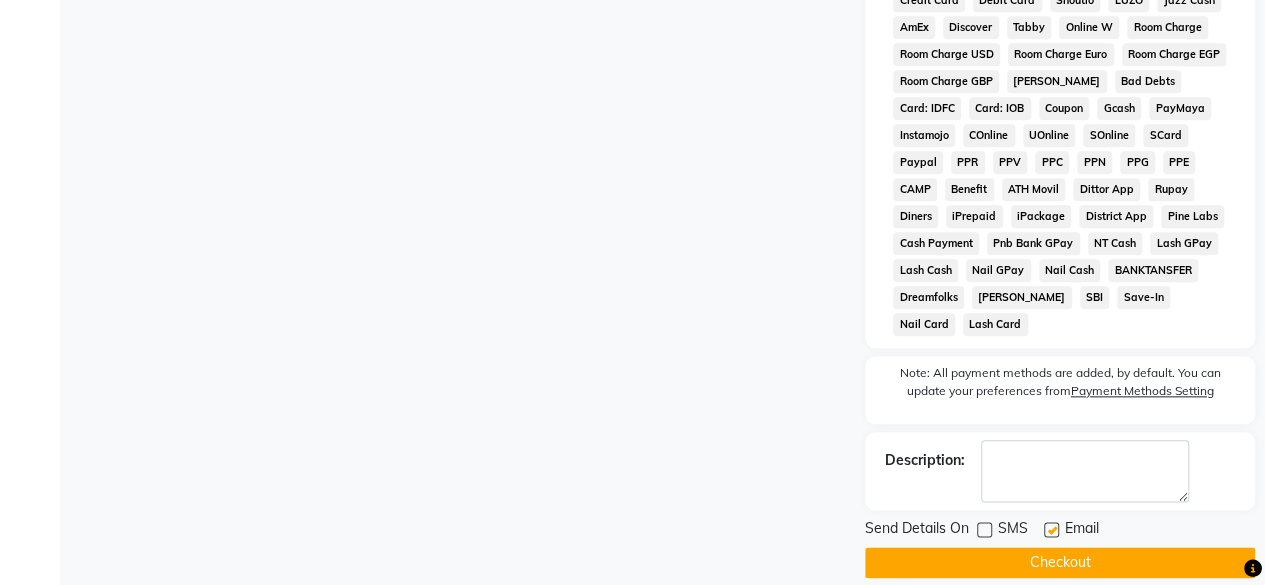 click on "Checkout" 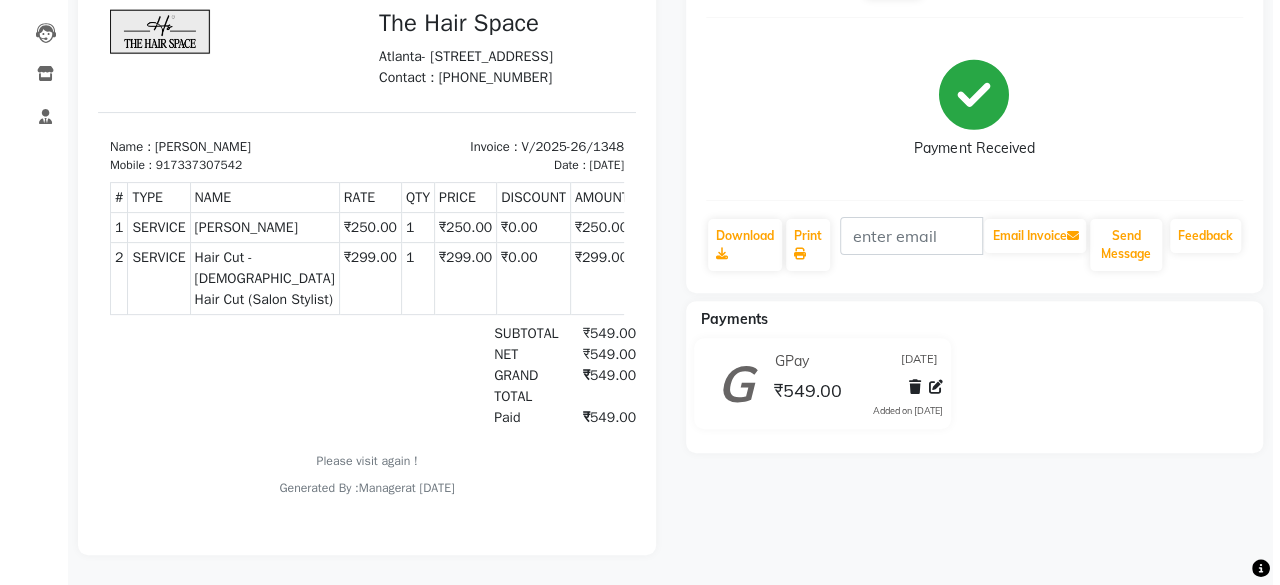 scroll, scrollTop: 0, scrollLeft: 0, axis: both 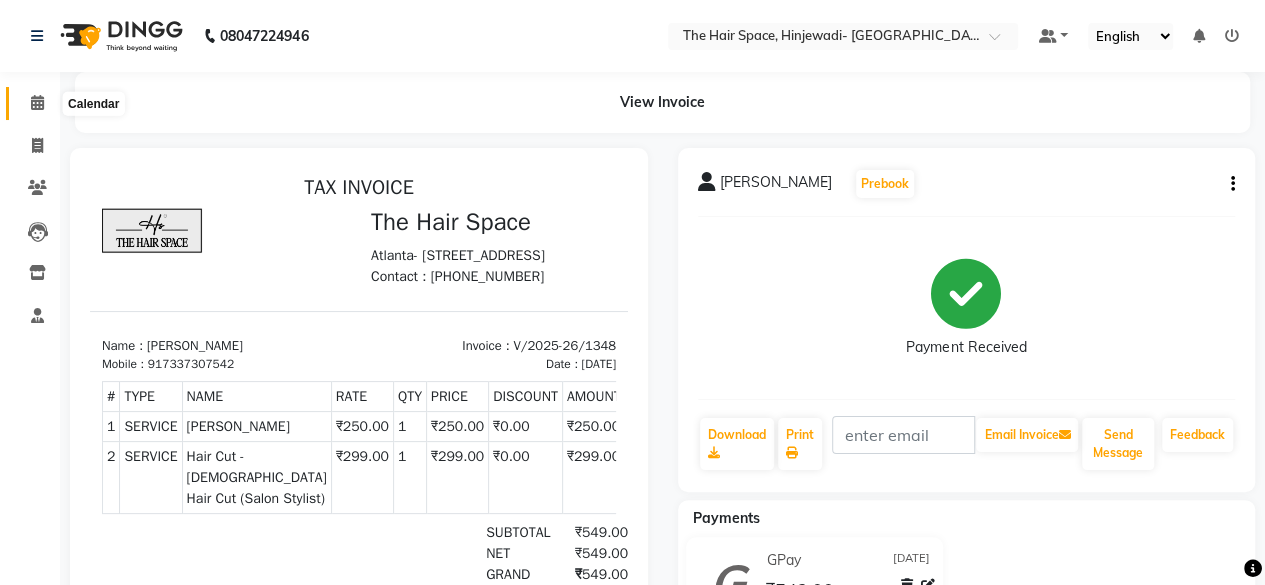 click 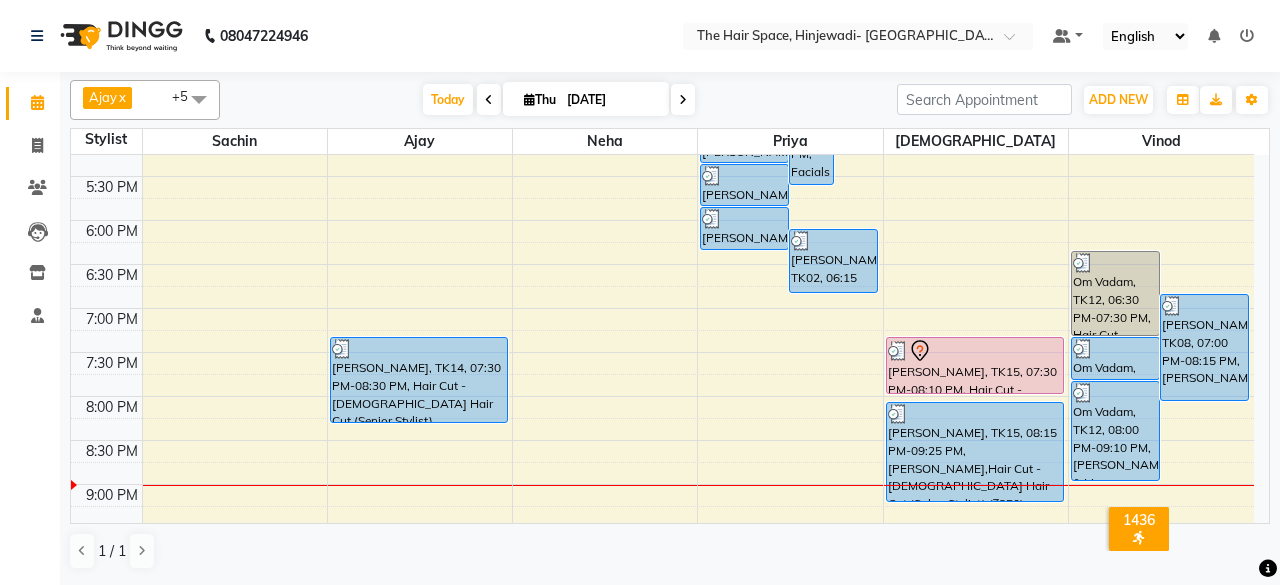 scroll, scrollTop: 929, scrollLeft: 0, axis: vertical 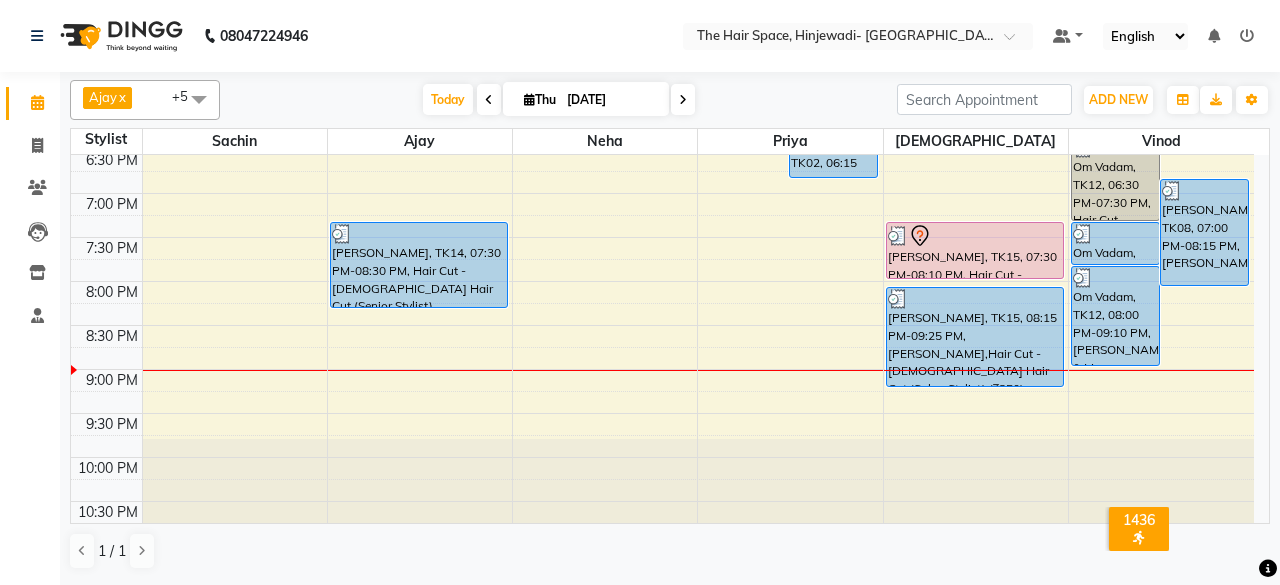 click on "8:00 AM 8:30 AM 9:00 AM 9:30 AM 10:00 AM 10:30 AM 11:00 AM 11:30 AM 12:00 PM 12:30 PM 1:00 PM 1:30 PM 2:00 PM 2:30 PM 3:00 PM 3:30 PM 4:00 PM 4:30 PM 5:00 PM 5:30 PM 6:00 PM 6:30 PM 7:00 PM 7:30 PM 8:00 PM 8:30 PM 9:00 PM 9:30 PM 10:00 PM 10:30 PM     Tupau Ssun, TK09, 01:15 PM-03:45 PM, Cat Eye Magnetic Nails     Prachi Mane, TK07, 02:00 PM-02:45 PM, gel polish Removel     Dr pallaui Amrutlar, TK10, 12:00 PM-12:30 PM, Threading - Threading Eyebrows     Tupau Ssun, TK09, 12:45 PM-01:15 PM, 1 tip Repalcement     Kiran Gadekar, TK05, 01:45 PM-02:45 PM, Hair Cut - Female Hair Cut (Senior Stylist)     Malika Sen, TK14, 07:30 PM-08:30 PM, Hair Cut - Female Hair Cut (Senior Stylist)     Sumit Singanjude, TK06, 12:00 PM-01:30 PM, Manicure - Regular     Dr Chandrakala Nandedkar, TK01, 02:30 PM-03:15 PM, D-Tan - D-Tan Face-Neck     Prachi Mane, TK07, 03:00 PM-04:15 PM, Pedicure - Advance     Snehal Patil..Coupon, TK02, 04:00 PM-05:45 PM, Facials - Facials Hydra Facial" at bounding box center (662, -115) 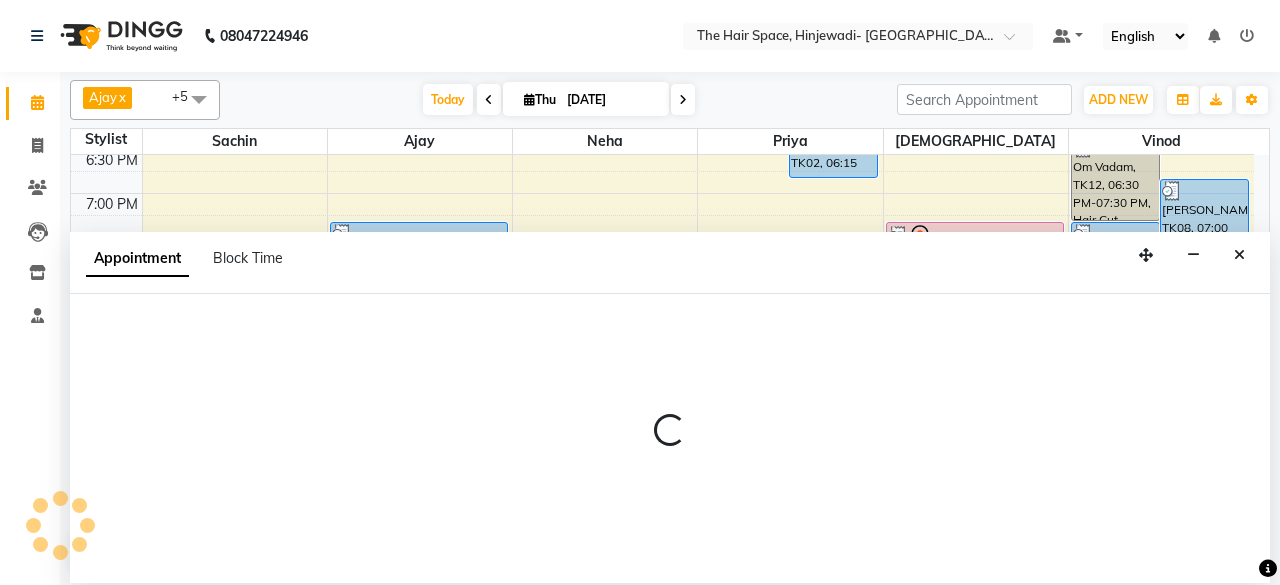 select on "52403" 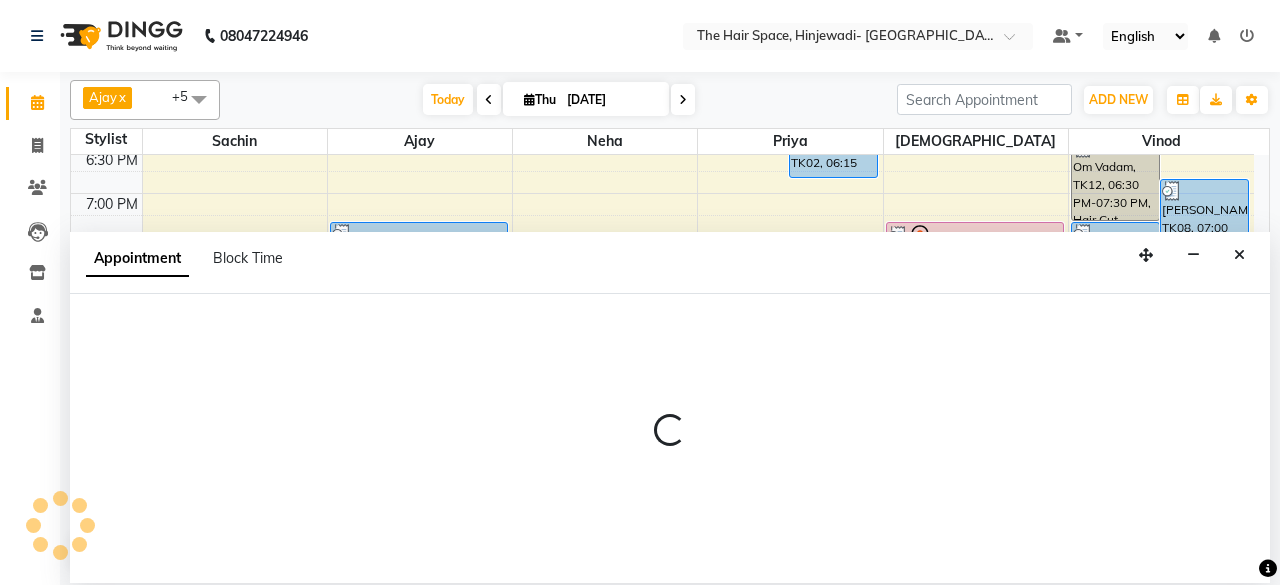 select on "tentative" 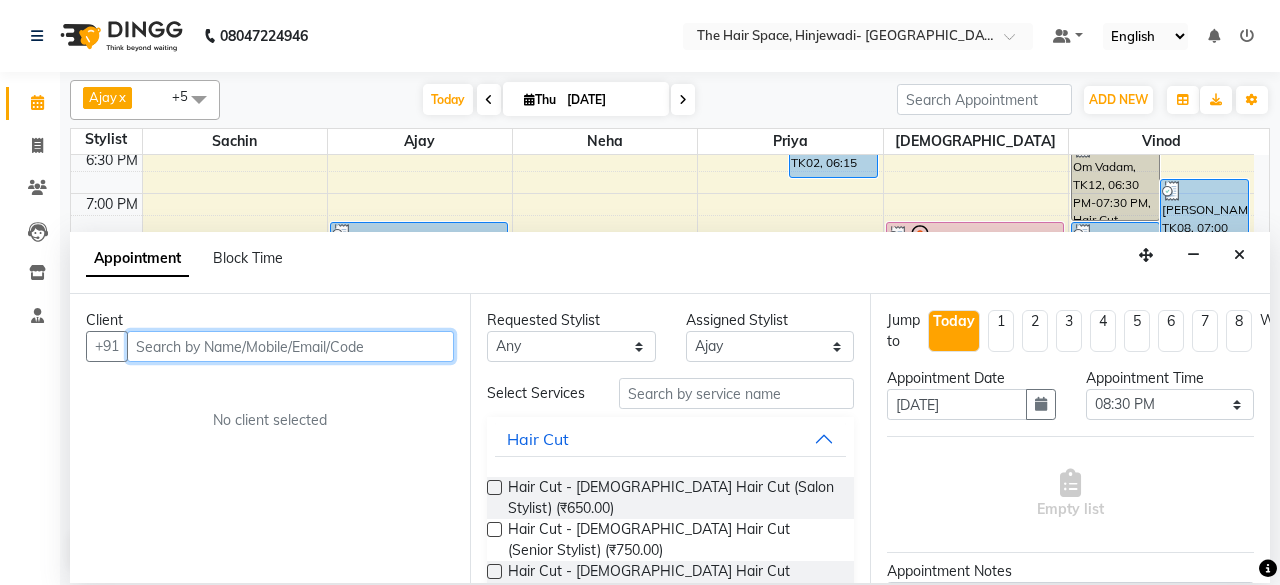 click at bounding box center [290, 346] 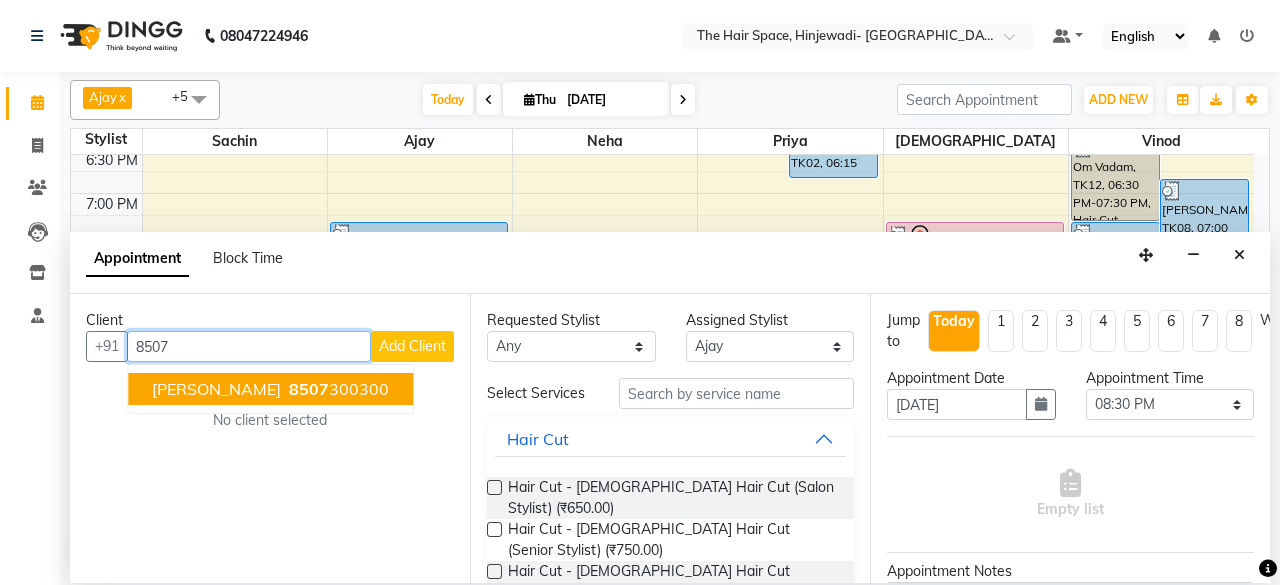 click on "8507 300300" at bounding box center [337, 389] 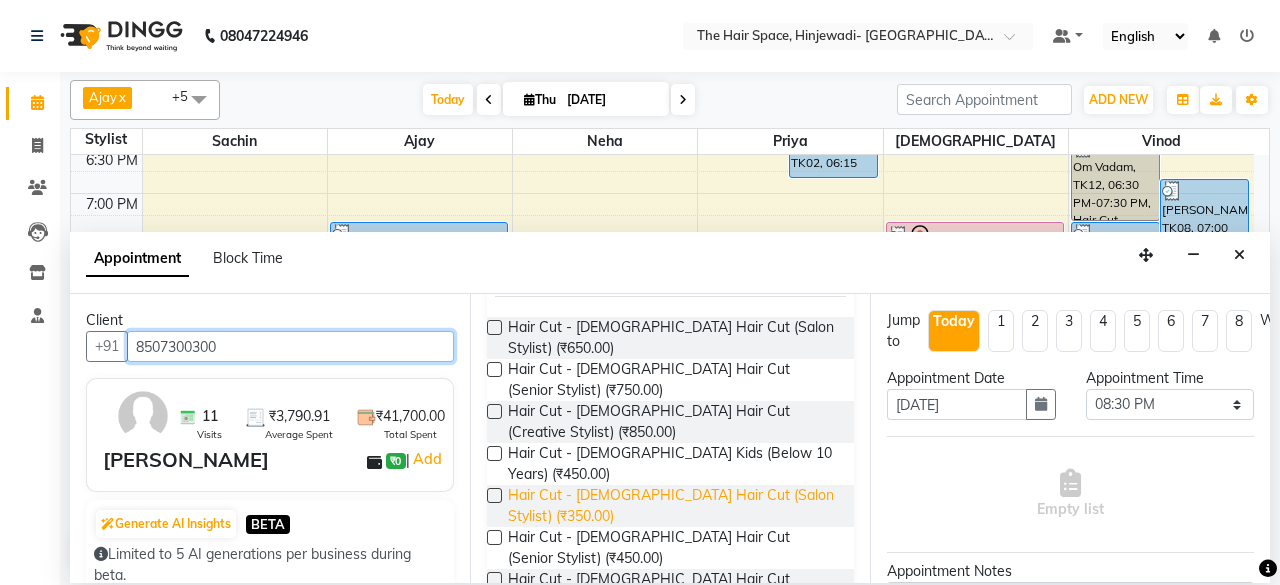 scroll, scrollTop: 200, scrollLeft: 0, axis: vertical 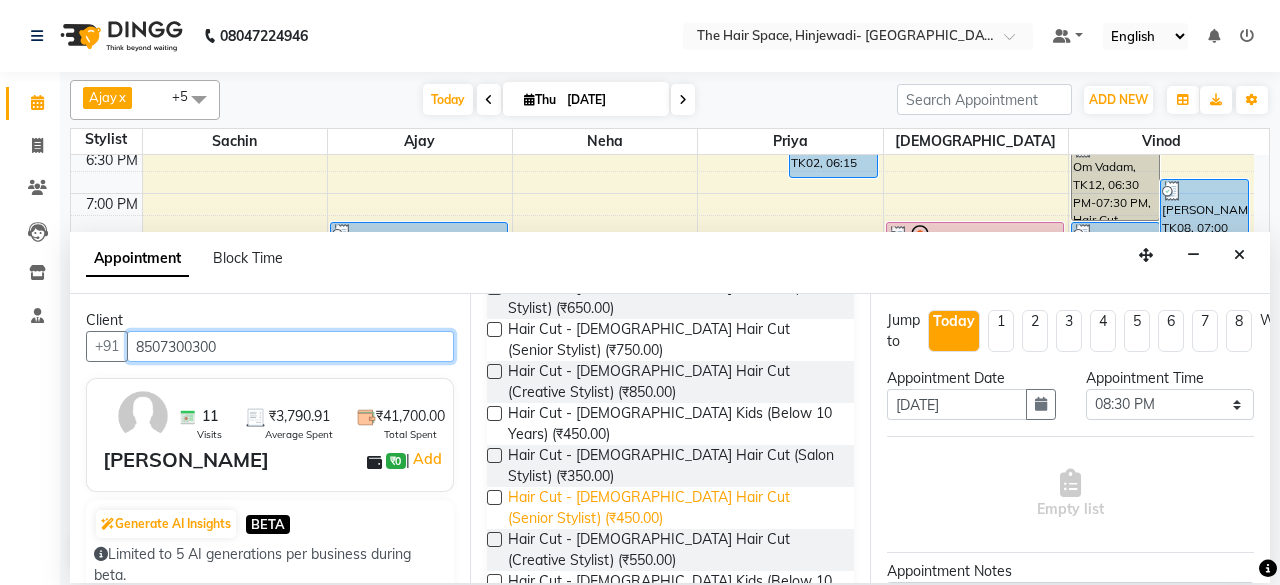 type on "8507300300" 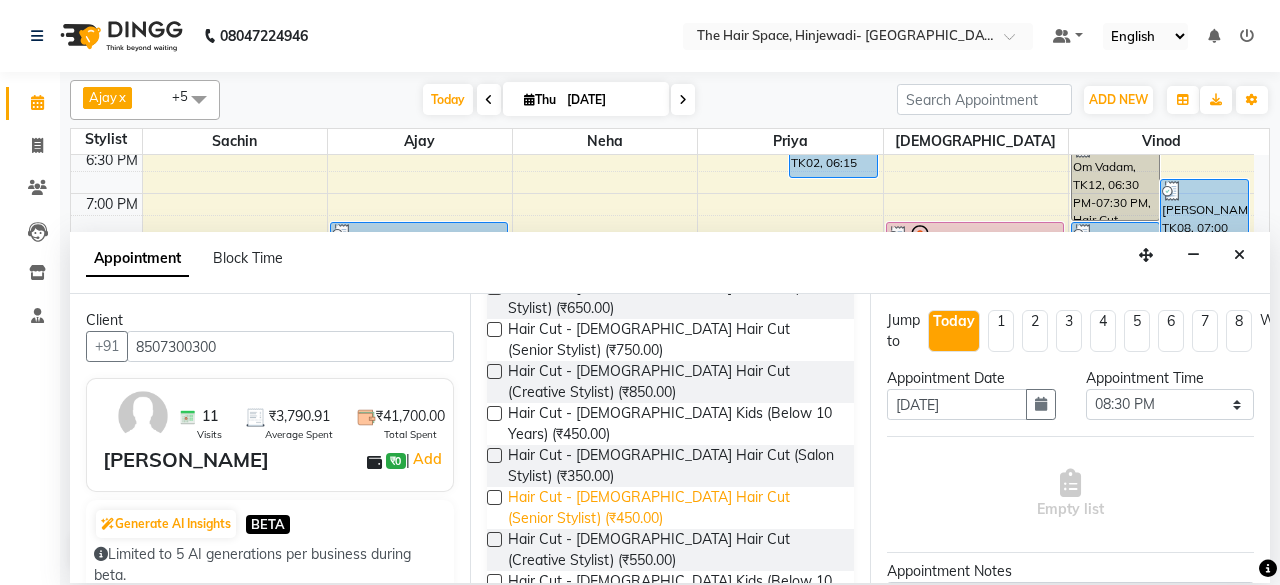 click on "Hair Cut - [DEMOGRAPHIC_DATA] Hair Cut (Senior Stylist) (₹450.00)" at bounding box center [673, 508] 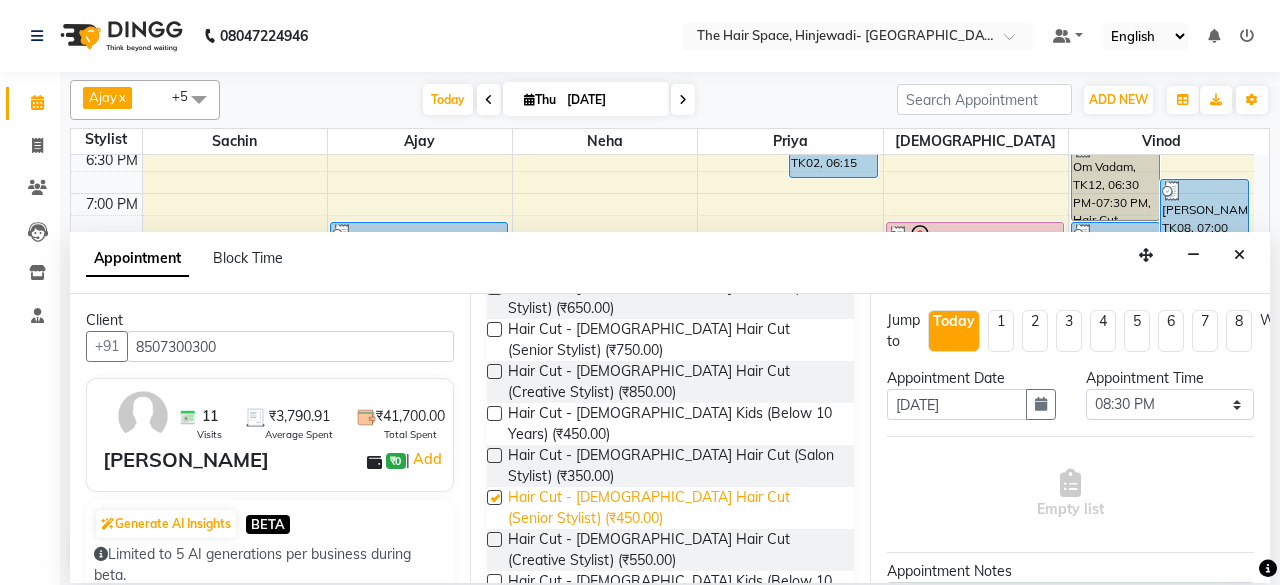 checkbox on "false" 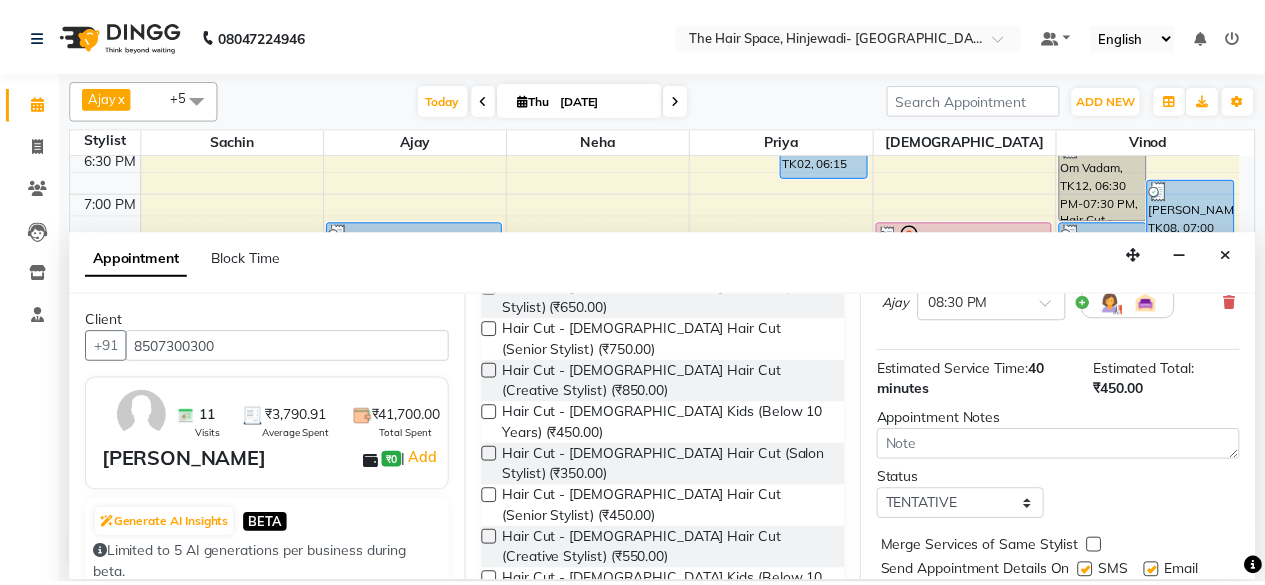 scroll, scrollTop: 293, scrollLeft: 0, axis: vertical 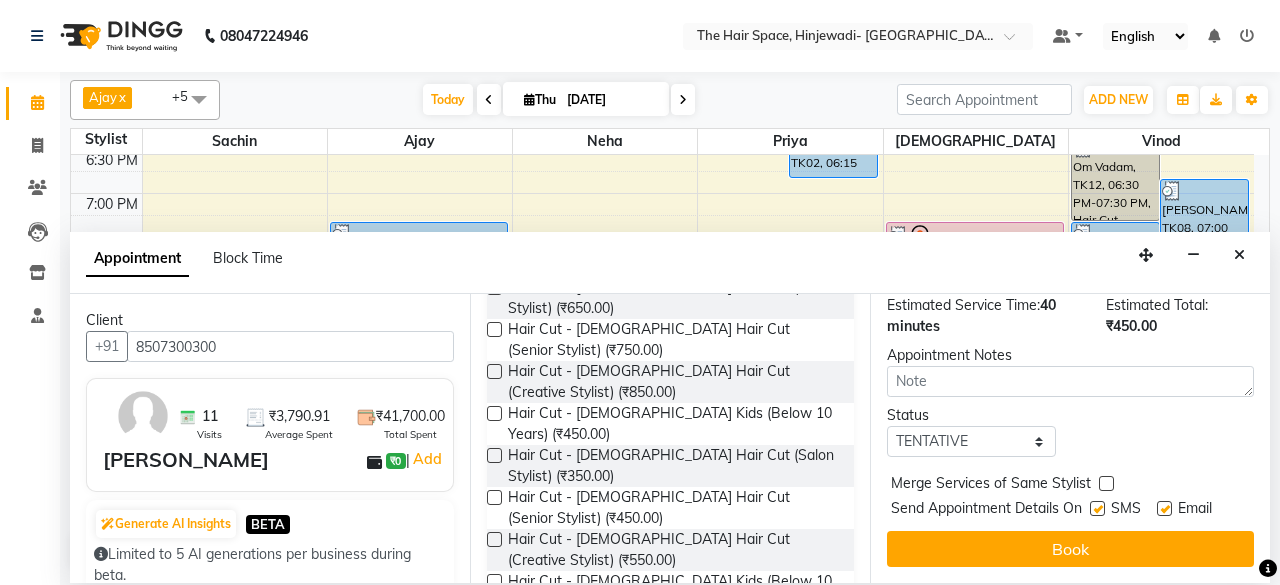 click at bounding box center [1097, 508] 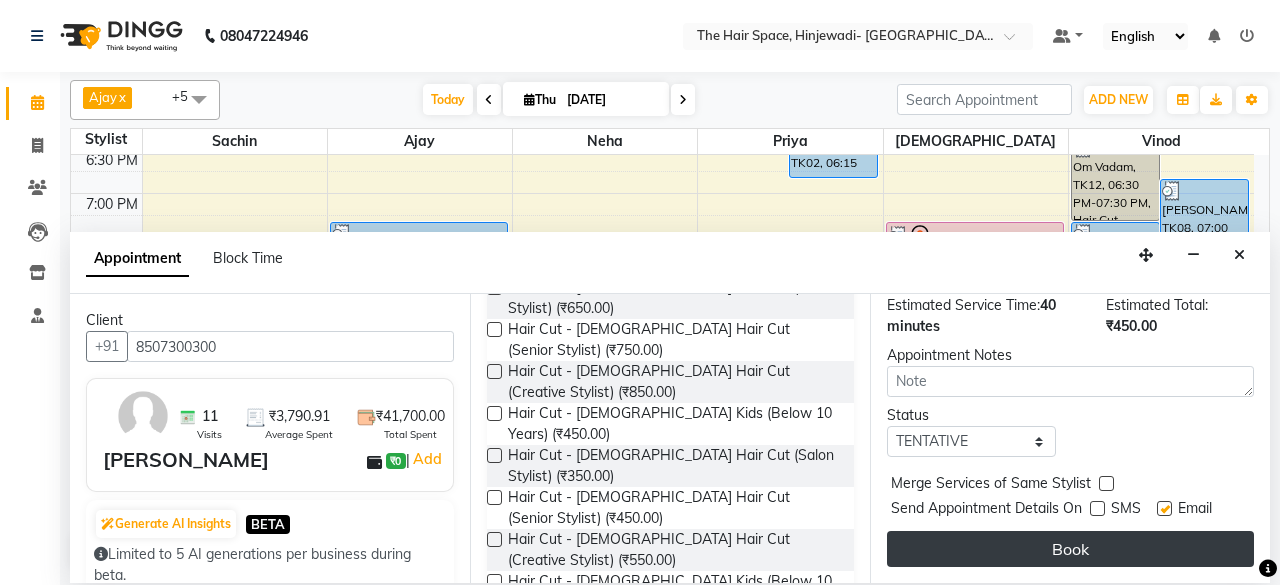 click on "Book" at bounding box center [1070, 549] 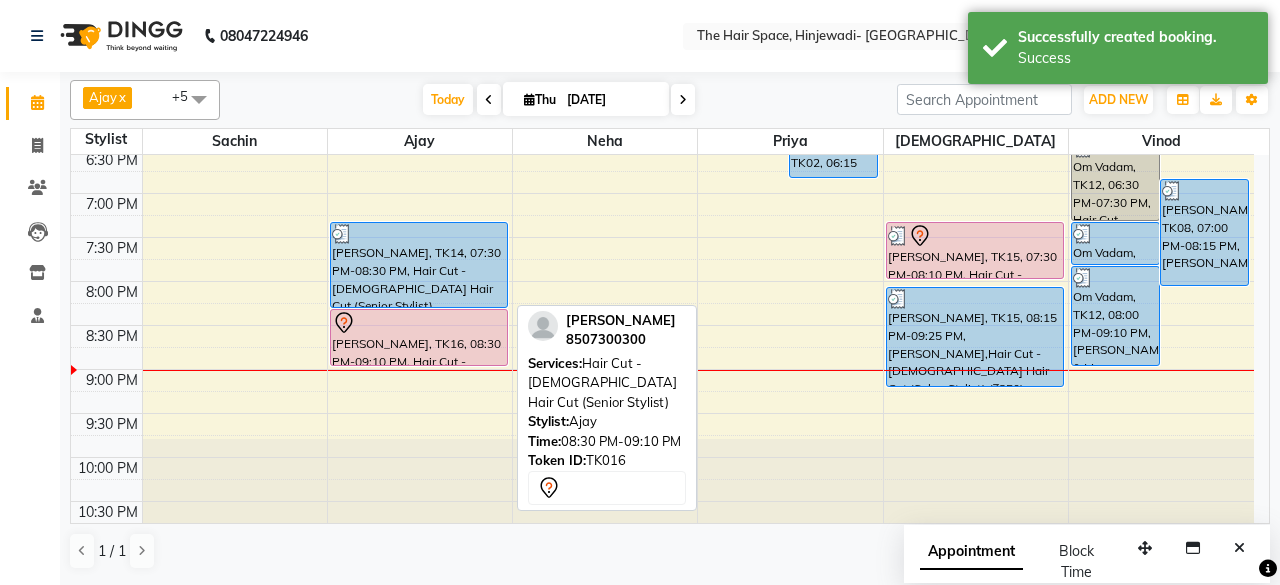 click at bounding box center [419, 323] 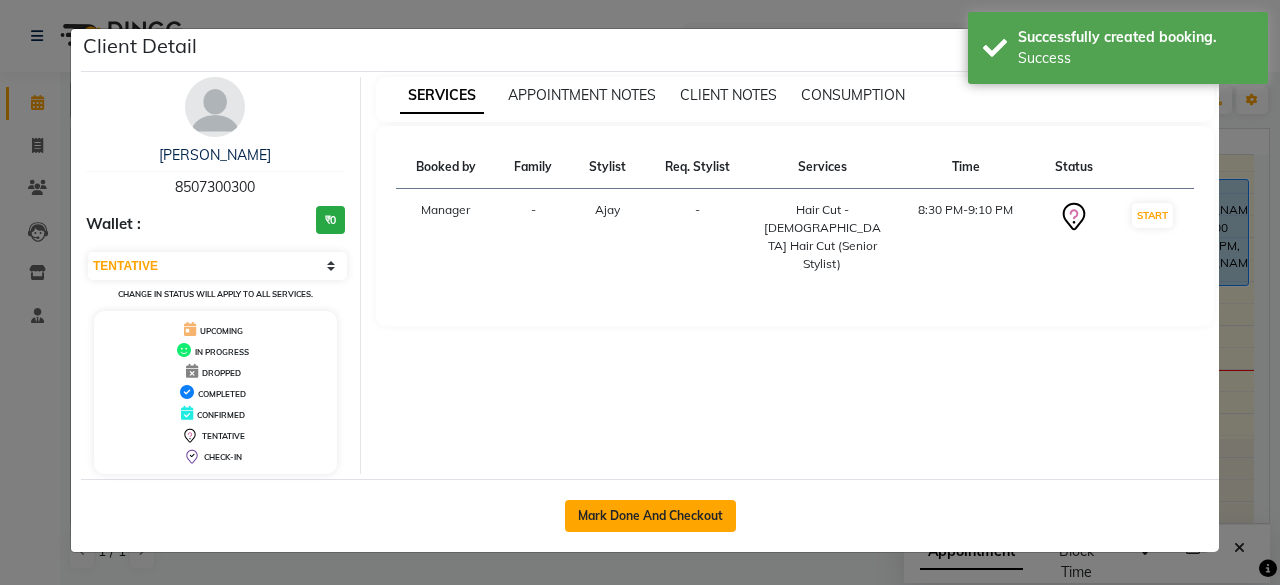click on "Mark Done And Checkout" 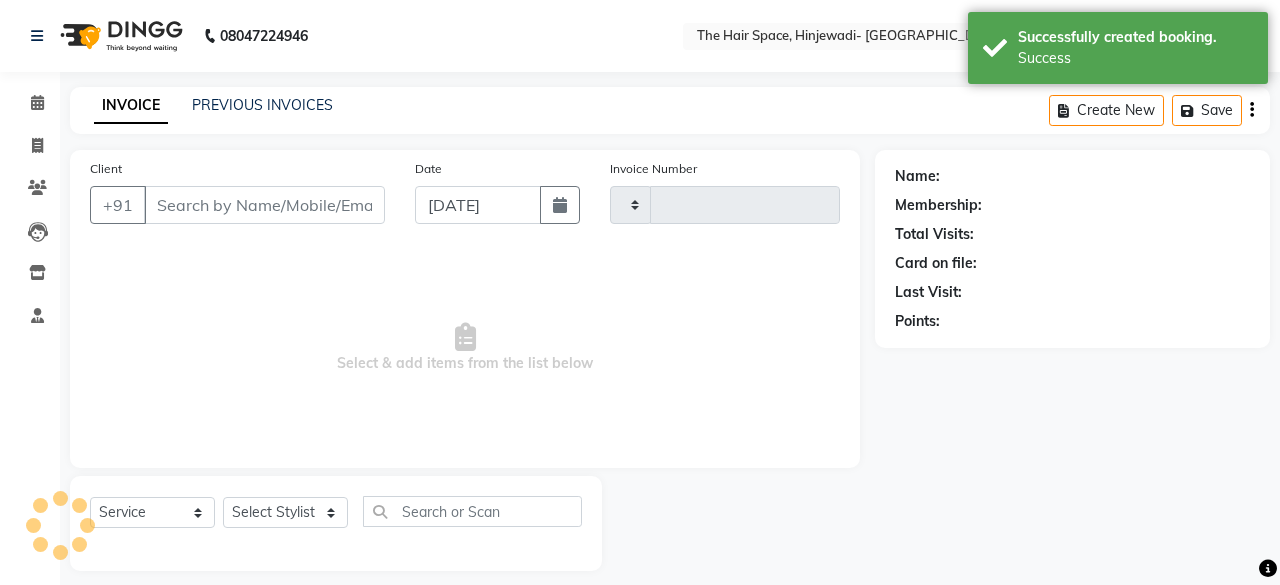 type on "1349" 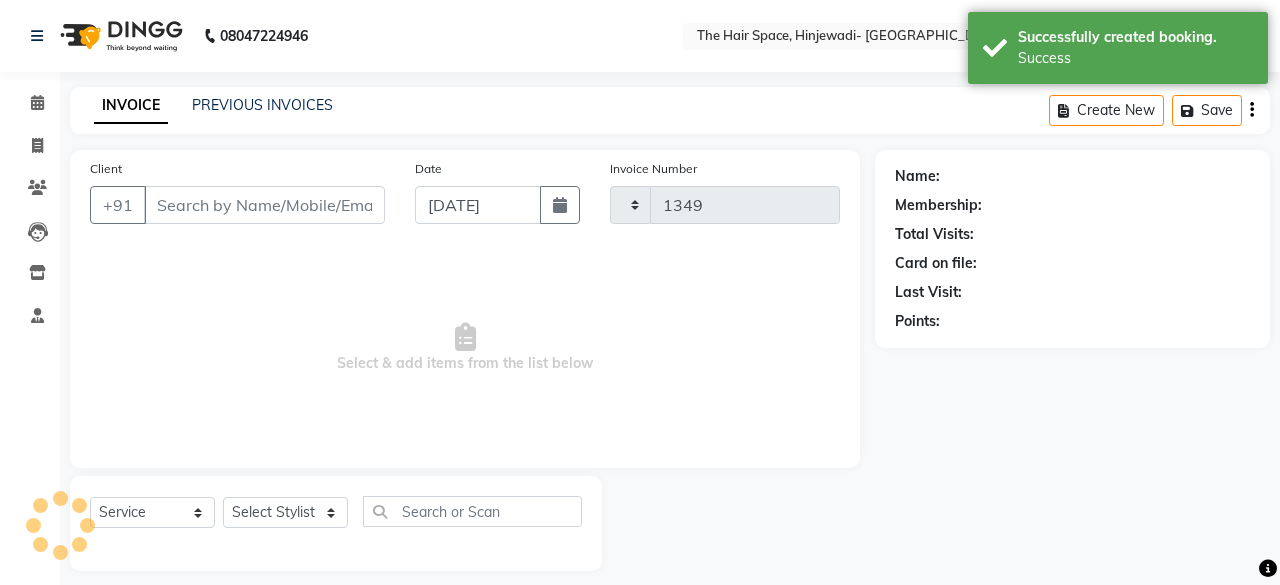 select on "3" 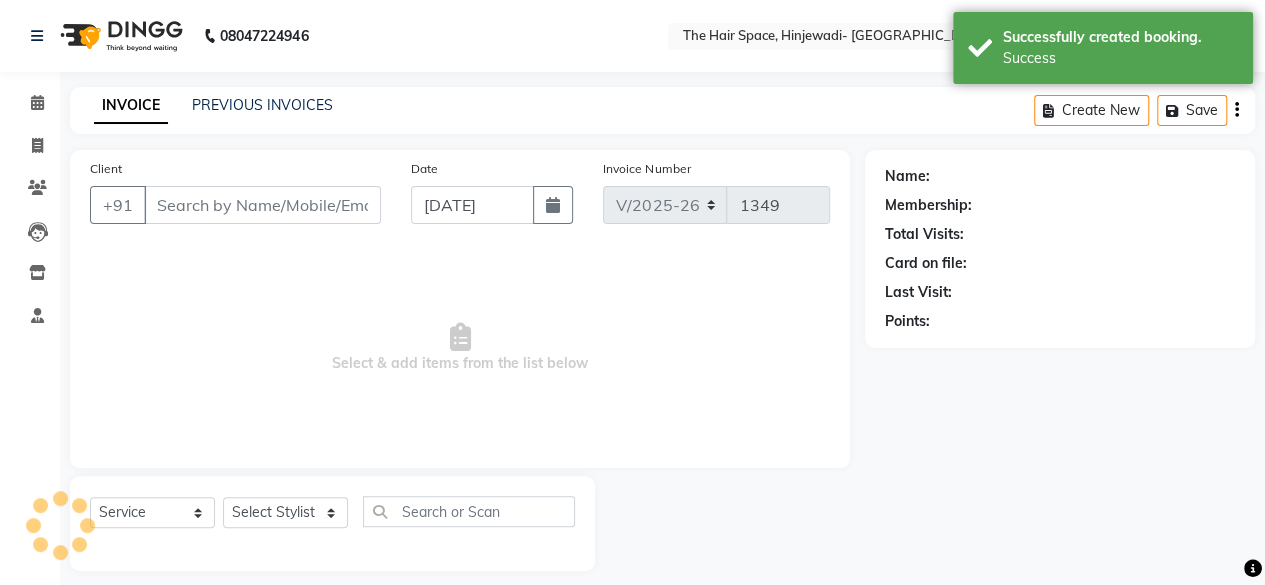 type on "8507300300" 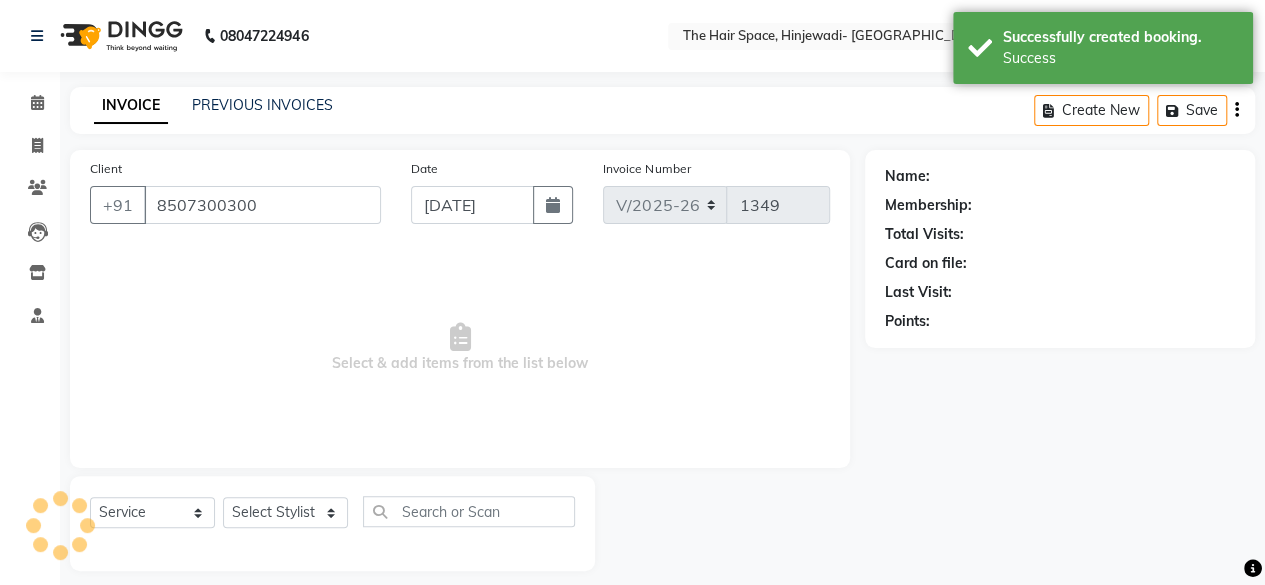select on "52403" 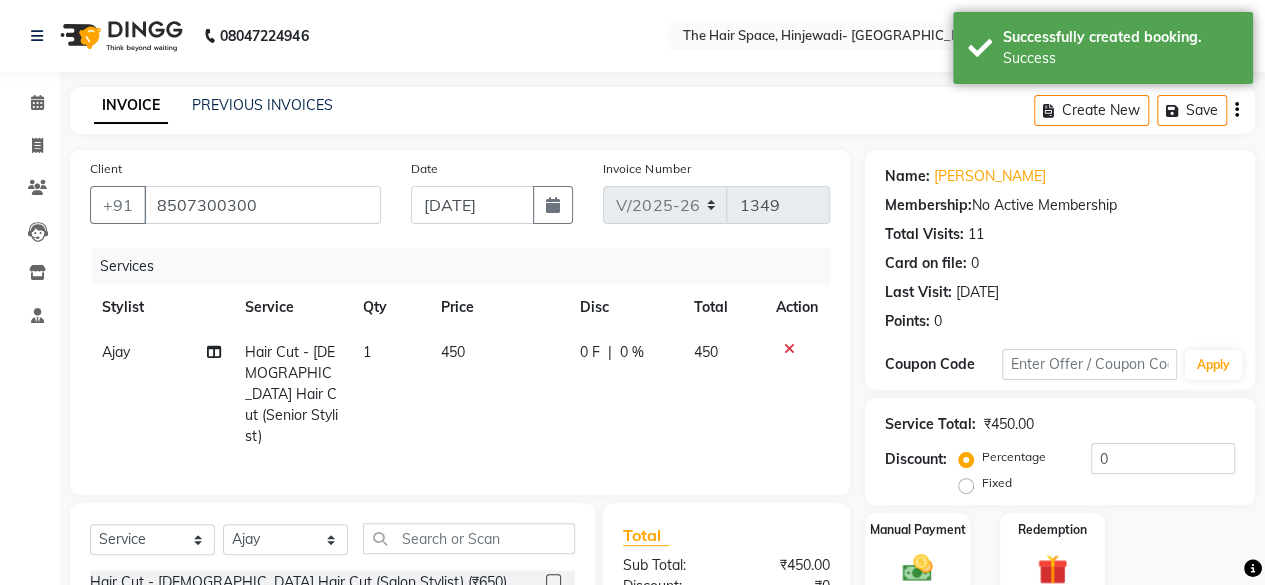 scroll, scrollTop: 215, scrollLeft: 0, axis: vertical 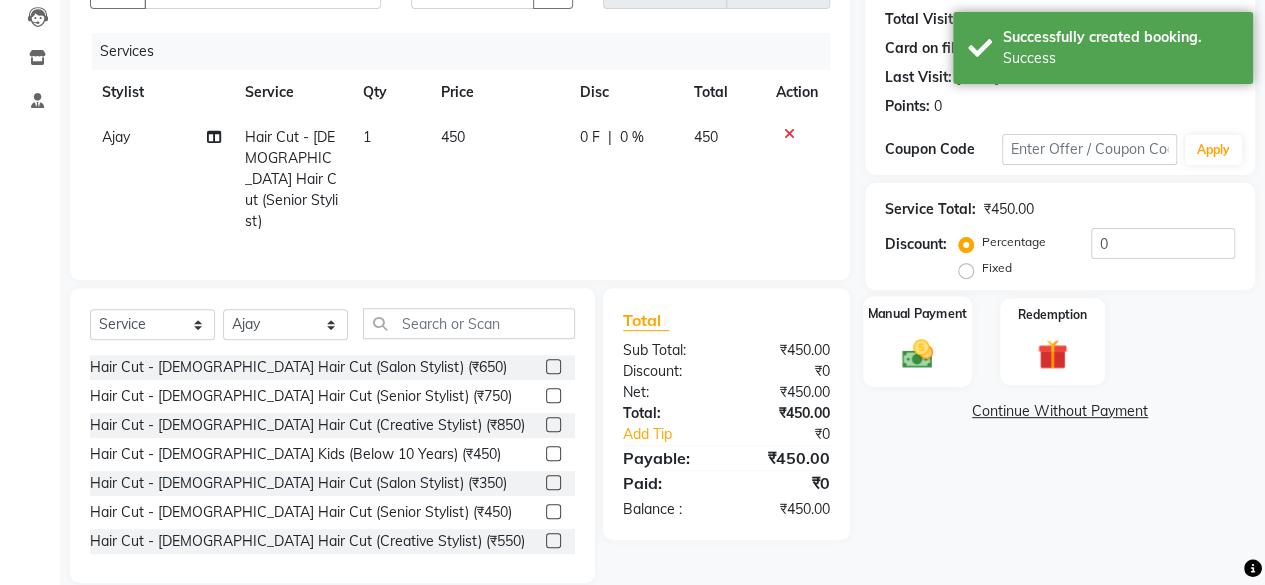 click 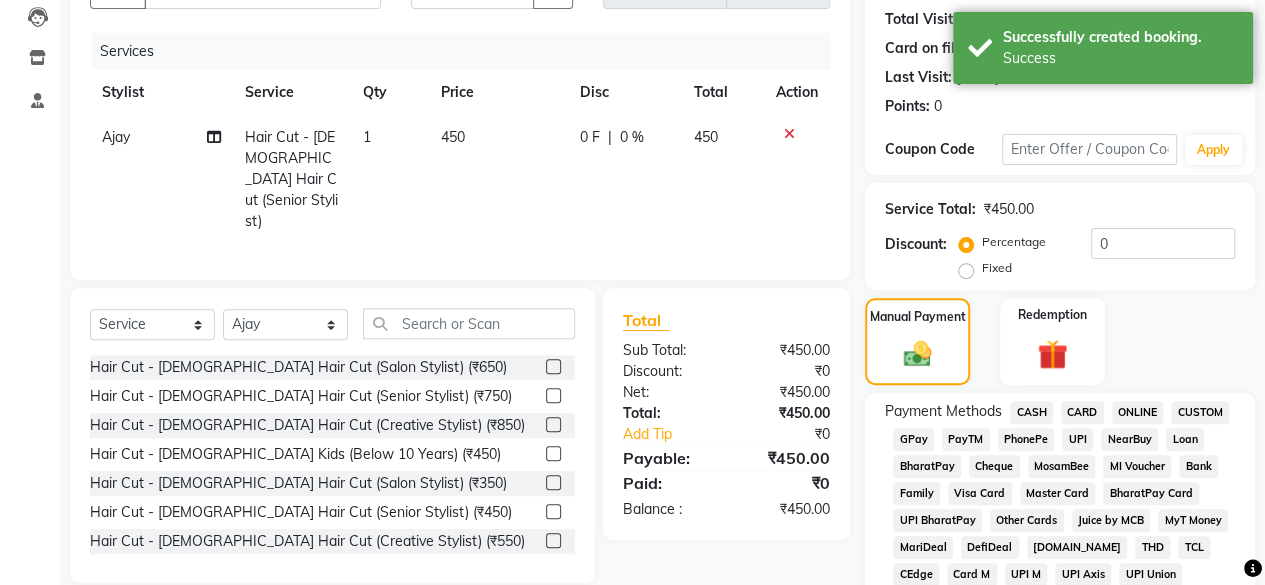 scroll, scrollTop: 415, scrollLeft: 0, axis: vertical 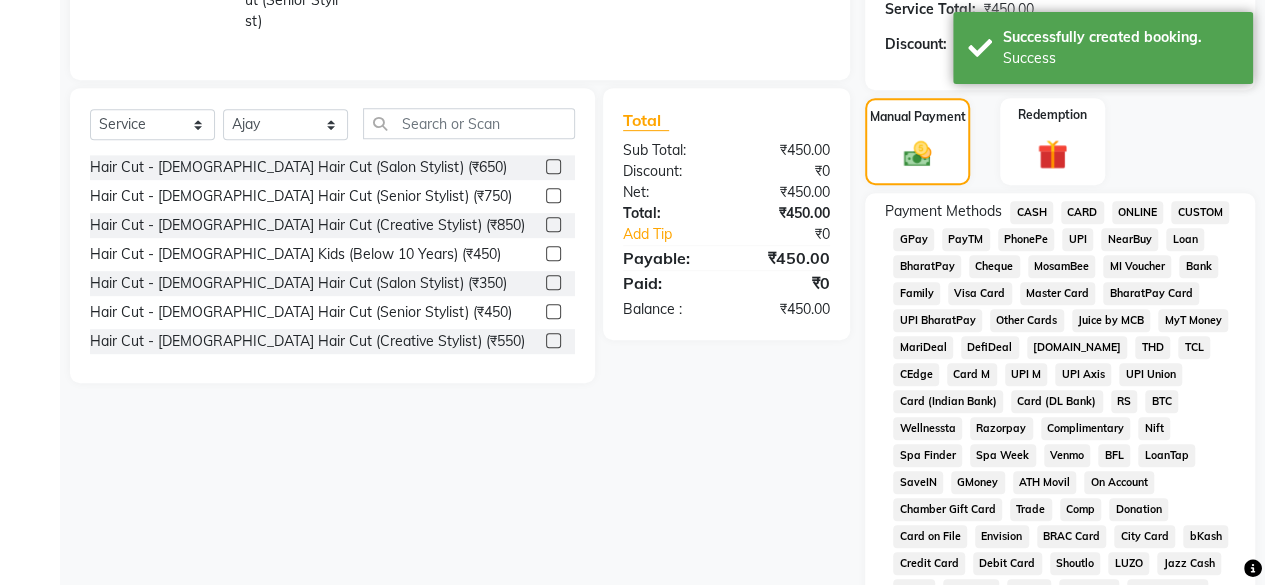 click on "GPay" 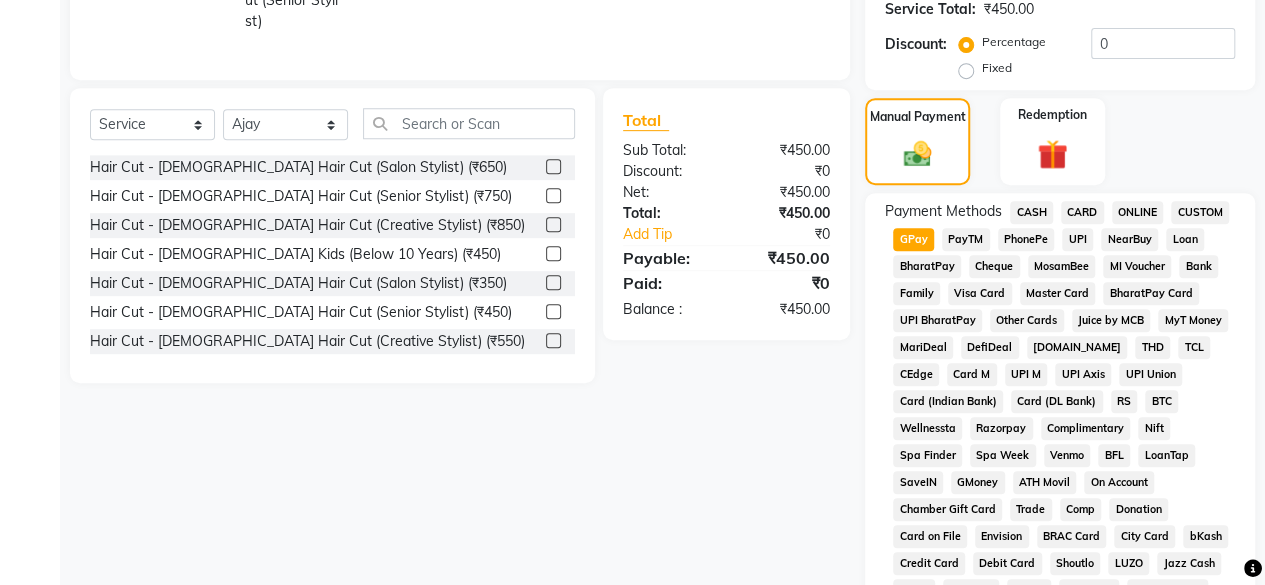 scroll, scrollTop: 972, scrollLeft: 0, axis: vertical 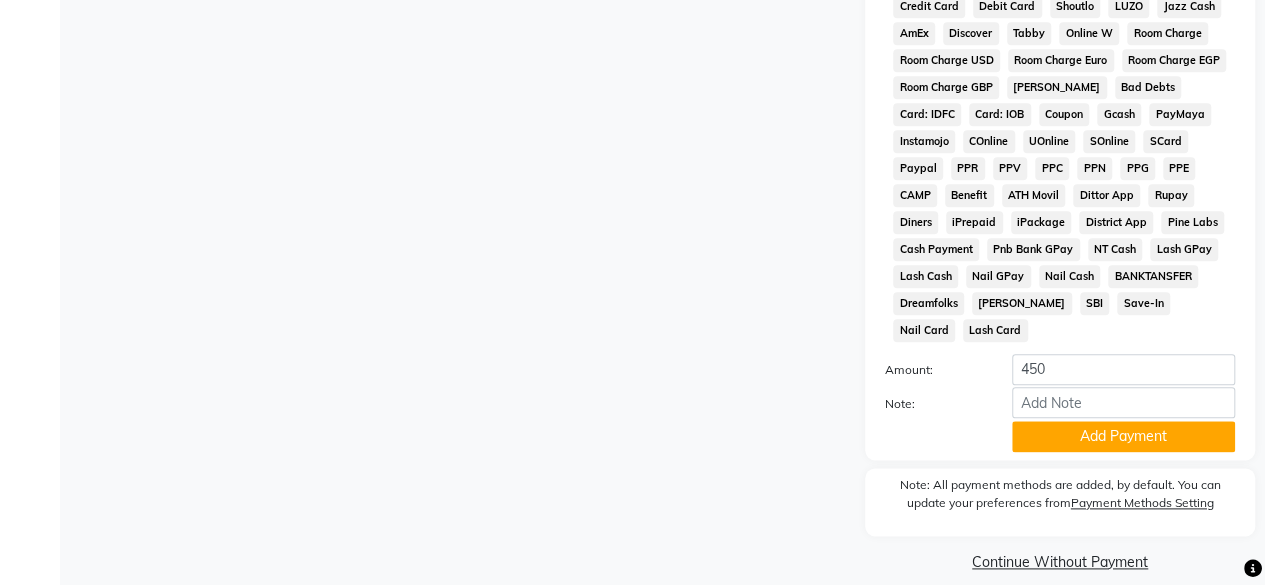 click on "Add Payment" 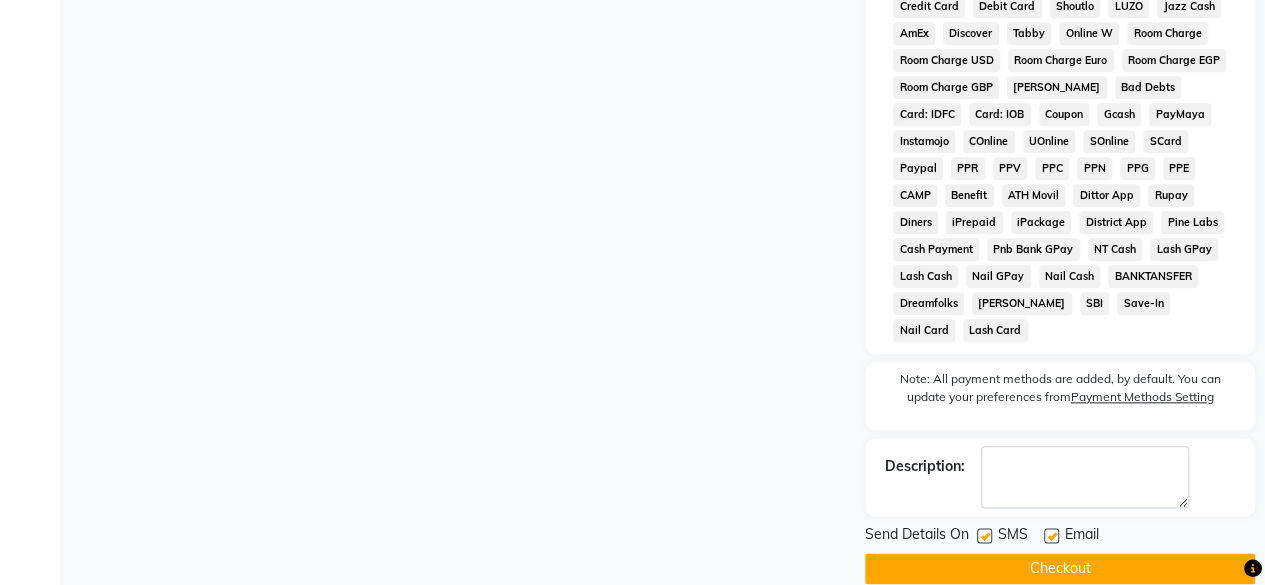 scroll, scrollTop: 978, scrollLeft: 0, axis: vertical 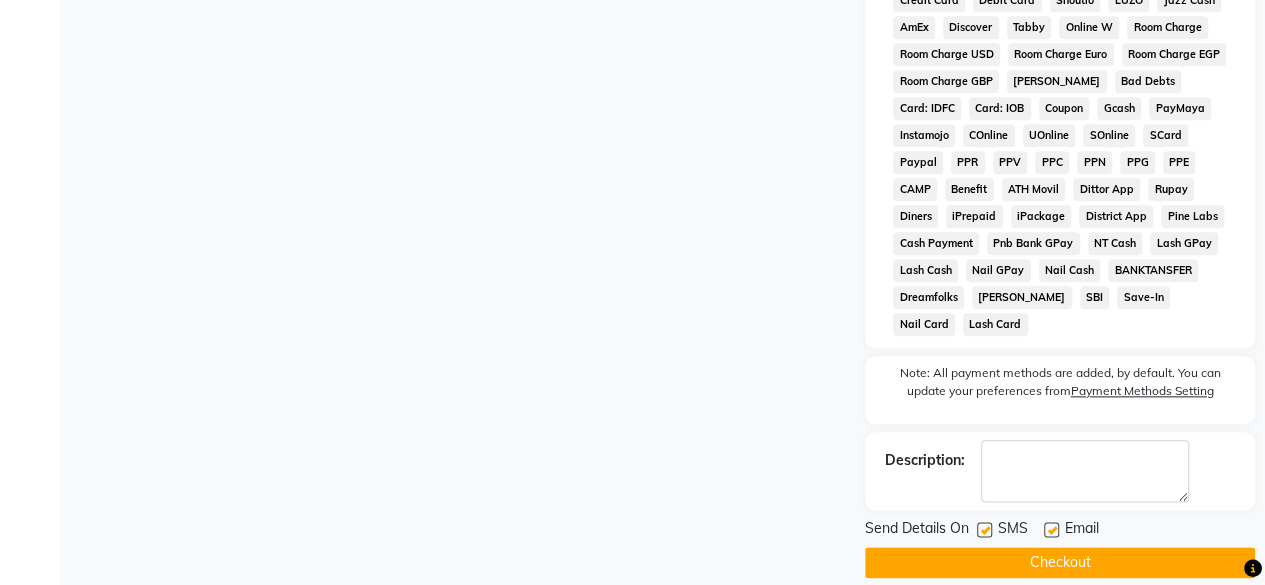 click 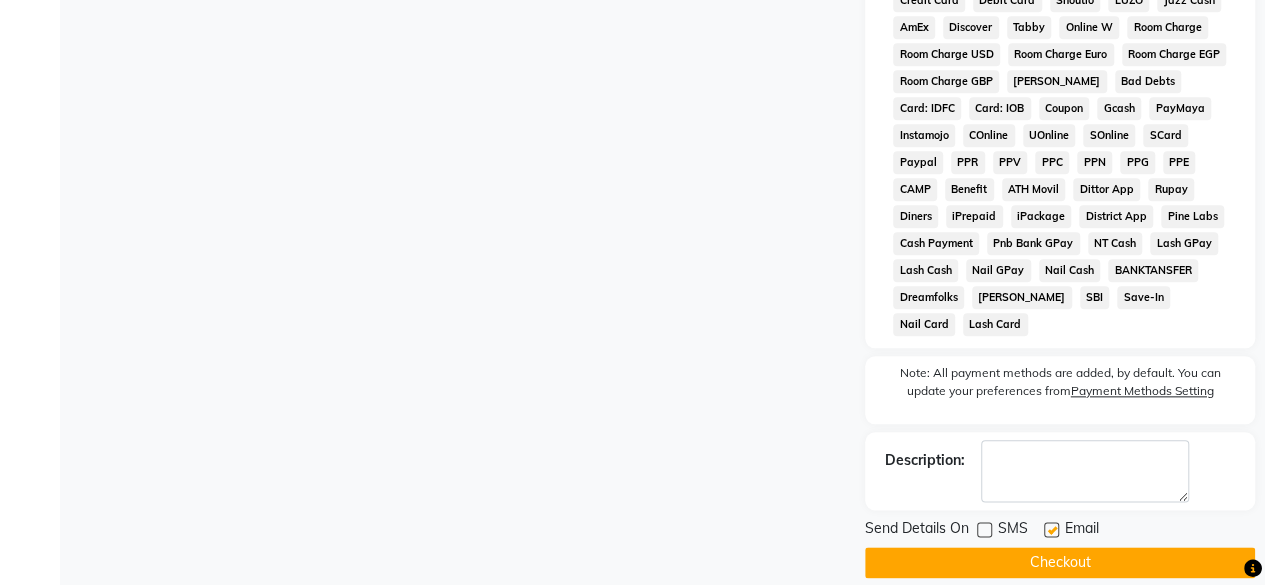 click on "Checkout" 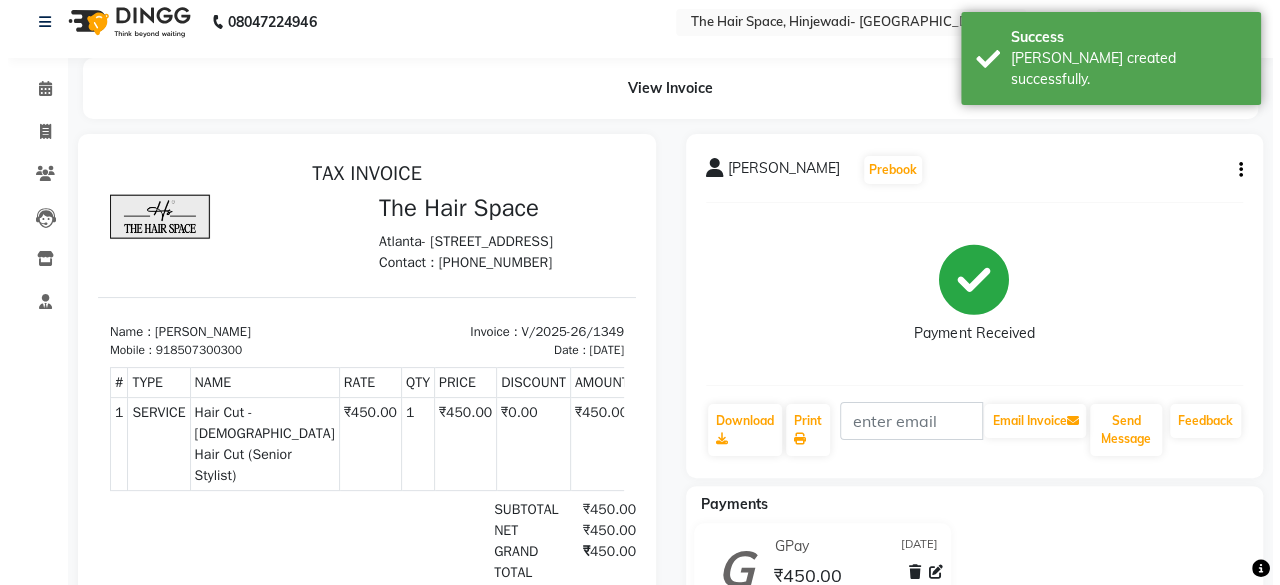 scroll, scrollTop: 0, scrollLeft: 0, axis: both 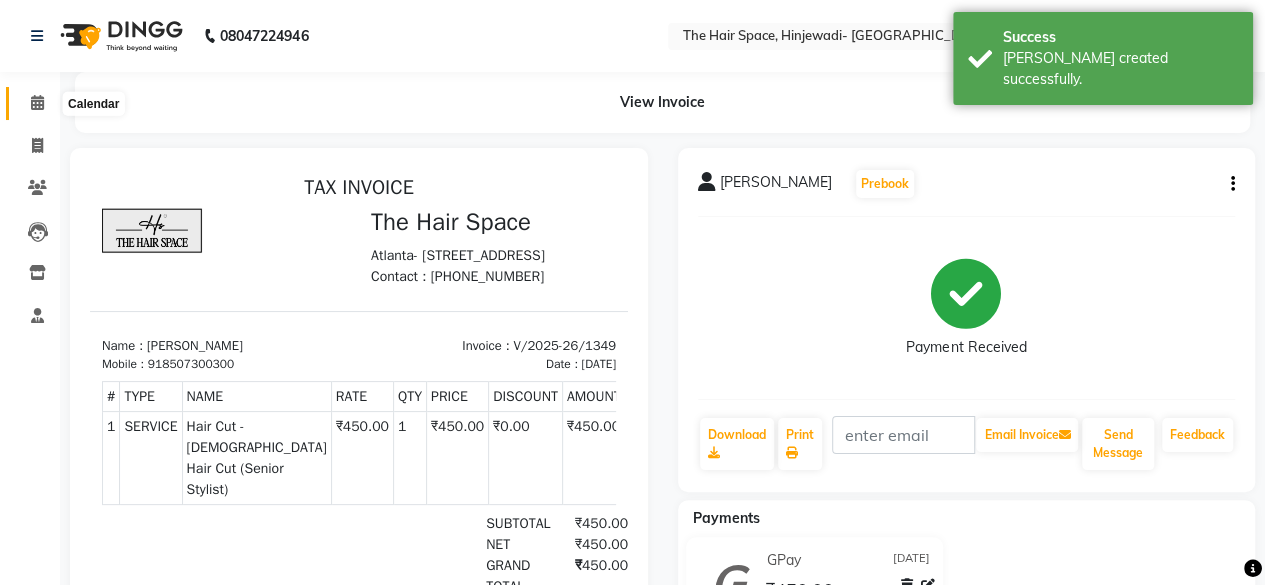 click 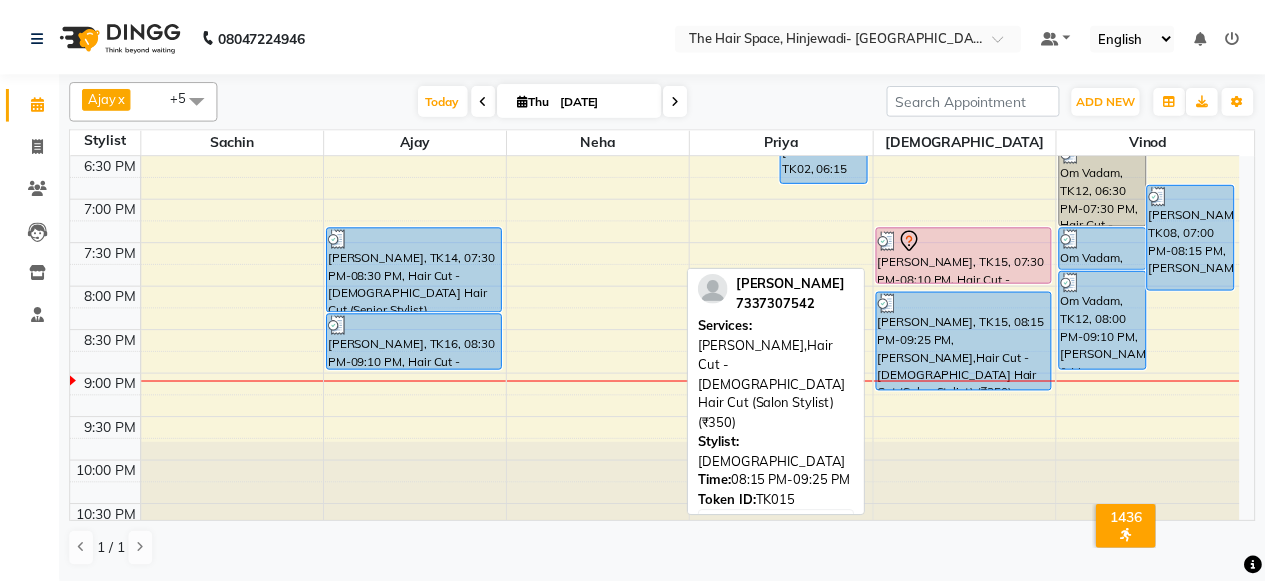 scroll, scrollTop: 929, scrollLeft: 0, axis: vertical 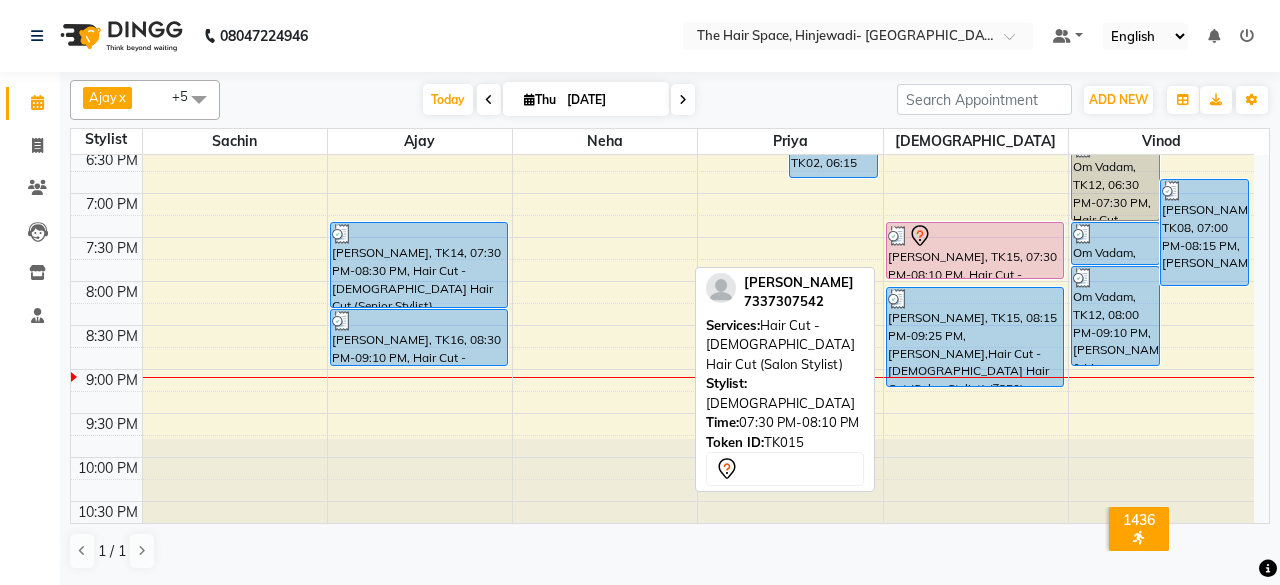 click at bounding box center (975, 236) 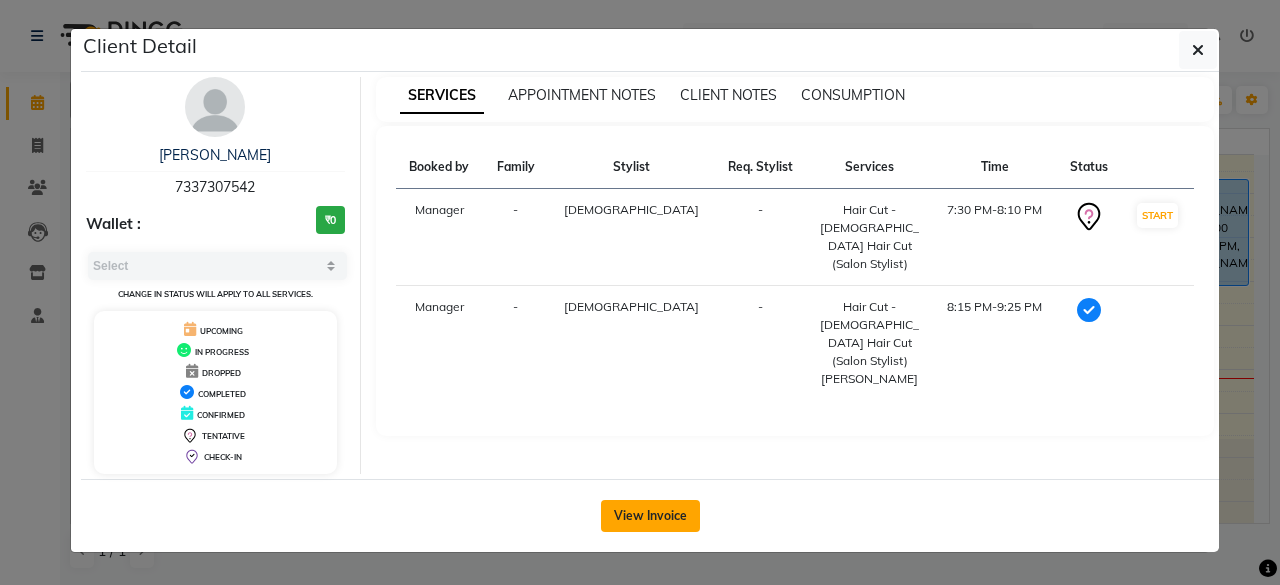 click on "View Invoice" 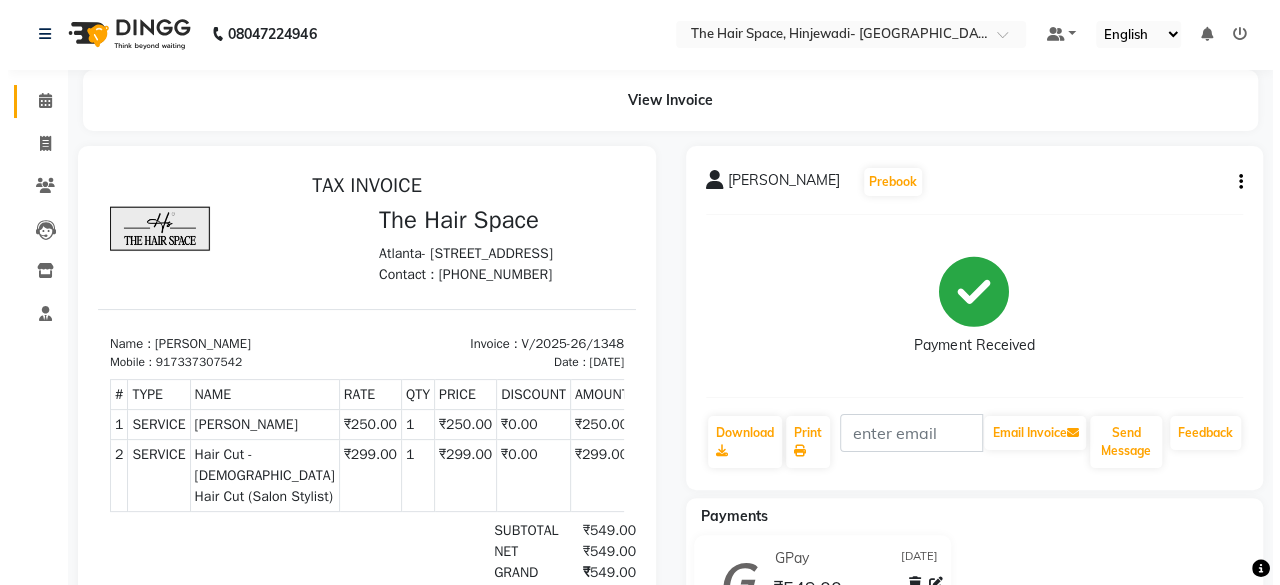 scroll, scrollTop: 0, scrollLeft: 0, axis: both 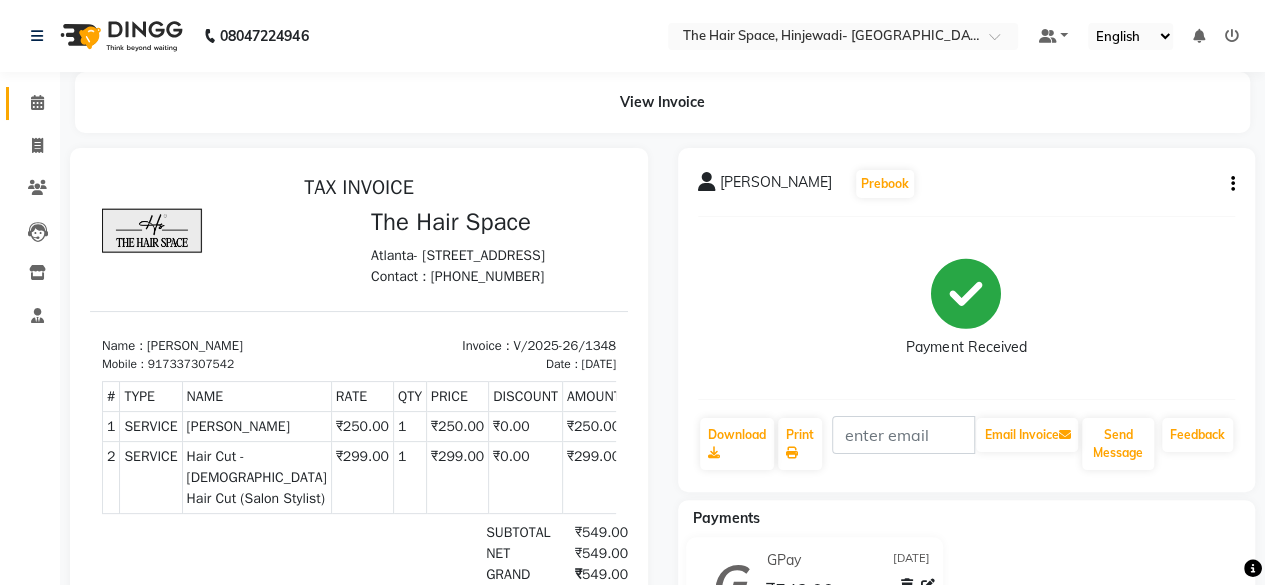 click on "Calendar" 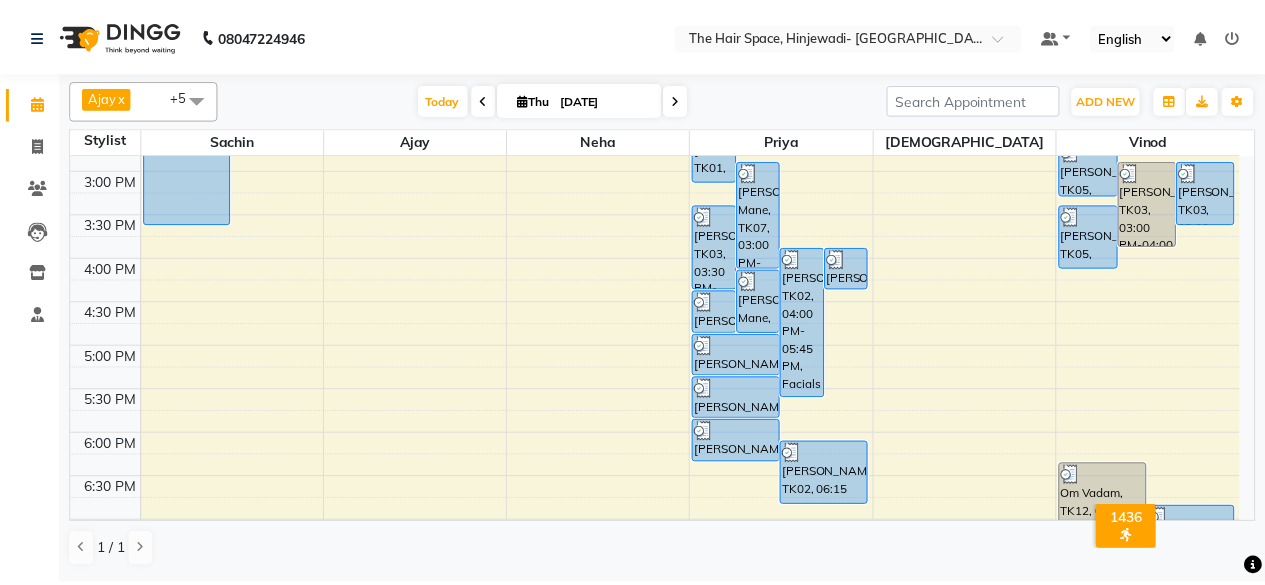 scroll, scrollTop: 929, scrollLeft: 0, axis: vertical 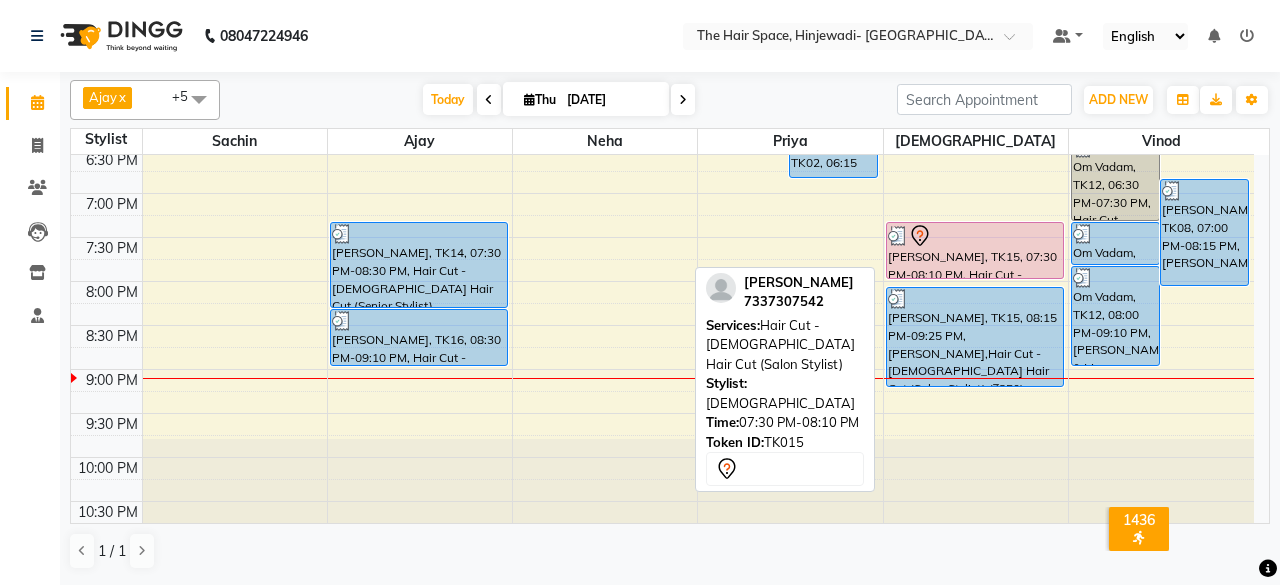 click on "Shaurya Agnihotri, TK15, 07:30 PM-08:10 PM, Hair Cut - Male Hair Cut (Salon Stylist)" at bounding box center [975, 250] 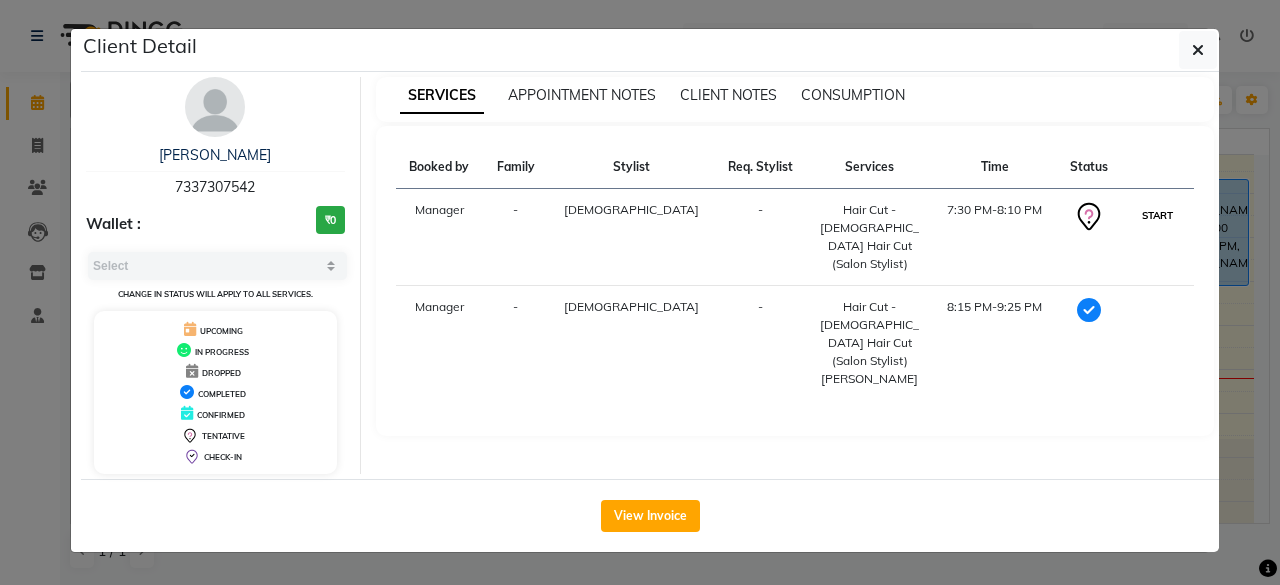 click on "START" at bounding box center [1157, 215] 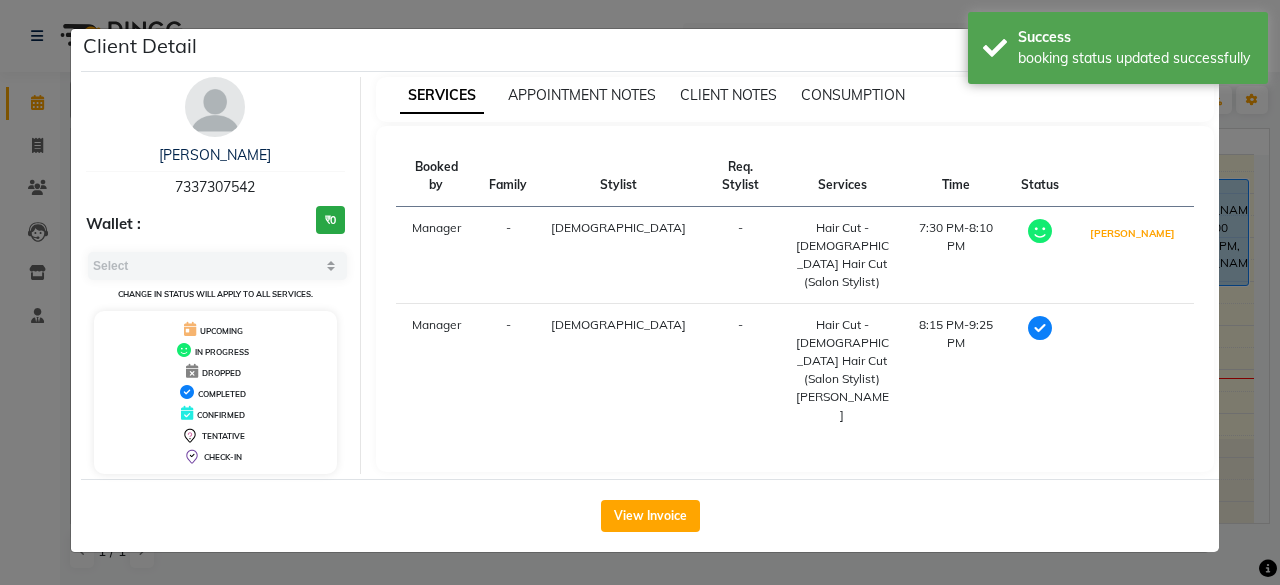 click on "[PERSON_NAME]" at bounding box center (1132, 233) 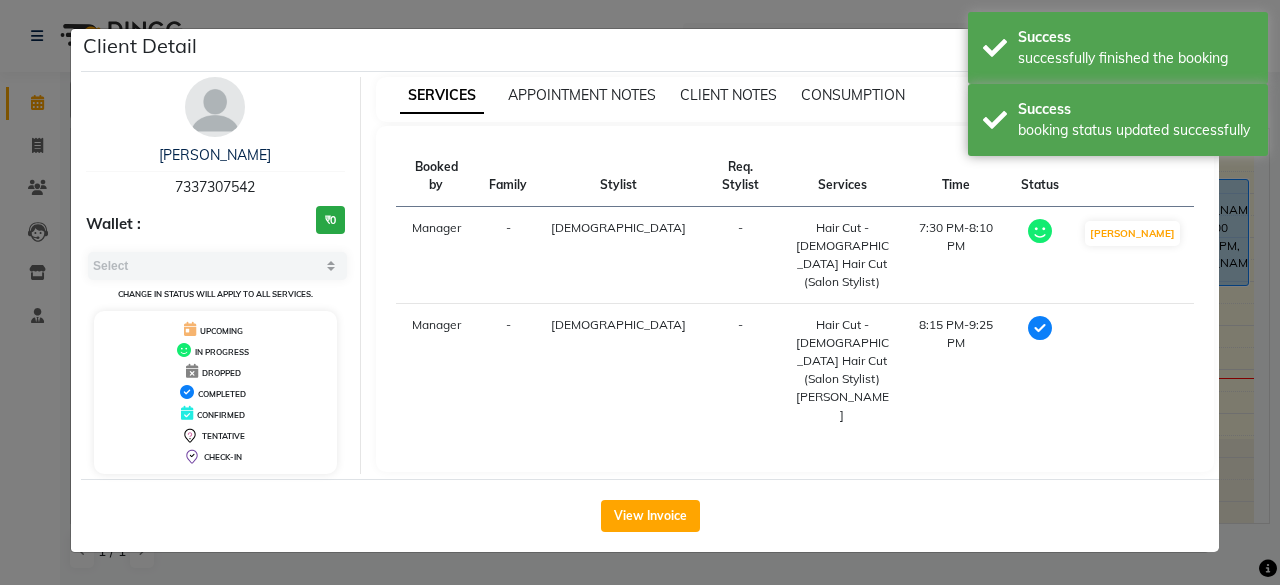 select on "3" 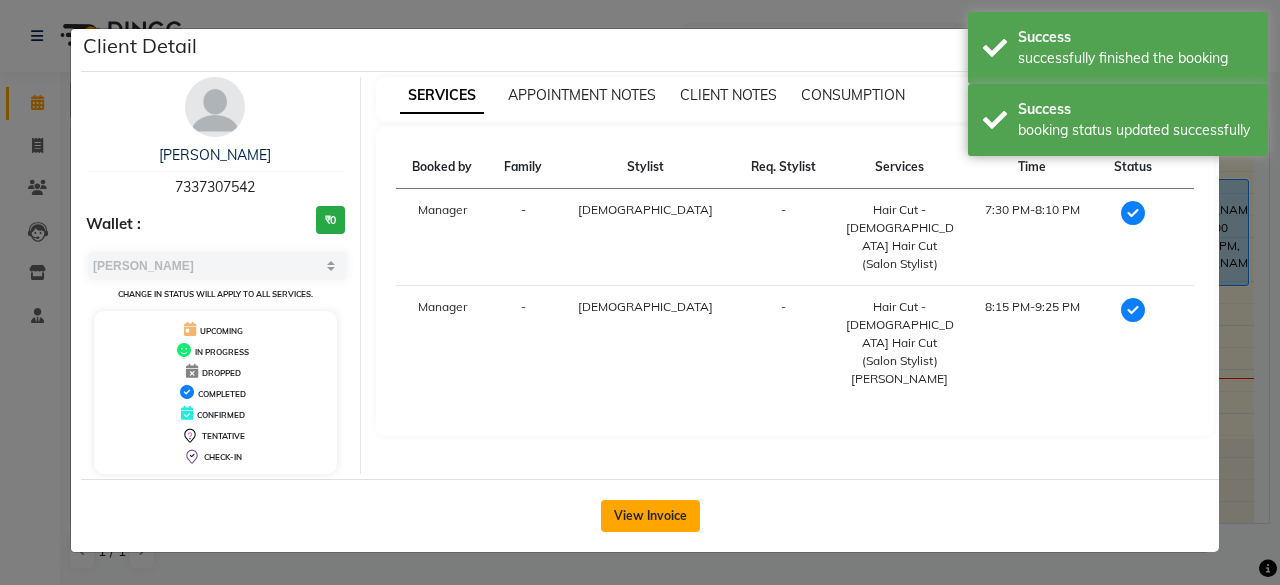 click on "View Invoice" 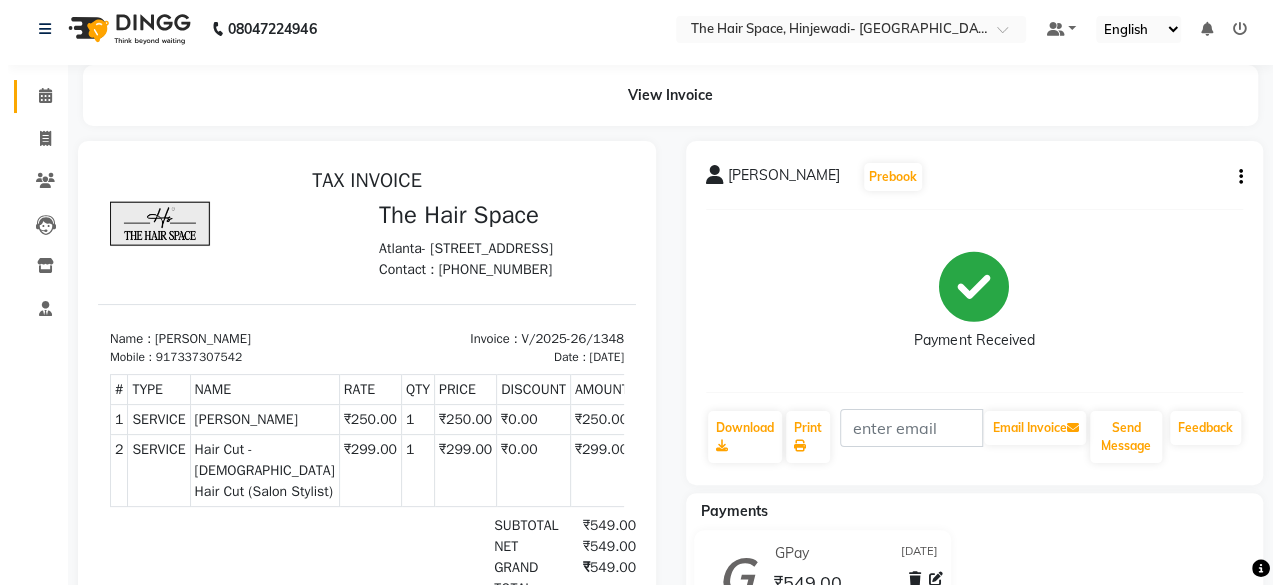 scroll, scrollTop: 0, scrollLeft: 0, axis: both 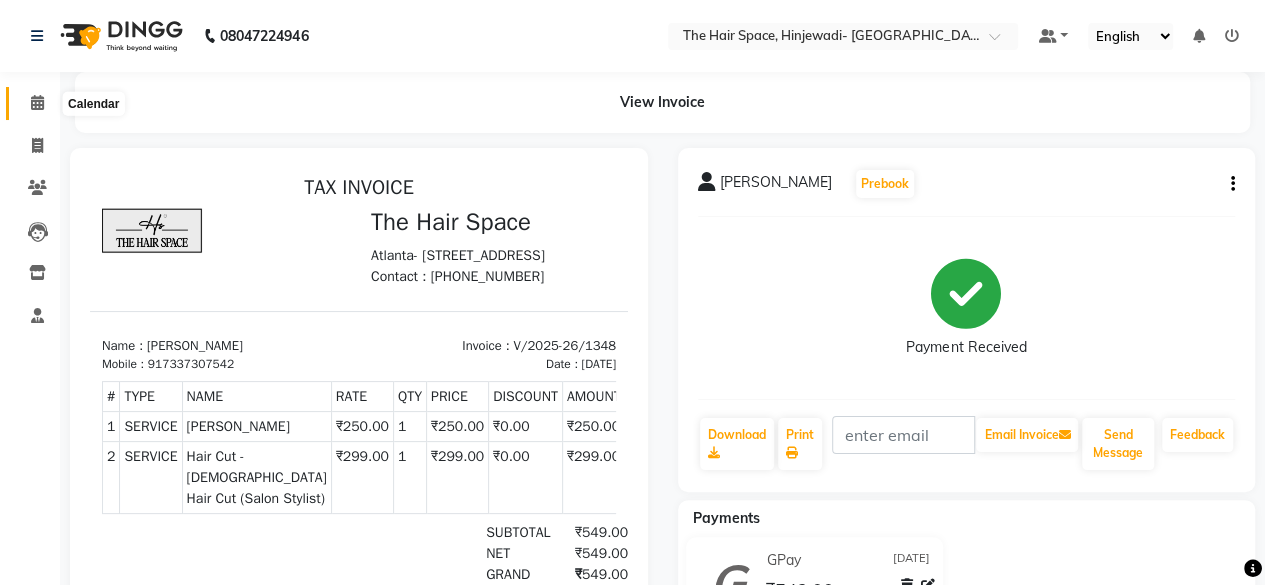 click 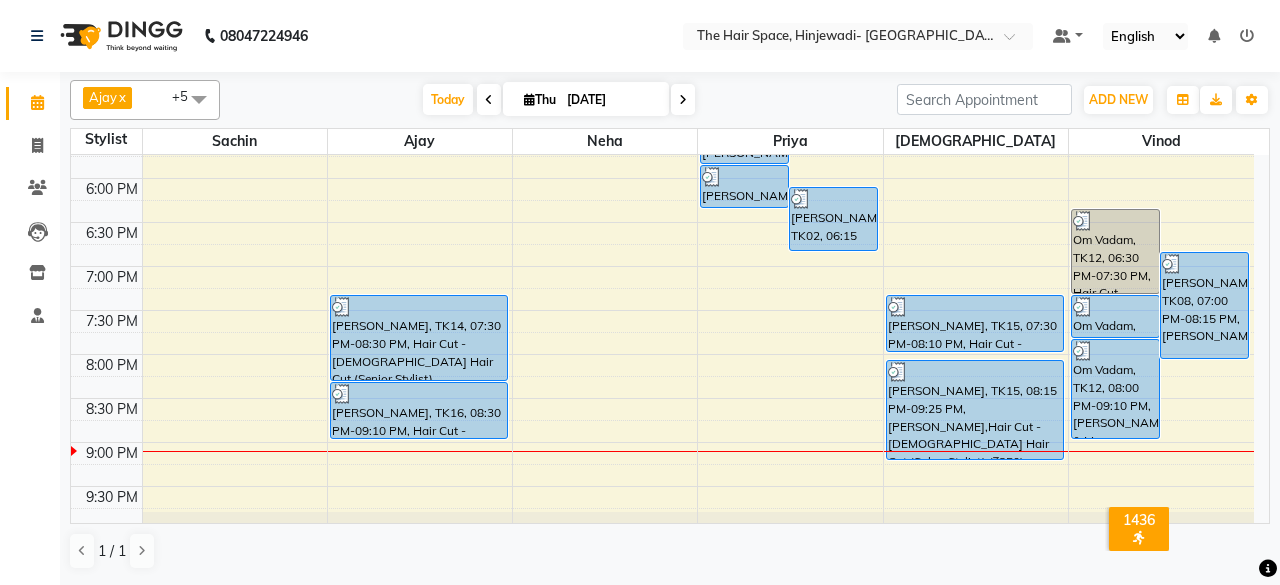 scroll, scrollTop: 929, scrollLeft: 0, axis: vertical 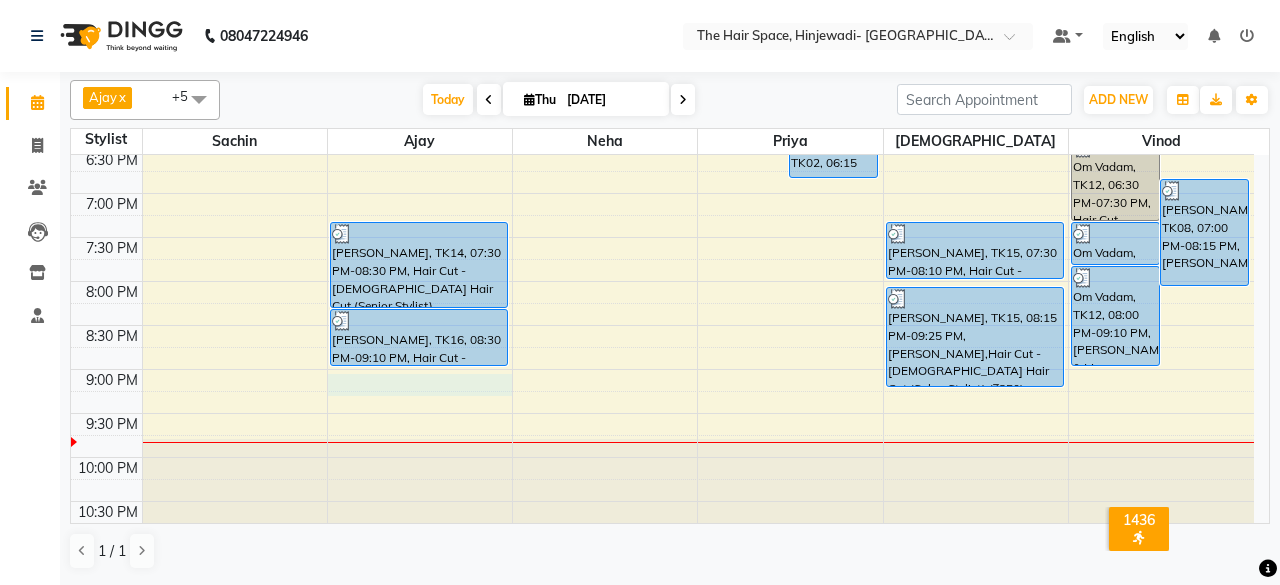 click on "8:00 AM 8:30 AM 9:00 AM 9:30 AM 10:00 AM 10:30 AM 11:00 AM 11:30 AM 12:00 PM 12:30 PM 1:00 PM 1:30 PM 2:00 PM 2:30 PM 3:00 PM 3:30 PM 4:00 PM 4:30 PM 5:00 PM 5:30 PM 6:00 PM 6:30 PM 7:00 PM 7:30 PM 8:00 PM 8:30 PM 9:00 PM 9:30 PM 10:00 PM 10:30 PM     Tupau Ssun, TK09, 01:15 PM-03:45 PM, Cat Eye Magnetic Nails     Prachi Mane, TK07, 02:00 PM-02:45 PM, gel polish Removel     Dr pallaui Amrutlar, TK10, 12:00 PM-12:30 PM, Threading - Threading Eyebrows     Tupau Ssun, TK09, 12:45 PM-01:15 PM, 1 tip Repalcement     Kiran Gadekar, TK05, 01:45 PM-02:45 PM, Hair Cut - Female Hair Cut (Senior Stylist)     Malika Sen, TK14, 07:30 PM-08:30 PM, Hair Cut - Female Hair Cut (Senior Stylist)     KAUSTUBH BHISE, TK16, 08:30 PM-09:10 PM, Hair Cut - Male Hair Cut (Senior Stylist)     Sumit Singanjude, TK06, 12:00 PM-01:30 PM, Manicure - Regular     Dr Chandrakala Nandedkar, TK01, 02:30 PM-03:15 PM, D-Tan - D-Tan Face-Neck     Prachi Mane, TK07, 03:00 PM-04:15 PM, Pedicure - Advance" at bounding box center (662, -115) 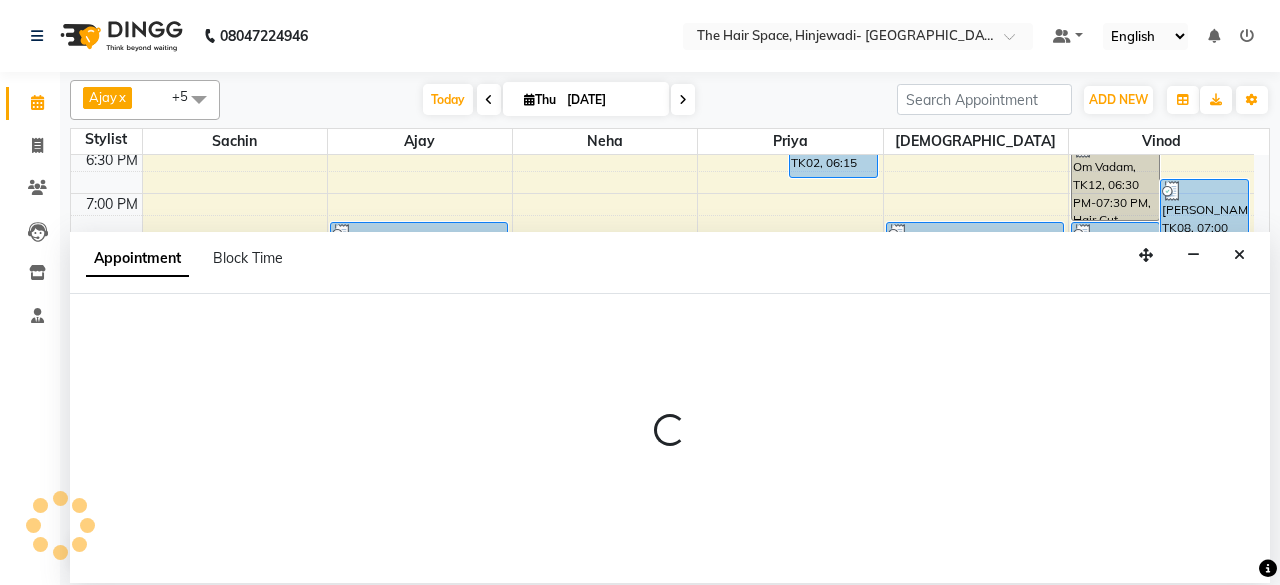 select on "52403" 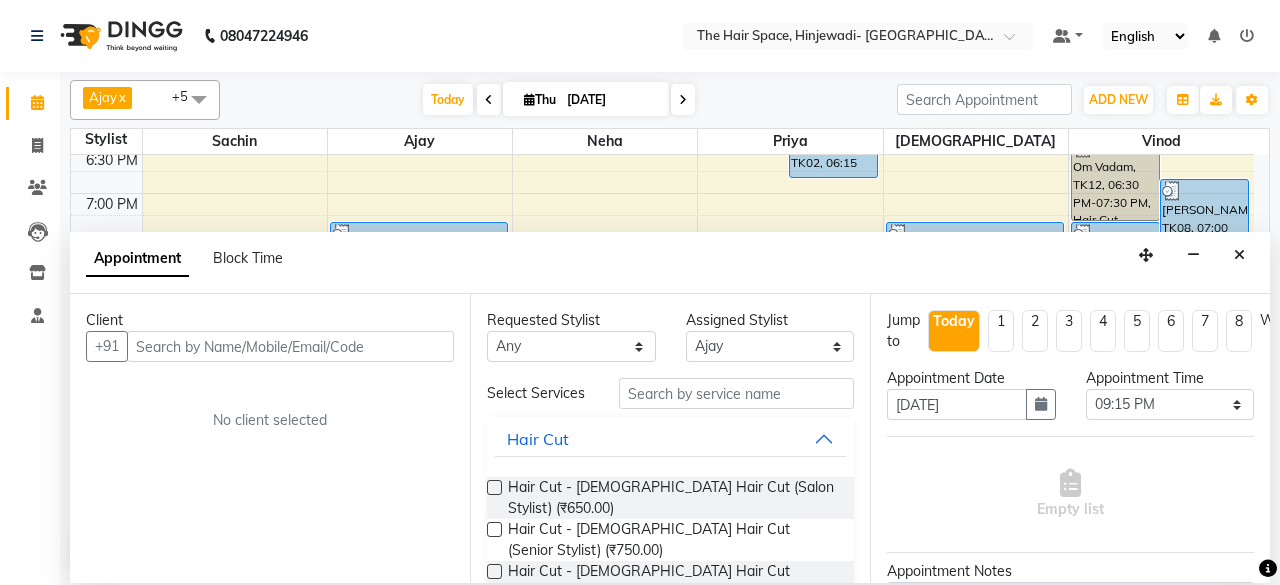 click at bounding box center (290, 346) 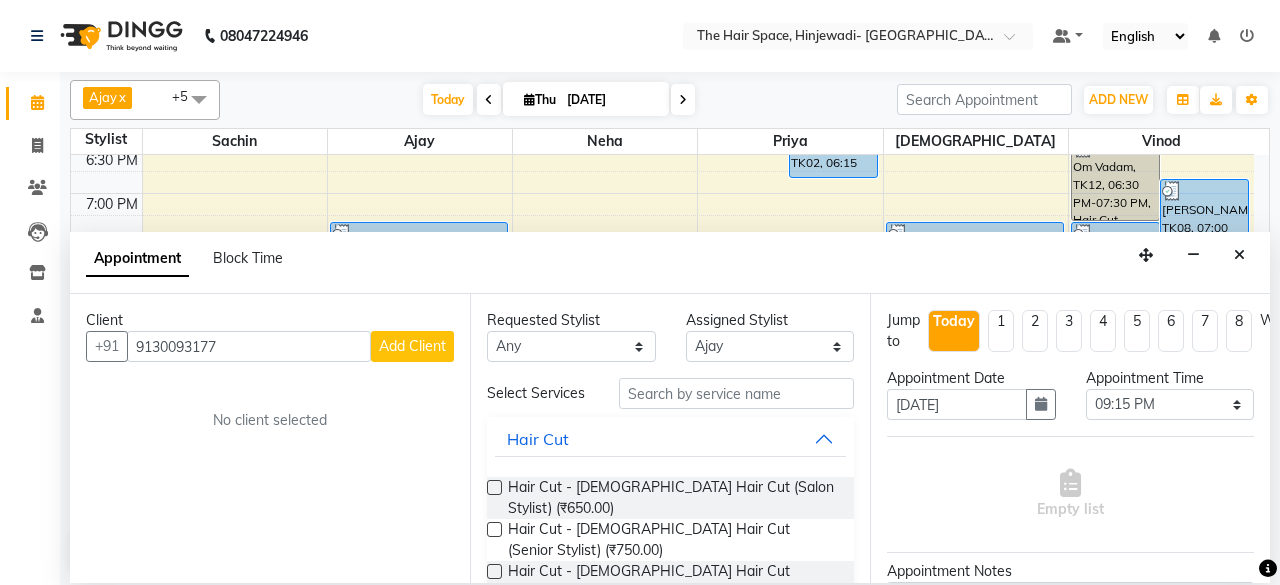 type on "9130093177" 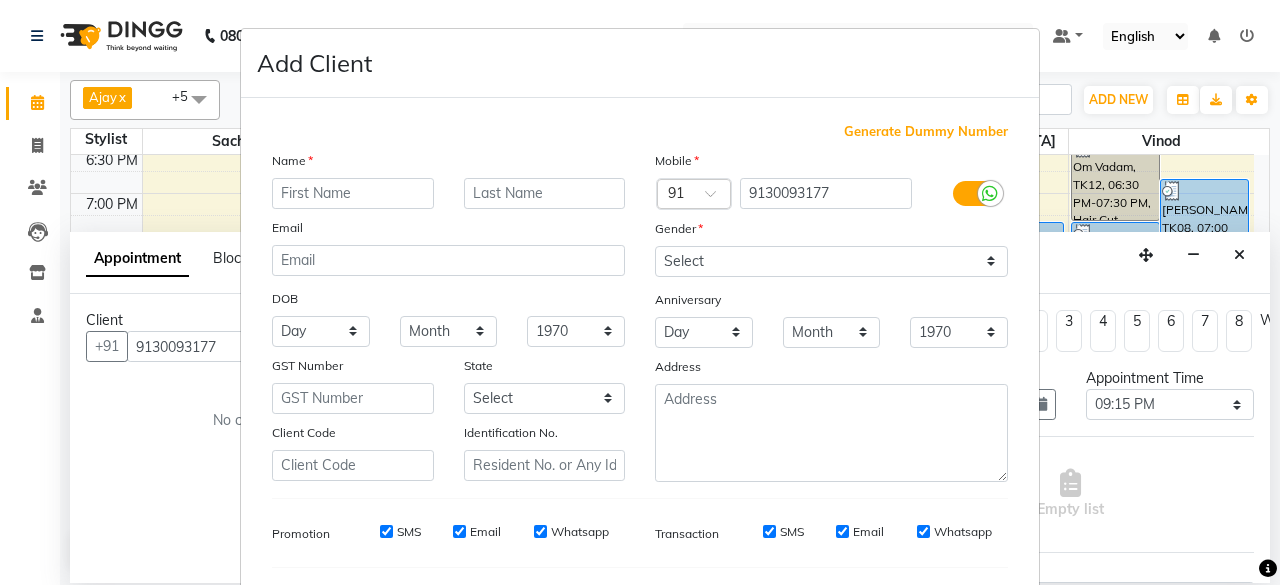 click at bounding box center [353, 193] 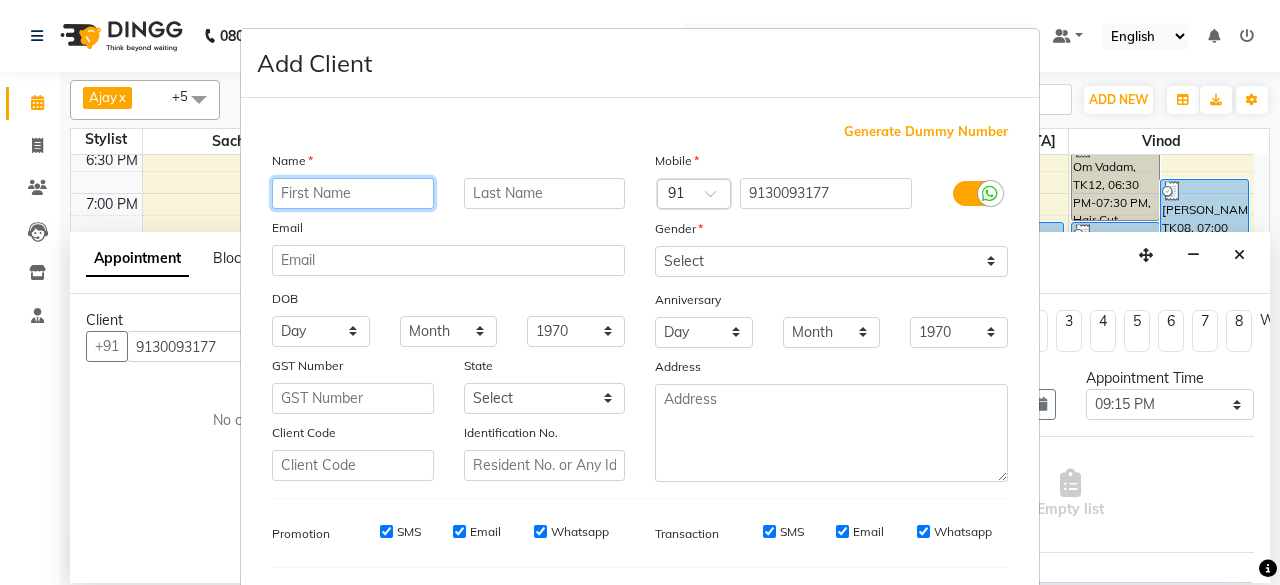 click at bounding box center (353, 193) 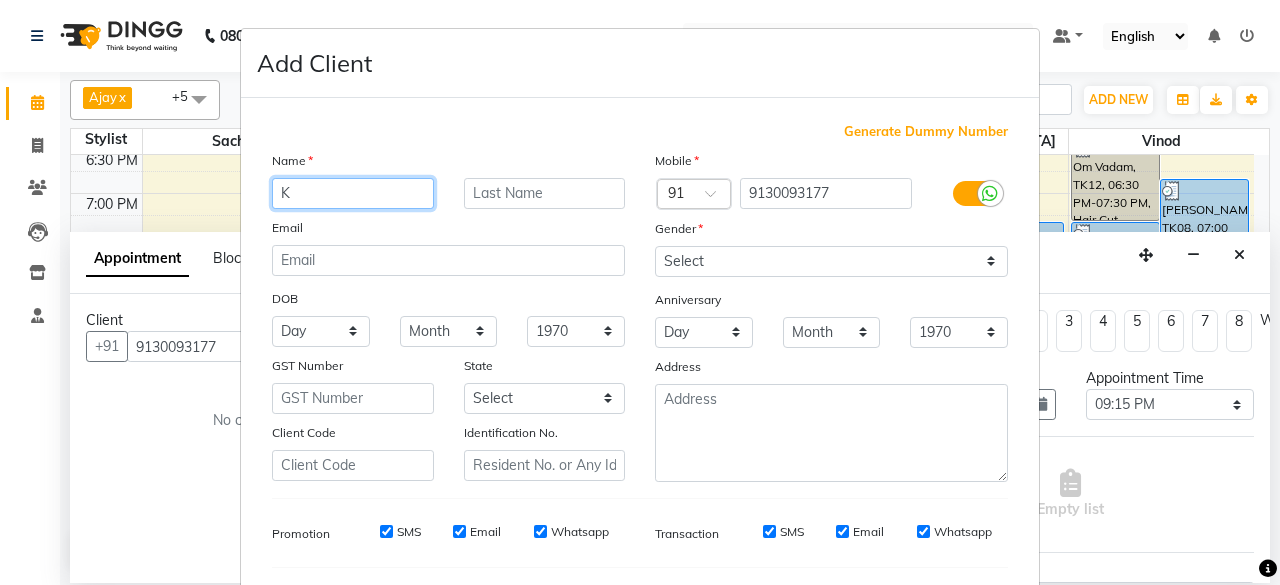 click on "K" at bounding box center [353, 193] 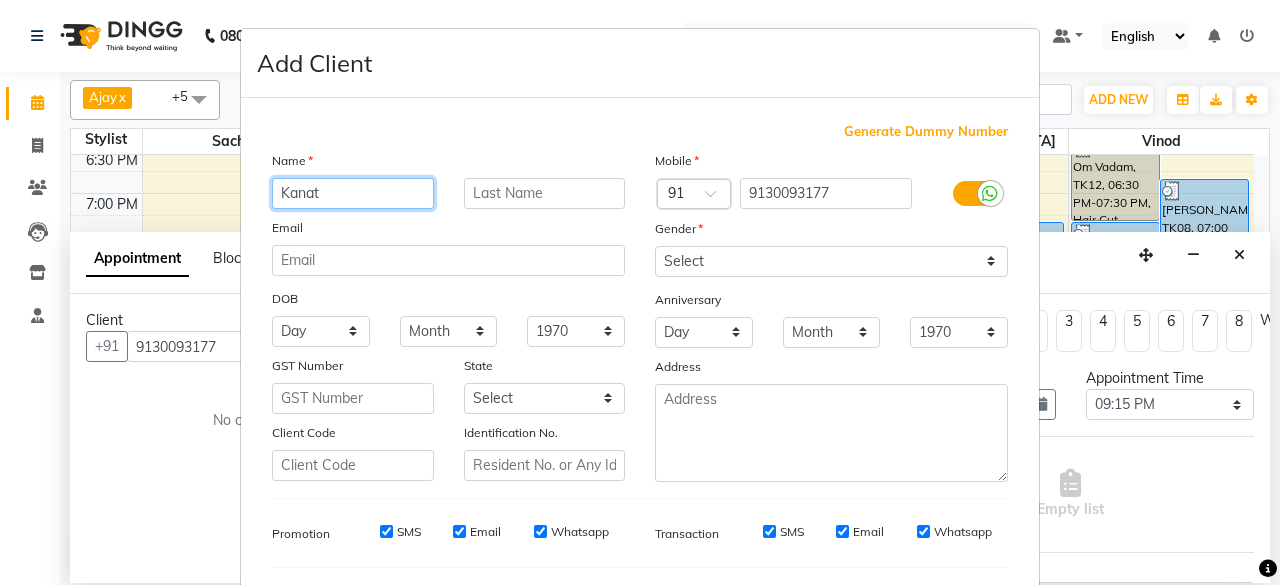 type on "Kanat" 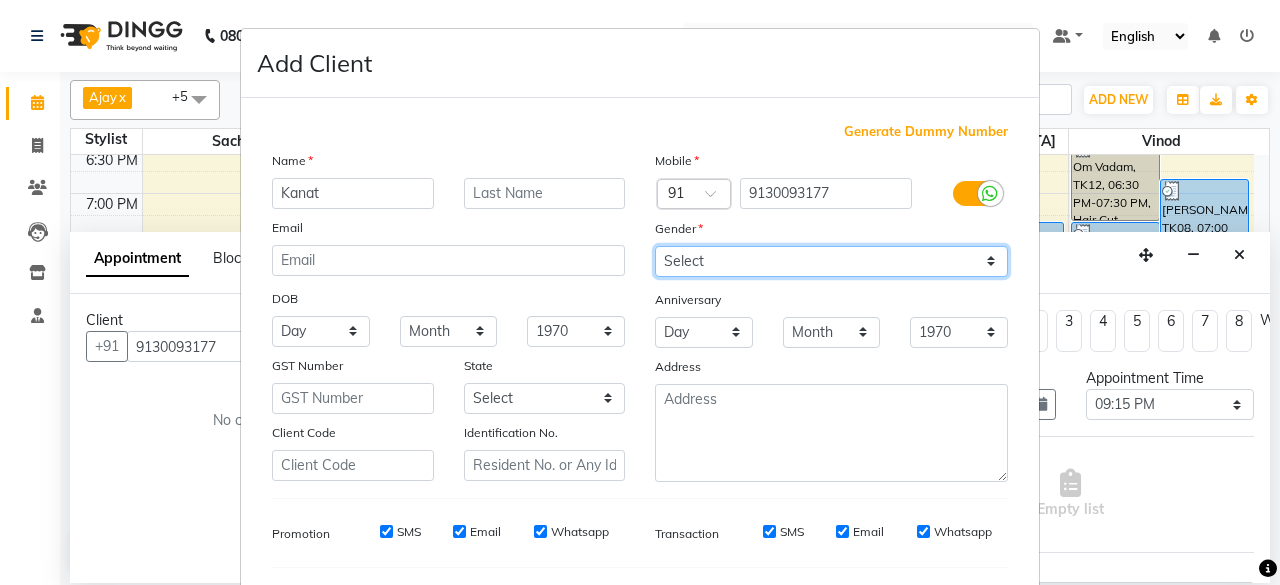 click on "Select [DEMOGRAPHIC_DATA] [DEMOGRAPHIC_DATA] Other Prefer Not To Say" at bounding box center (831, 261) 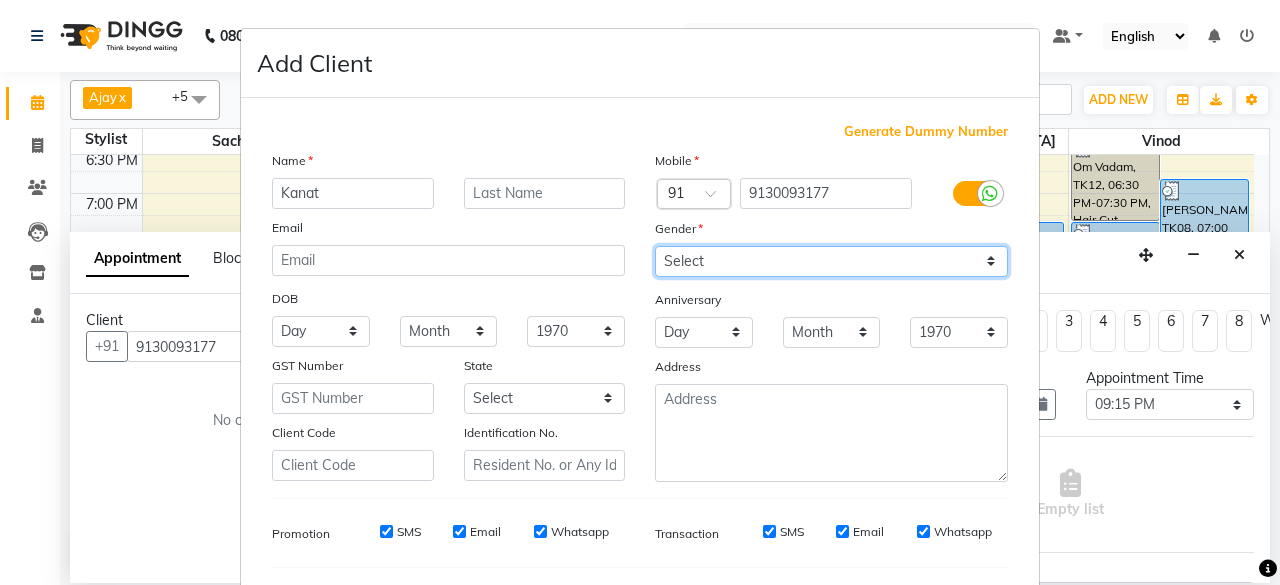 scroll, scrollTop: 260, scrollLeft: 0, axis: vertical 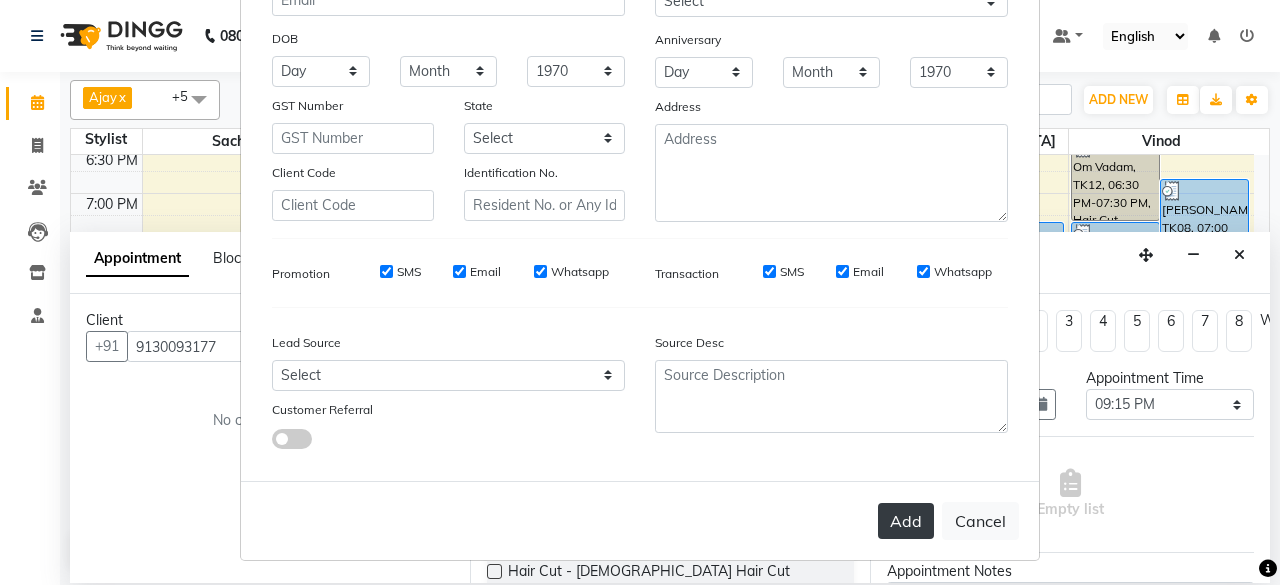 click on "Add" at bounding box center [906, 521] 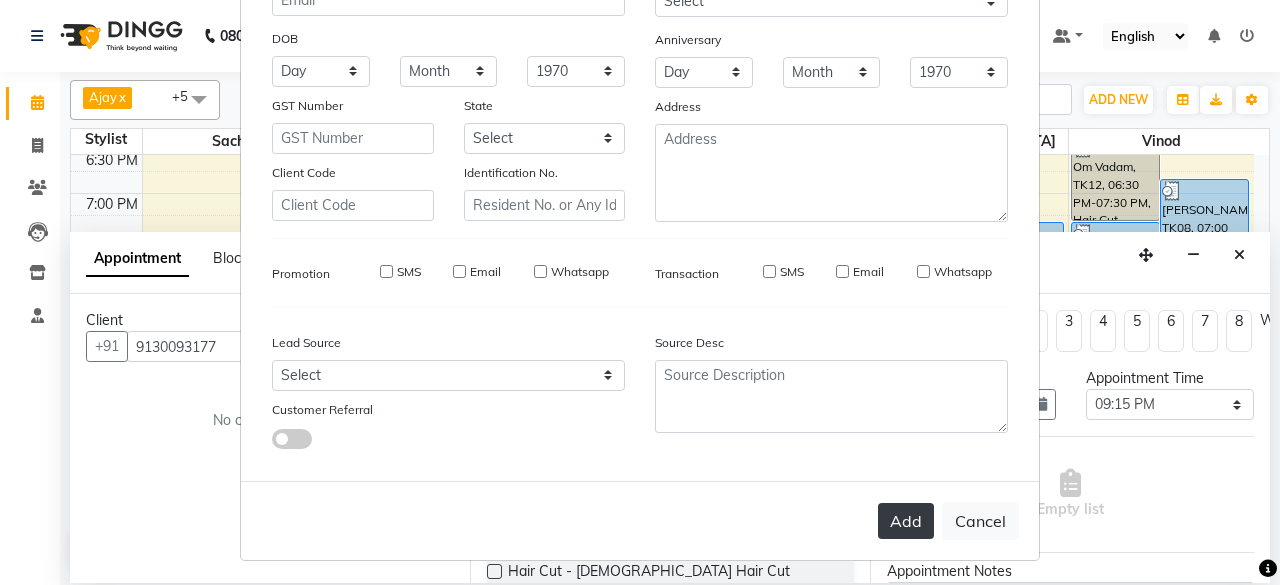 type 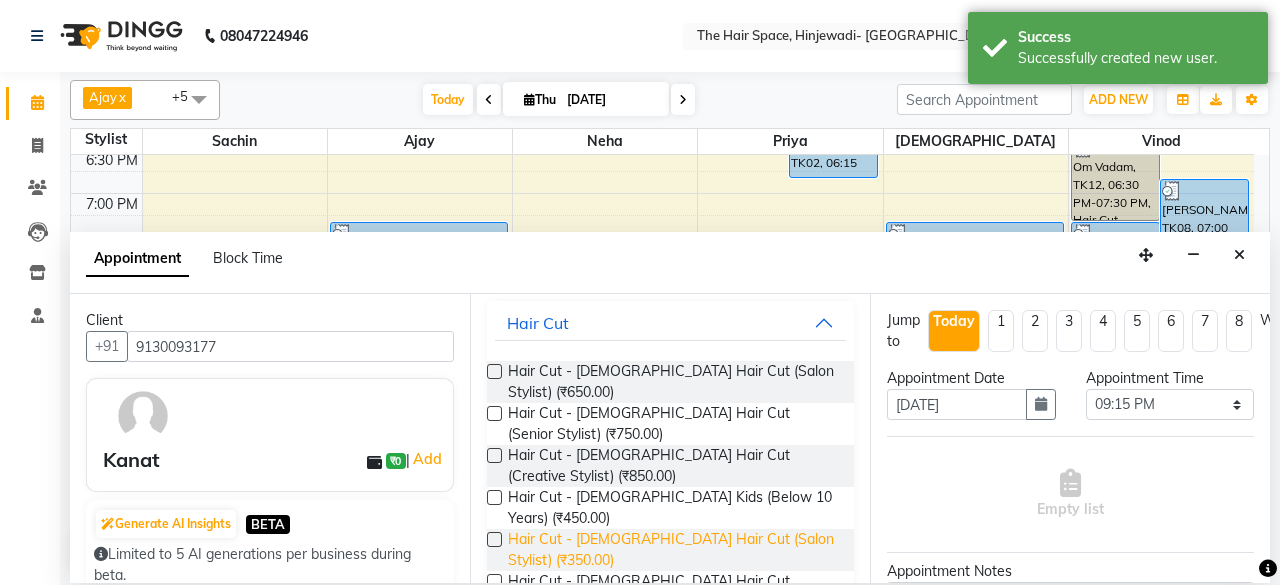 scroll, scrollTop: 400, scrollLeft: 0, axis: vertical 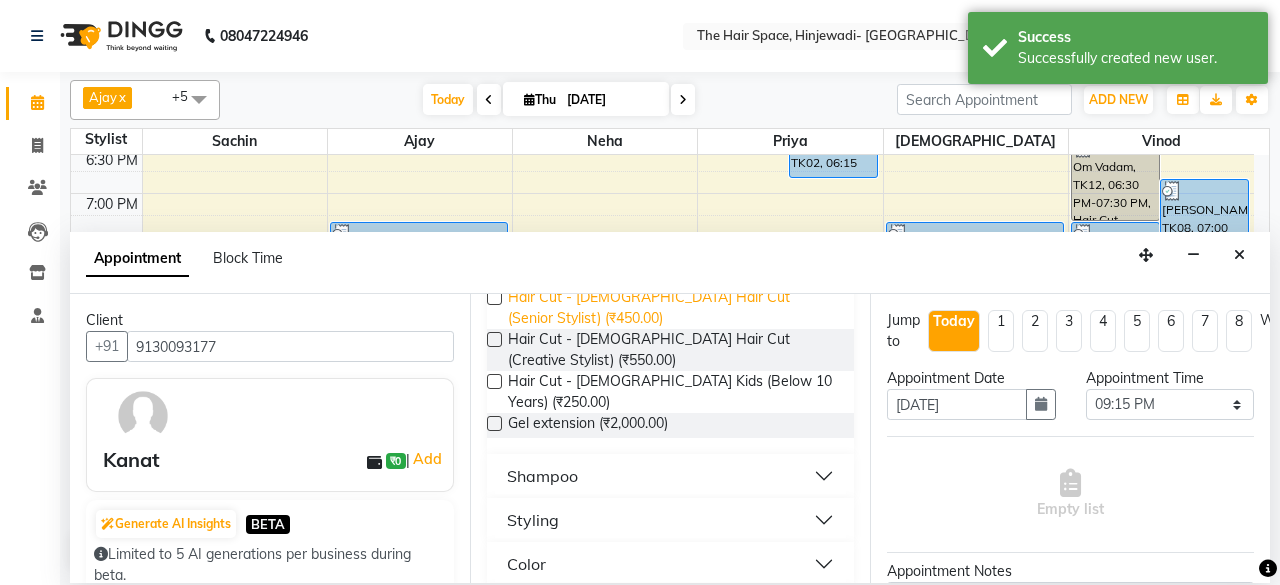 click on "Hair Cut - [DEMOGRAPHIC_DATA] Hair Cut (Senior Stylist) (₹450.00)" at bounding box center [673, 308] 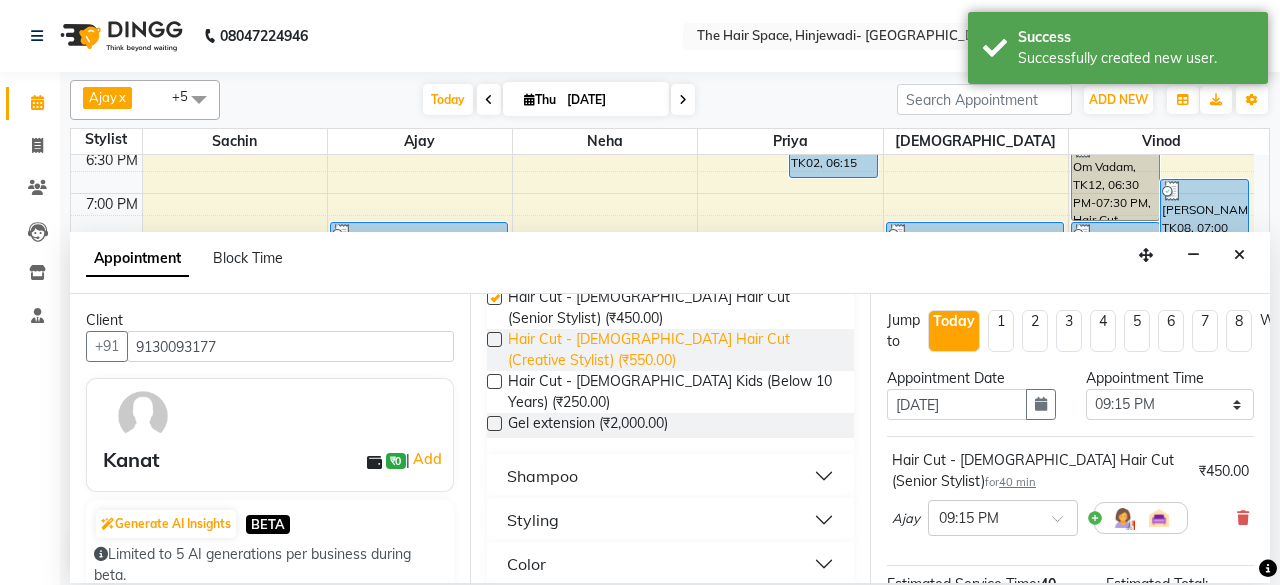 checkbox on "false" 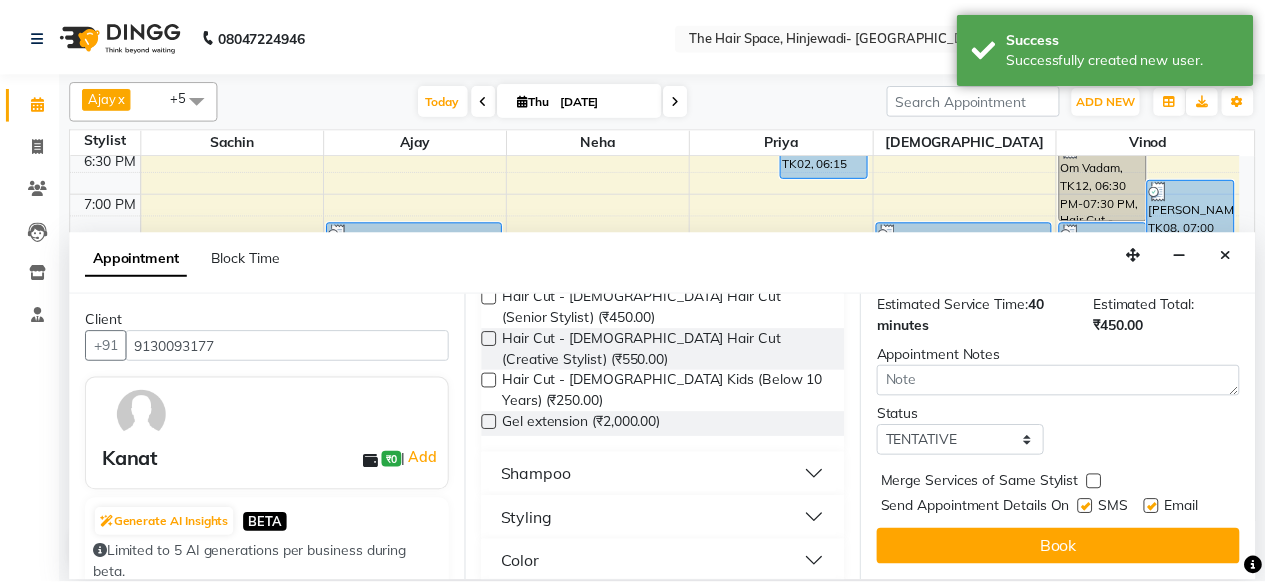 scroll, scrollTop: 293, scrollLeft: 0, axis: vertical 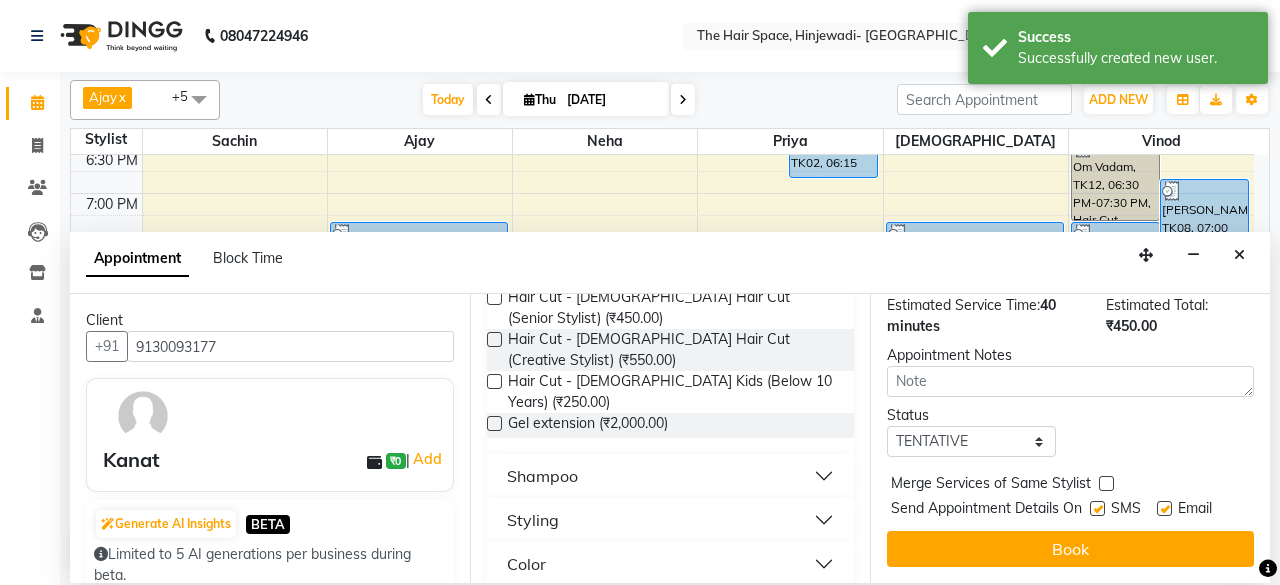 click at bounding box center [1097, 508] 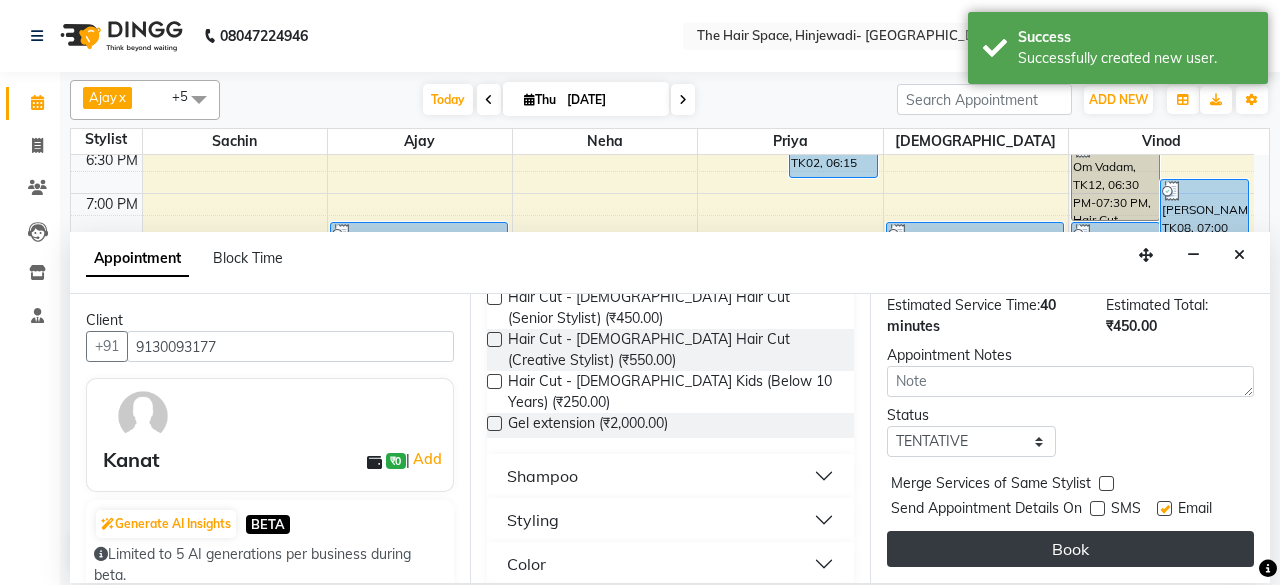 click on "Book" at bounding box center (1070, 549) 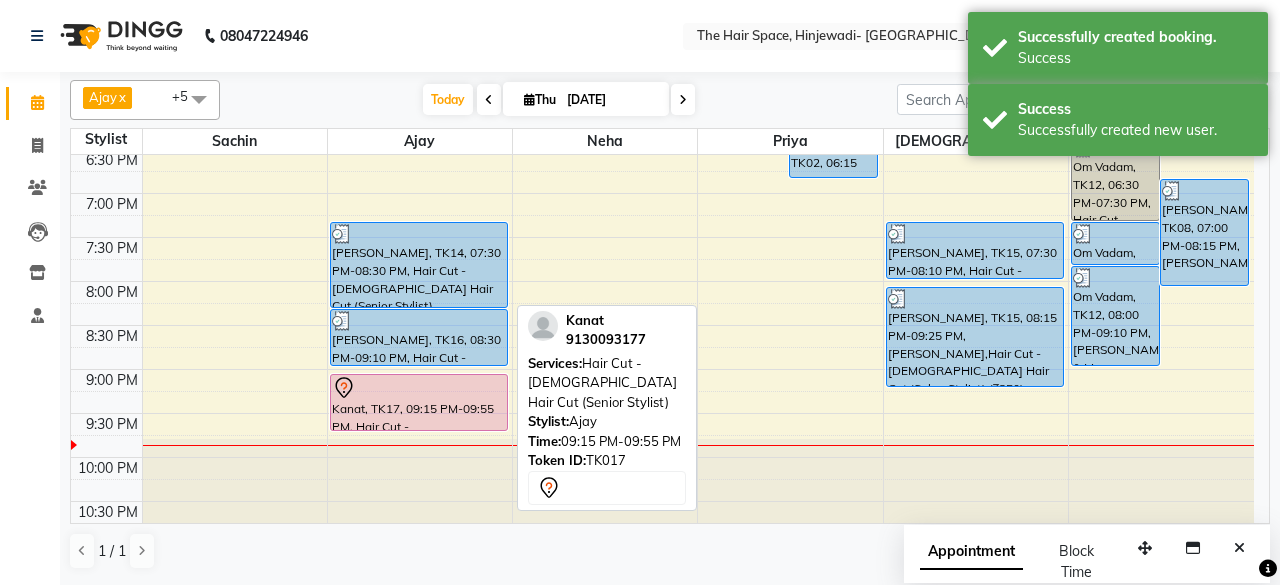 click on "Kanat, TK17, 09:15 PM-09:55 PM, Hair Cut - Male Hair Cut (Senior Stylist)" at bounding box center [419, 402] 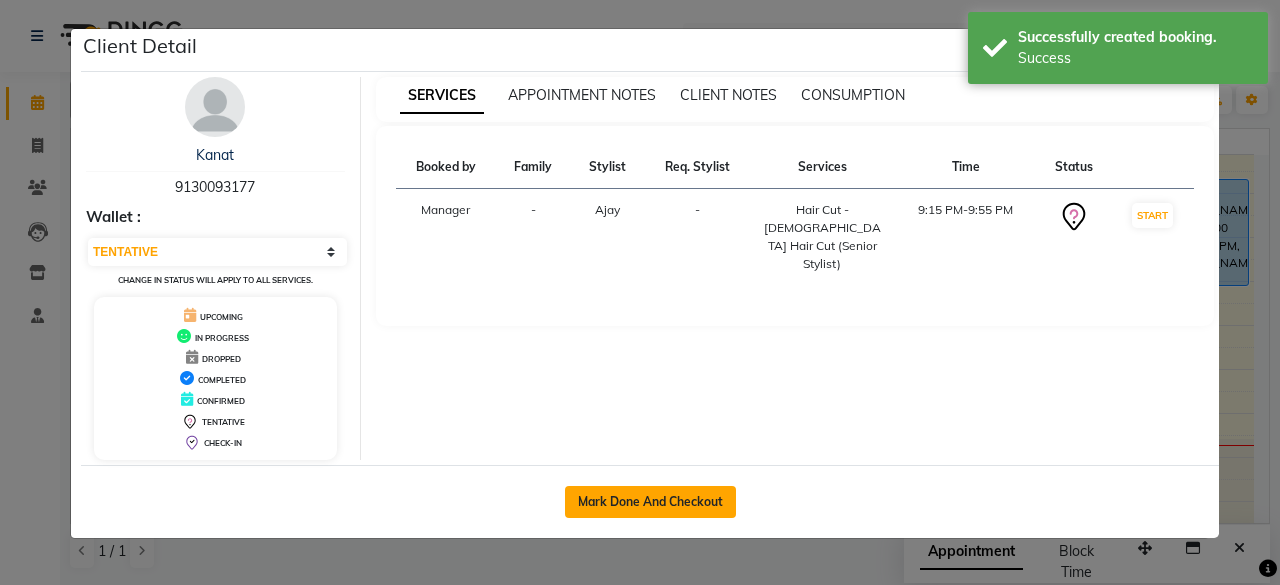 click on "Mark Done And Checkout" 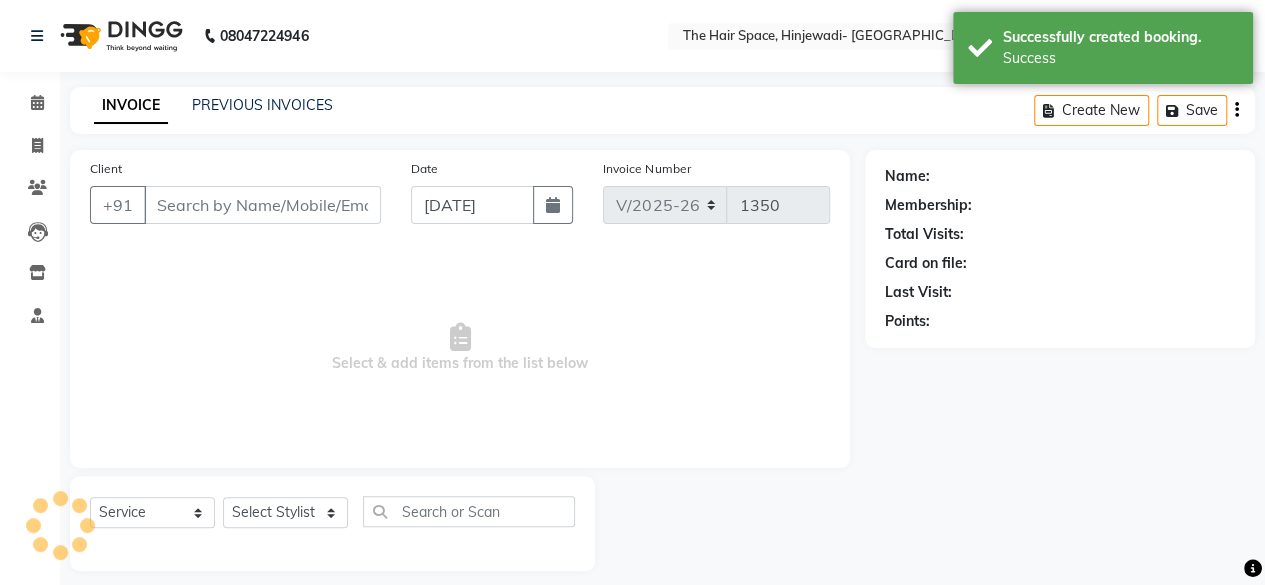 type on "9130093177" 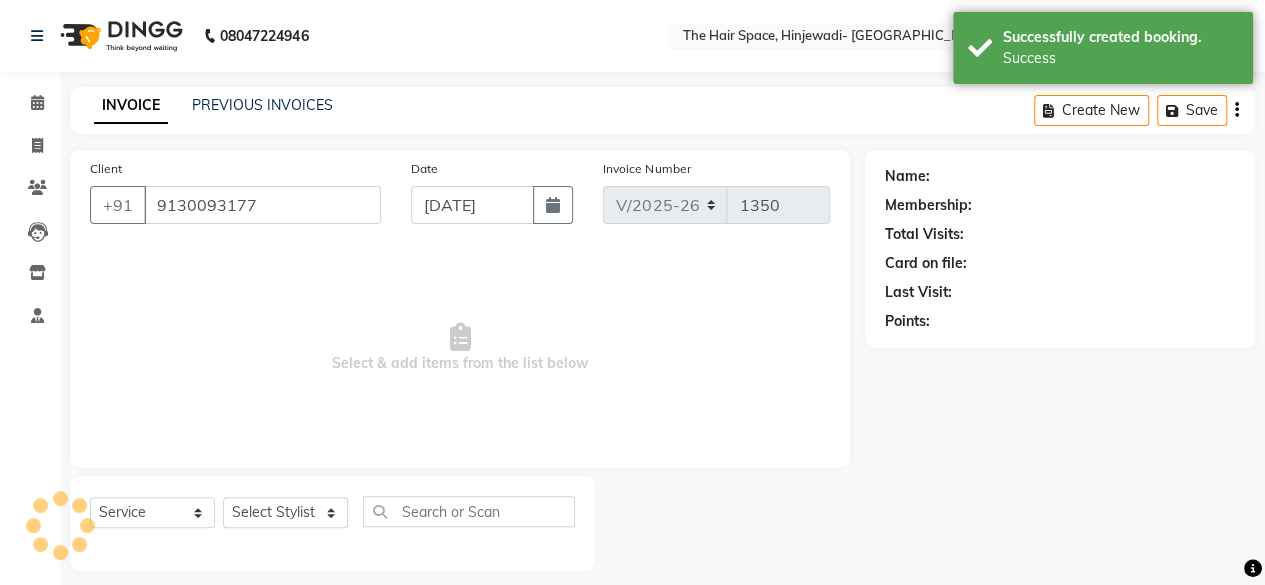 select on "52403" 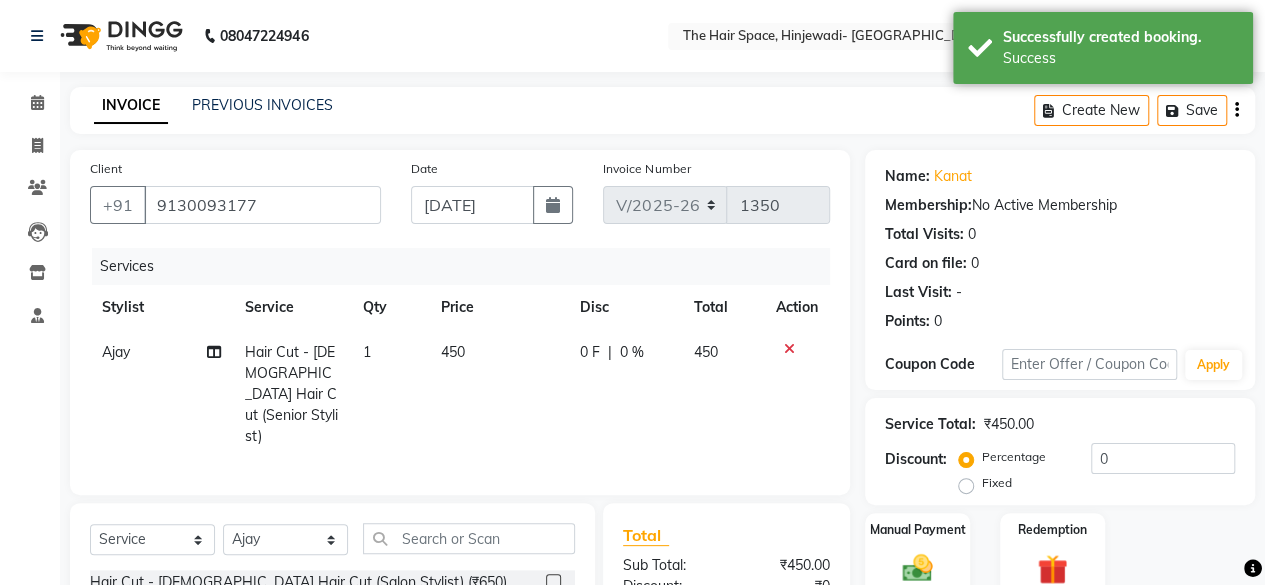 click on "1" 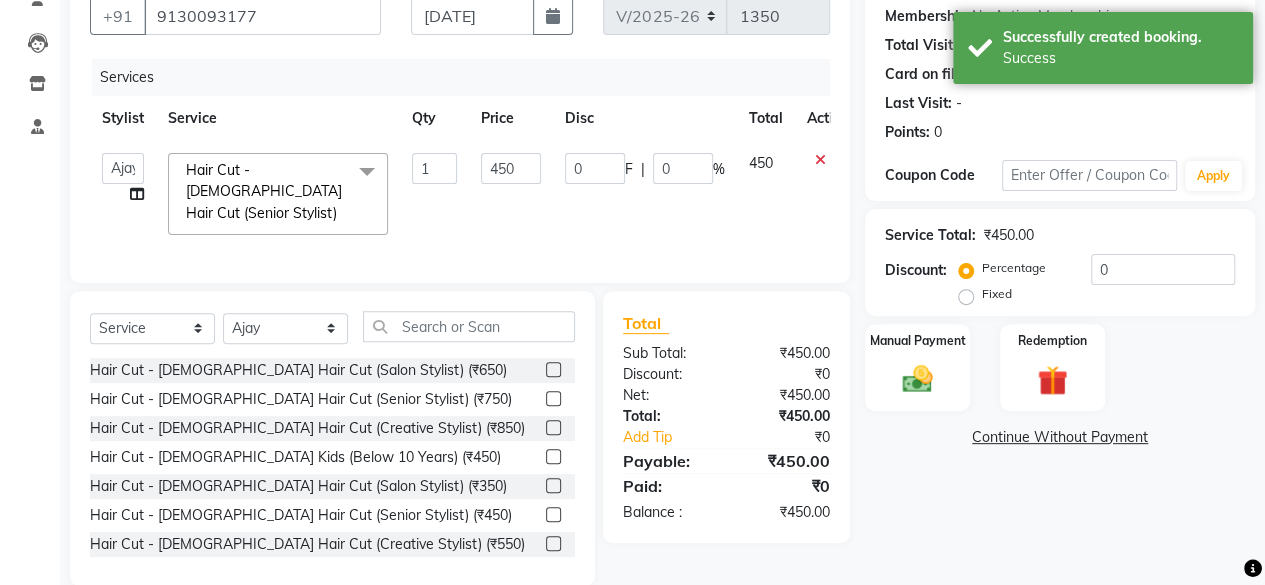 scroll, scrollTop: 215, scrollLeft: 0, axis: vertical 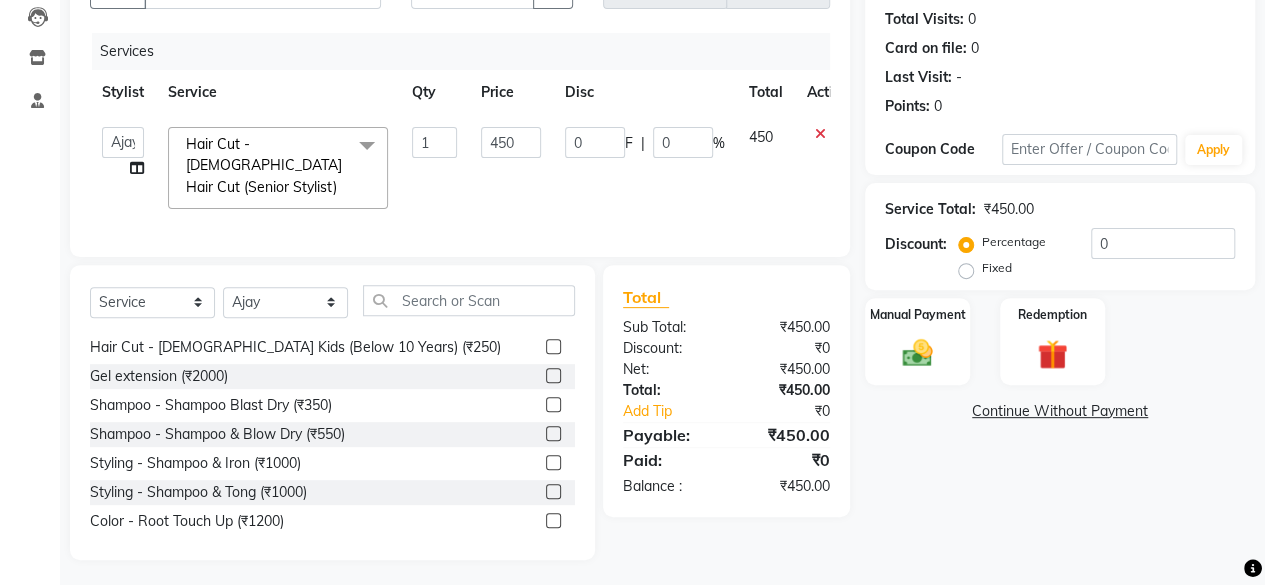 click on "Name: Kanat  Membership:  No Active Membership  Total Visits:  0 Card on file:  0 Last Visit:   - Points:   0  Coupon Code Apply Service Total:  ₹450.00  Discount:  Percentage   Fixed  0 Manual Payment Redemption  Continue Without Payment" 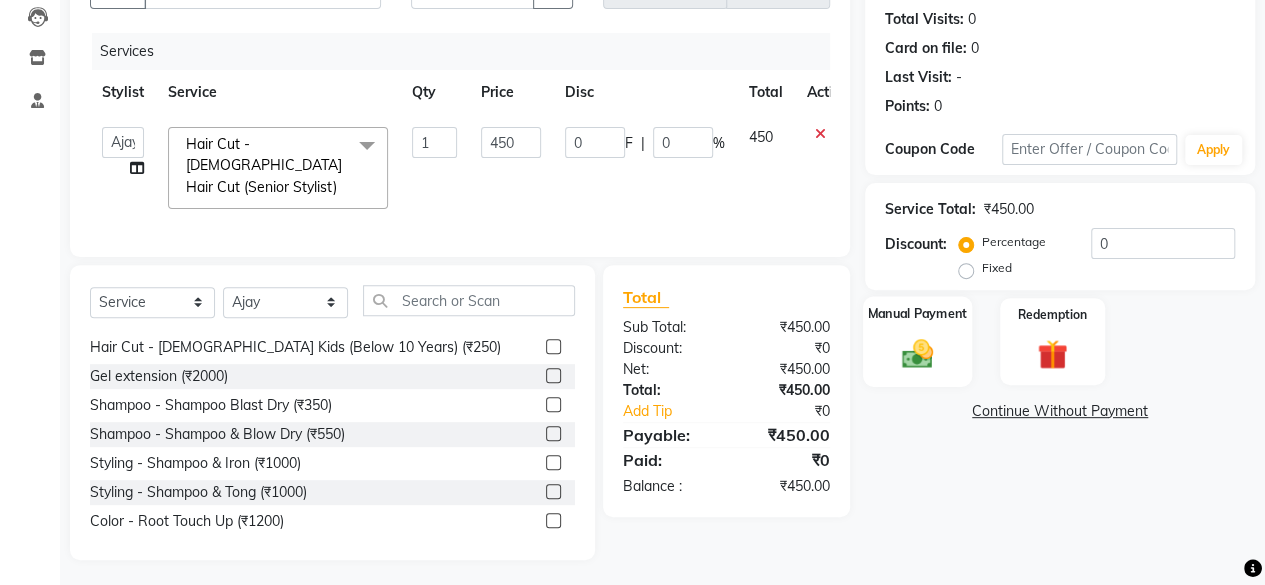 click 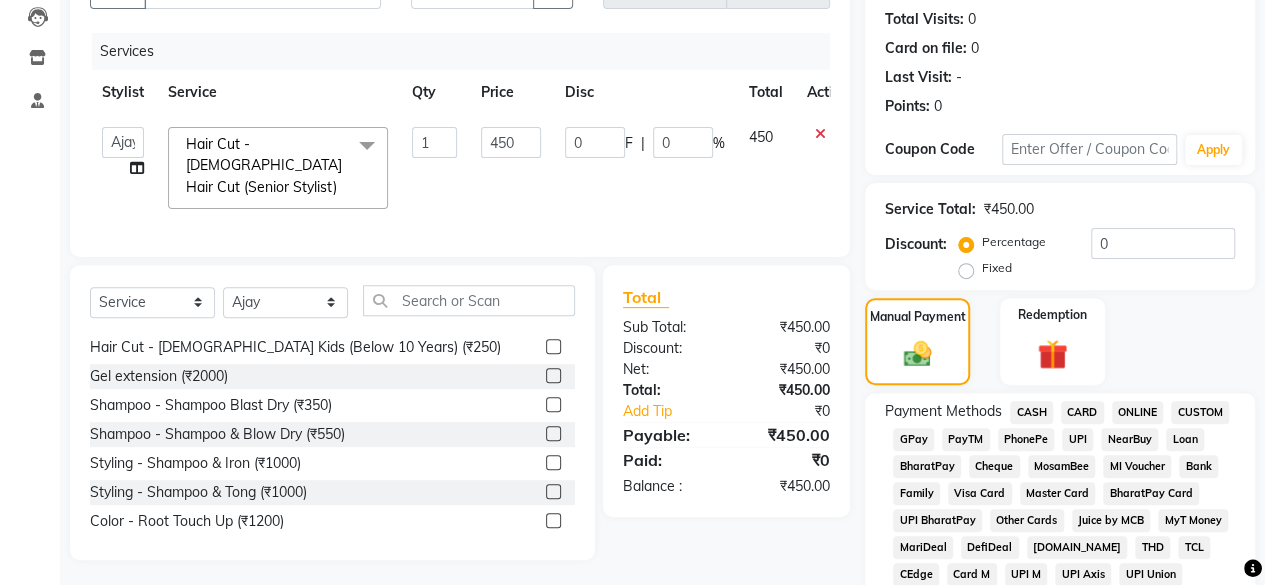 click on "GPay" 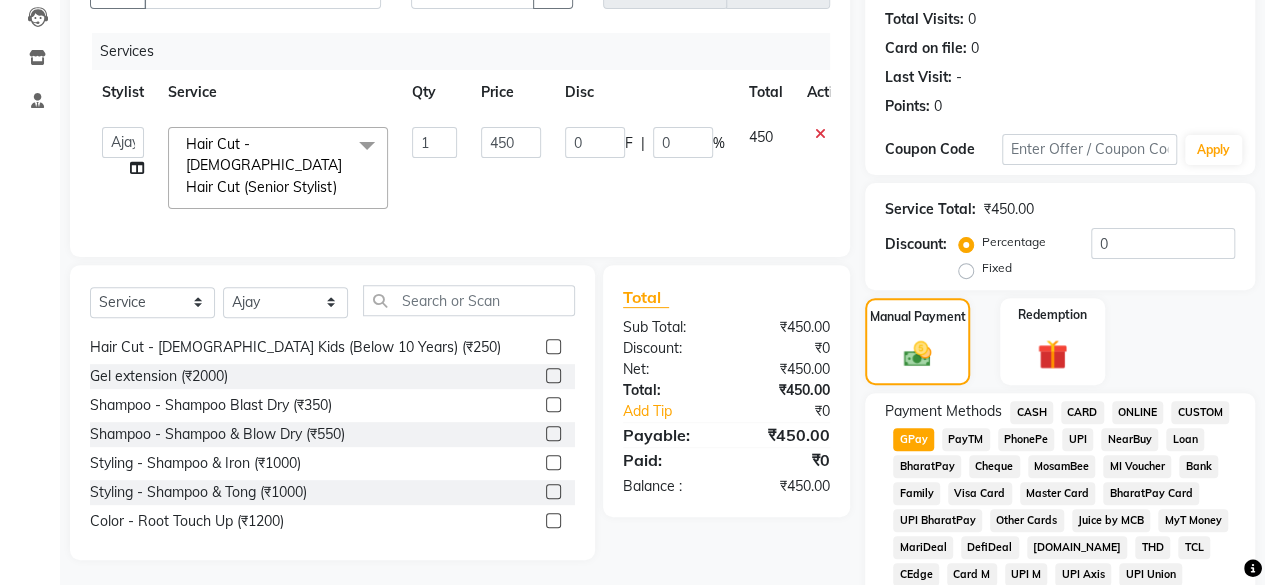 click on "Payment Methods  CASH   CARD   ONLINE   CUSTOM   GPay   PayTM   PhonePe   UPI   NearBuy   Loan   BharatPay   Cheque   MosamBee   MI Voucher   Bank   Family   Visa Card   Master Card   BharatPay Card   UPI BharatPay   Other Cards   Juice by MCB   MyT Money   MariDeal   DefiDeal   Deal.mu   THD   TCL   CEdge   Card M   UPI M   UPI Axis   UPI Union   Card (Indian Bank)   Card (DL Bank)   RS   BTC   Wellnessta   Razorpay   Complimentary   Nift   Spa Finder   Spa Week   Venmo   BFL   LoanTap   SaveIN   GMoney   ATH Movil   On Account   Chamber Gift Card   Trade   Comp   Donation   Card on File   Envision   BRAC Card   City Card   bKash   Credit Card   Debit Card   Shoutlo   LUZO   Jazz Cash   AmEx   Discover   Tabby   Online W   Room Charge   Room Charge USD   Room Charge Euro   Room Charge EGP   Room Charge GBP   Bajaj Finserv   Bad Debts   Card: IDFC   Card: IOB   Coupon   Gcash   PayMaya   Instamojo   COnline   UOnline   SOnline   SCard   Paypal   PPR   PPV   PPC   PPN   PPG   PPE   CAMP   Benefit   ATH Movil" 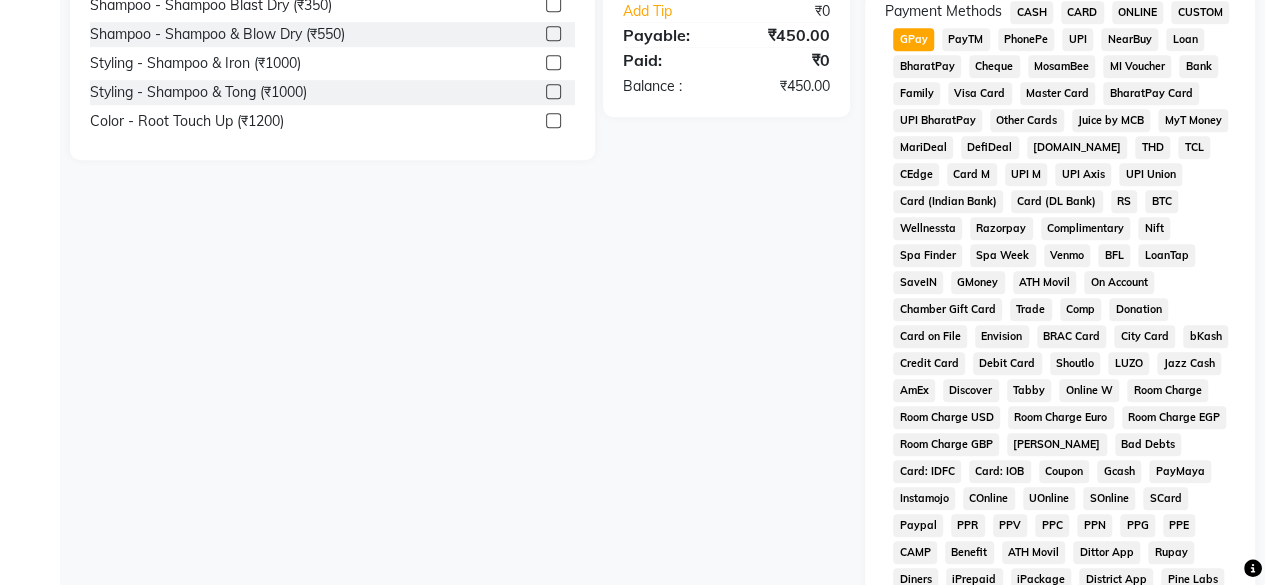 scroll, scrollTop: 972, scrollLeft: 0, axis: vertical 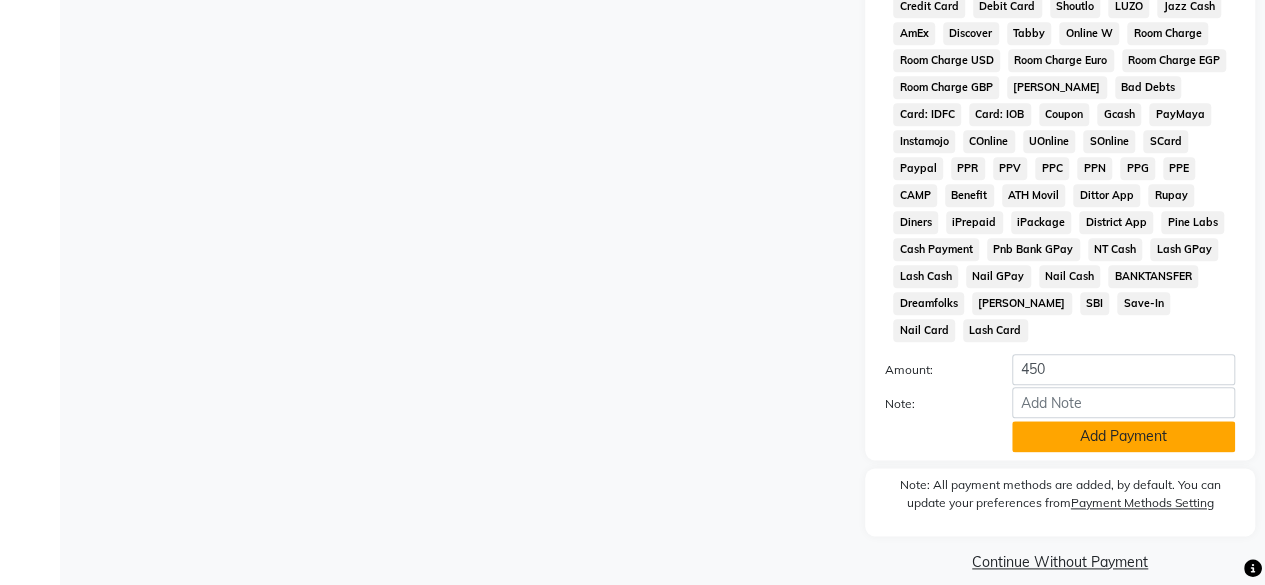 click on "Add Payment" 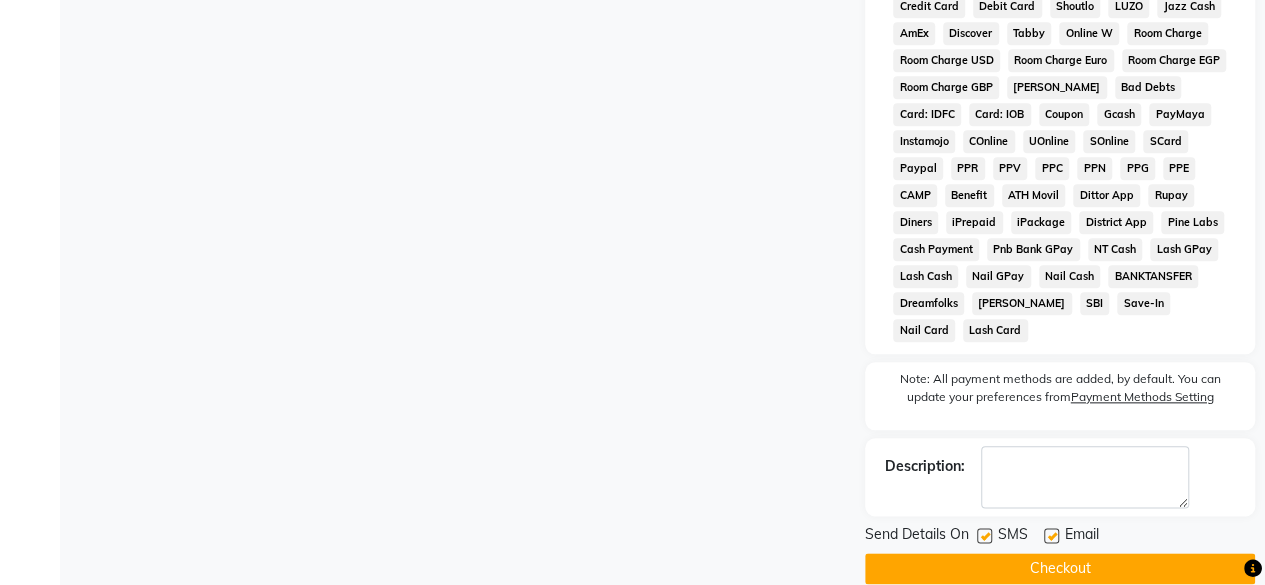 click 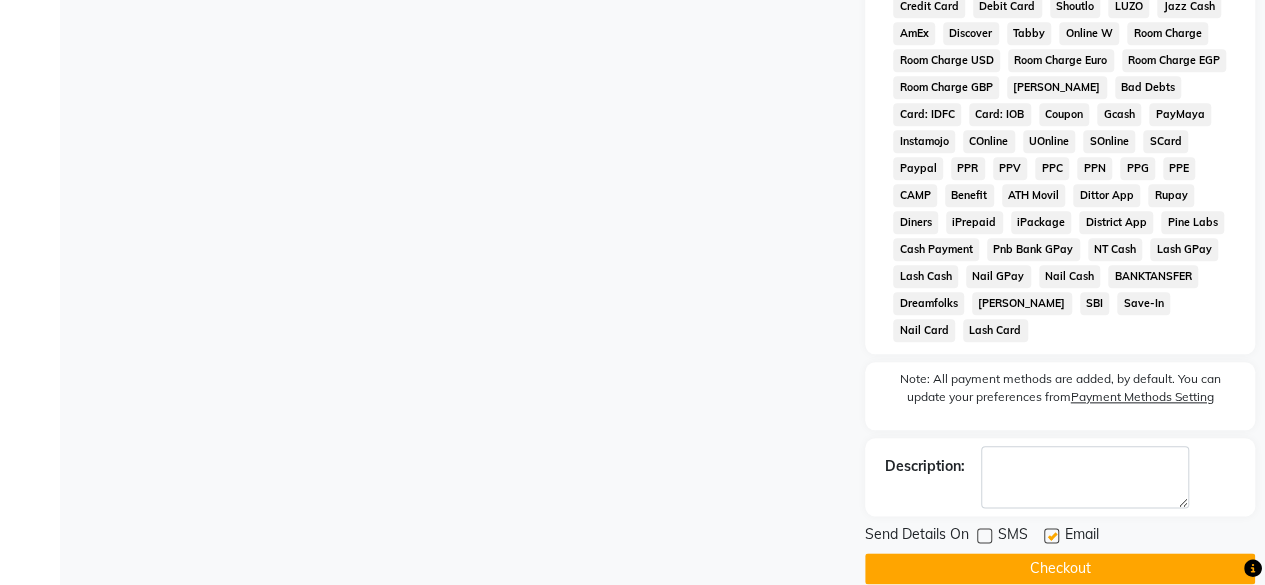 click on "Checkout" 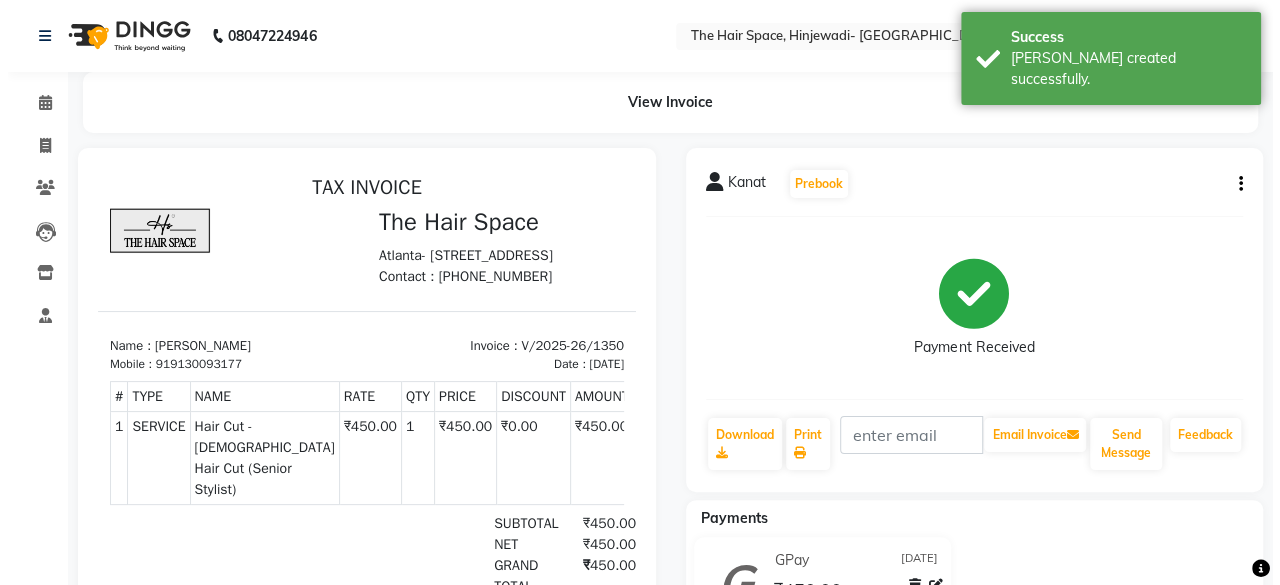 scroll, scrollTop: 0, scrollLeft: 0, axis: both 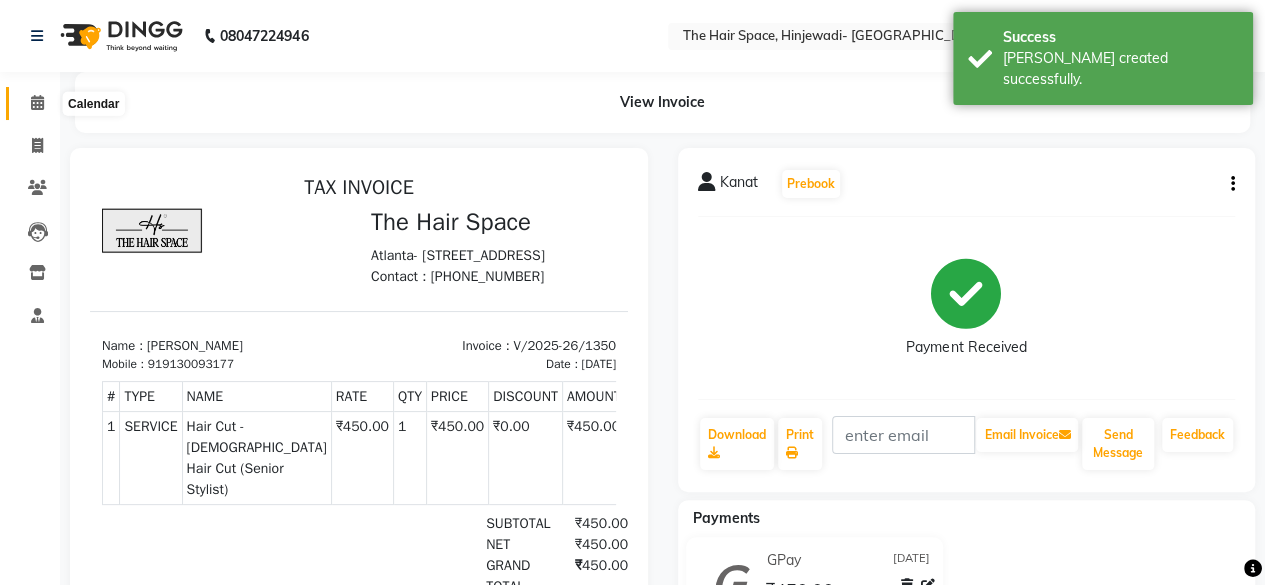 click 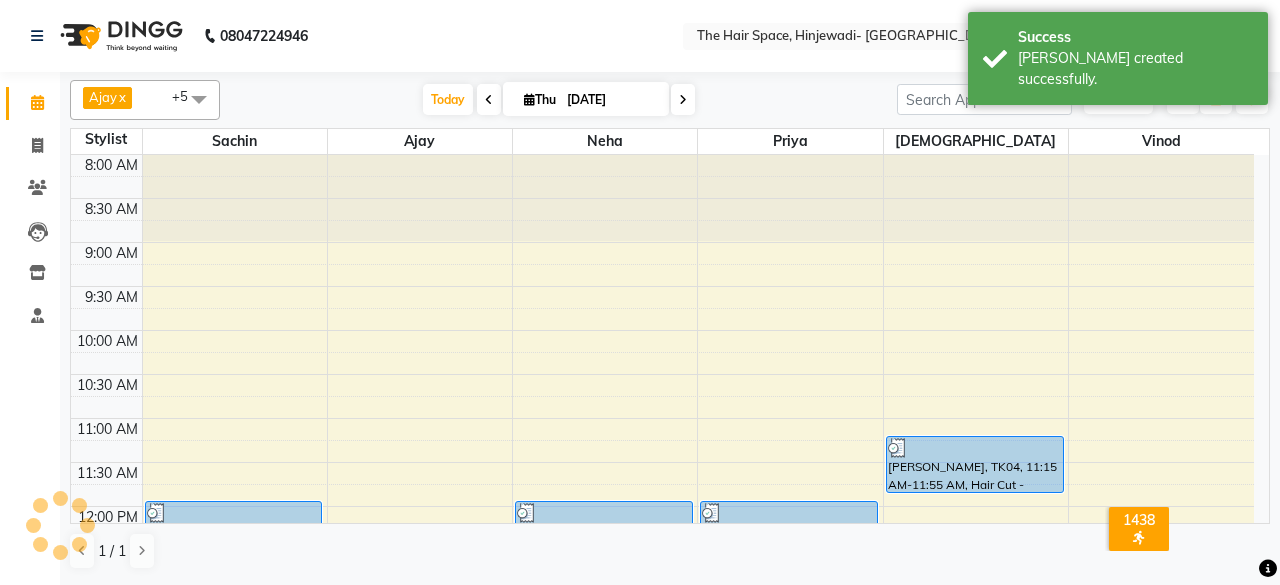 scroll, scrollTop: 0, scrollLeft: 0, axis: both 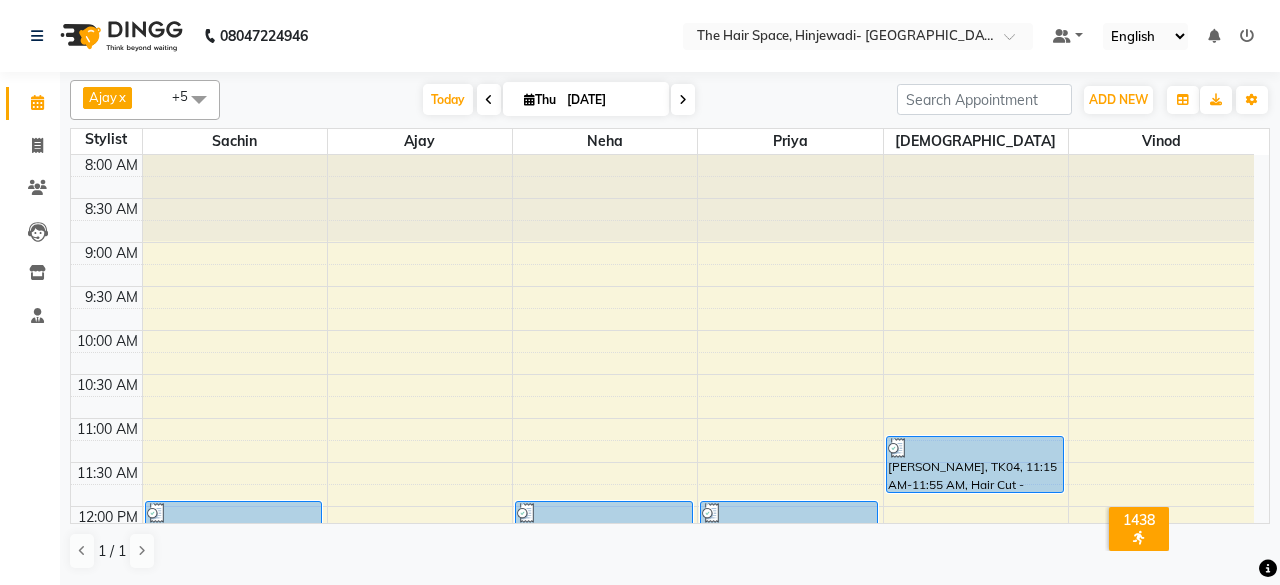 click on "Ajay  x Neha  x Sachin   x Priya  x Vinod  x Vishnu  x +5 Select All Ajay Bhakti Jyoti Lucy Neha Pankaj Priya Sachin  Sanika  Vinod Vishnu Today  Thu 10-07-2025 Toggle Dropdown Add Appointment Add Invoice Add Expense Add Attendance Add Client Toggle Dropdown Add Appointment Add Invoice Add Expense Add Attendance Add Client ADD NEW Toggle Dropdown Add Appointment Add Invoice Add Expense Add Attendance Add Client Ajay  x Neha  x Sachin   x Priya  x Vinod  x Vishnu  x +5 Select All Ajay Bhakti Jyoti Lucy Neha Pankaj Priya Sachin  Sanika  Vinod Vishnu Group By  Staff View   Room View  View as Vertical  Vertical - Week View  Horizontal  Horizontal - Week View  List  Toggle Dropdown Calendar Settings Manage Tags   Arrange Stylists   Reset Stylists  Full Screen Appointment Form Zoom 100% Staff/Room Display Count 11 Stylist Sachin  Ajay Neha Priya Vishnu Vinod 8:00 AM 8:30 AM 9:00 AM 9:30 AM 10:00 AM 10:30 AM 11:00 AM 11:30 AM 12:00 PM 12:30 PM 1:00 PM 1:30 PM 2:00 PM 2:30 PM 3:00 PM 3:30 PM 4:00 PM" 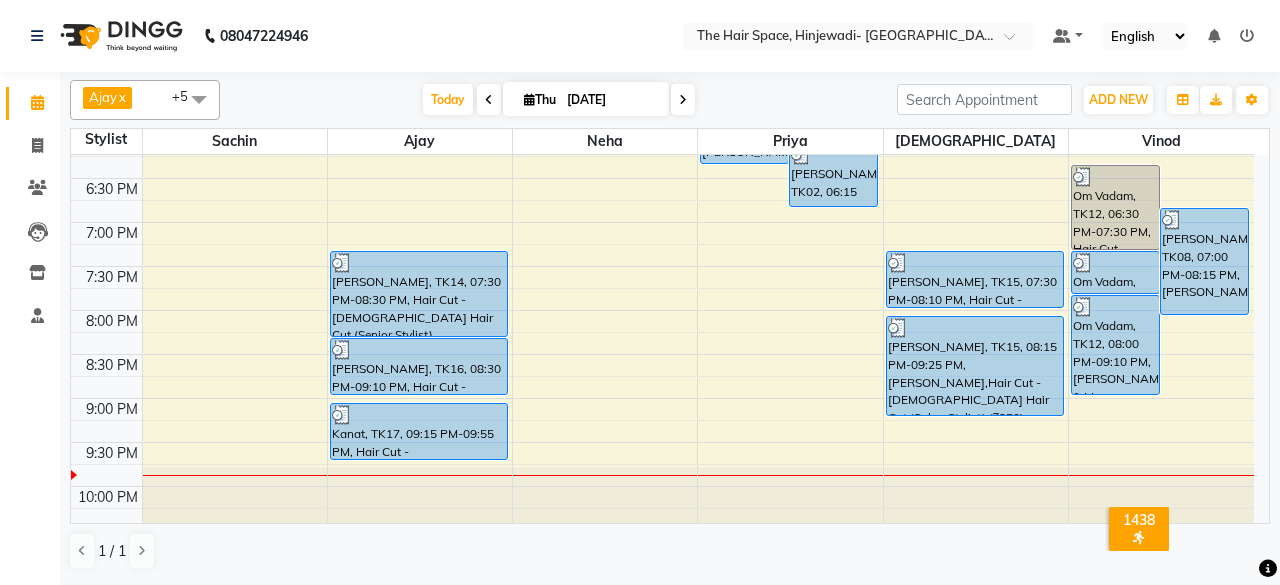 scroll, scrollTop: 929, scrollLeft: 0, axis: vertical 